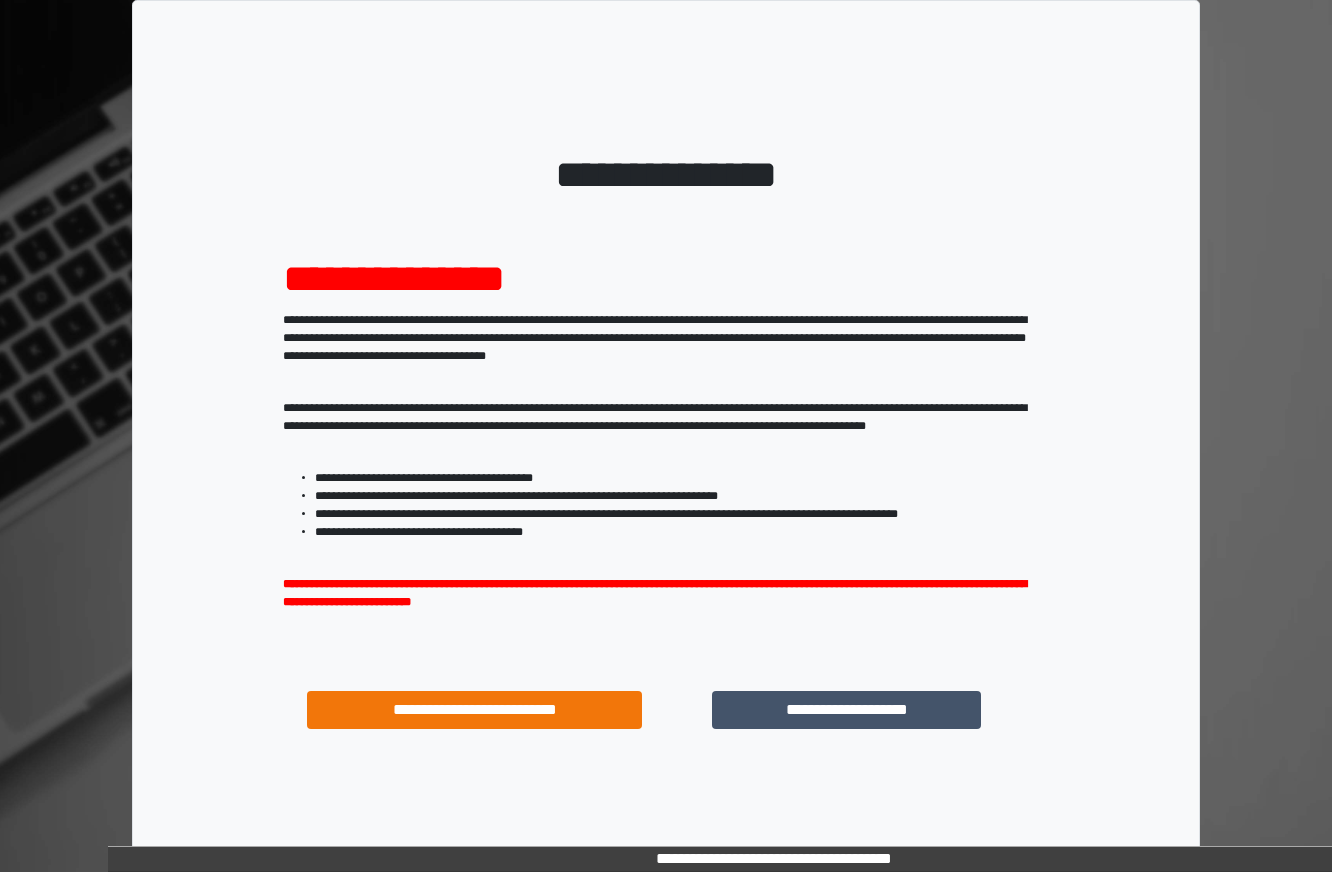 scroll, scrollTop: 0, scrollLeft: 0, axis: both 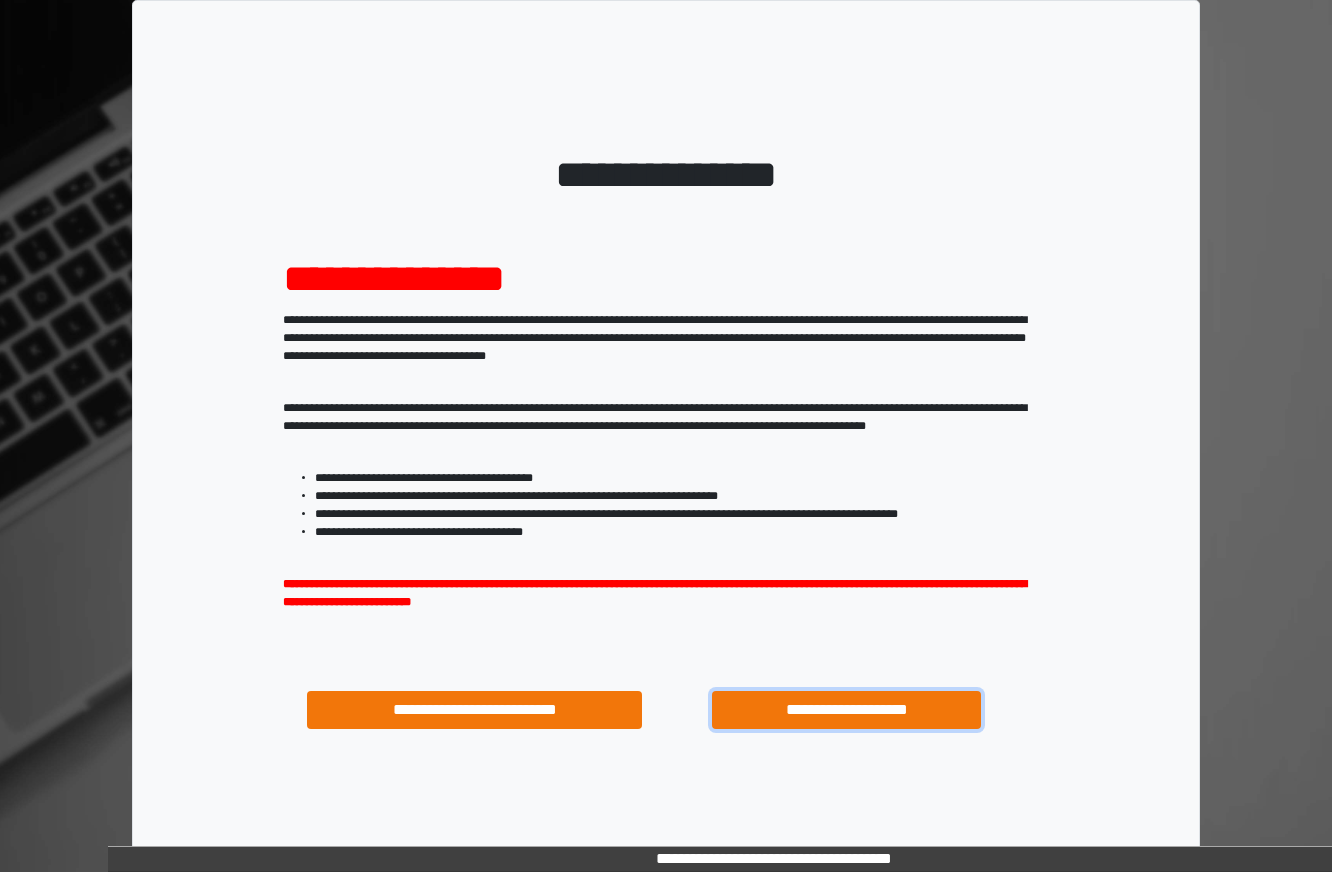 drag, startPoint x: 258, startPoint y: 778, endPoint x: 841, endPoint y: 713, distance: 586.6123 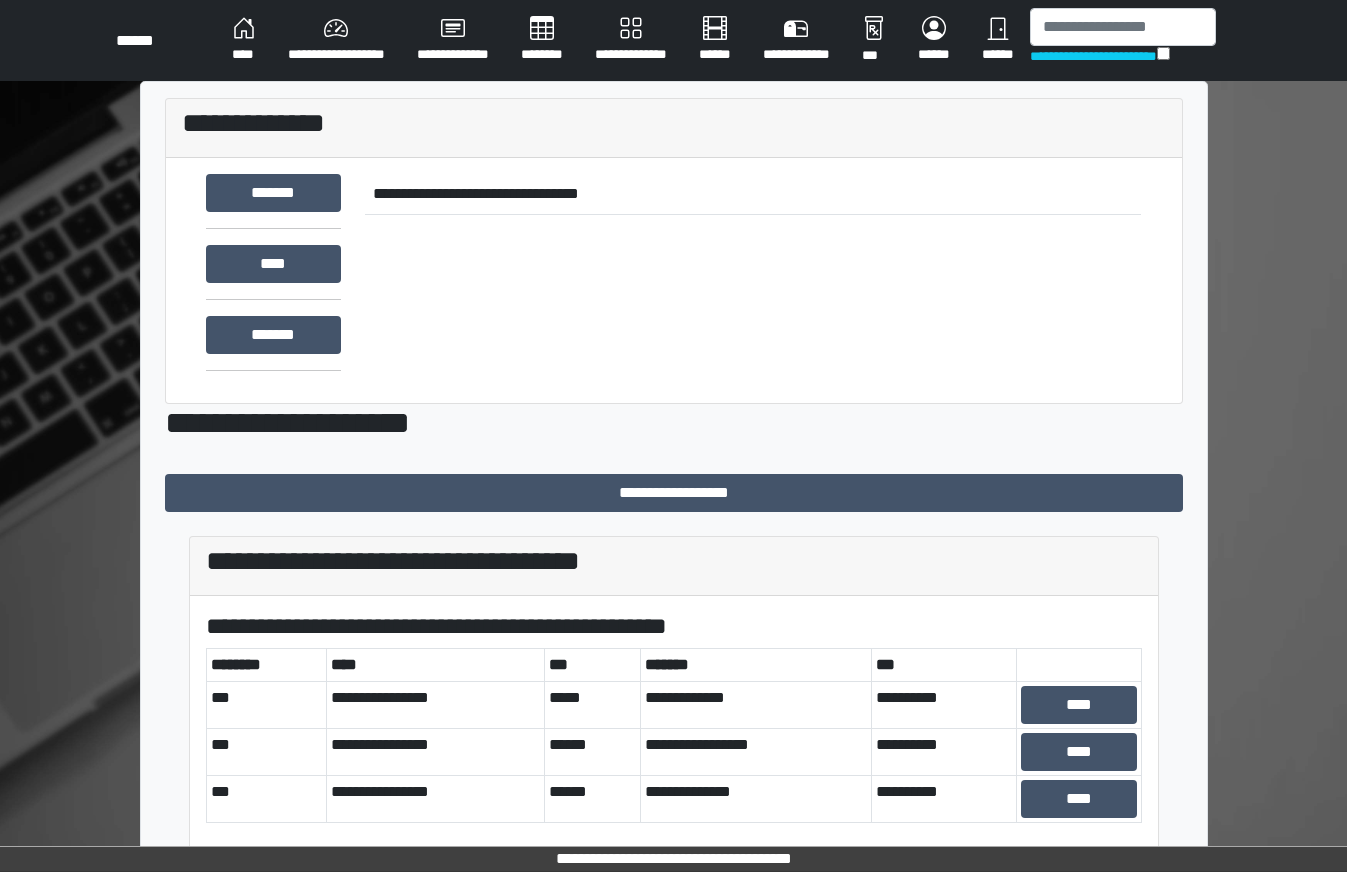 click on "**********" at bounding box center (673, 436) 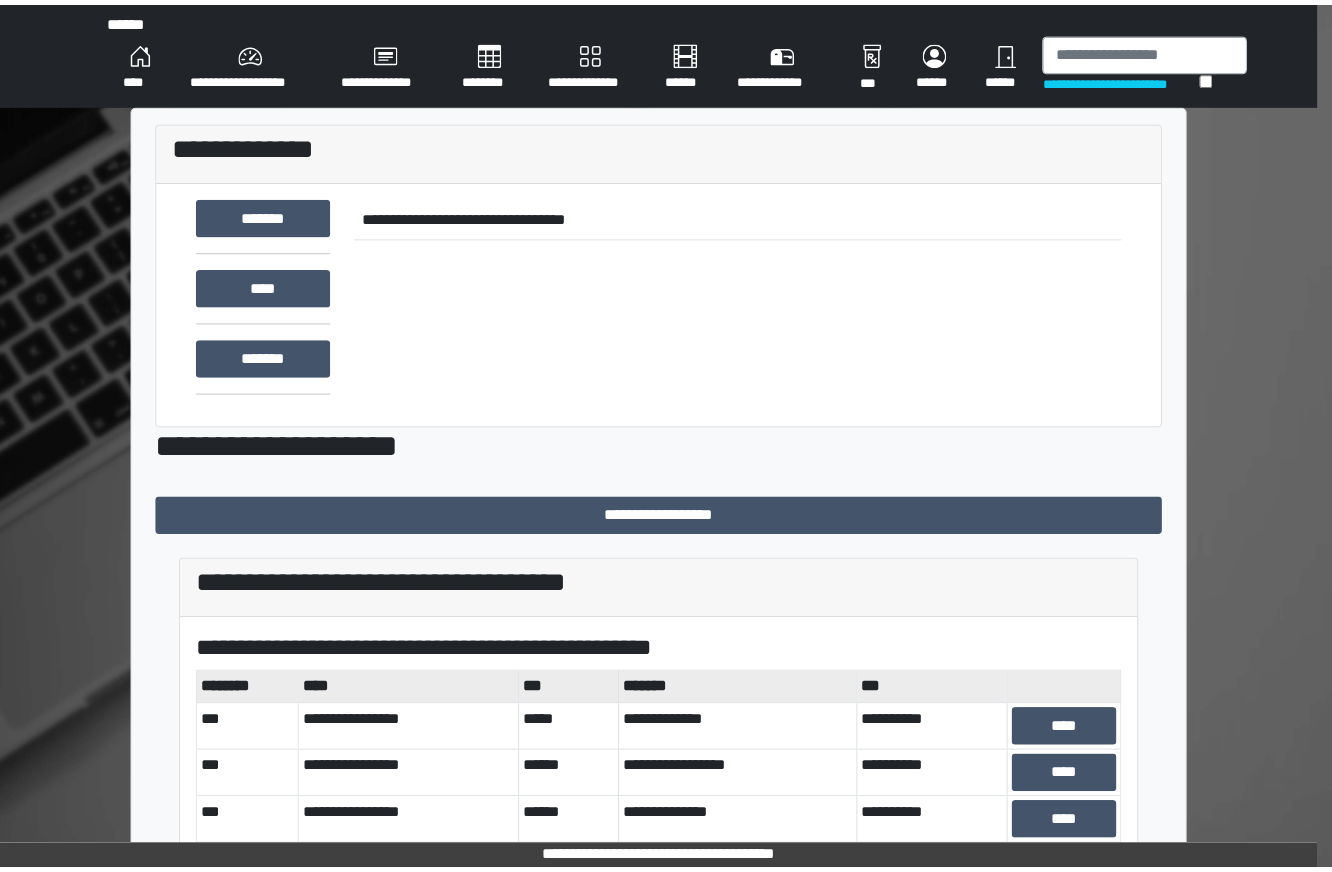 scroll, scrollTop: 0, scrollLeft: 0, axis: both 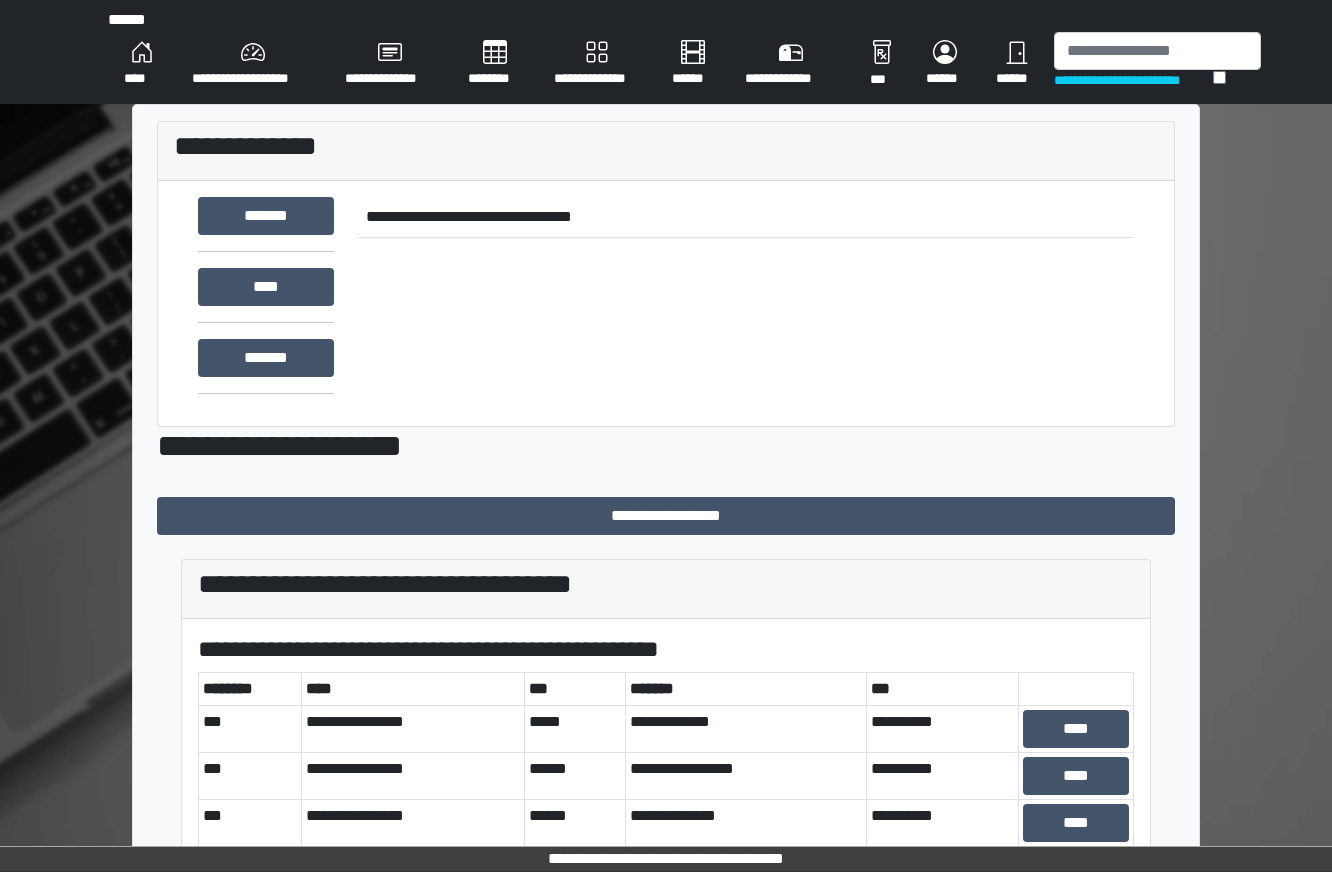 drag, startPoint x: 59, startPoint y: 188, endPoint x: -115, endPoint y: 219, distance: 176.73993 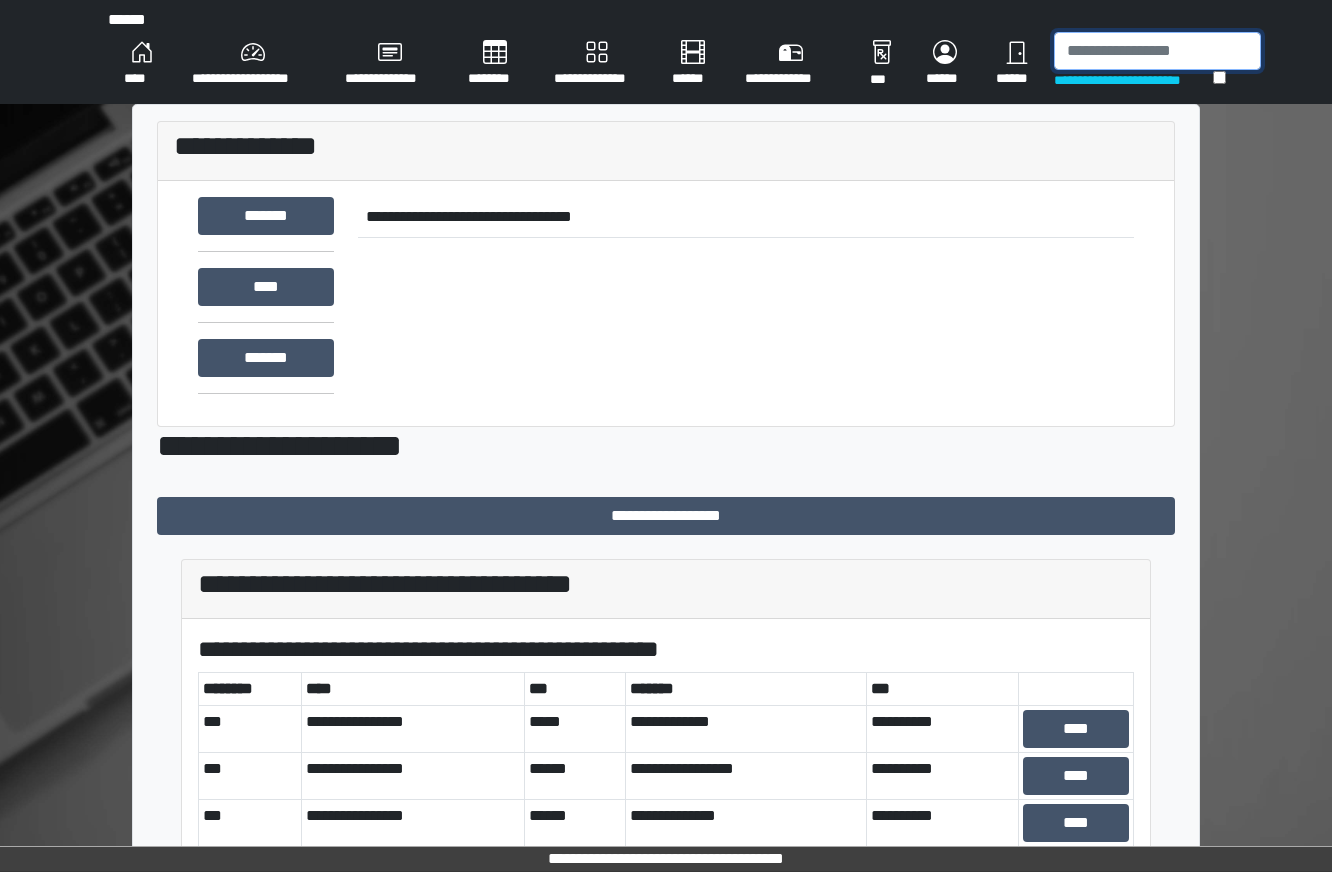click at bounding box center [1157, 51] 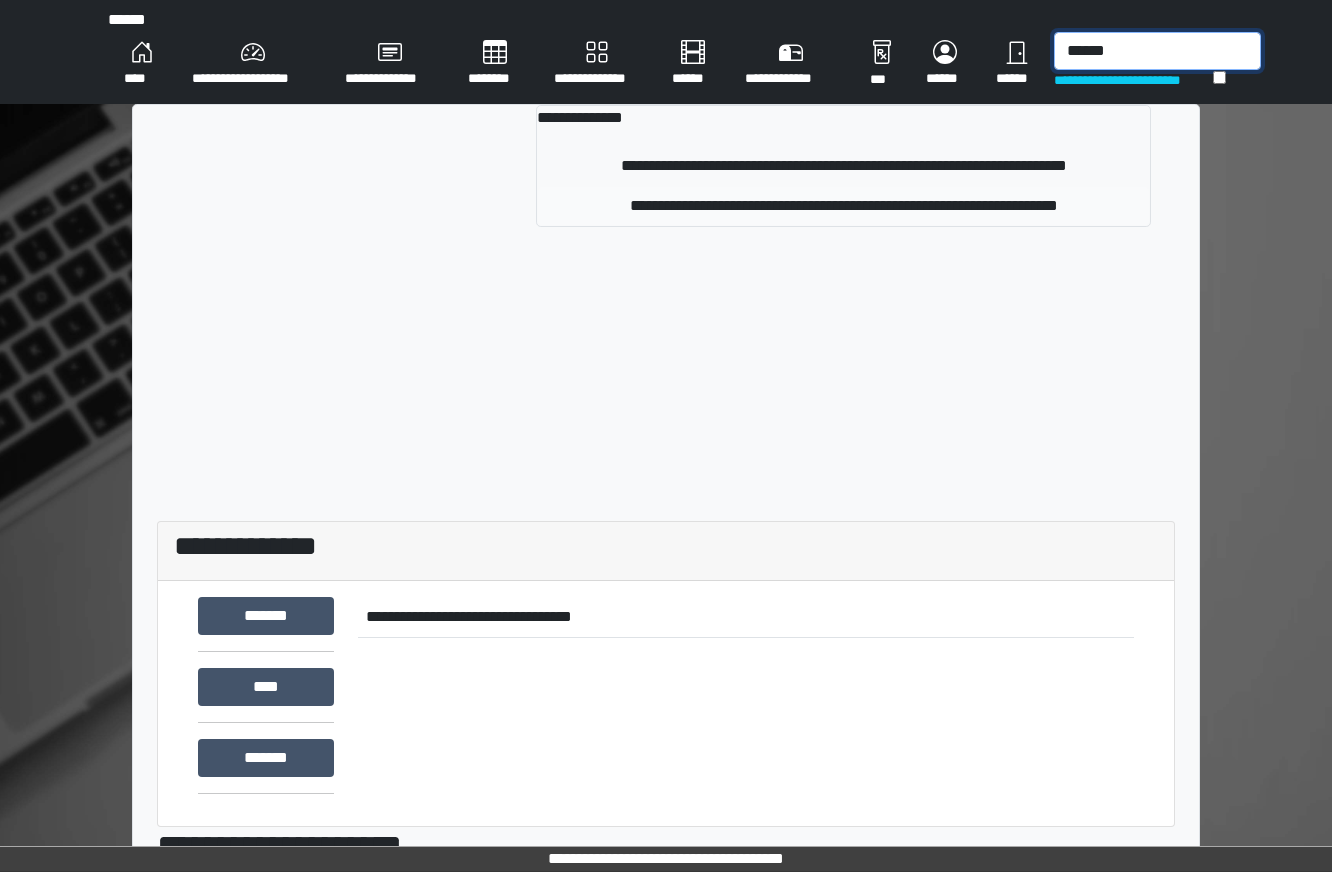 type on "******" 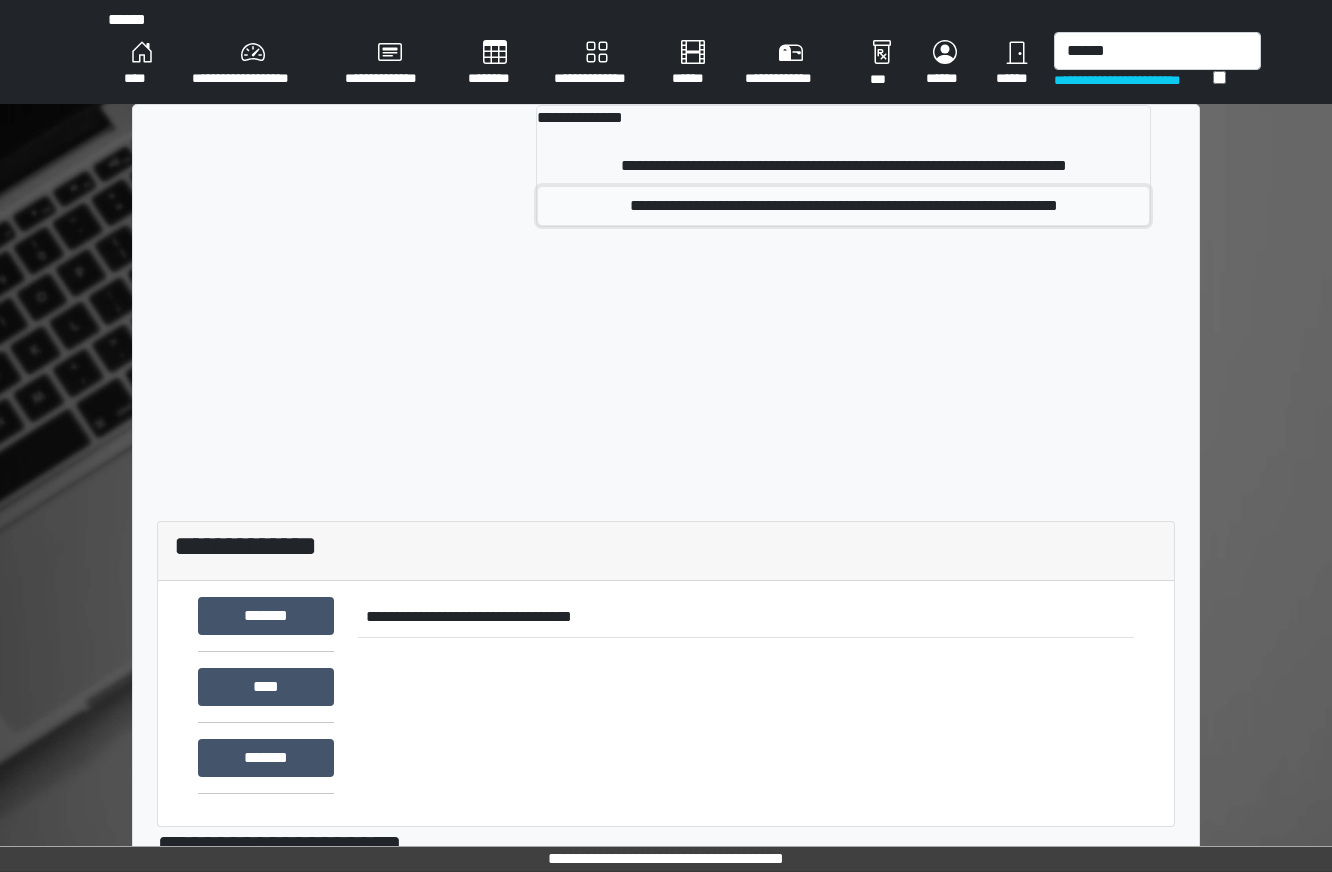 click on "**********" at bounding box center [843, 206] 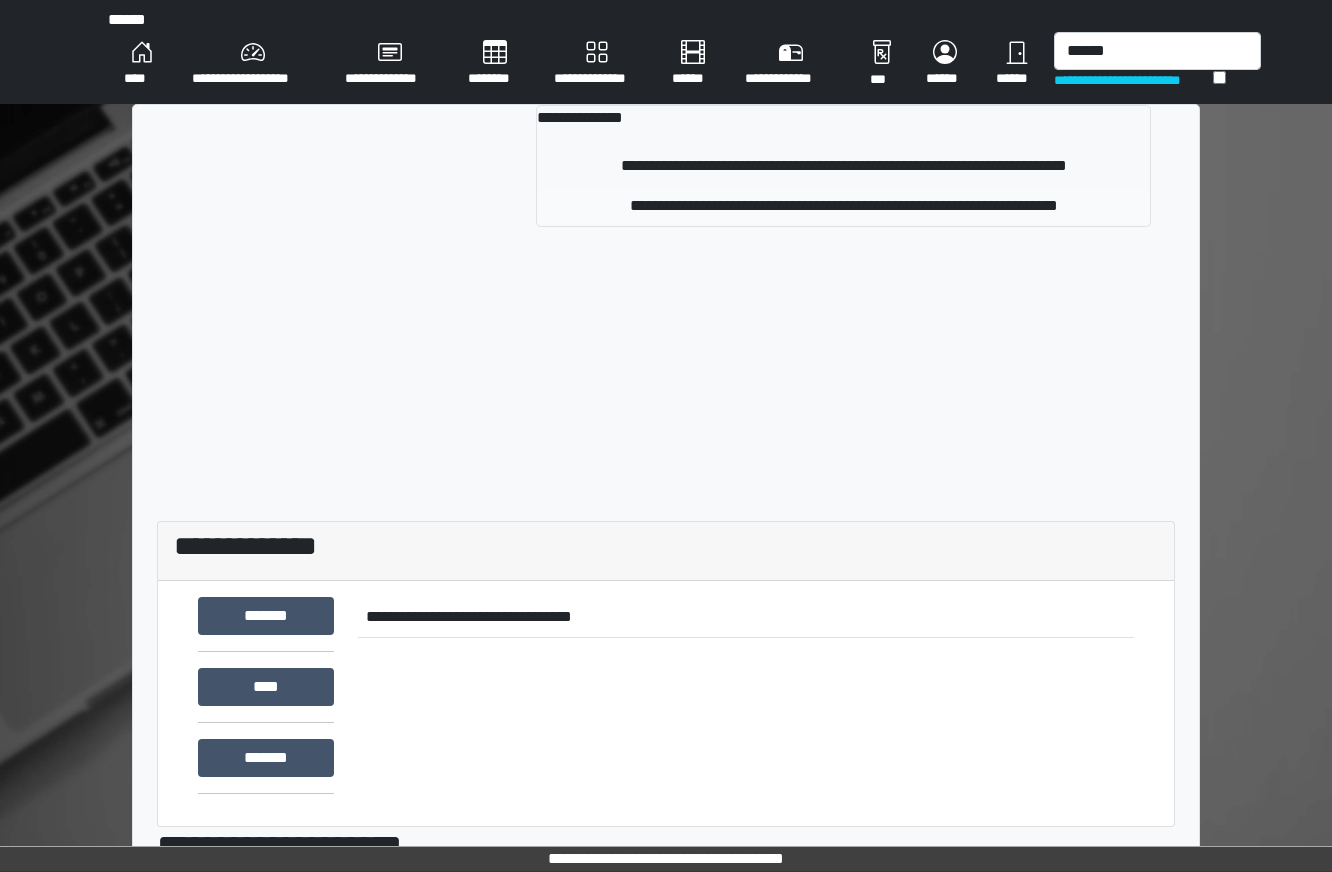 type 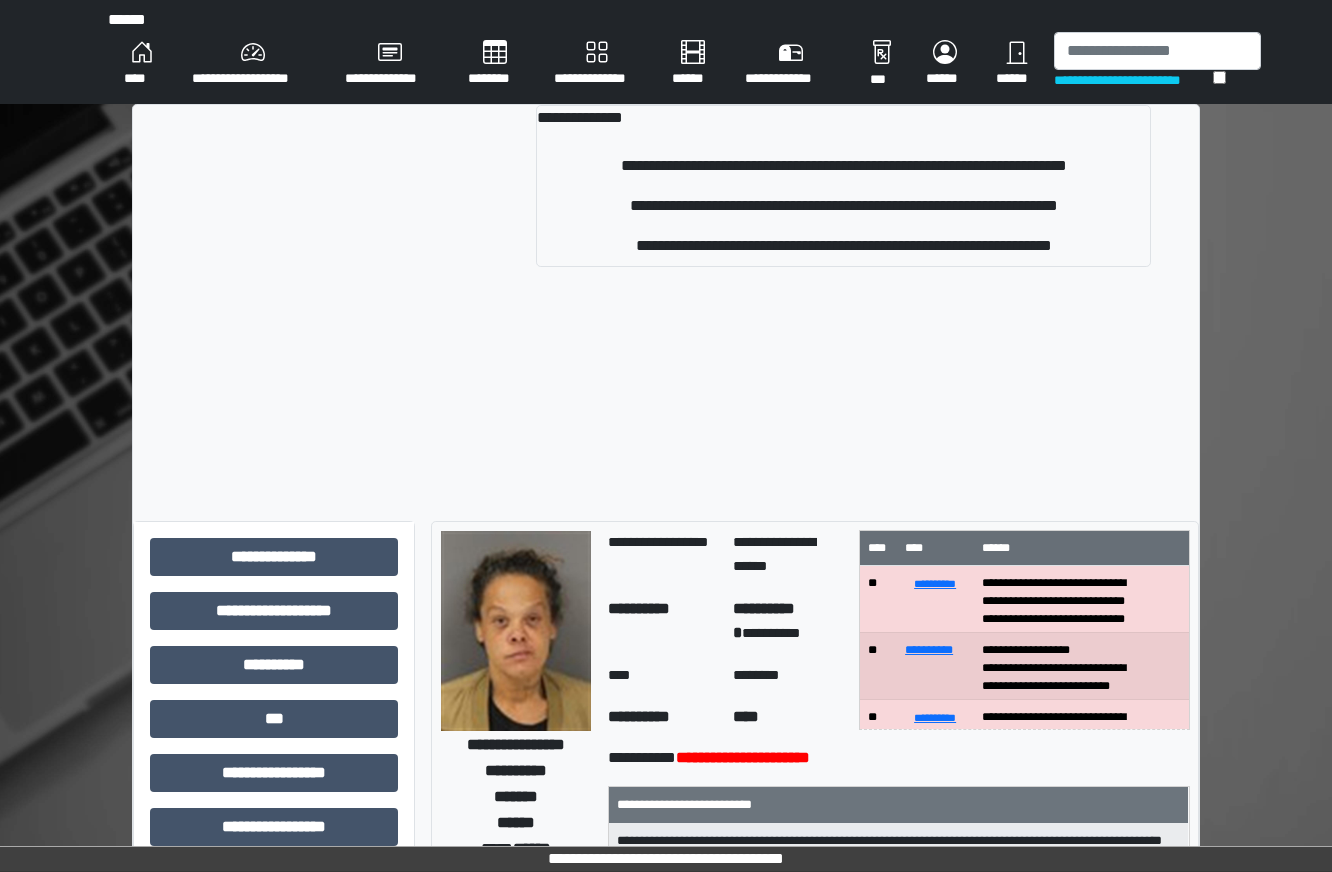 drag, startPoint x: 692, startPoint y: 120, endPoint x: 824, endPoint y: 83, distance: 137.08757 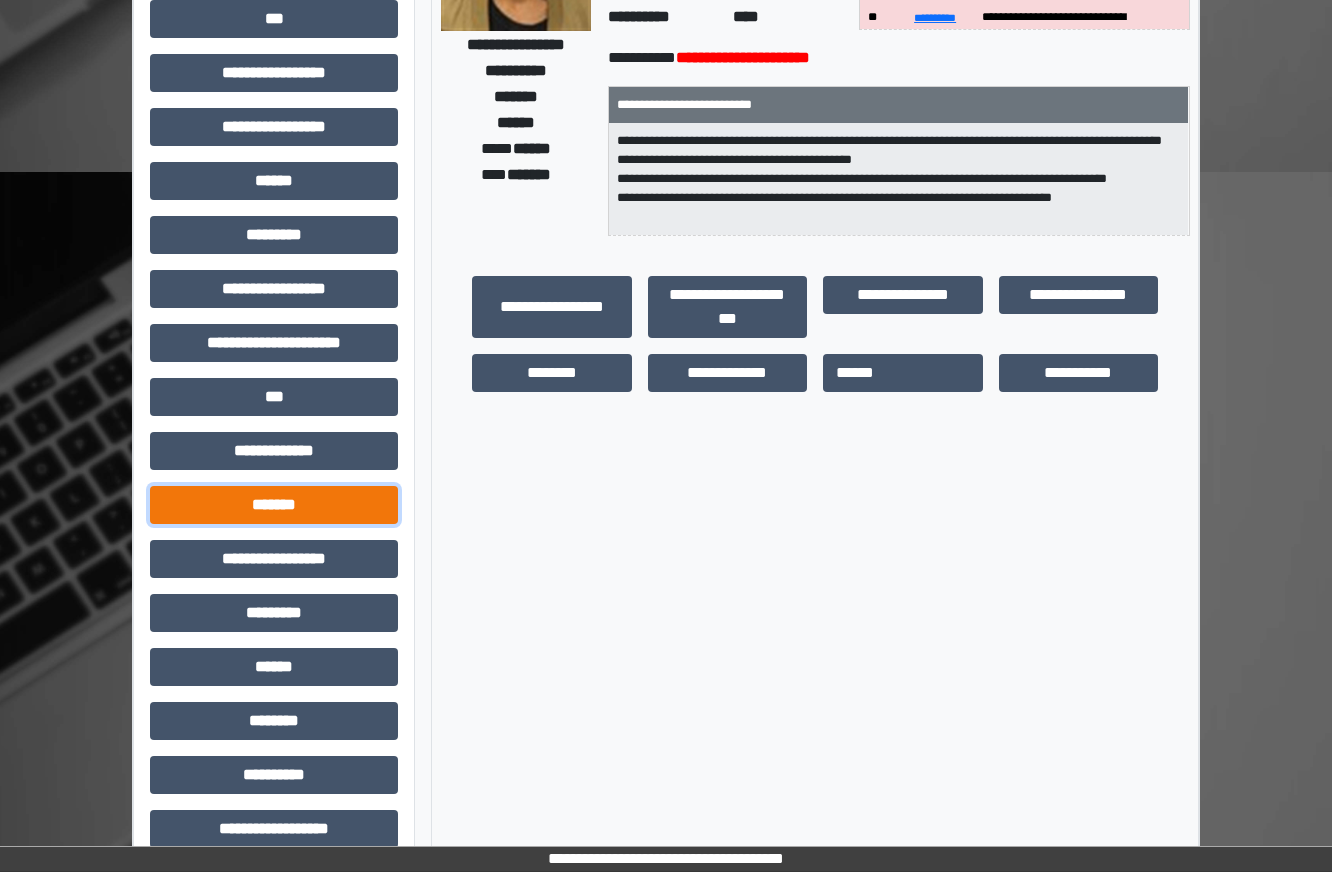 click on "*******" at bounding box center (274, 505) 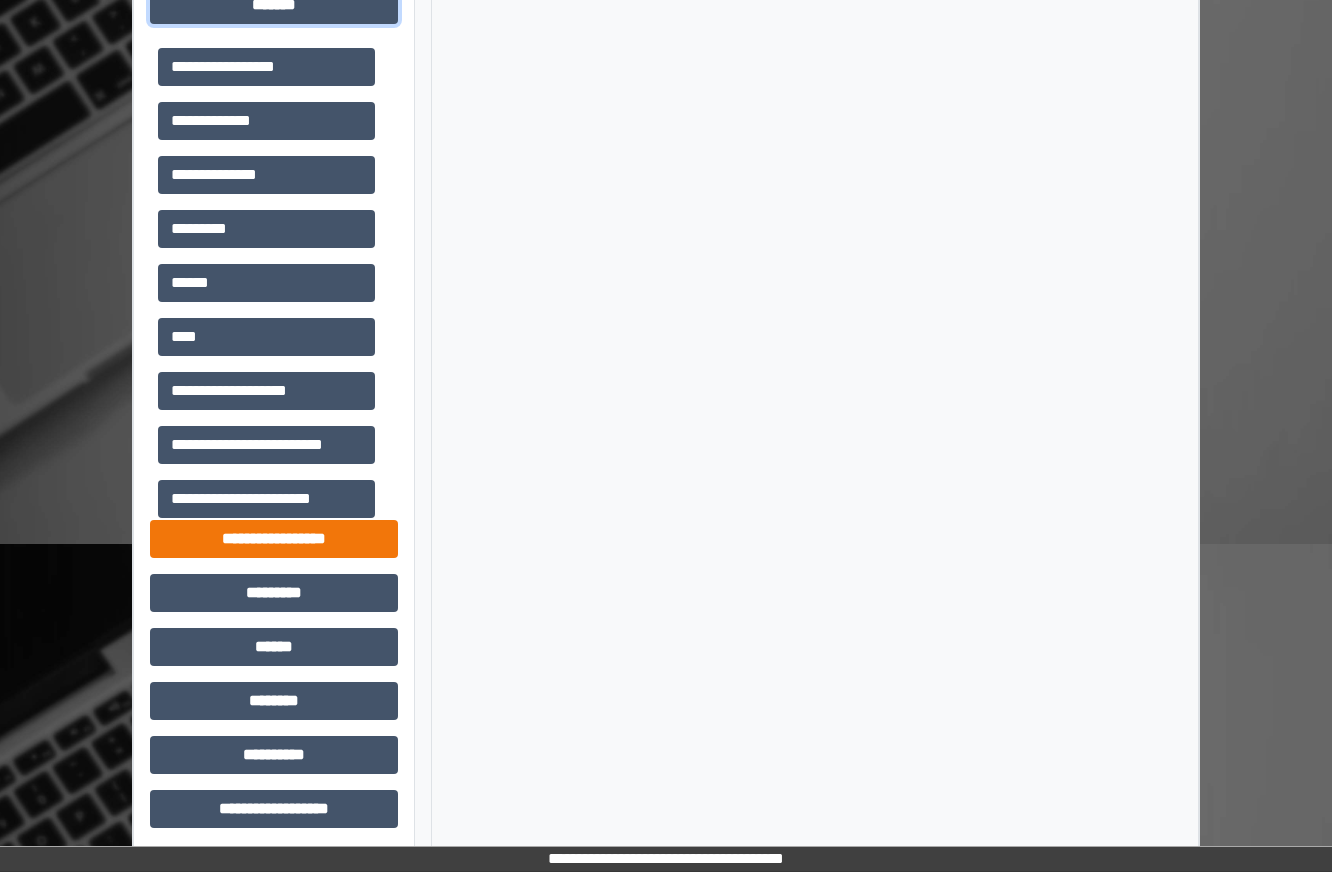 scroll, scrollTop: 1206, scrollLeft: 0, axis: vertical 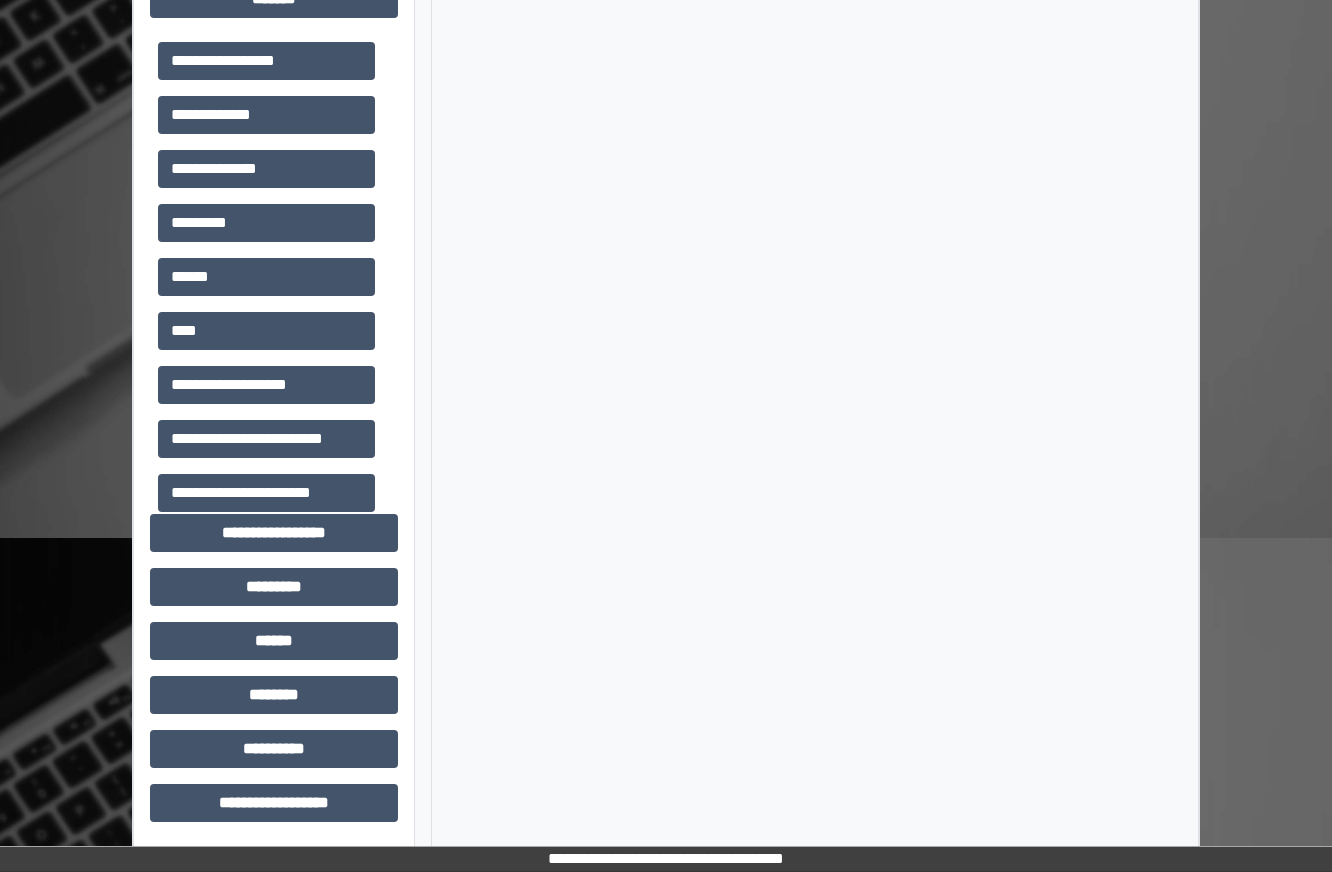 click on "**********" at bounding box center [666, -770] 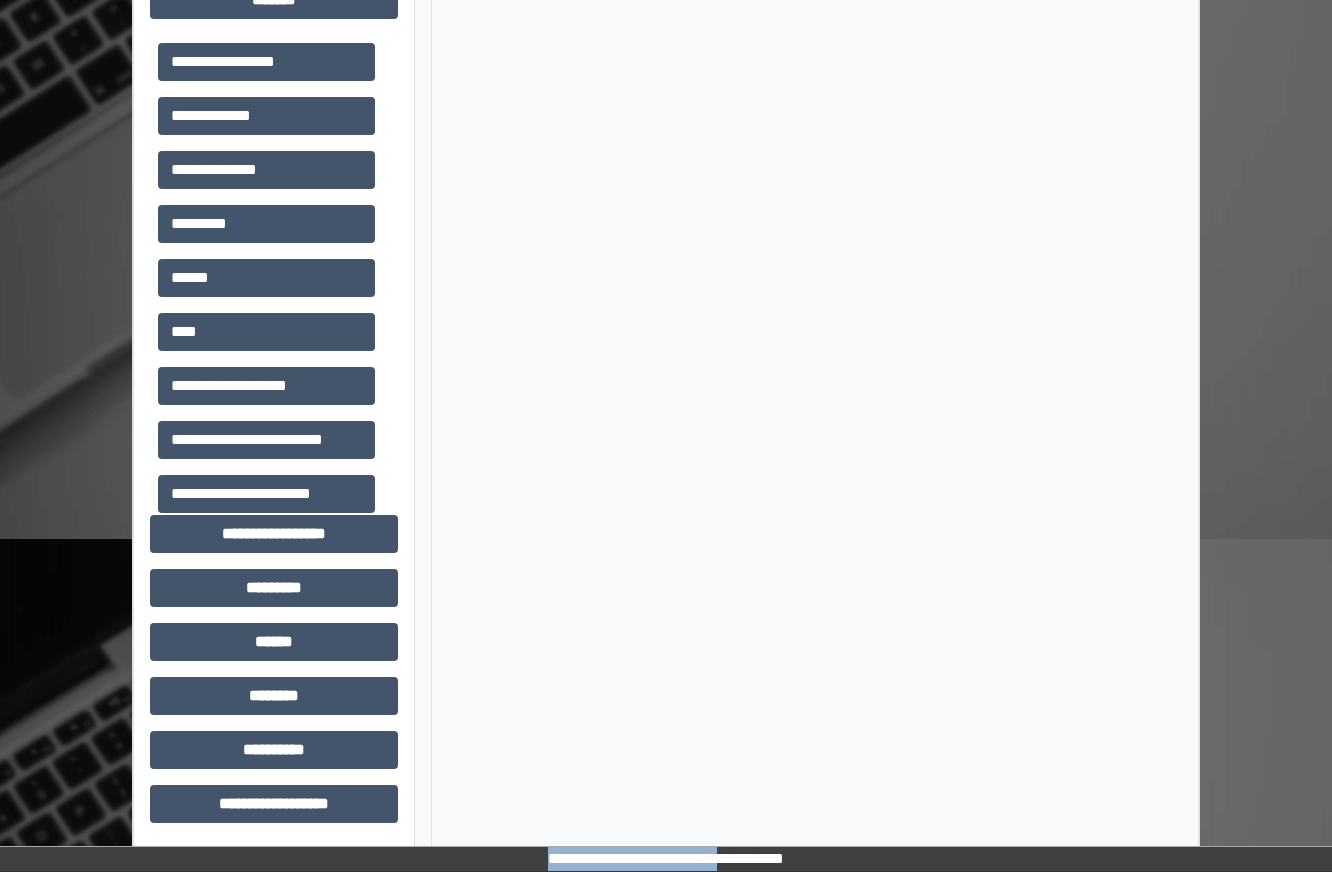 scroll, scrollTop: 1206, scrollLeft: 0, axis: vertical 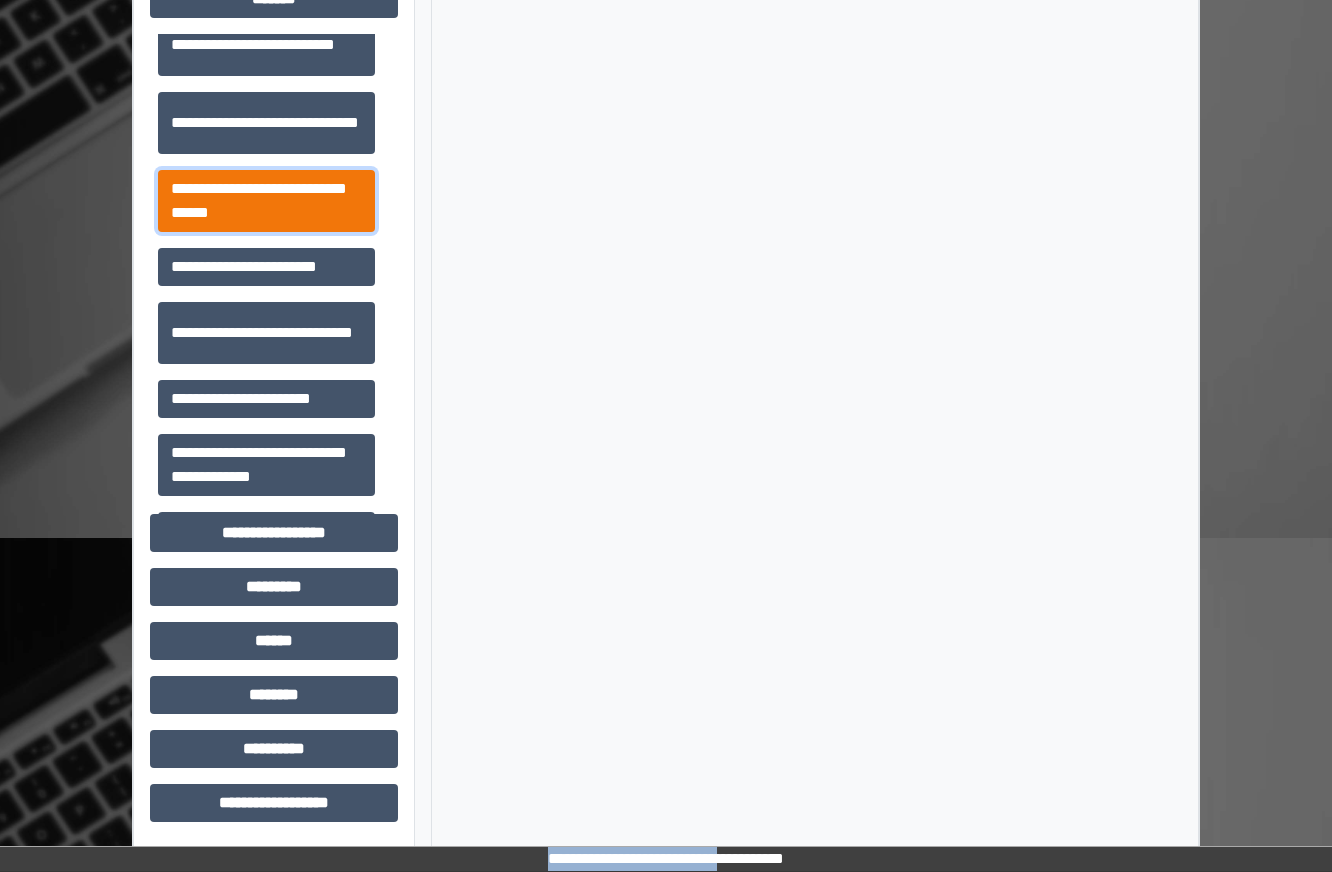 click on "**********" at bounding box center (266, 201) 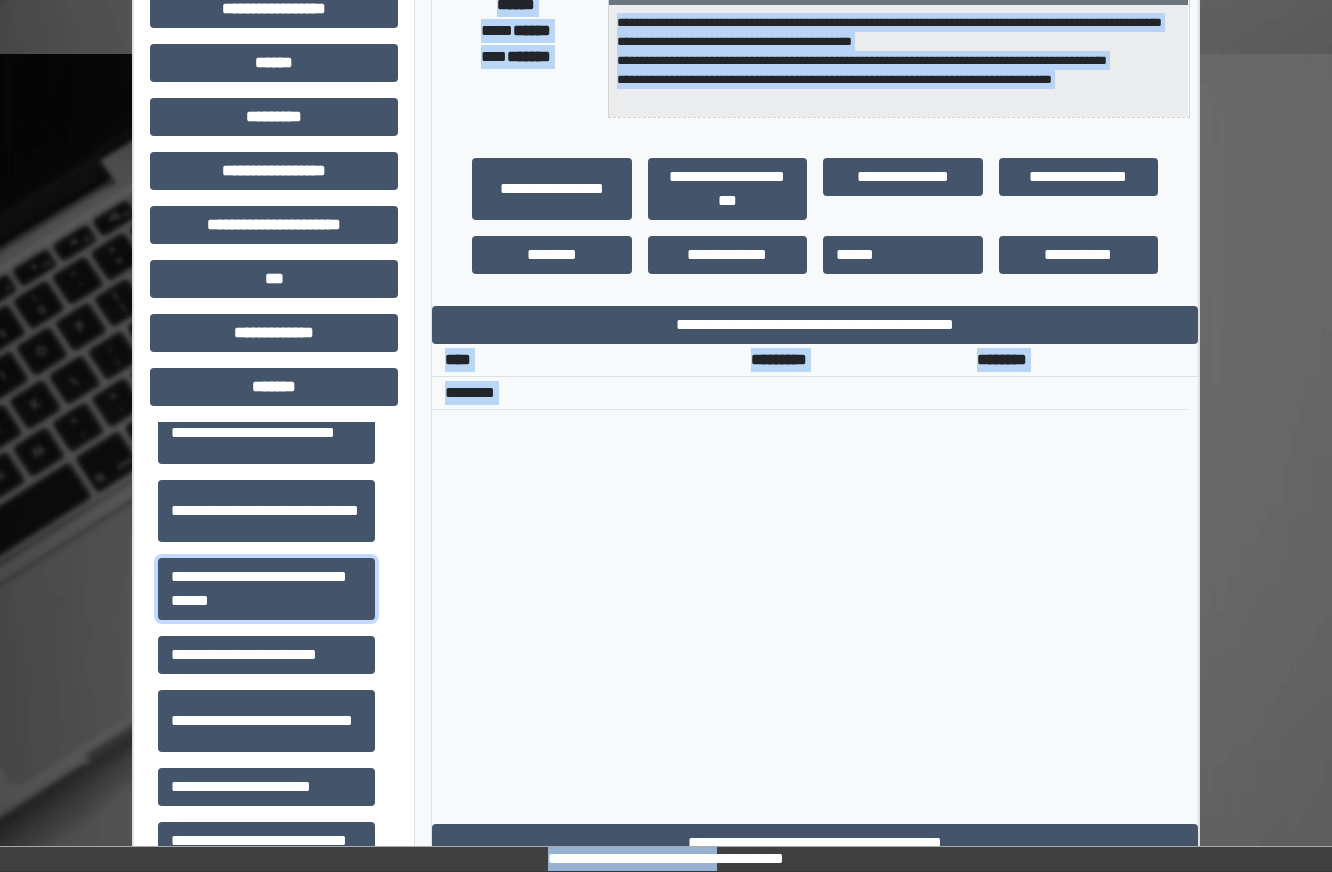 scroll, scrollTop: 506, scrollLeft: 0, axis: vertical 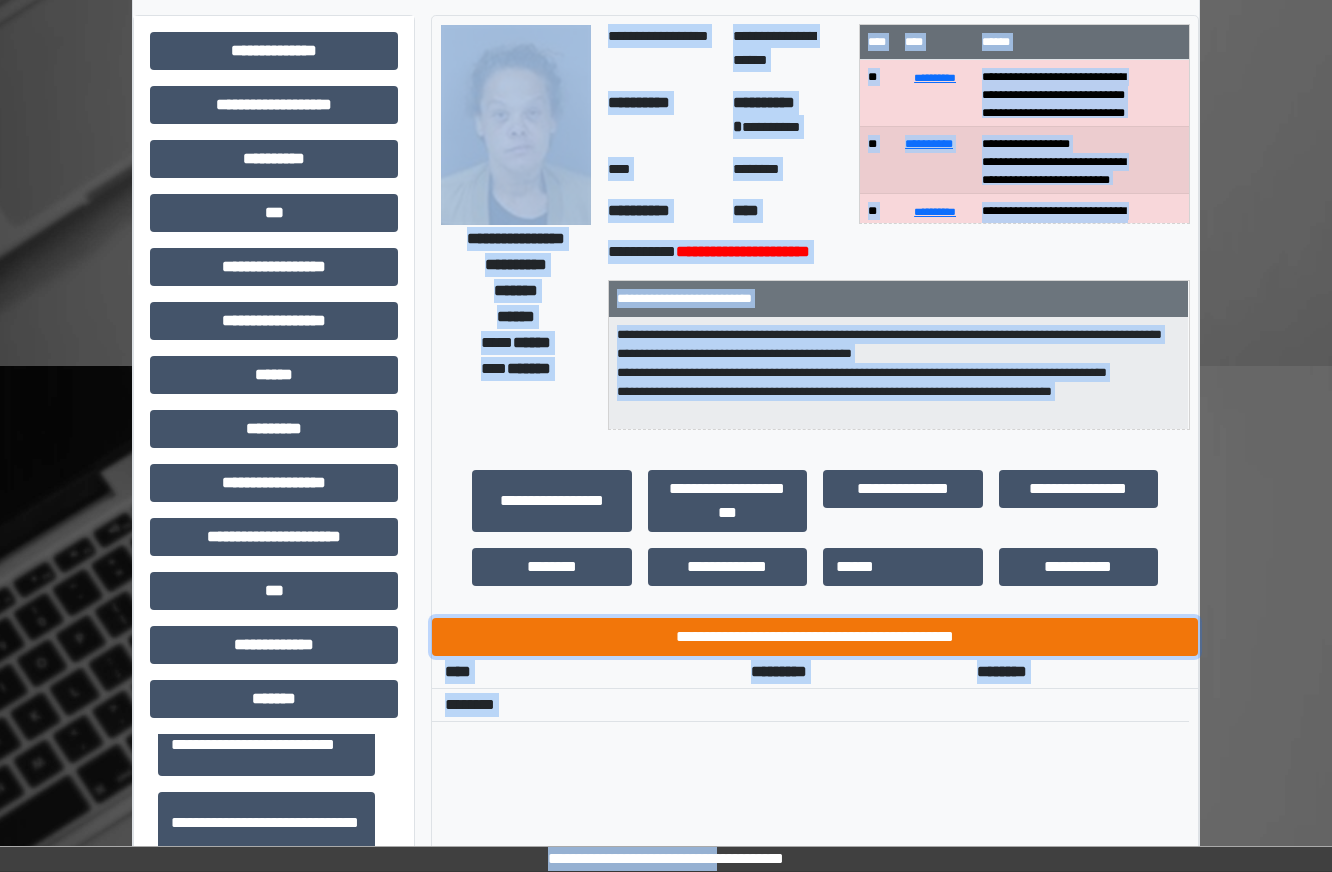 click on "**********" at bounding box center (815, 637) 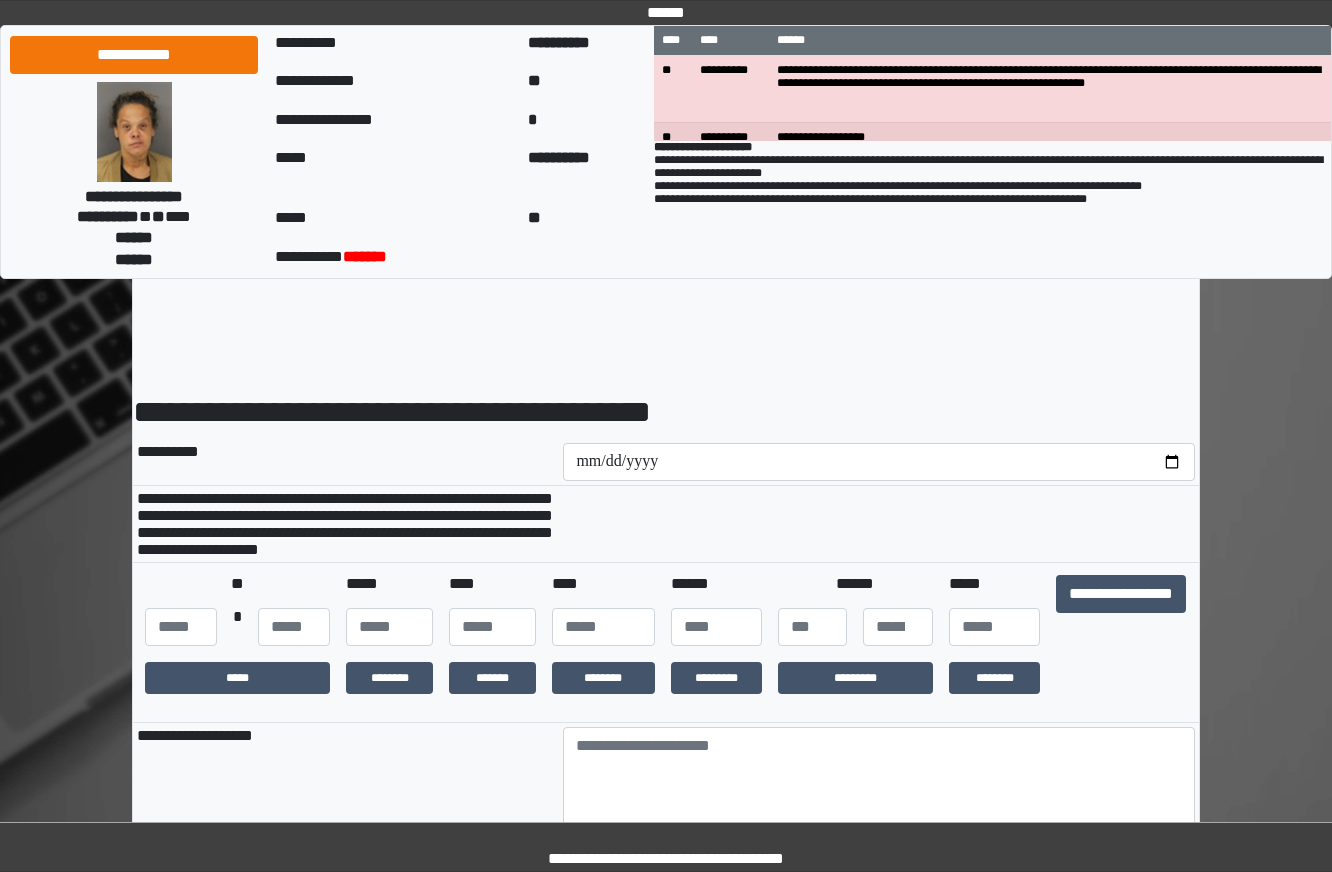 scroll, scrollTop: 0, scrollLeft: 0, axis: both 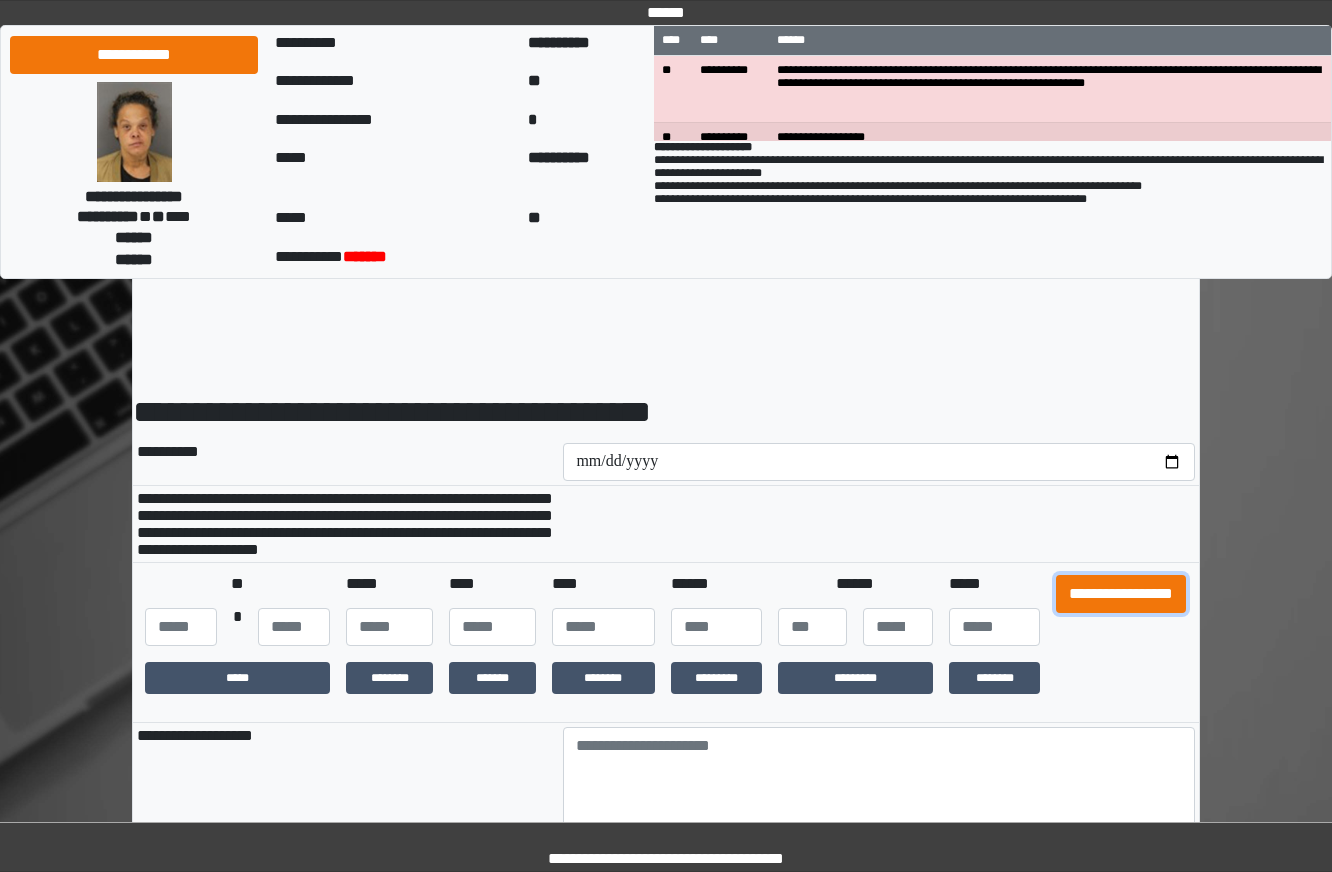 click on "**********" at bounding box center [1121, 594] 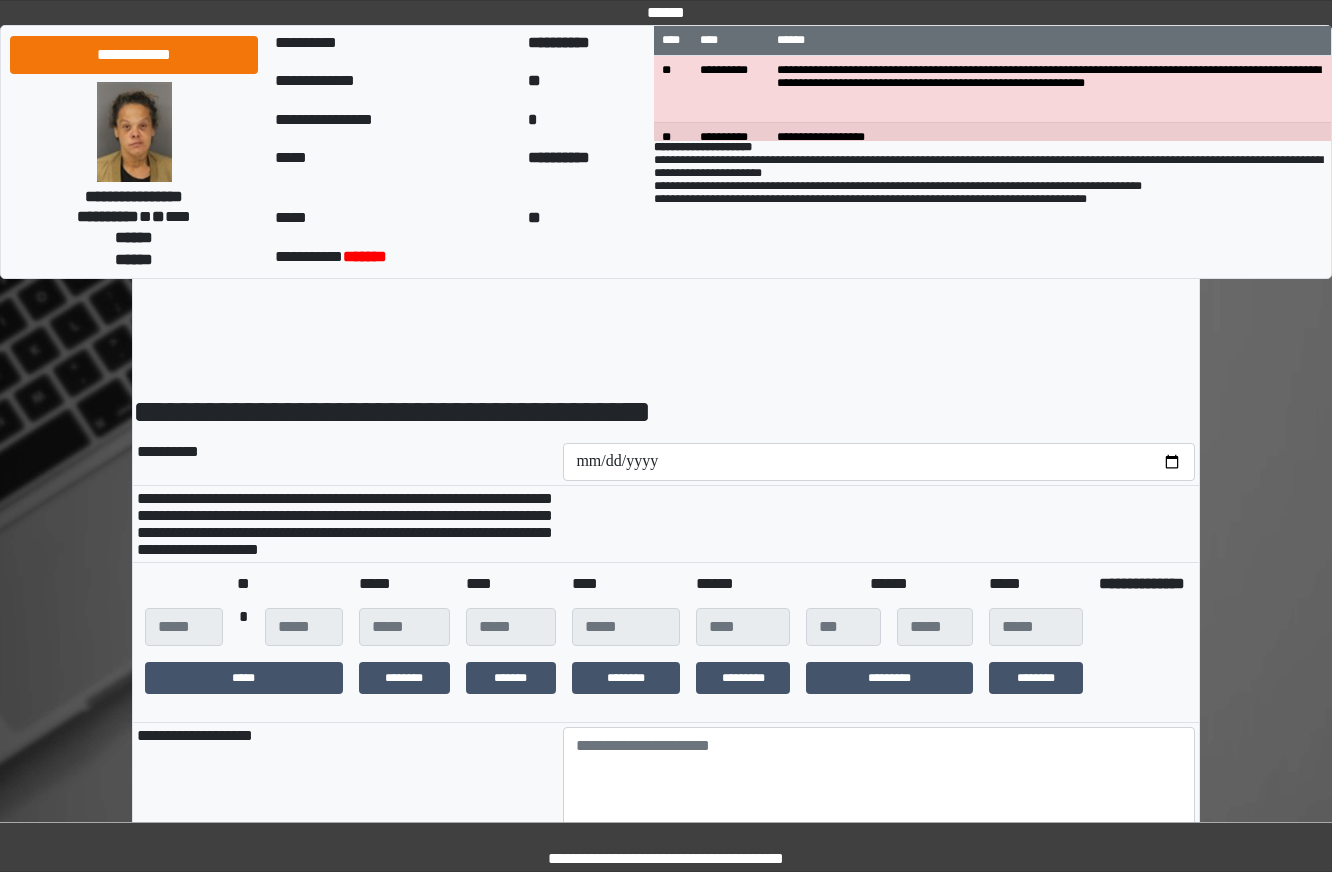 click on "**********" at bounding box center (346, 782) 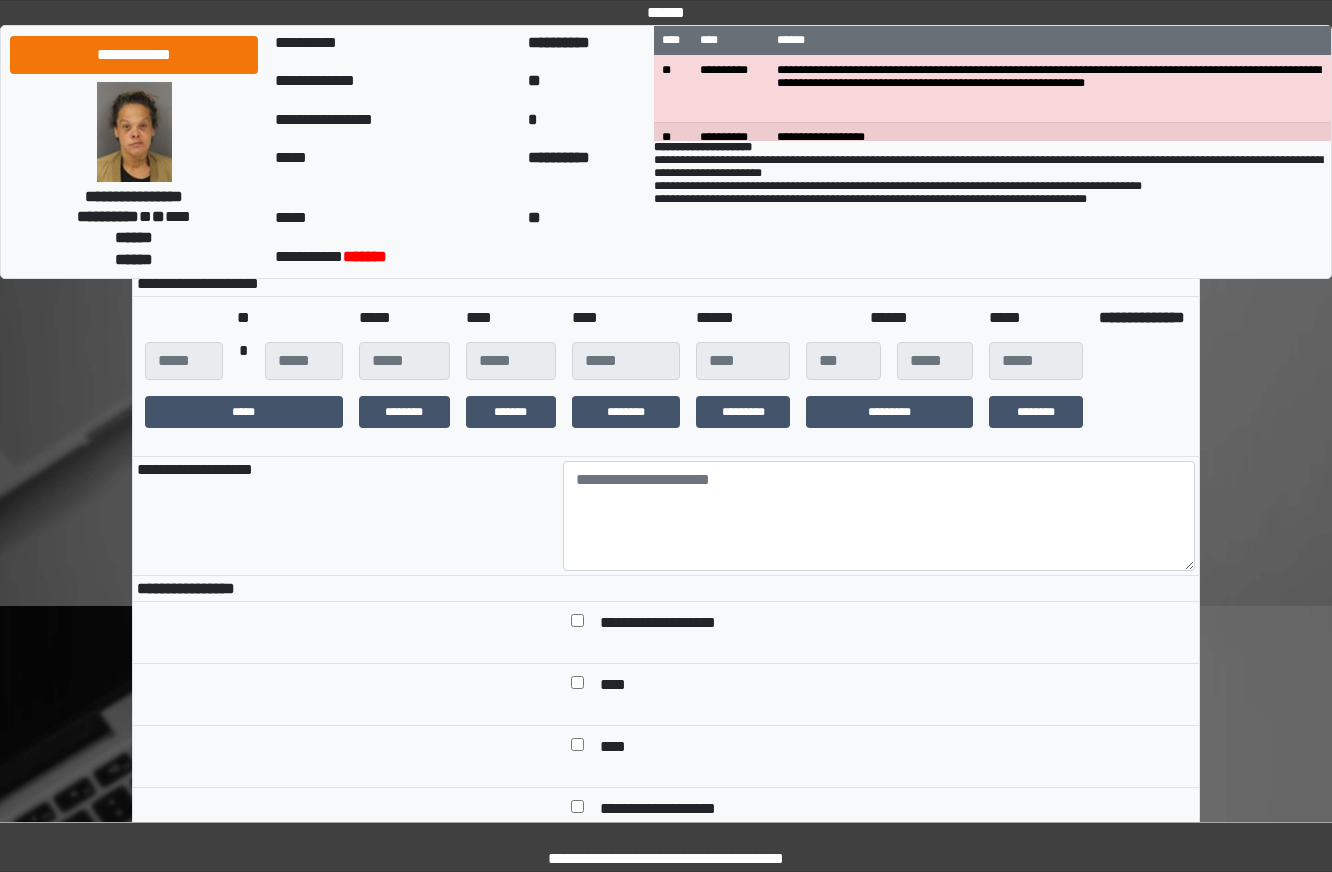scroll, scrollTop: 300, scrollLeft: 0, axis: vertical 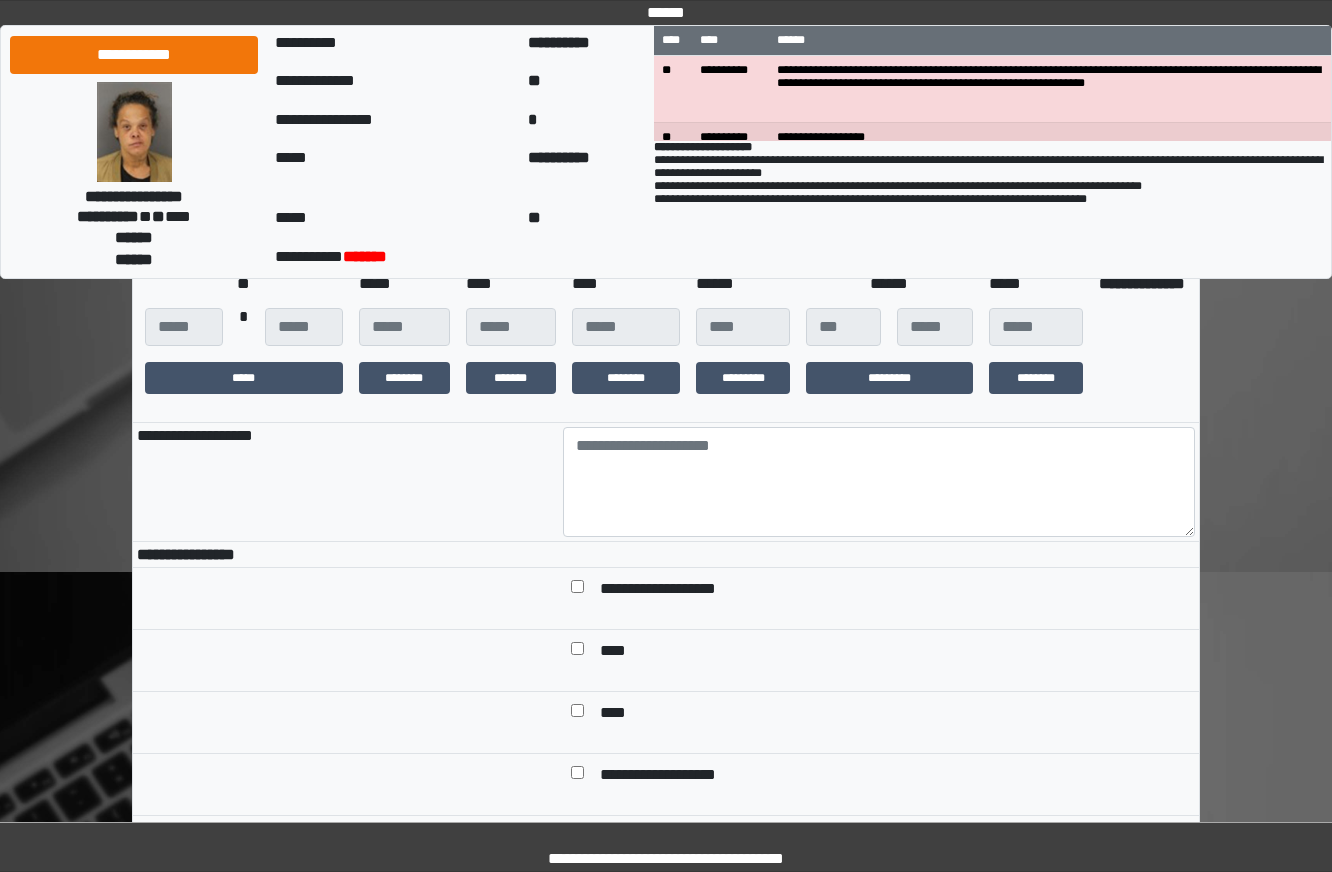click on "**********" at bounding box center (346, 482) 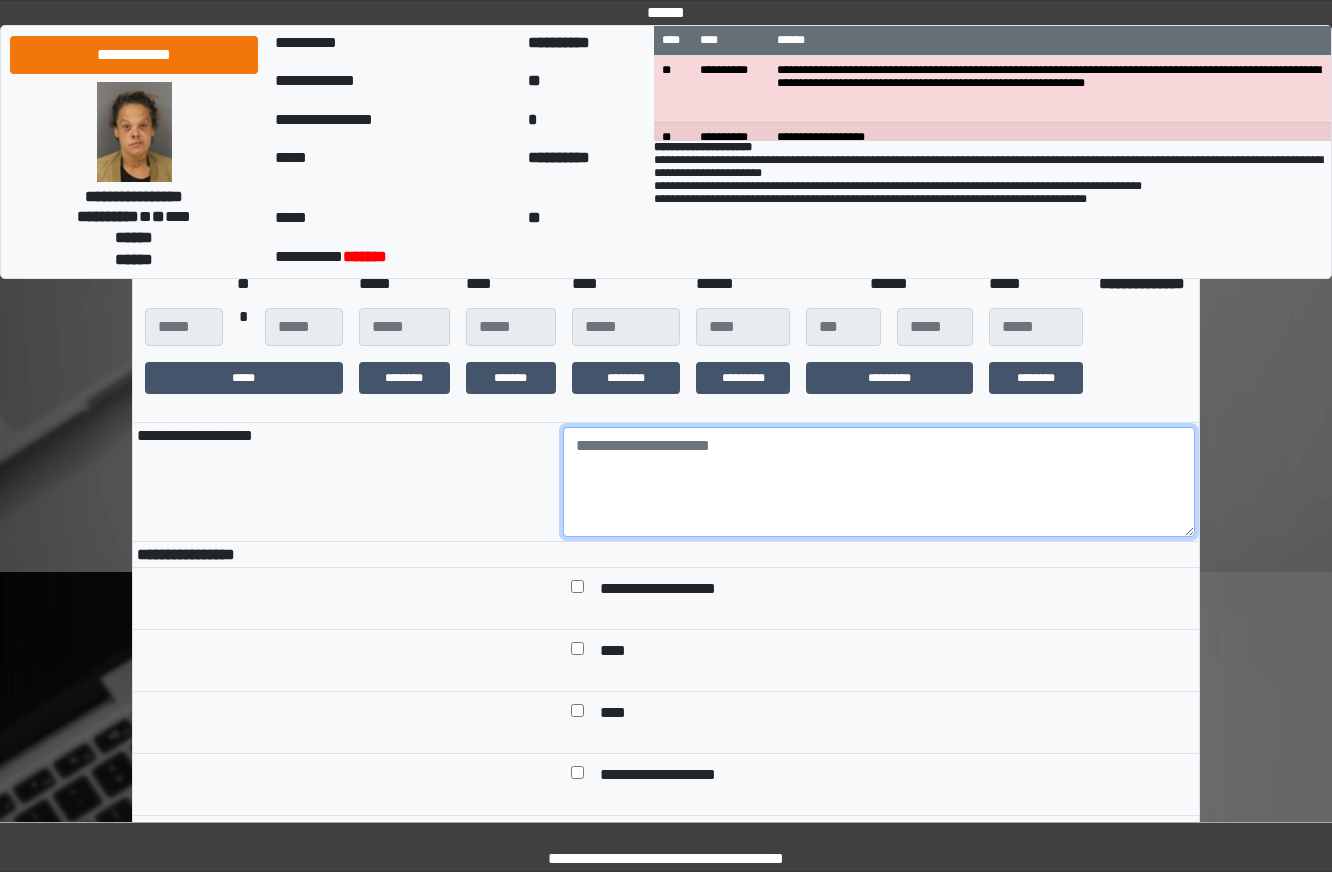 click at bounding box center (879, 482) 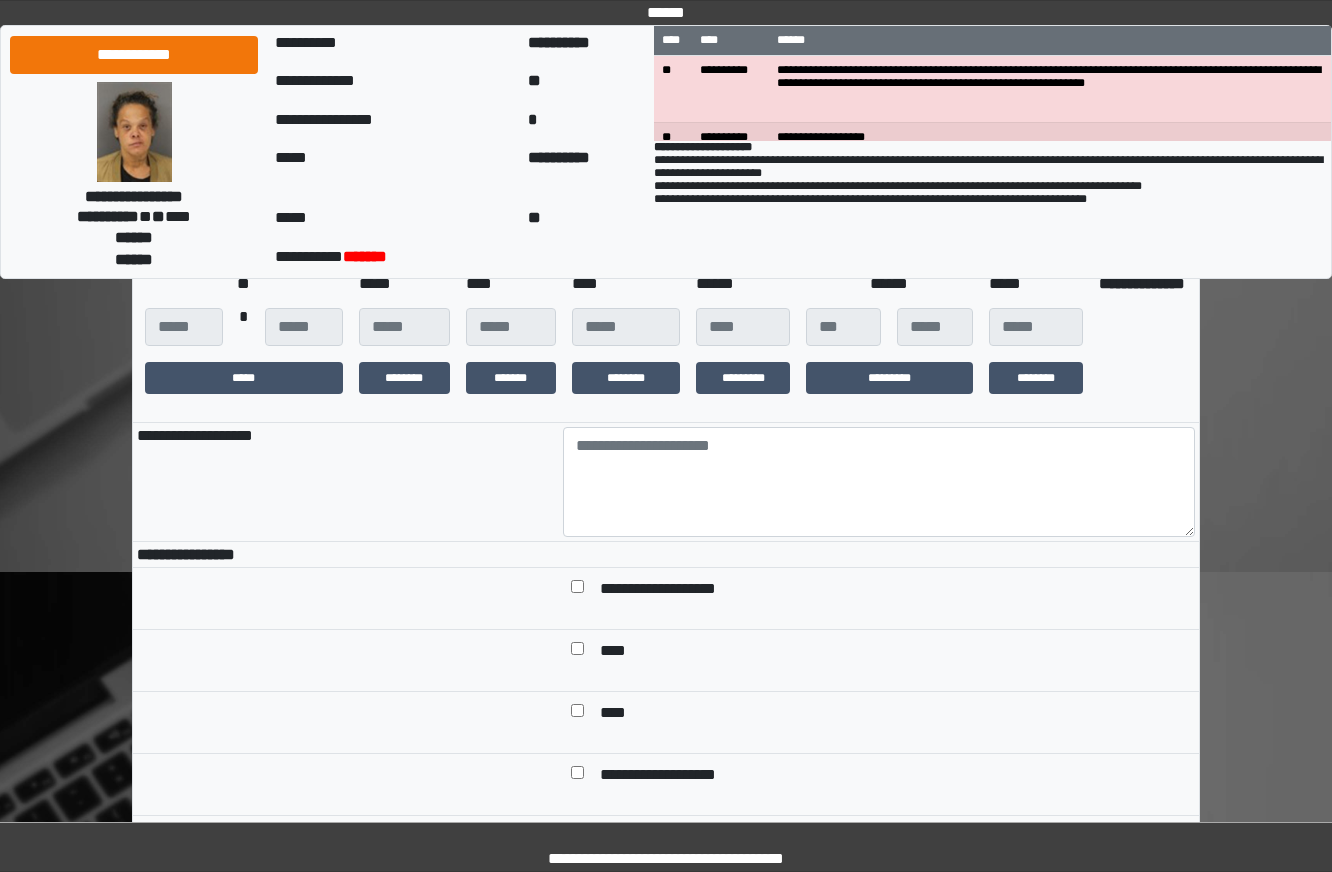 drag, startPoint x: 612, startPoint y: 504, endPoint x: 368, endPoint y: 668, distance: 293.9932 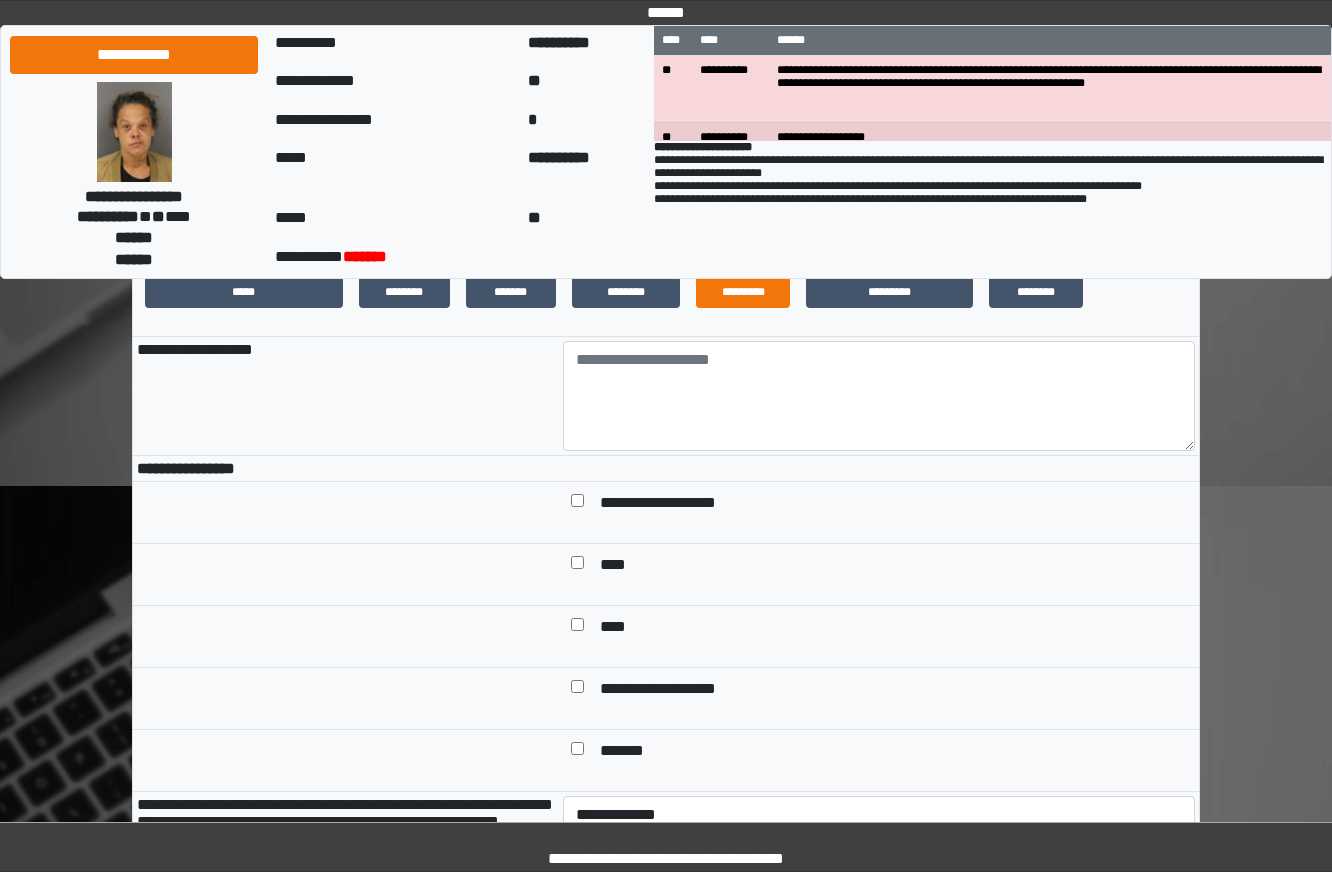 scroll, scrollTop: 400, scrollLeft: 0, axis: vertical 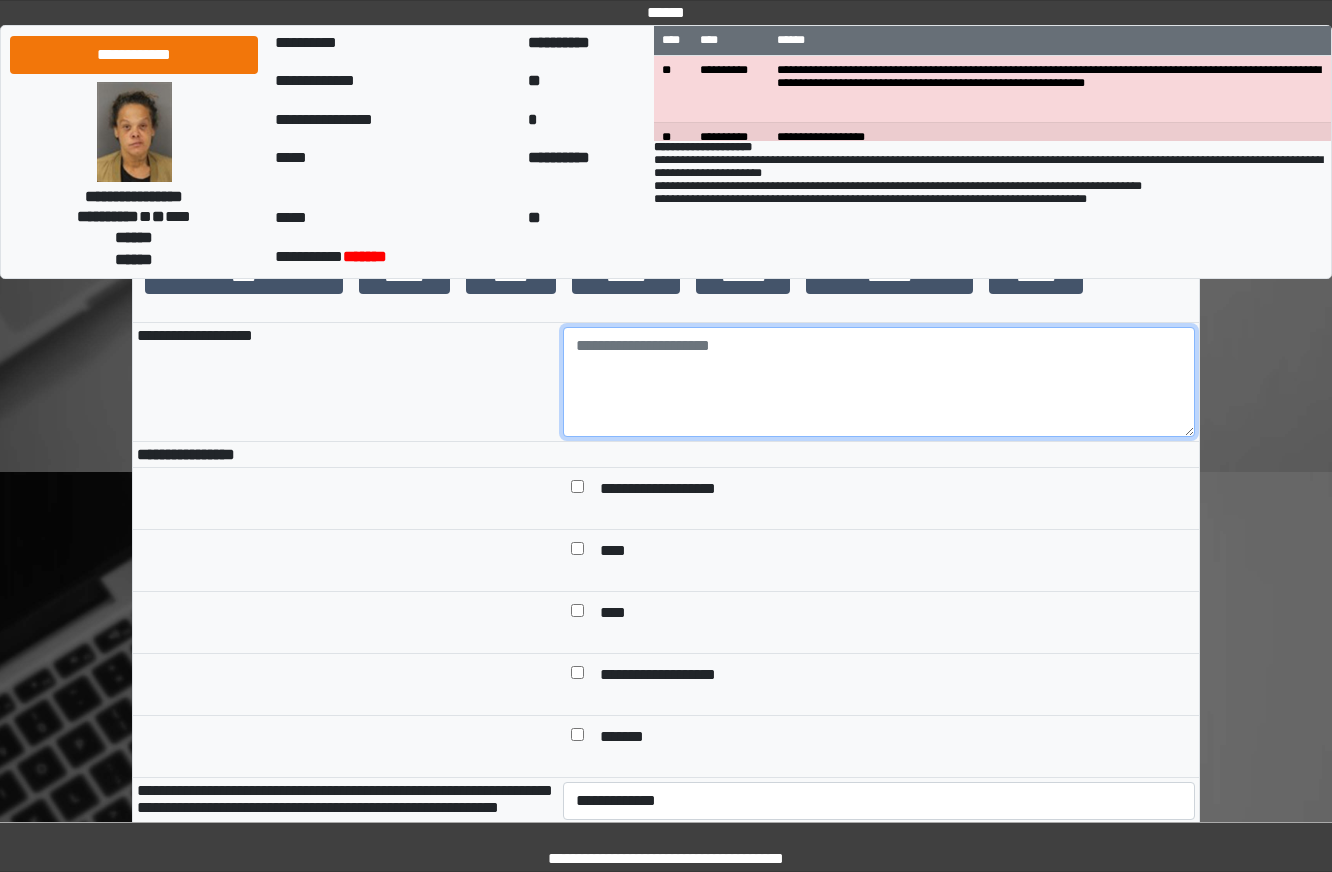 click at bounding box center (879, 382) 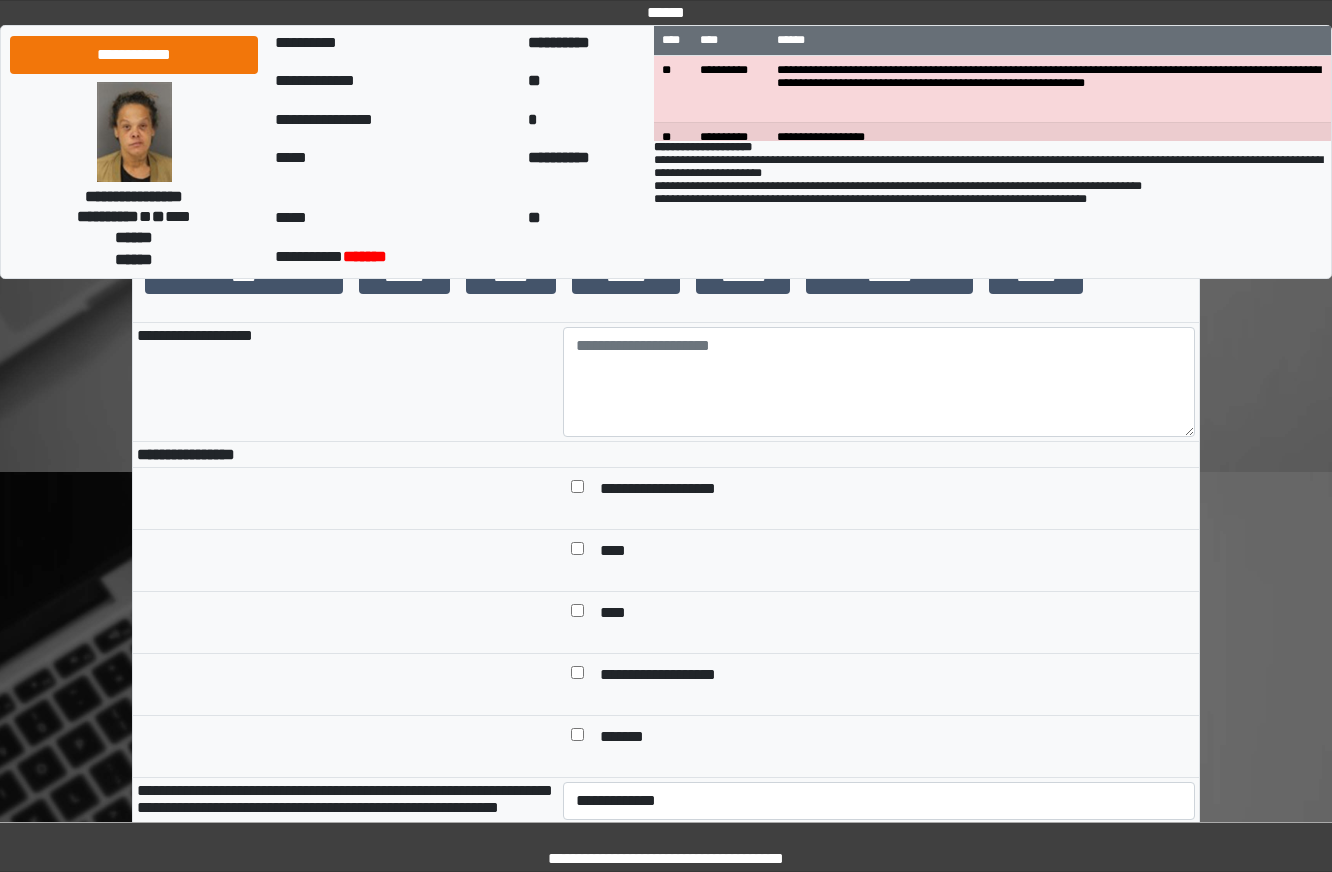 click on "**********" at bounding box center [666, 1133] 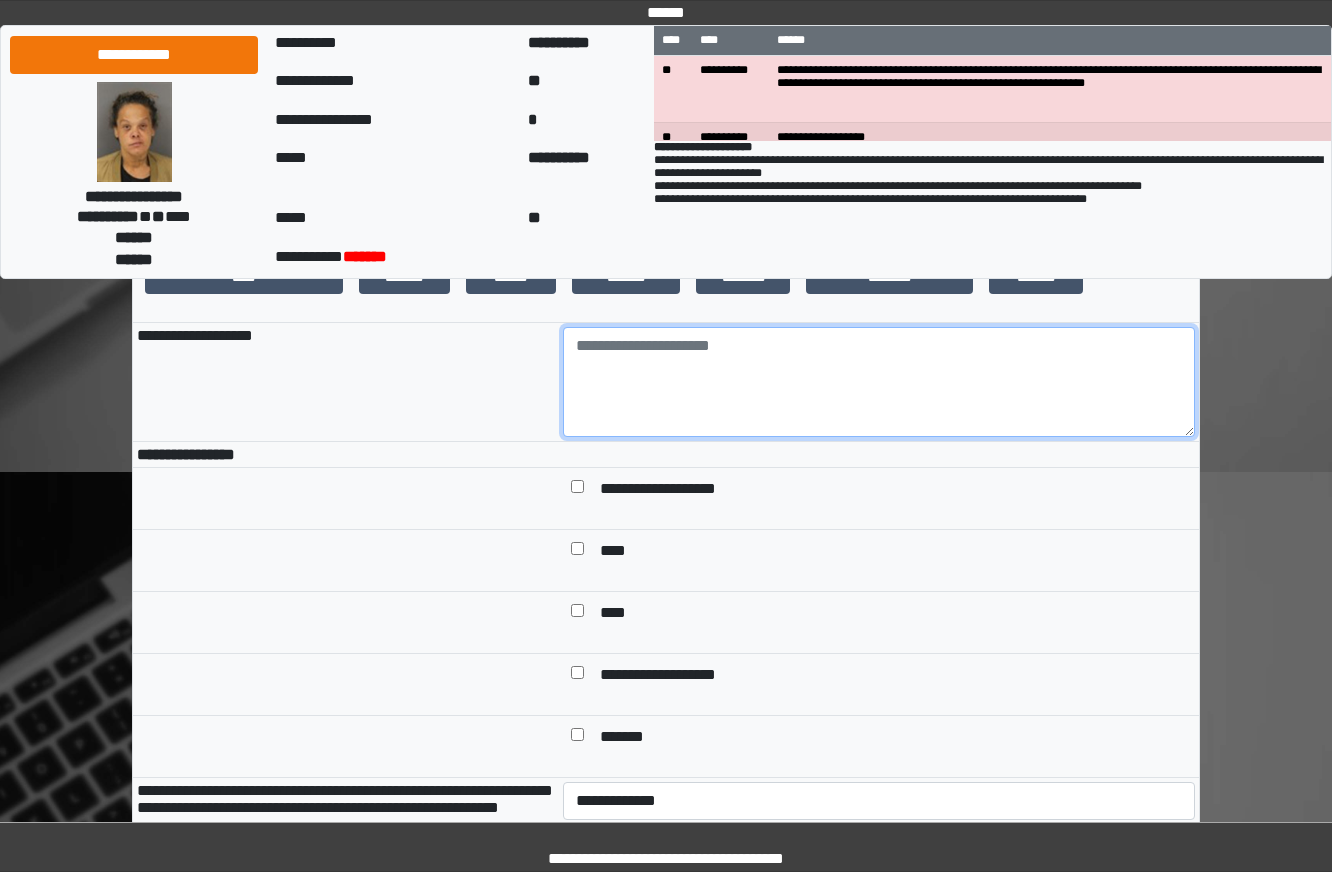 click at bounding box center [879, 382] 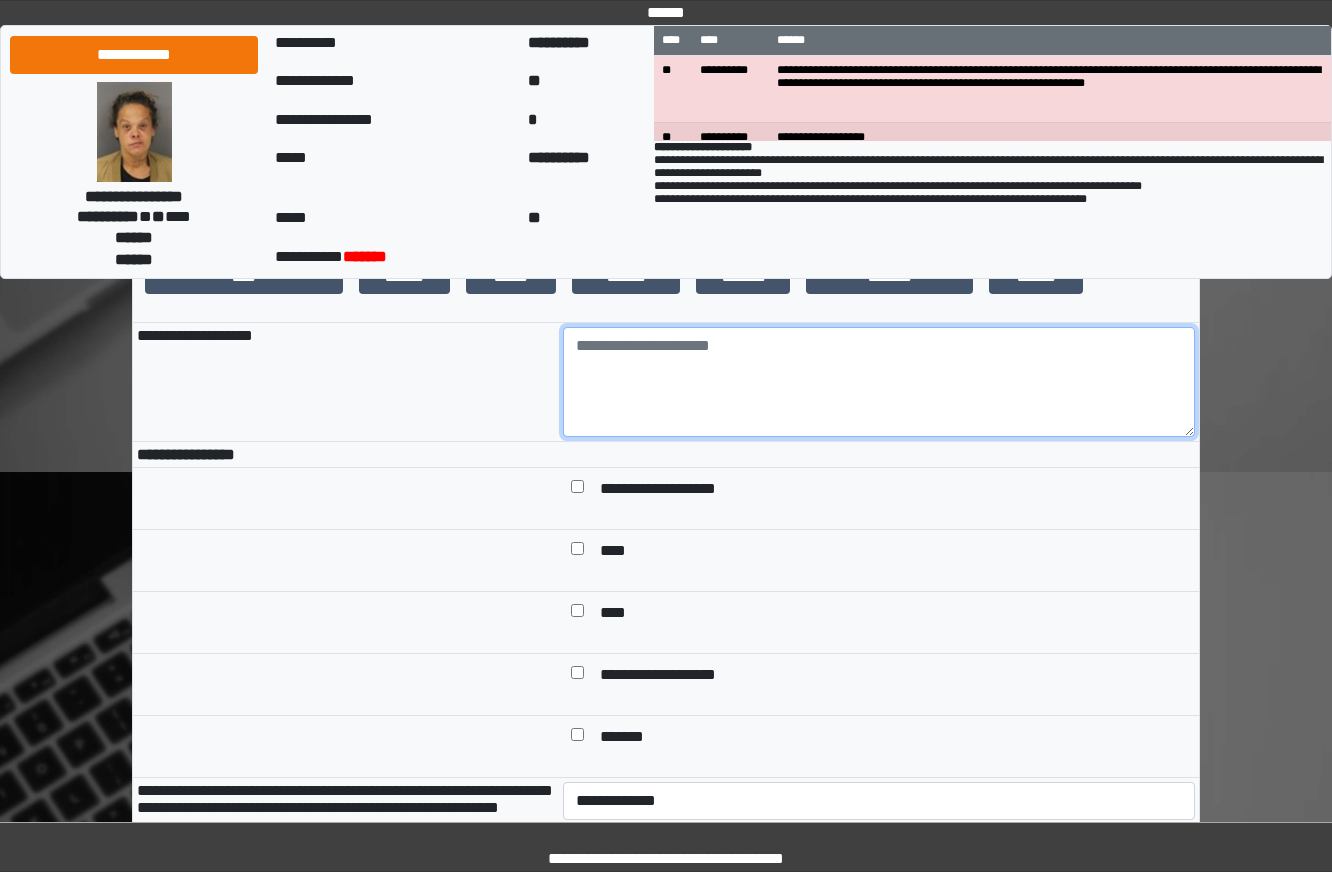 paste on "**********" 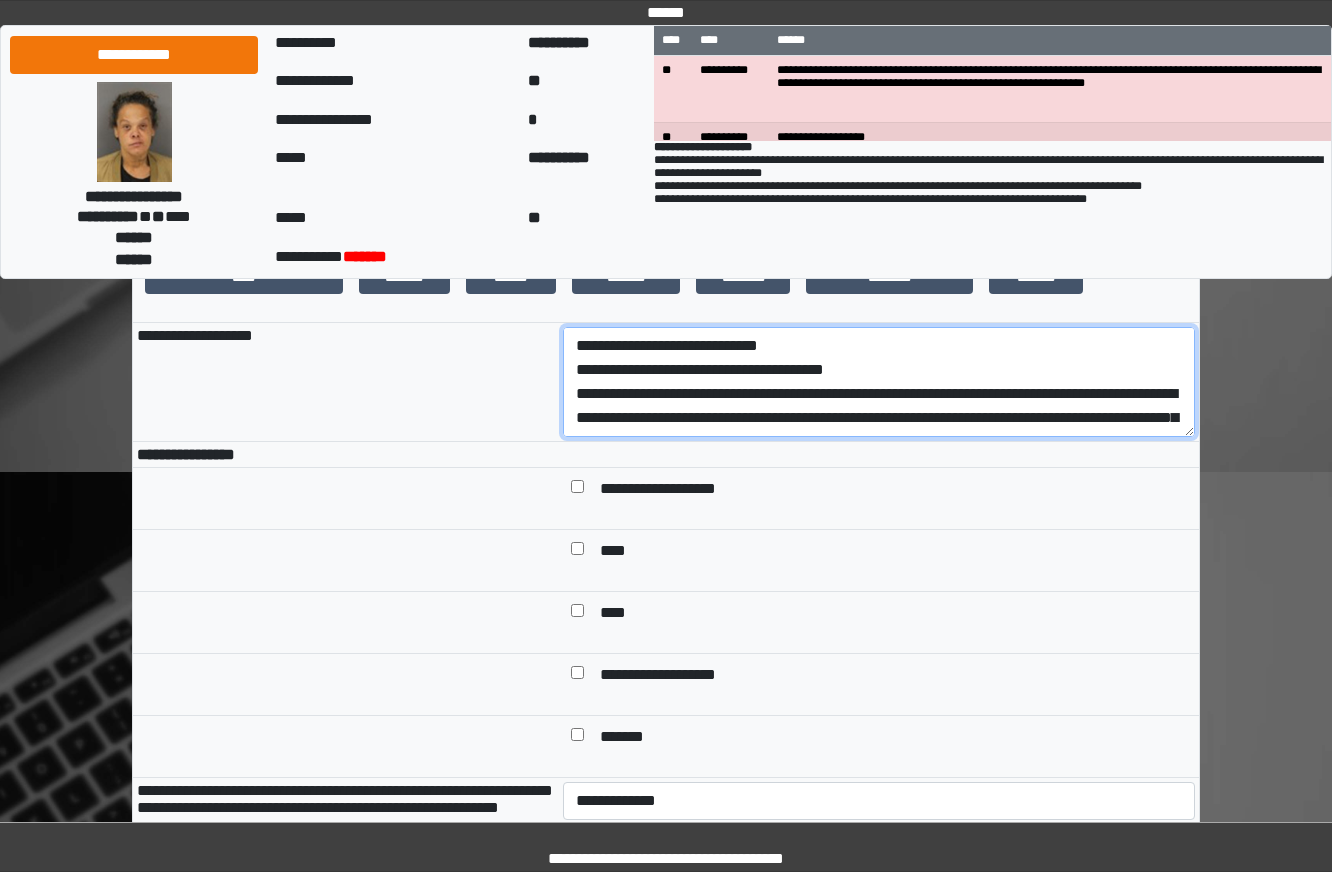 scroll, scrollTop: 257, scrollLeft: 0, axis: vertical 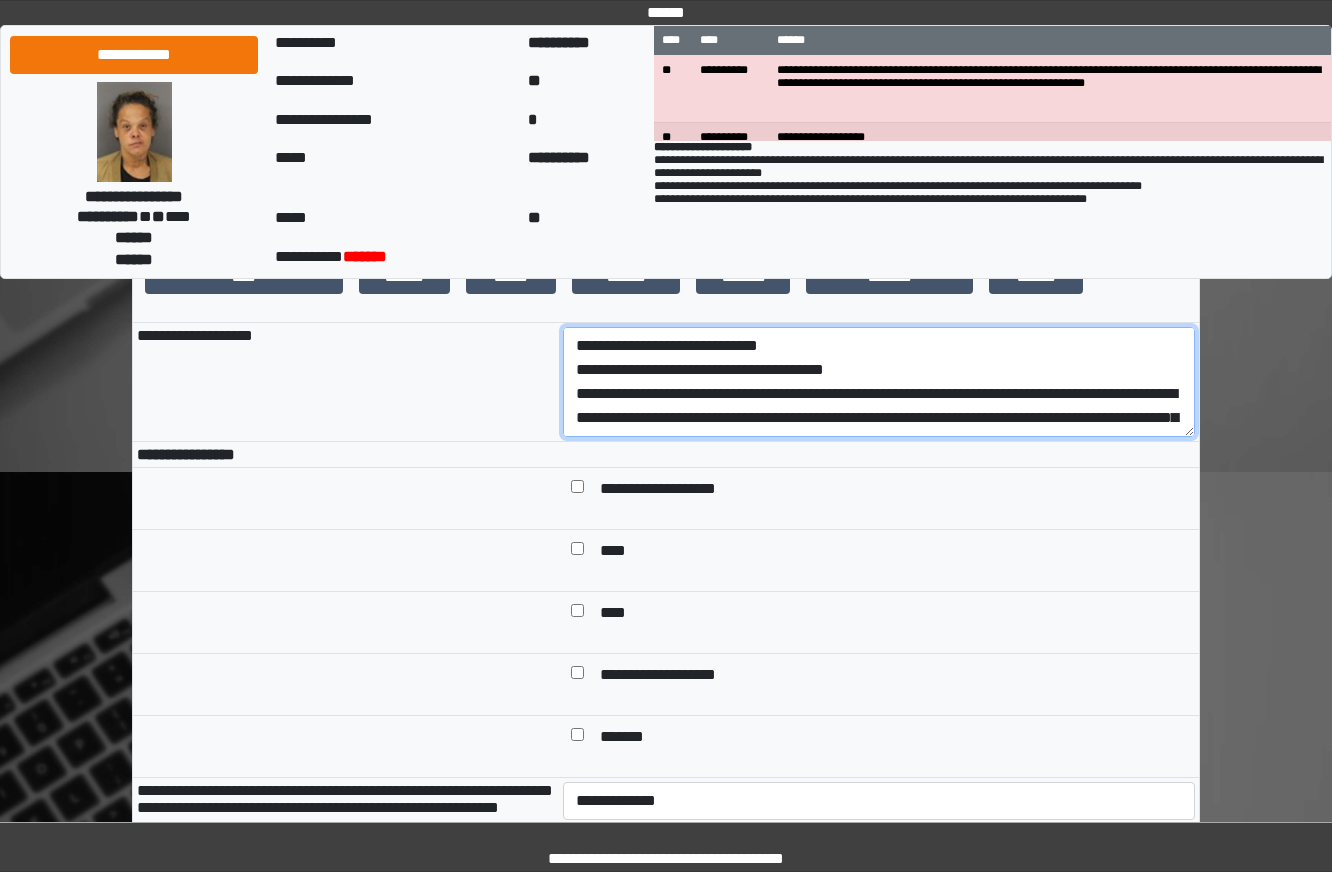 drag, startPoint x: 839, startPoint y: 456, endPoint x: 472, endPoint y: 417, distance: 369.06638 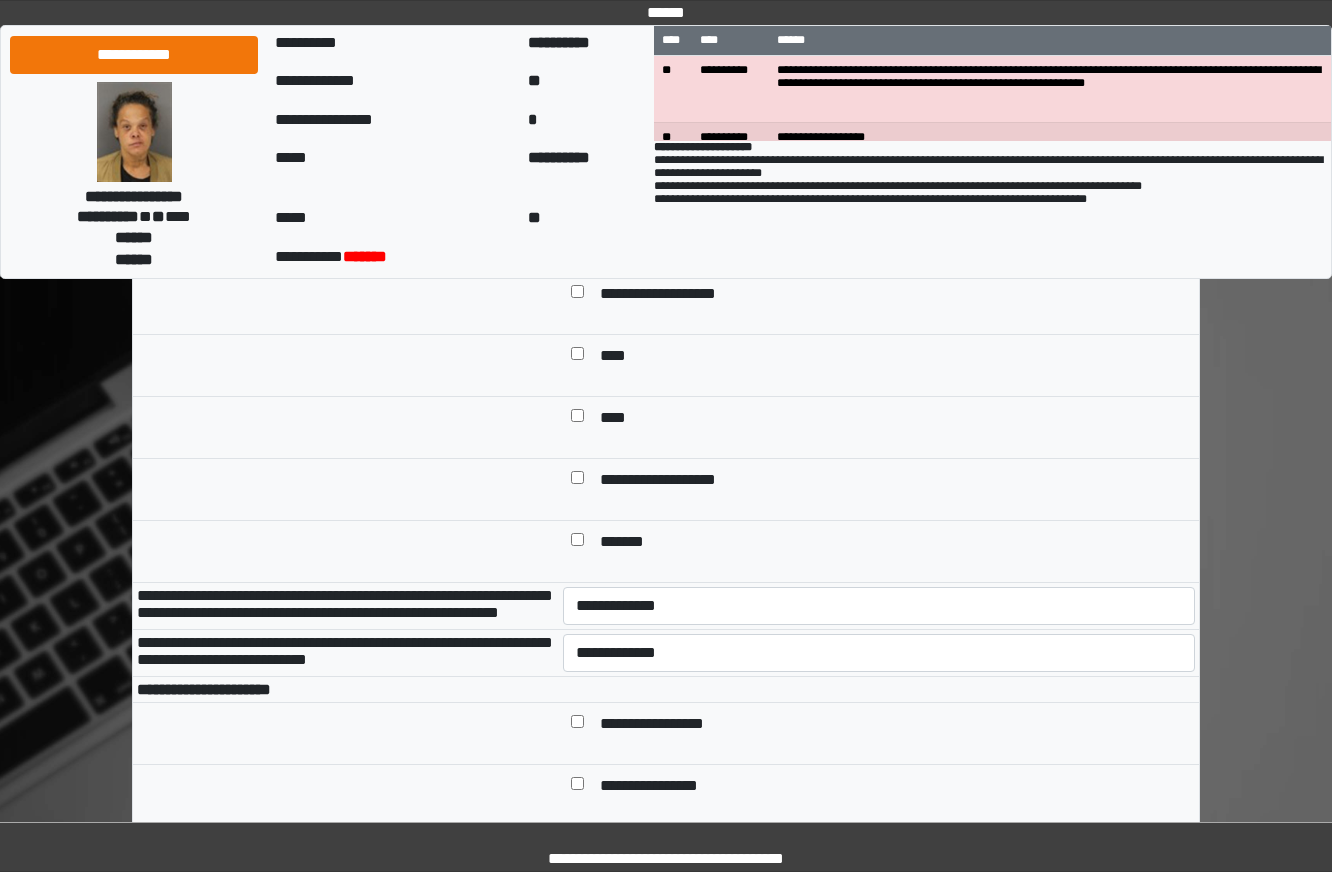 scroll, scrollTop: 600, scrollLeft: 0, axis: vertical 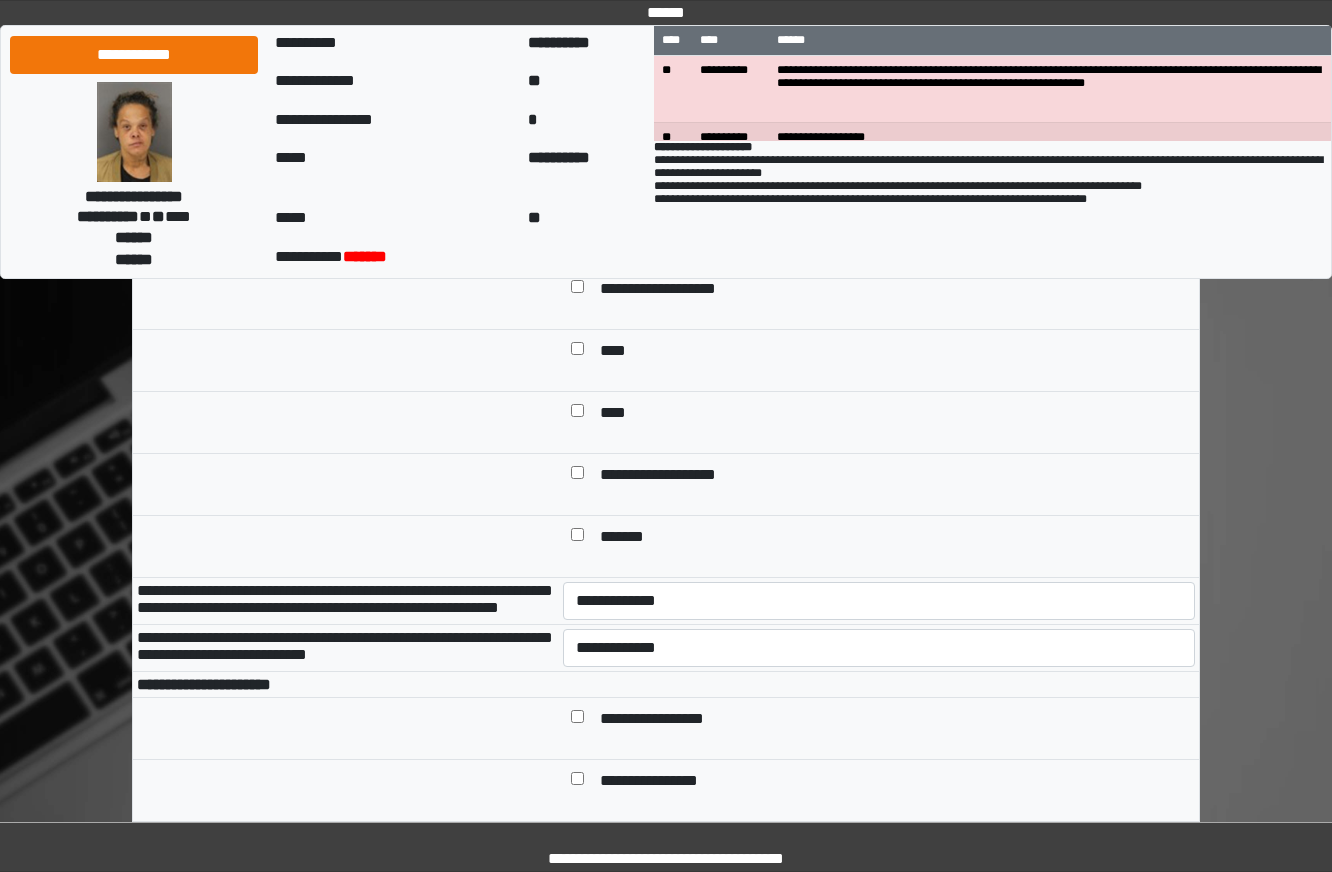 type on "**********" 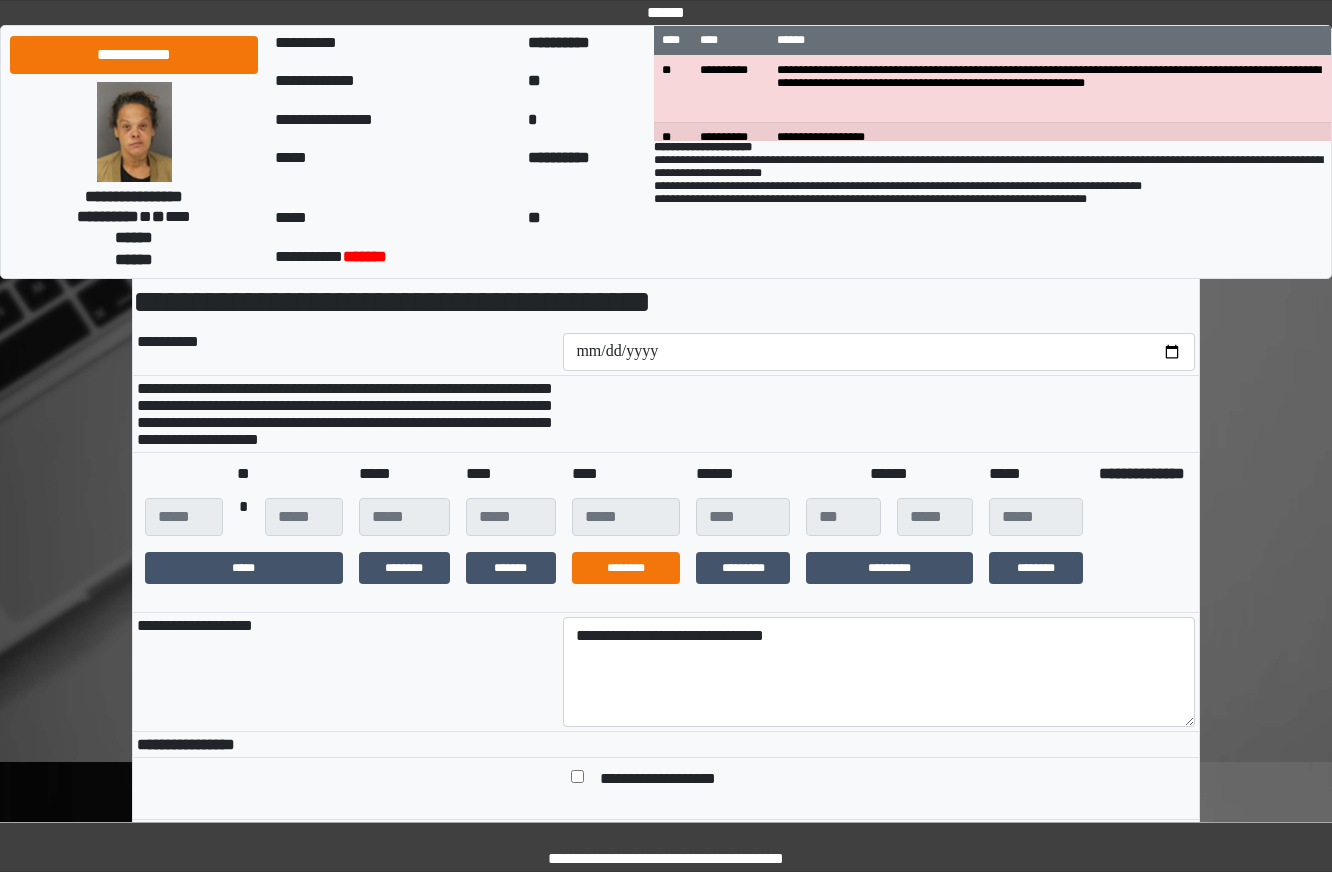 scroll, scrollTop: 100, scrollLeft: 0, axis: vertical 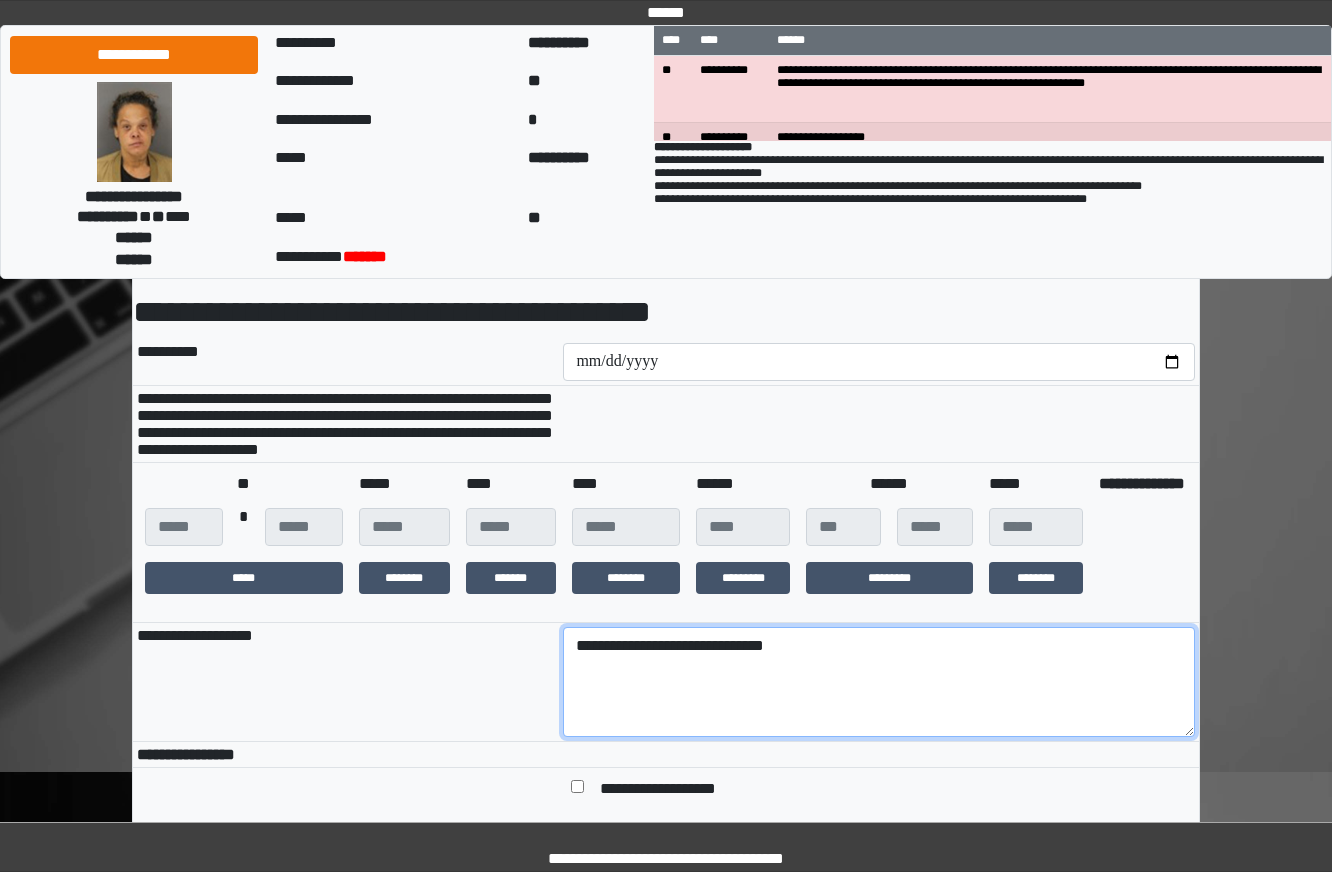 click on "**********" at bounding box center [879, 682] 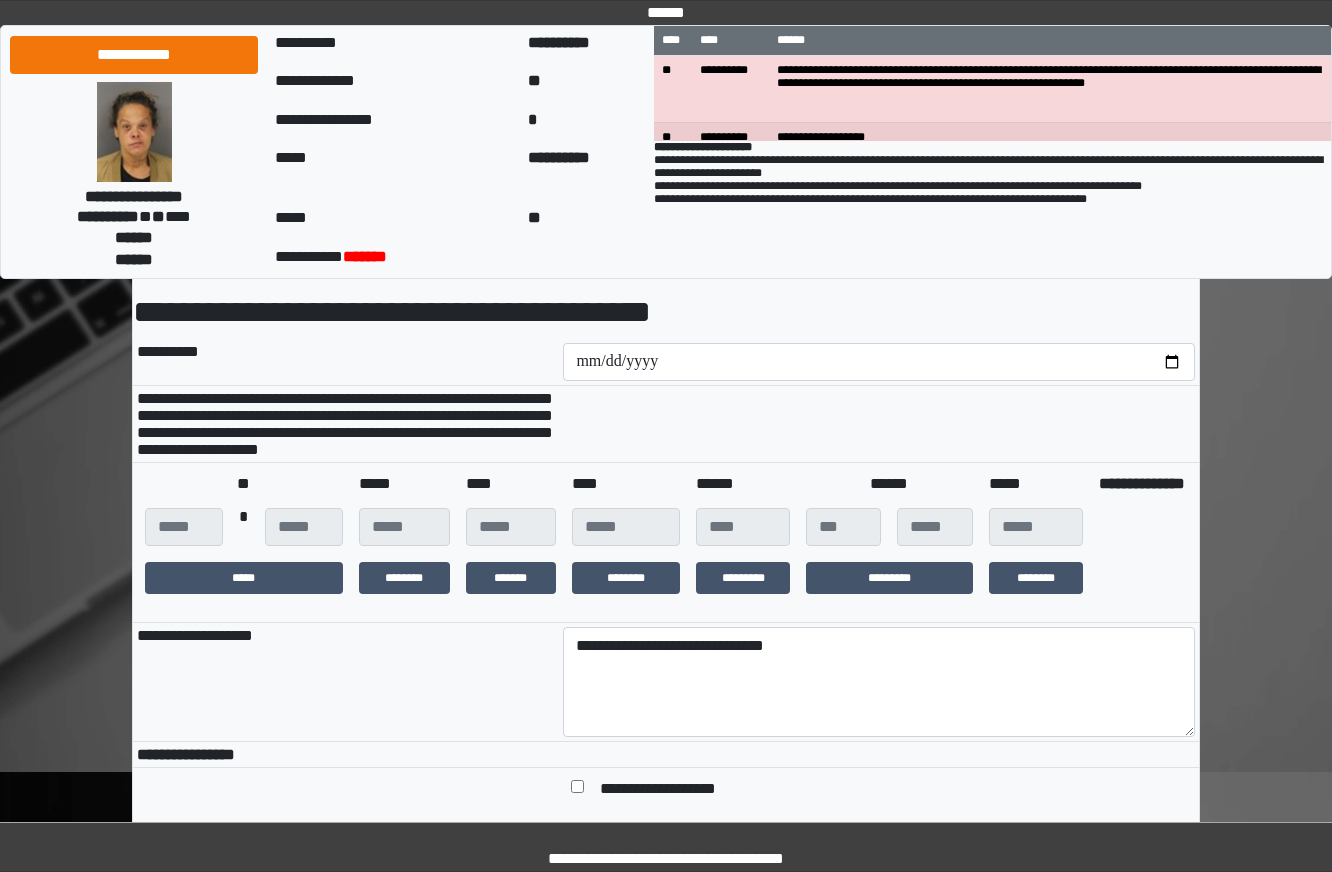 drag, startPoint x: 679, startPoint y: 732, endPoint x: 546, endPoint y: 757, distance: 135.32922 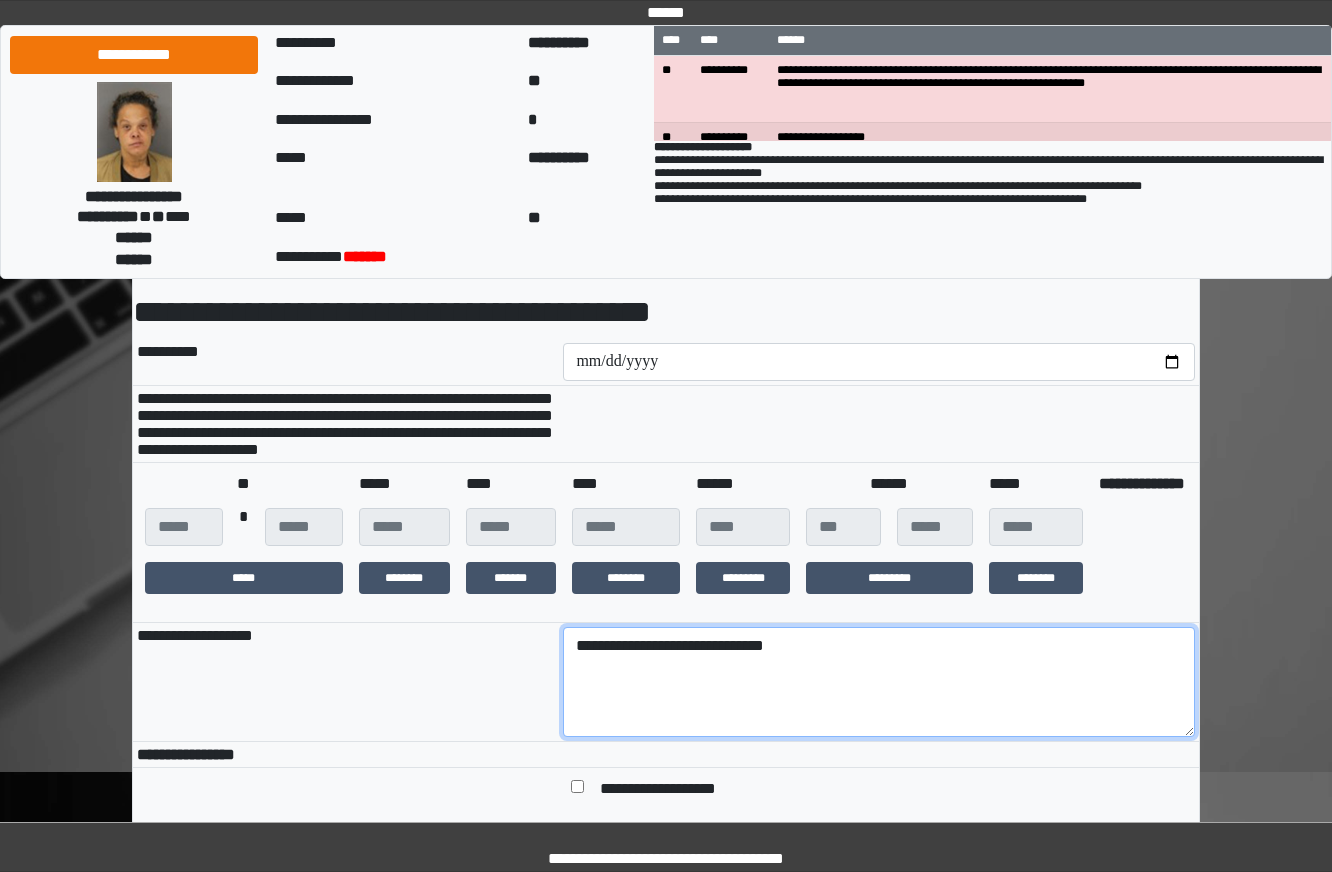 drag, startPoint x: 869, startPoint y: 728, endPoint x: 261, endPoint y: 514, distance: 644.5619 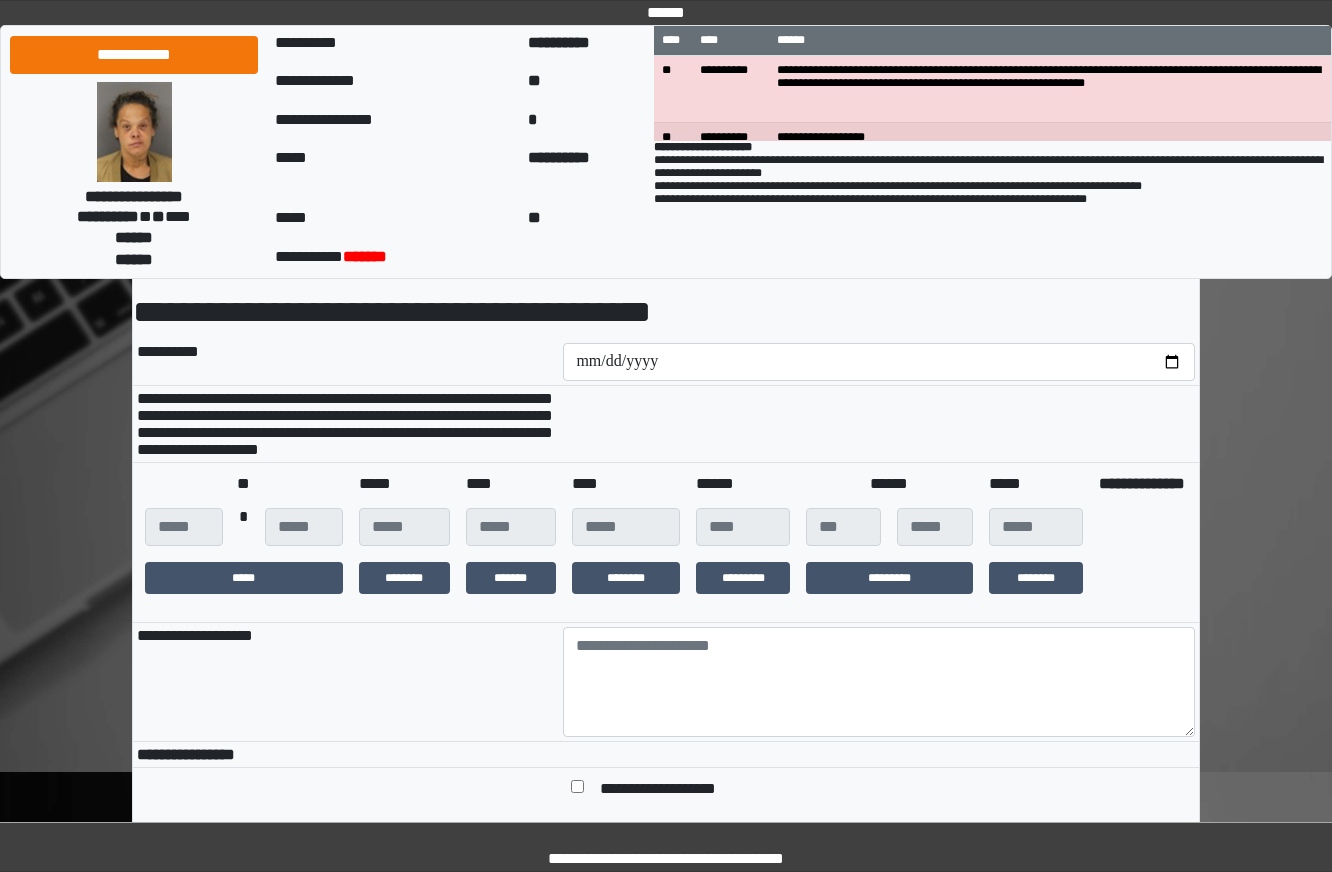 click on "**********" at bounding box center (666, 1433) 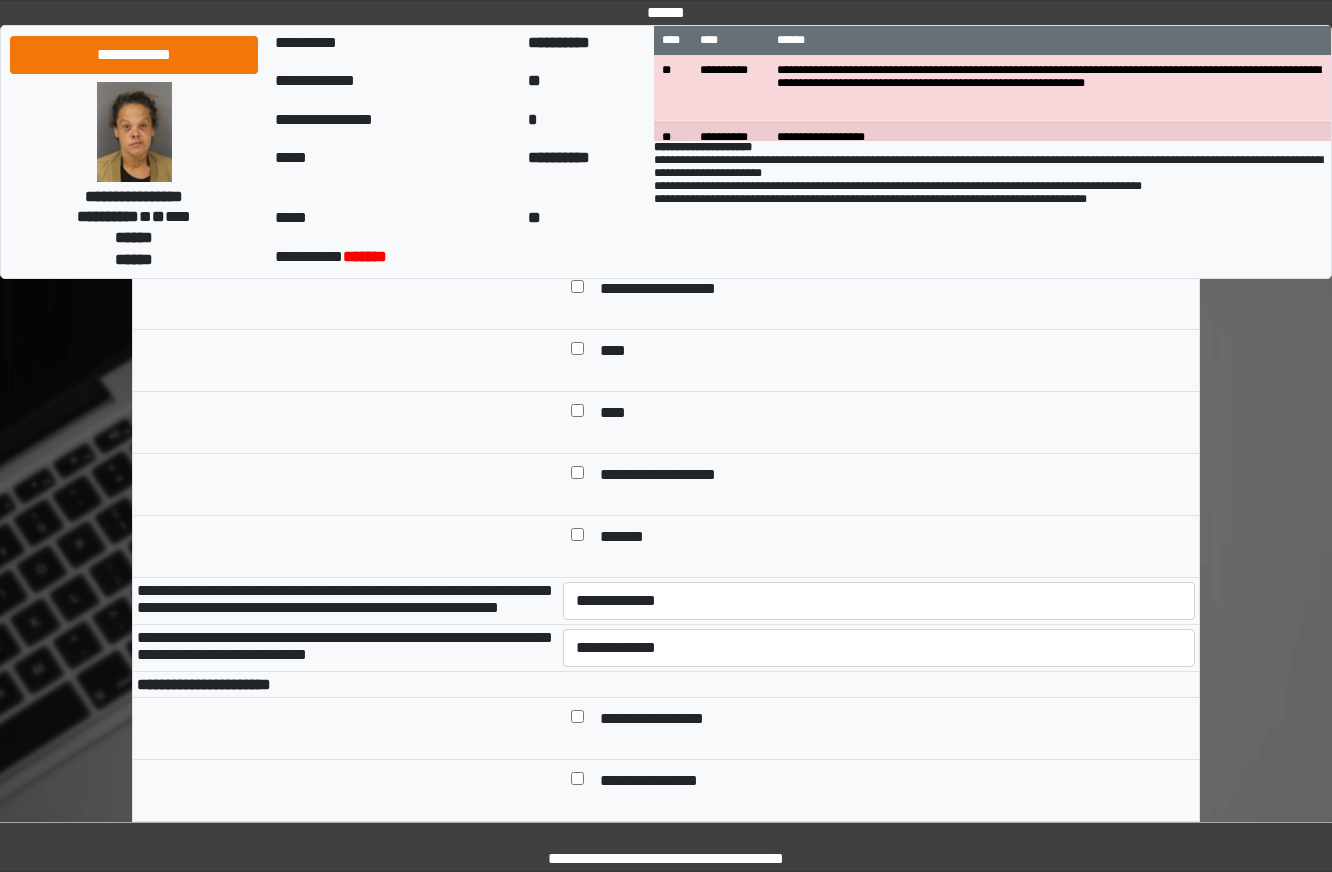 scroll, scrollTop: 200, scrollLeft: 0, axis: vertical 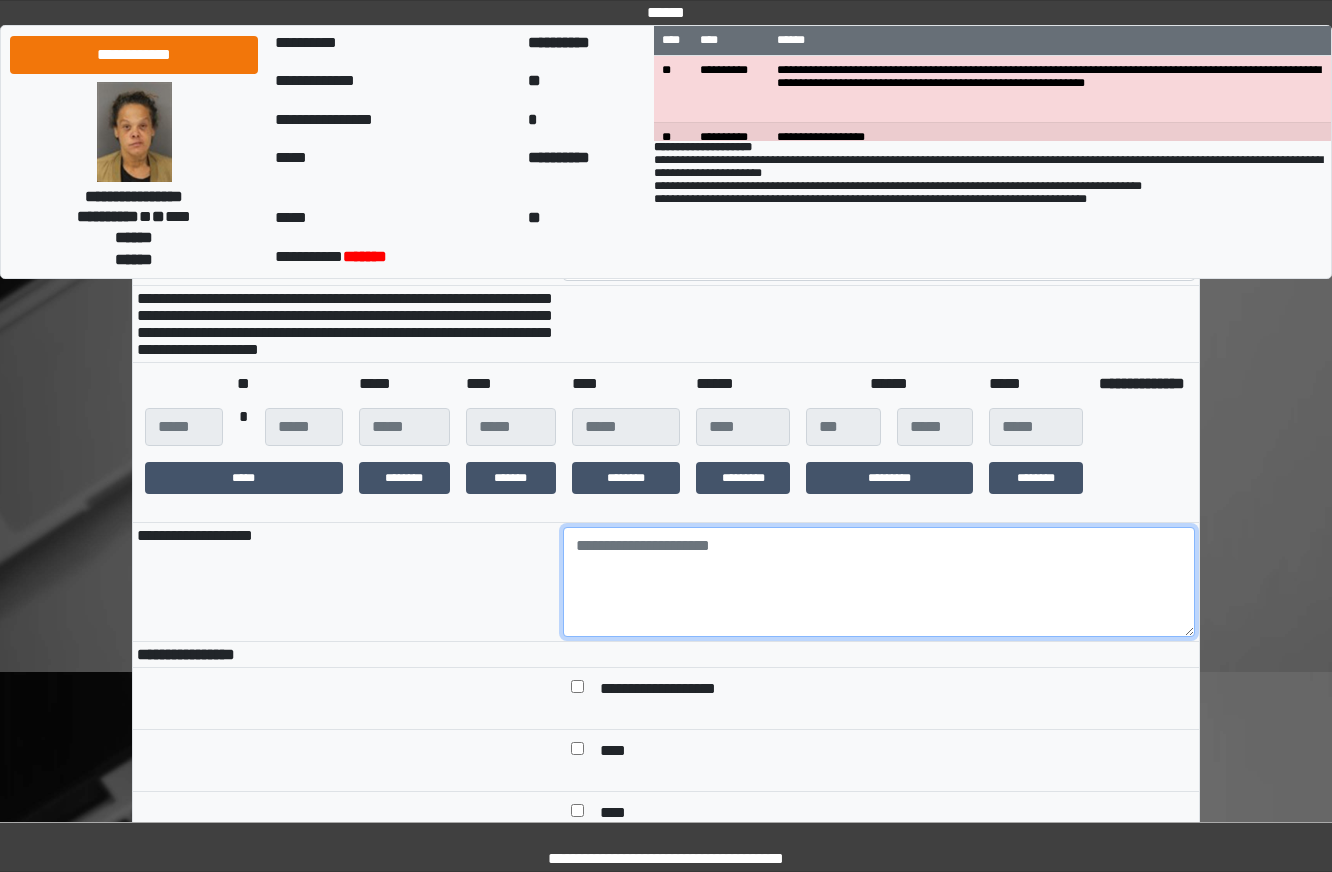 click at bounding box center [879, 582] 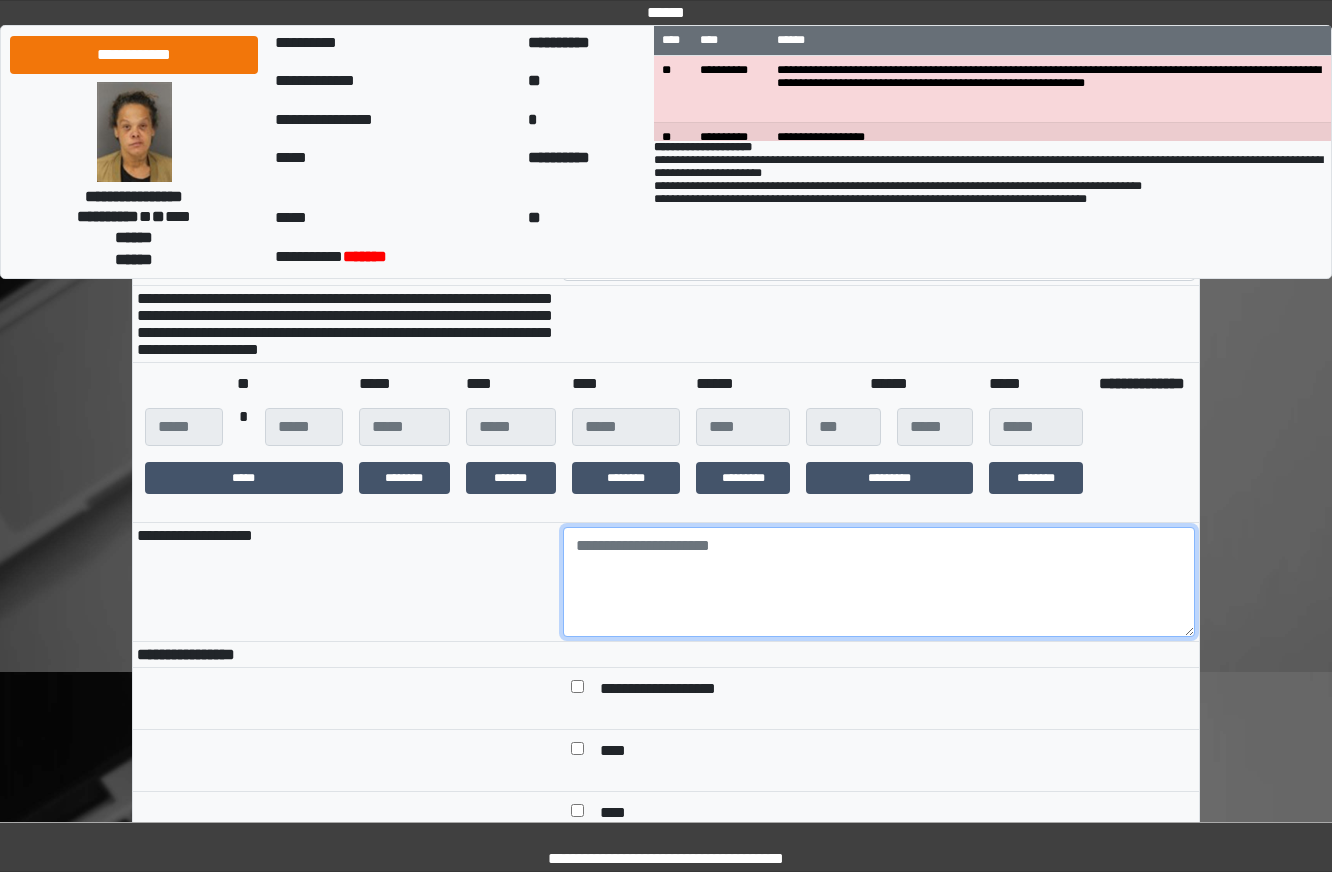paste on "**********" 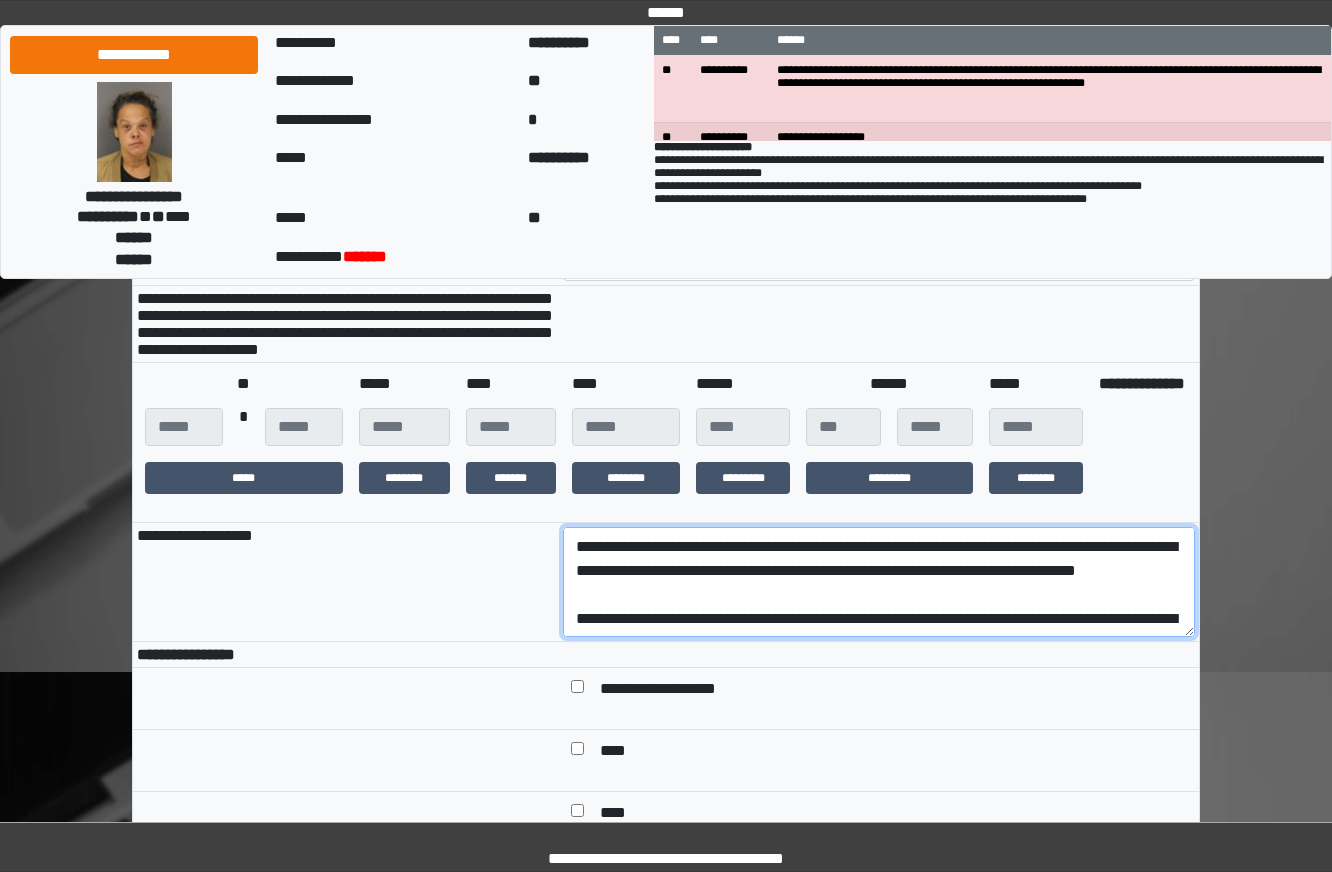 scroll, scrollTop: 0, scrollLeft: 0, axis: both 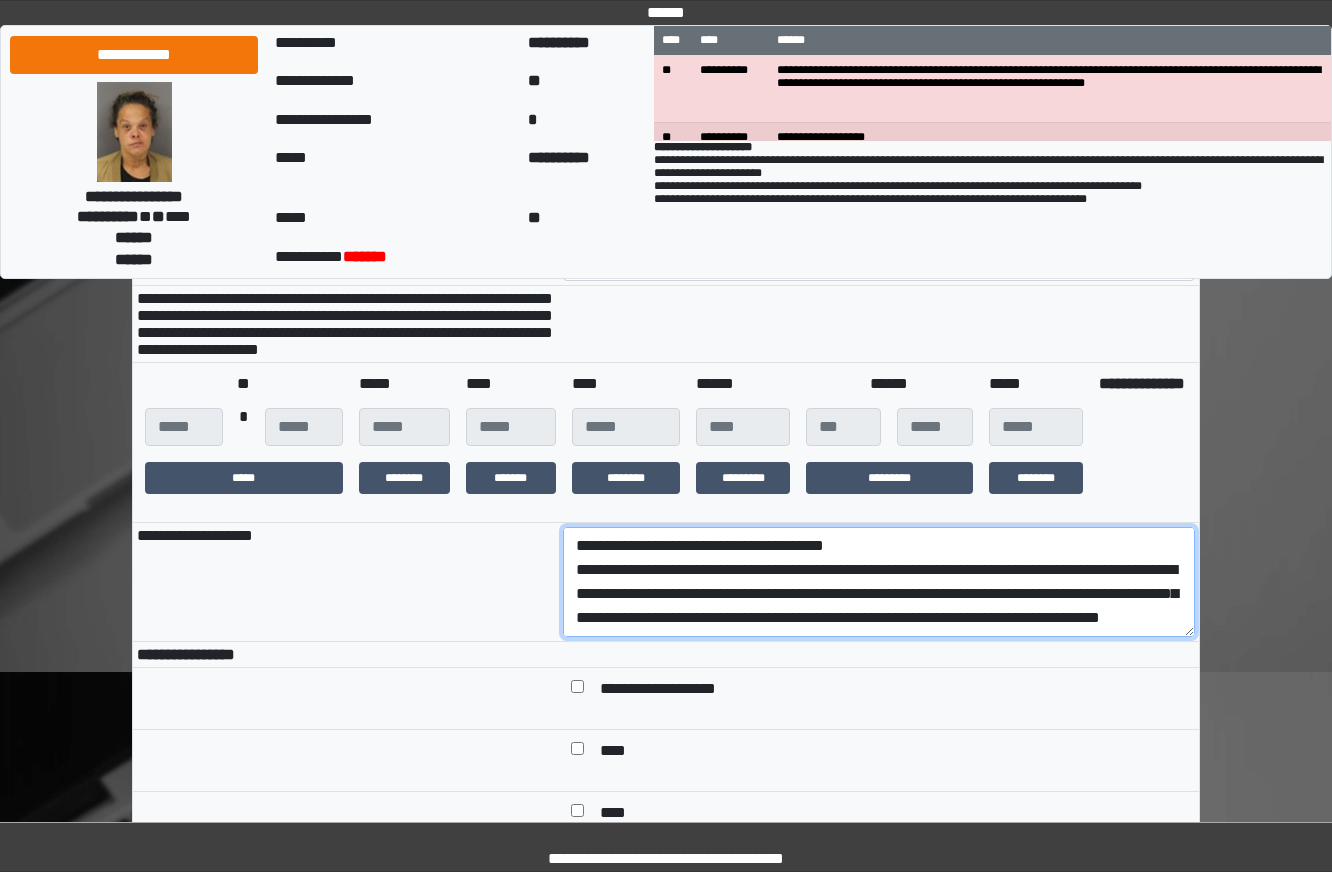 drag, startPoint x: 794, startPoint y: 671, endPoint x: 513, endPoint y: 600, distance: 289.831 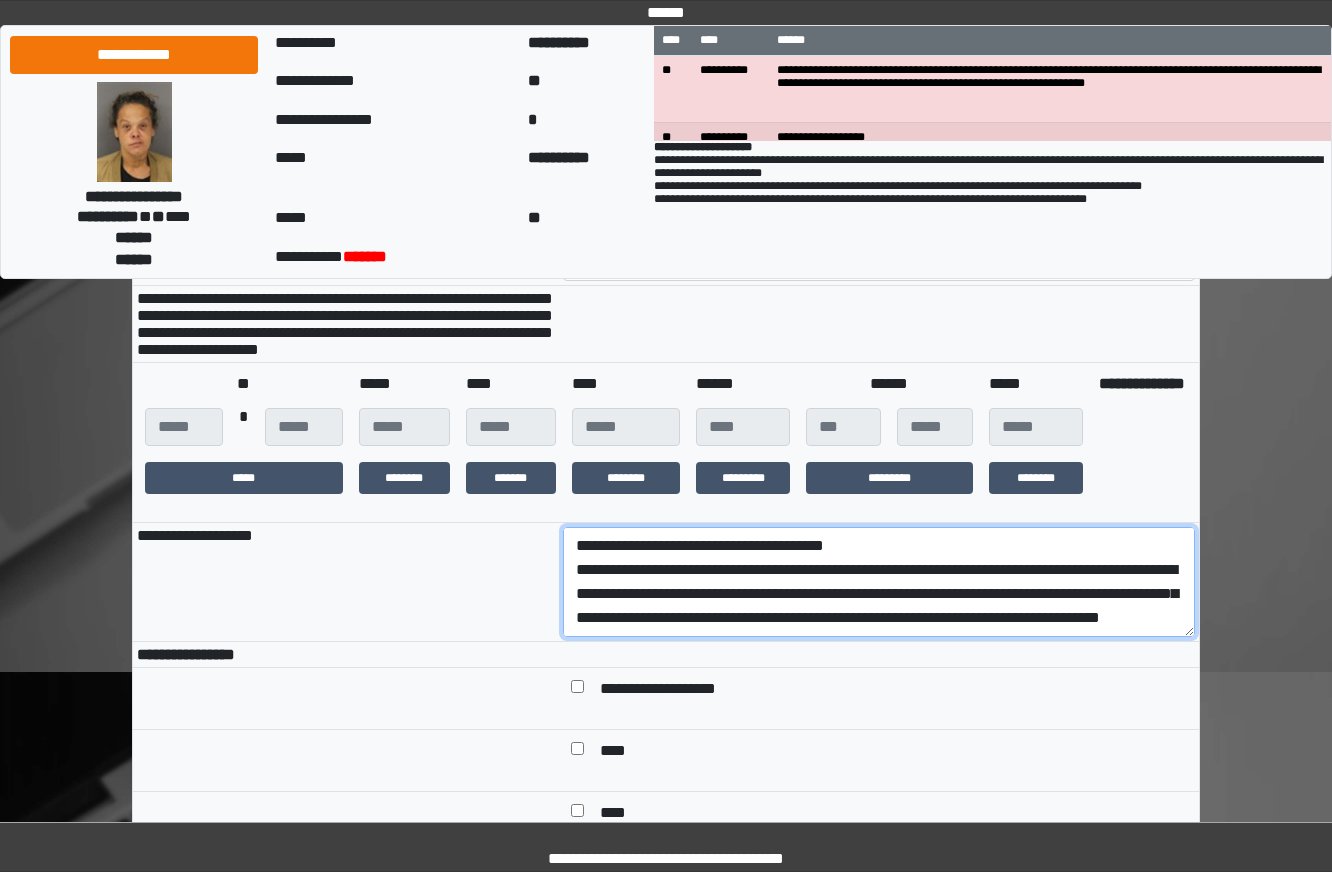 click on "**********" at bounding box center [879, 582] 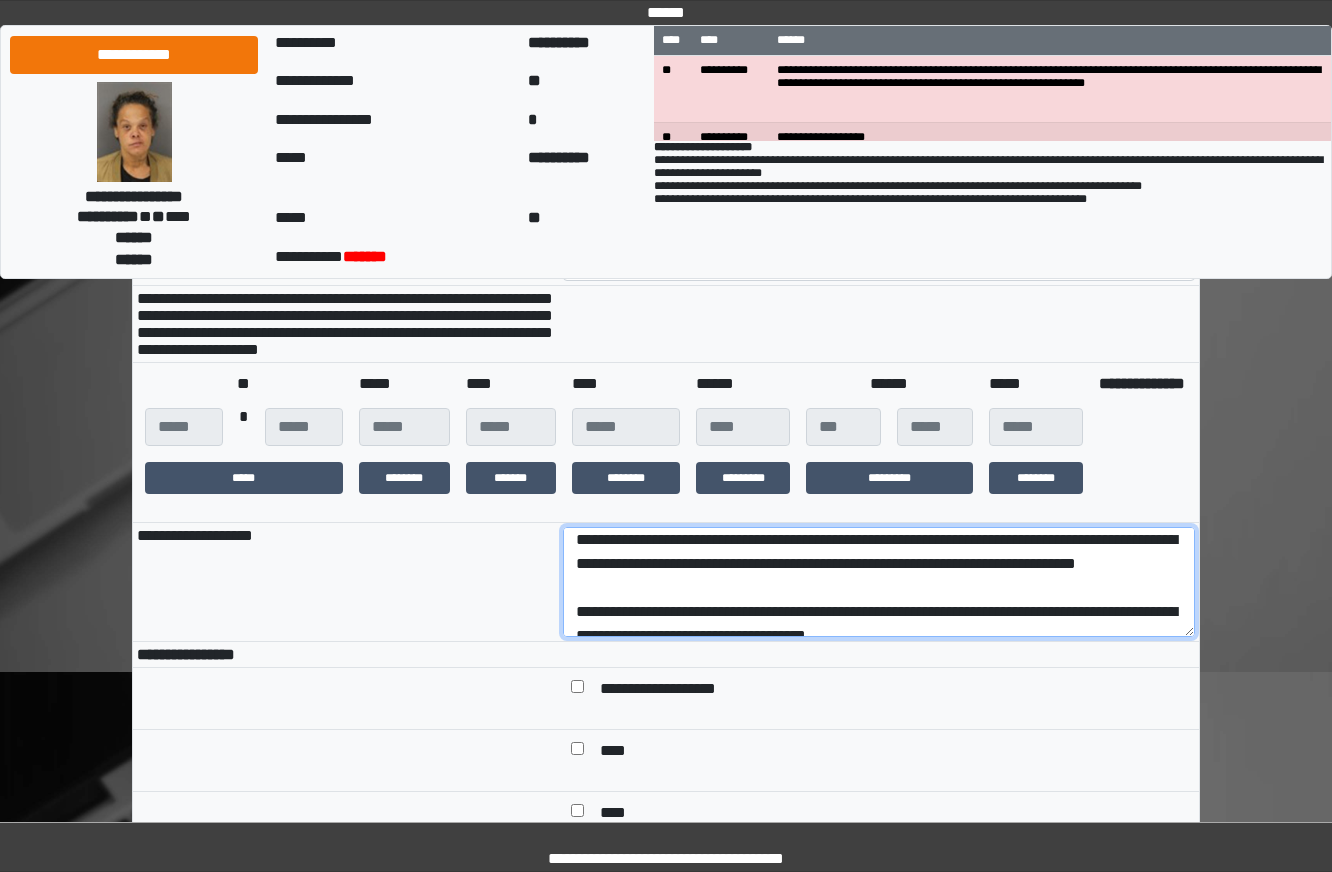 scroll, scrollTop: 240, scrollLeft: 0, axis: vertical 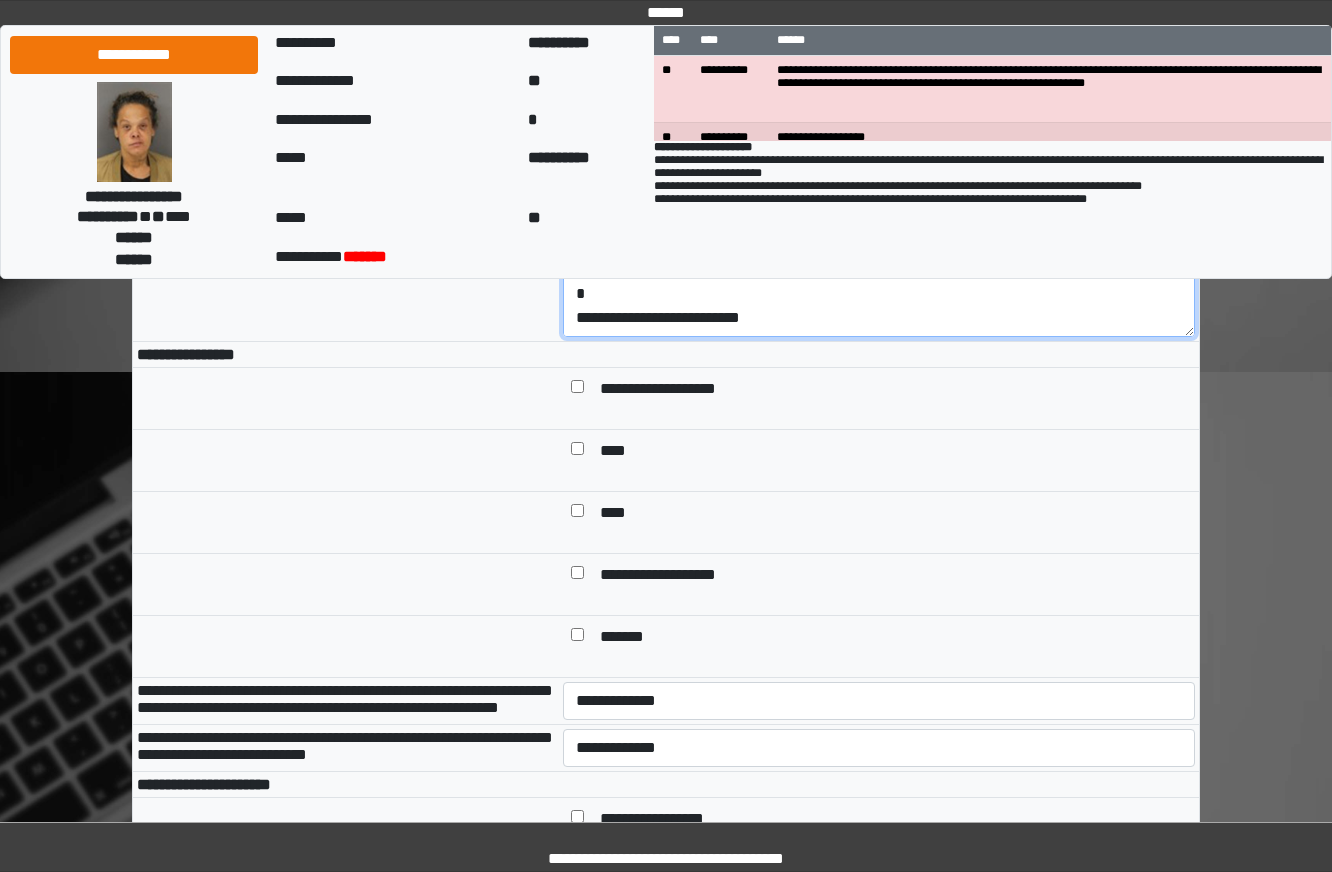 type on "**********" 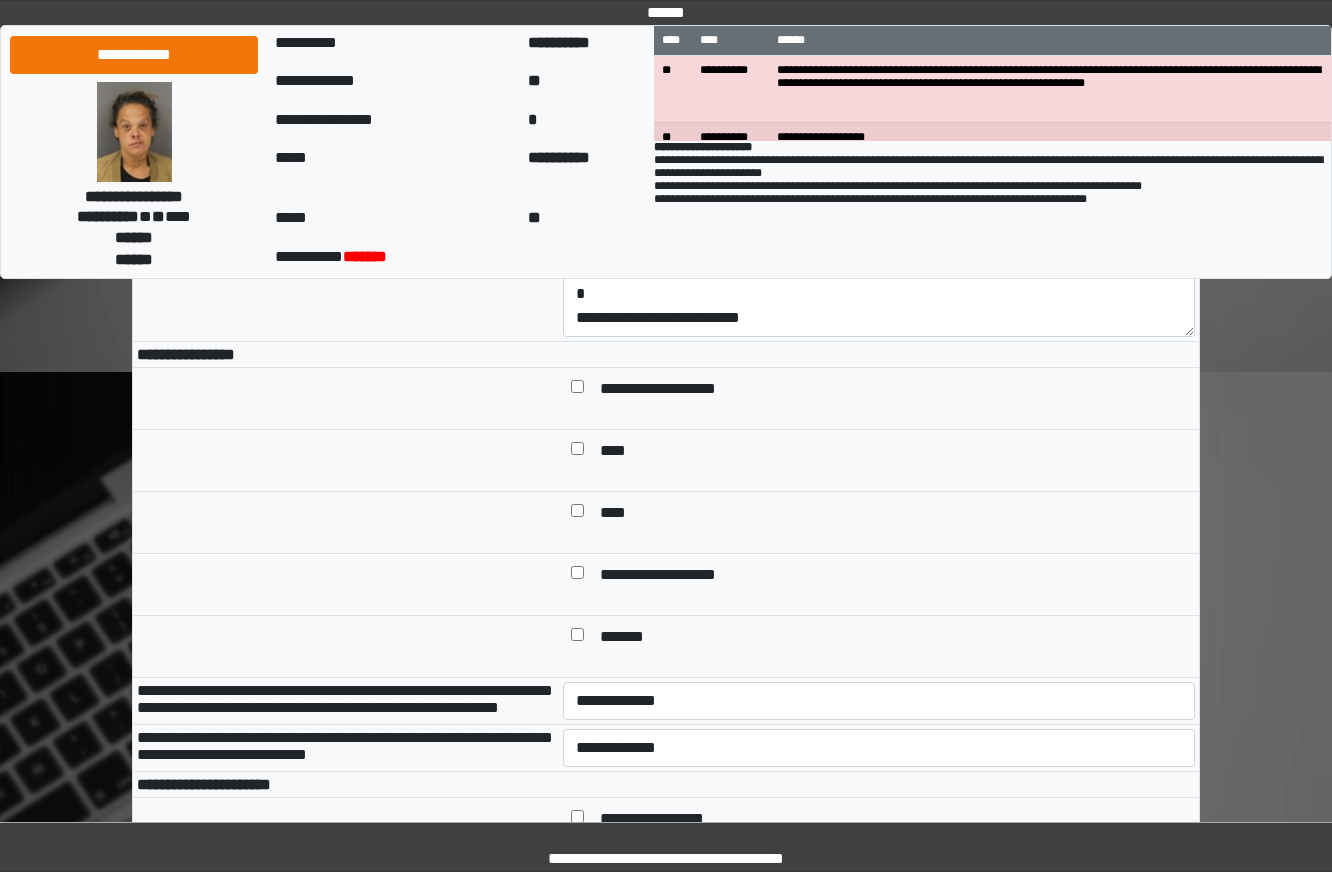 drag, startPoint x: 469, startPoint y: 643, endPoint x: 359, endPoint y: 633, distance: 110.45361 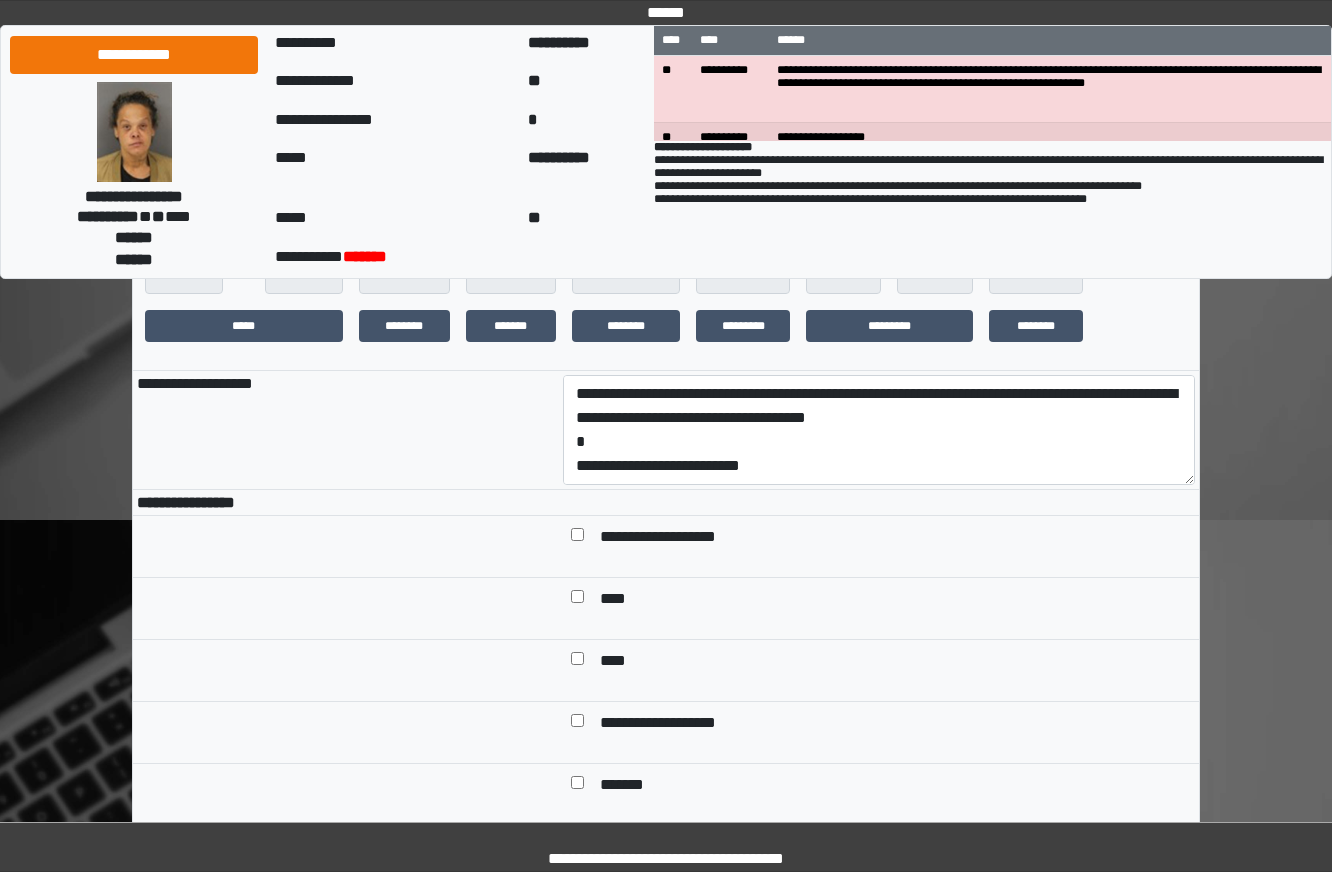 scroll, scrollTop: 100, scrollLeft: 0, axis: vertical 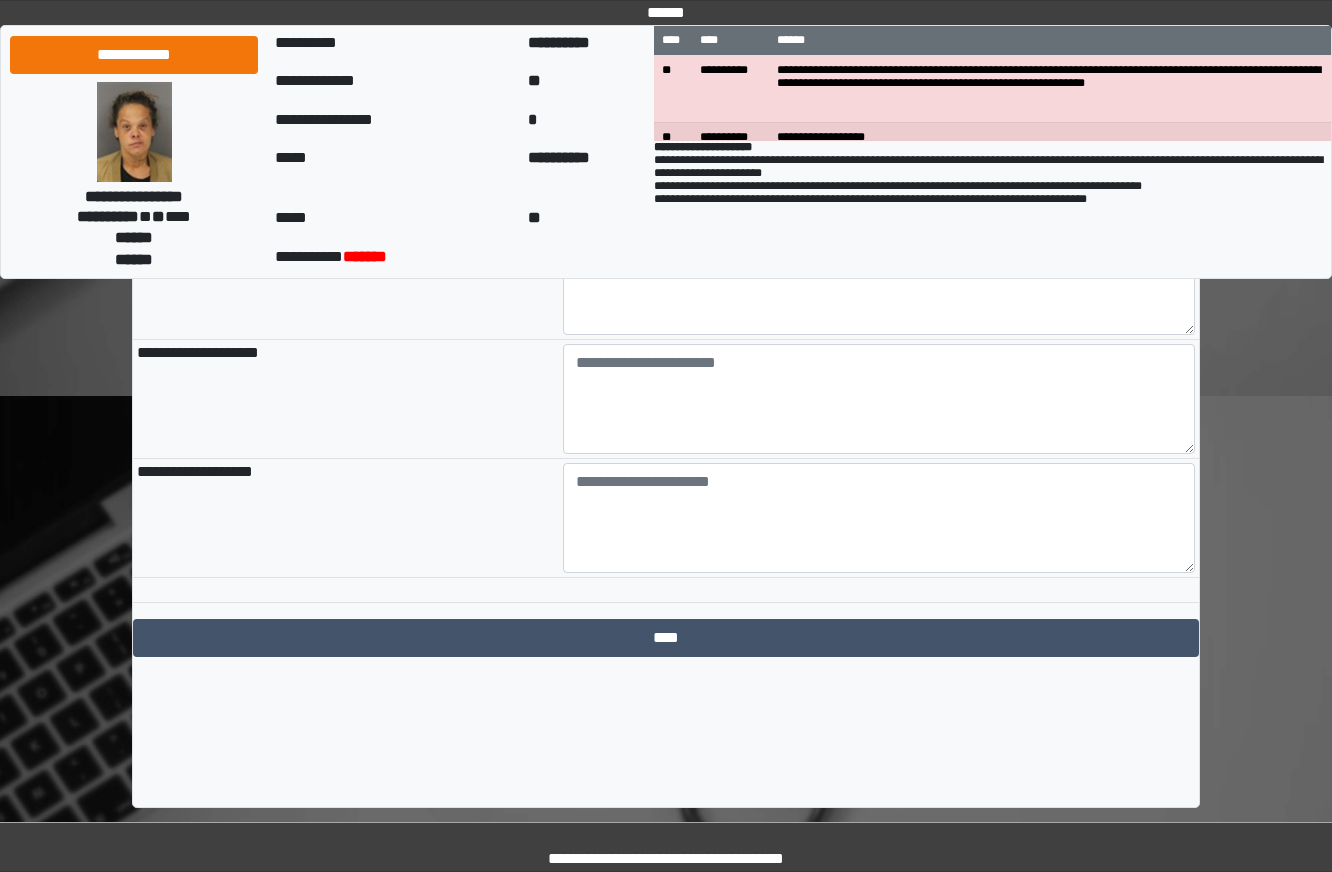 type 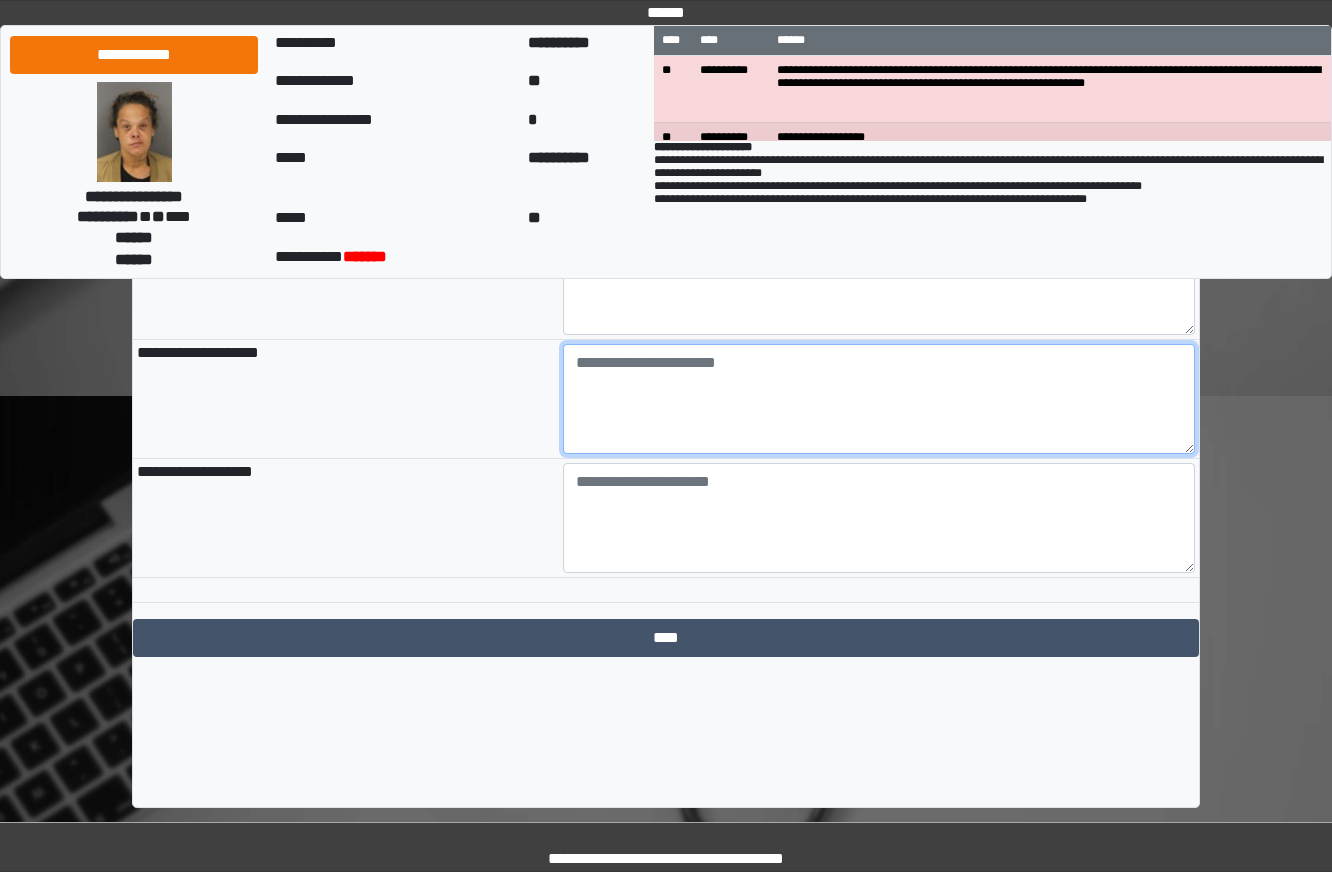 click at bounding box center (879, 399) 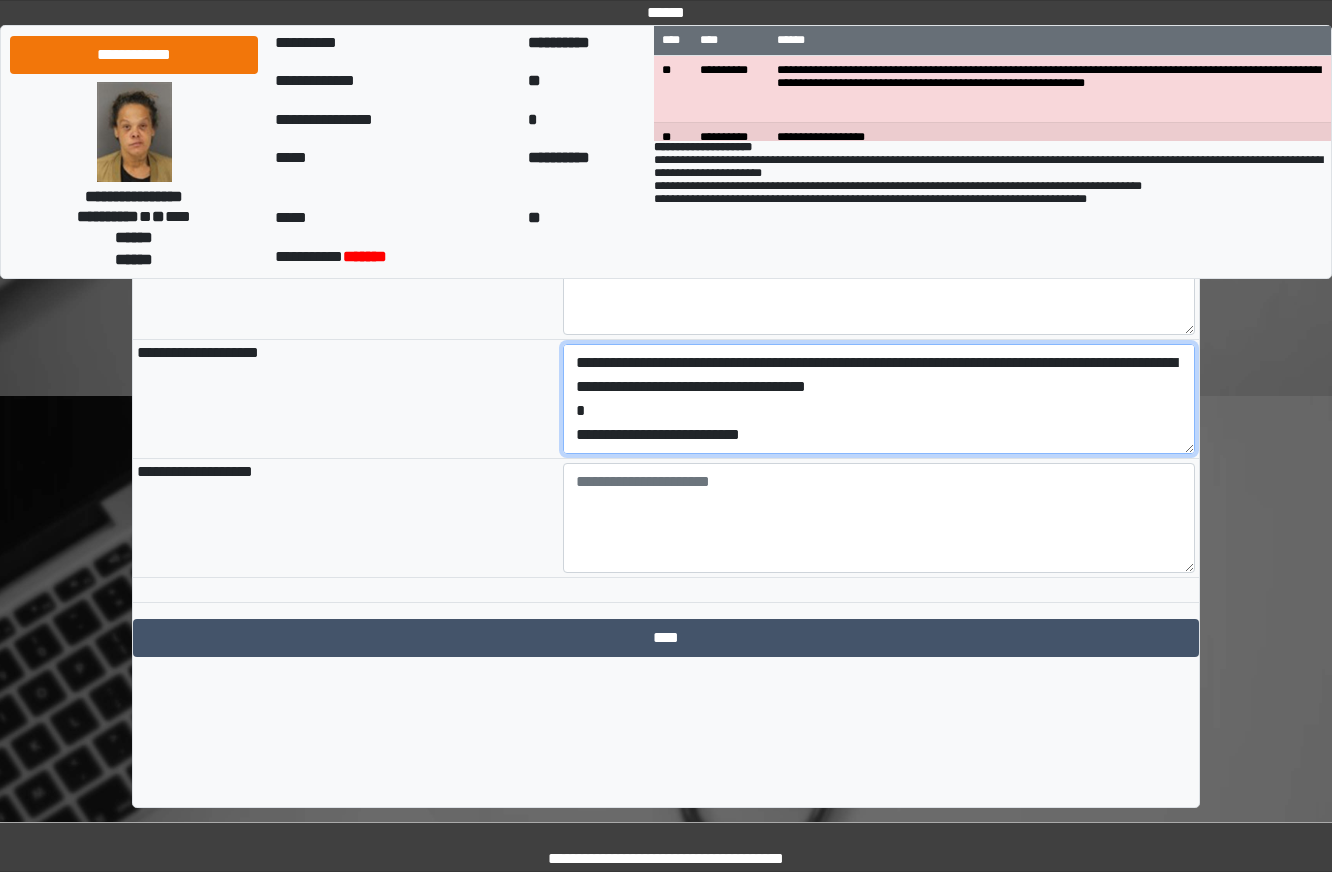 scroll, scrollTop: 240, scrollLeft: 0, axis: vertical 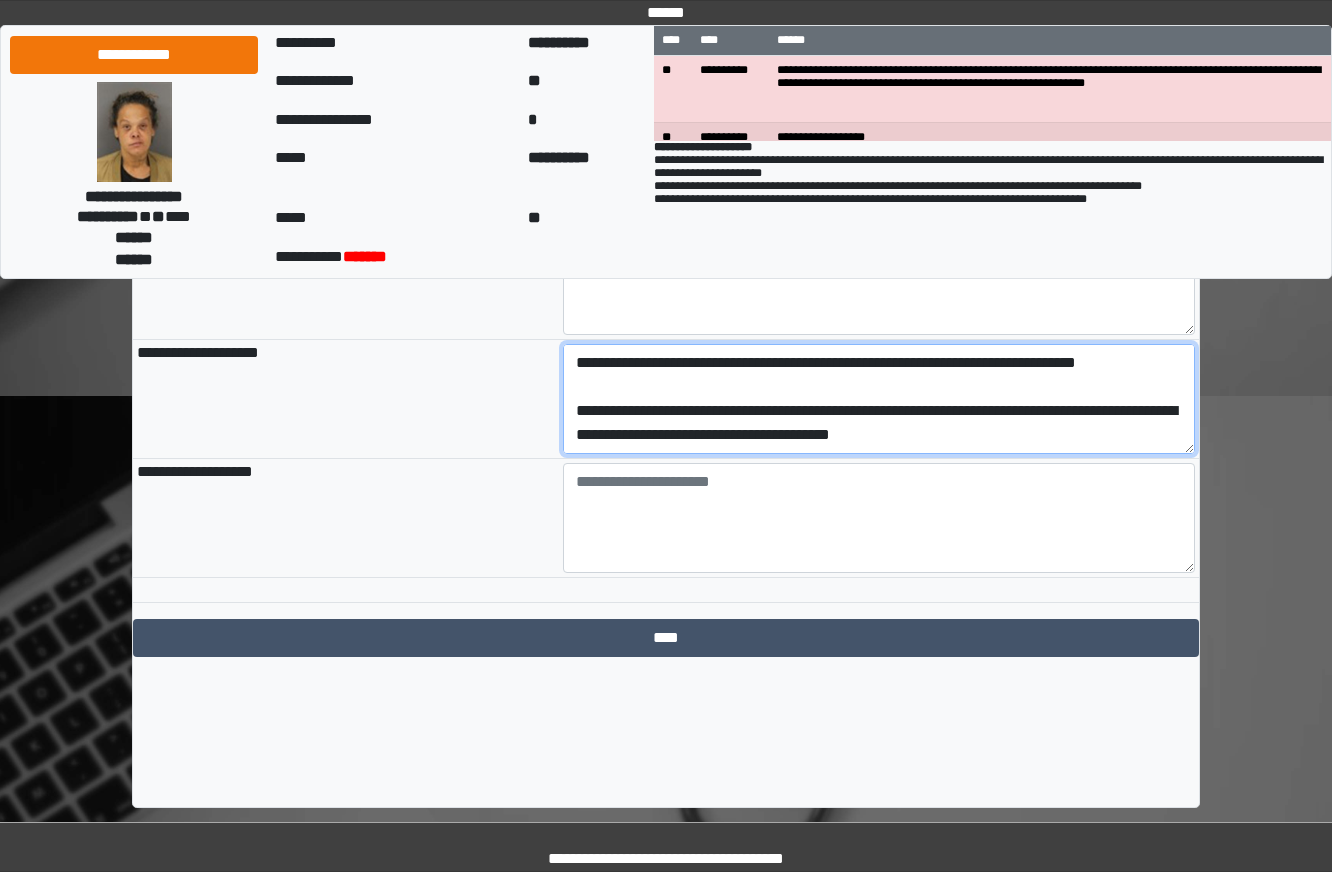 paste on "**********" 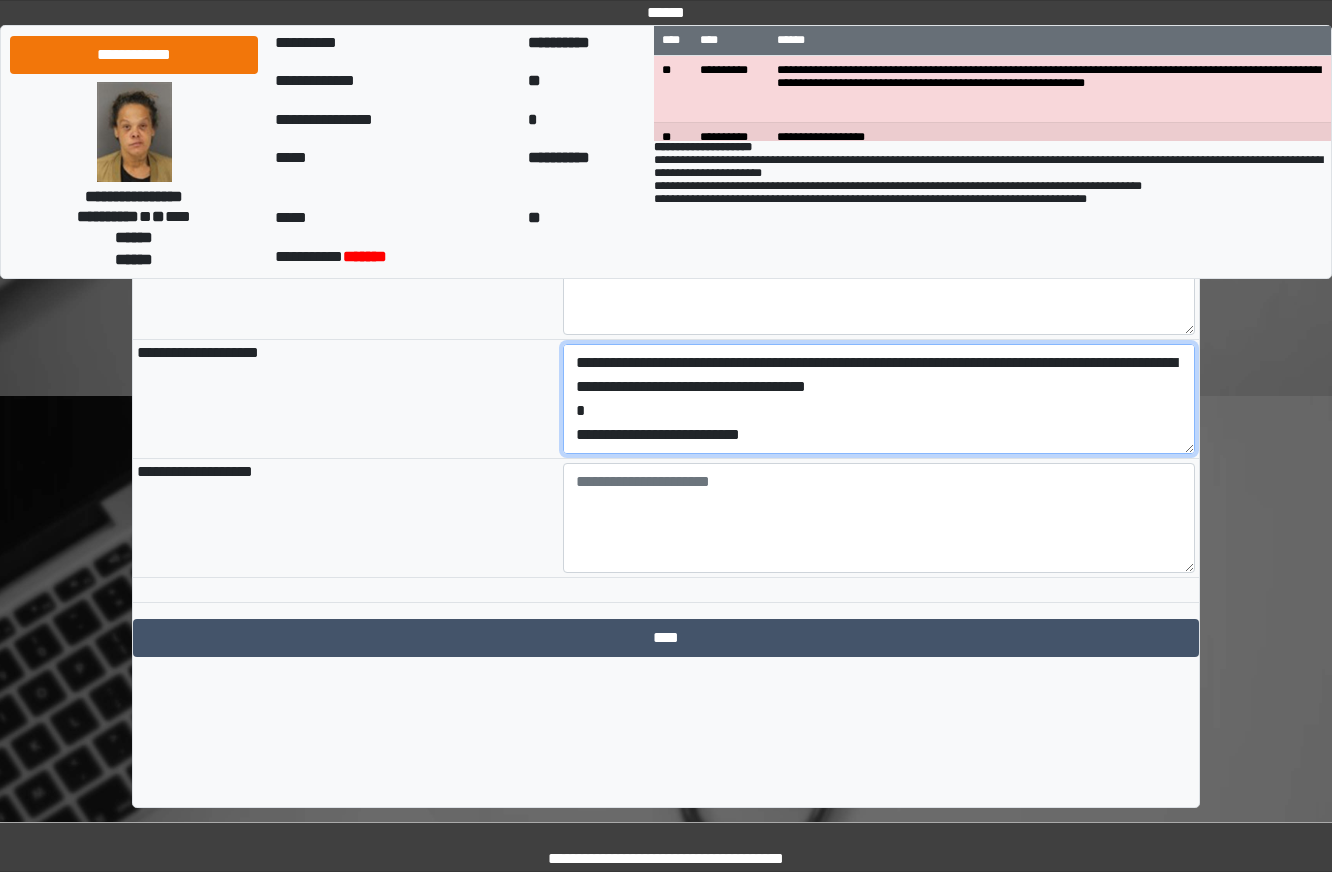 drag, startPoint x: 733, startPoint y: 486, endPoint x: 396, endPoint y: 470, distance: 337.3796 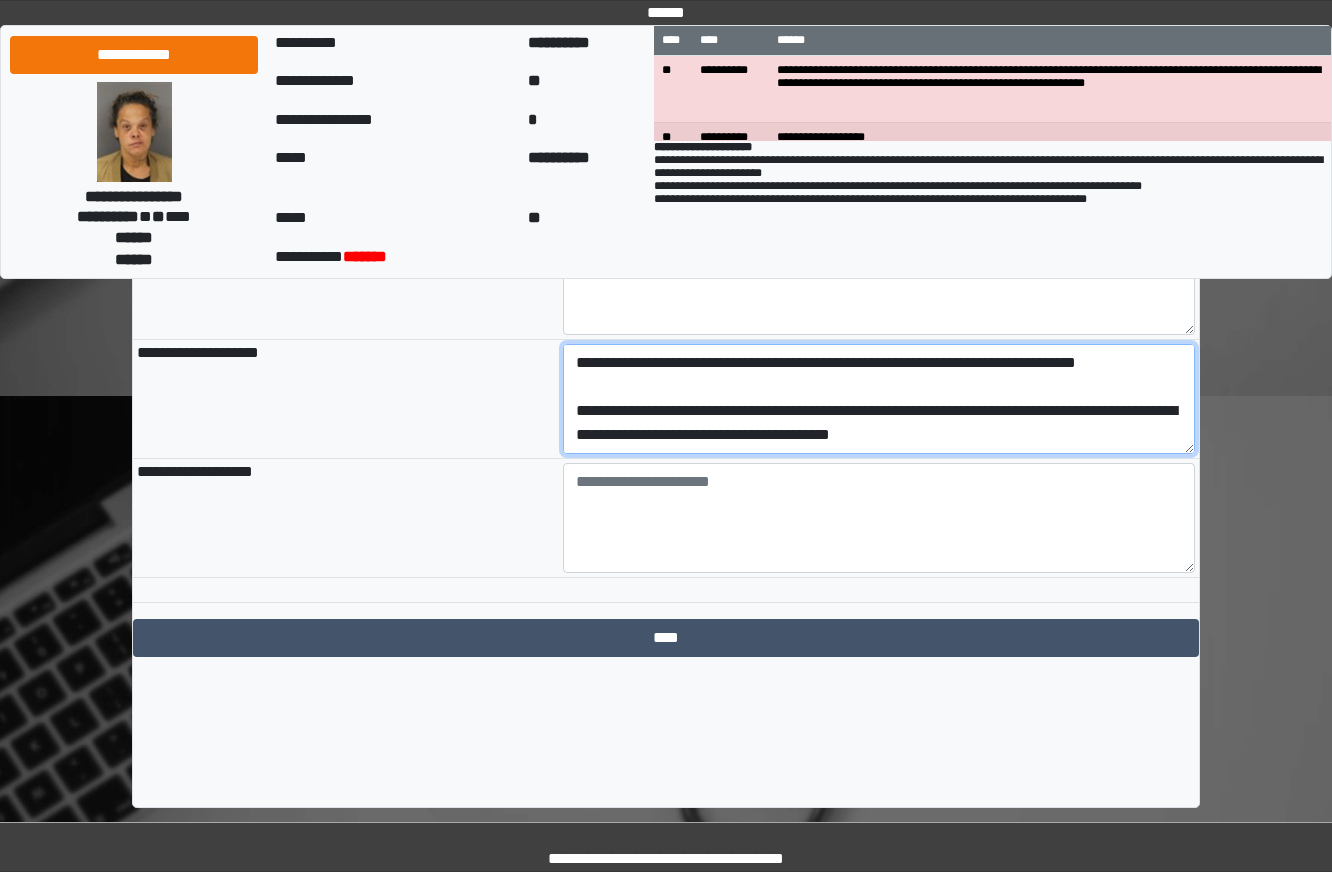type on "**********" 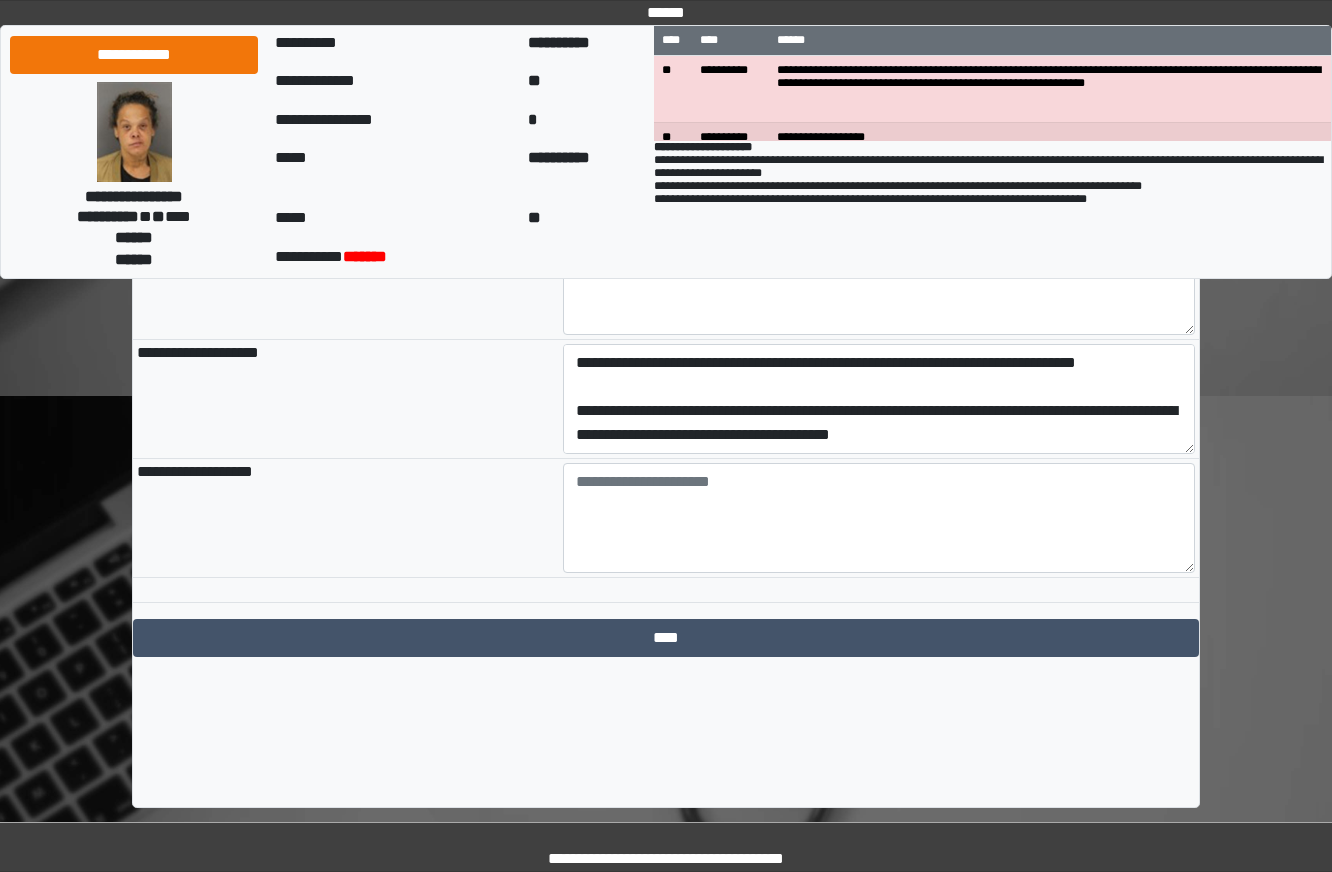 click on "**********" at bounding box center [730, 89] 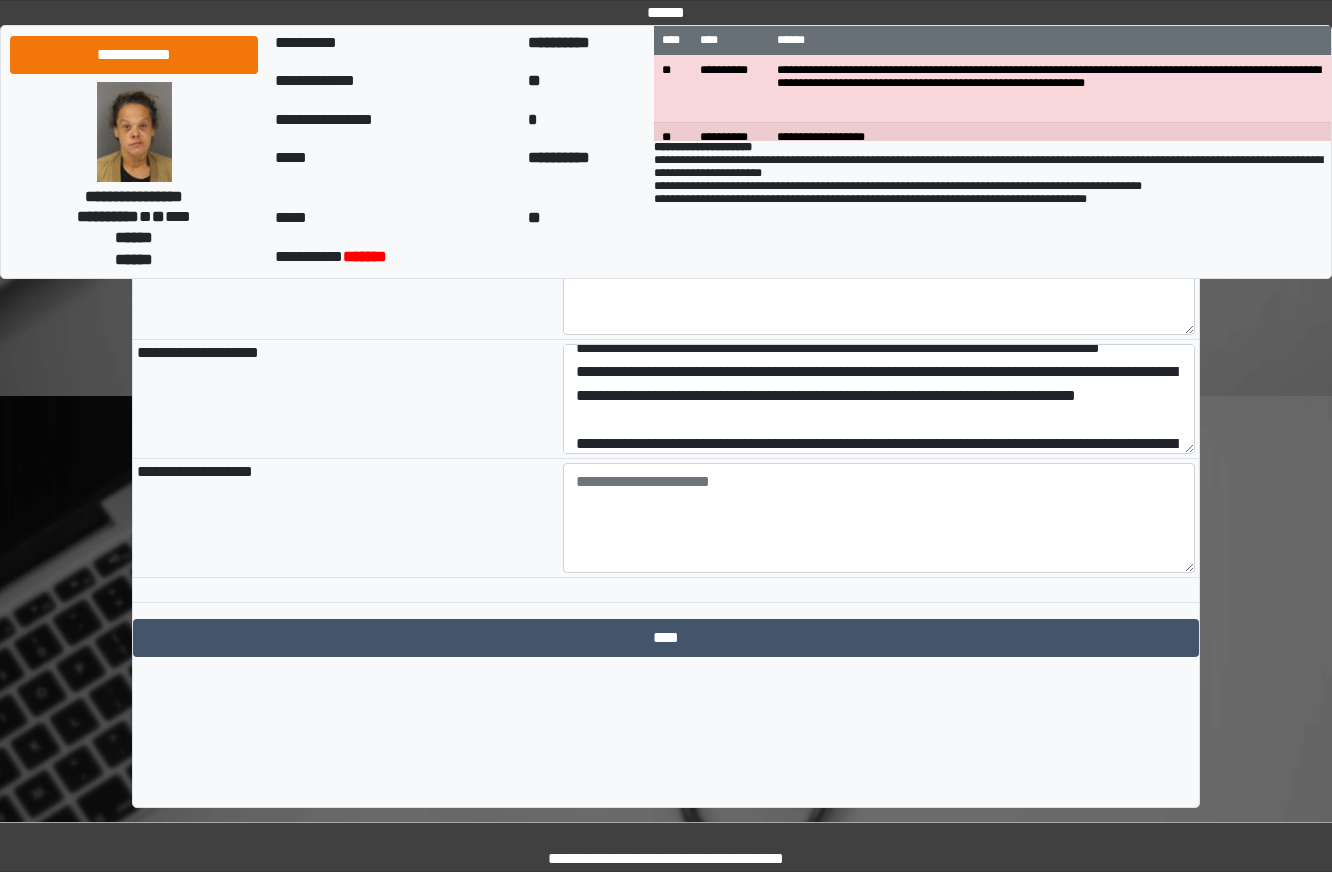 scroll, scrollTop: 0, scrollLeft: 0, axis: both 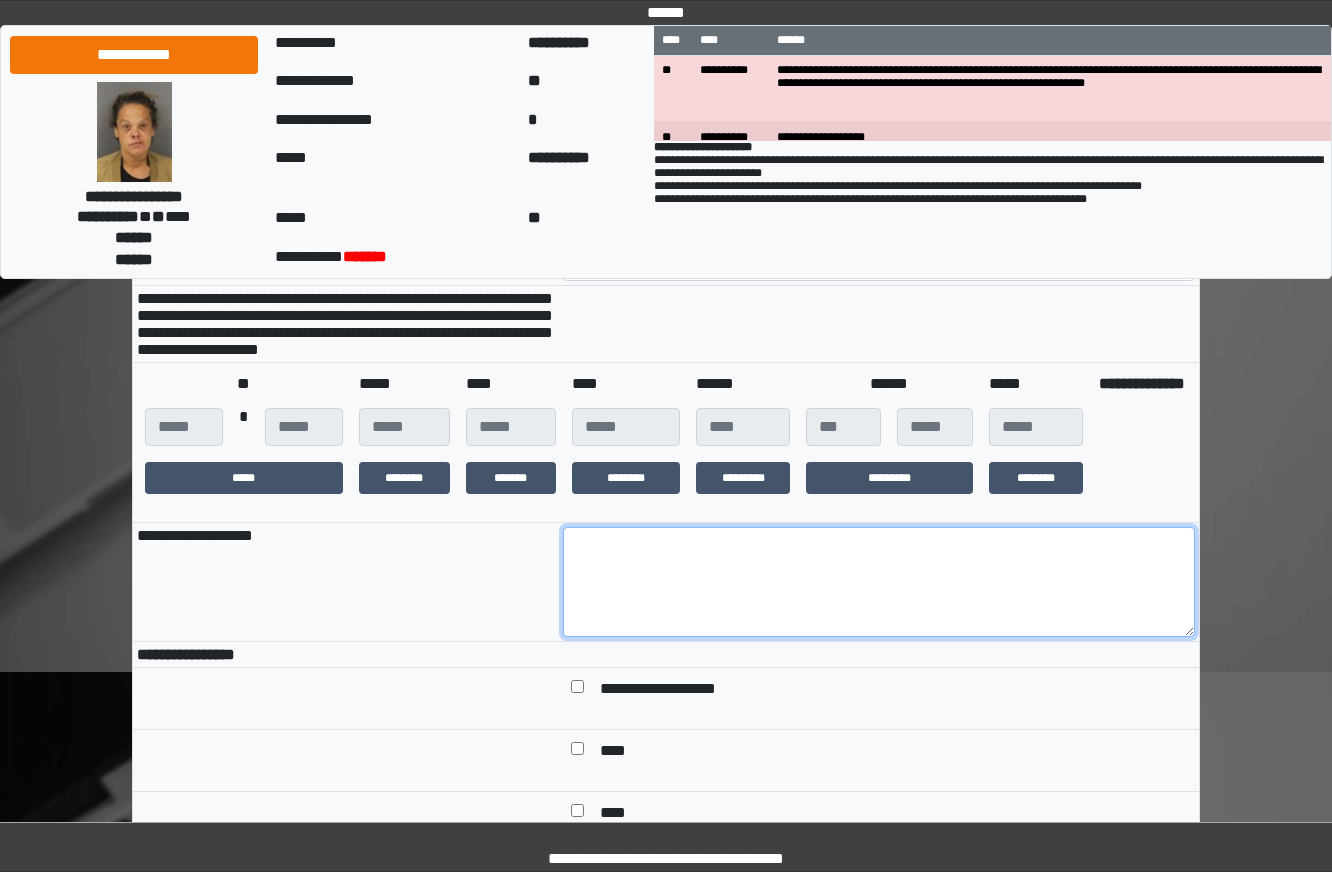 click at bounding box center (879, 582) 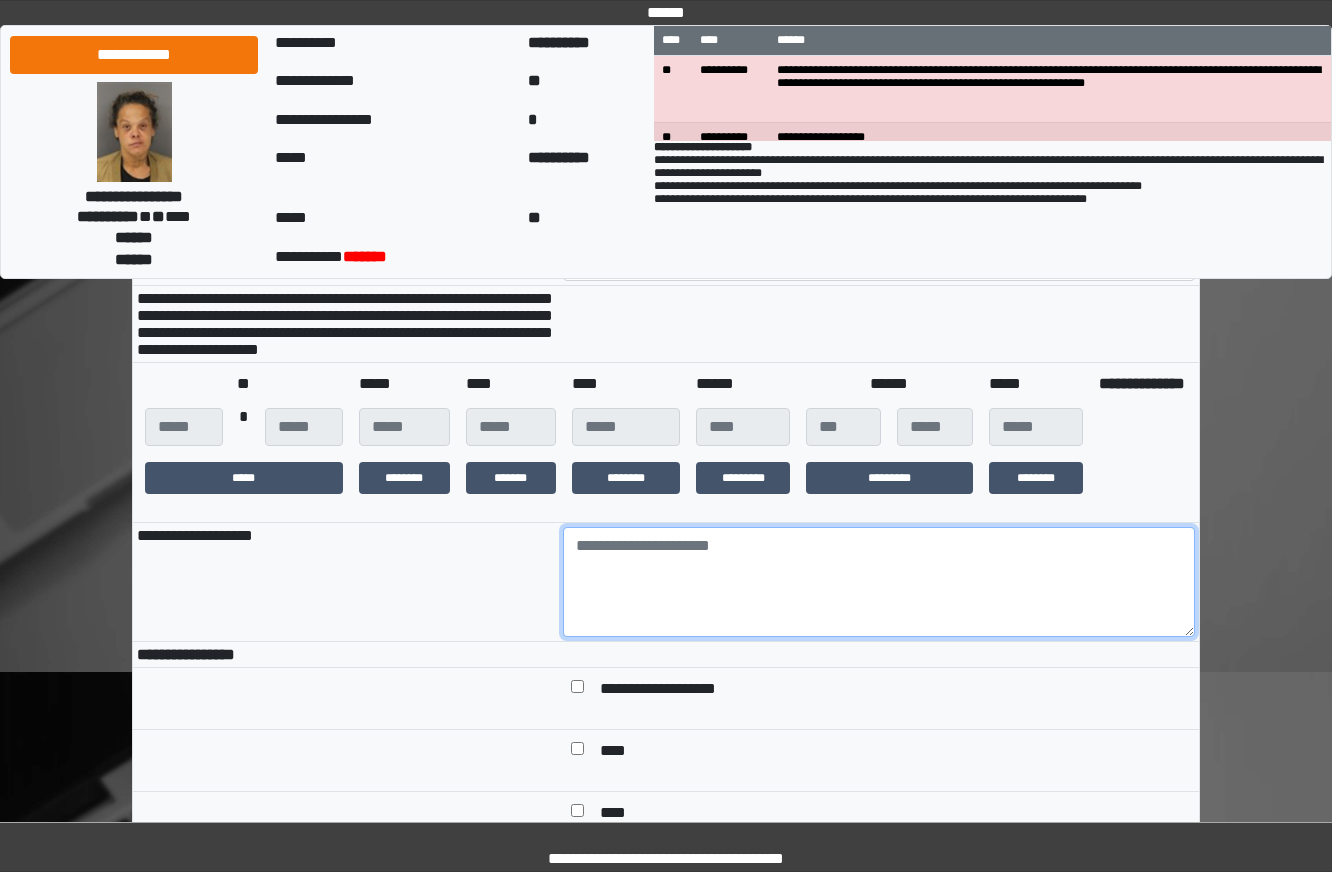 paste on "**********" 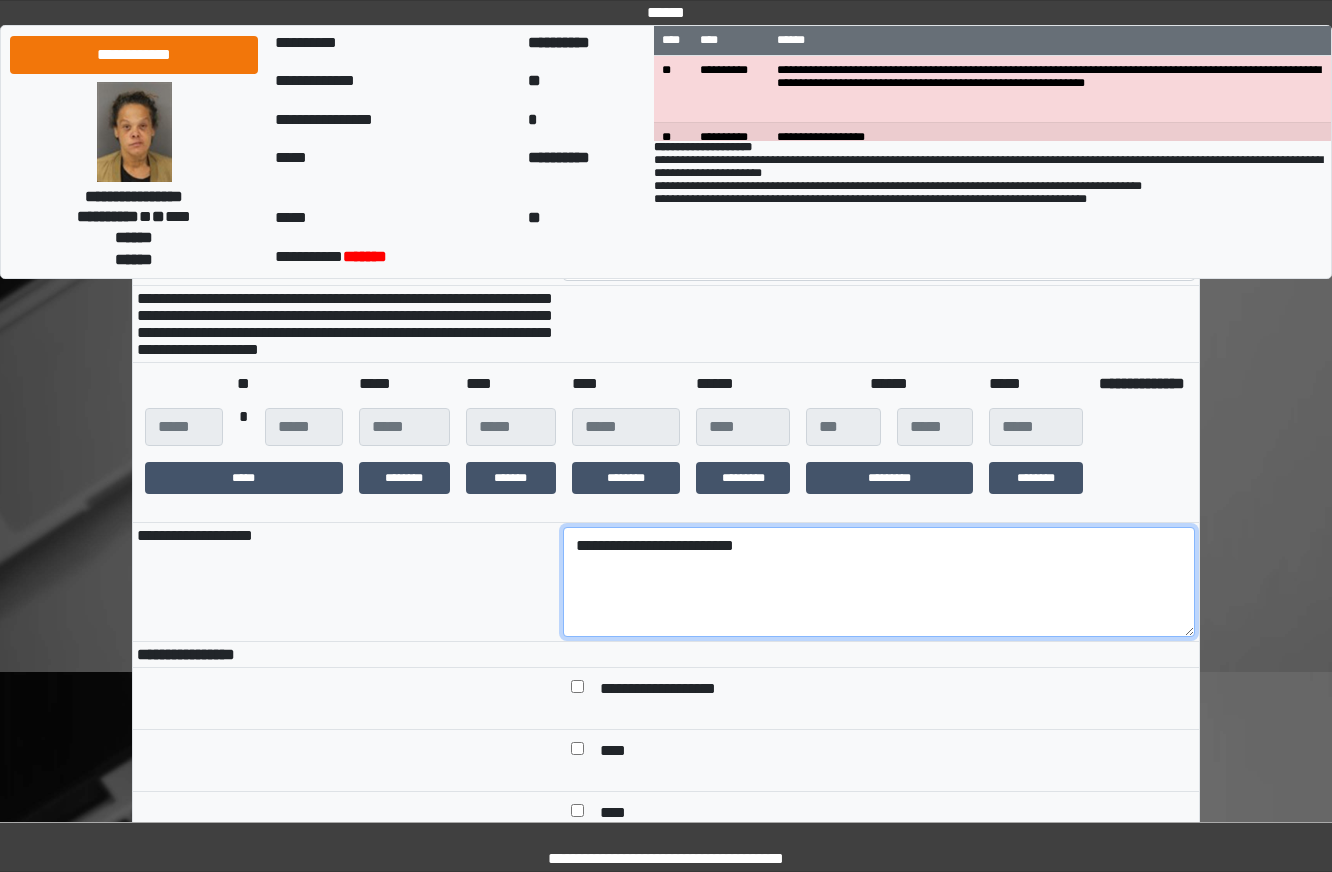 drag, startPoint x: 877, startPoint y: 609, endPoint x: -48, endPoint y: 346, distance: 961.6621 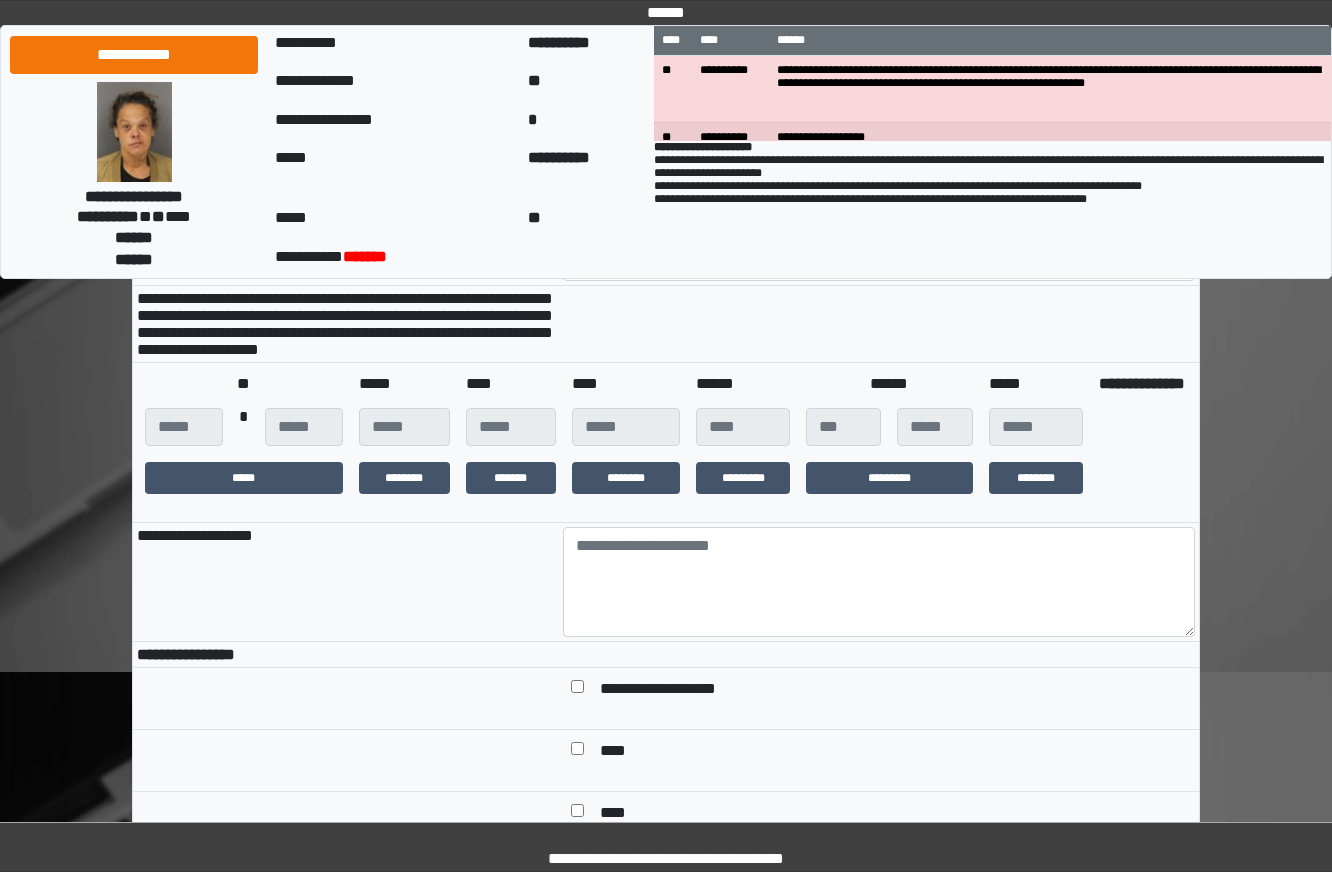 click on "*" at bounding box center (587, 122) 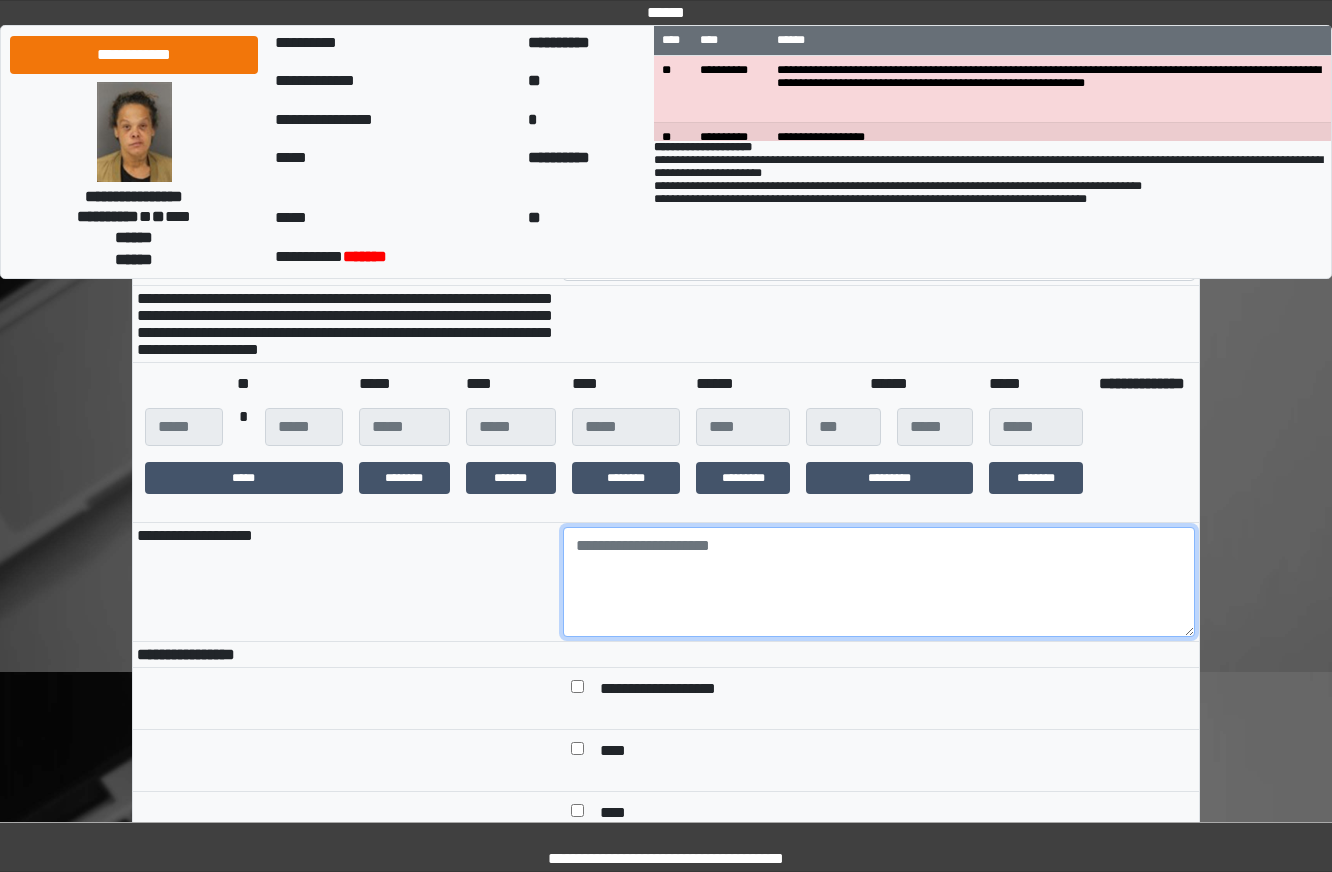 click at bounding box center [879, 582] 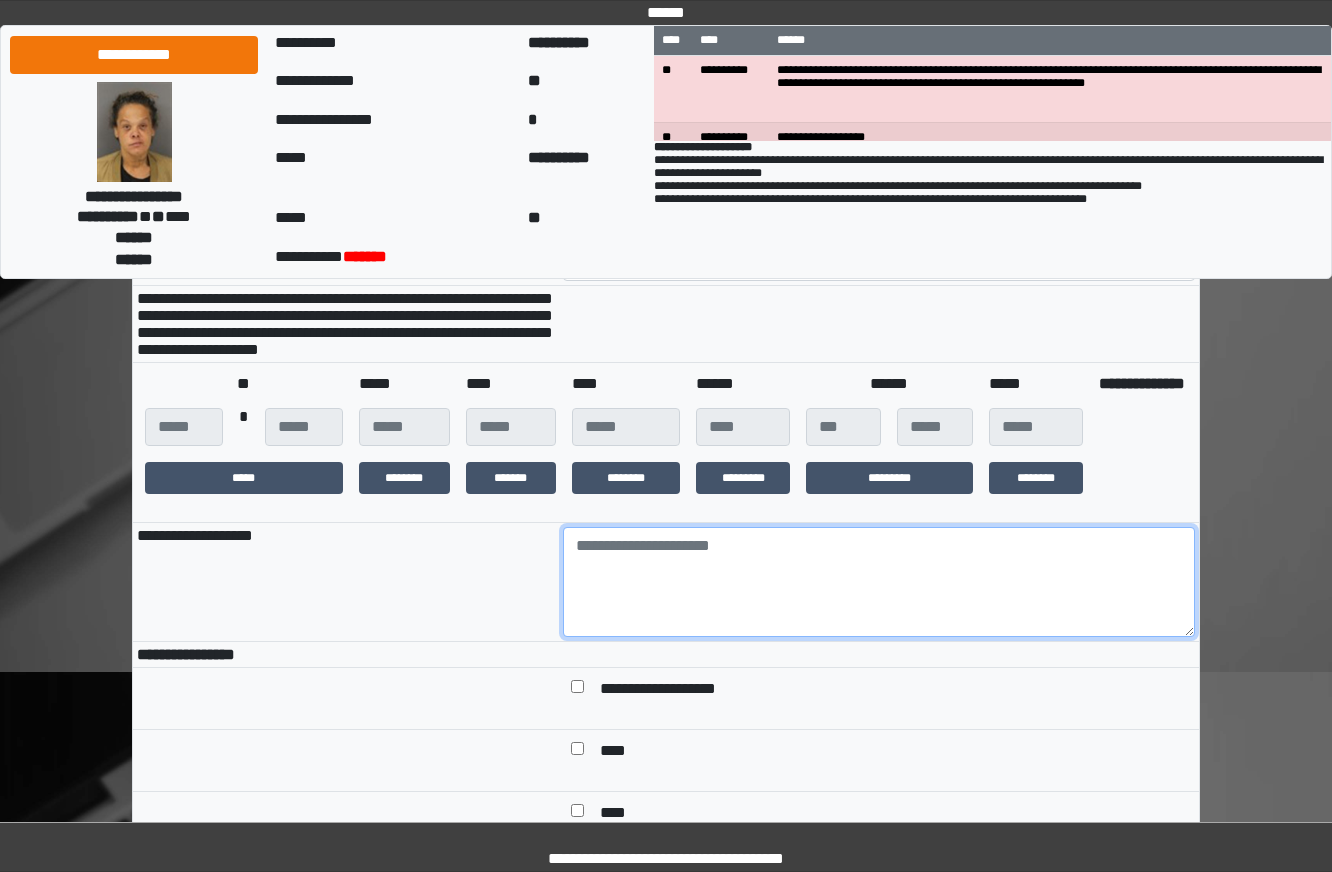 paste on "**********" 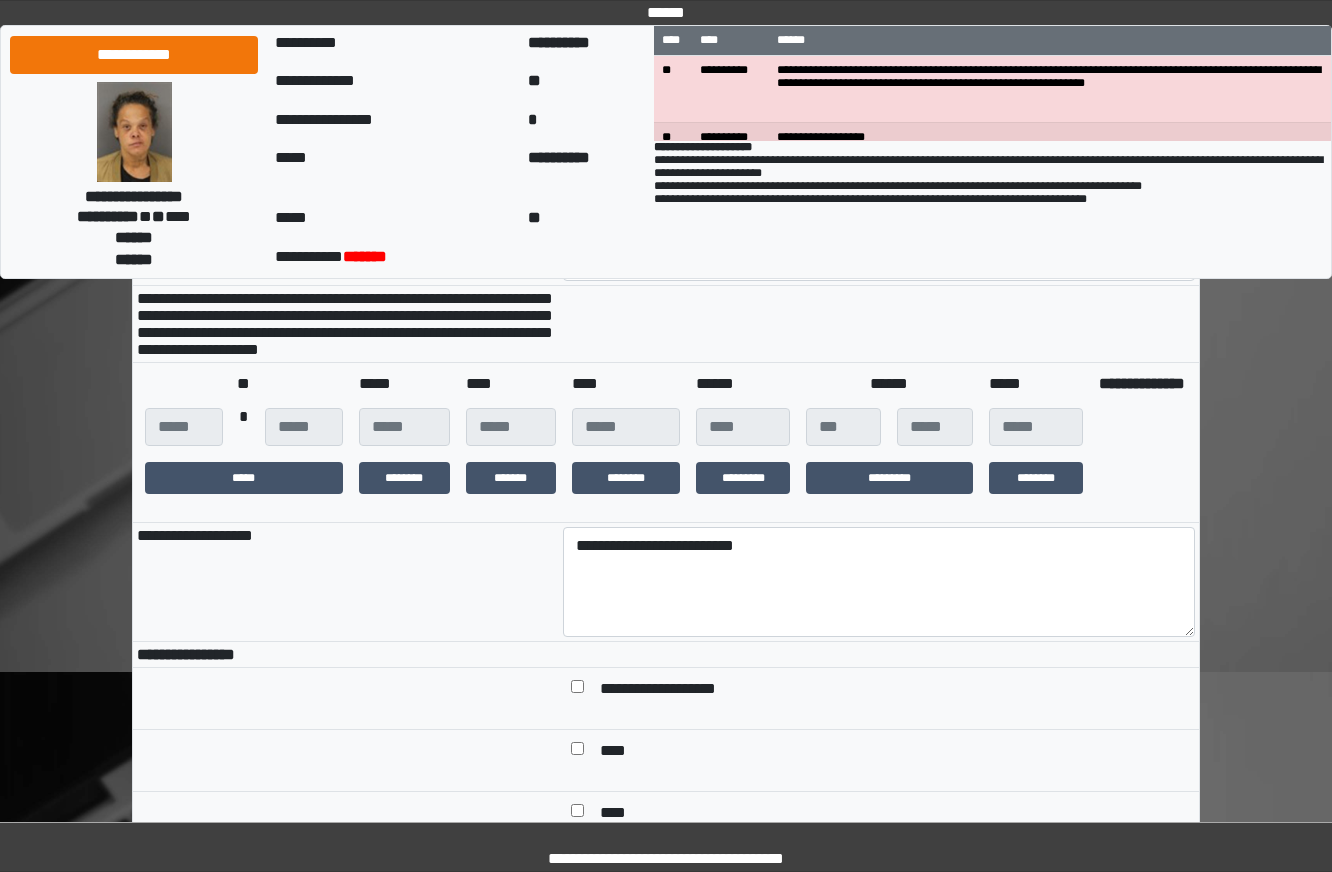 click on "*****" at bounding box center (244, 478) 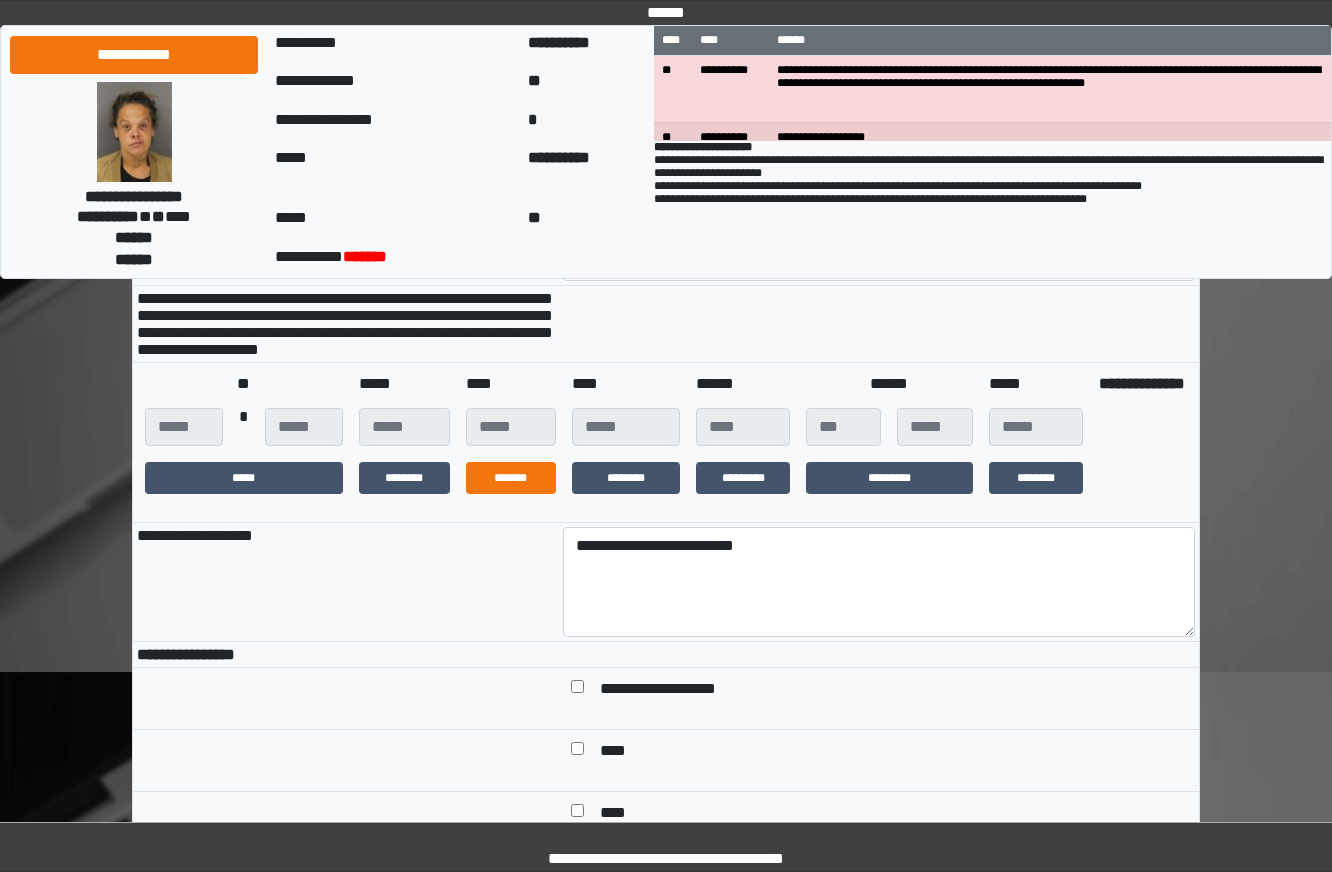 drag, startPoint x: 423, startPoint y: 498, endPoint x: 495, endPoint y: 508, distance: 72.691124 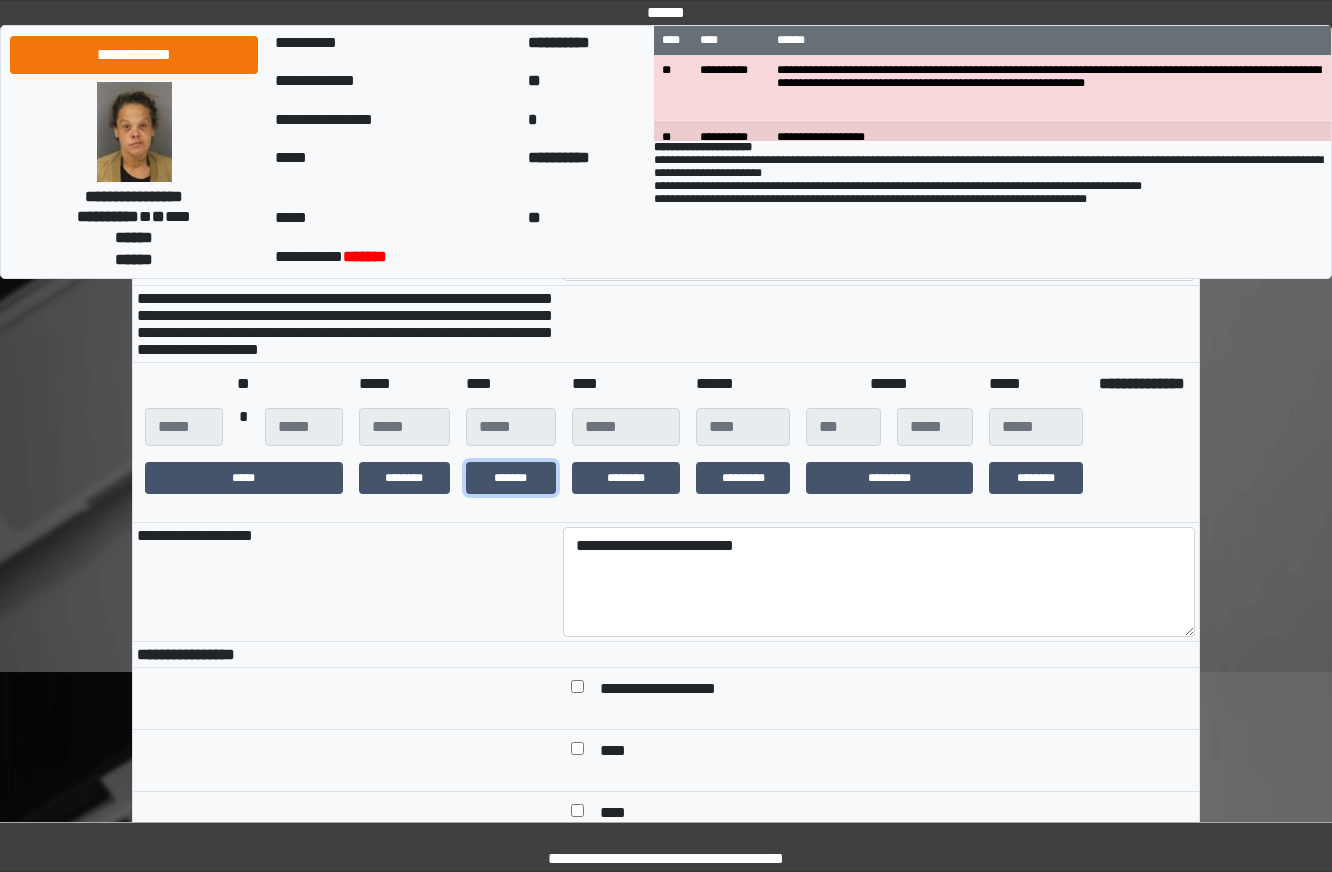 click on "**********" at bounding box center [666, 443] 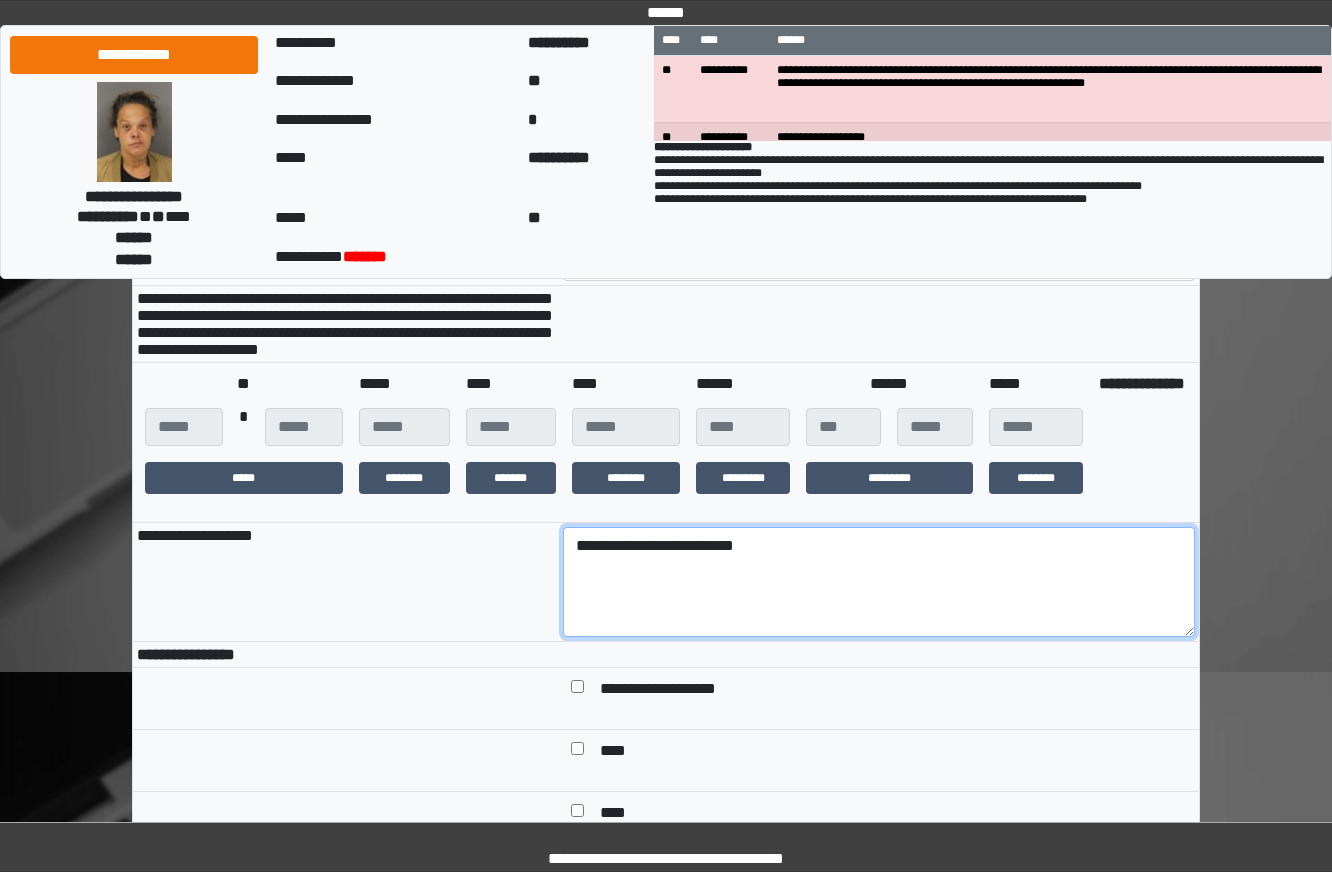 drag, startPoint x: 580, startPoint y: 657, endPoint x: 512, endPoint y: 453, distance: 215.03488 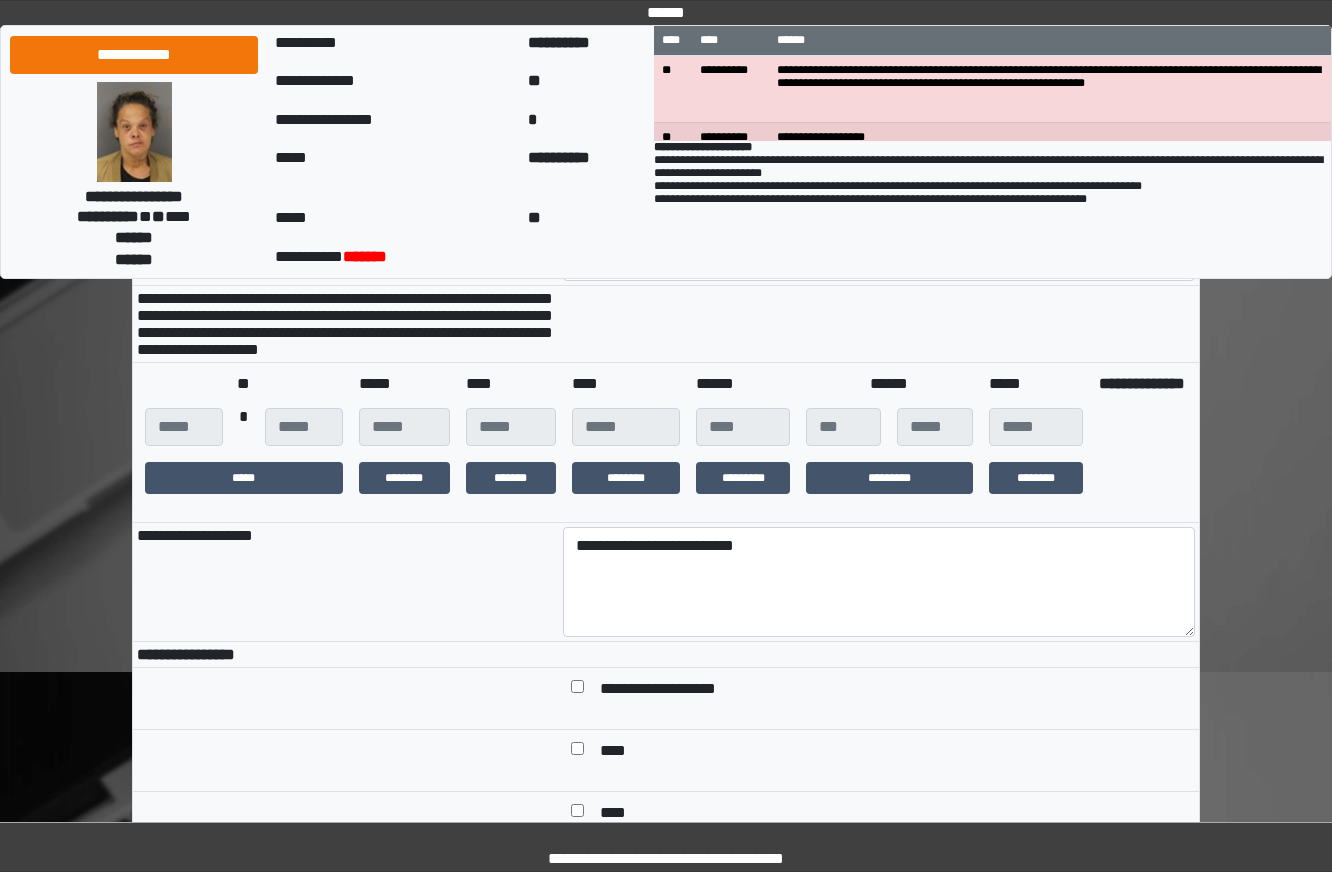 click on "**********" at bounding box center (666, 1333) 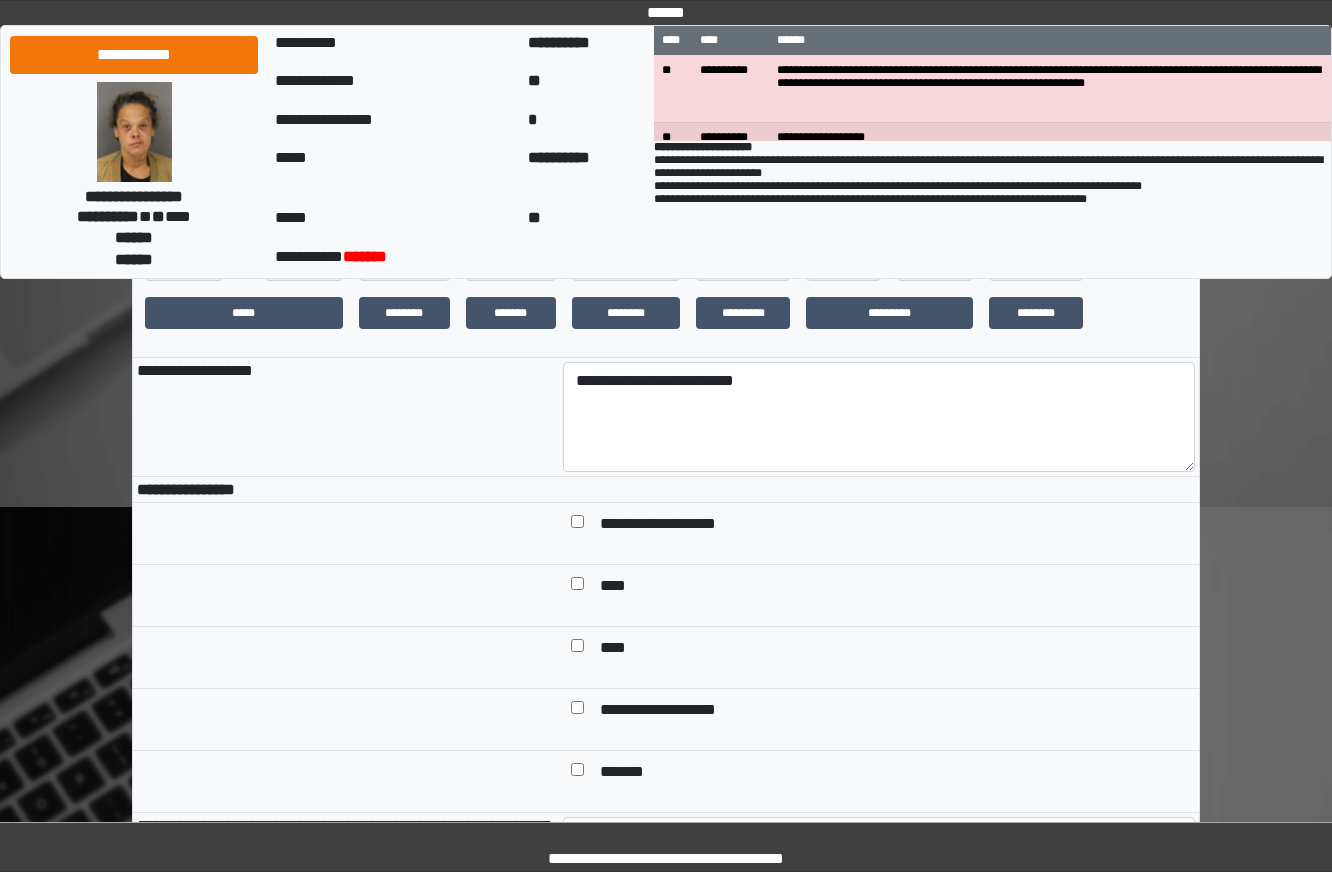 scroll, scrollTop: 400, scrollLeft: 0, axis: vertical 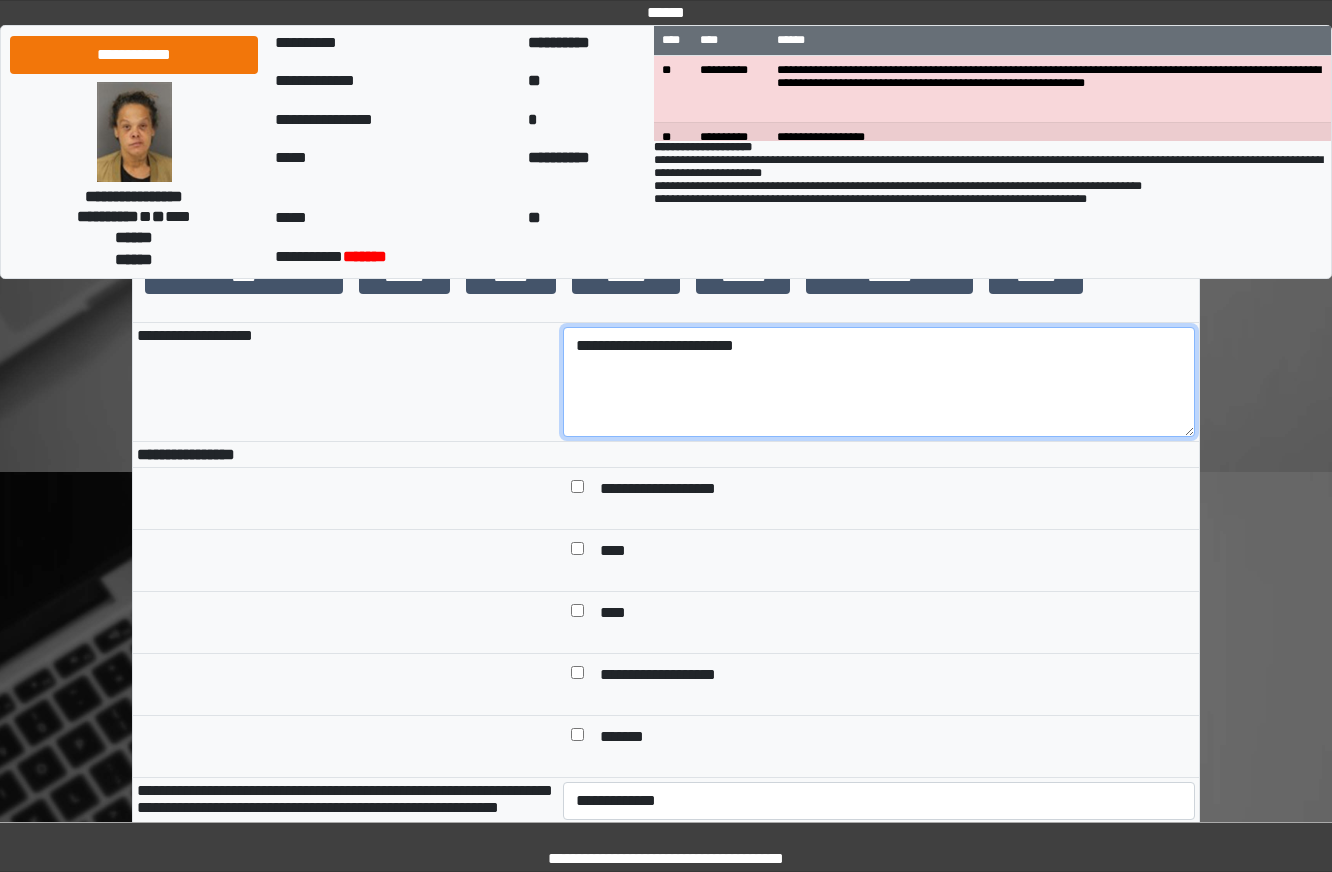 click on "**********" at bounding box center [879, 382] 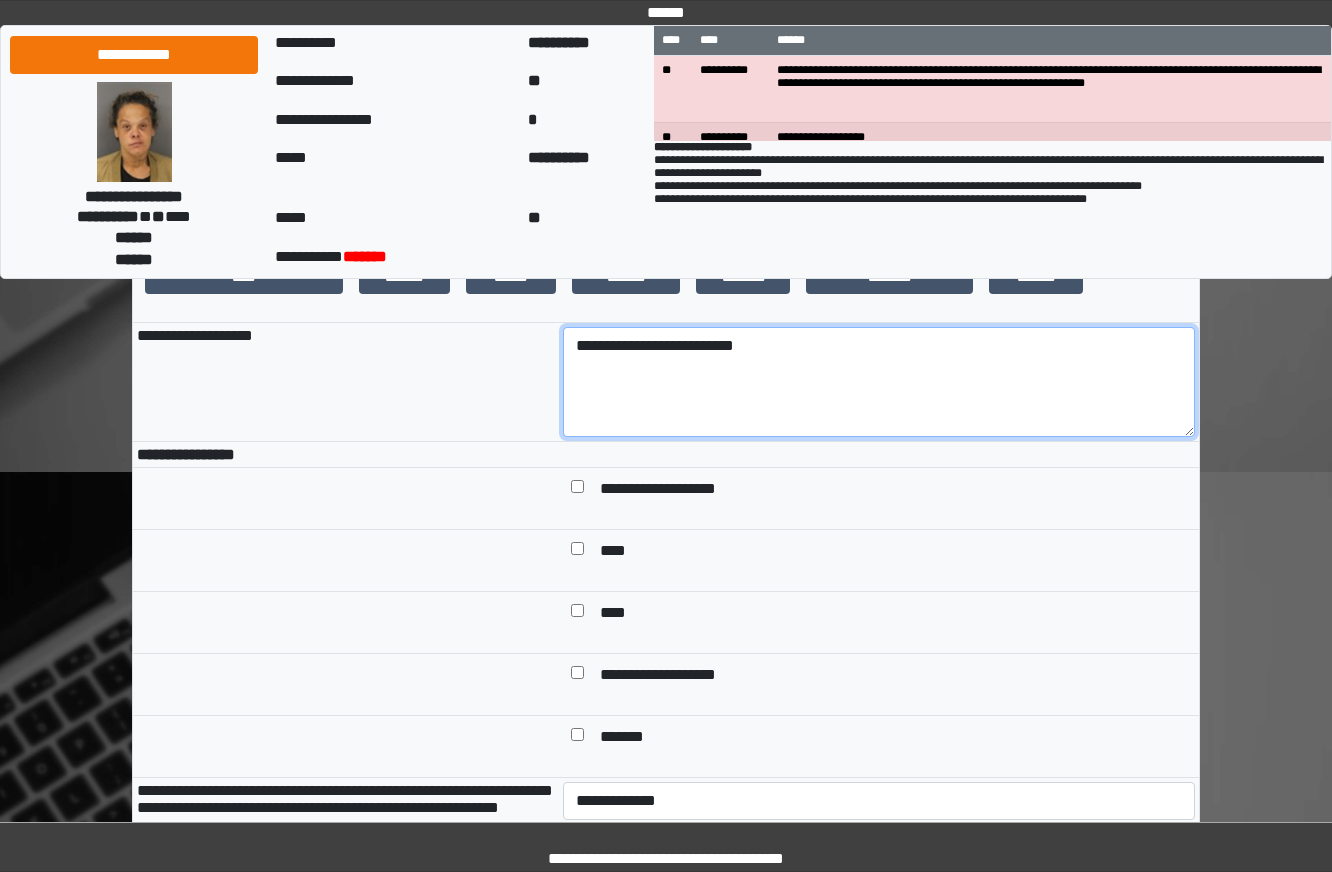 paste on "**********" 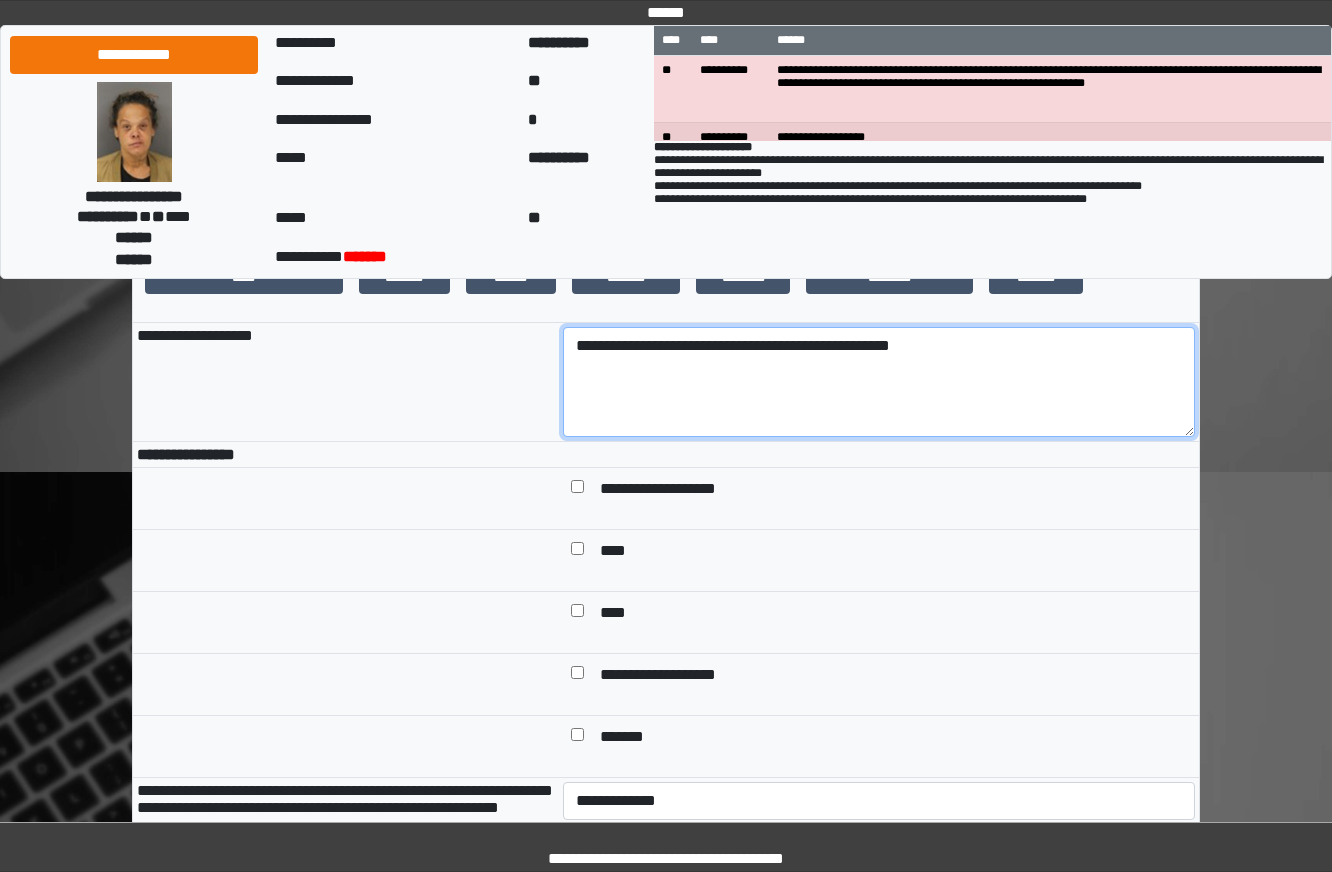 drag, startPoint x: 966, startPoint y: 384, endPoint x: 761, endPoint y: 389, distance: 205.06097 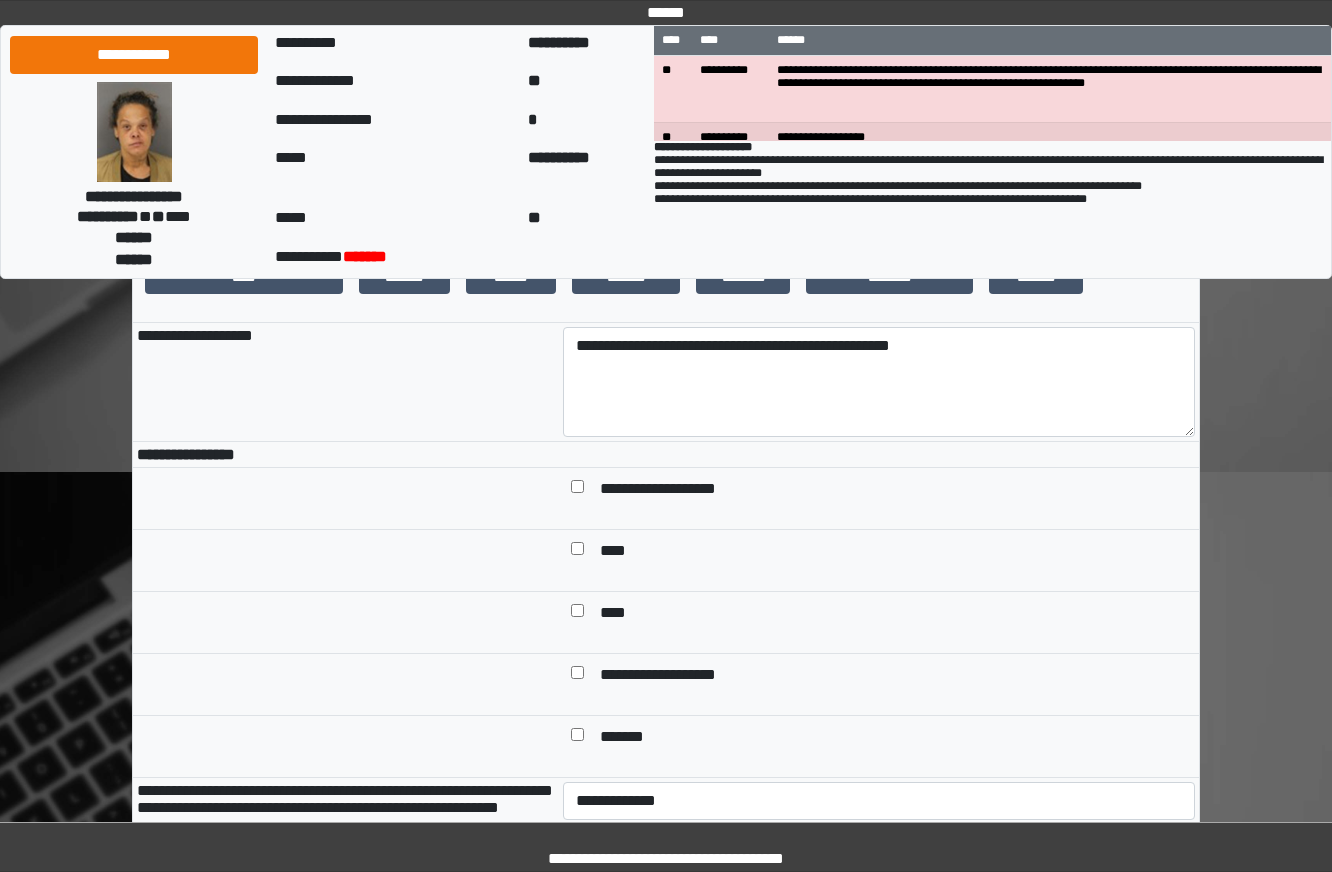 click on "**********" at bounding box center [666, 243] 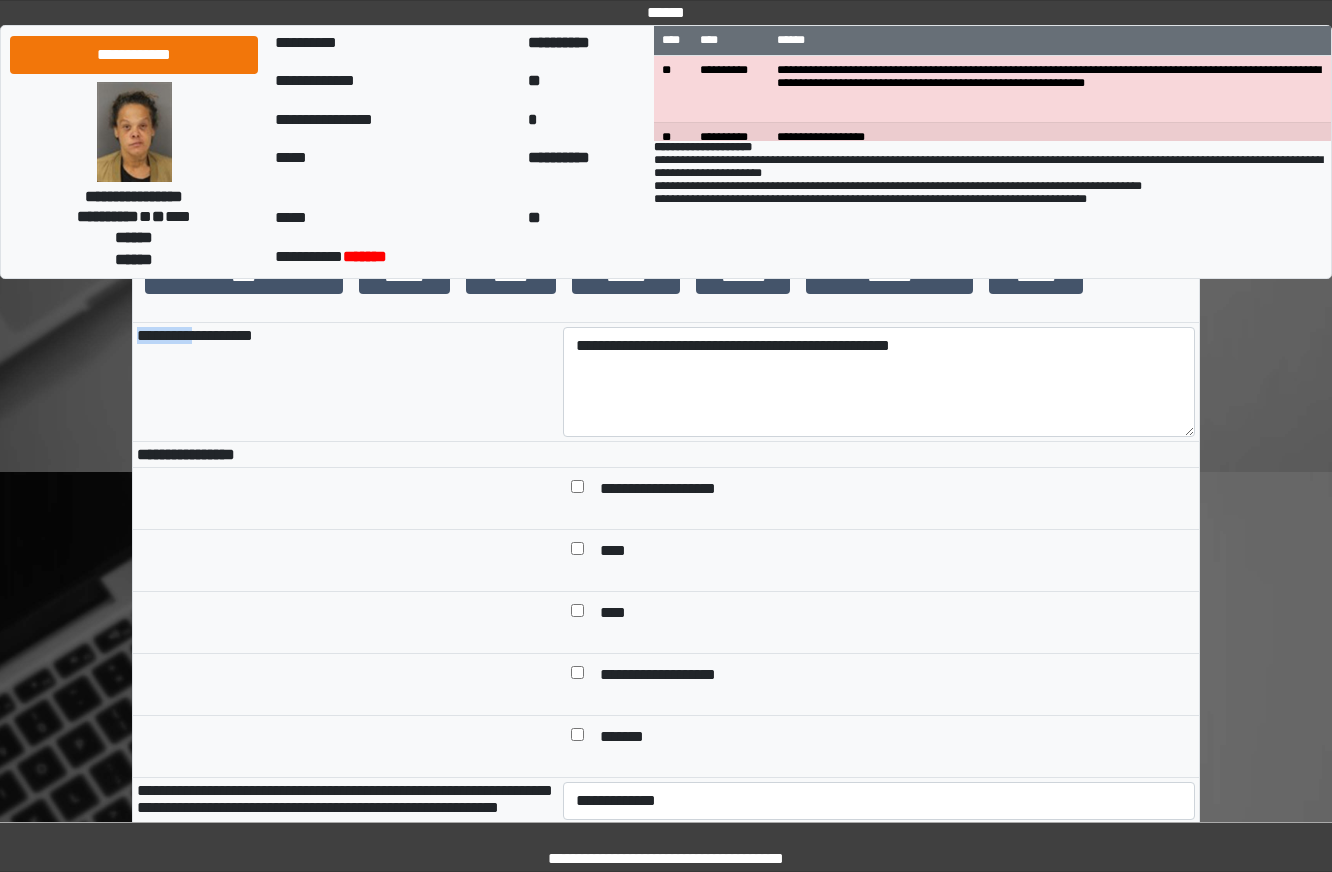 drag, startPoint x: 736, startPoint y: 339, endPoint x: 201, endPoint y: 406, distance: 539.179 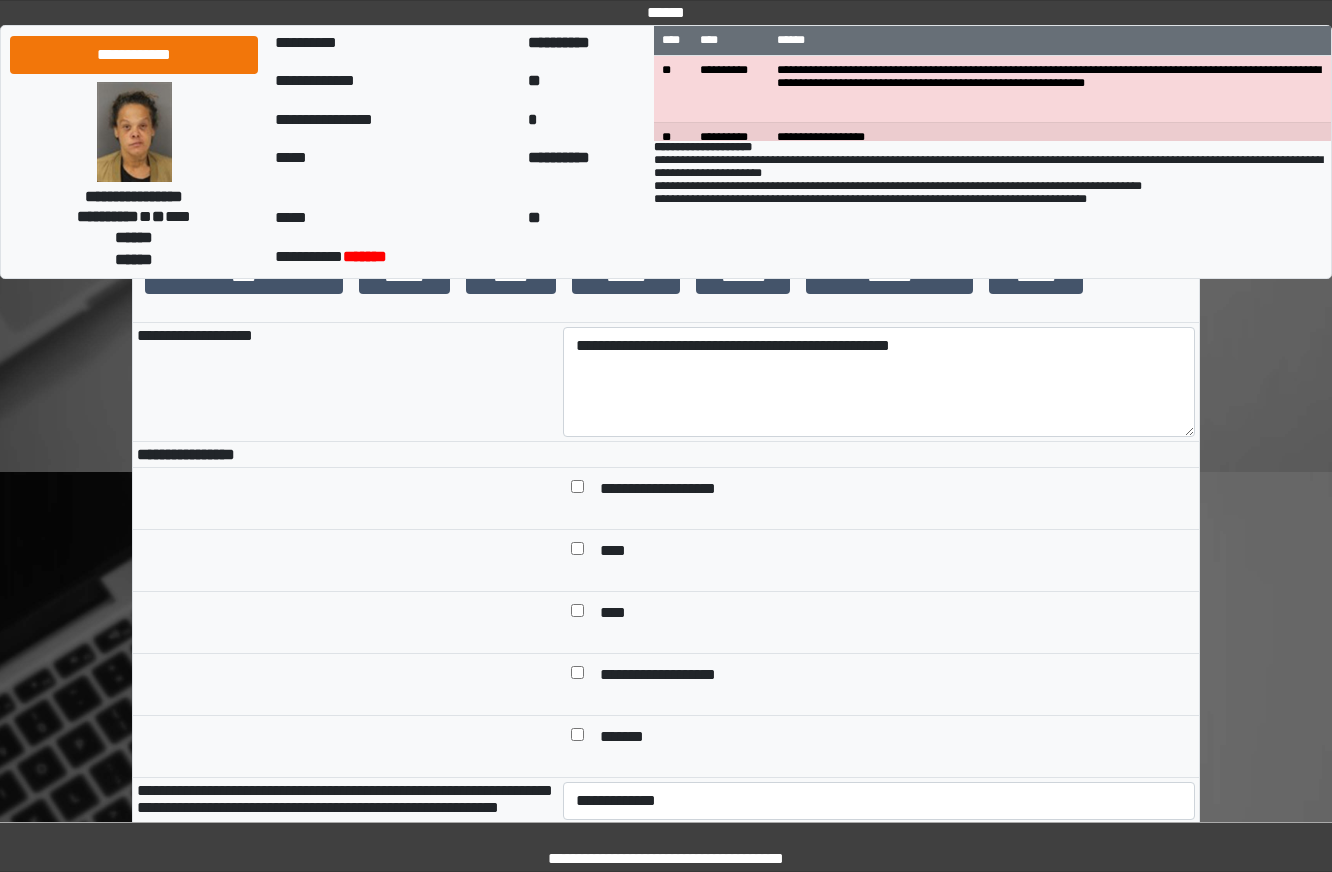 click at bounding box center (879, 455) 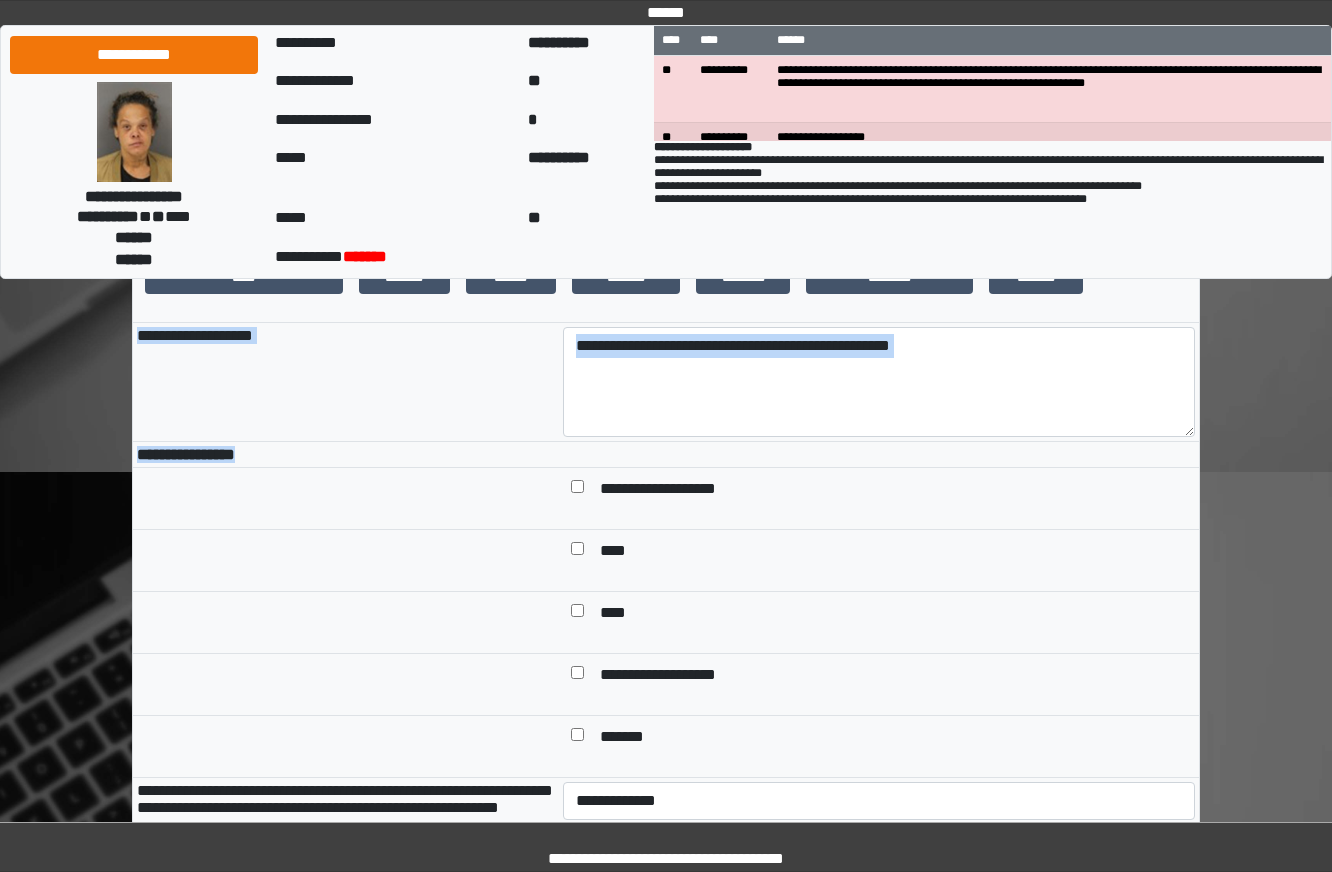drag, startPoint x: 1307, startPoint y: 535, endPoint x: 753, endPoint y: 556, distance: 554.3979 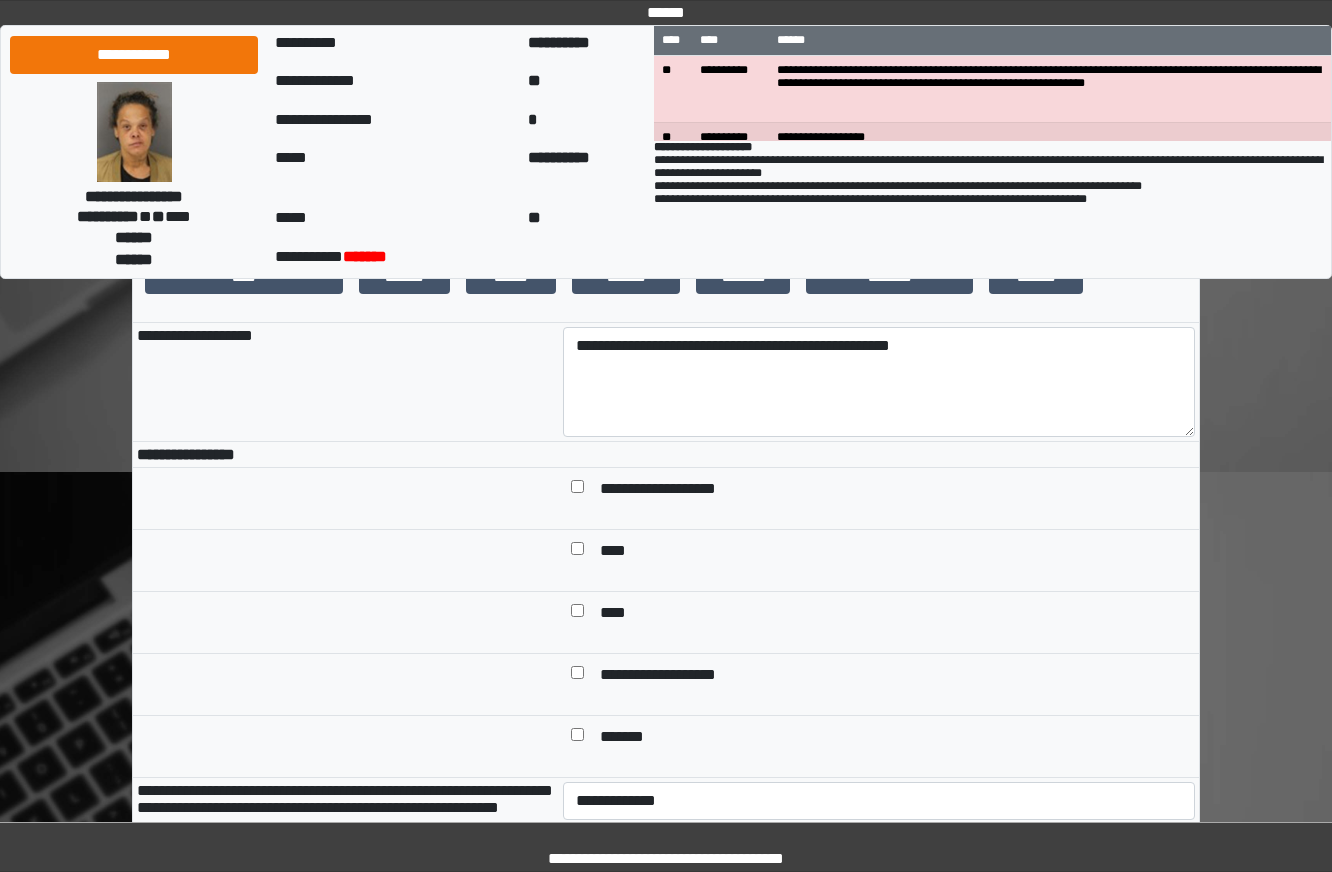 click at bounding box center (879, 455) 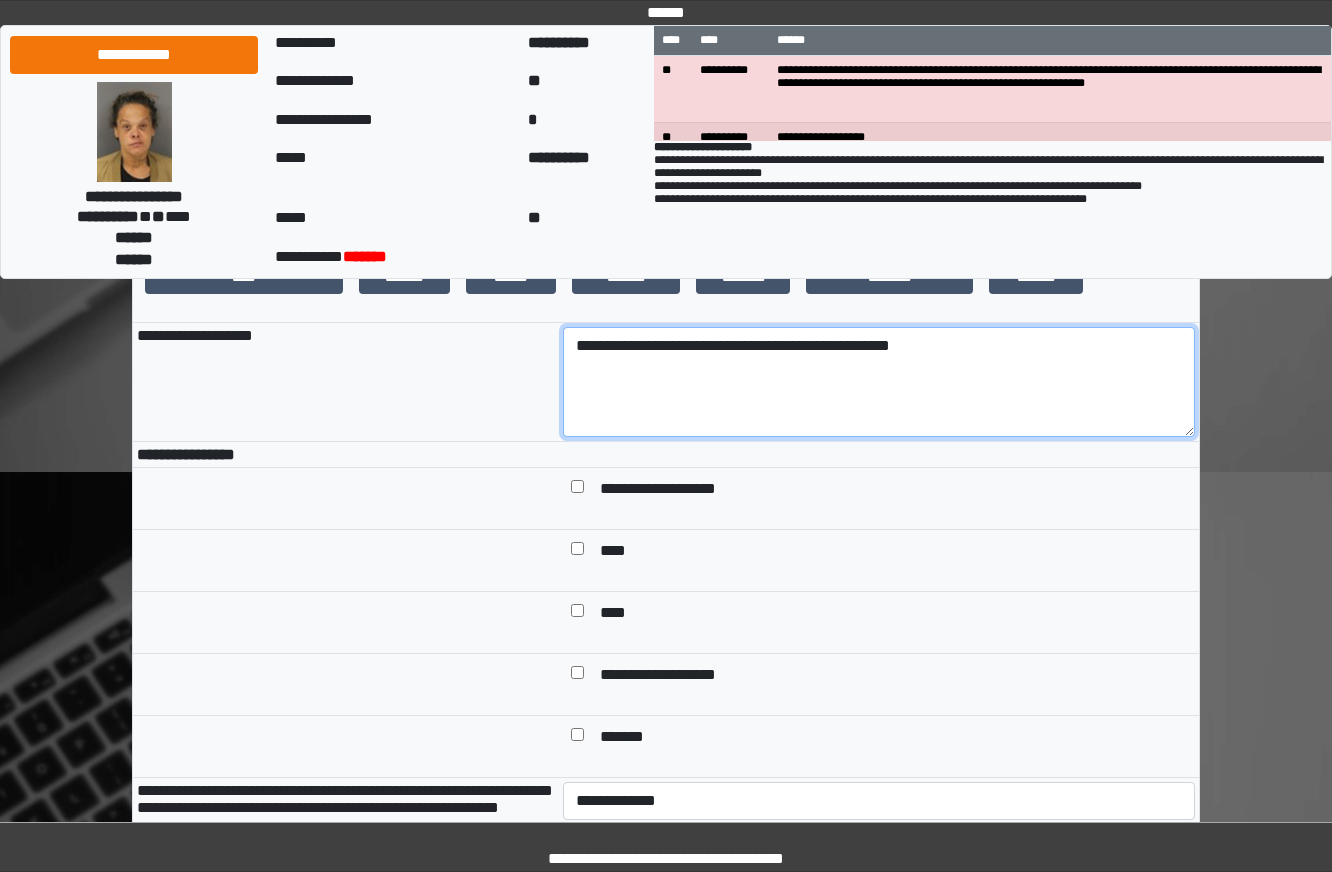 drag, startPoint x: 1043, startPoint y: 468, endPoint x: 277, endPoint y: 495, distance: 766.4757 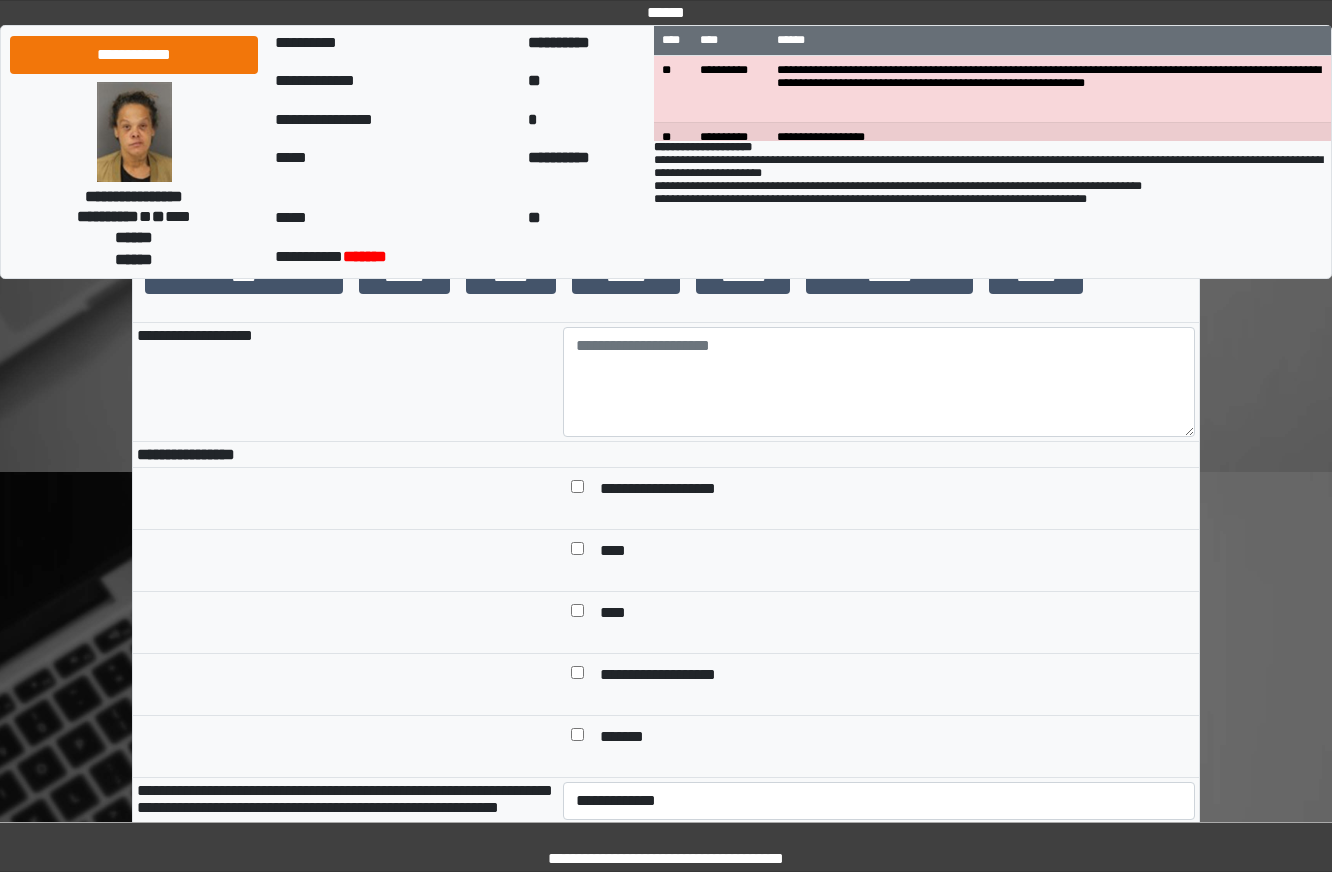 click on "**********" at bounding box center [666, 1133] 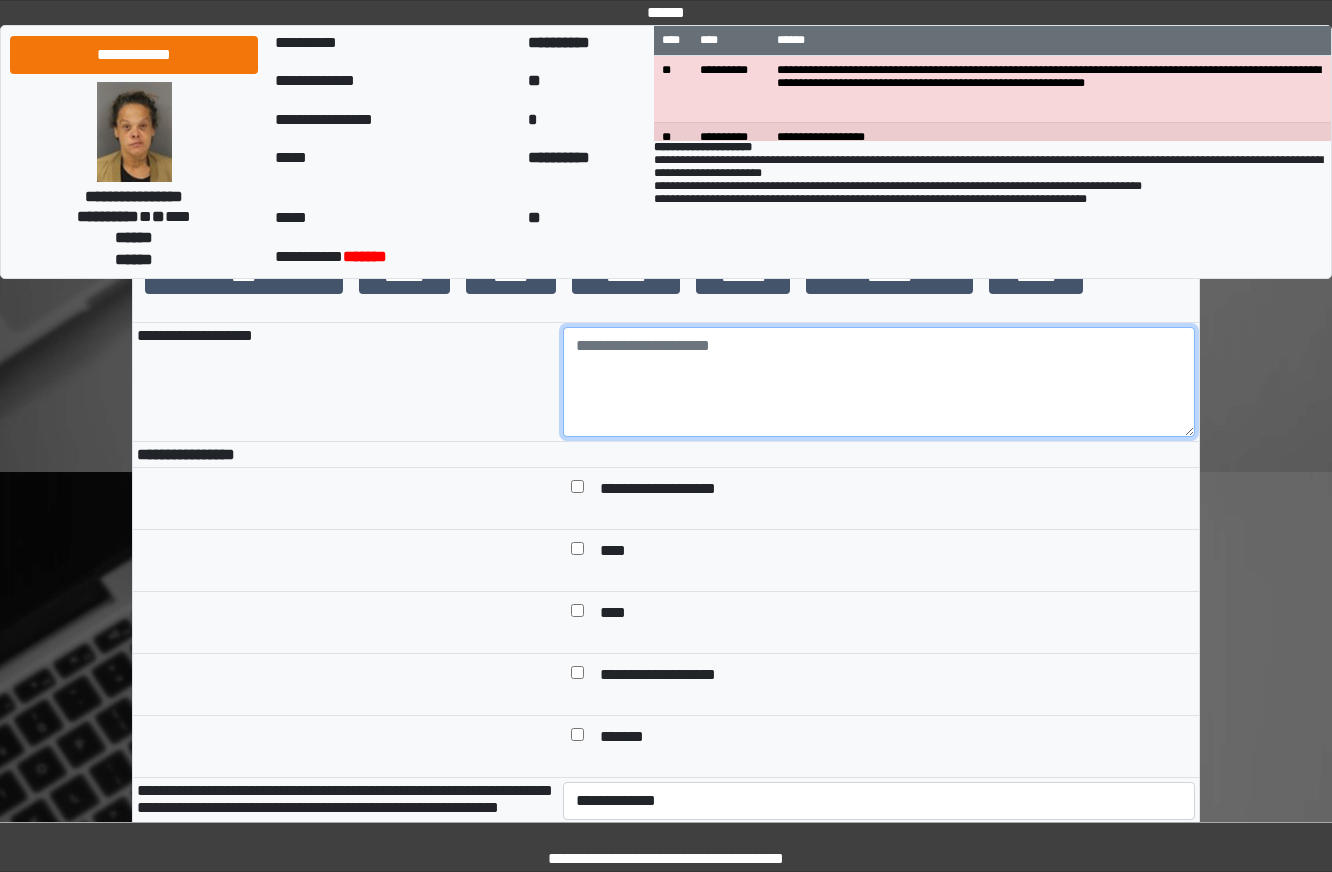 click at bounding box center [879, 382] 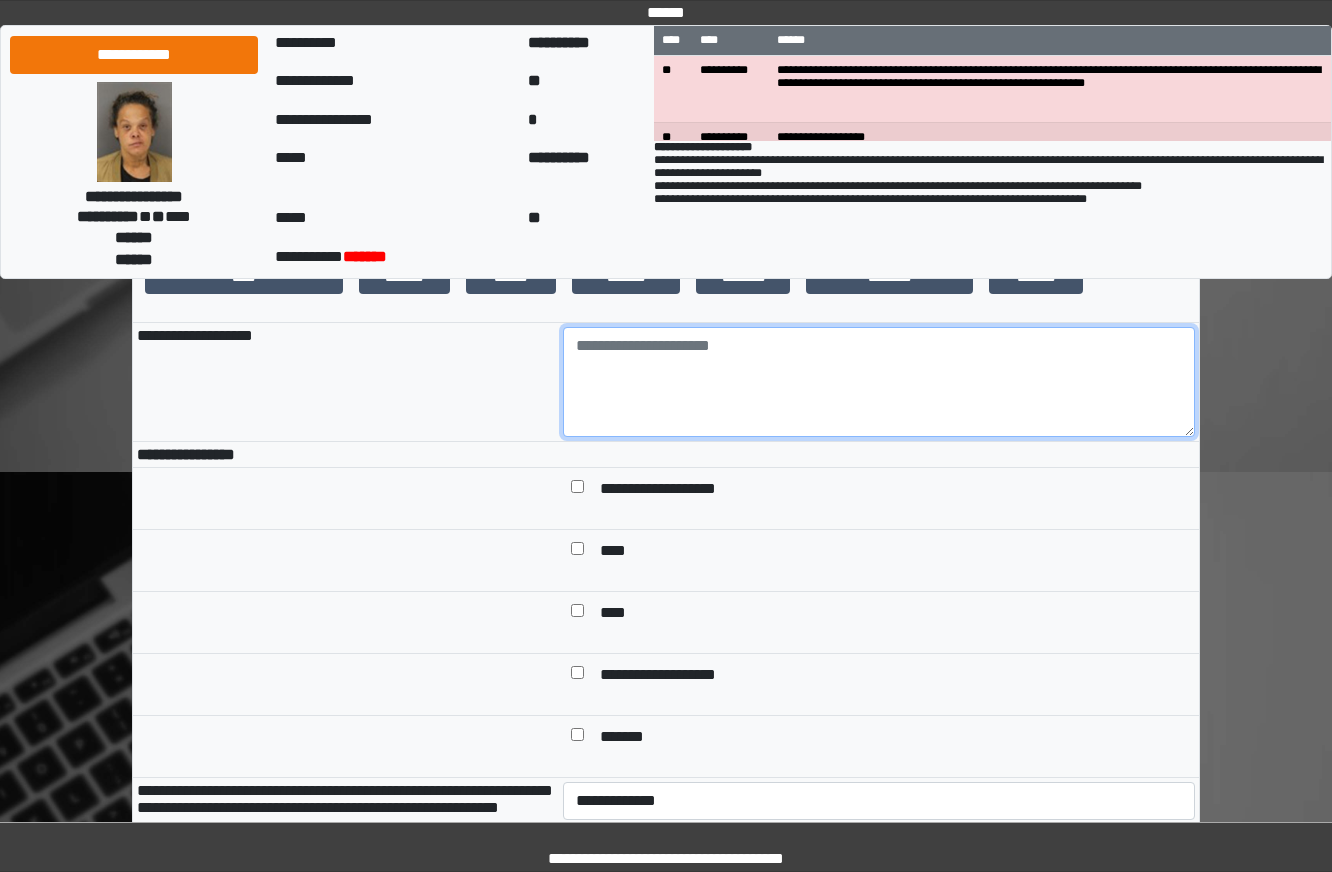 paste on "**********" 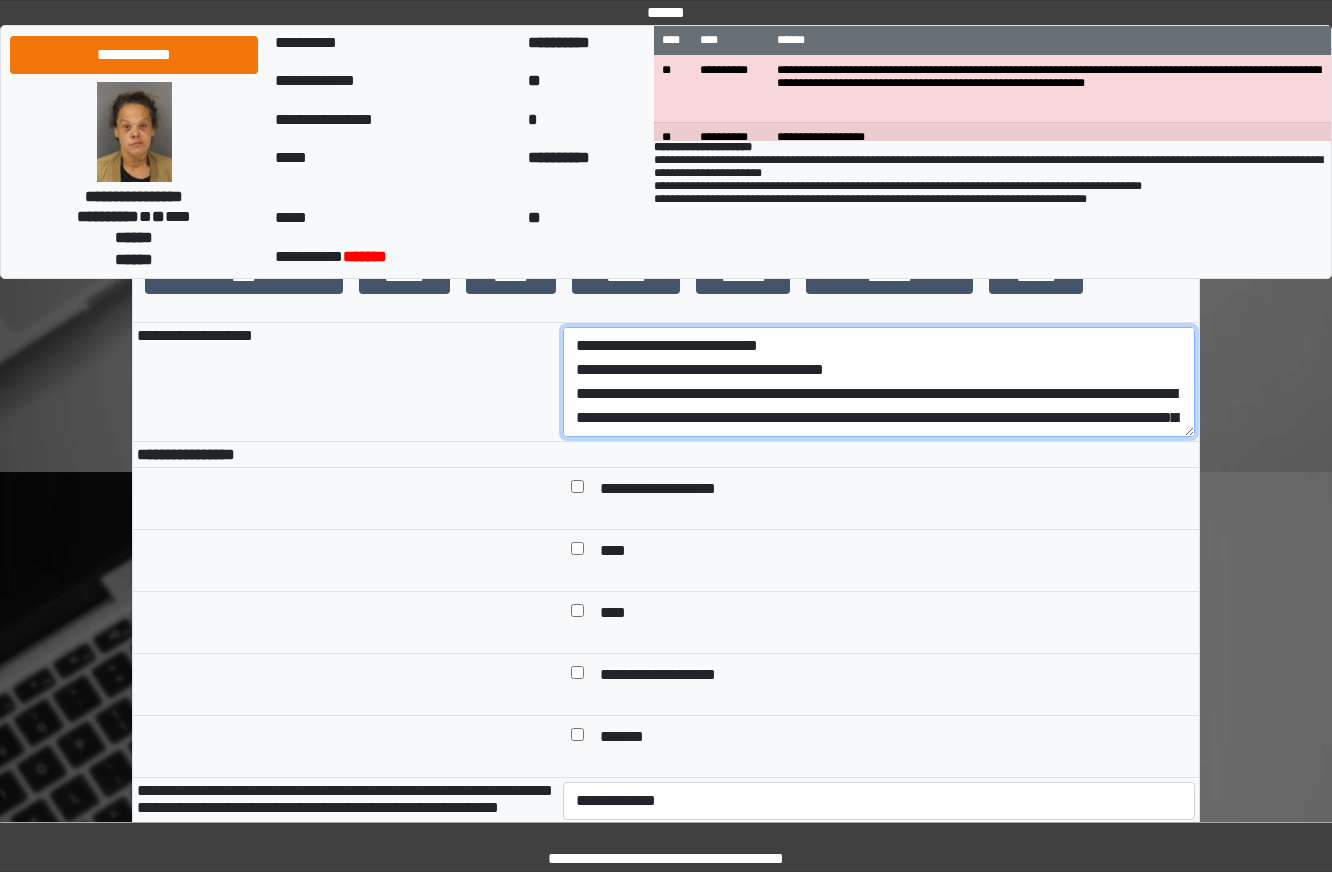 scroll, scrollTop: 257, scrollLeft: 0, axis: vertical 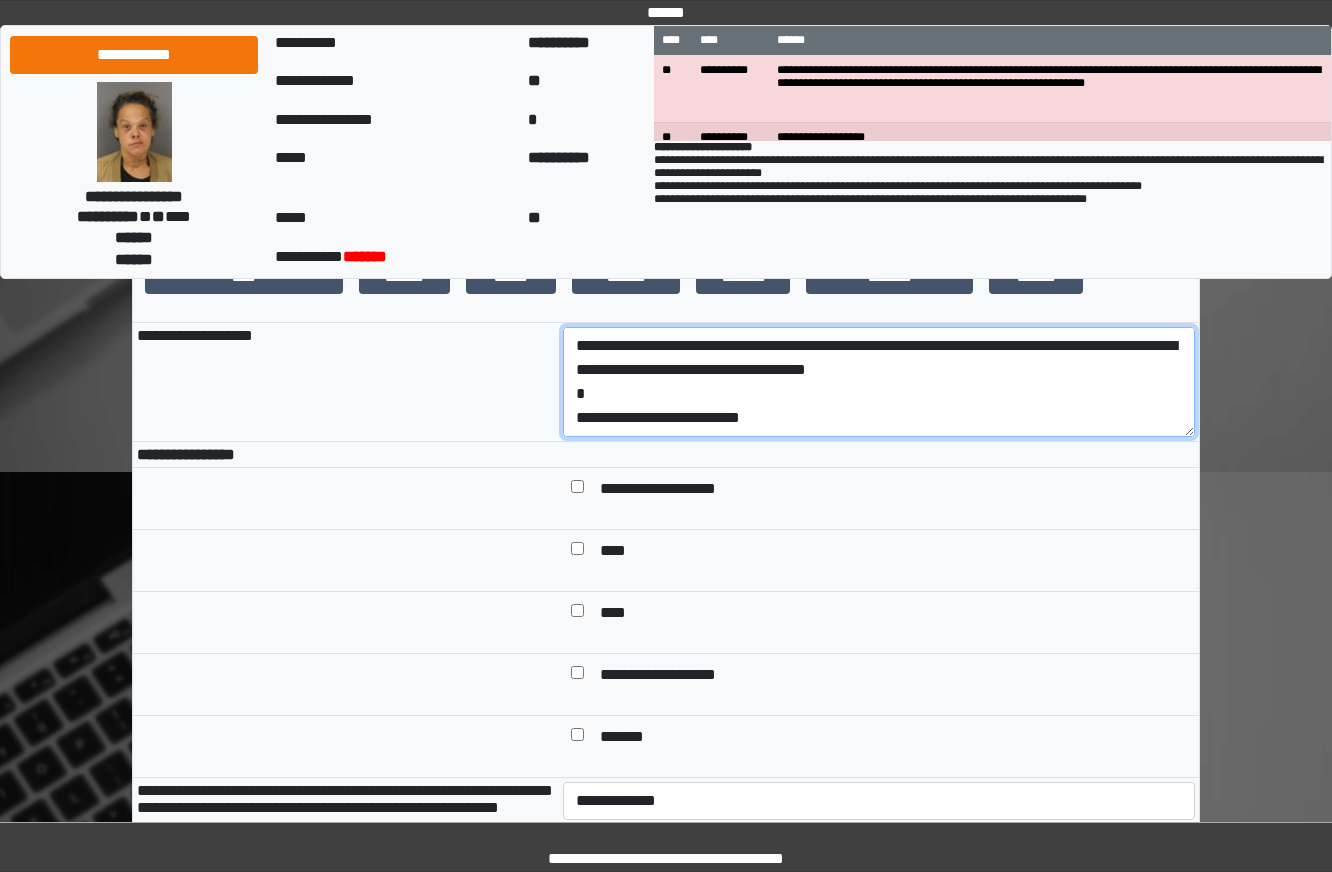 drag, startPoint x: 1186, startPoint y: 0, endPoint x: 829, endPoint y: 475, distance: 594.2003 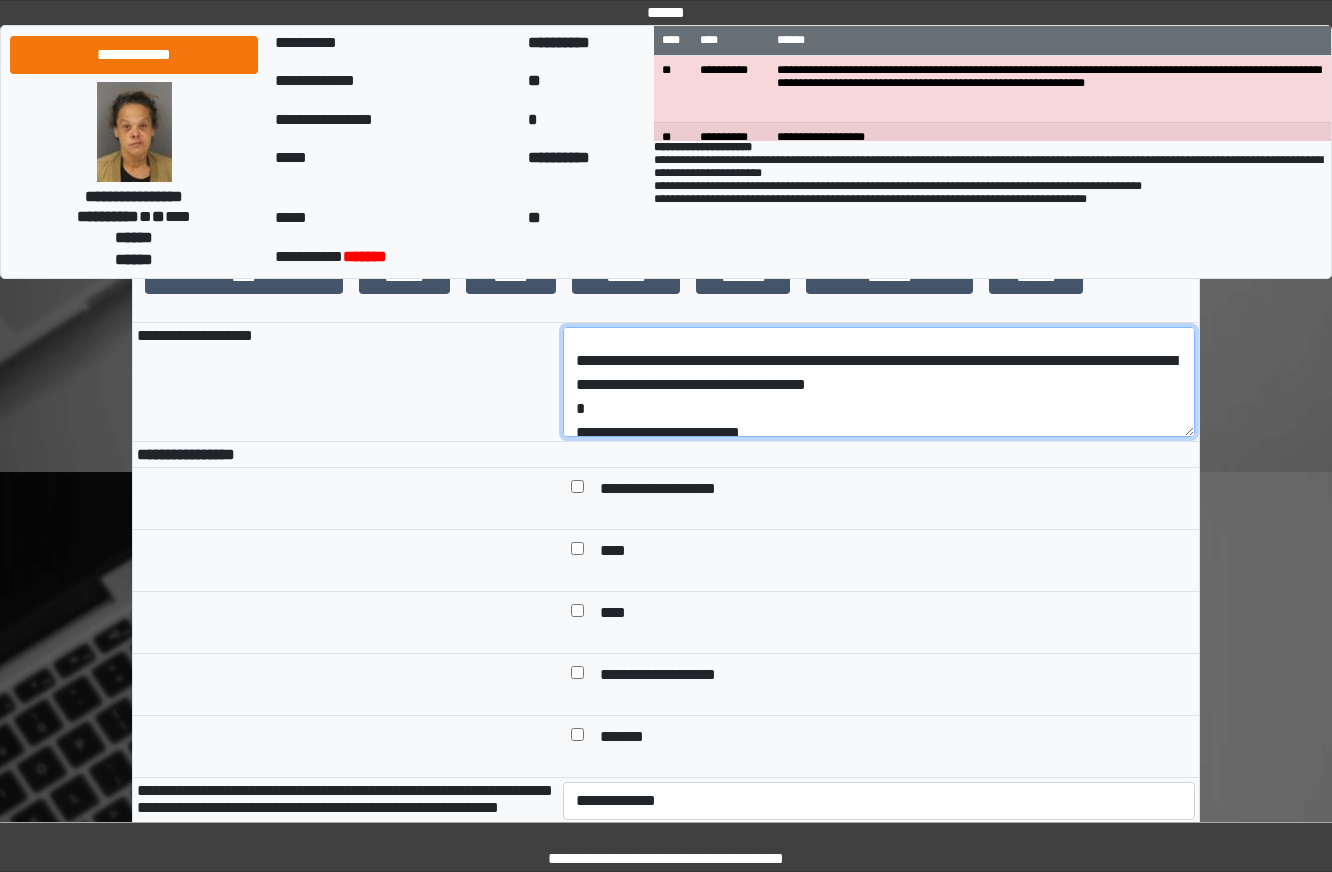 scroll, scrollTop: 0, scrollLeft: 0, axis: both 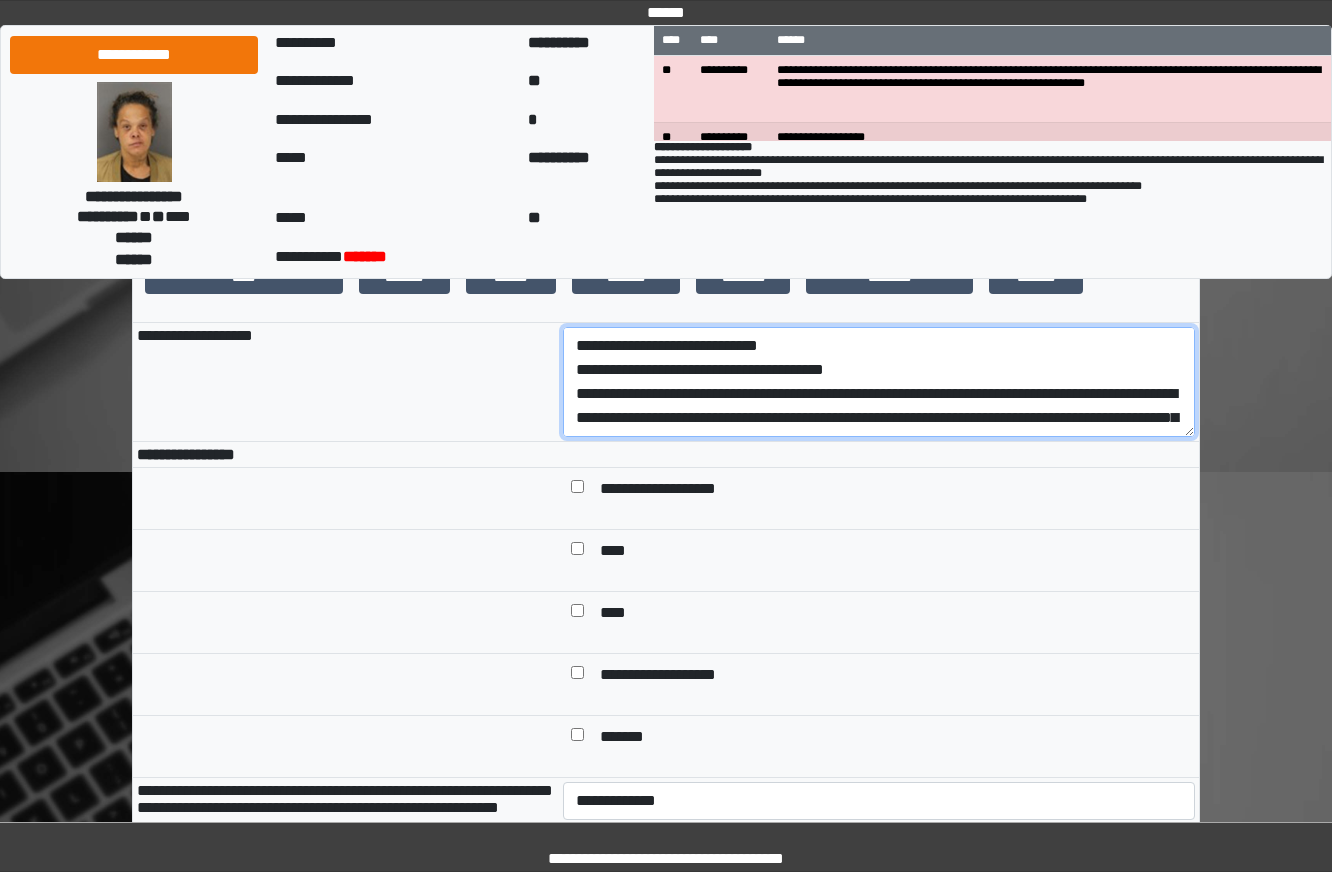 drag, startPoint x: 822, startPoint y: 443, endPoint x: 497, endPoint y: 405, distance: 327.214 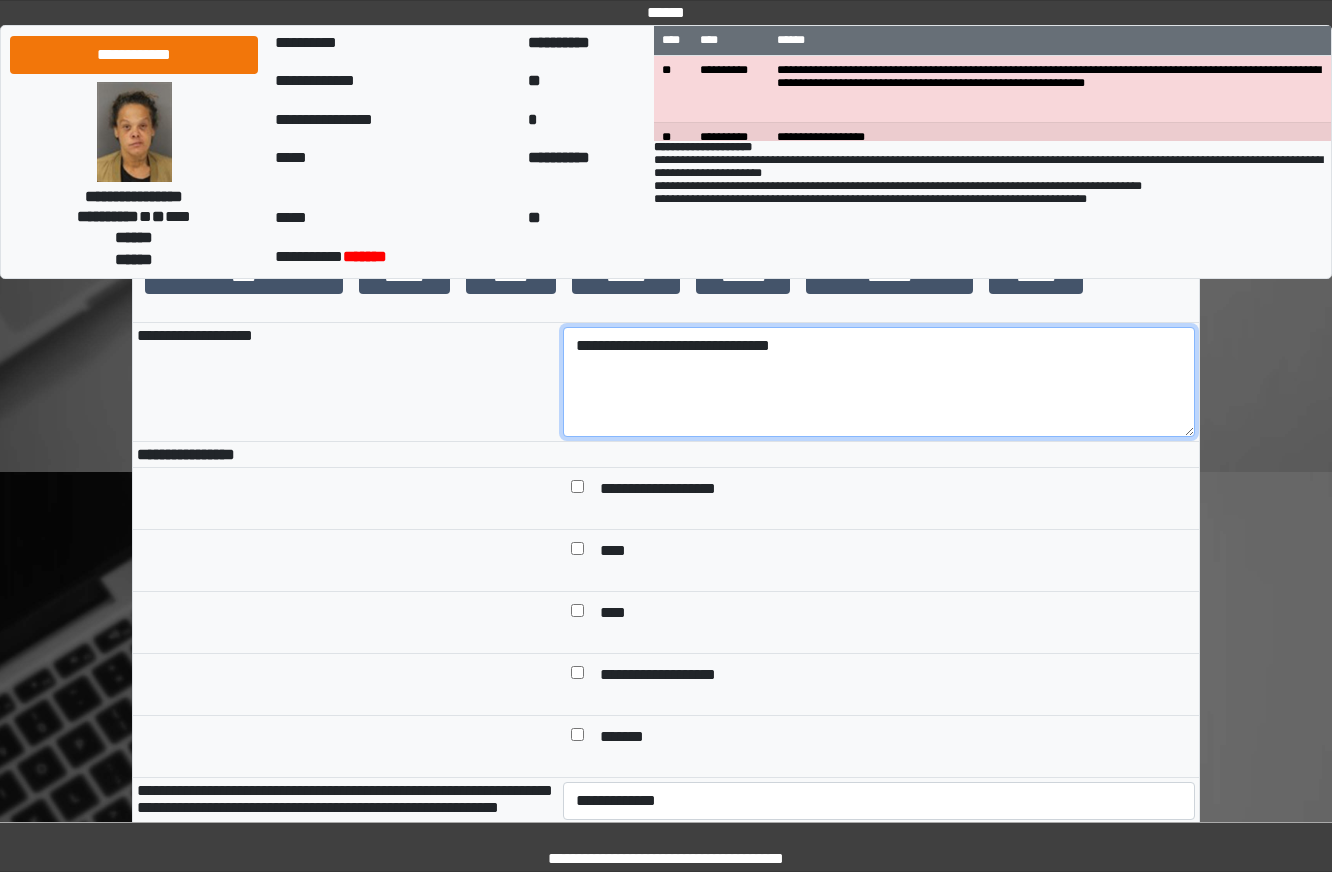 type on "**********" 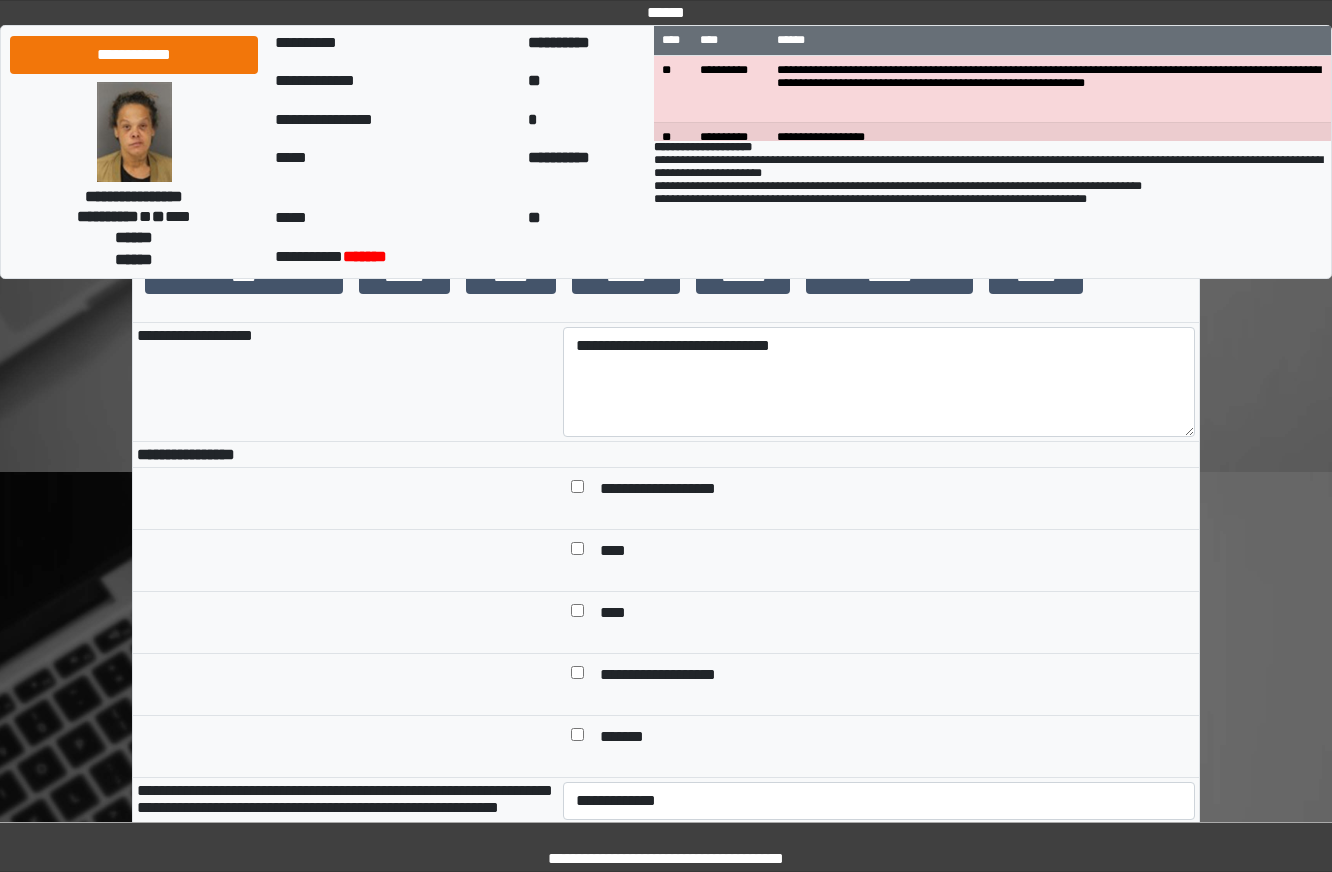 click at bounding box center (577, 552) 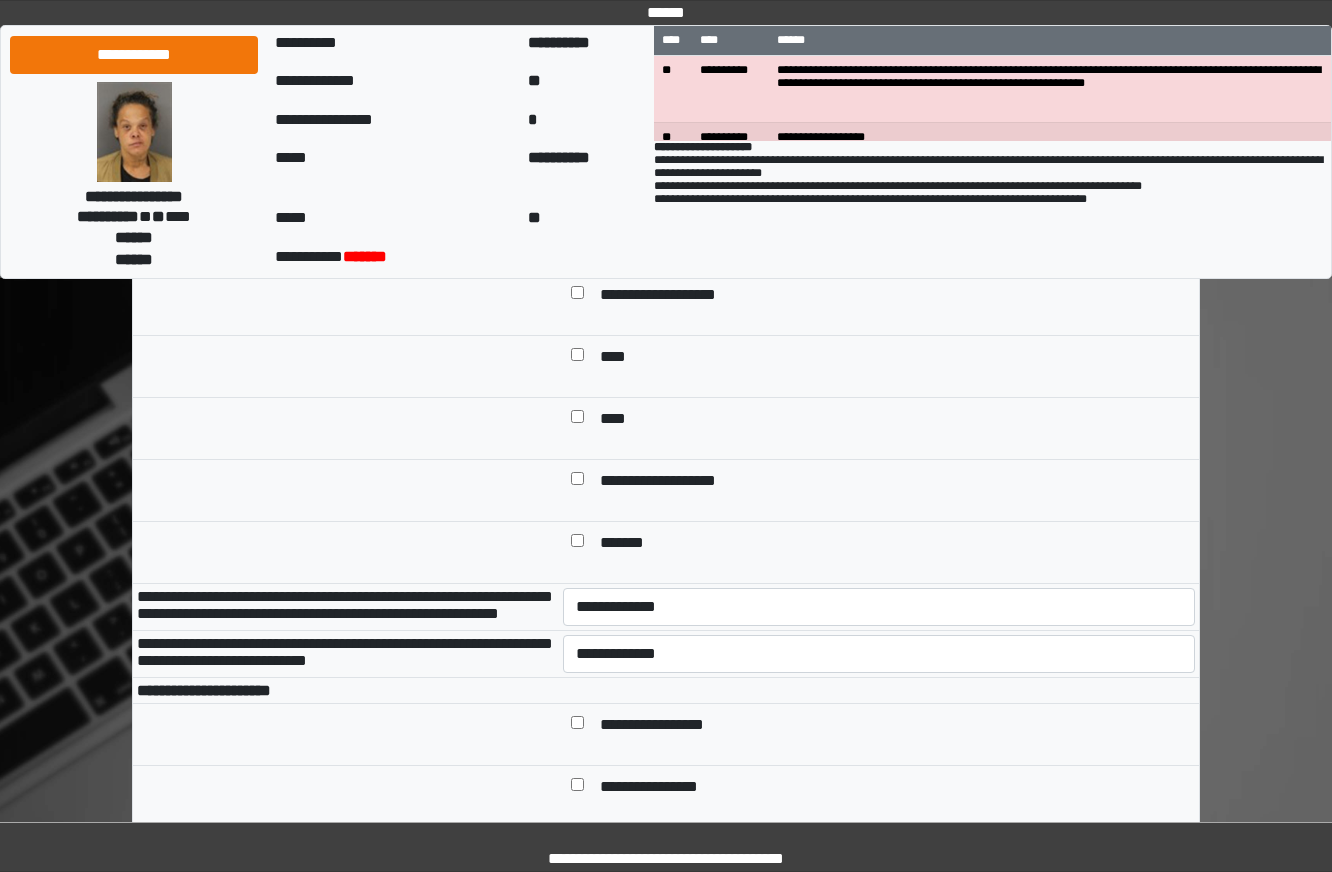 scroll, scrollTop: 800, scrollLeft: 0, axis: vertical 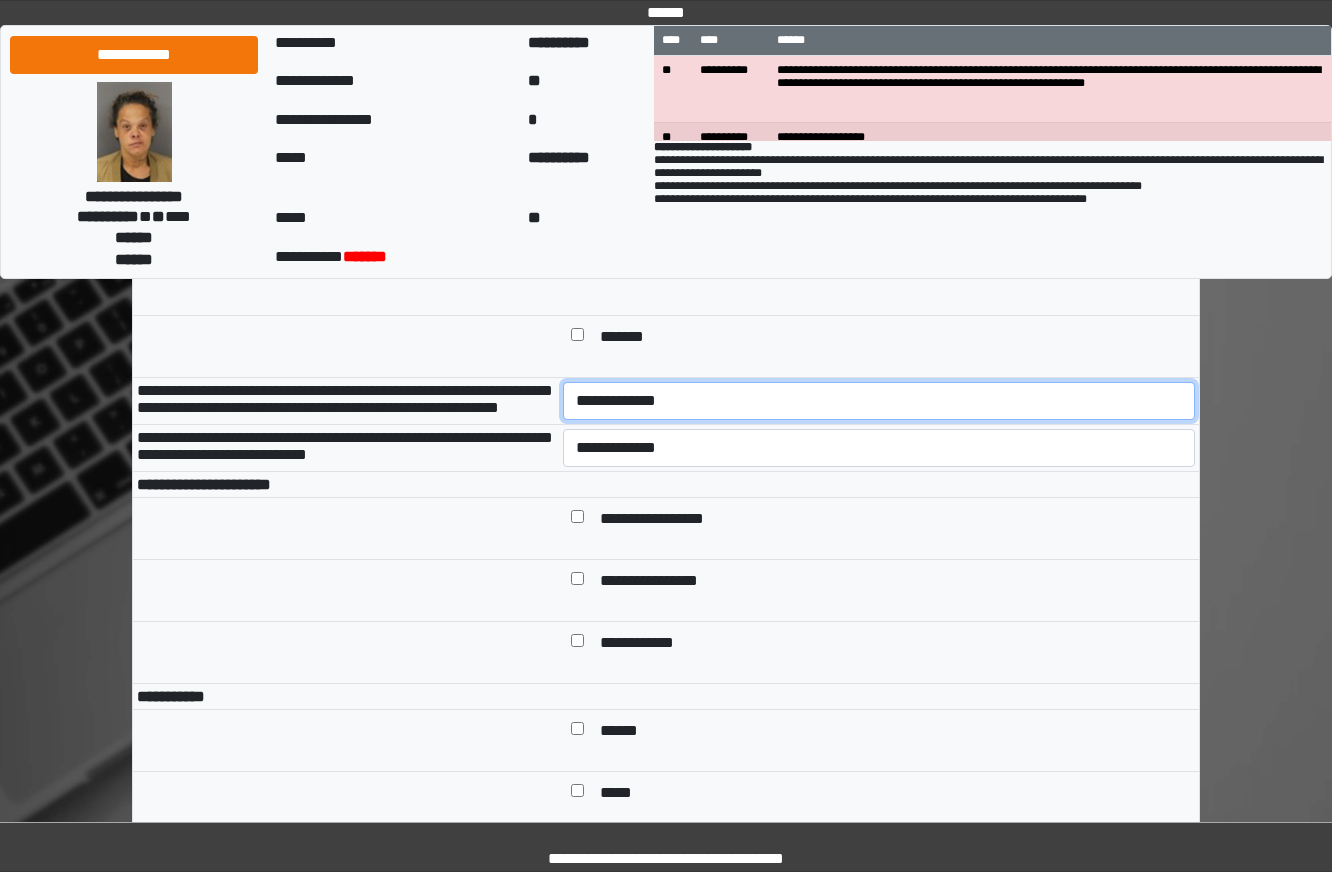 click on "**********" at bounding box center [879, 401] 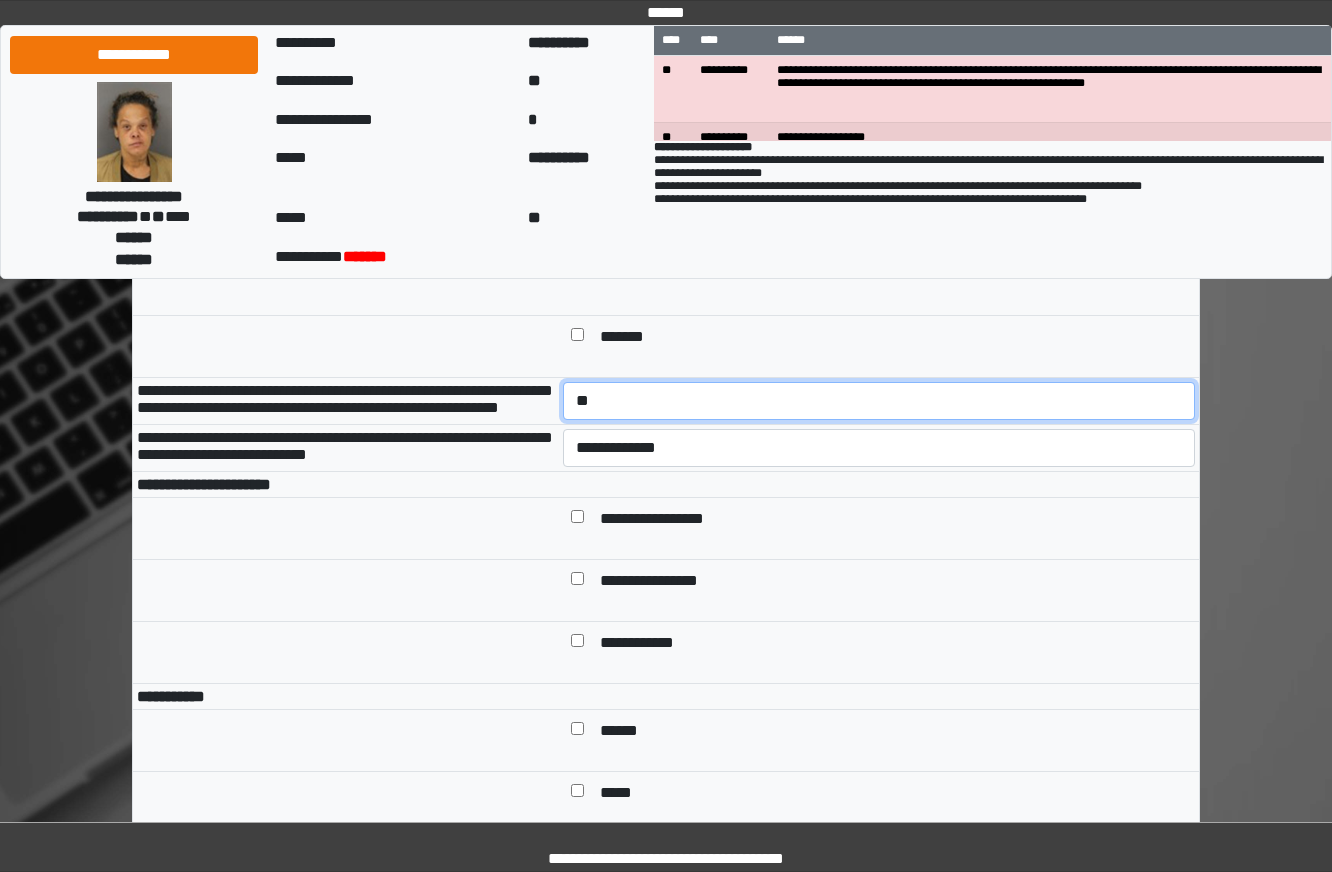 click on "**********" at bounding box center (879, 401) 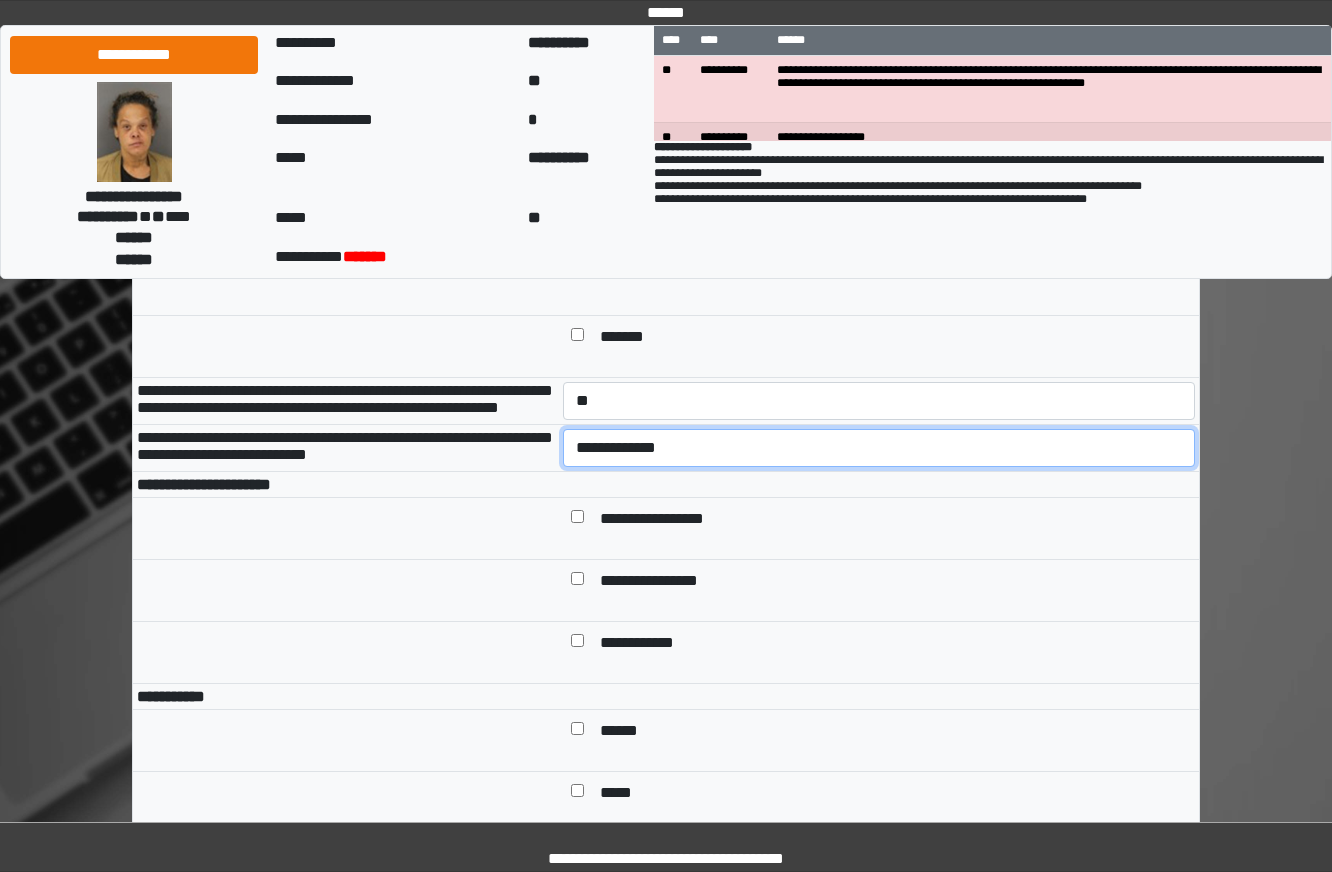 click on "**********" at bounding box center (879, 448) 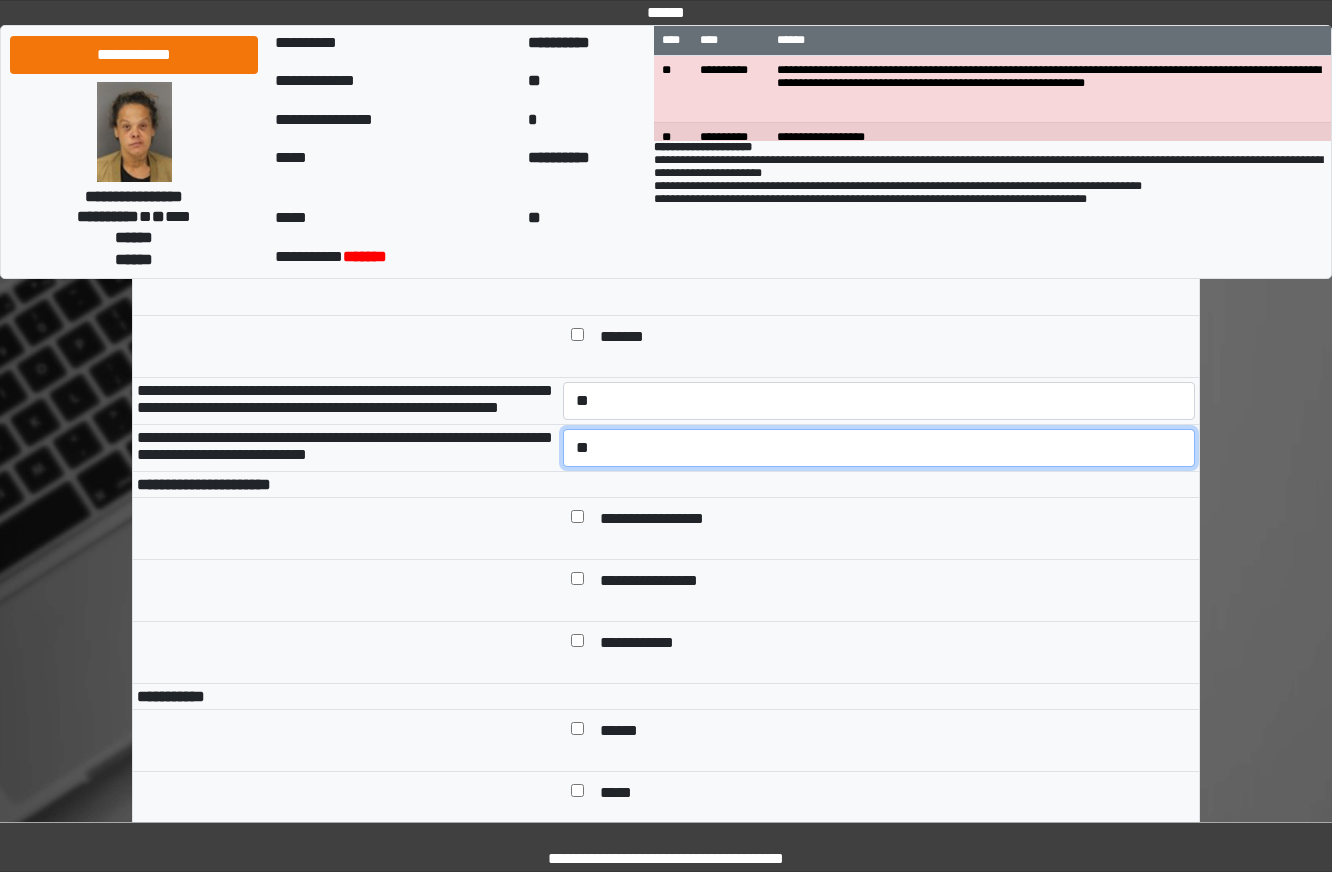 click on "**********" at bounding box center (879, 448) 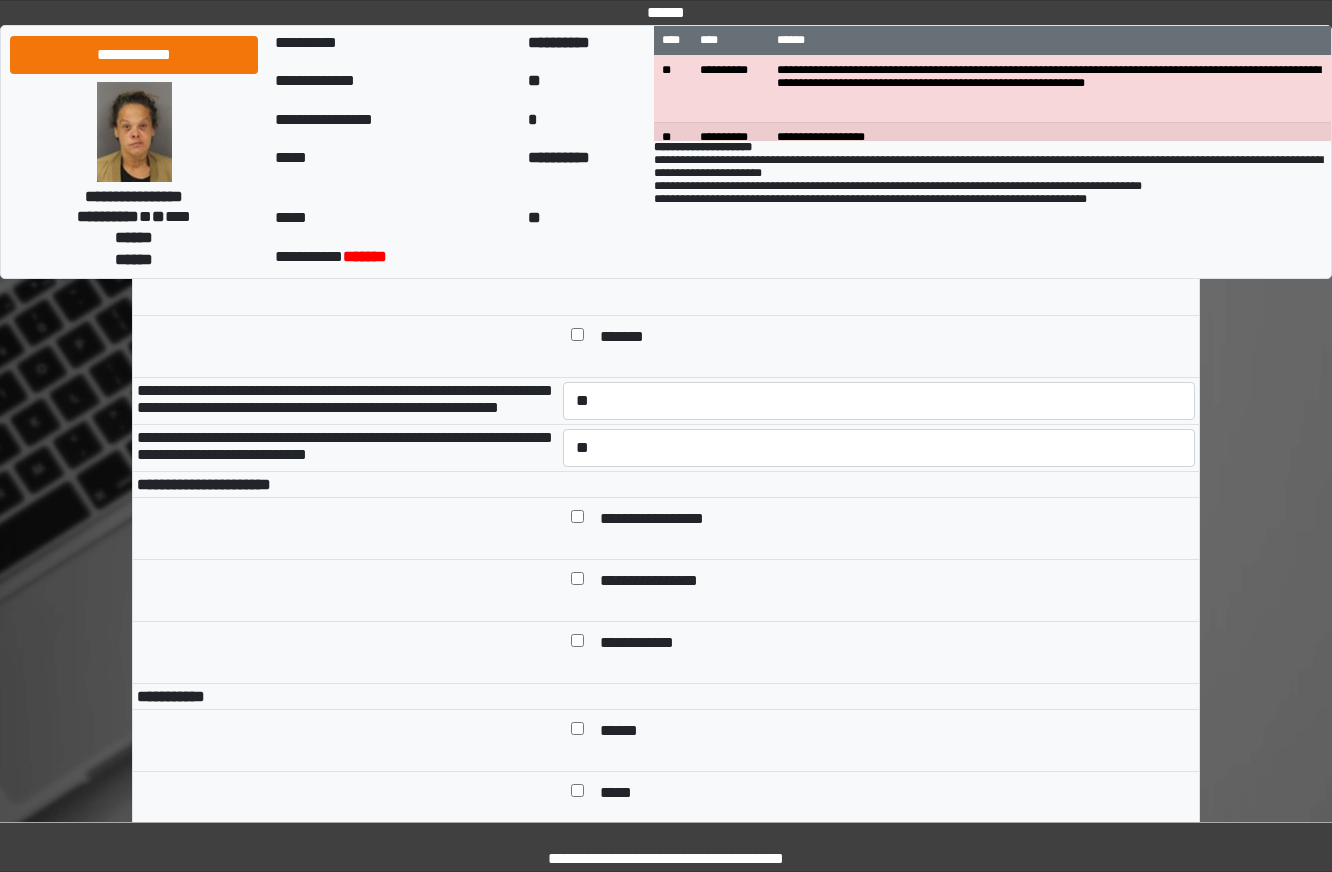 click on "**********" at bounding box center [667, 520] 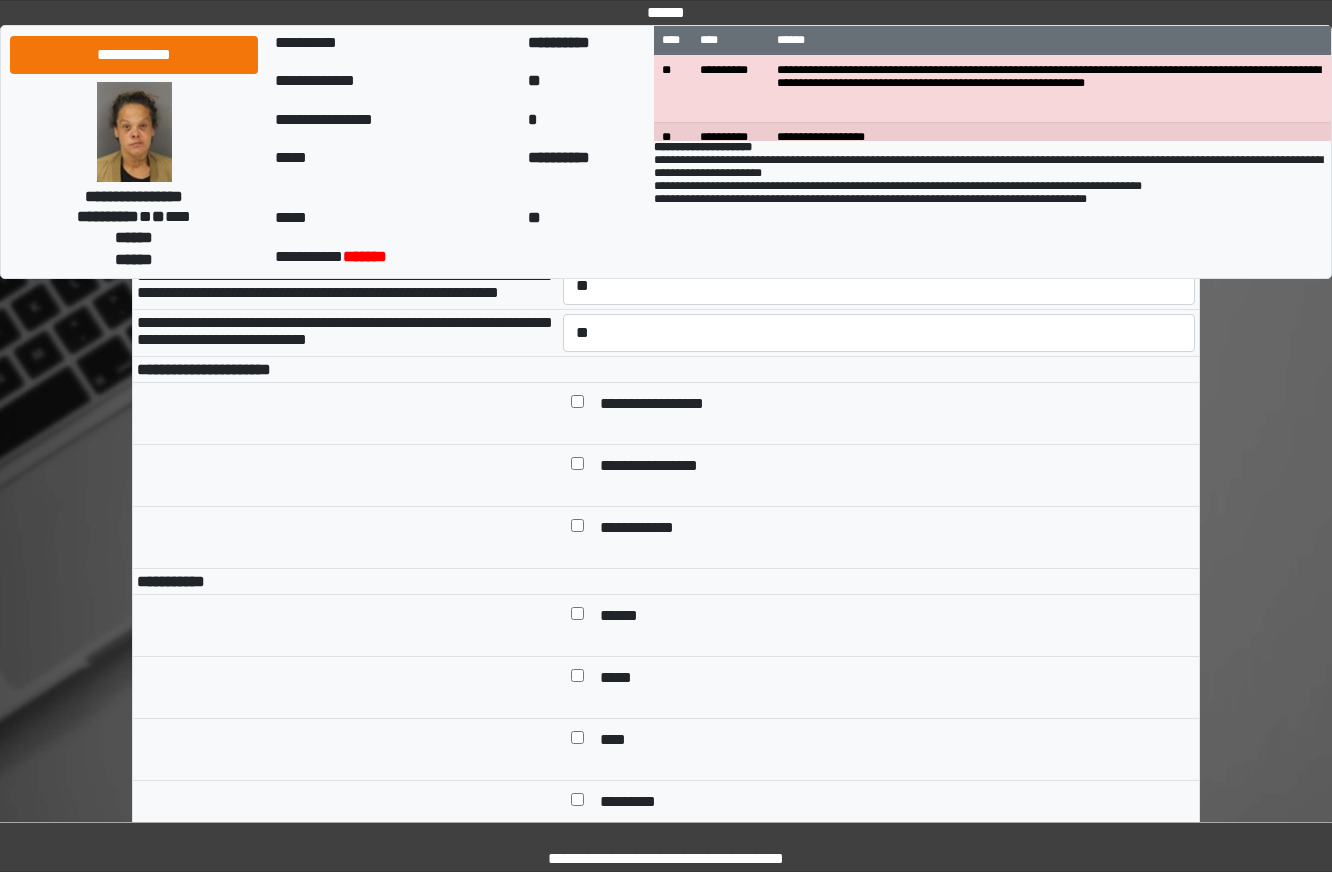 scroll, scrollTop: 1200, scrollLeft: 0, axis: vertical 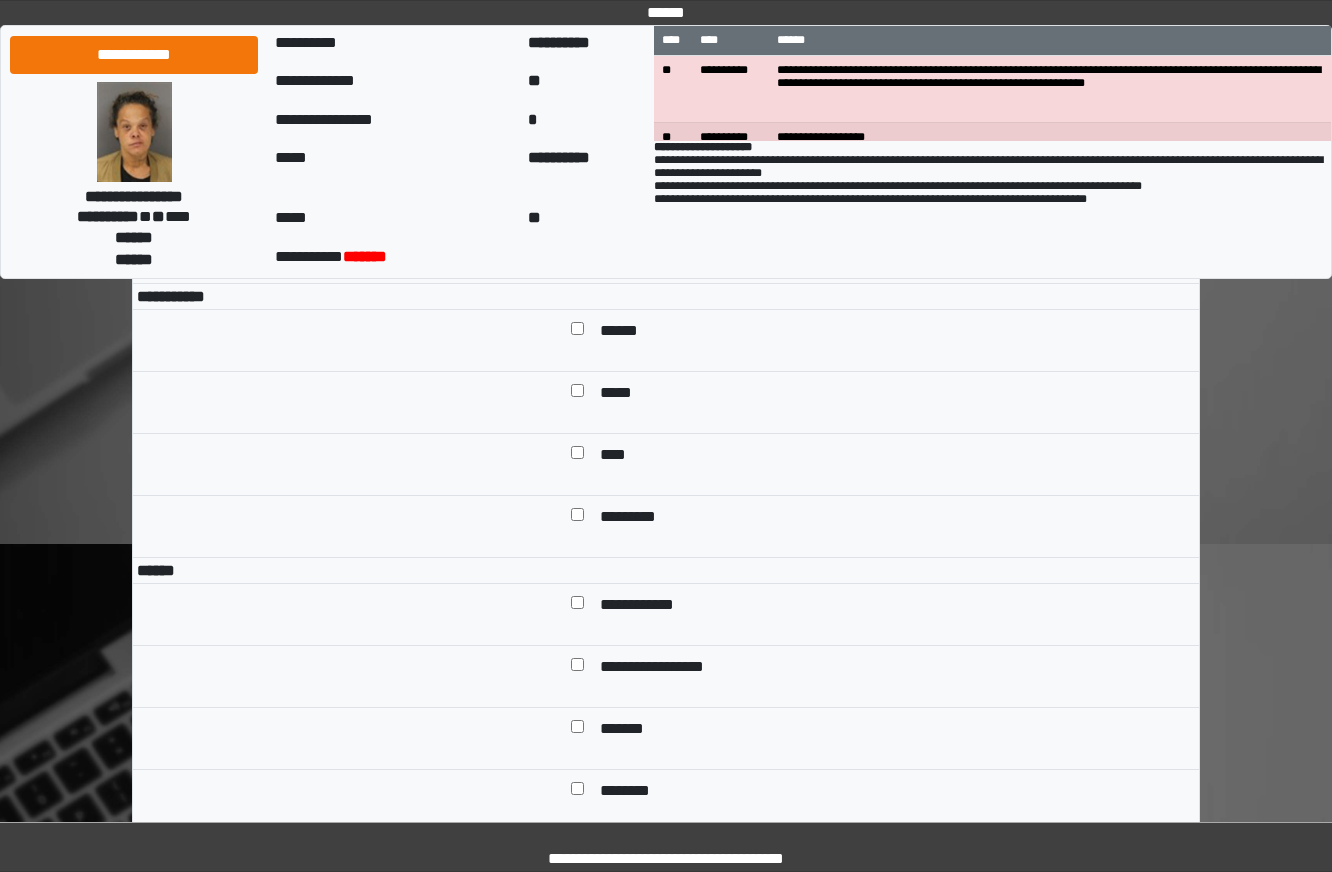 click on "******" at bounding box center [626, 332] 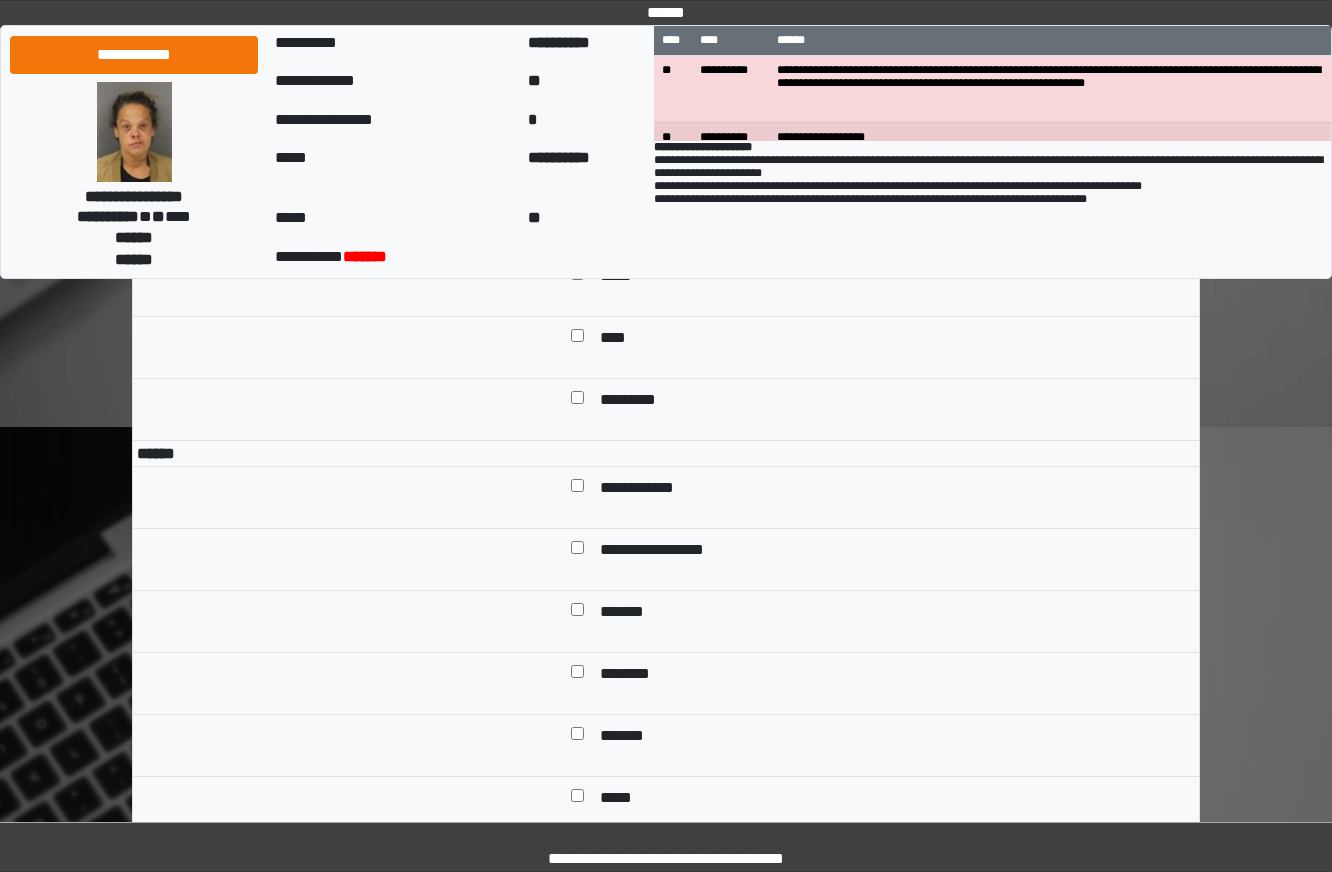 scroll, scrollTop: 1500, scrollLeft: 0, axis: vertical 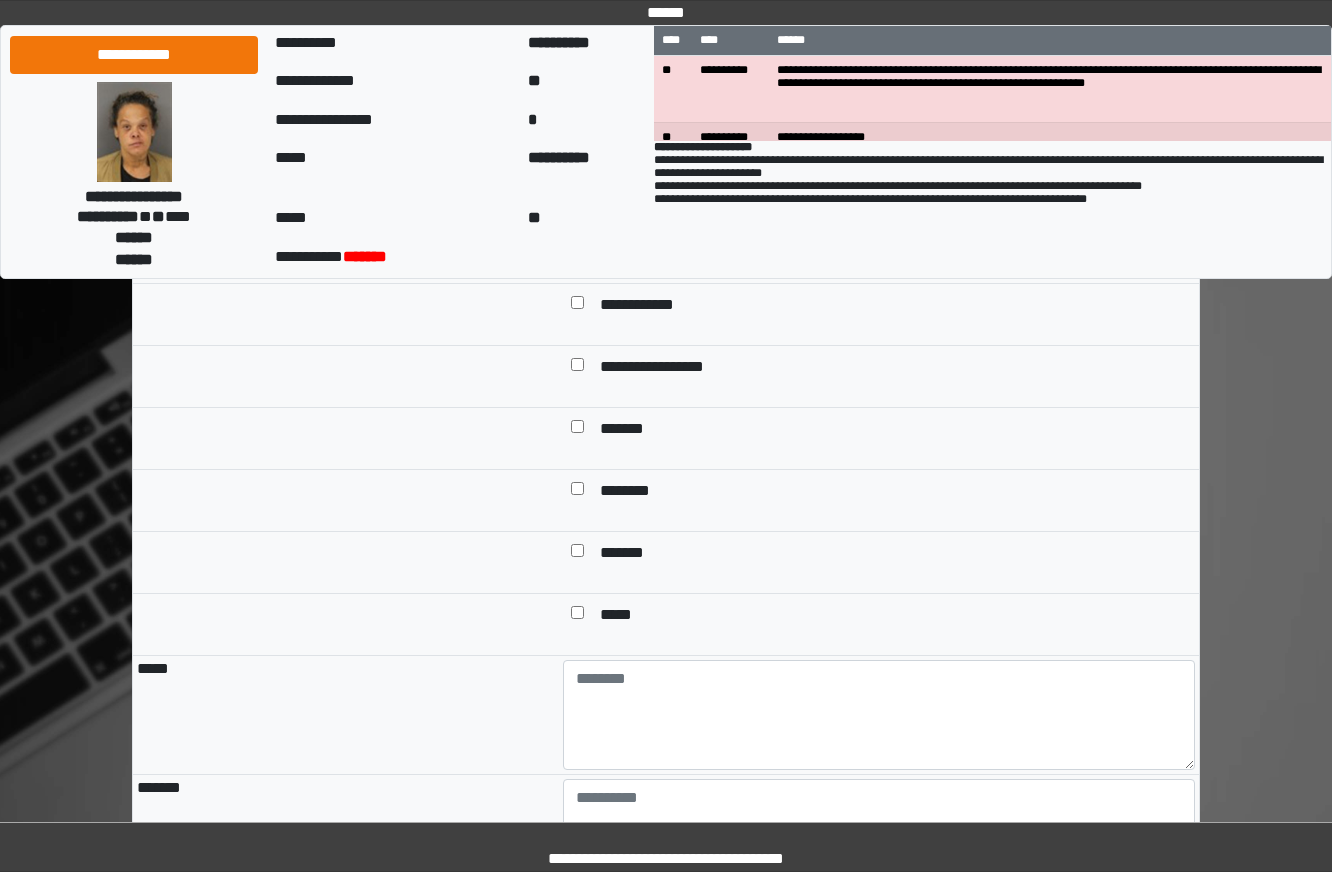 click on "**********" at bounding box center [652, 306] 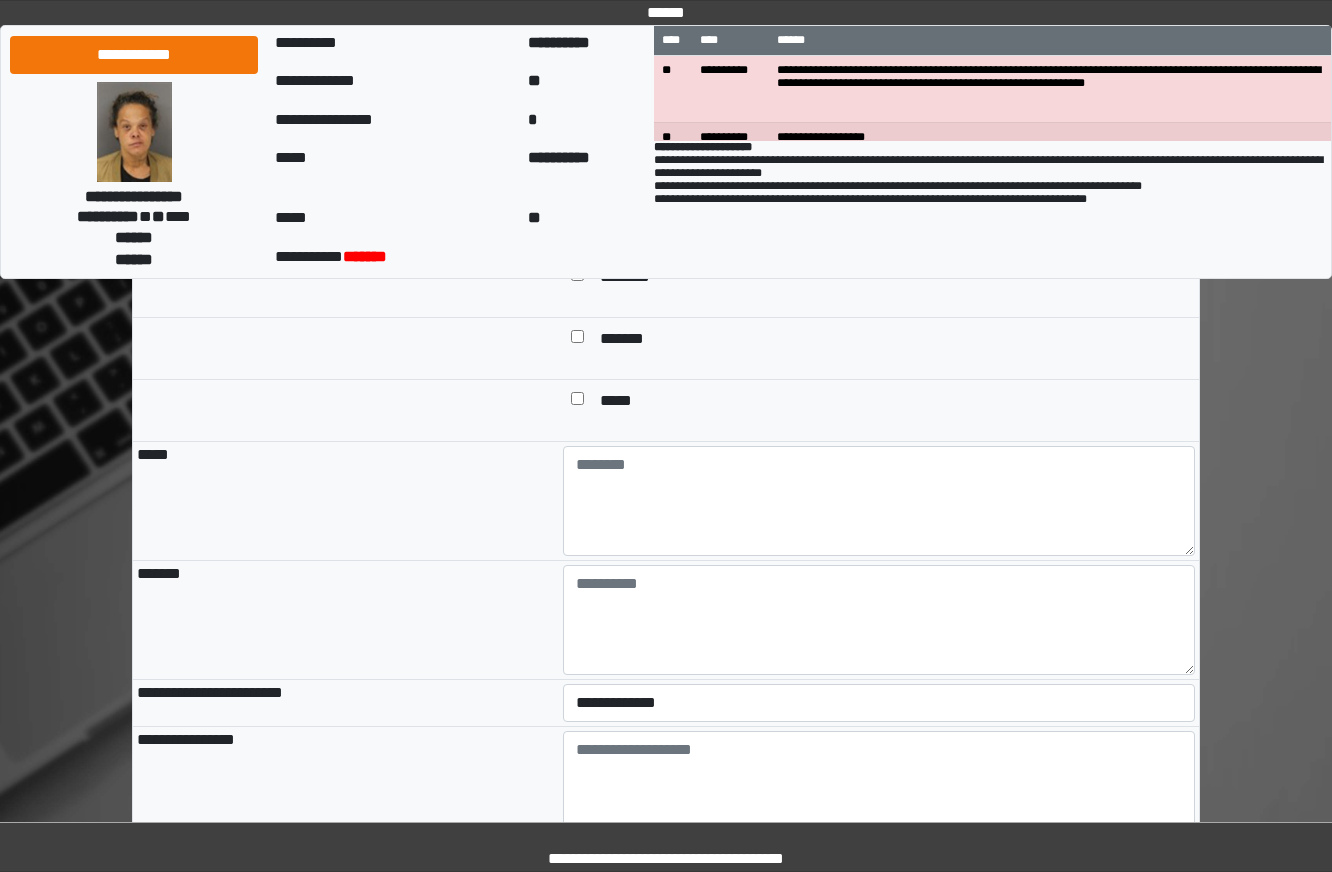 scroll, scrollTop: 1700, scrollLeft: 0, axis: vertical 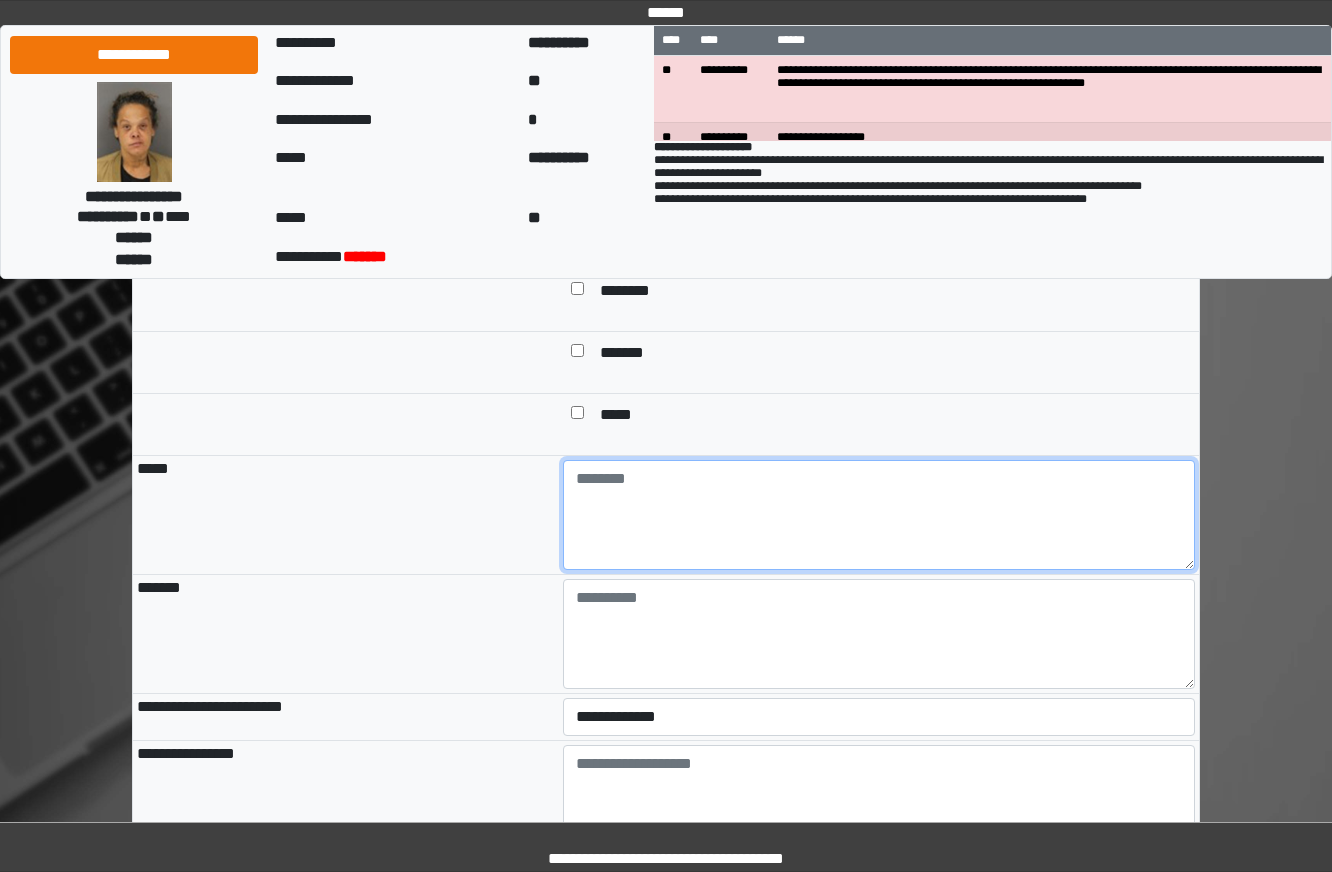 drag, startPoint x: 749, startPoint y: 564, endPoint x: 749, endPoint y: 586, distance: 22 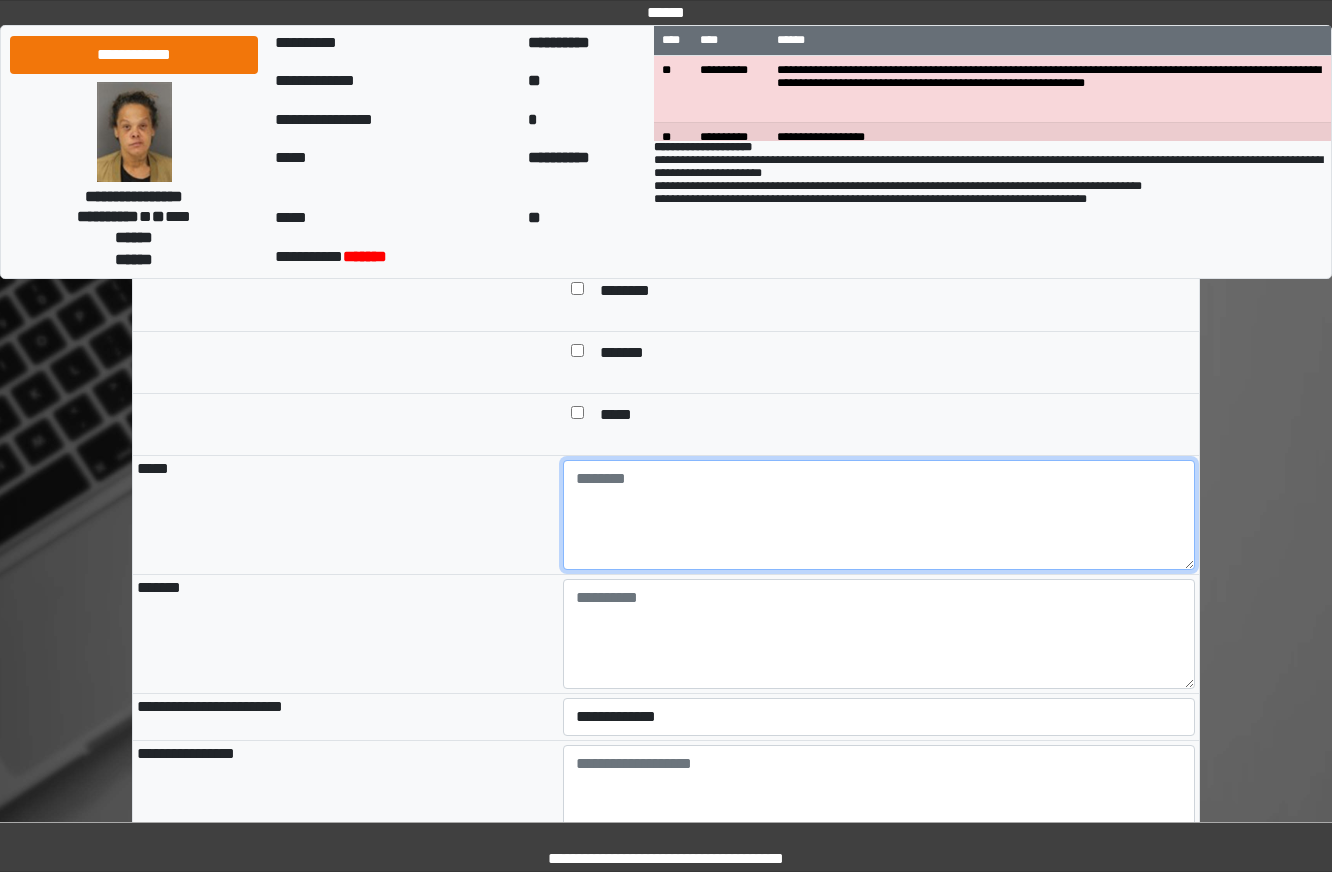 paste on "**********" 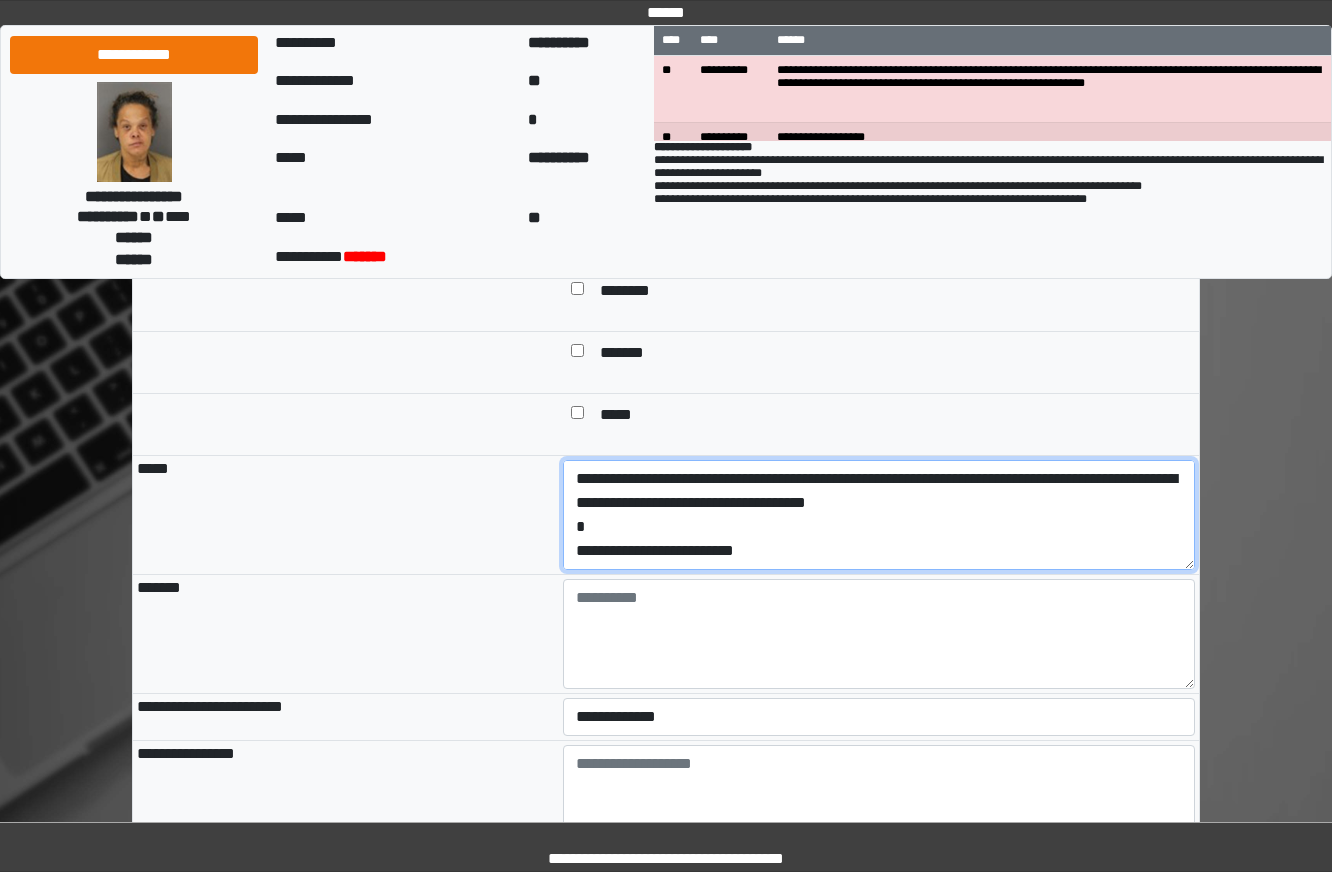 scroll, scrollTop: 0, scrollLeft: 0, axis: both 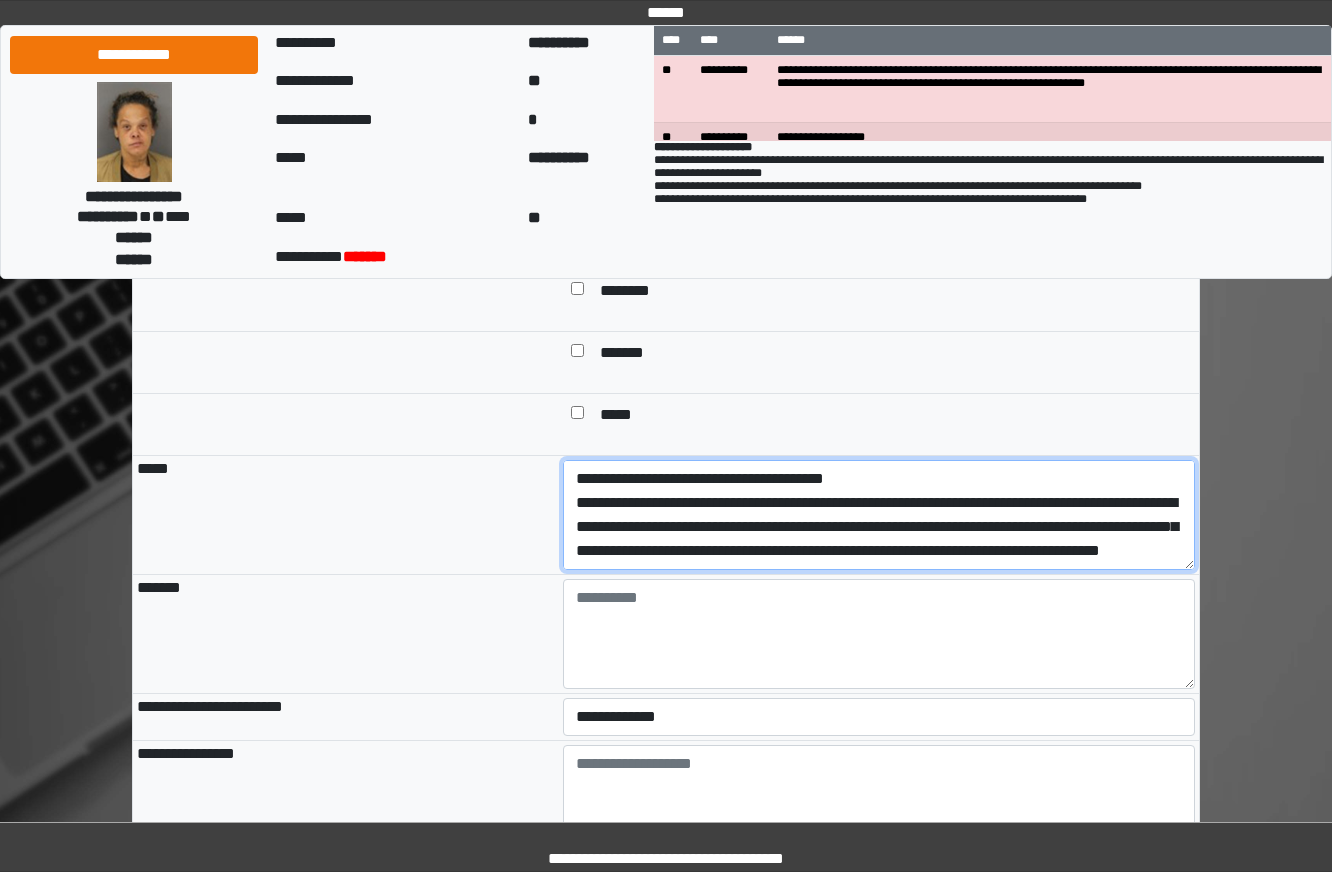 drag, startPoint x: 803, startPoint y: 651, endPoint x: 555, endPoint y: 580, distance: 257.96317 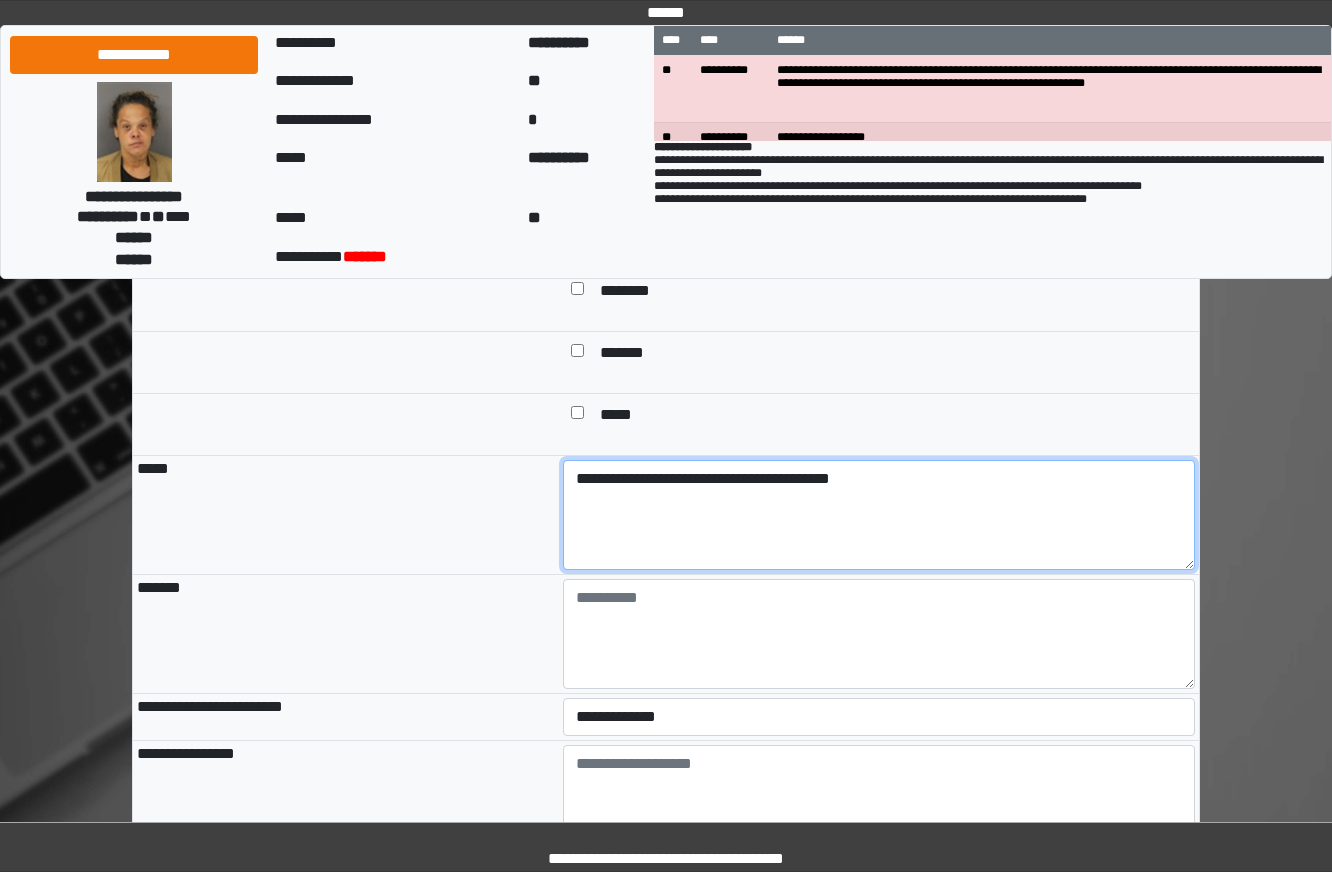 type on "**********" 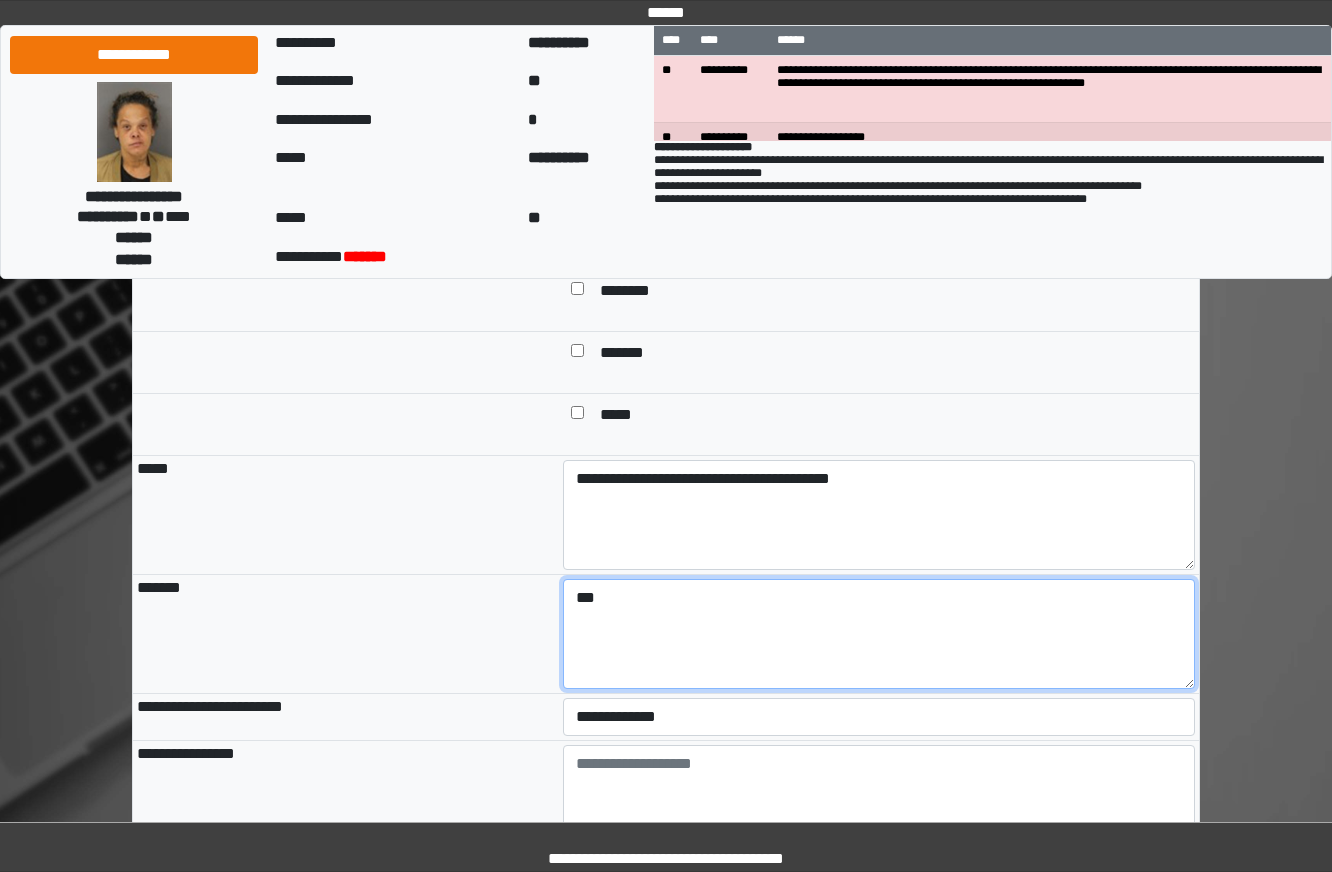 type on "***" 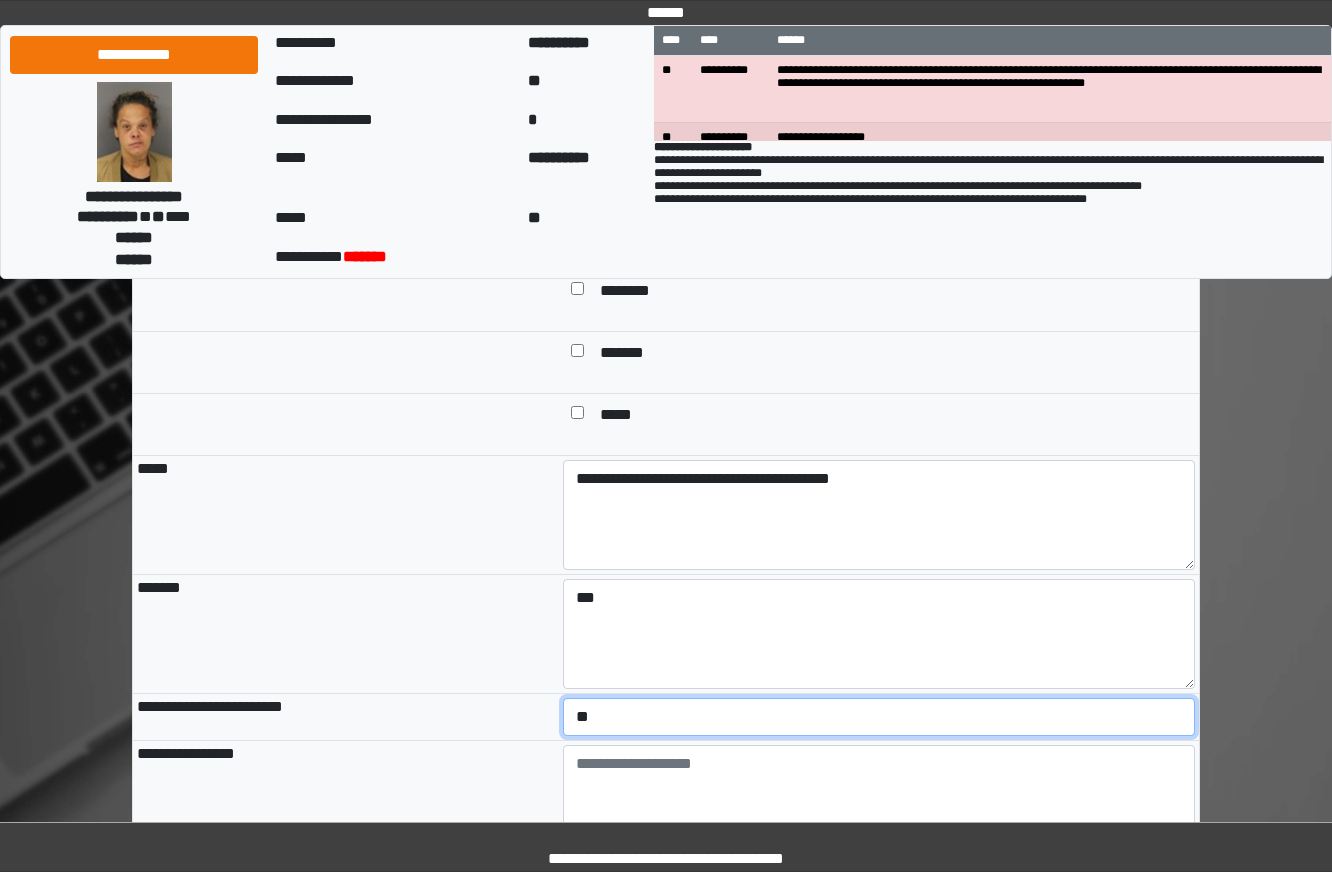 select on "*" 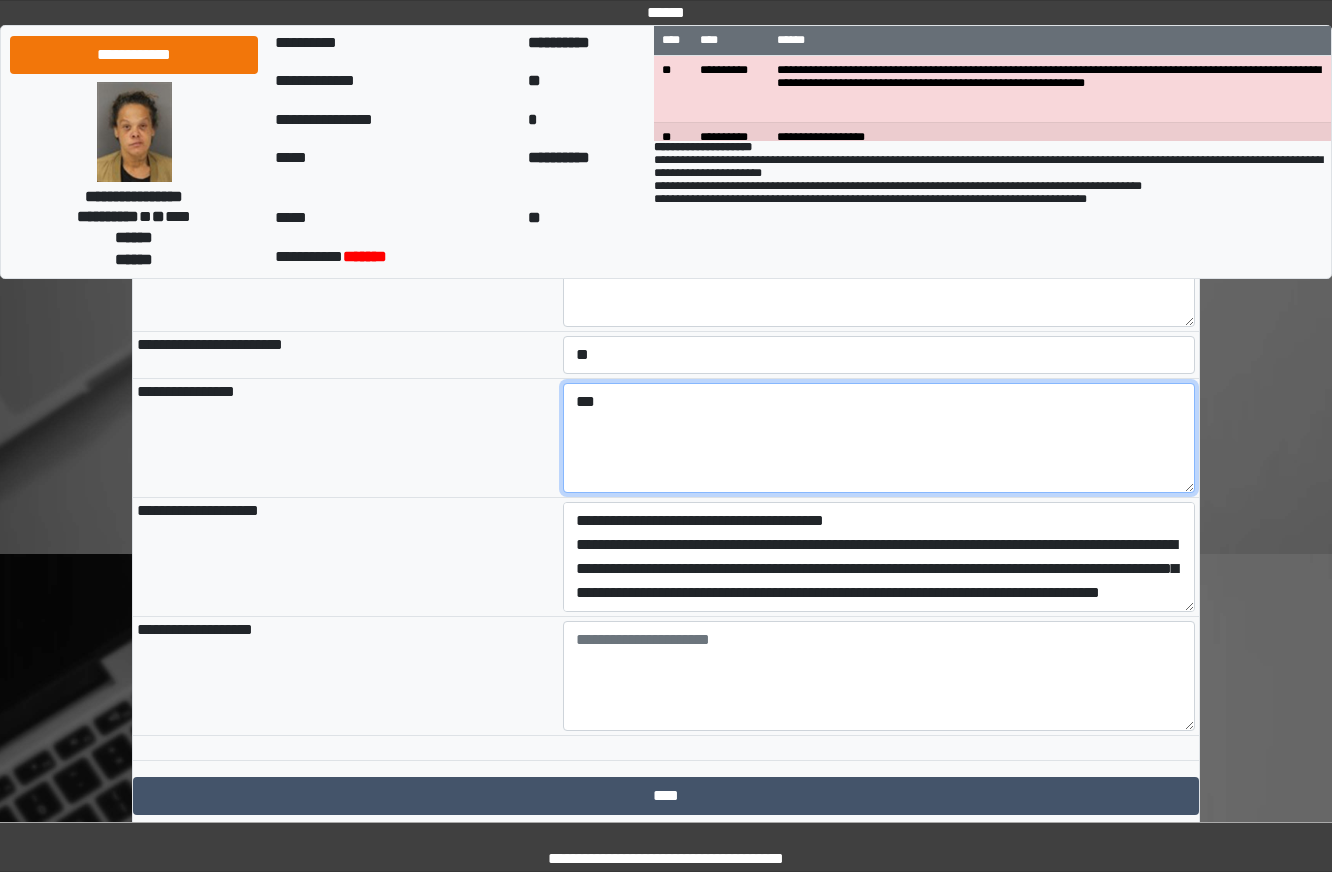 scroll, scrollTop: 2100, scrollLeft: 0, axis: vertical 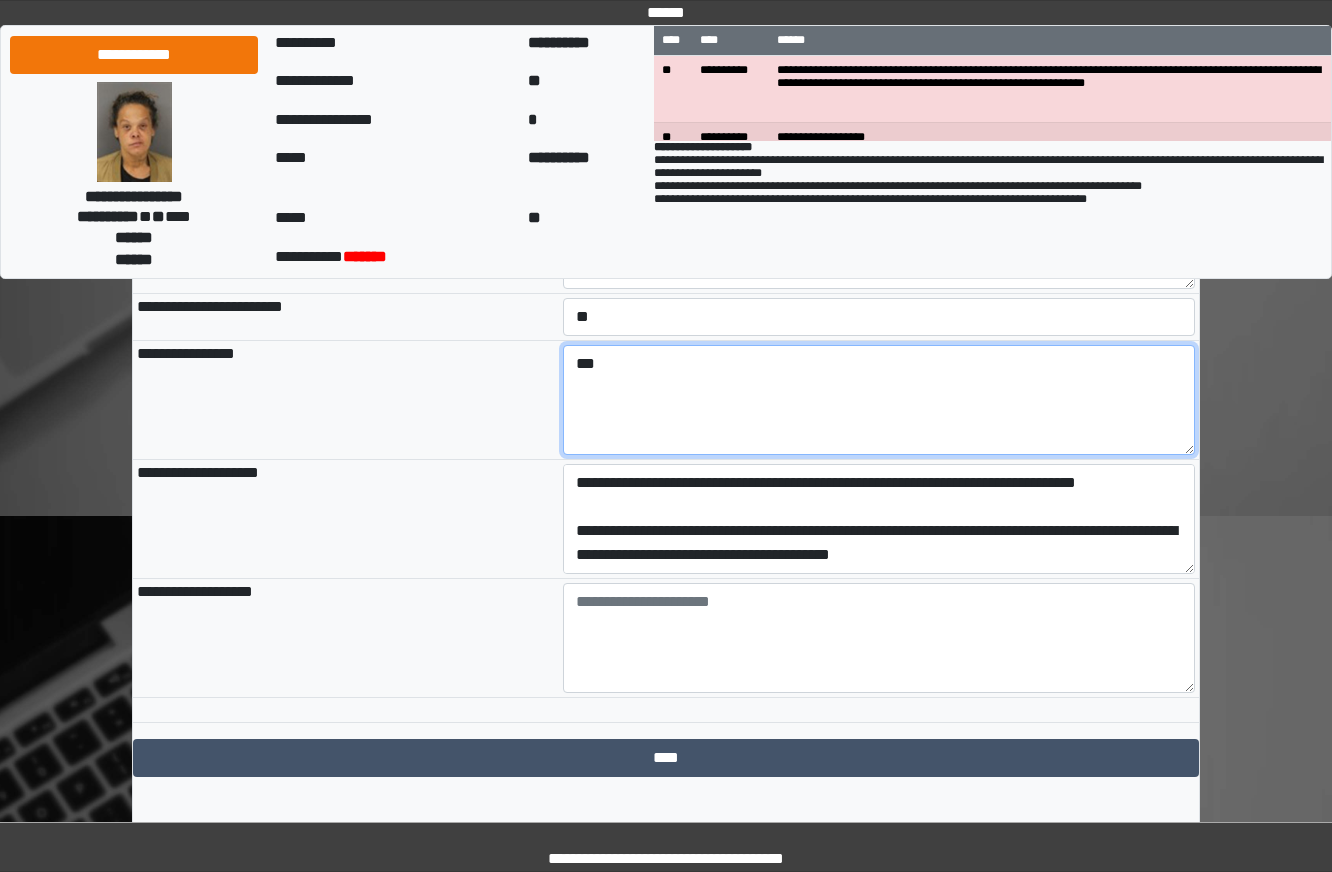 type on "***" 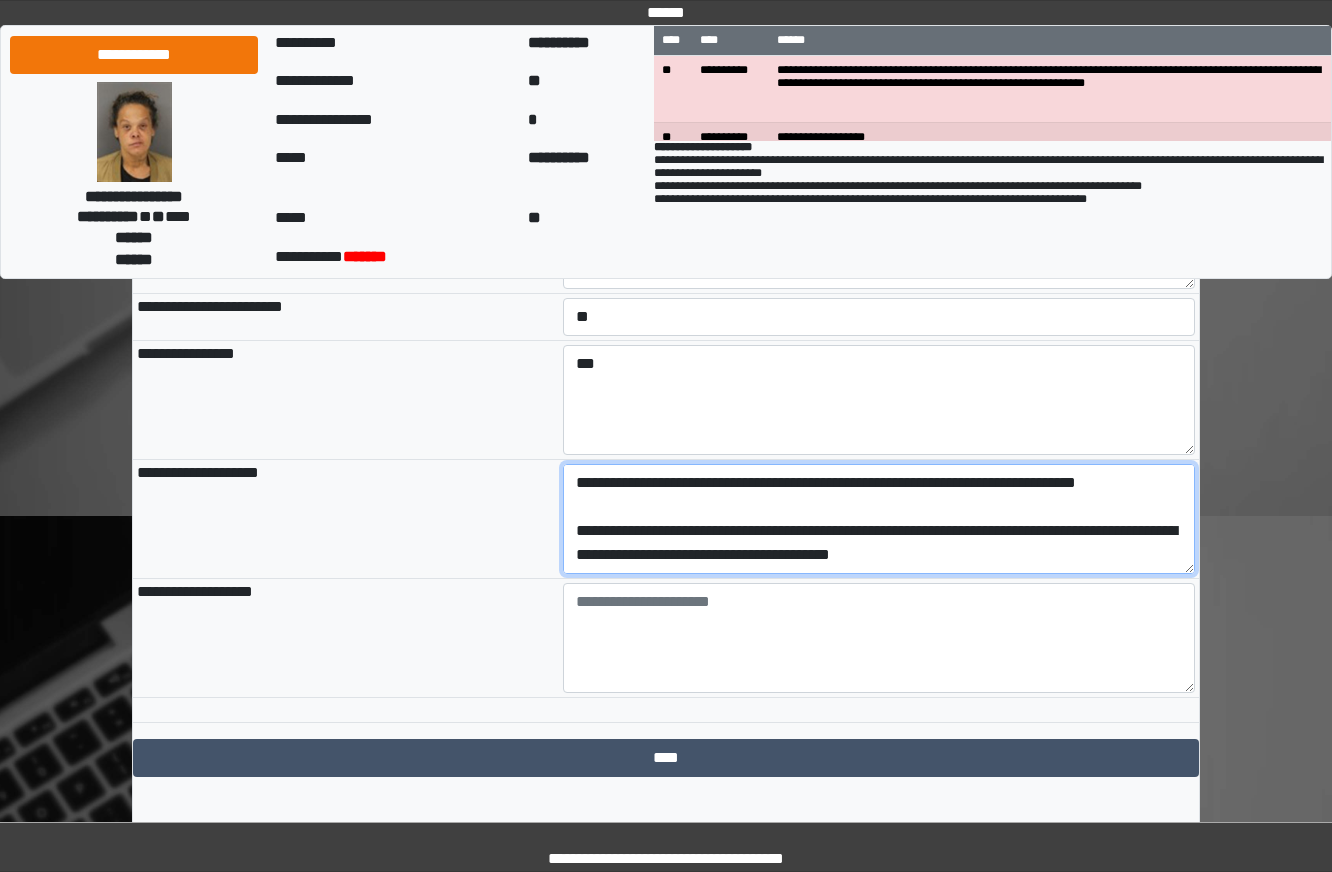 scroll, scrollTop: 0, scrollLeft: 0, axis: both 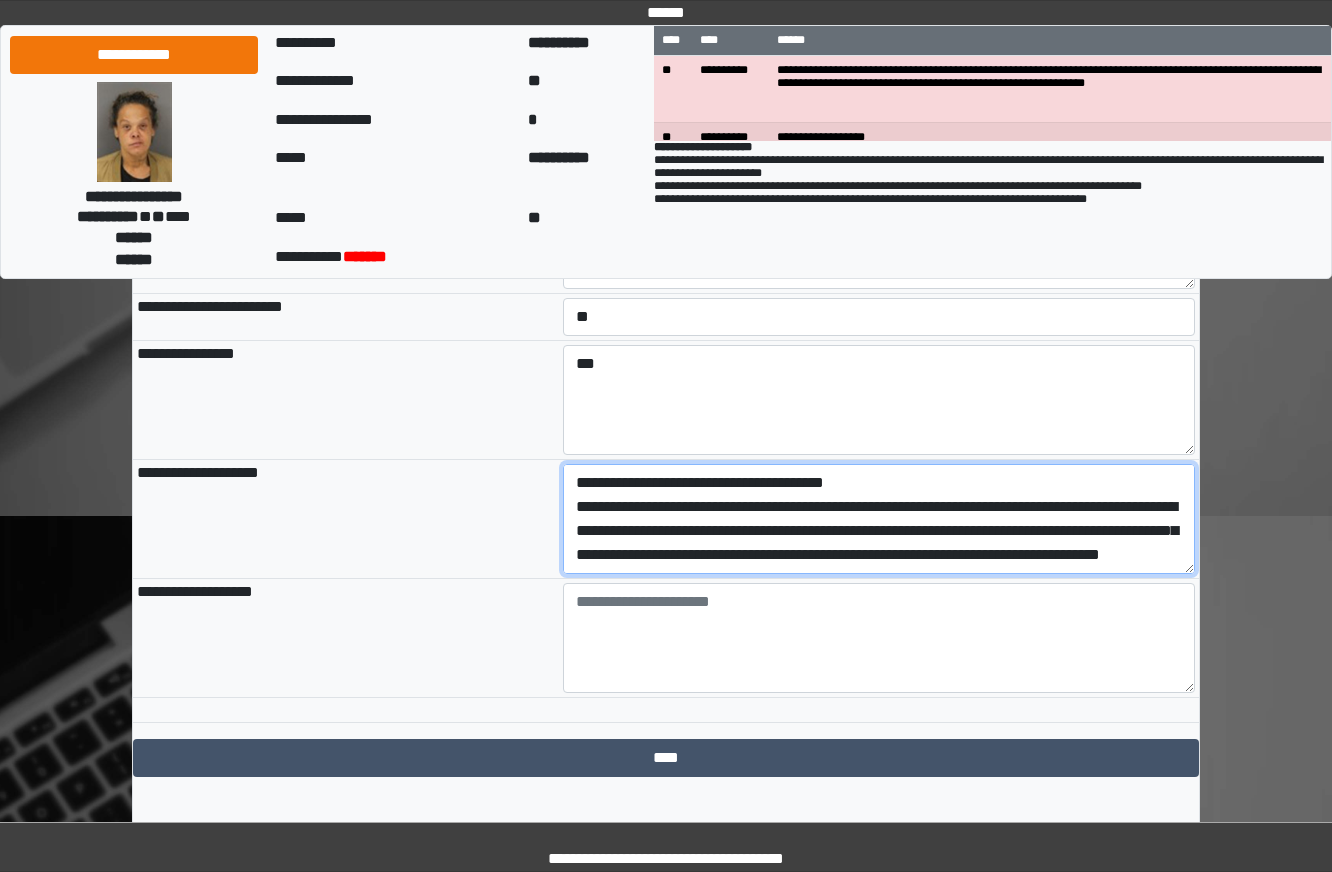 drag, startPoint x: 922, startPoint y: 641, endPoint x: -9, endPoint y: 245, distance: 1011.71985 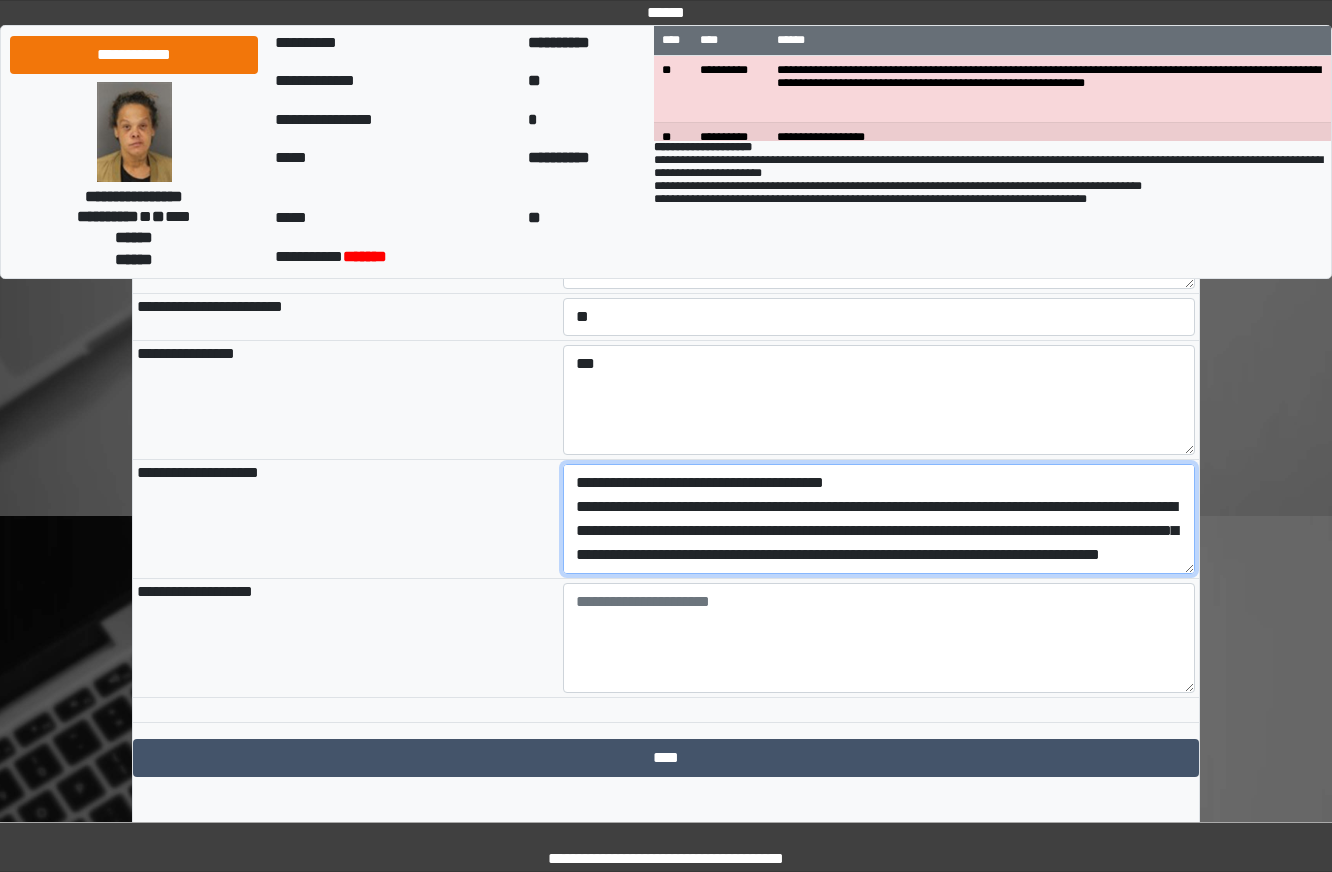 paste on "**********" 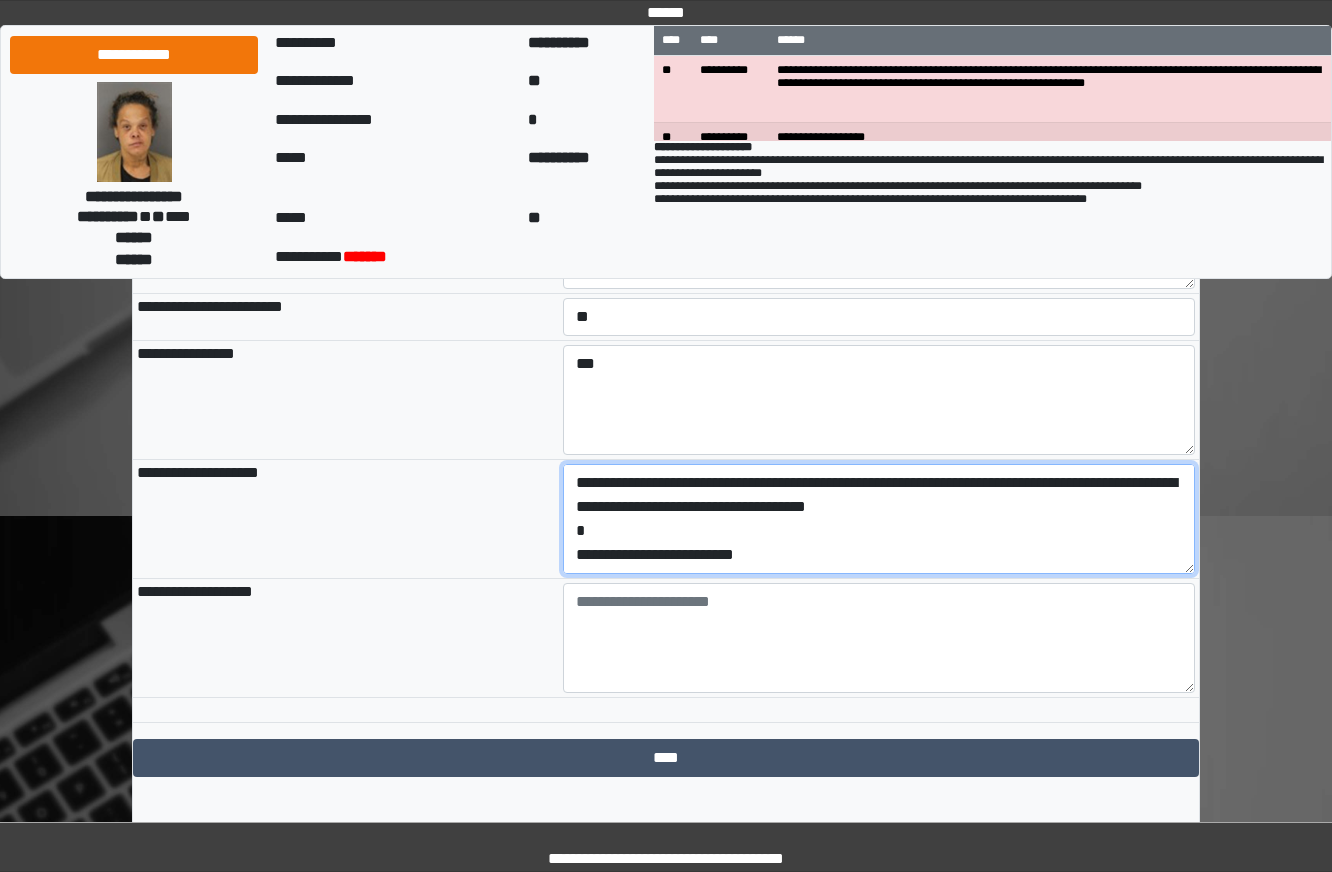 scroll, scrollTop: 192, scrollLeft: 0, axis: vertical 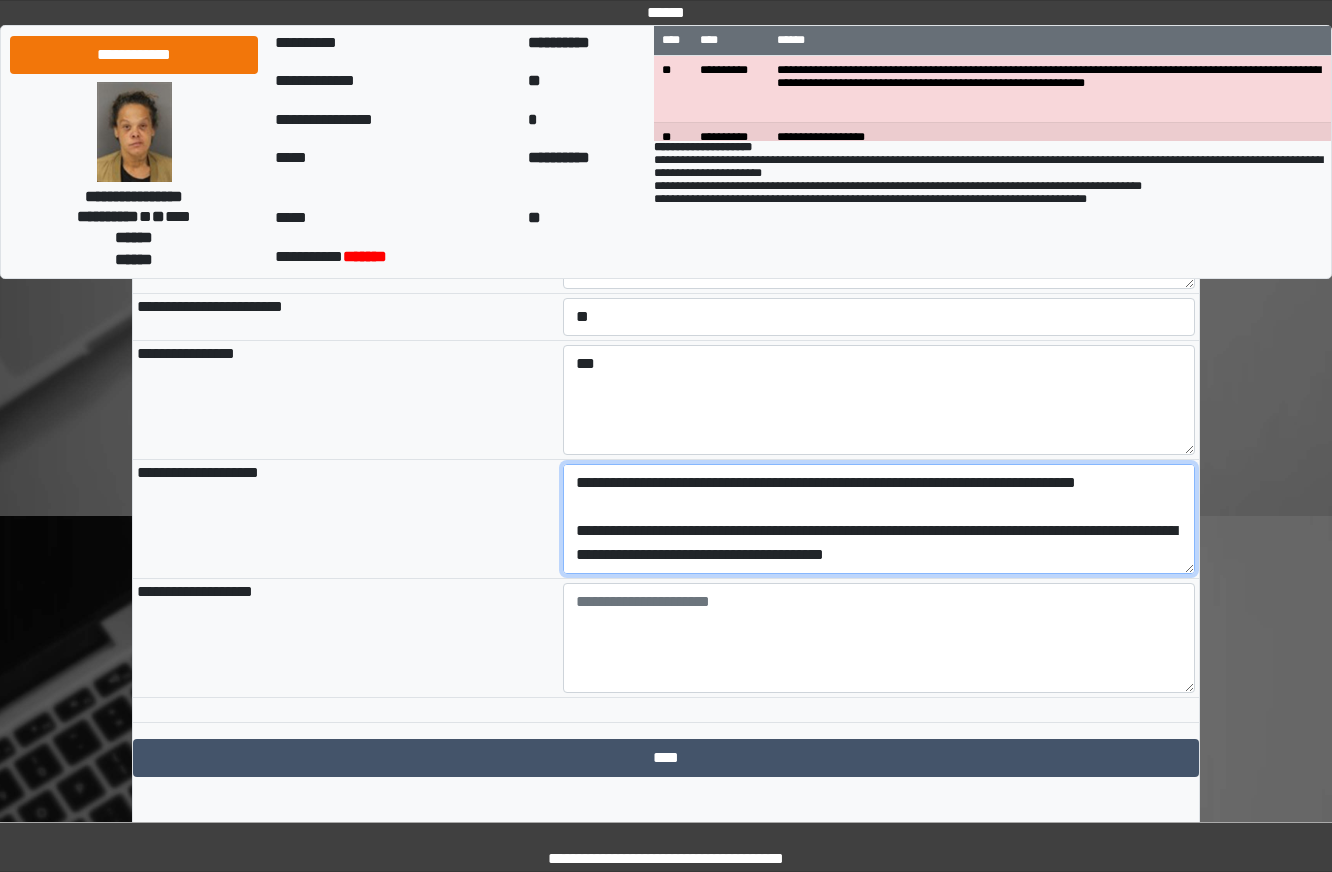 type on "**********" 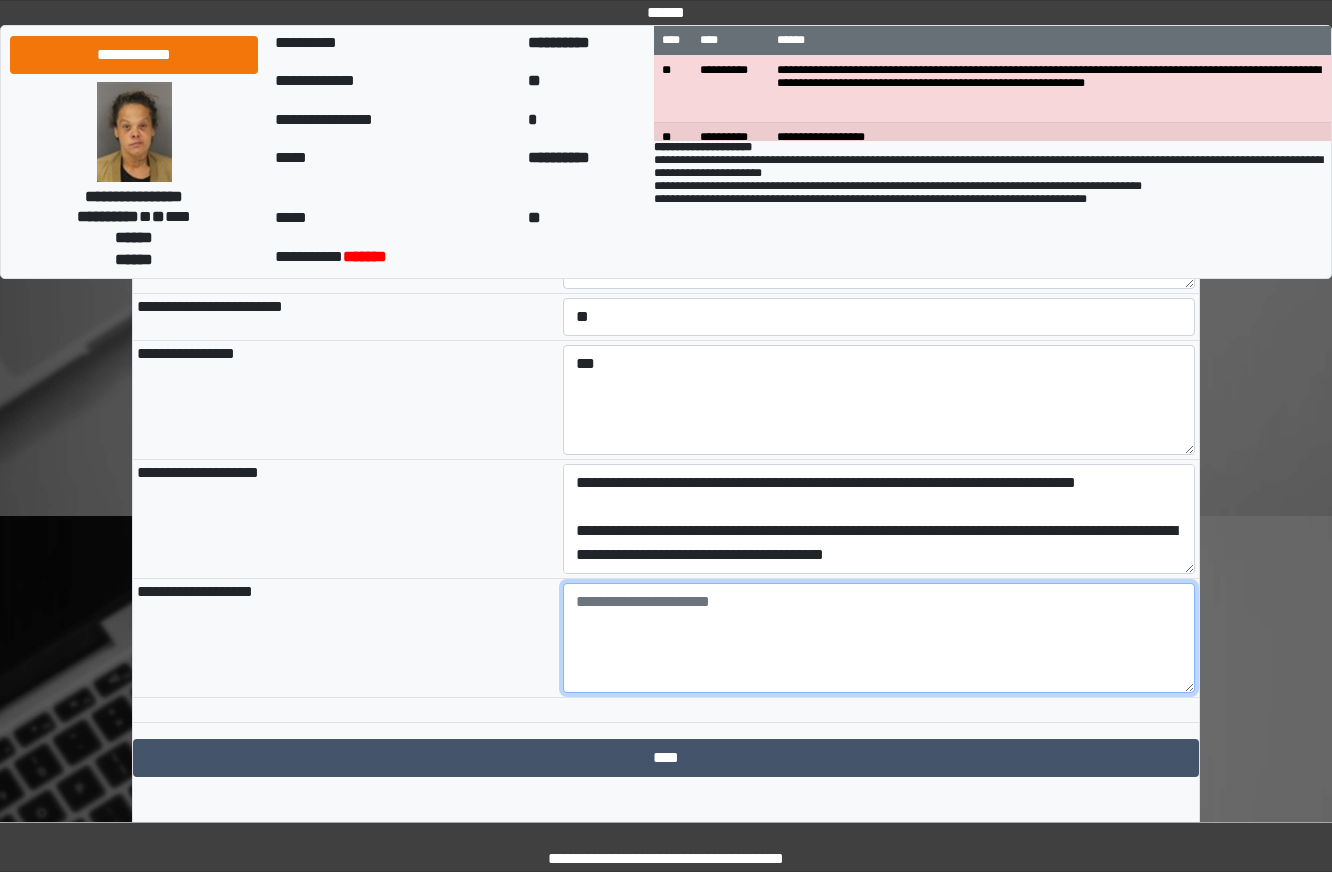 click at bounding box center (879, 638) 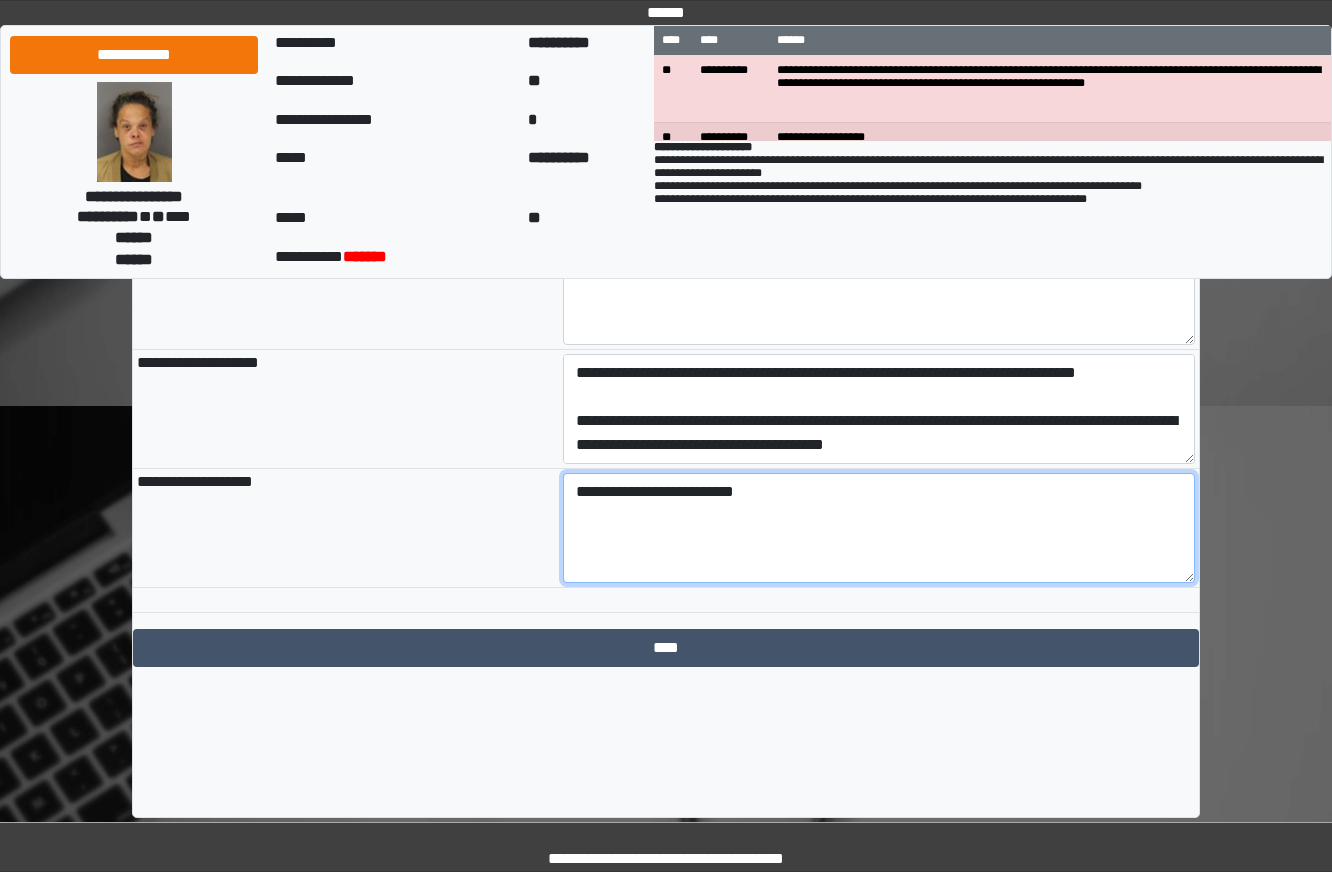 scroll, scrollTop: 2220, scrollLeft: 0, axis: vertical 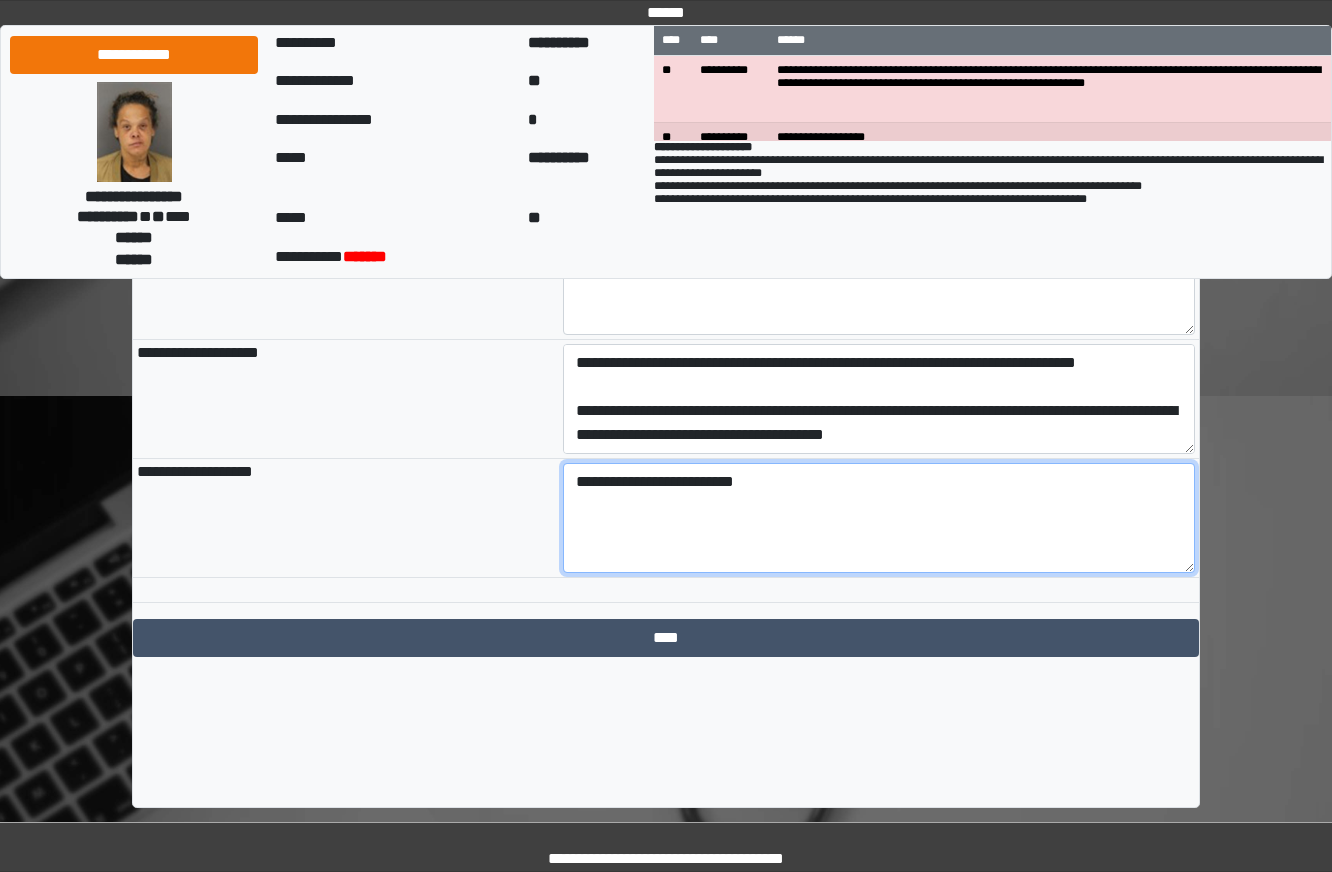 type on "**********" 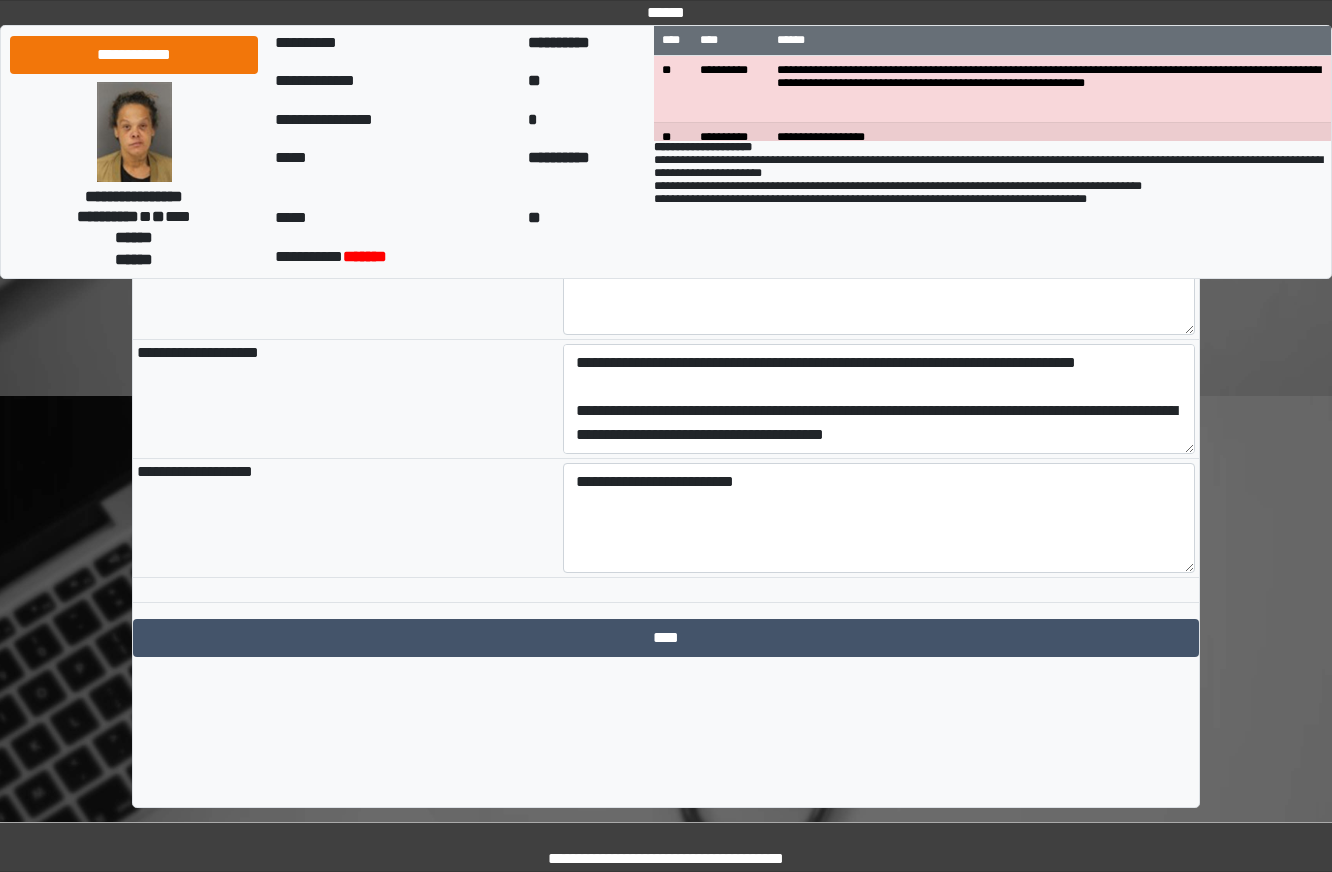click on "**********" at bounding box center [666, -519] 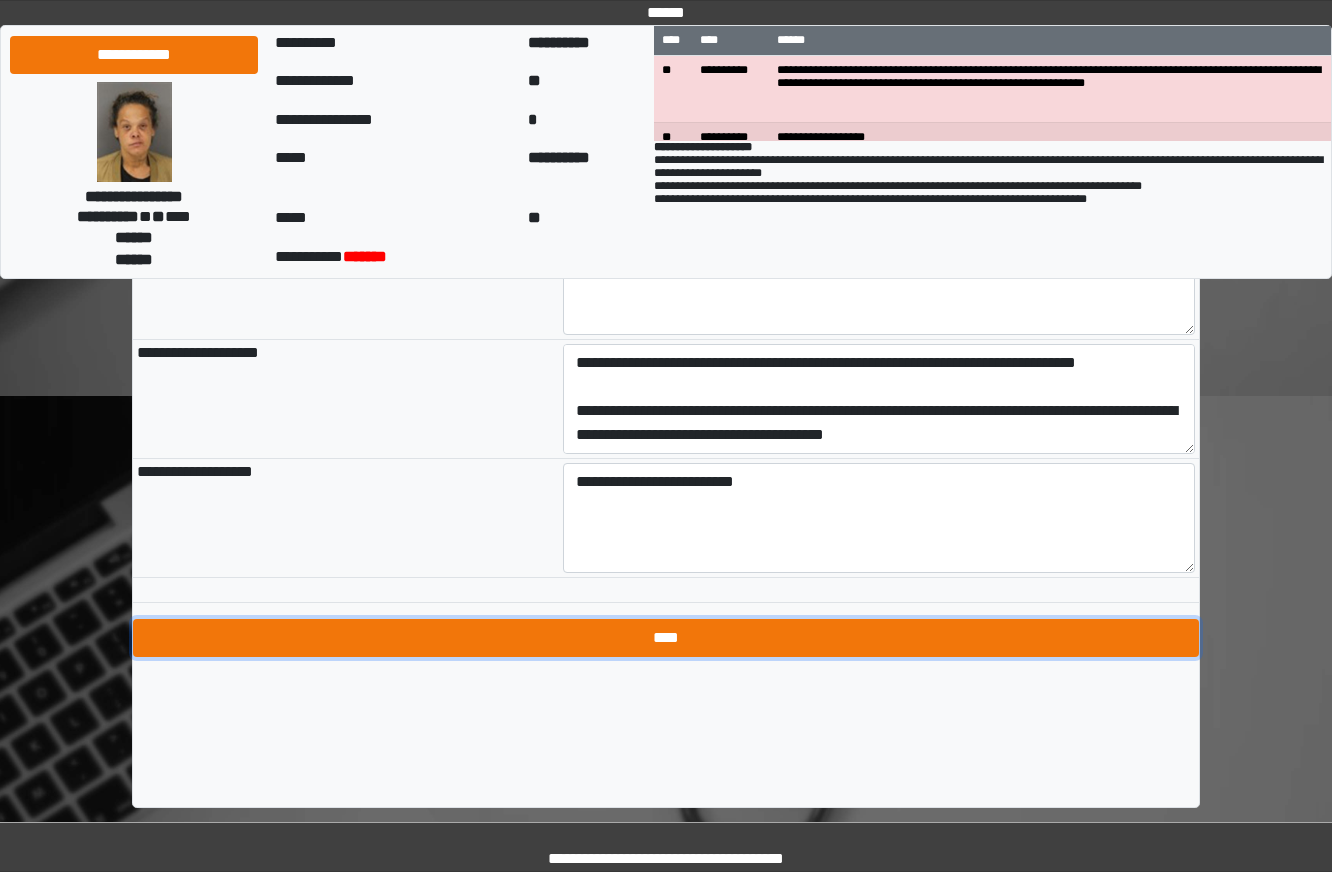 click on "****" at bounding box center (666, 638) 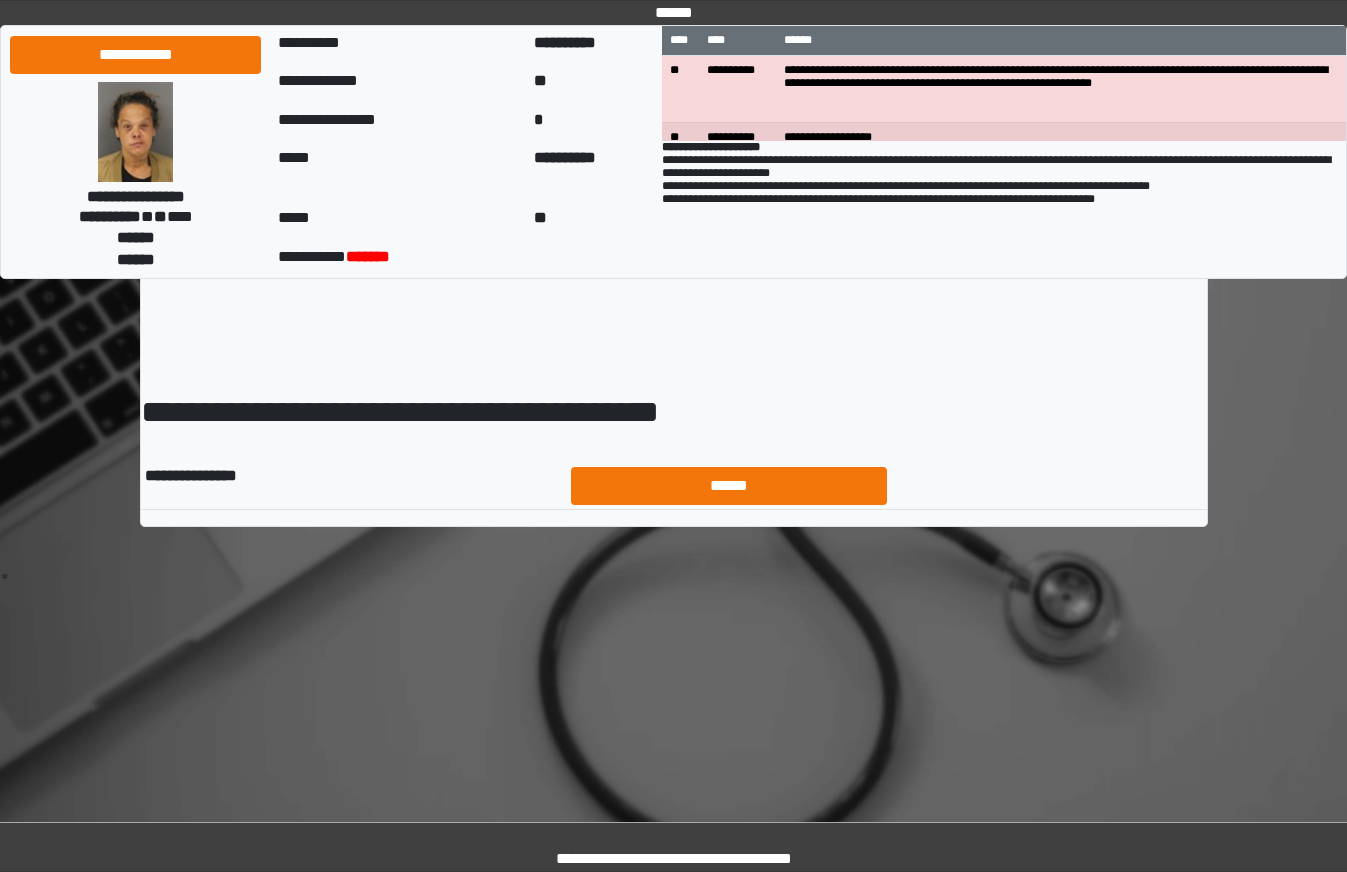scroll, scrollTop: 0, scrollLeft: 0, axis: both 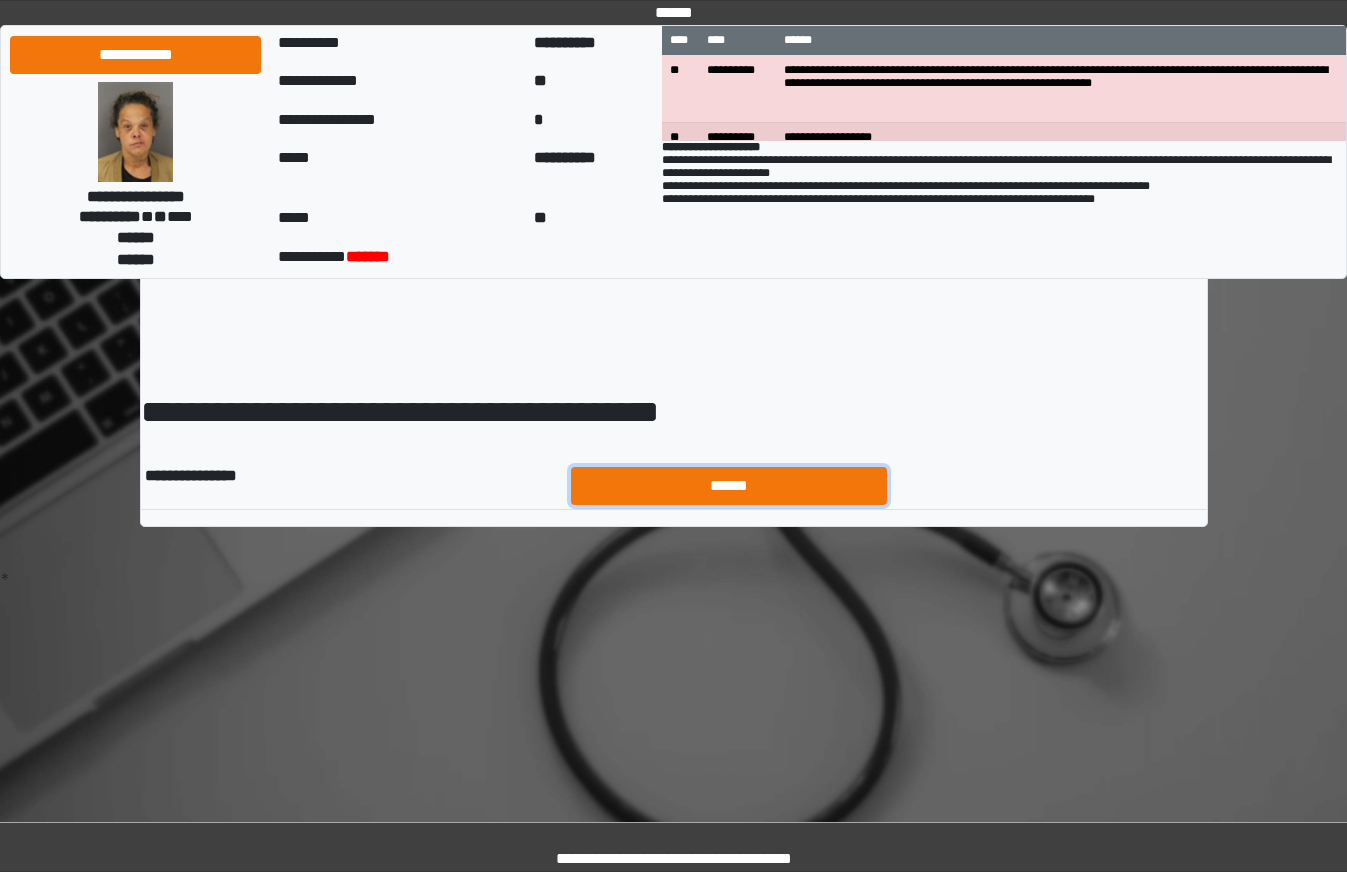 click on "******" at bounding box center (729, 486) 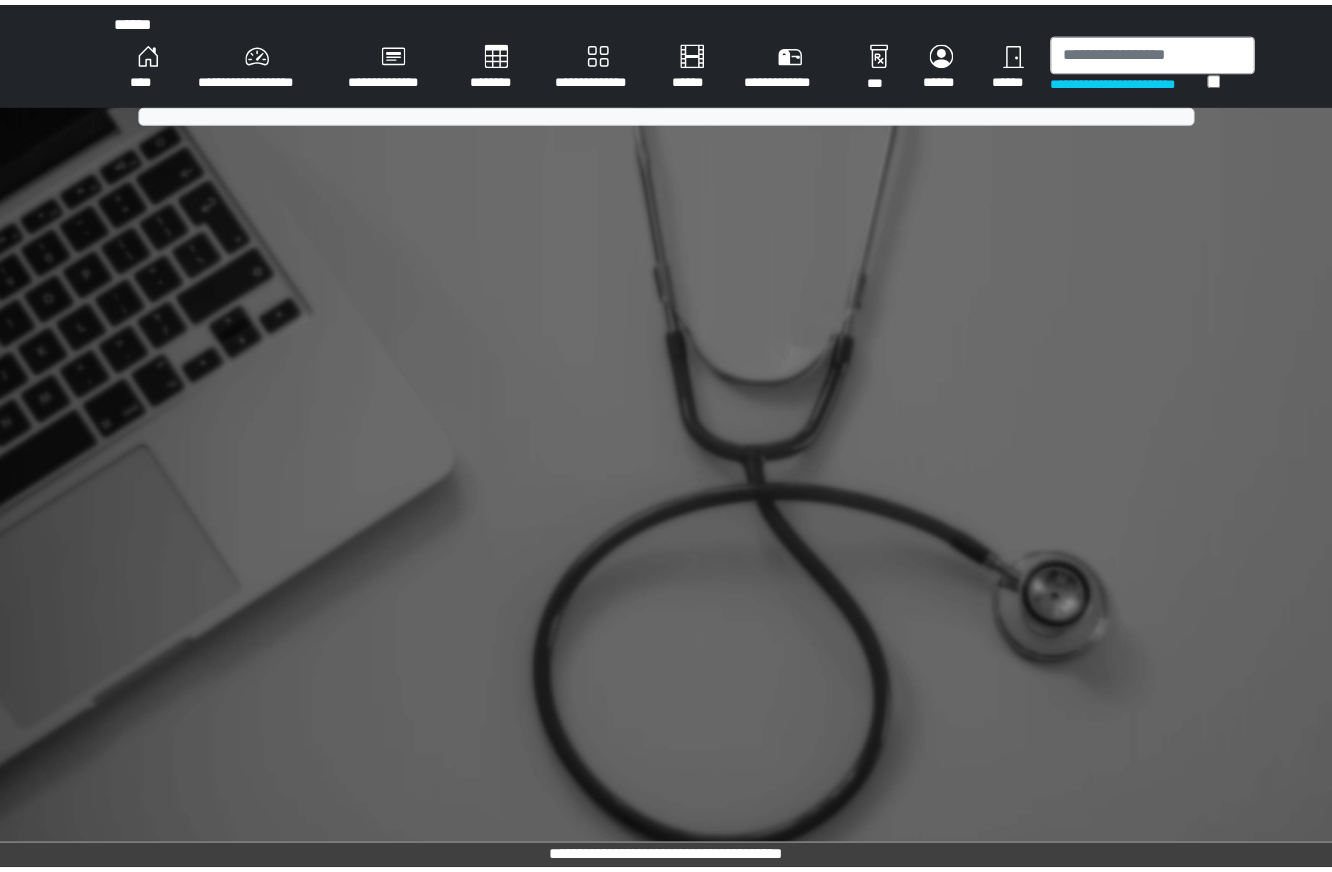 scroll, scrollTop: 0, scrollLeft: 0, axis: both 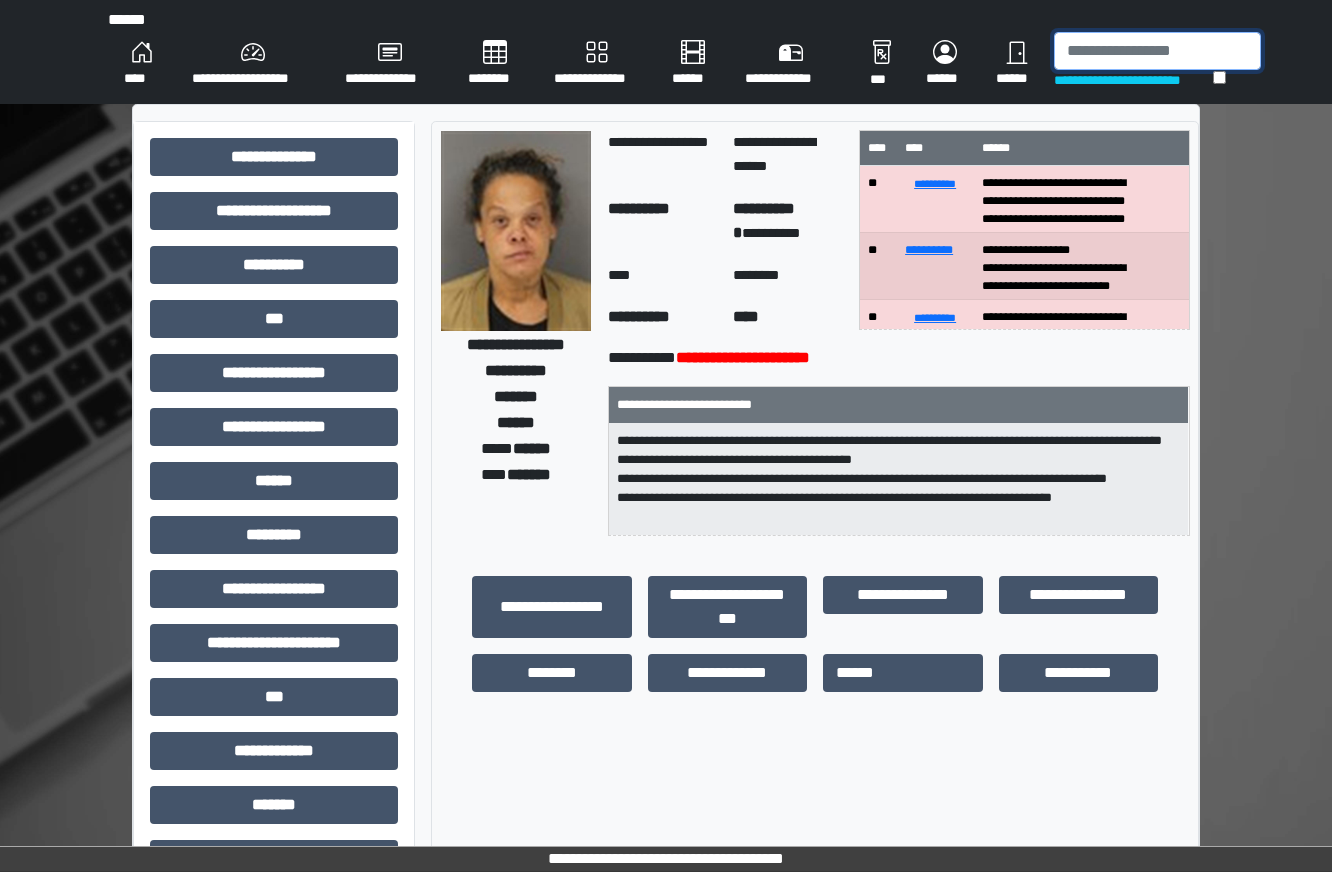 click at bounding box center [1157, 51] 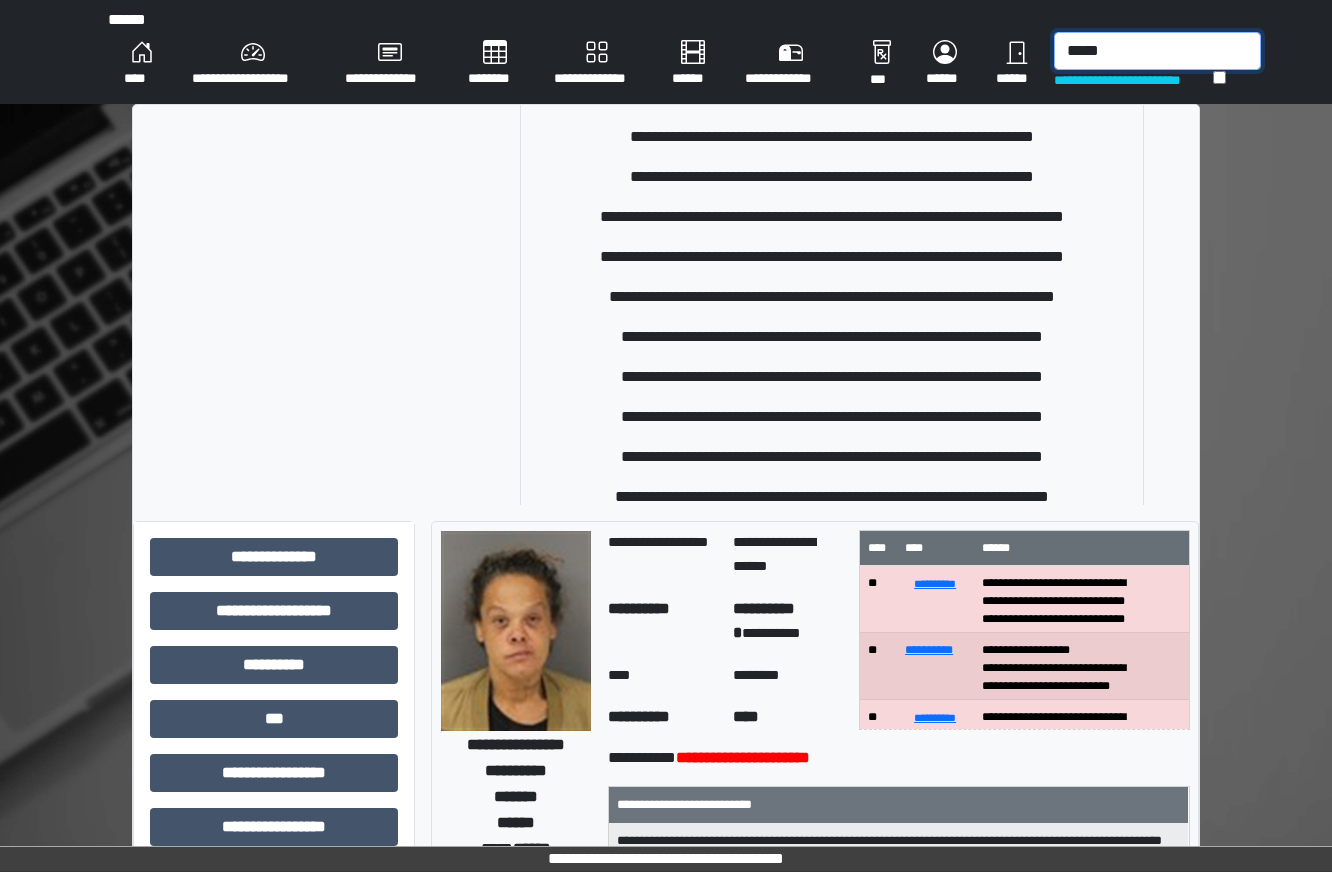 scroll, scrollTop: 178, scrollLeft: 0, axis: vertical 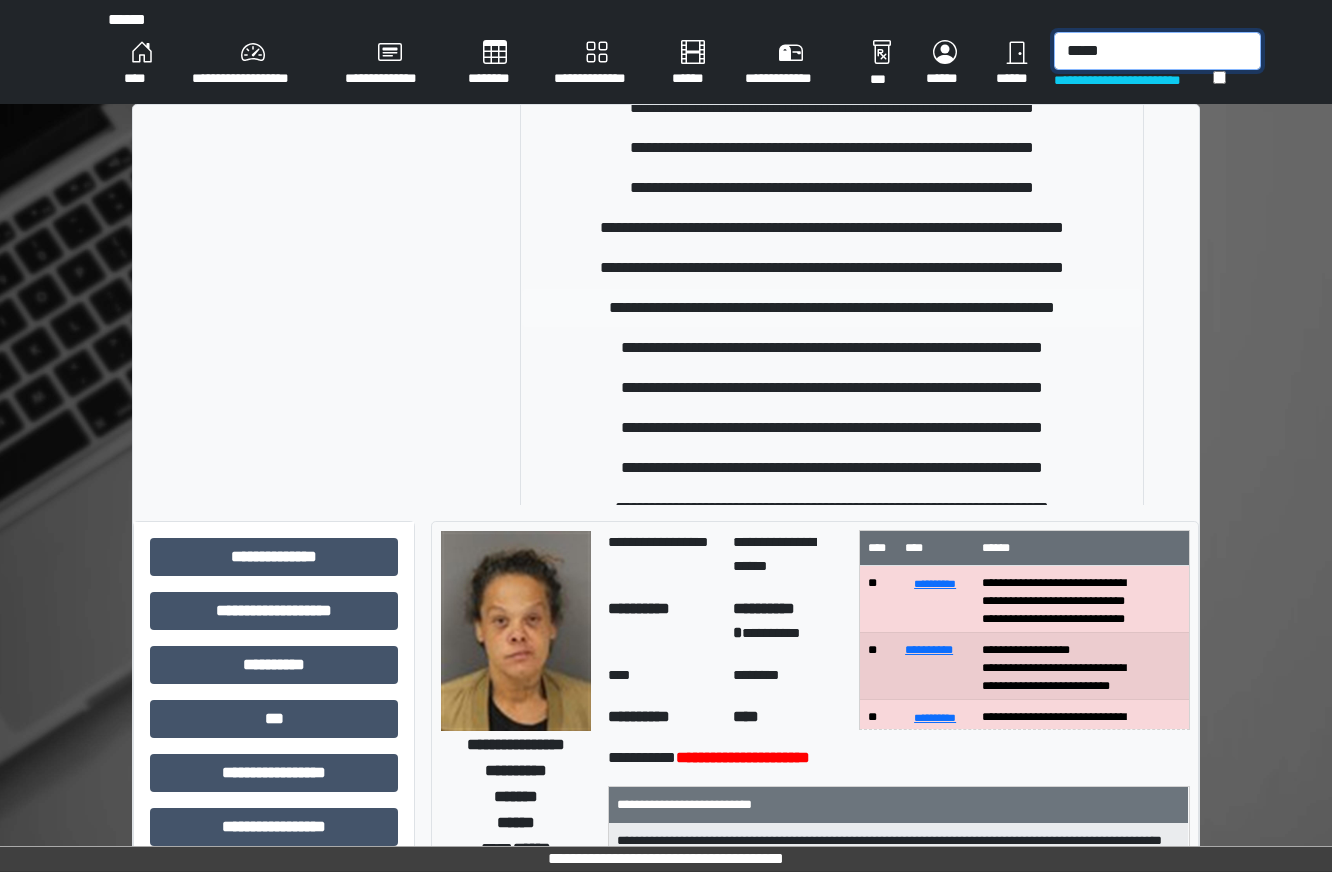 type on "*****" 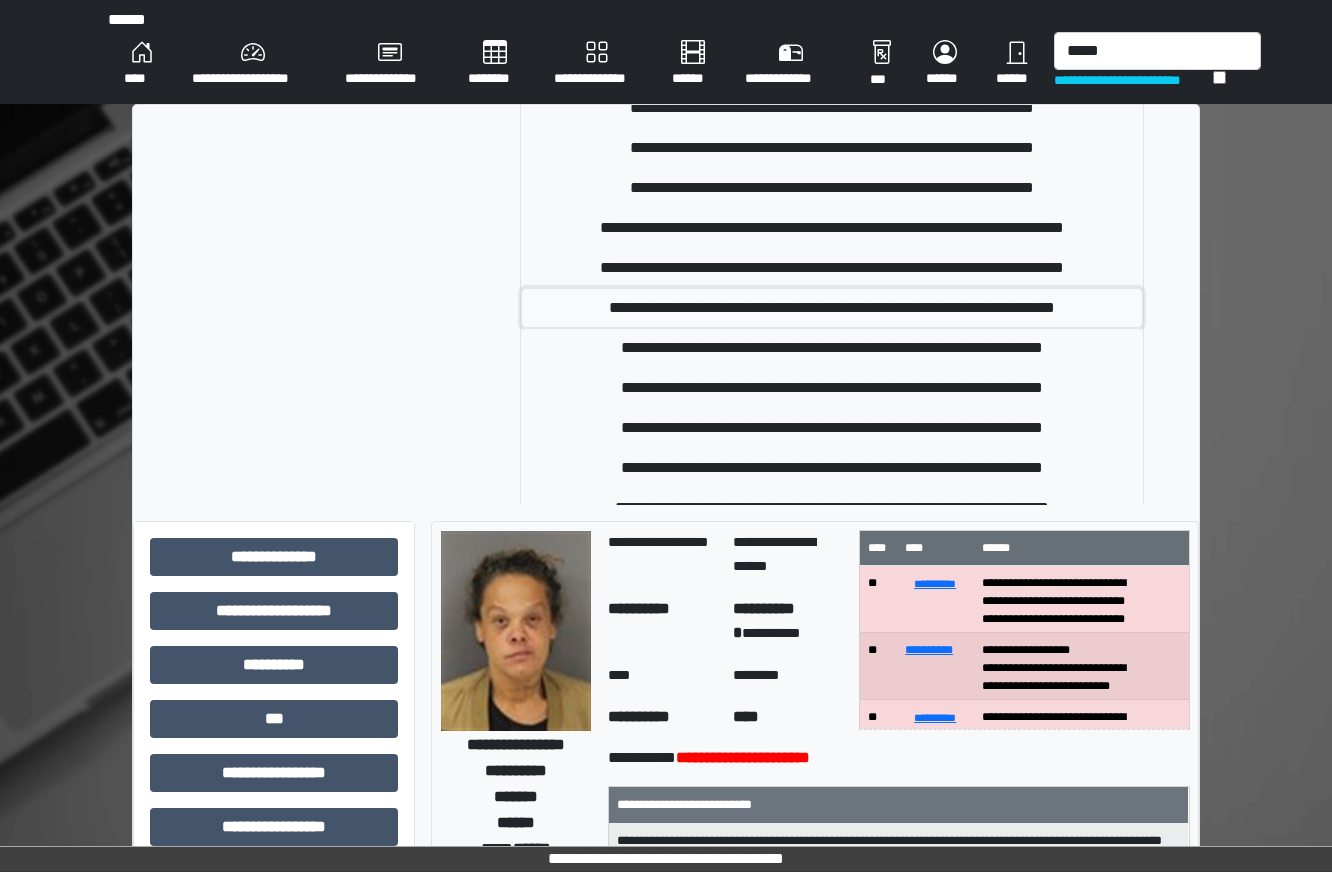 drag, startPoint x: 1049, startPoint y: 318, endPoint x: 1036, endPoint y: 323, distance: 13.928389 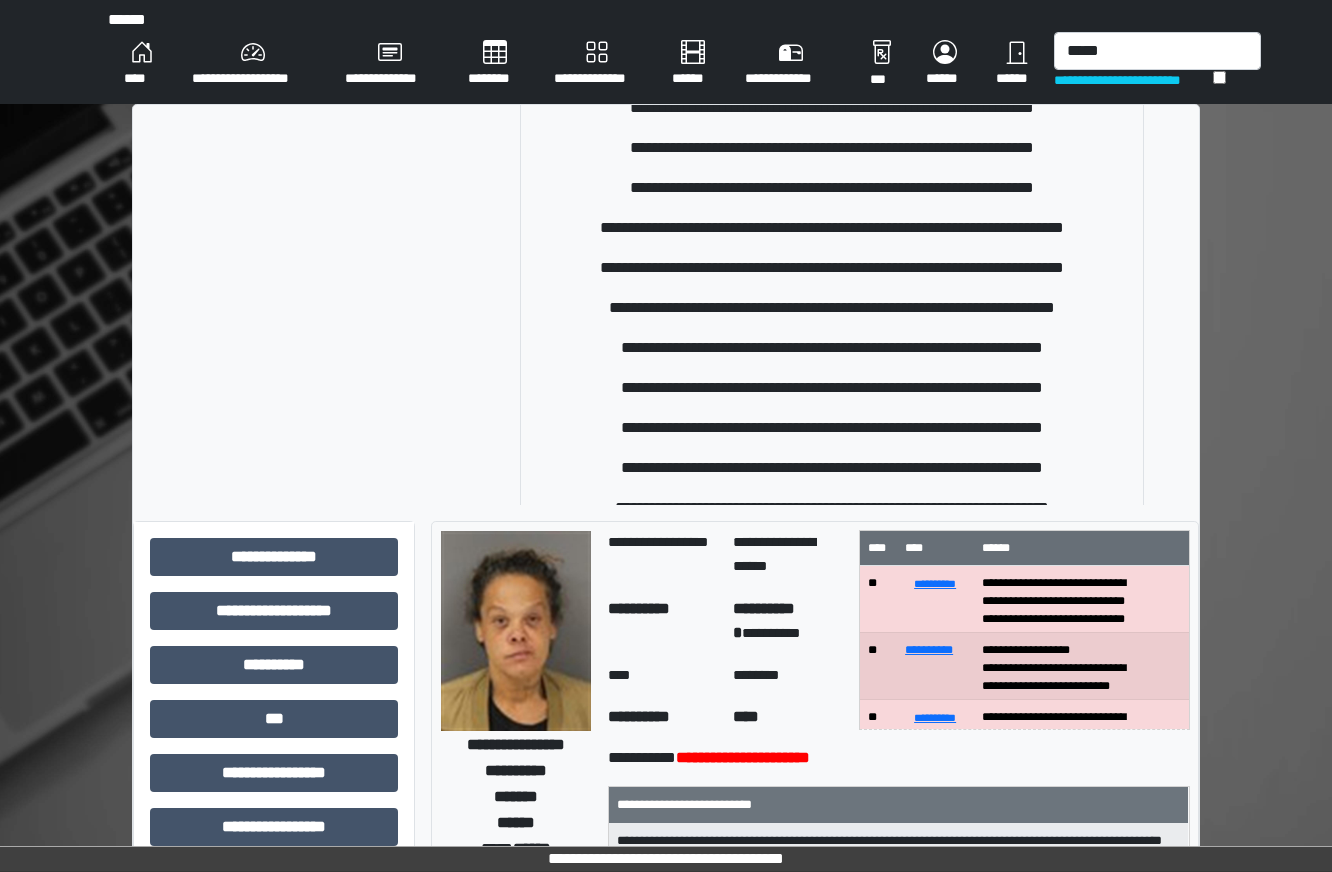 type 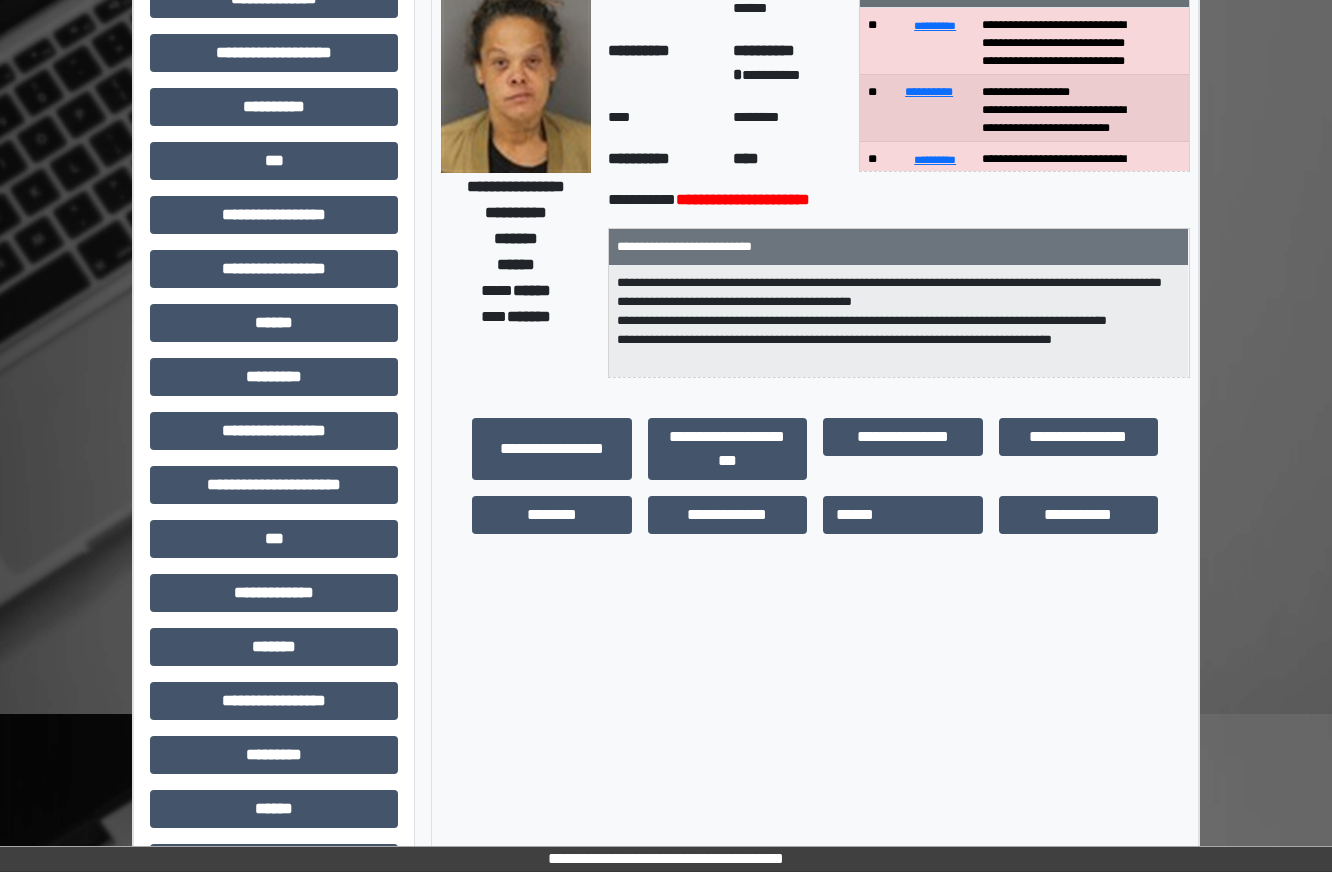scroll, scrollTop: 326, scrollLeft: 0, axis: vertical 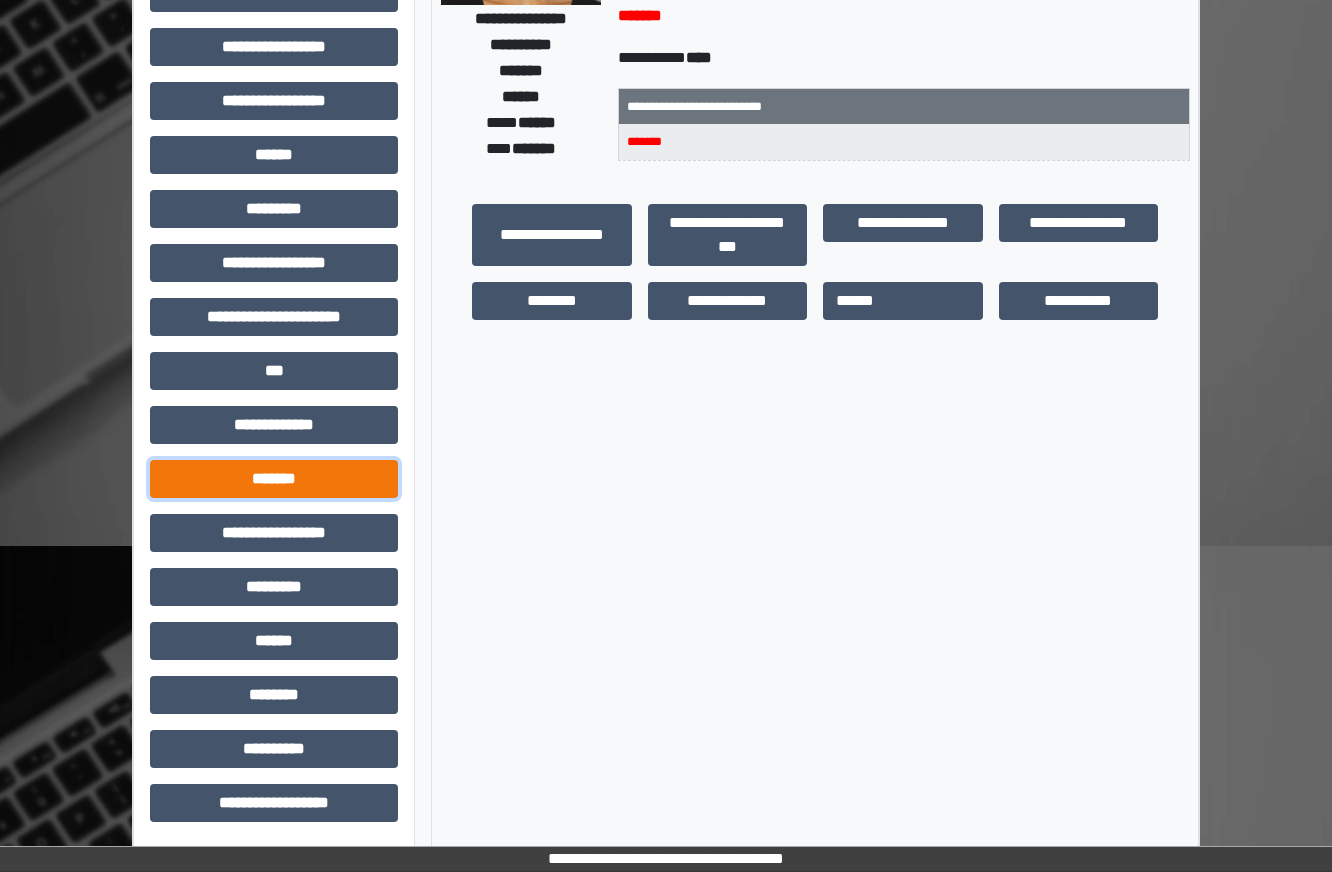 click on "*******" at bounding box center (274, 479) 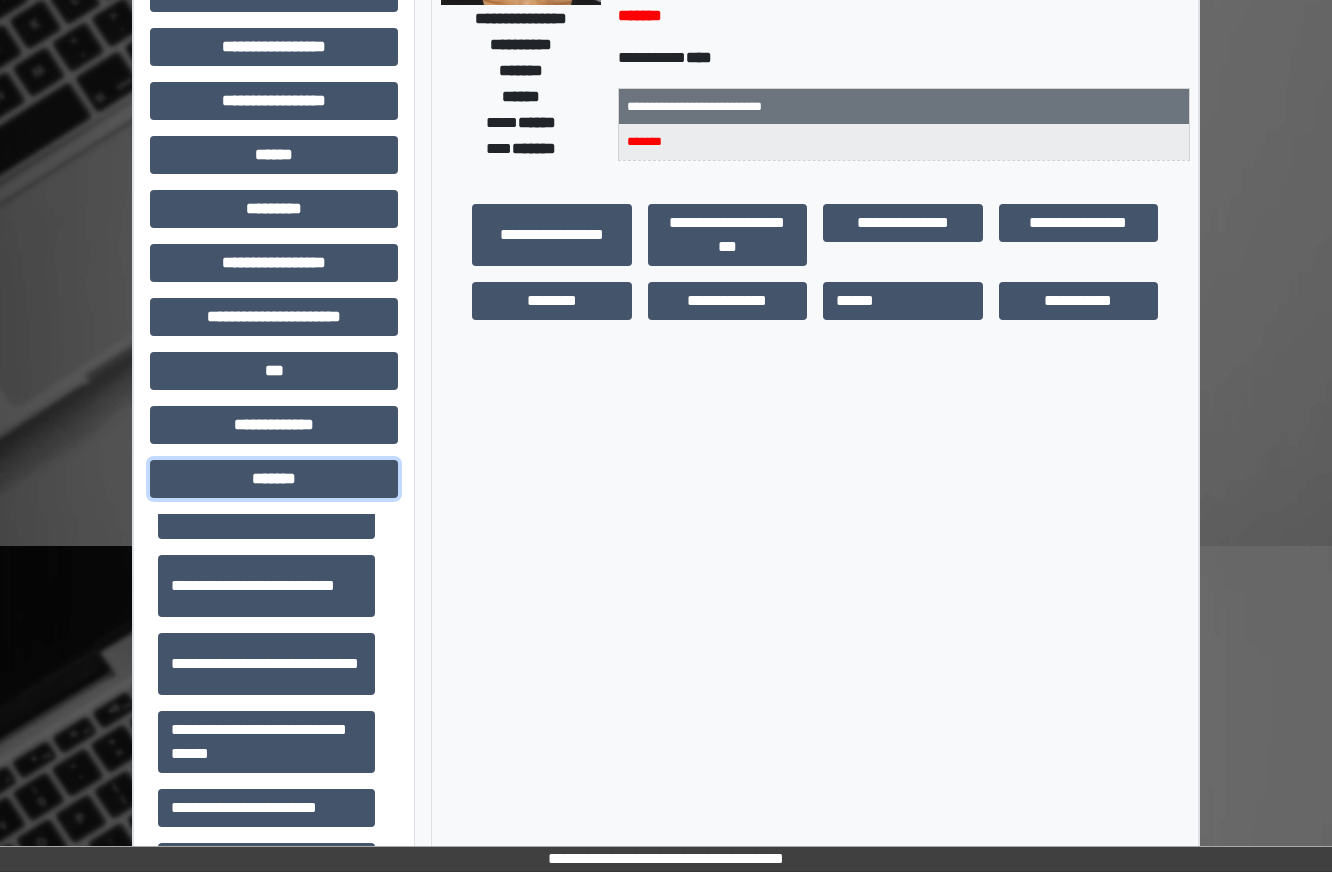 scroll, scrollTop: 800, scrollLeft: 0, axis: vertical 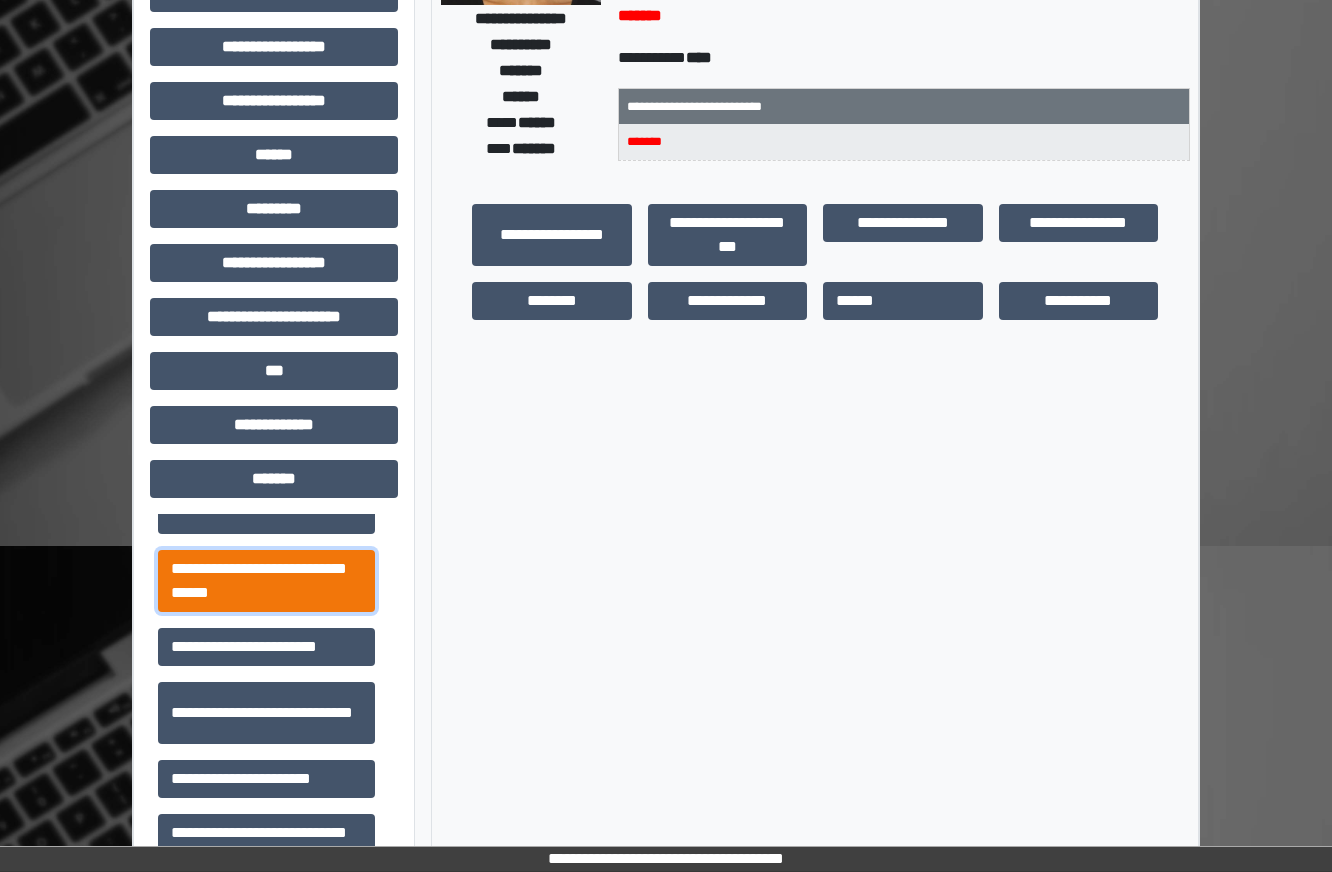click on "**********" at bounding box center [266, 581] 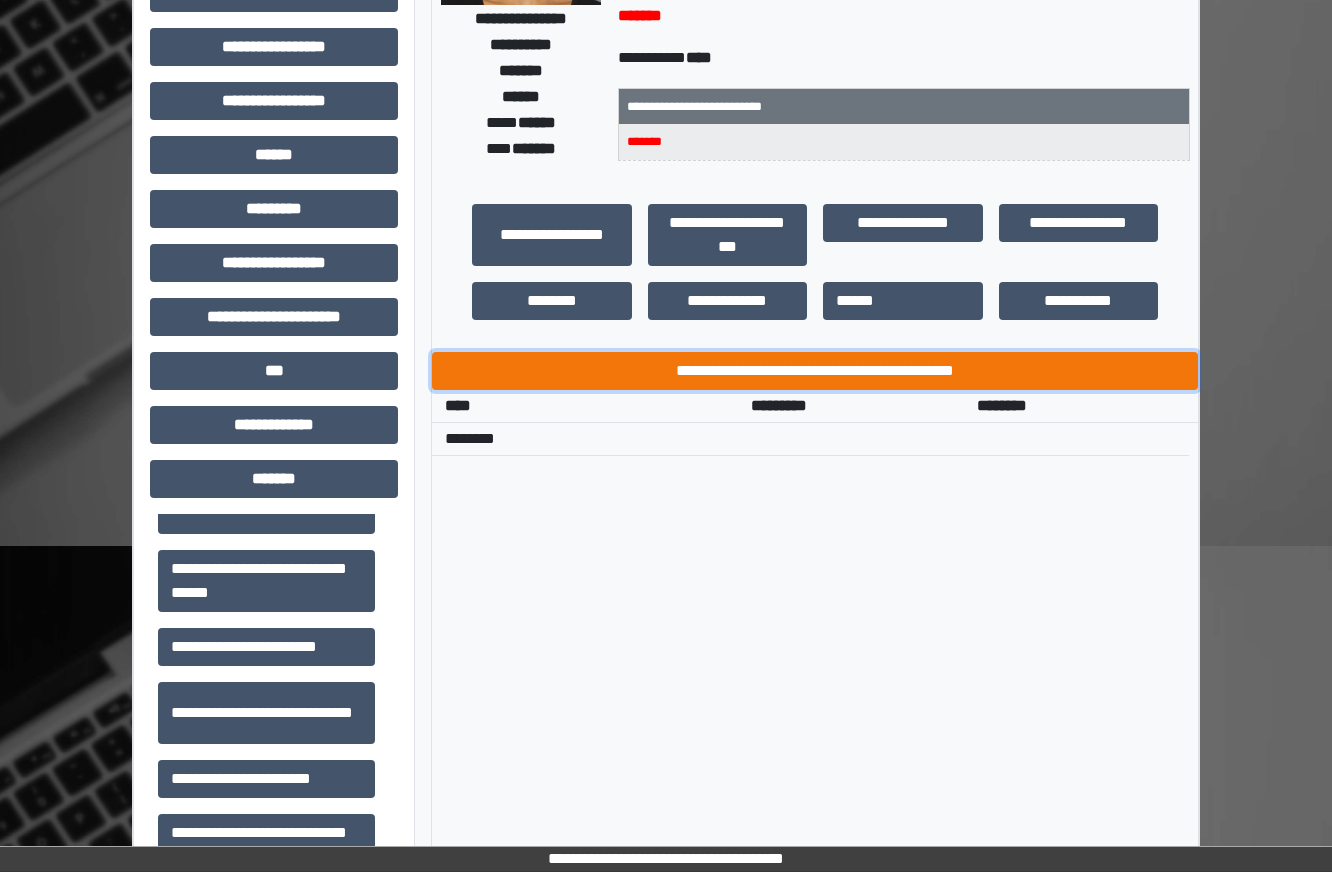 click on "**********" at bounding box center (815, 371) 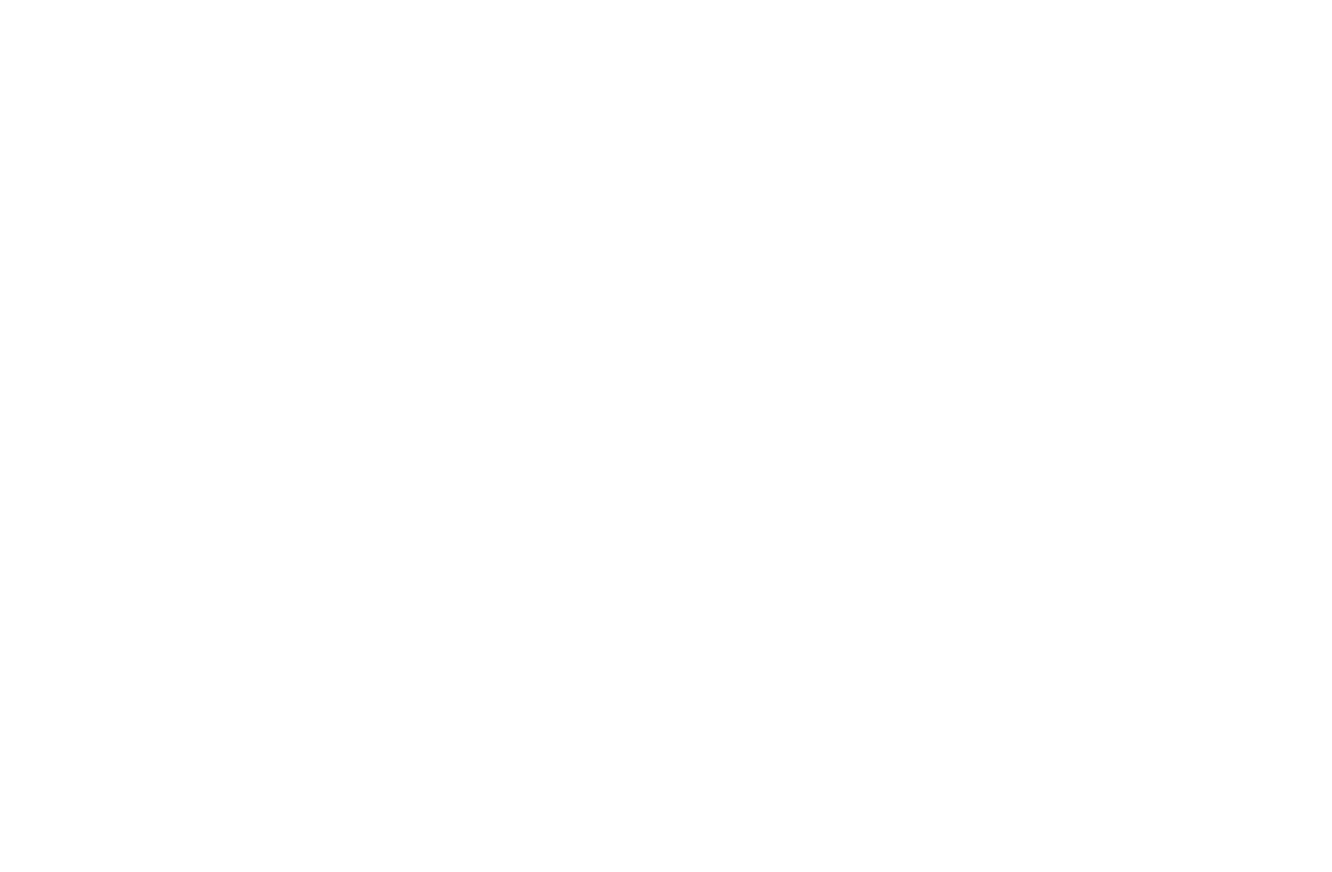 scroll, scrollTop: 0, scrollLeft: 0, axis: both 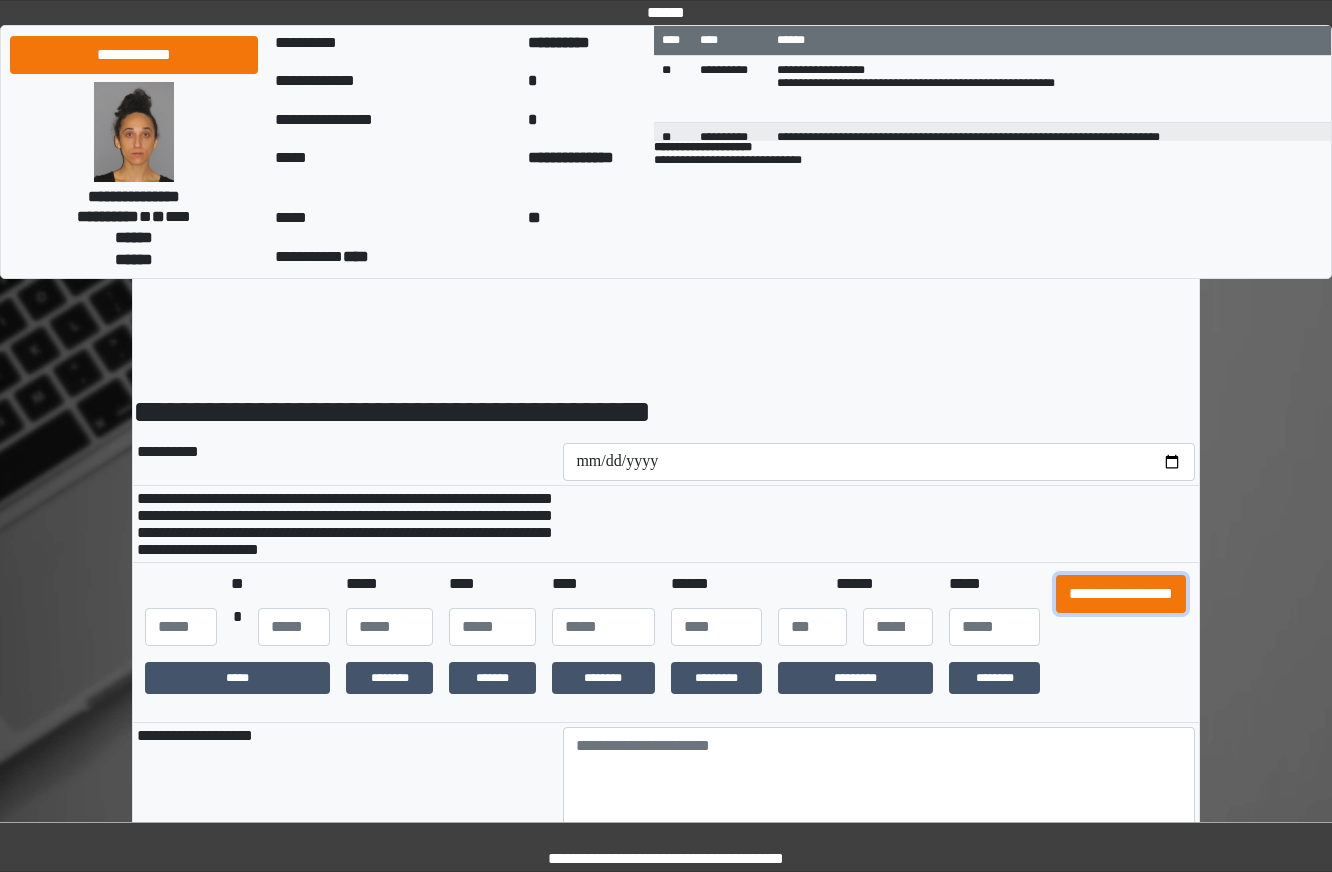 click on "**********" at bounding box center (1121, 594) 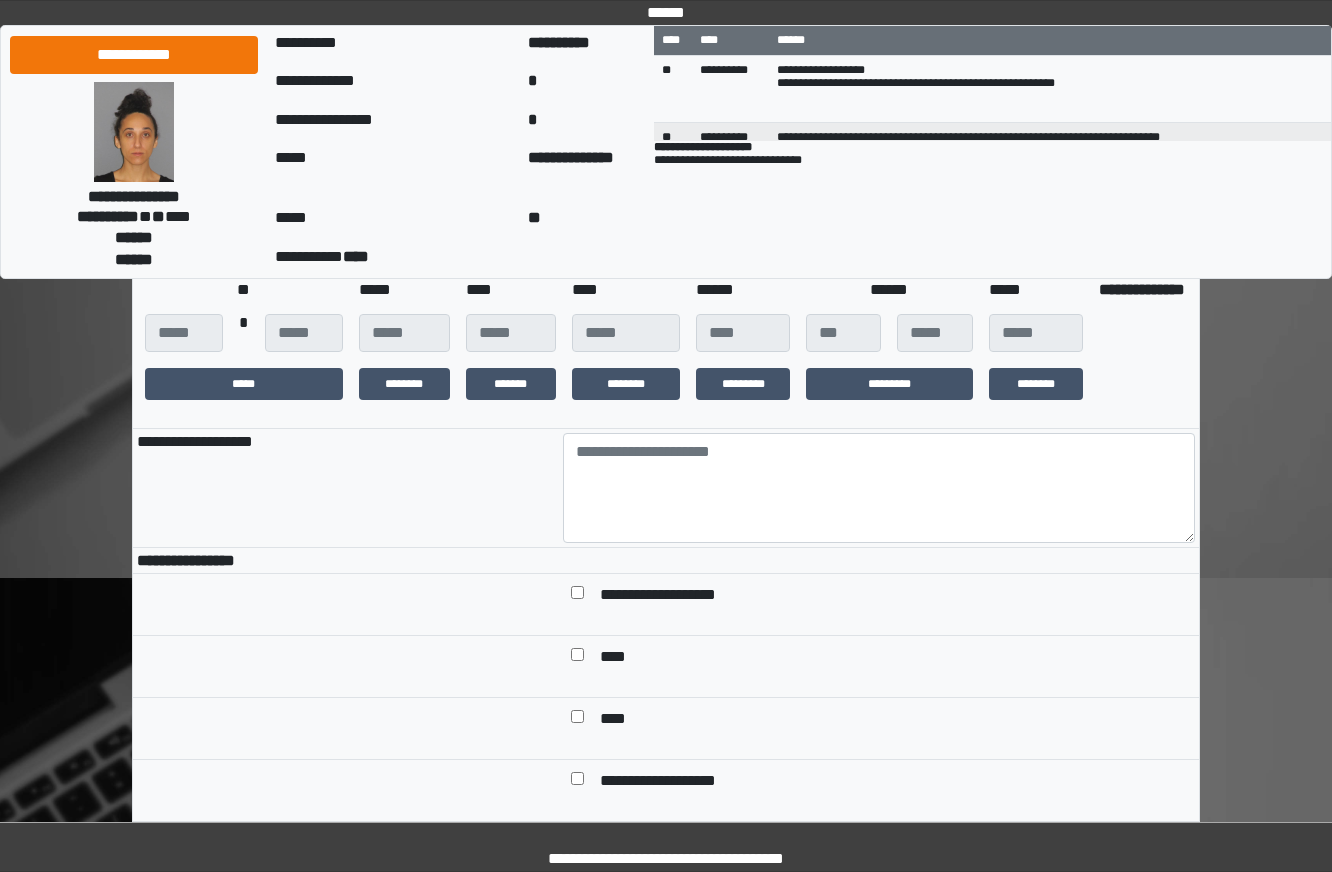 scroll, scrollTop: 300, scrollLeft: 0, axis: vertical 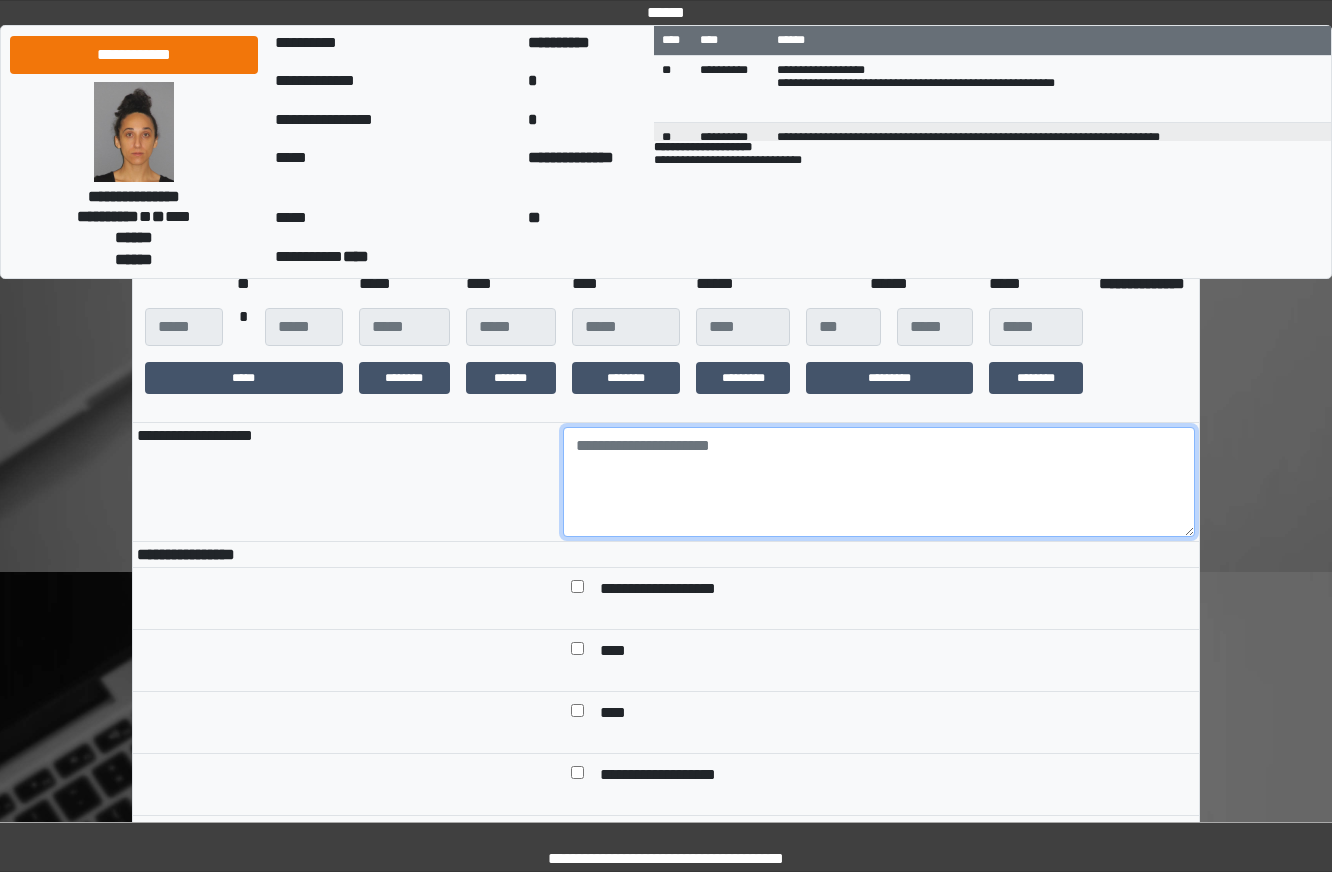click at bounding box center [879, 482] 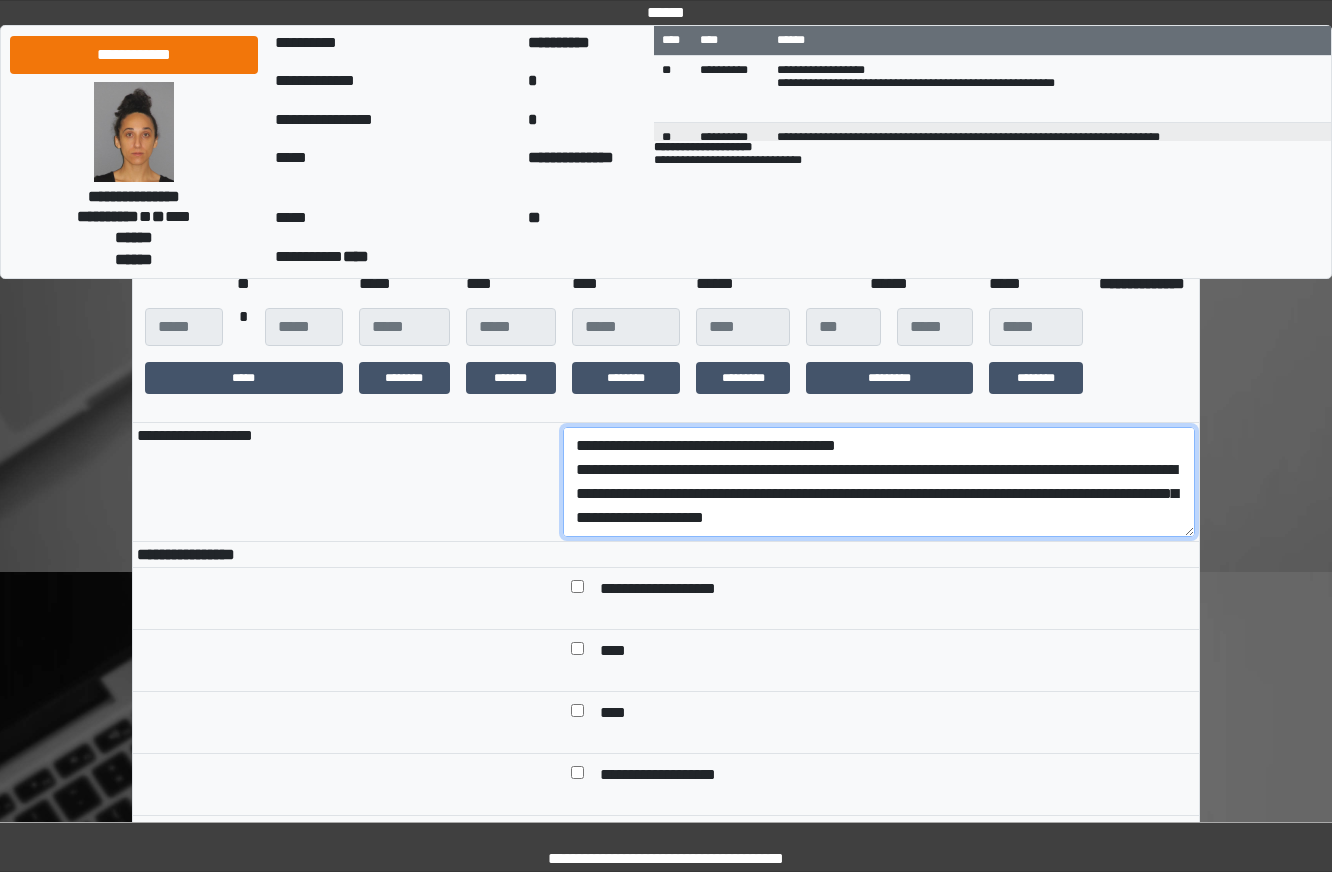scroll, scrollTop: 137, scrollLeft: 0, axis: vertical 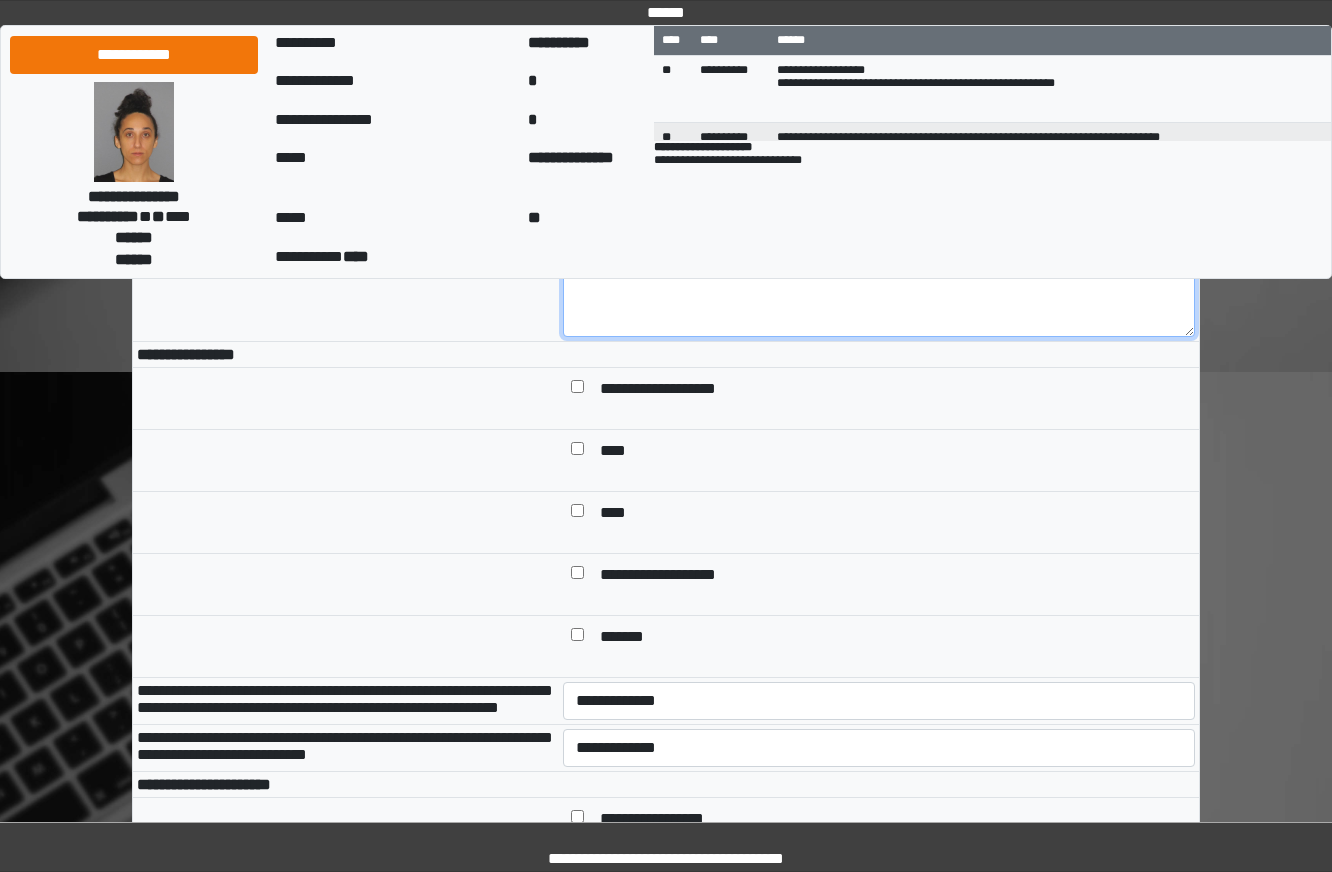 type on "**********" 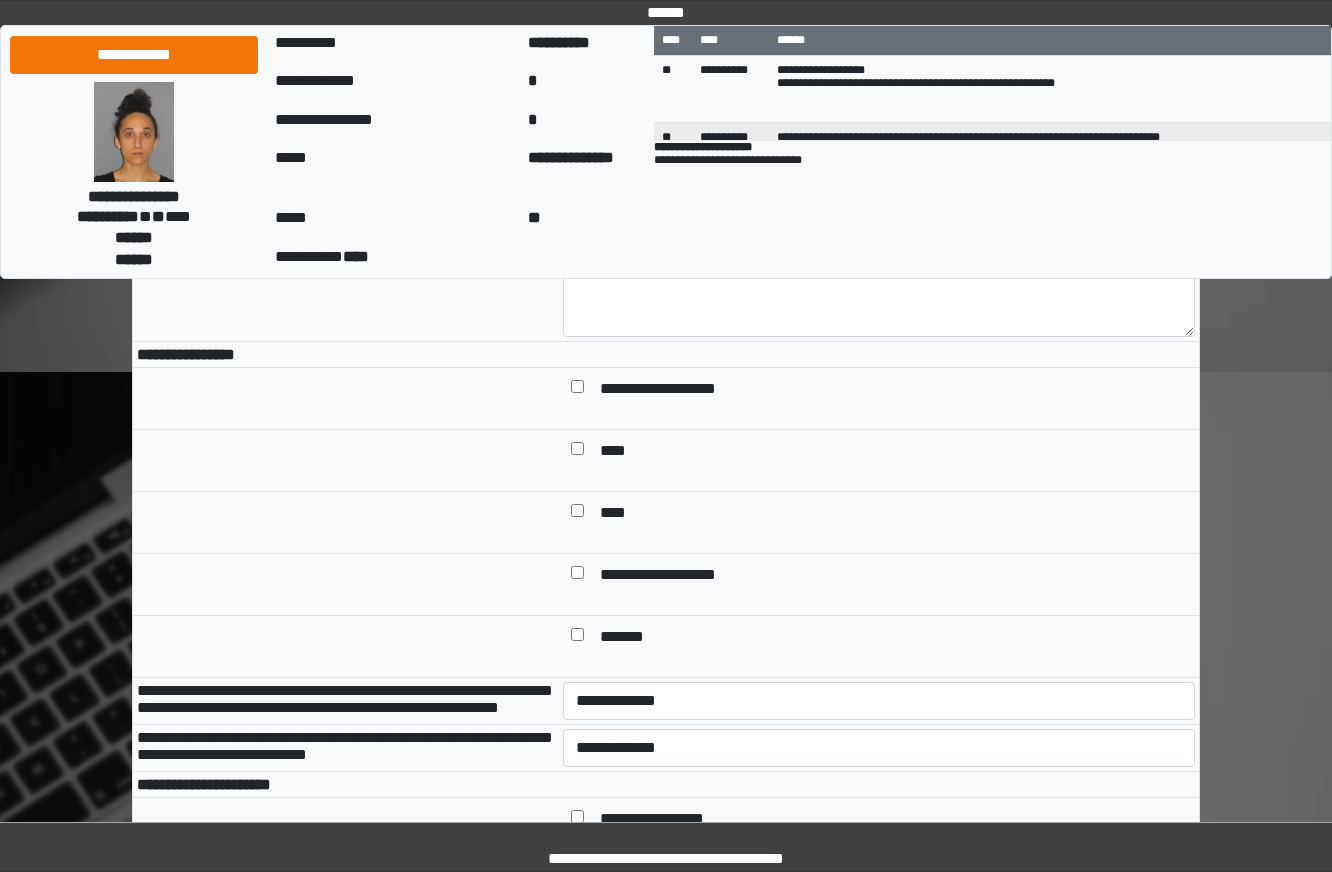 click on "*******" at bounding box center (631, 638) 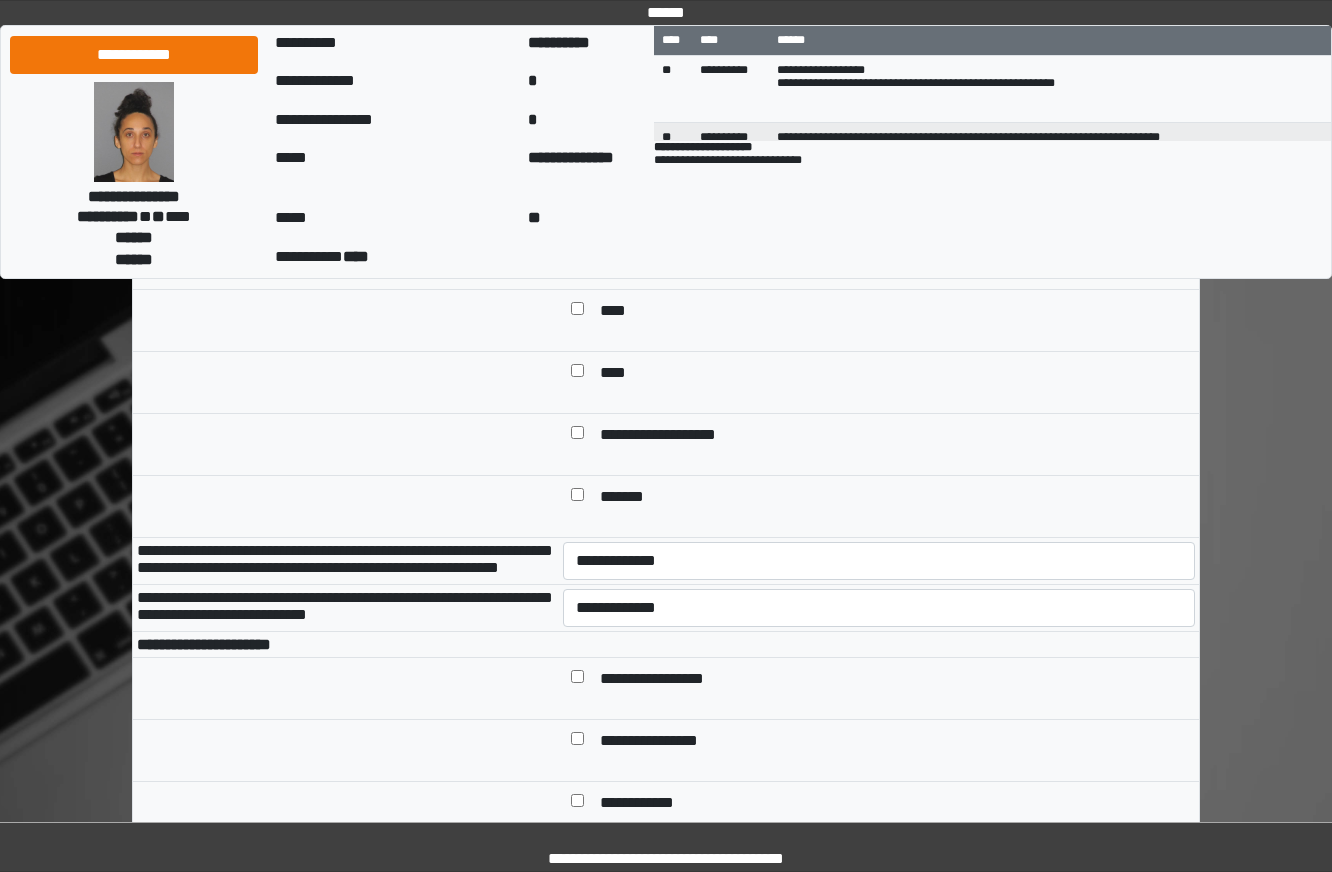 scroll, scrollTop: 800, scrollLeft: 0, axis: vertical 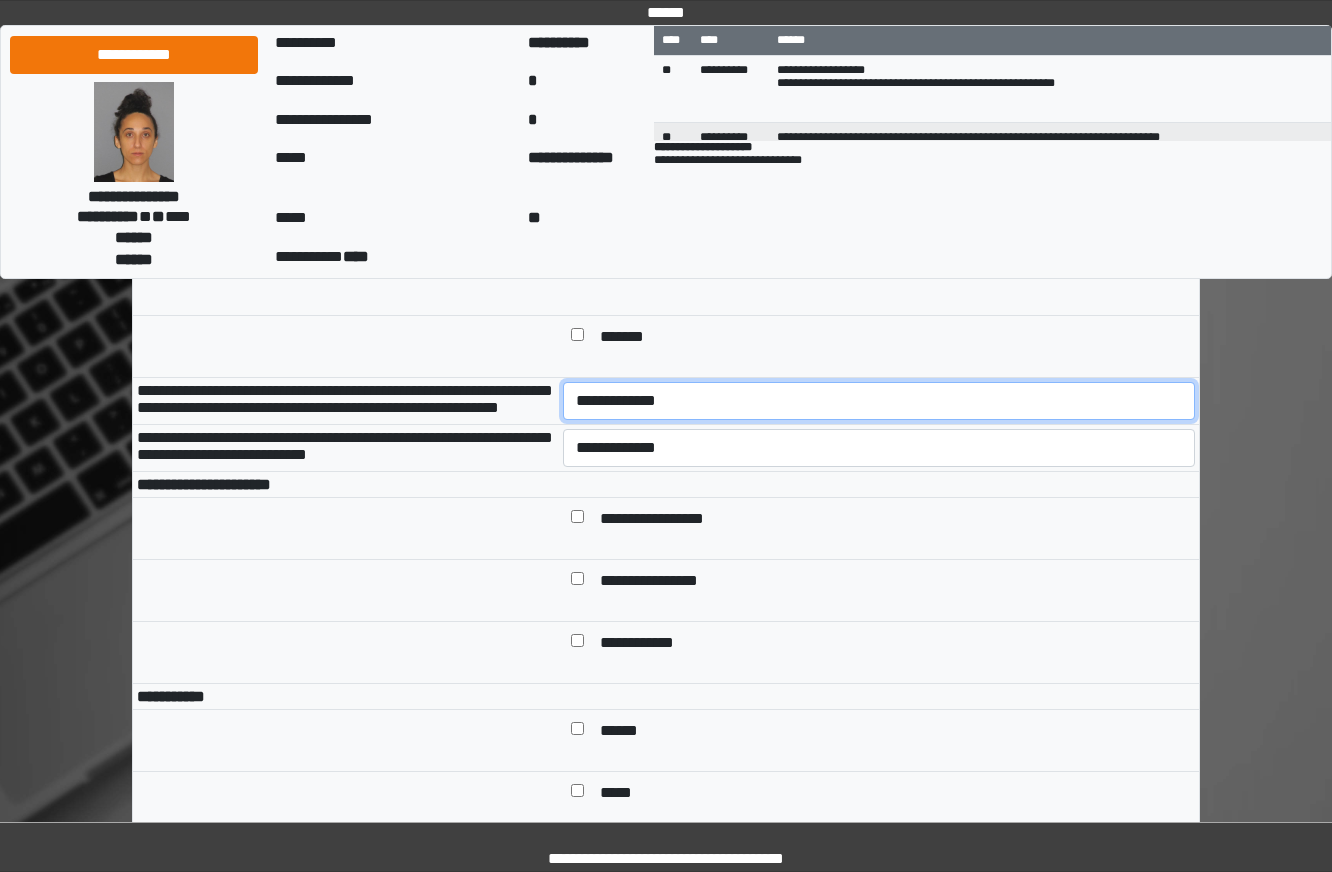 drag, startPoint x: 694, startPoint y: 447, endPoint x: 694, endPoint y: 459, distance: 12 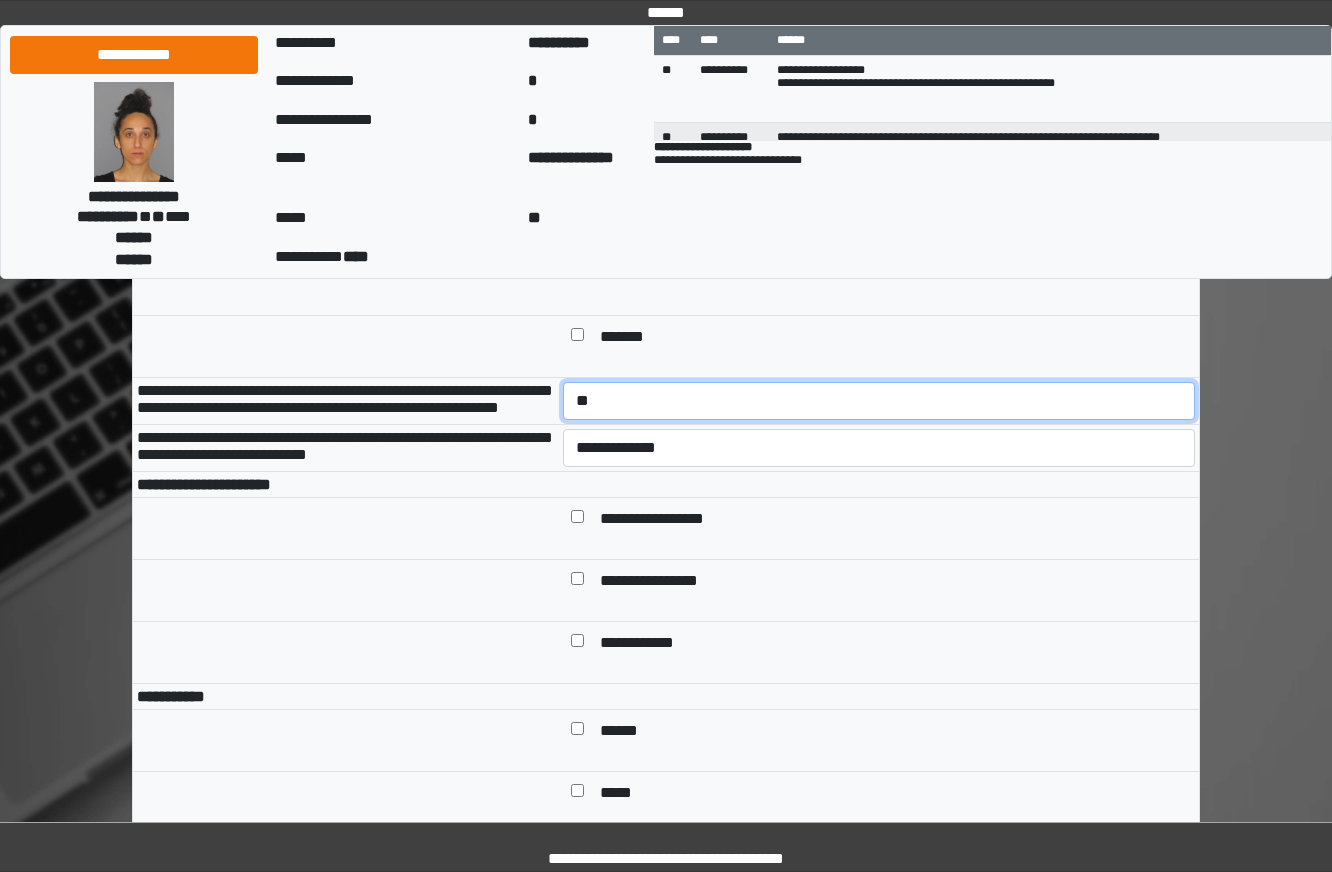 click on "**********" at bounding box center (879, 401) 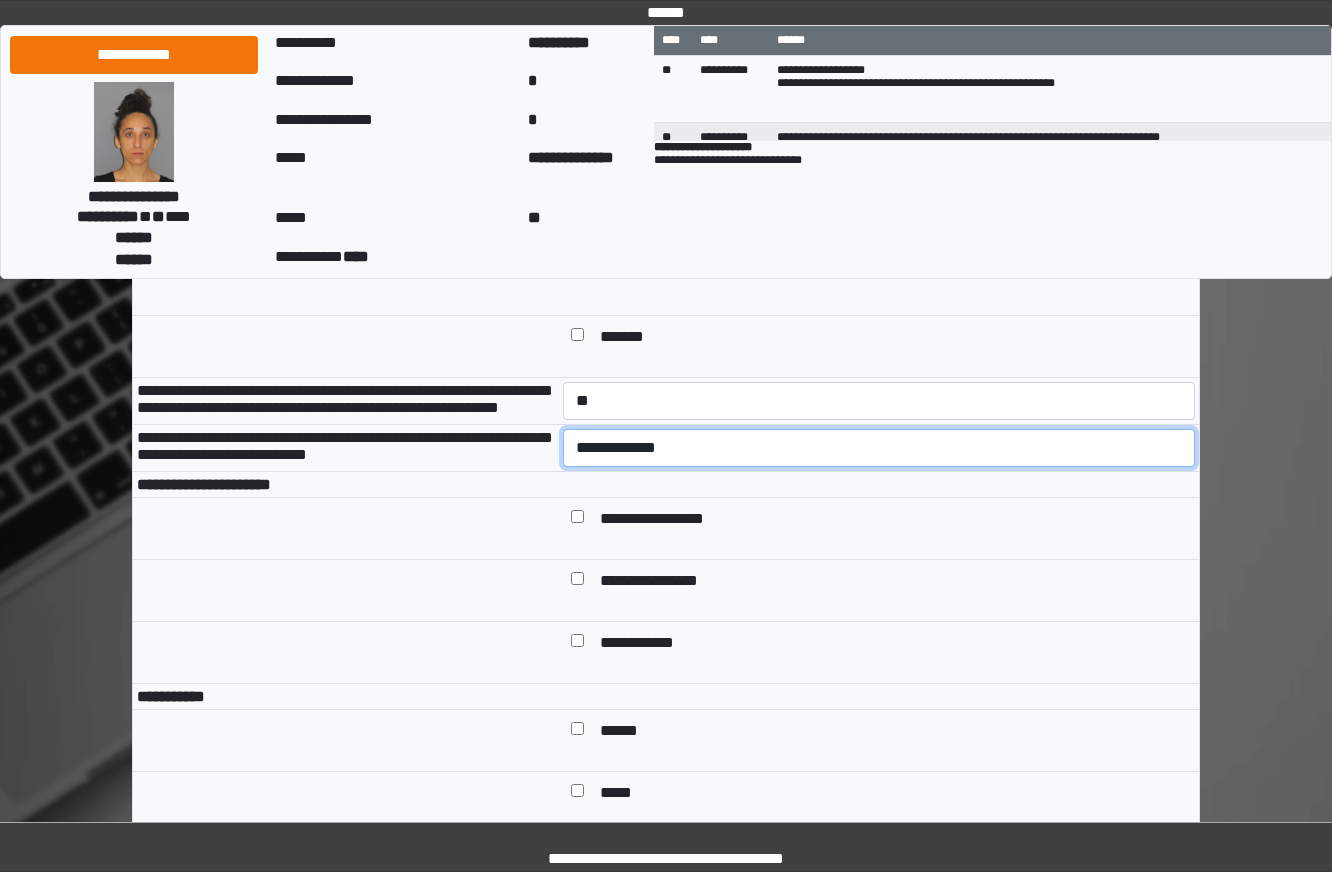 click on "**********" at bounding box center [879, 448] 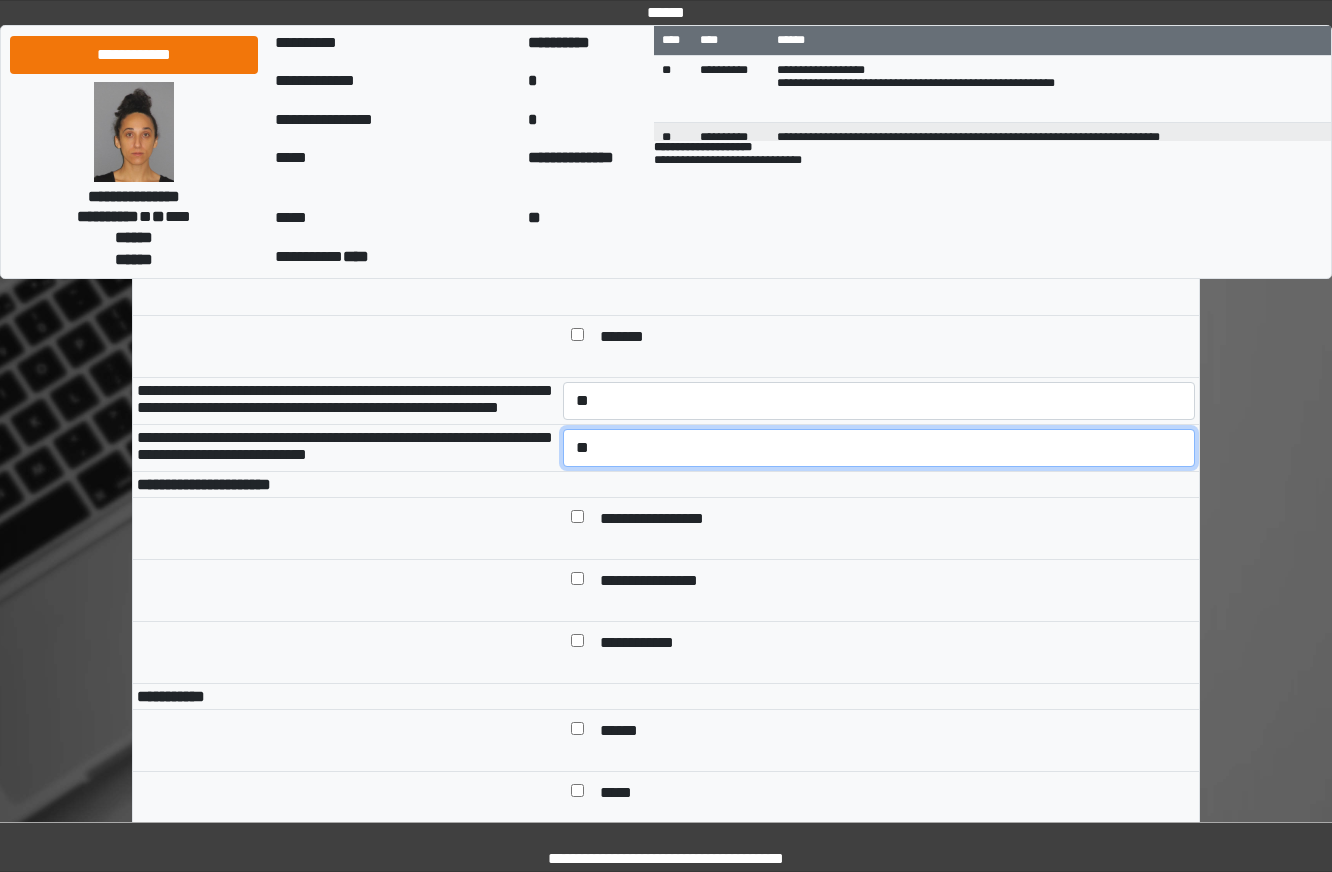 click on "**********" at bounding box center [879, 448] 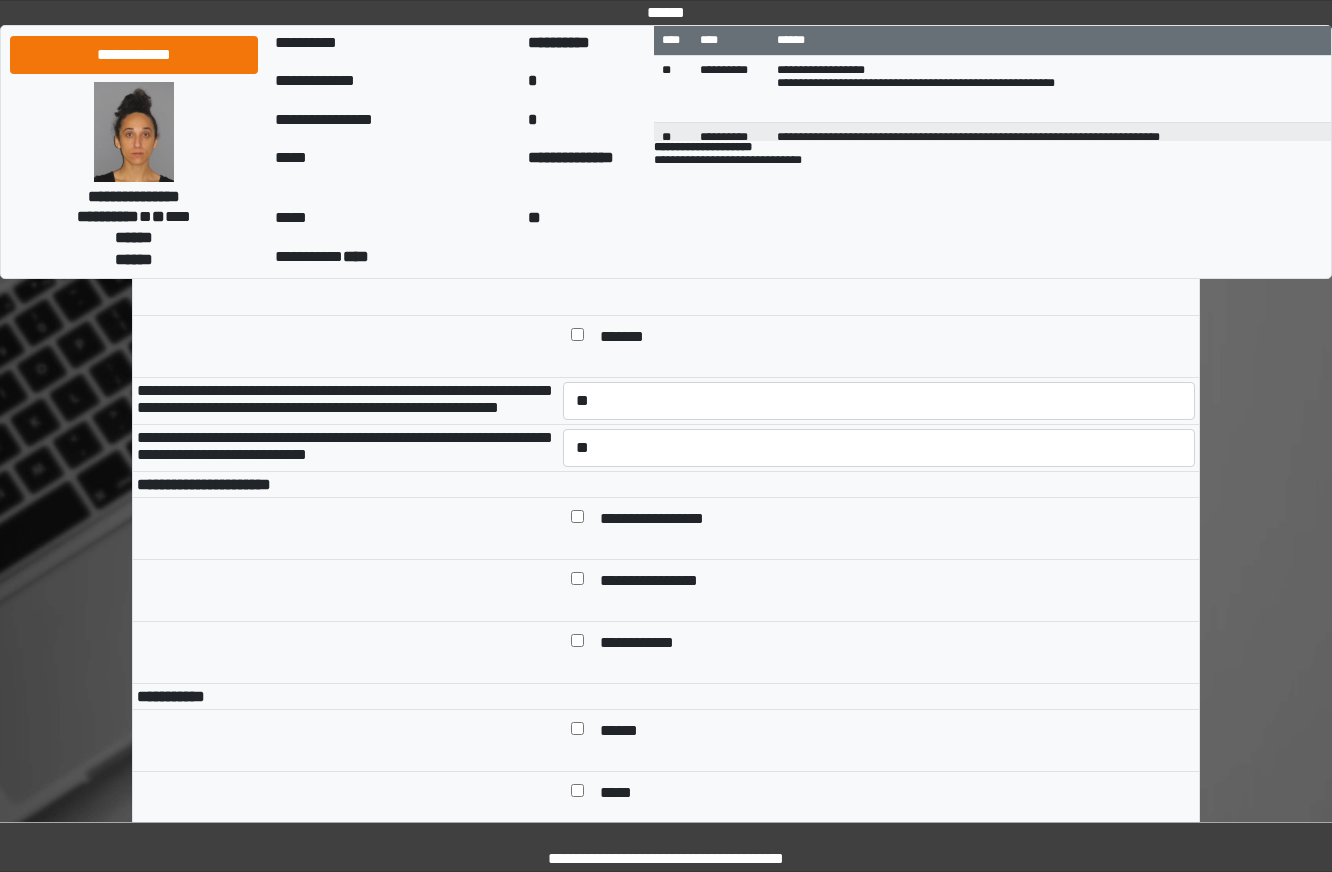 click on "**********" at bounding box center (893, 582) 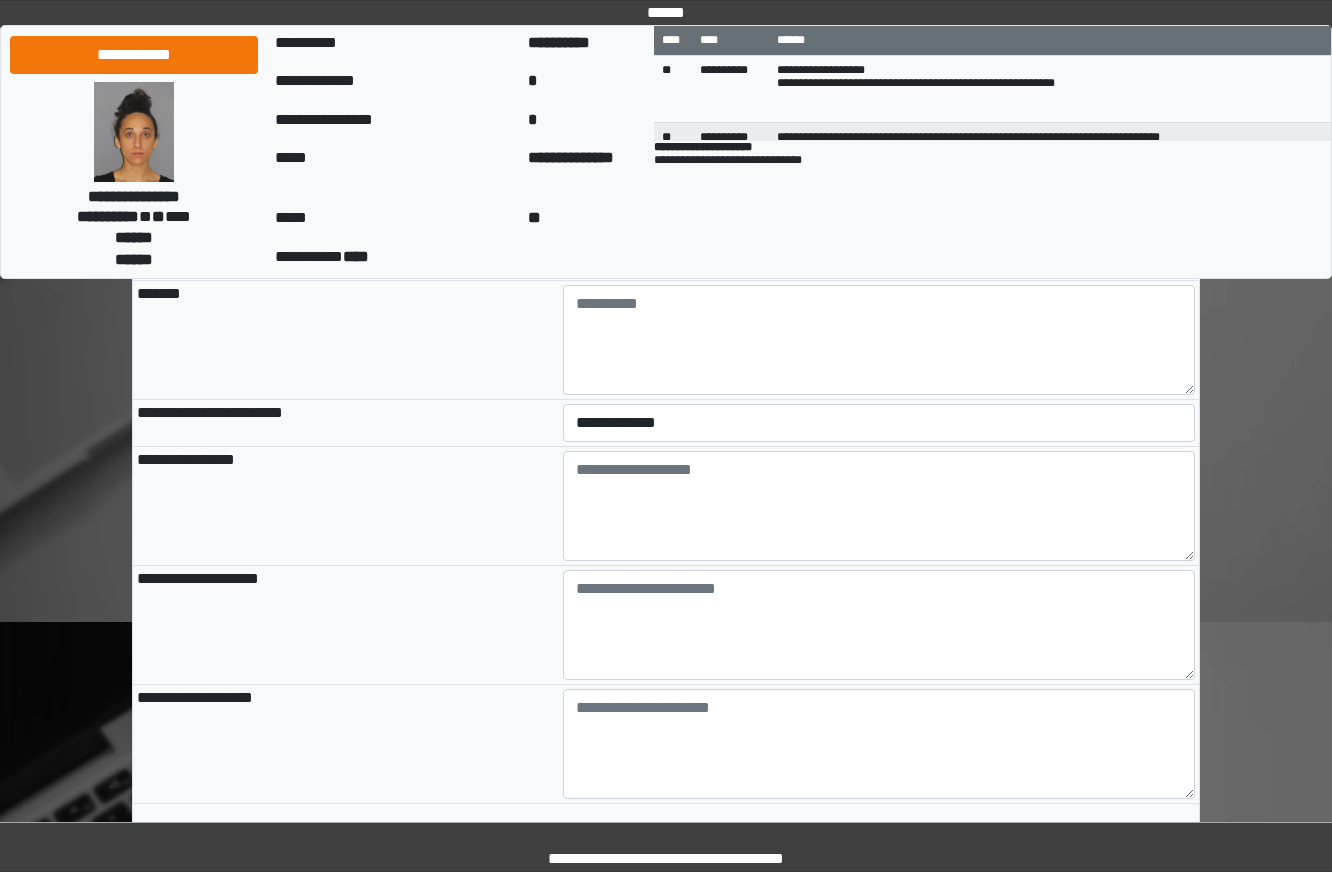 scroll, scrollTop: 1800, scrollLeft: 0, axis: vertical 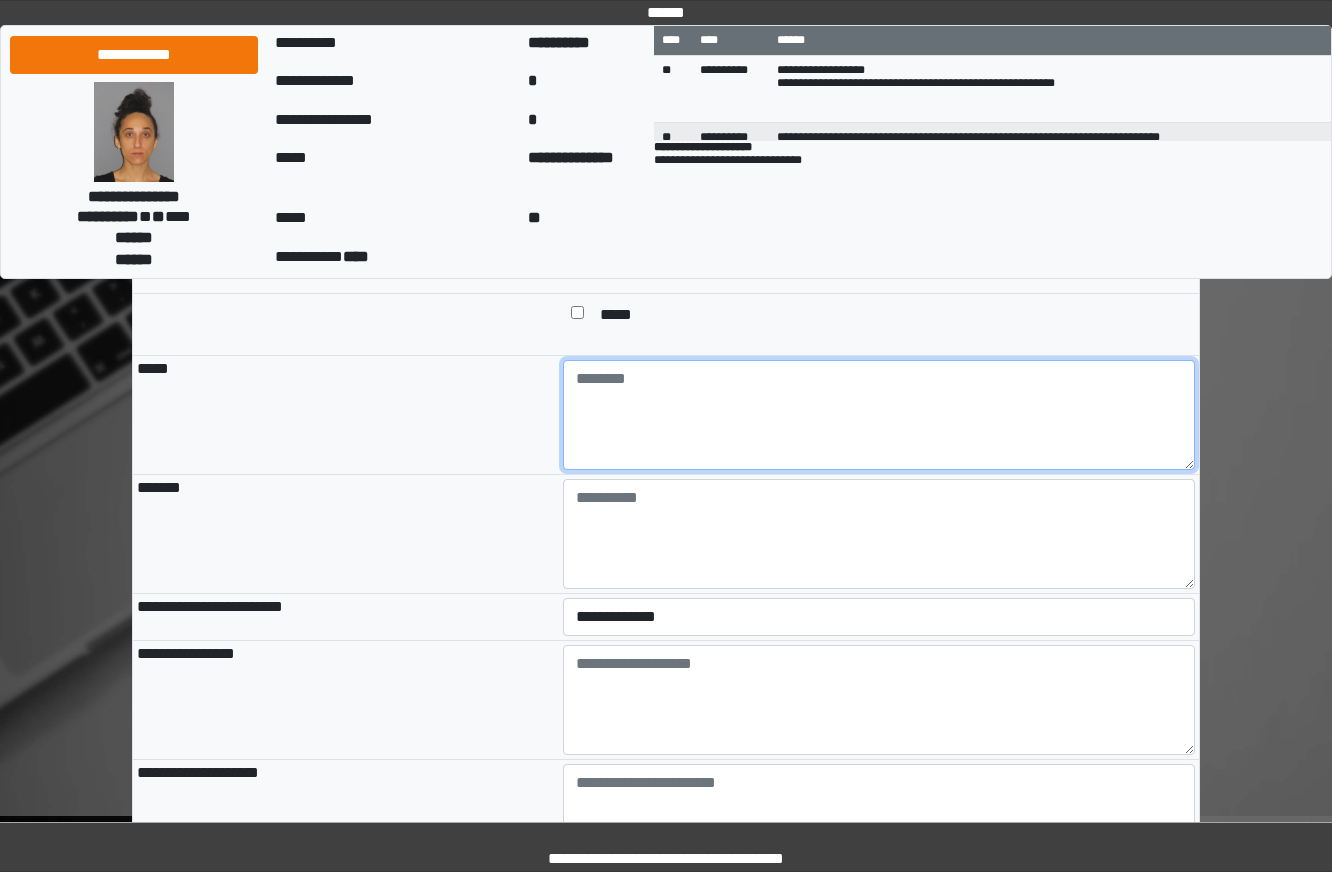 click at bounding box center [879, 415] 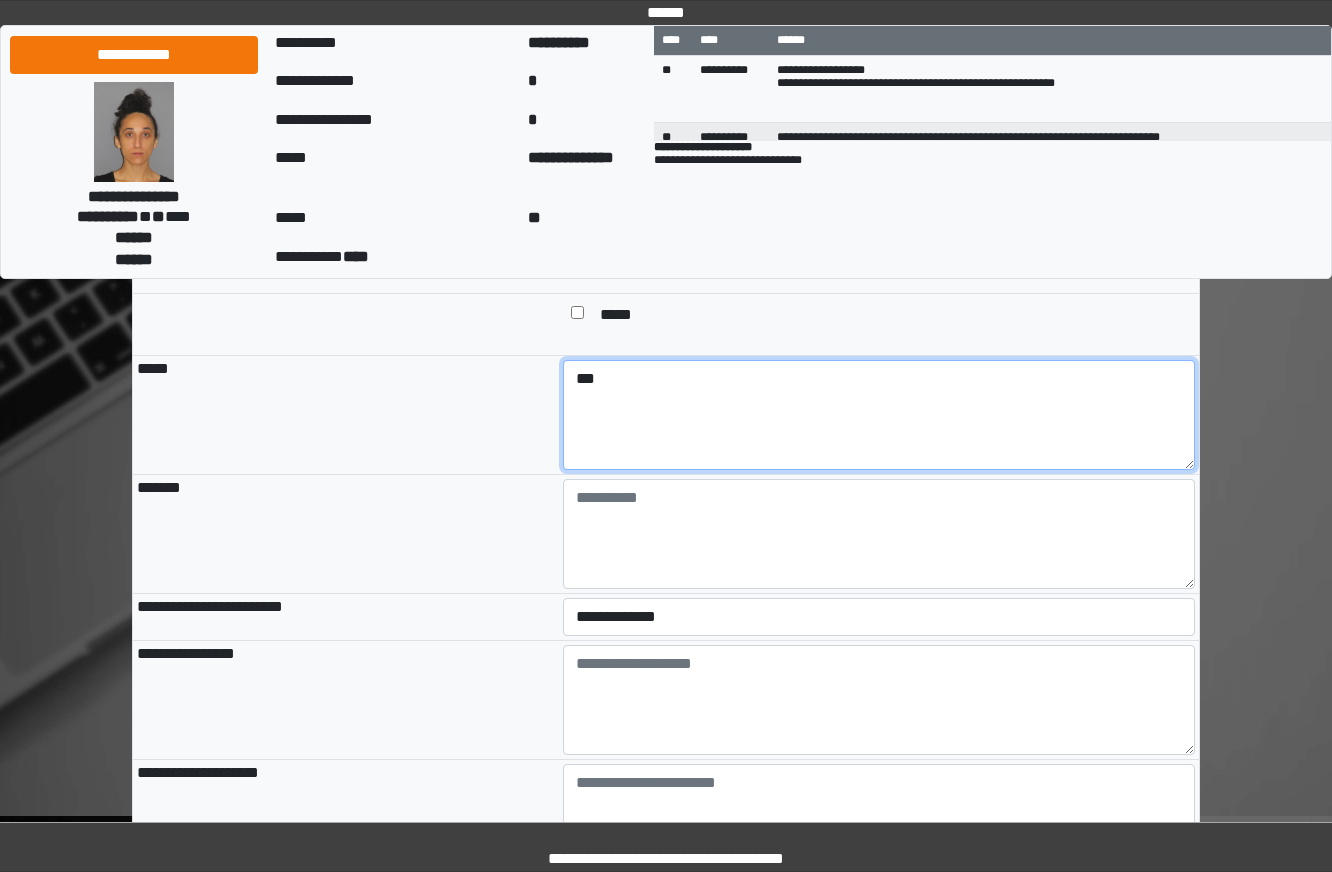 type on "***" 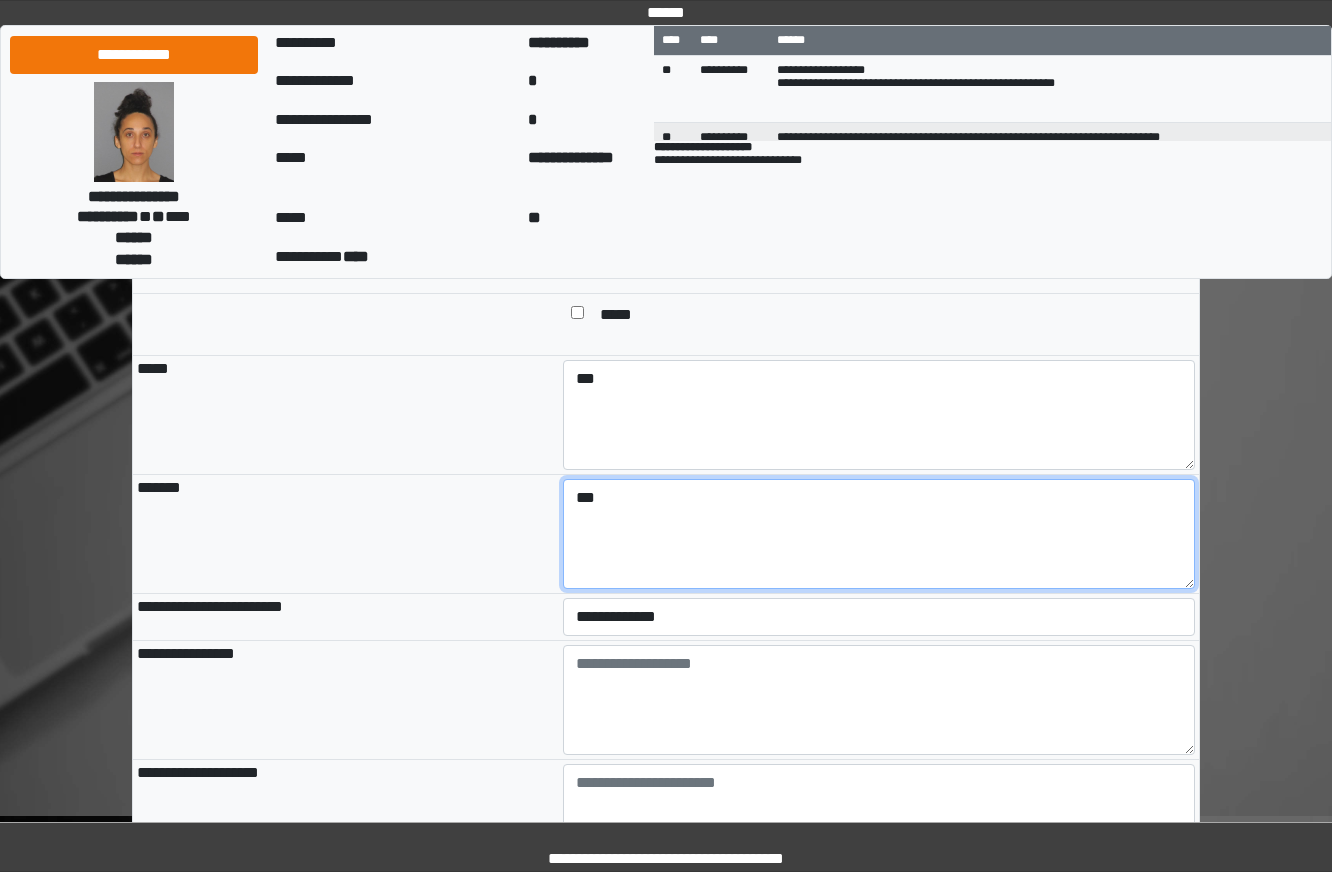 type on "***" 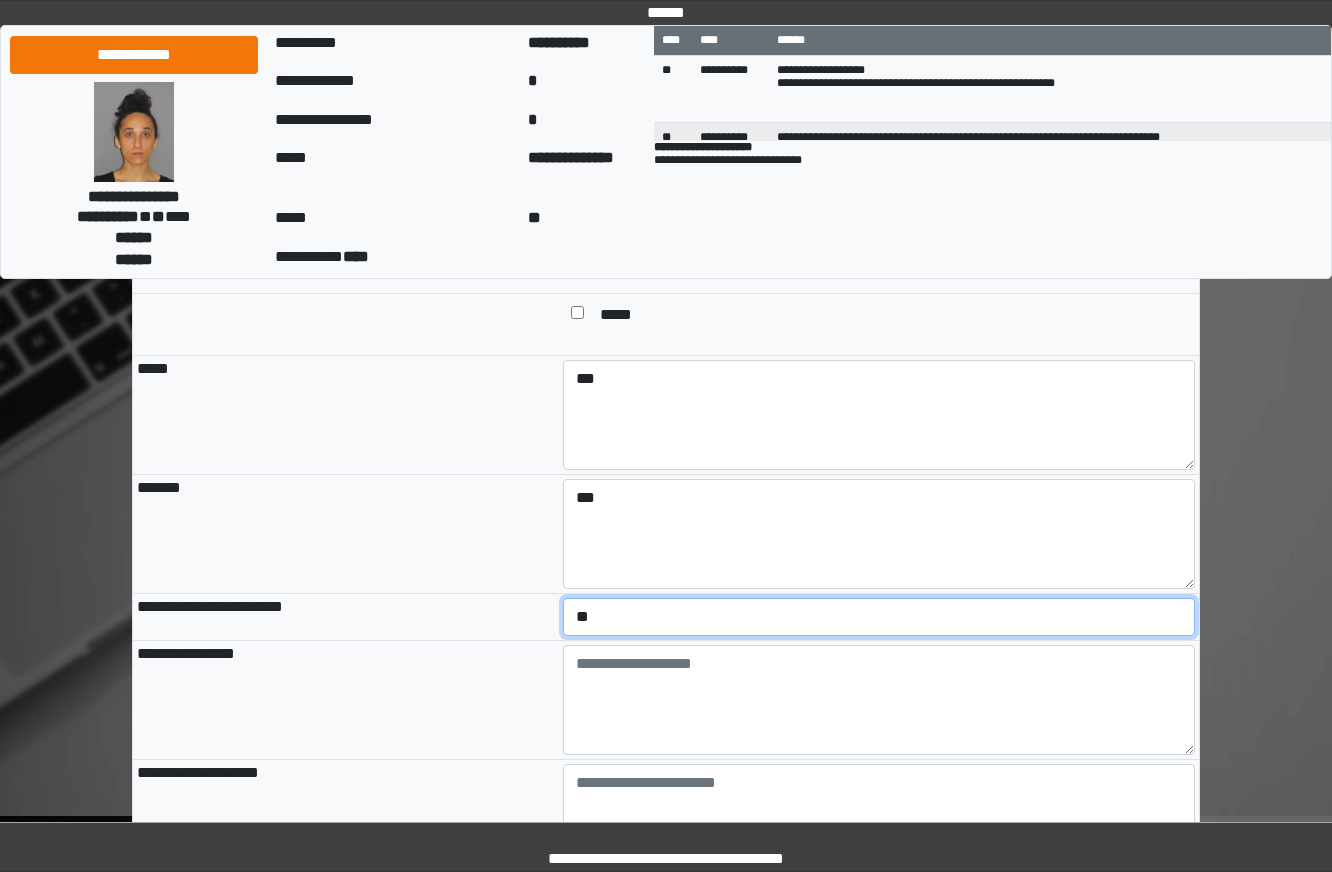select on "*" 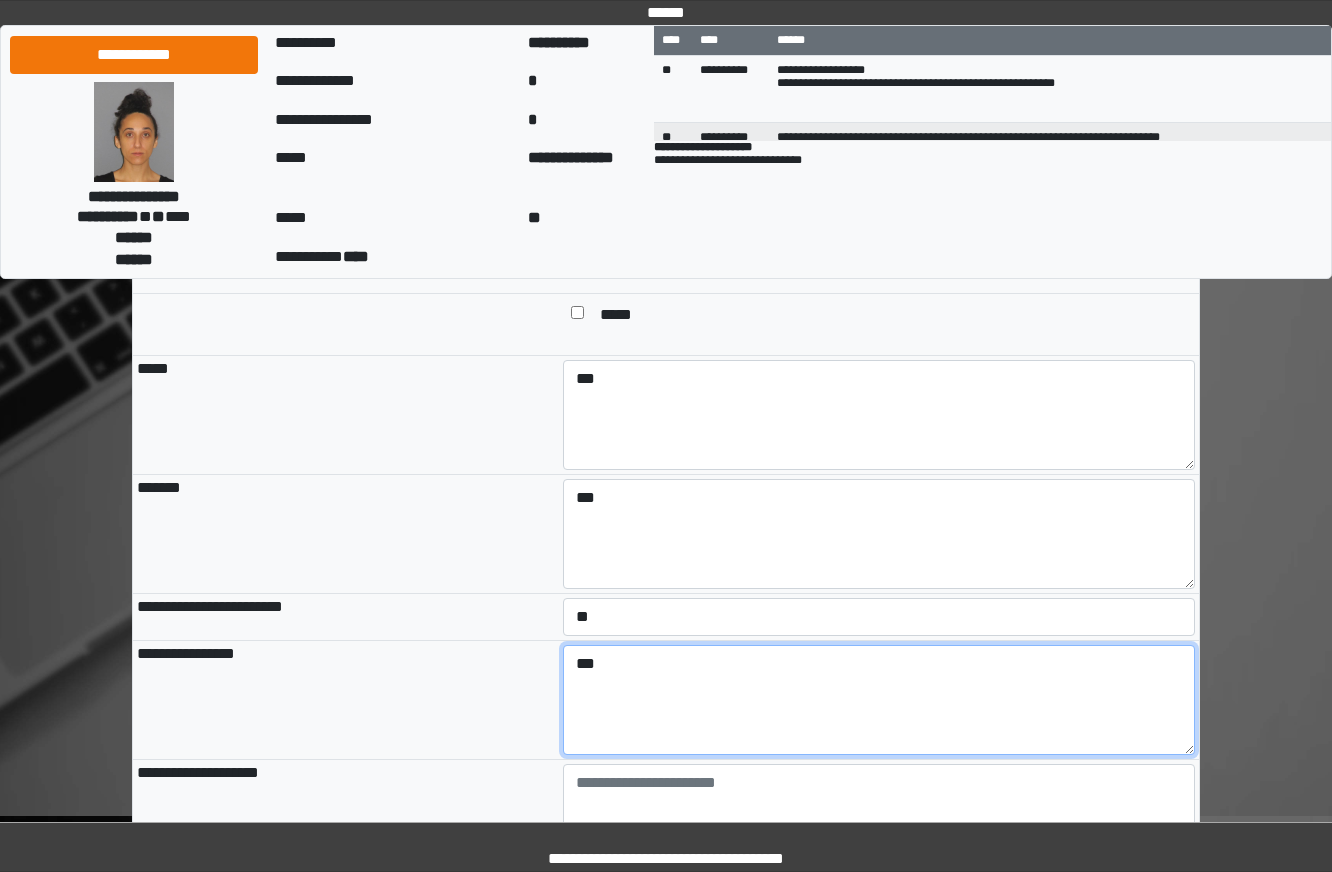 type on "***" 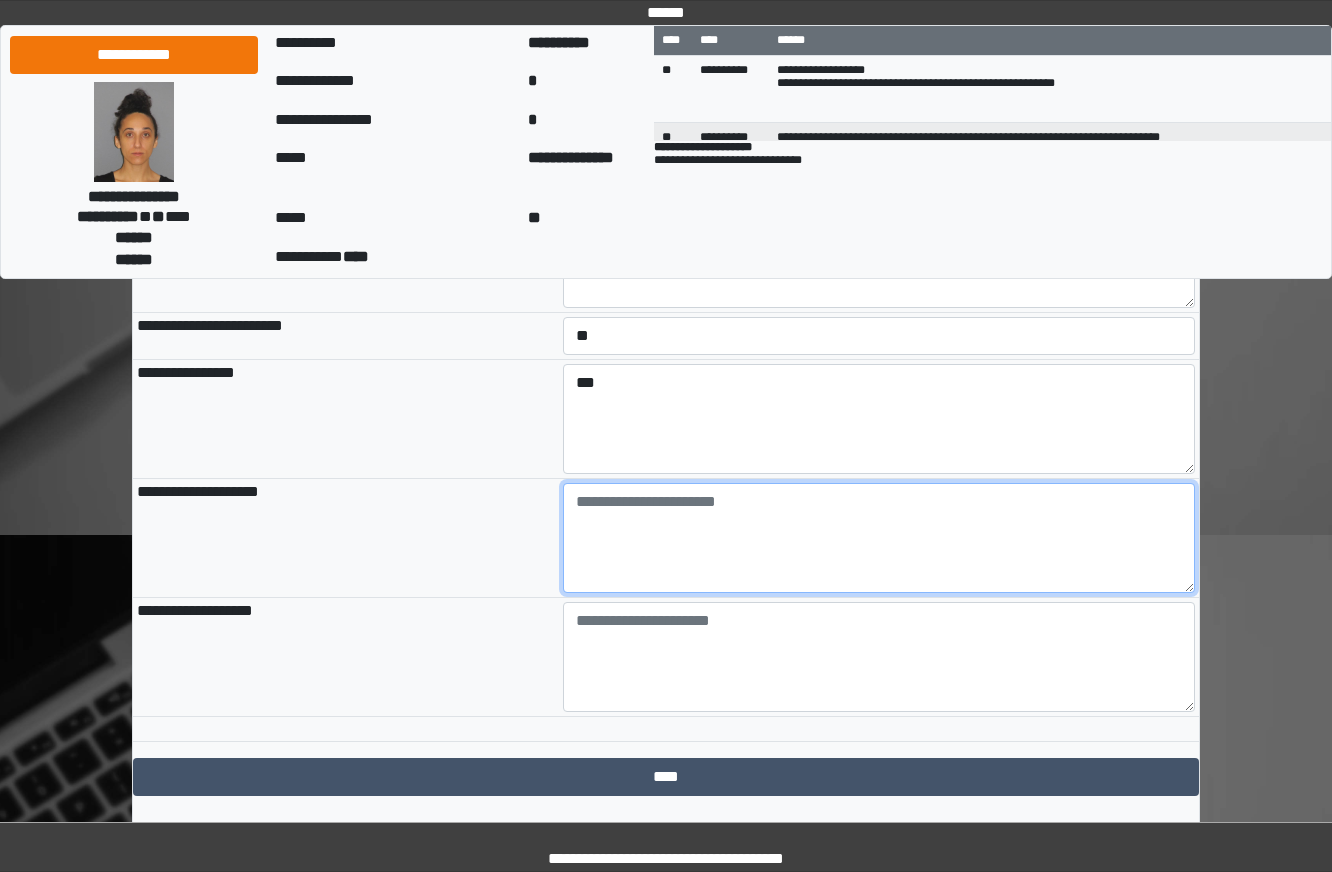 scroll, scrollTop: 2220, scrollLeft: 0, axis: vertical 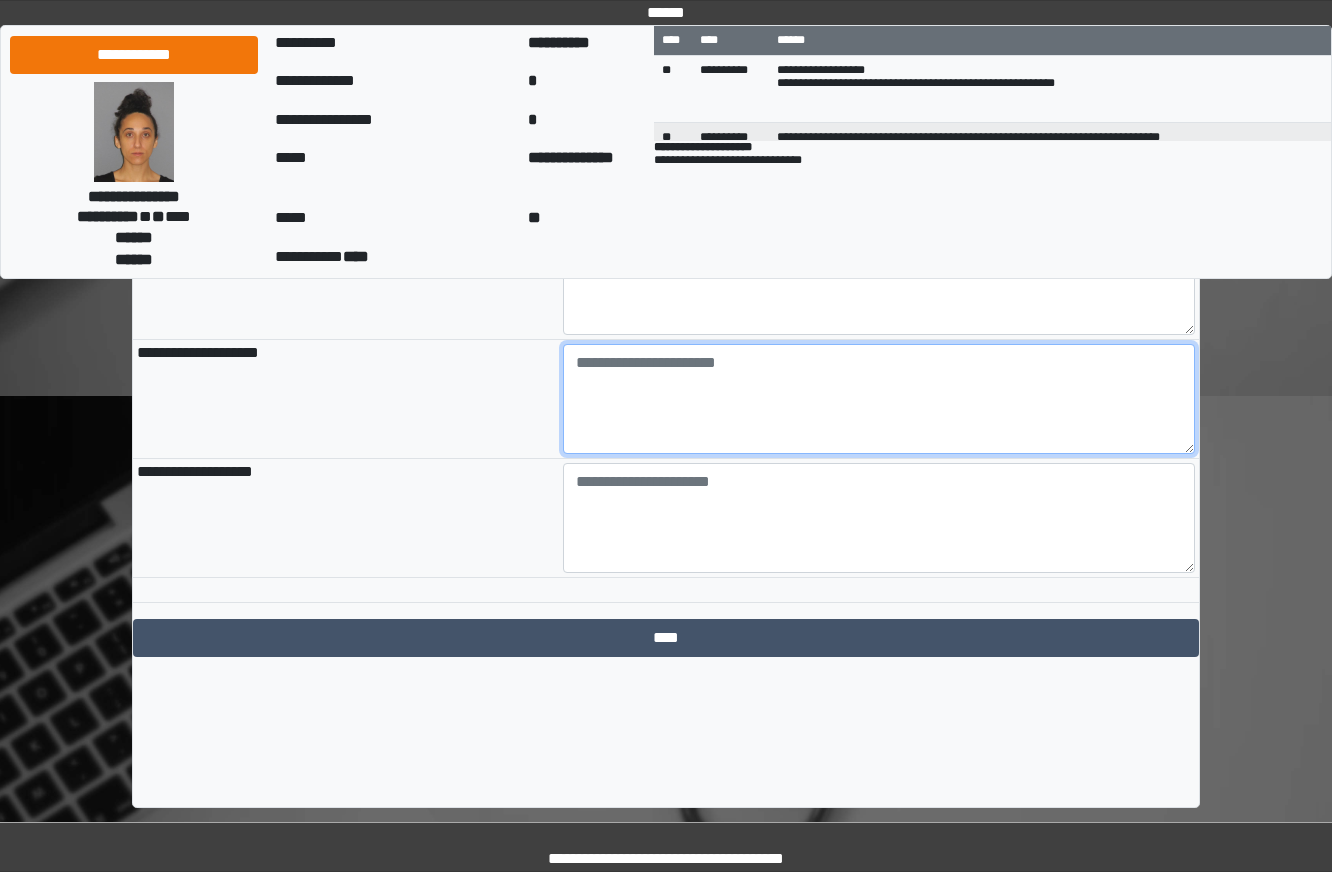 paste on "**********" 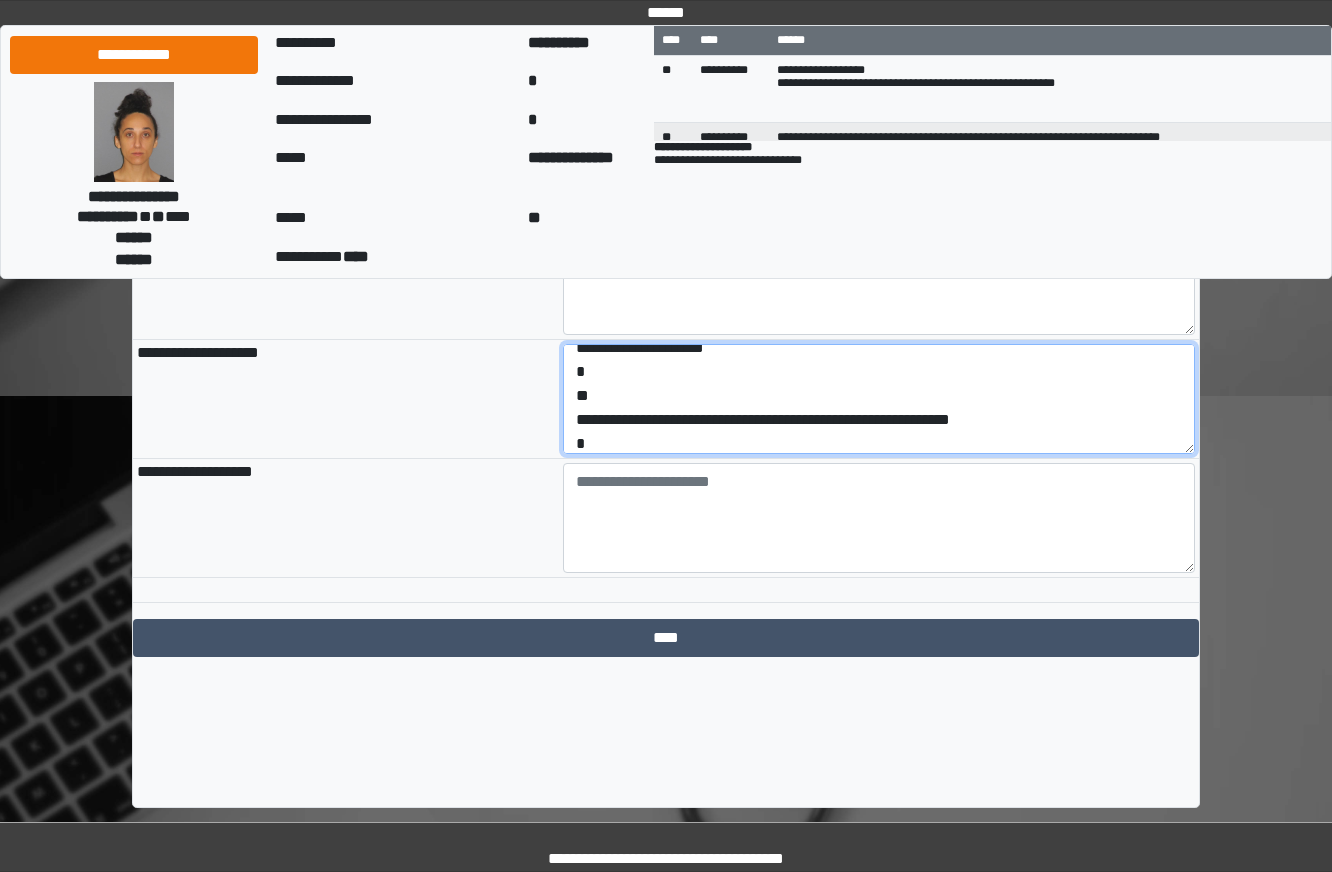 scroll, scrollTop: 96, scrollLeft: 0, axis: vertical 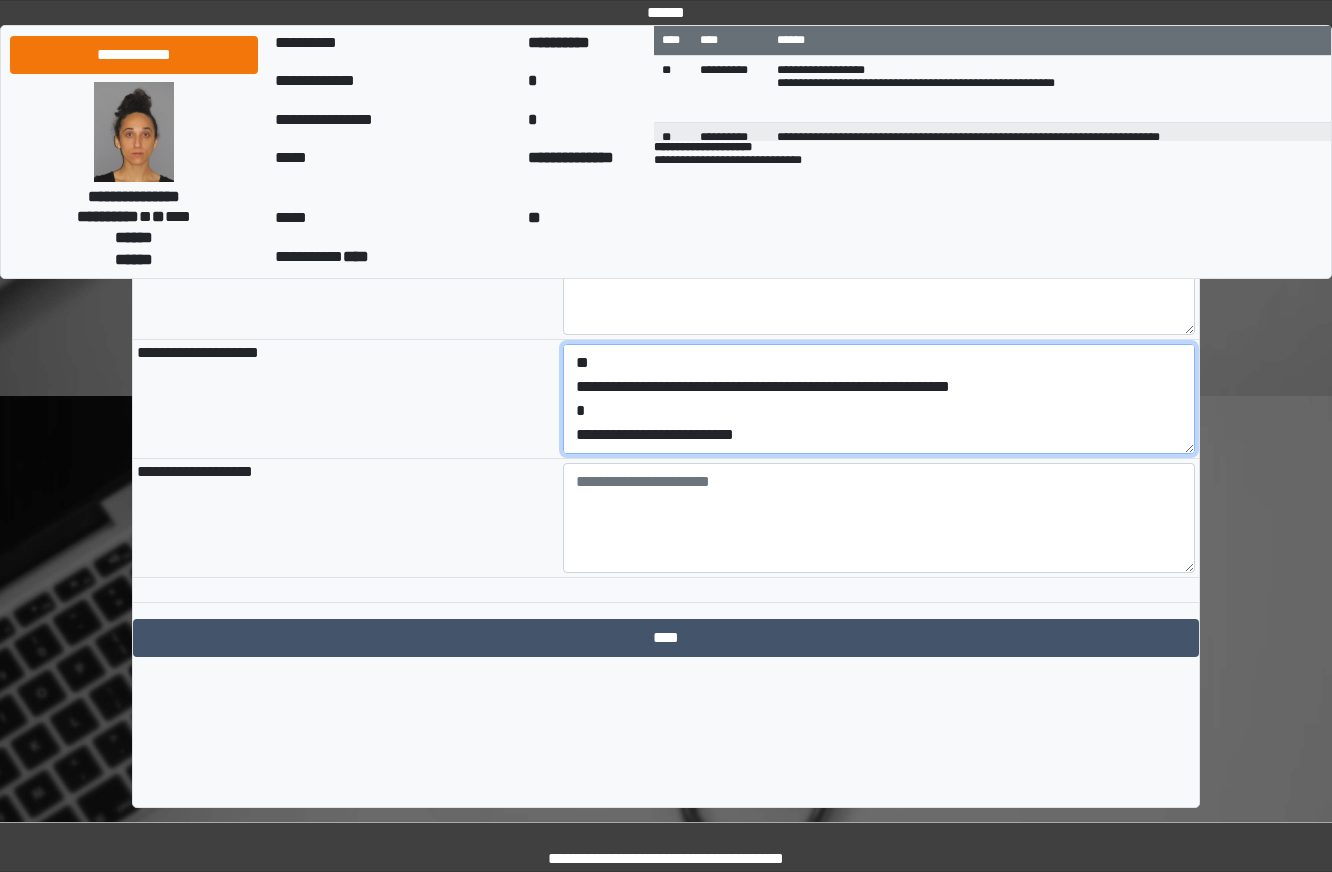 click on "**********" at bounding box center (879, 399) 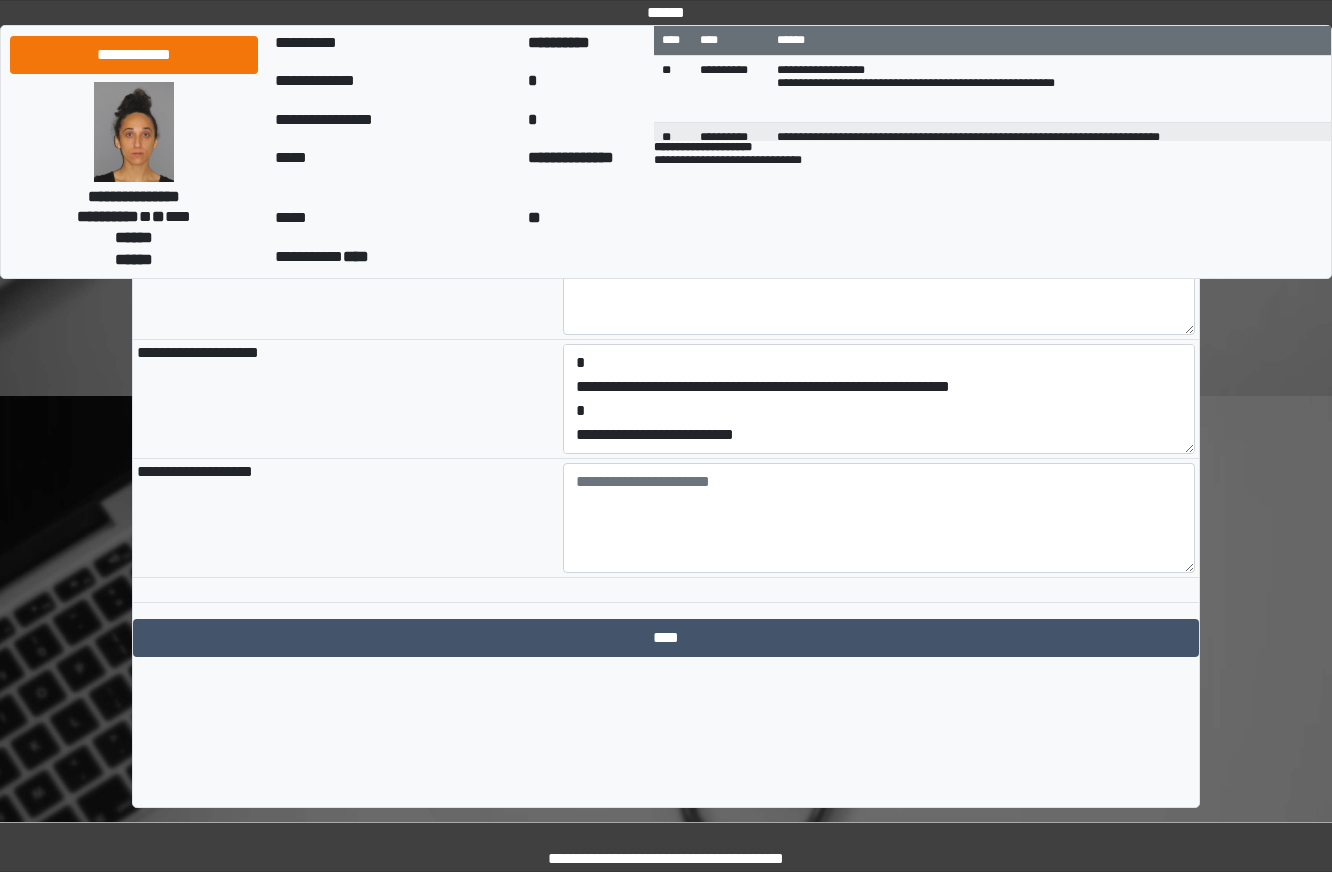 click at bounding box center (879, 518) 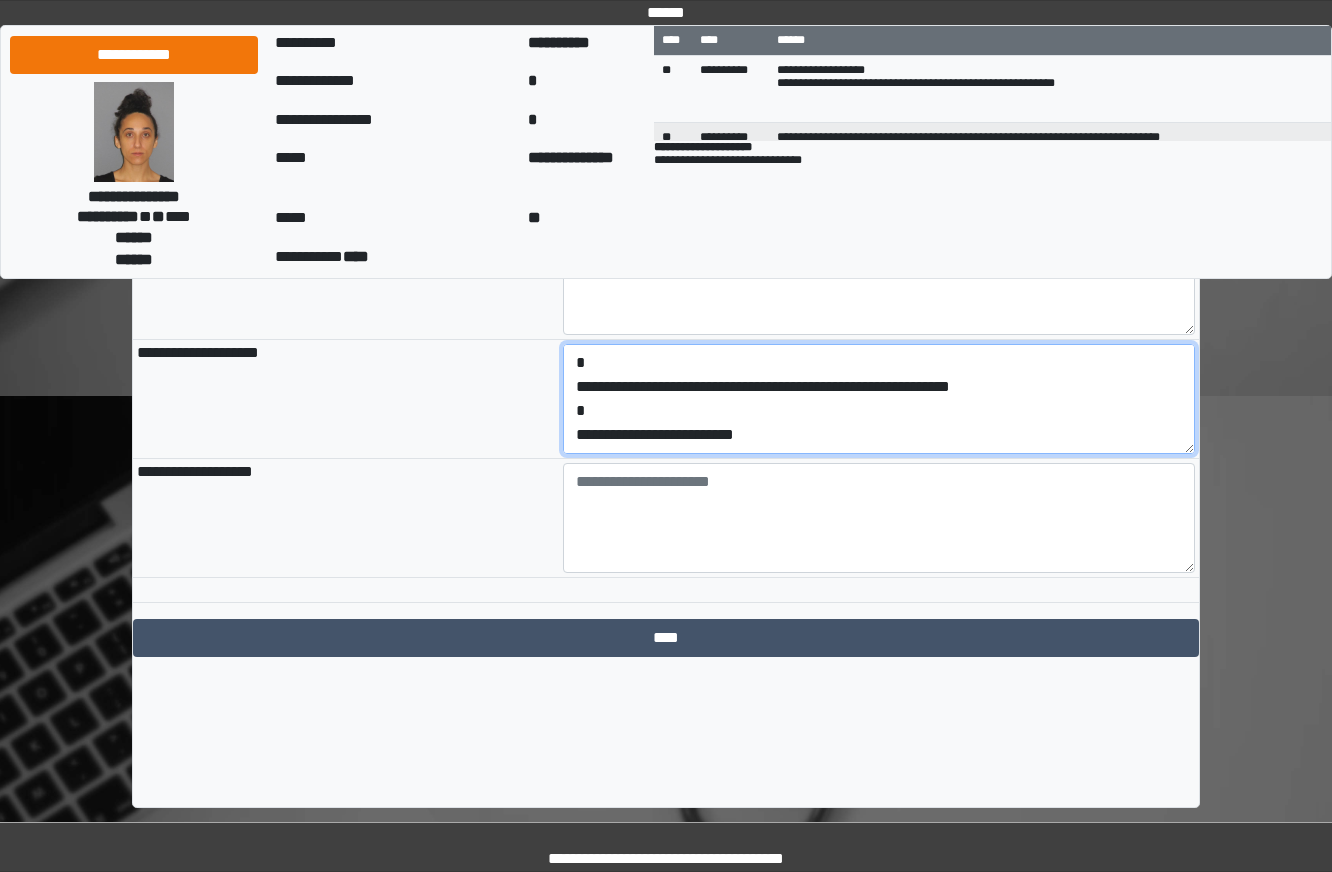 drag, startPoint x: 651, startPoint y: 516, endPoint x: 405, endPoint y: 524, distance: 246.13005 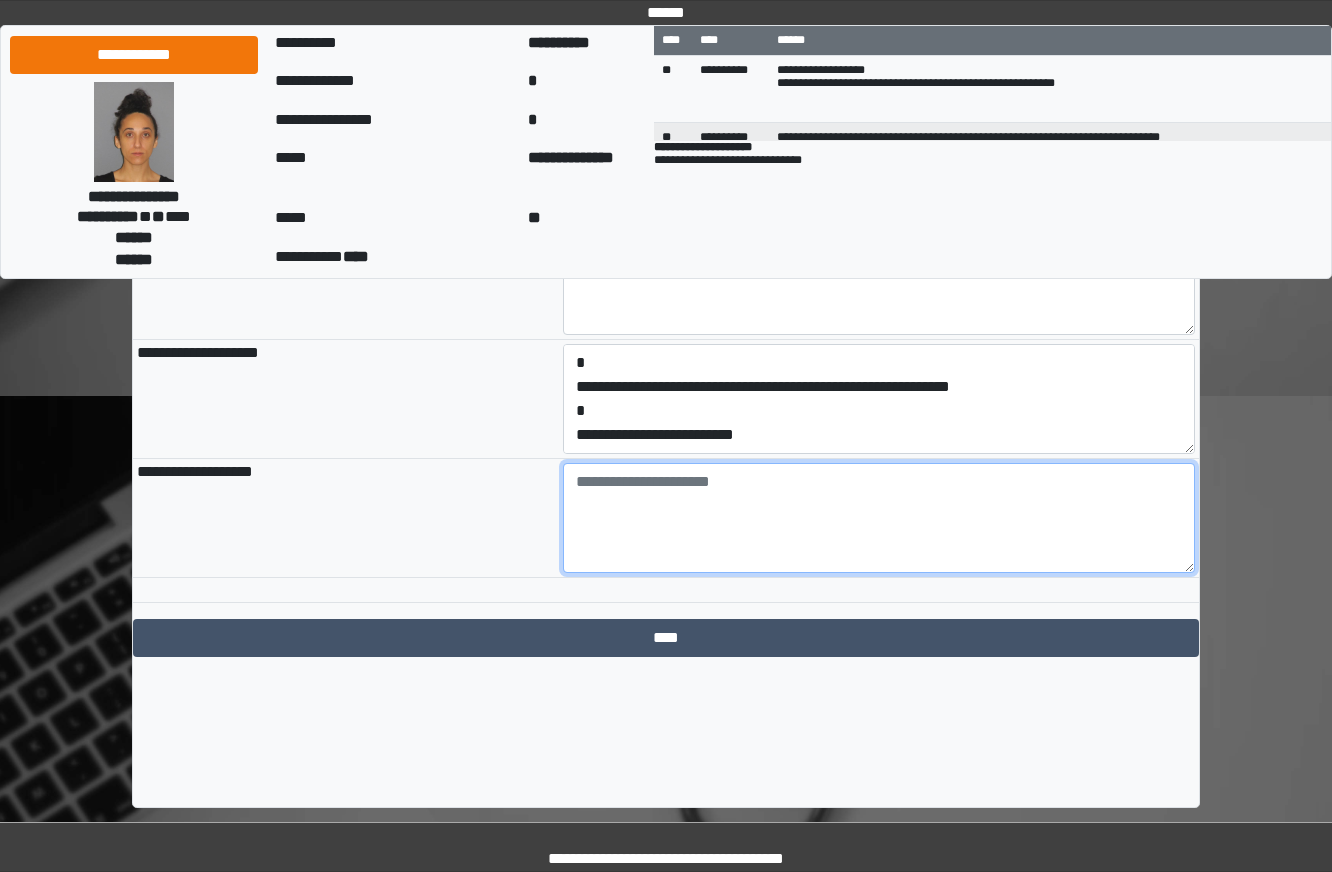 drag, startPoint x: 745, startPoint y: 510, endPoint x: 785, endPoint y: 599, distance: 97.575615 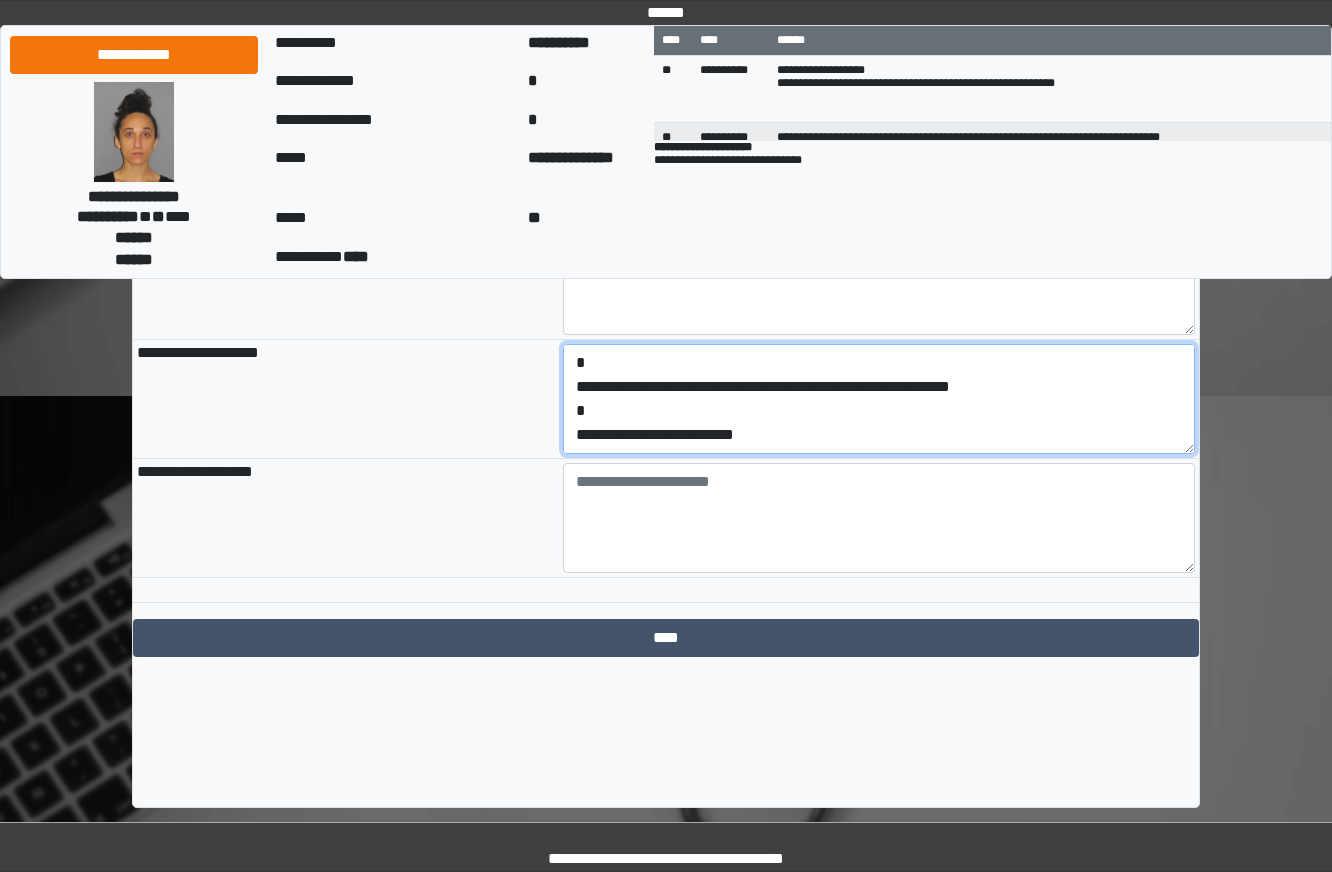 drag, startPoint x: 831, startPoint y: 521, endPoint x: 434, endPoint y: 501, distance: 397.50345 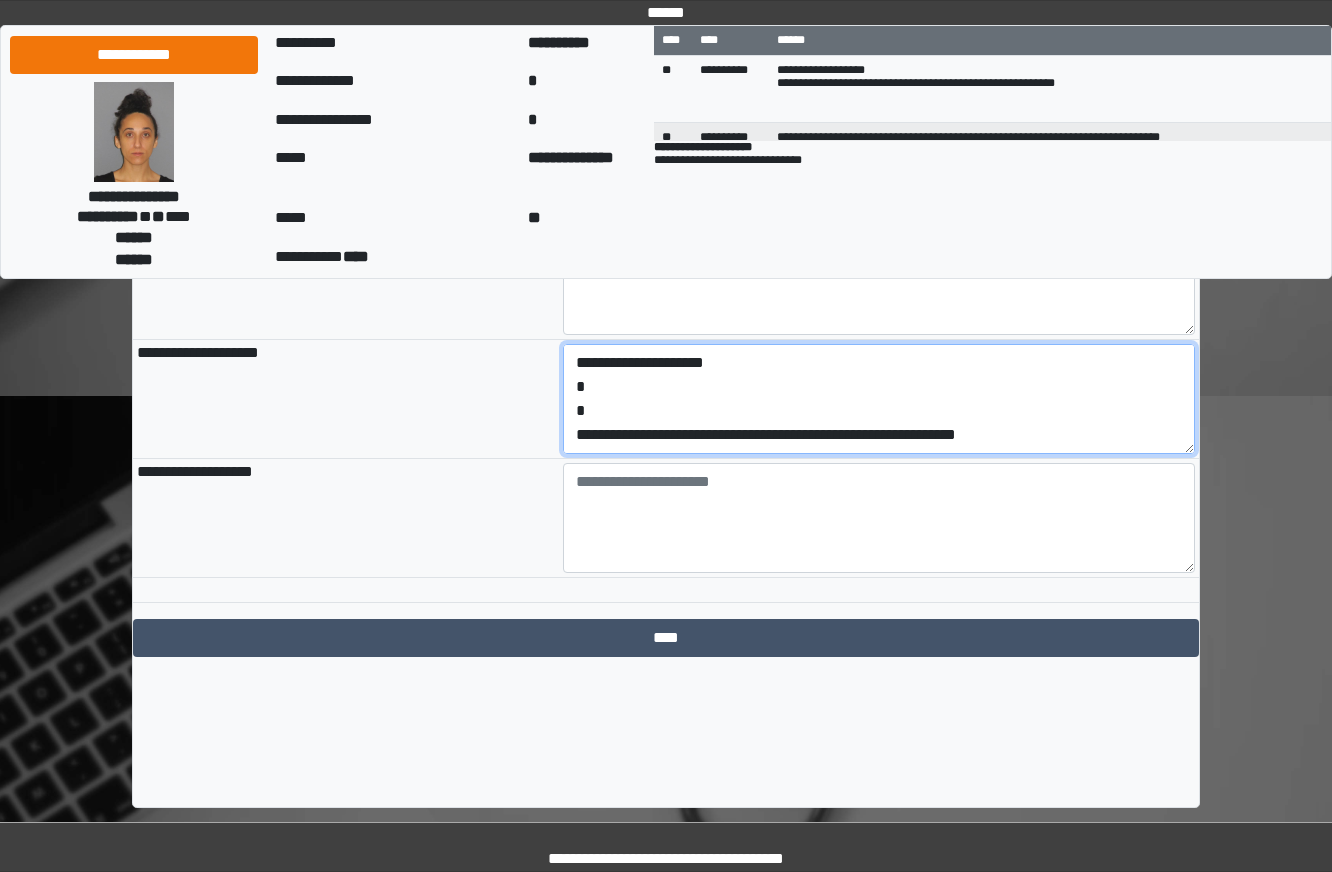 scroll, scrollTop: 72, scrollLeft: 0, axis: vertical 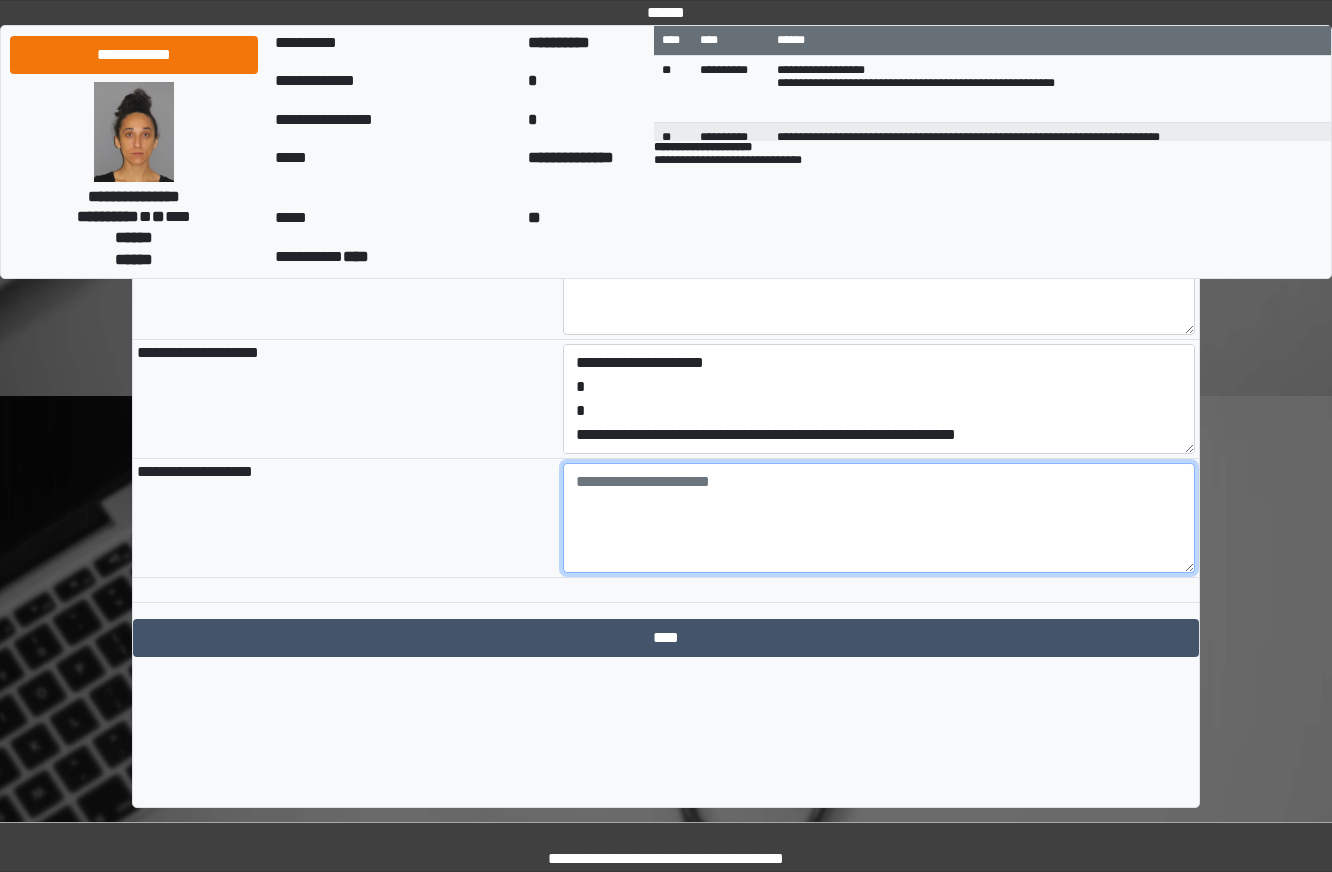 click at bounding box center (879, 518) 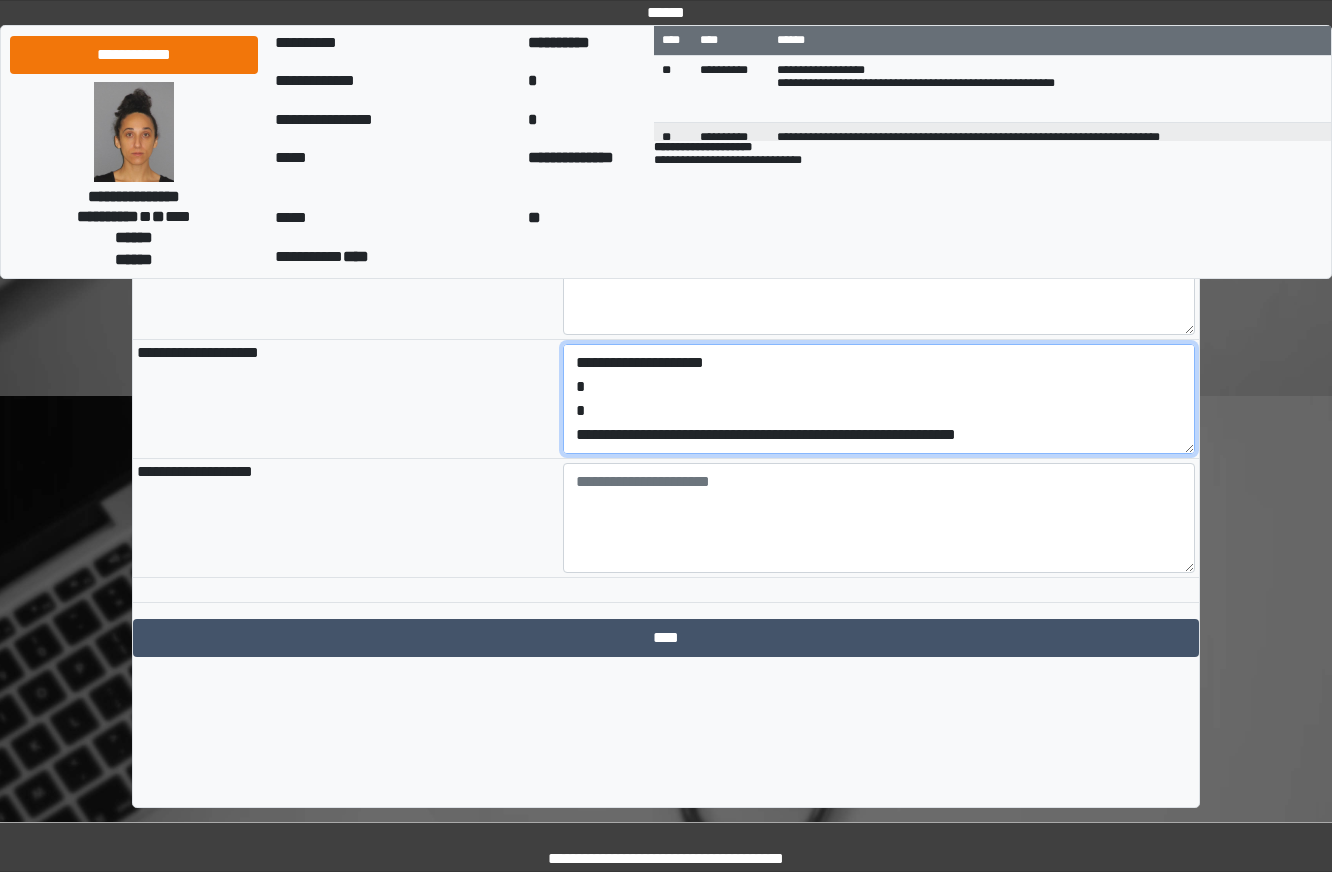 click on "**********" at bounding box center (879, 399) 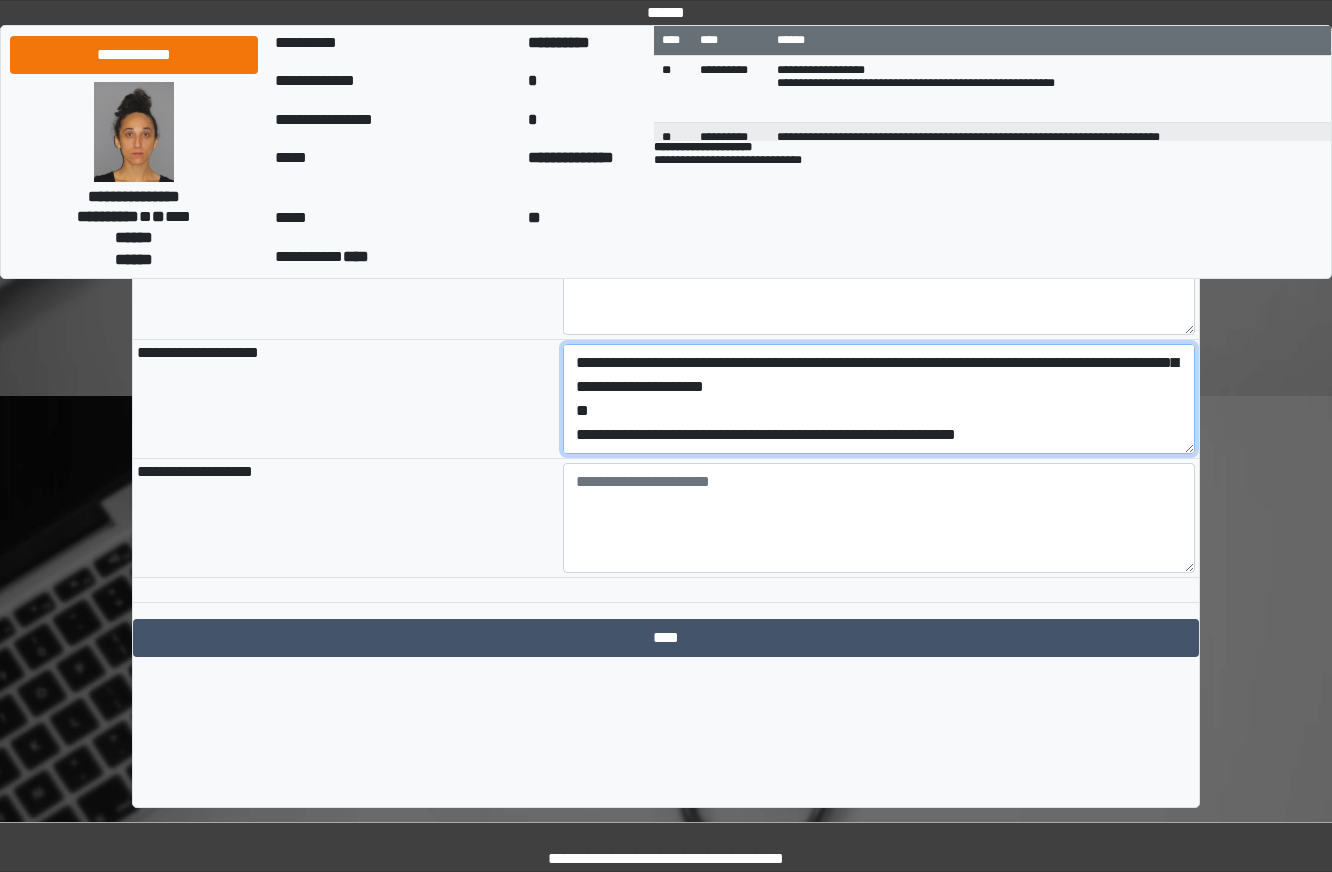 scroll, scrollTop: 48, scrollLeft: 0, axis: vertical 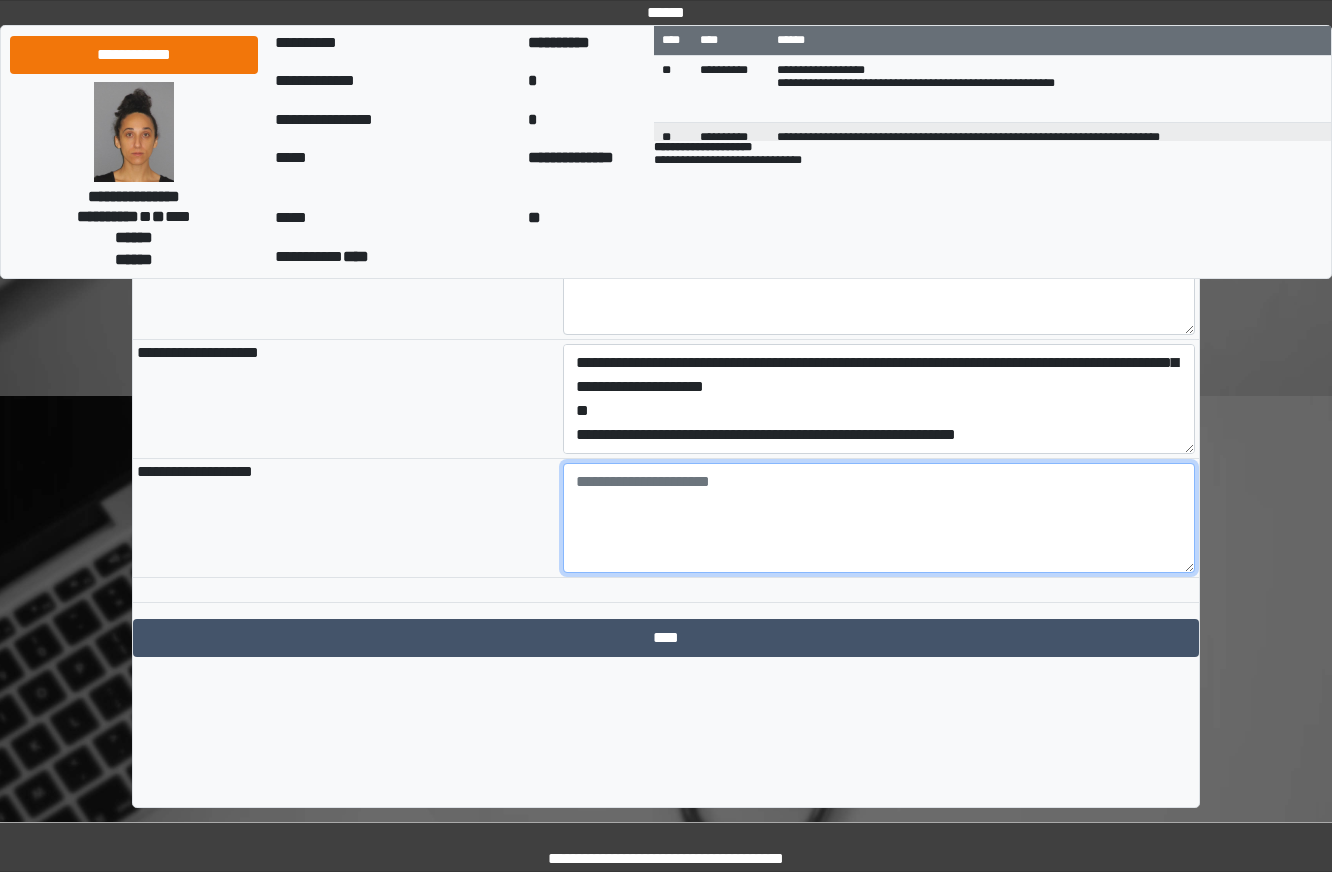 click at bounding box center (879, 518) 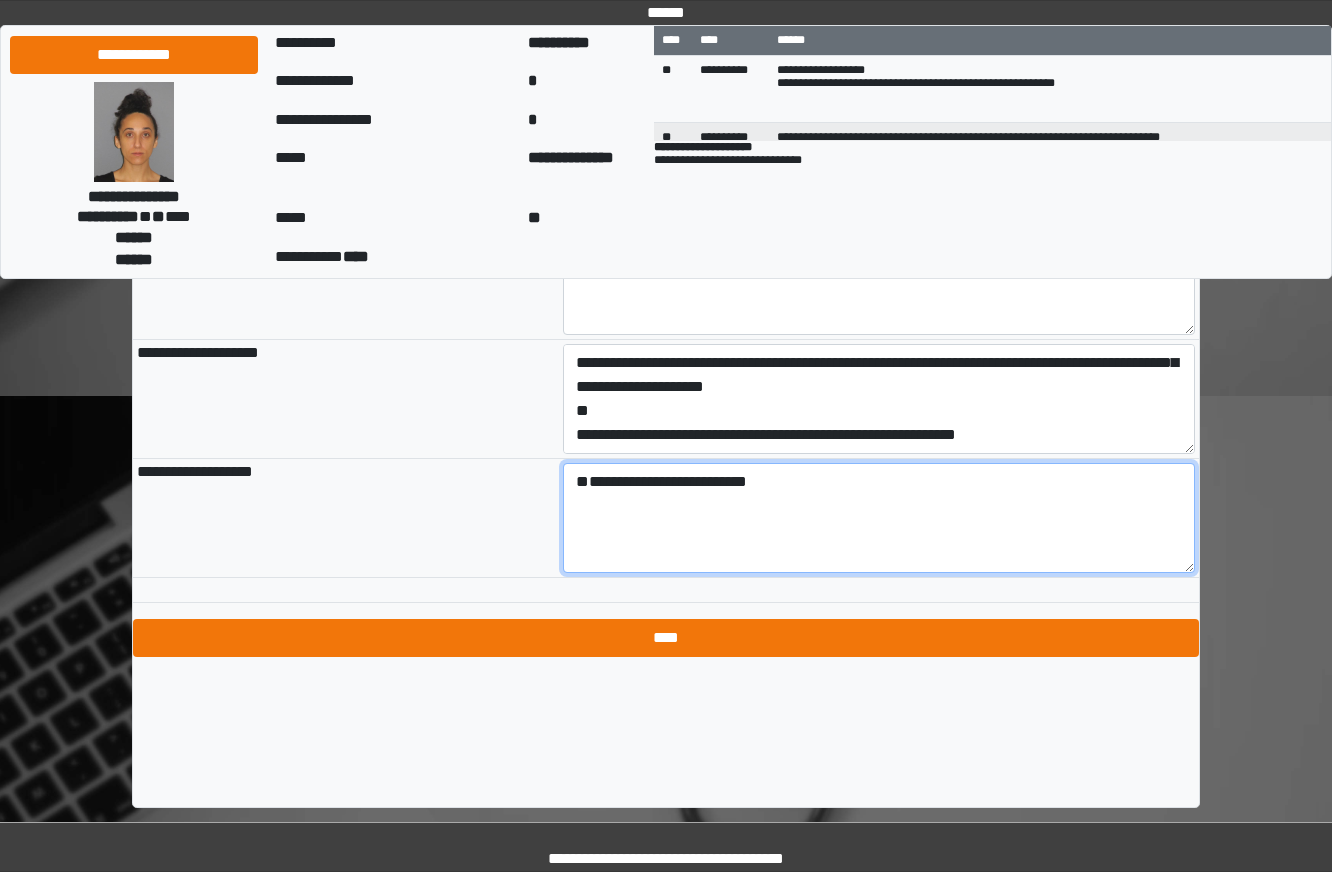 type on "**********" 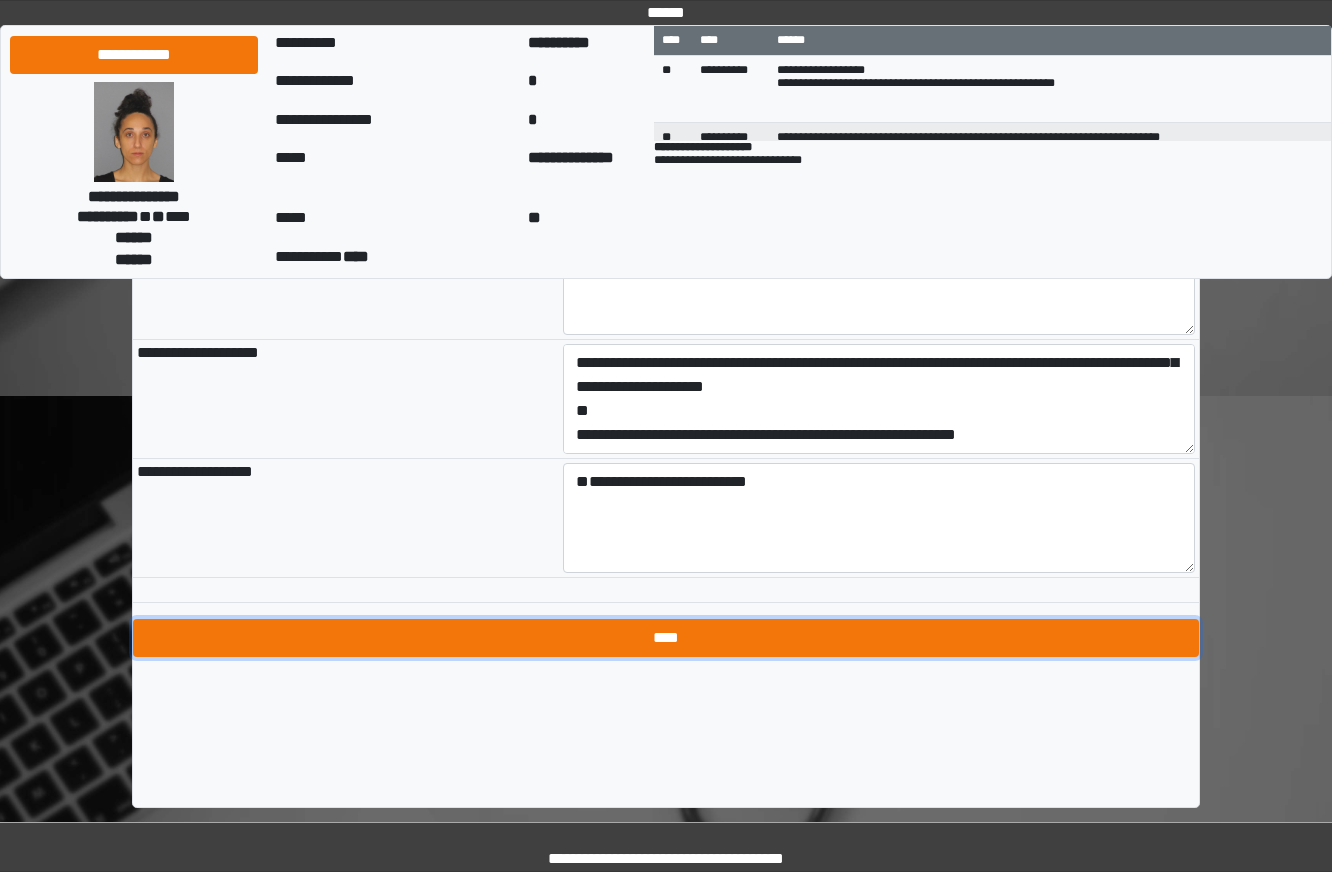click on "****" at bounding box center (666, 638) 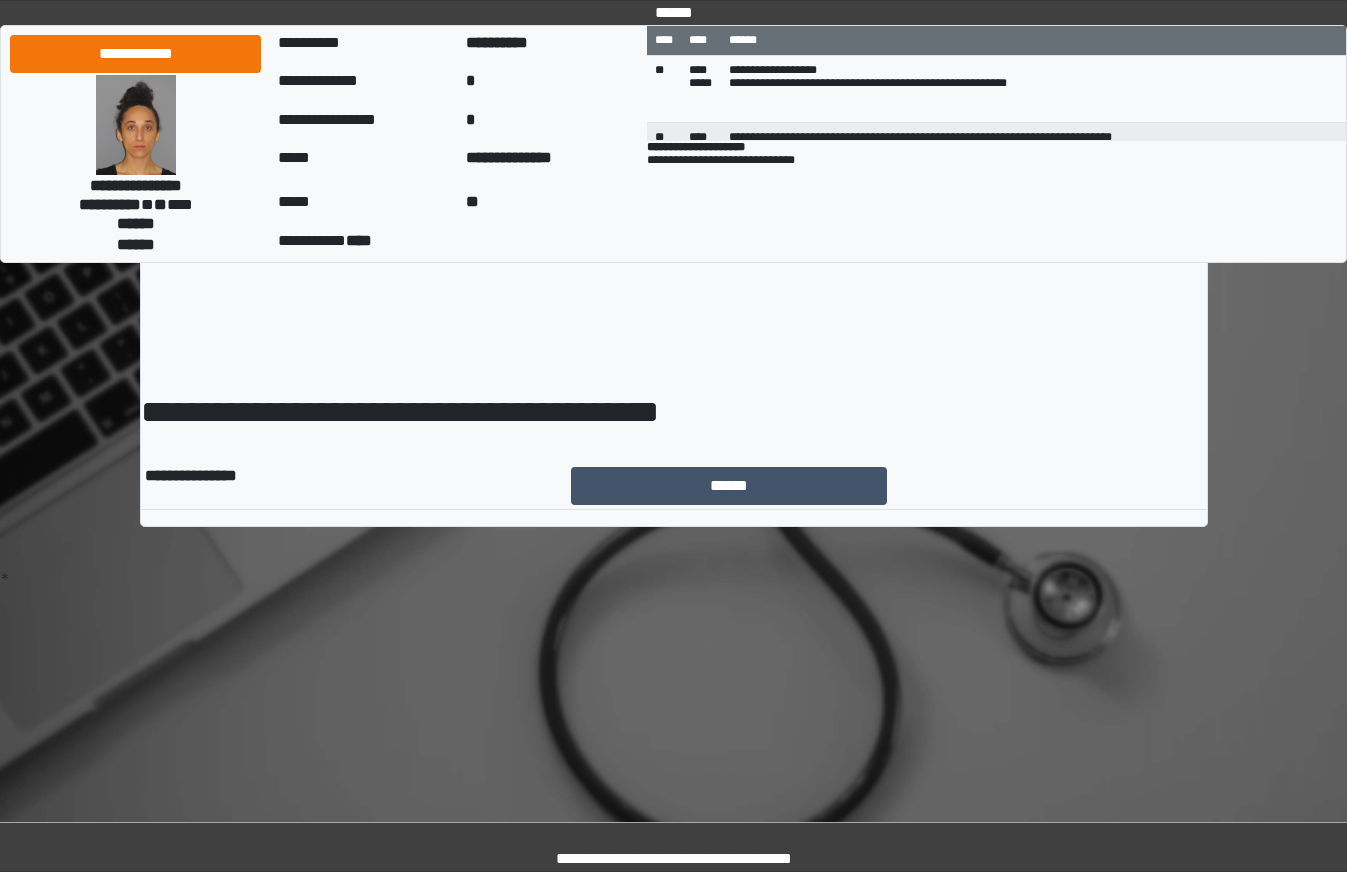 scroll, scrollTop: 0, scrollLeft: 0, axis: both 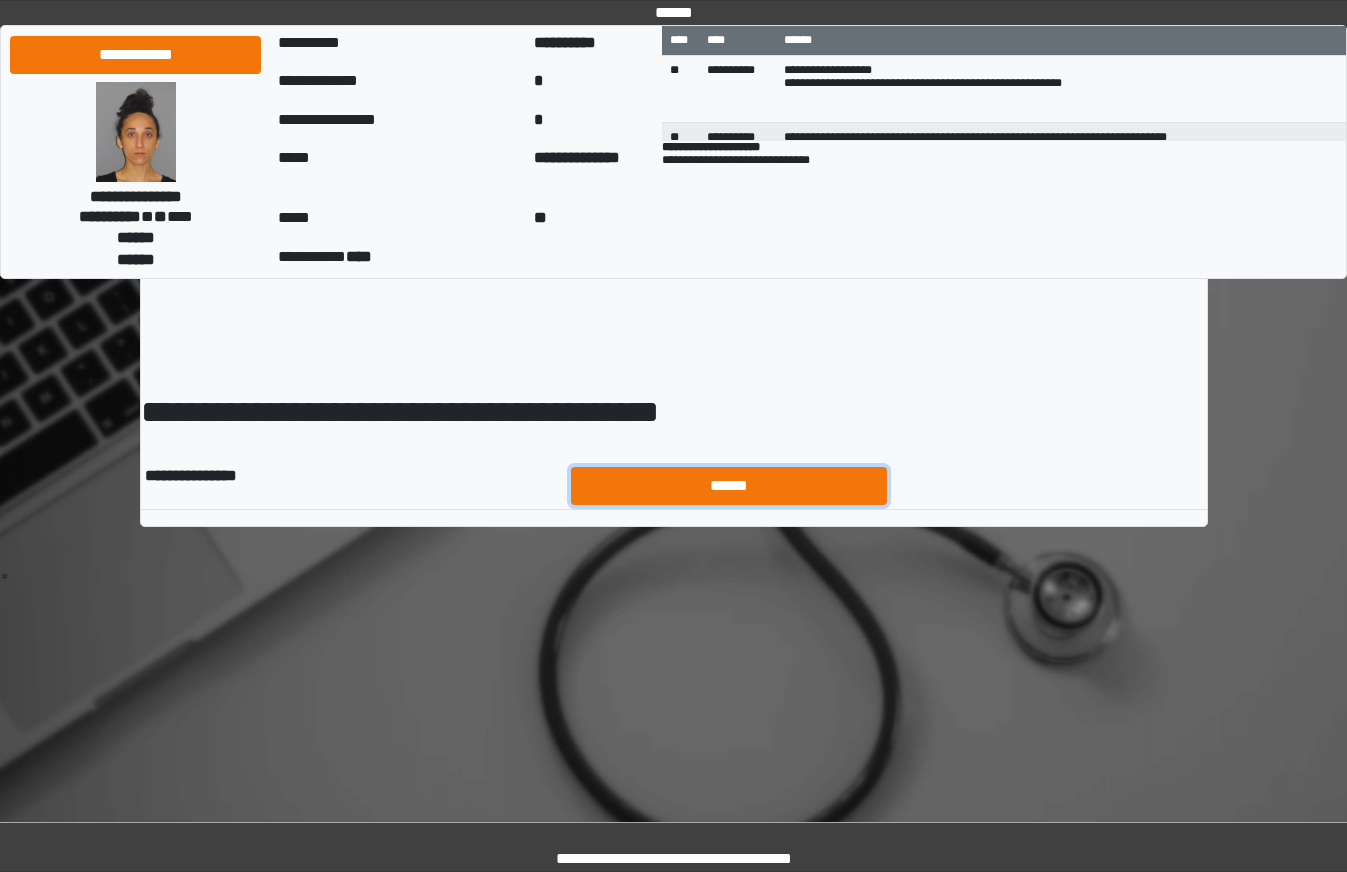 click on "******" at bounding box center (729, 486) 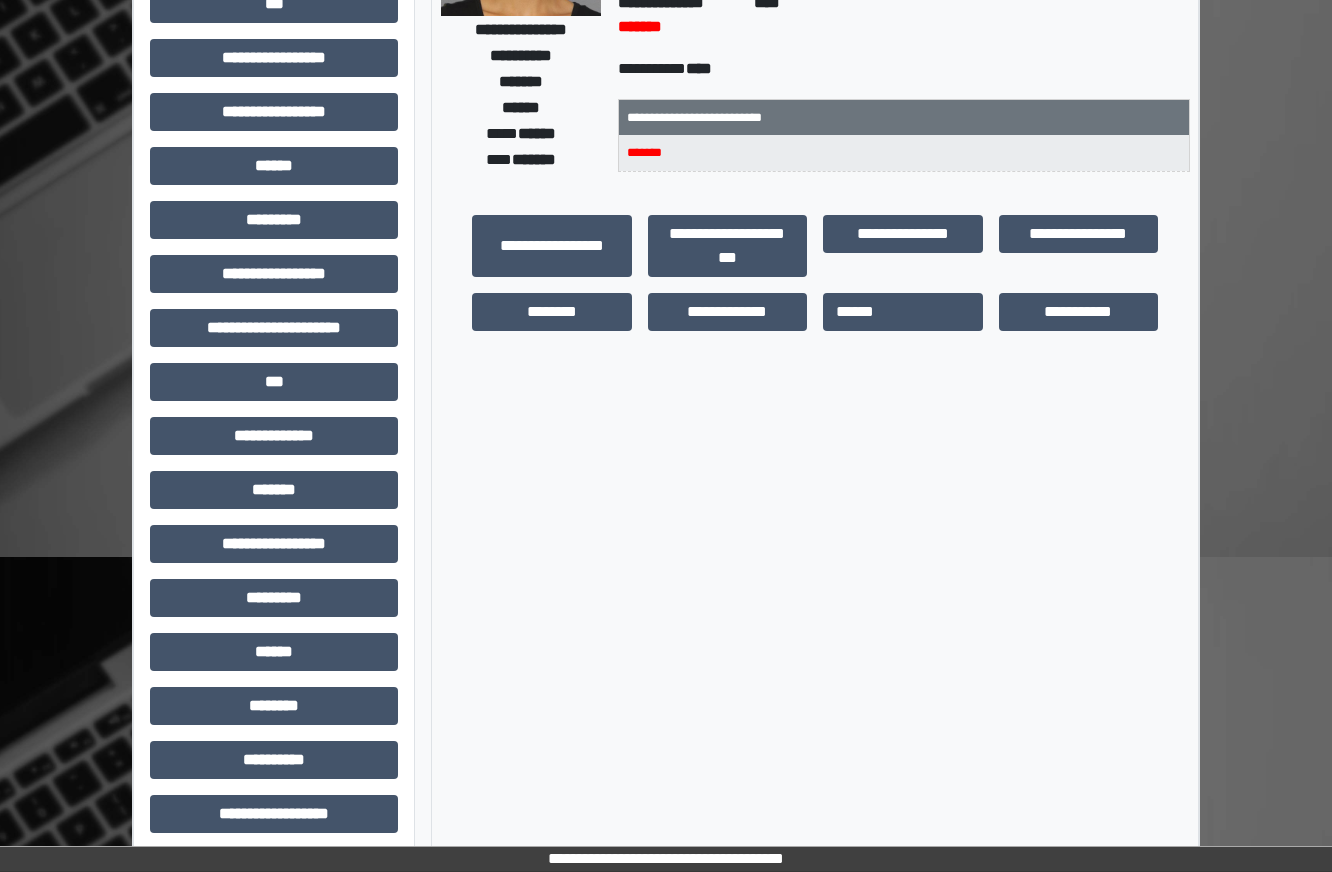 scroll, scrollTop: 326, scrollLeft: 0, axis: vertical 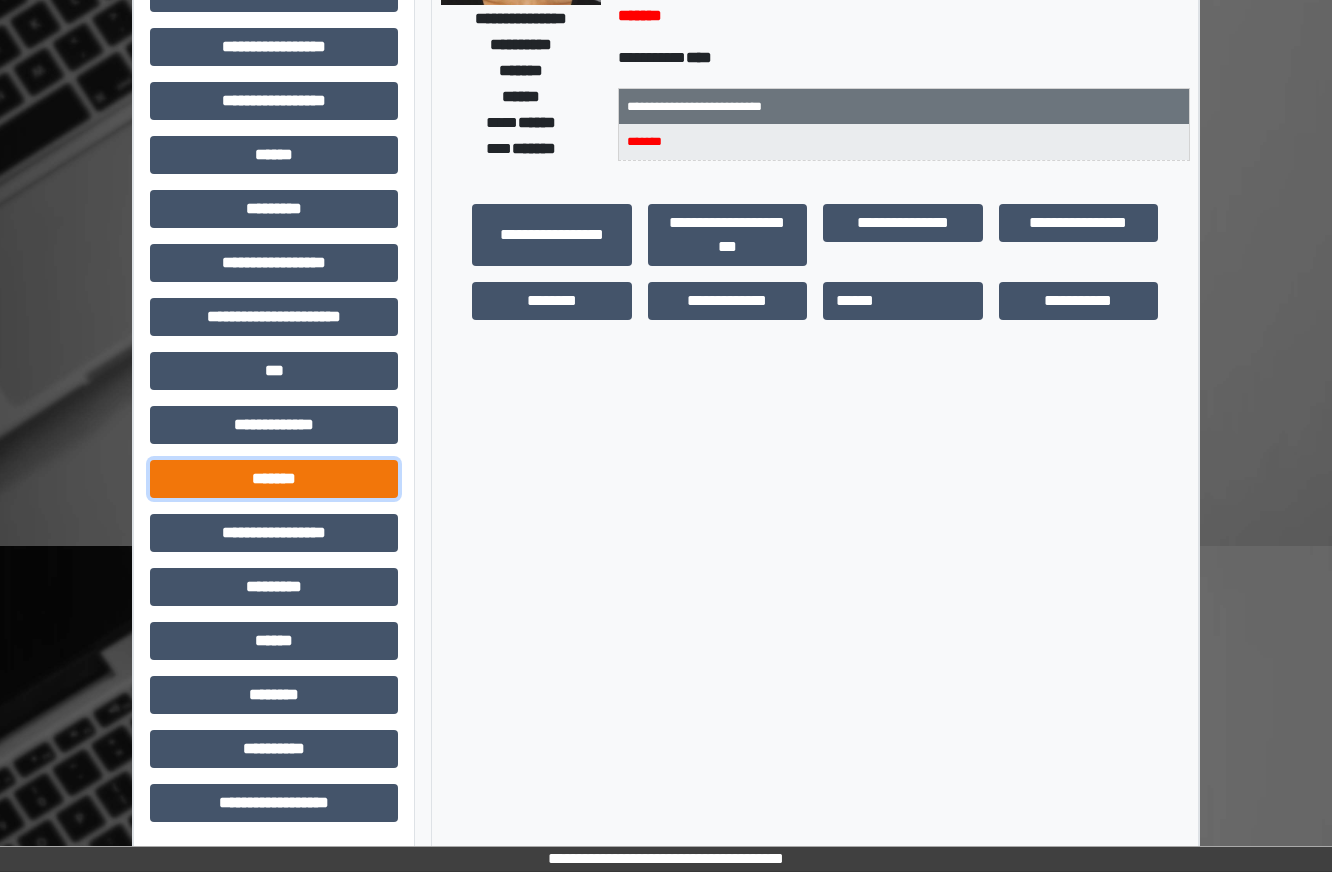 click on "*******" 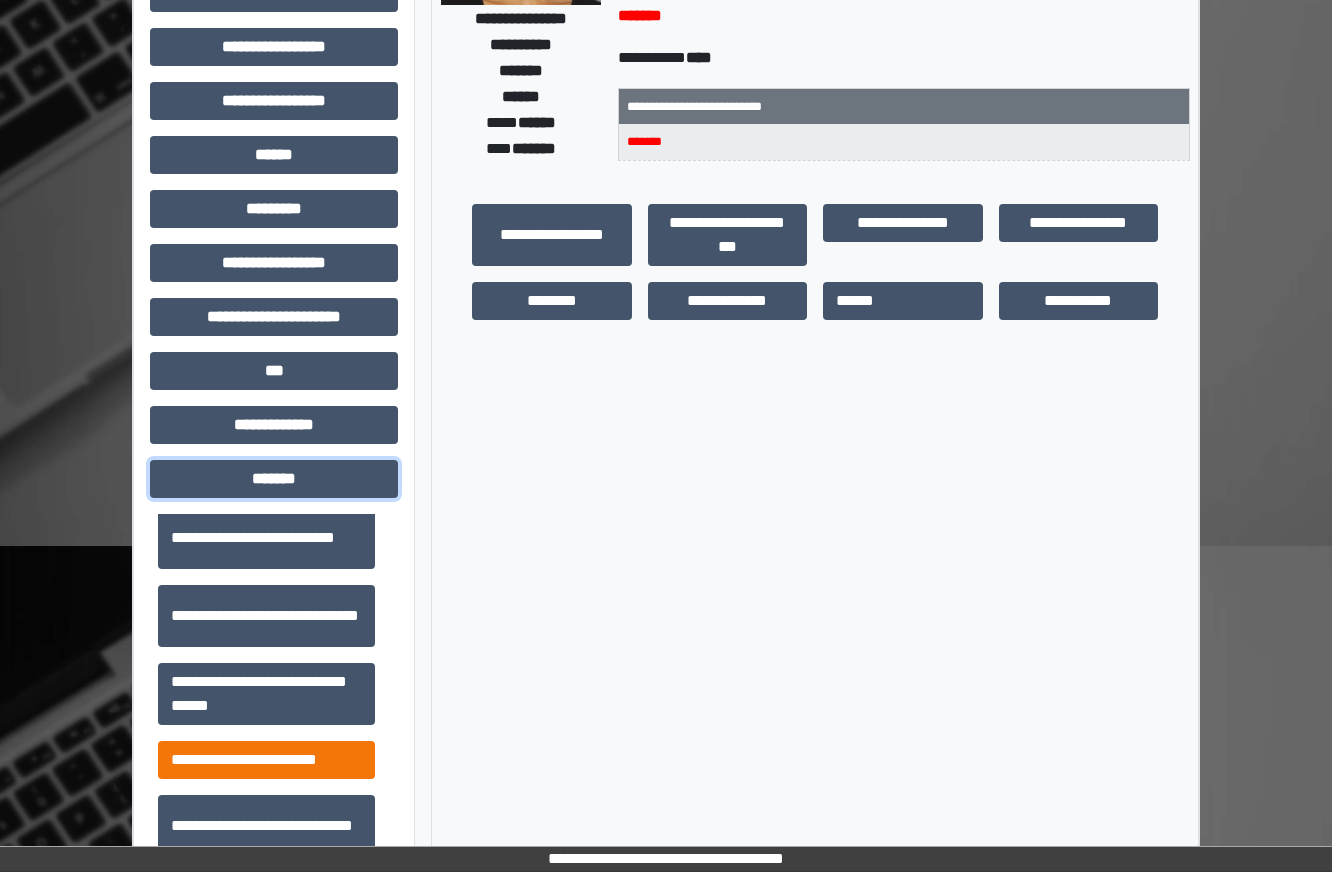 scroll, scrollTop: 700, scrollLeft: 0, axis: vertical 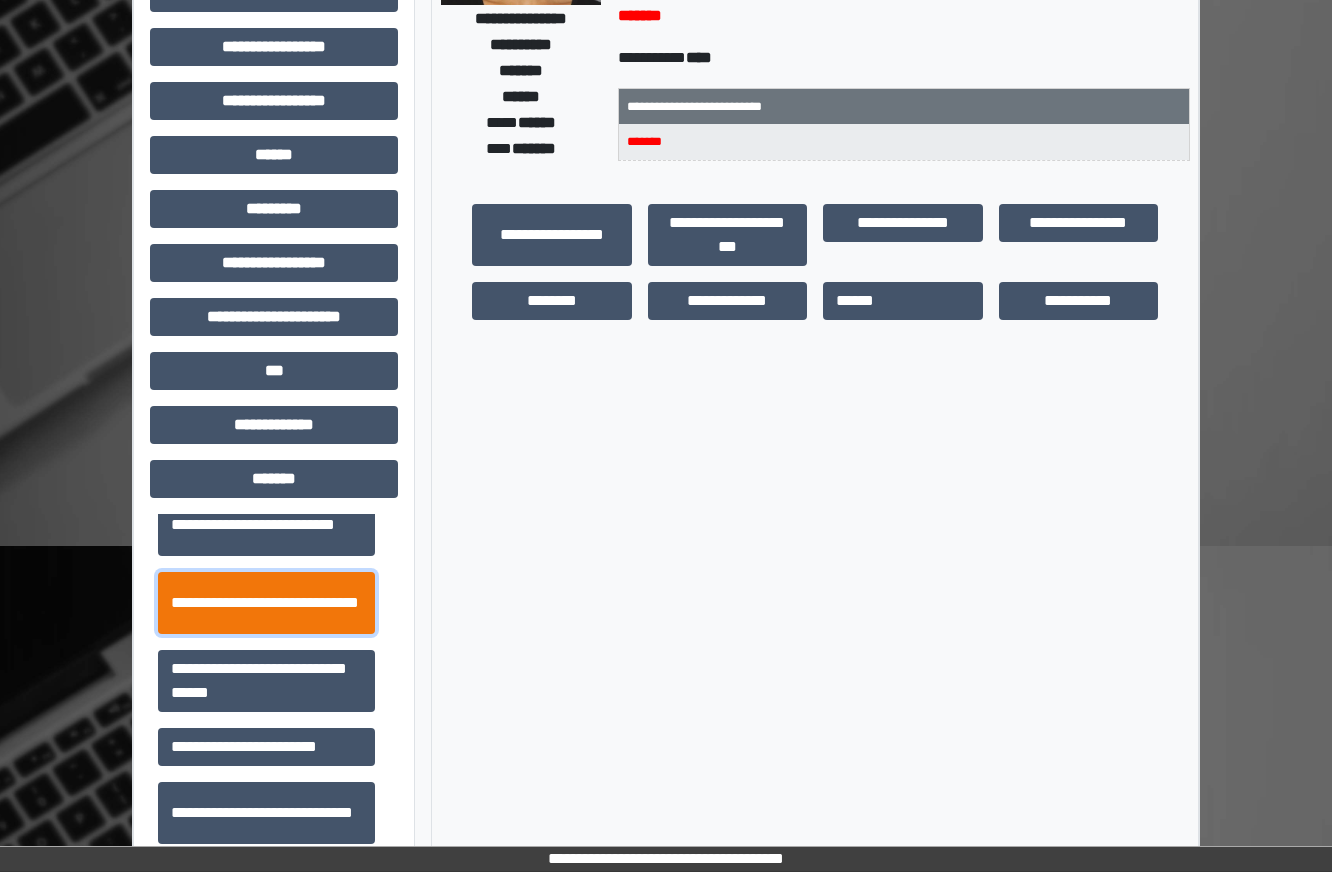 click on "**********" 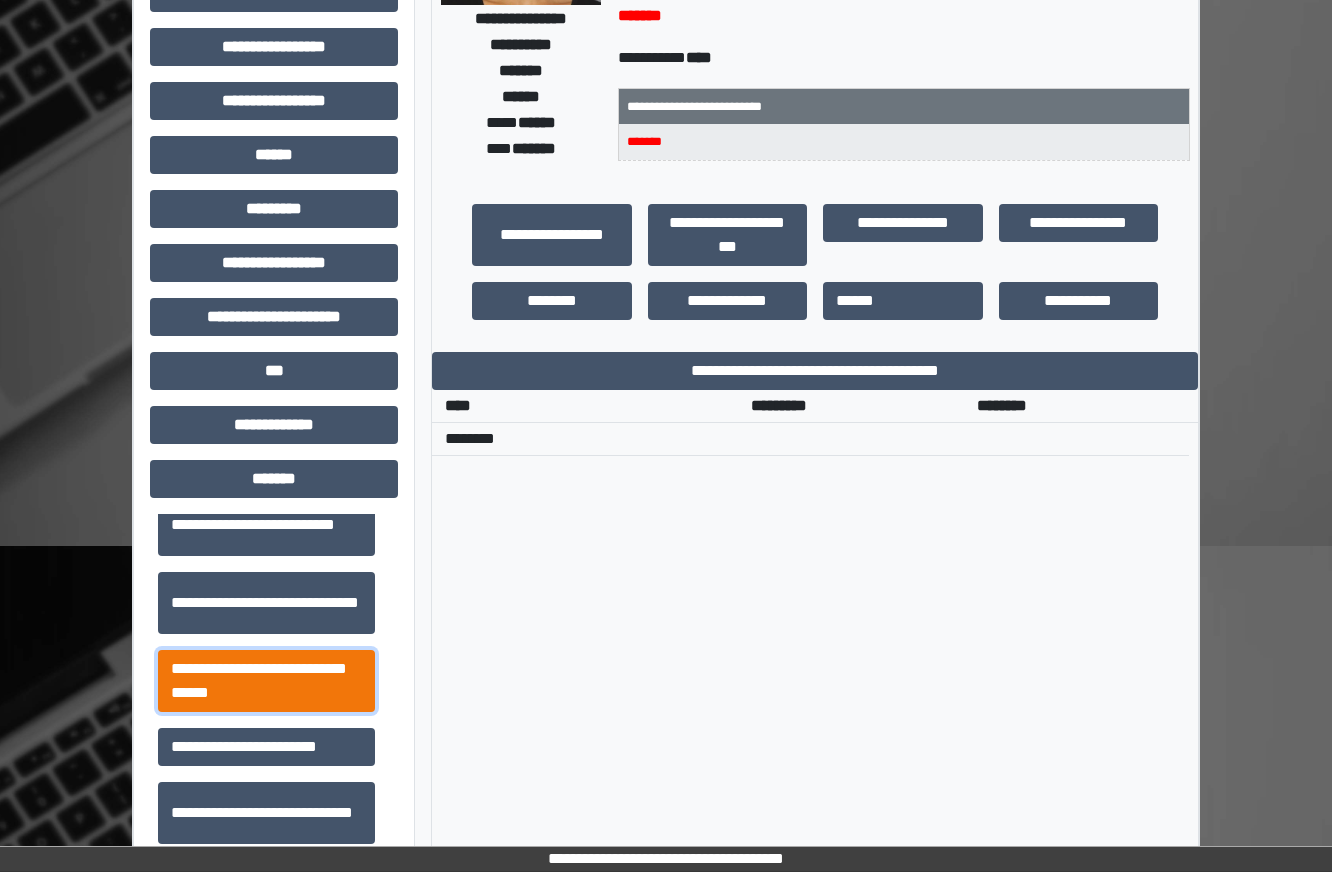 click on "**********" 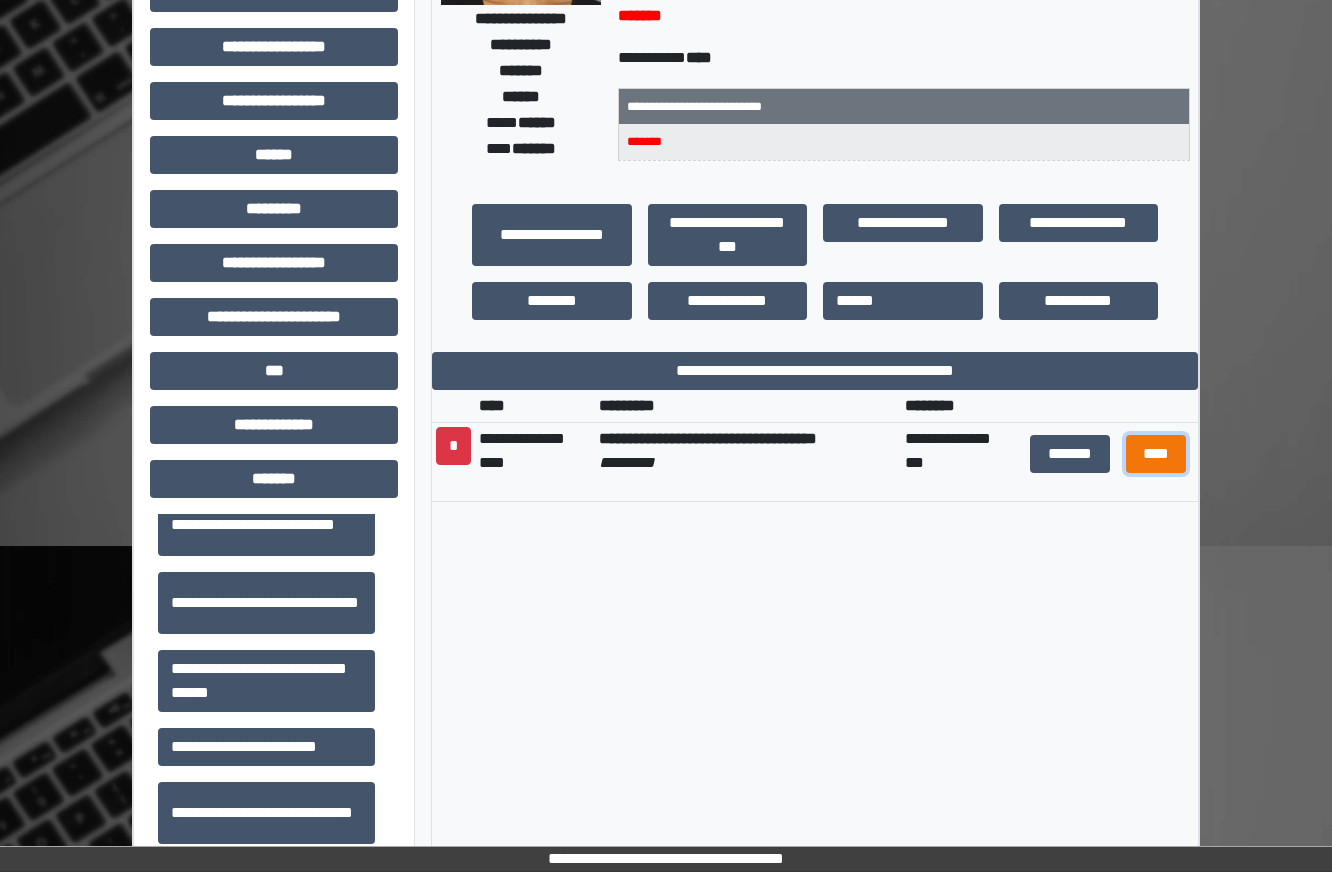 click on "****" 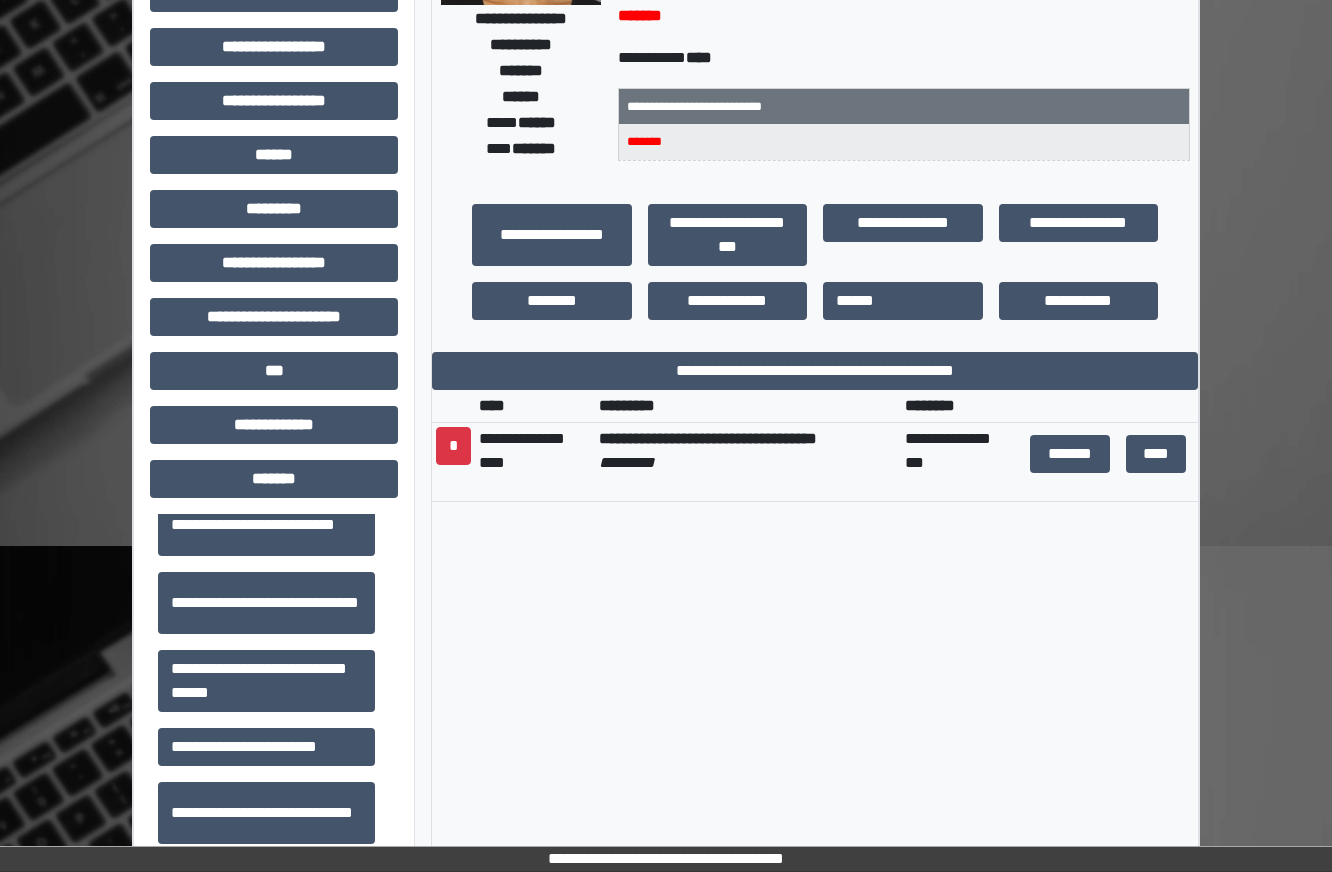 click on "**********" 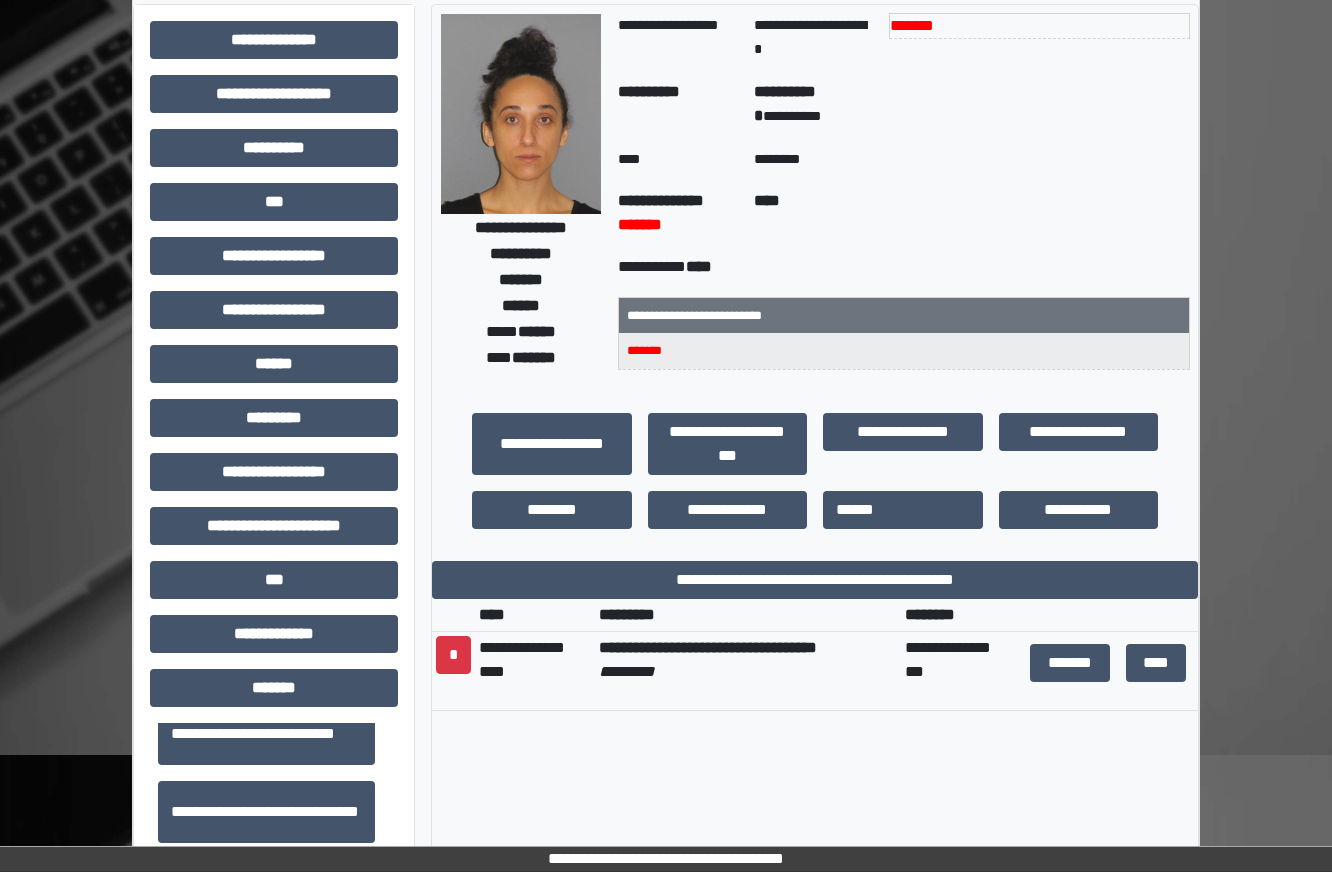scroll, scrollTop: 400, scrollLeft: 0, axis: vertical 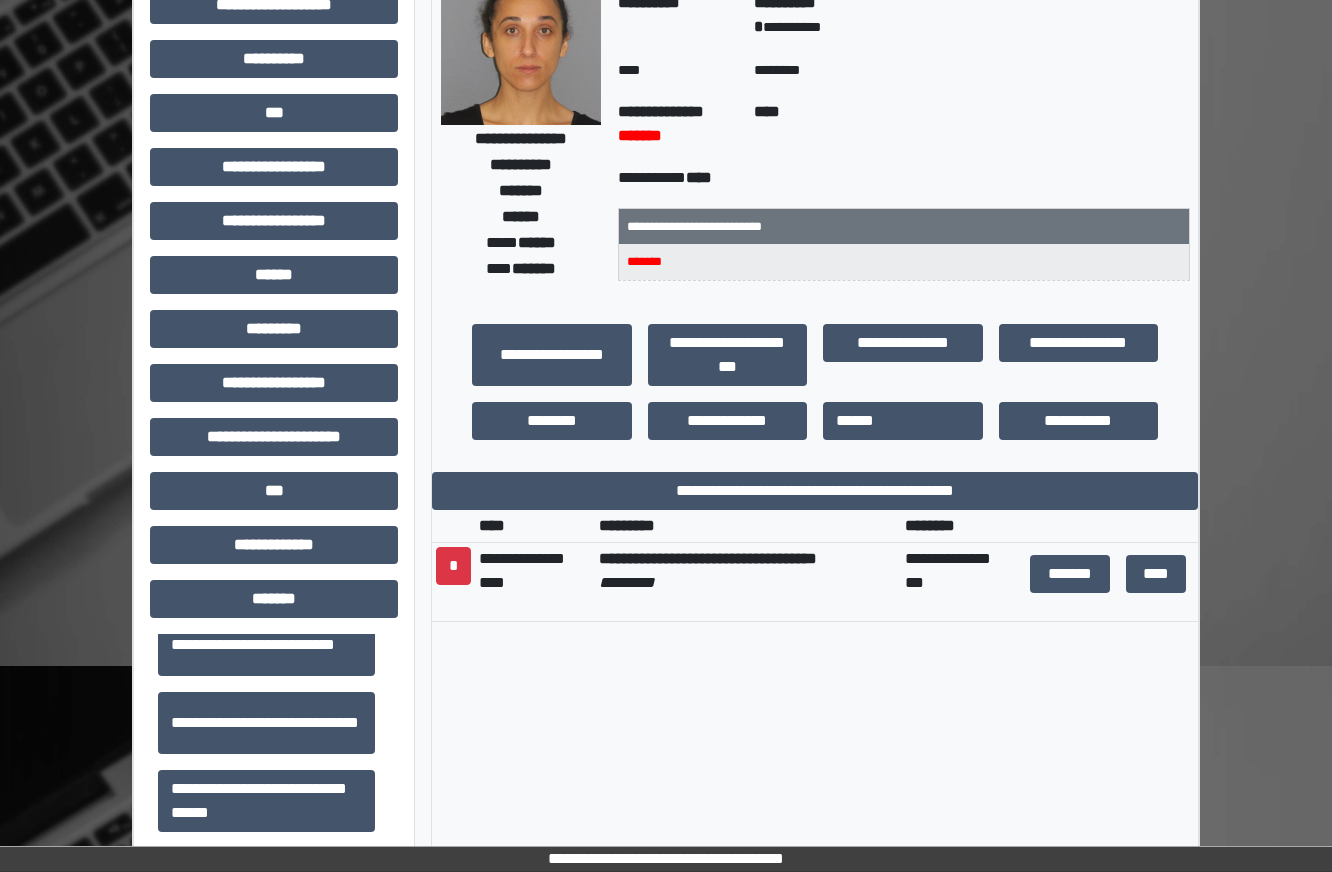 click on "**********" 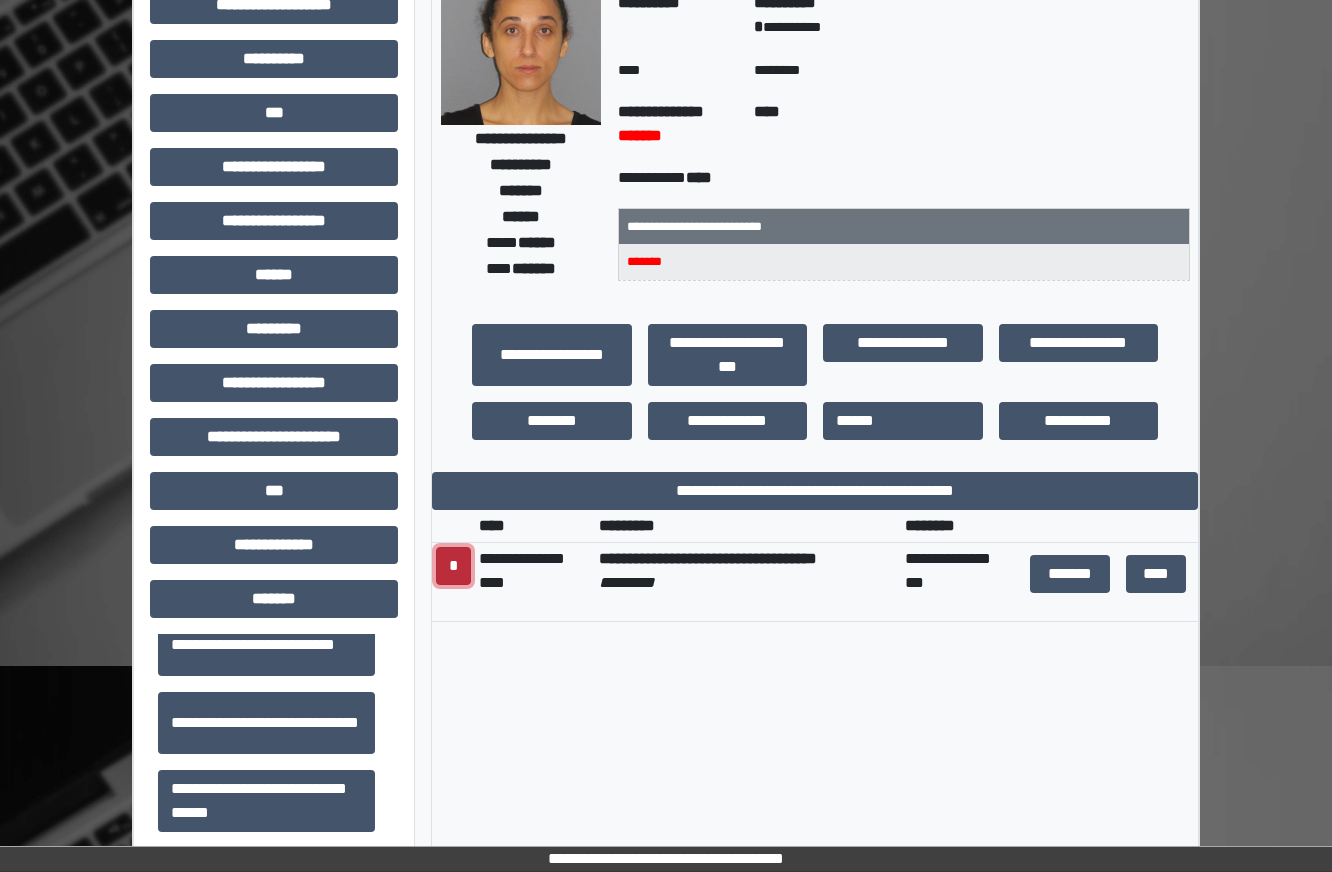 drag, startPoint x: 449, startPoint y: 578, endPoint x: 461, endPoint y: 582, distance: 12.649111 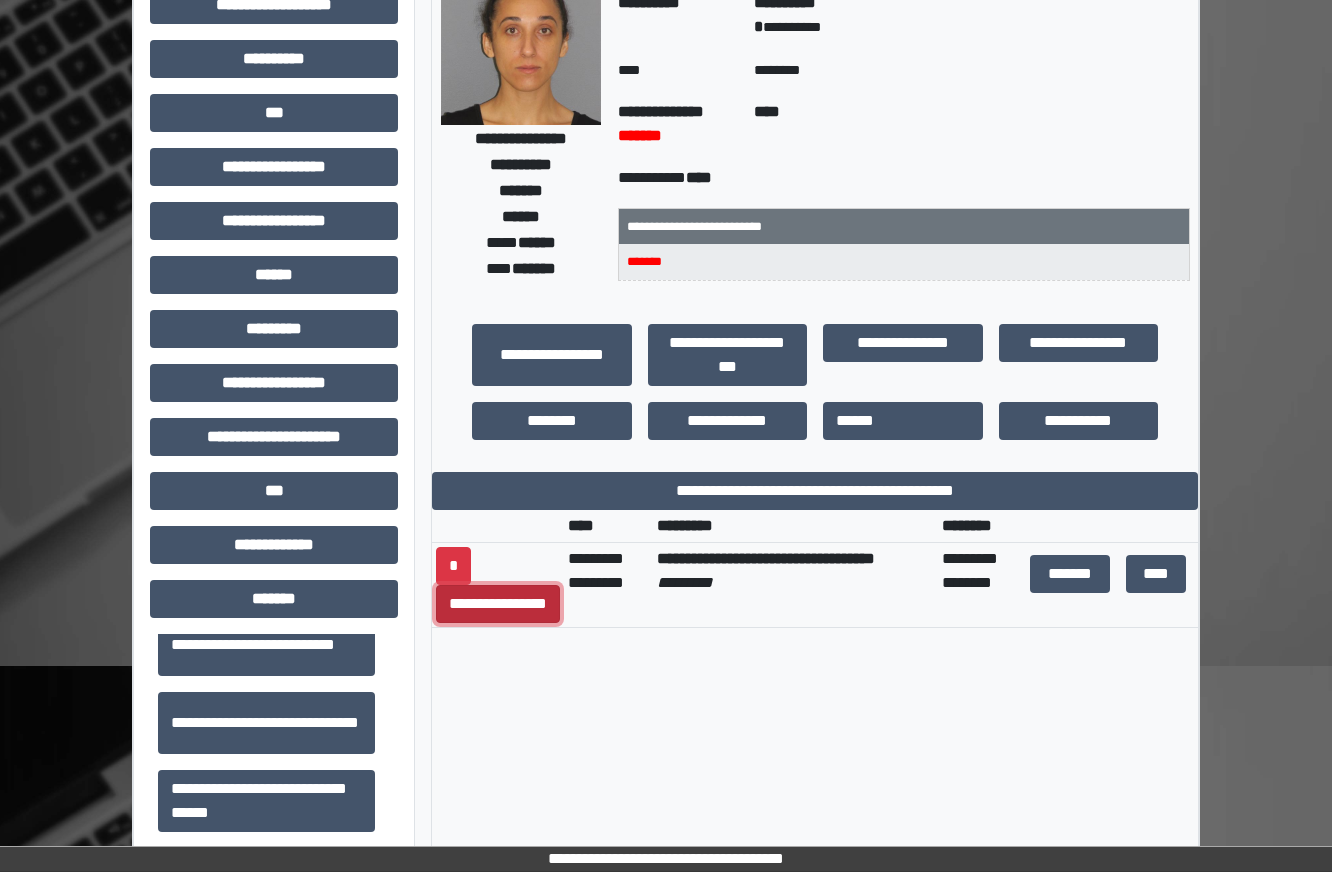 click on "**********" 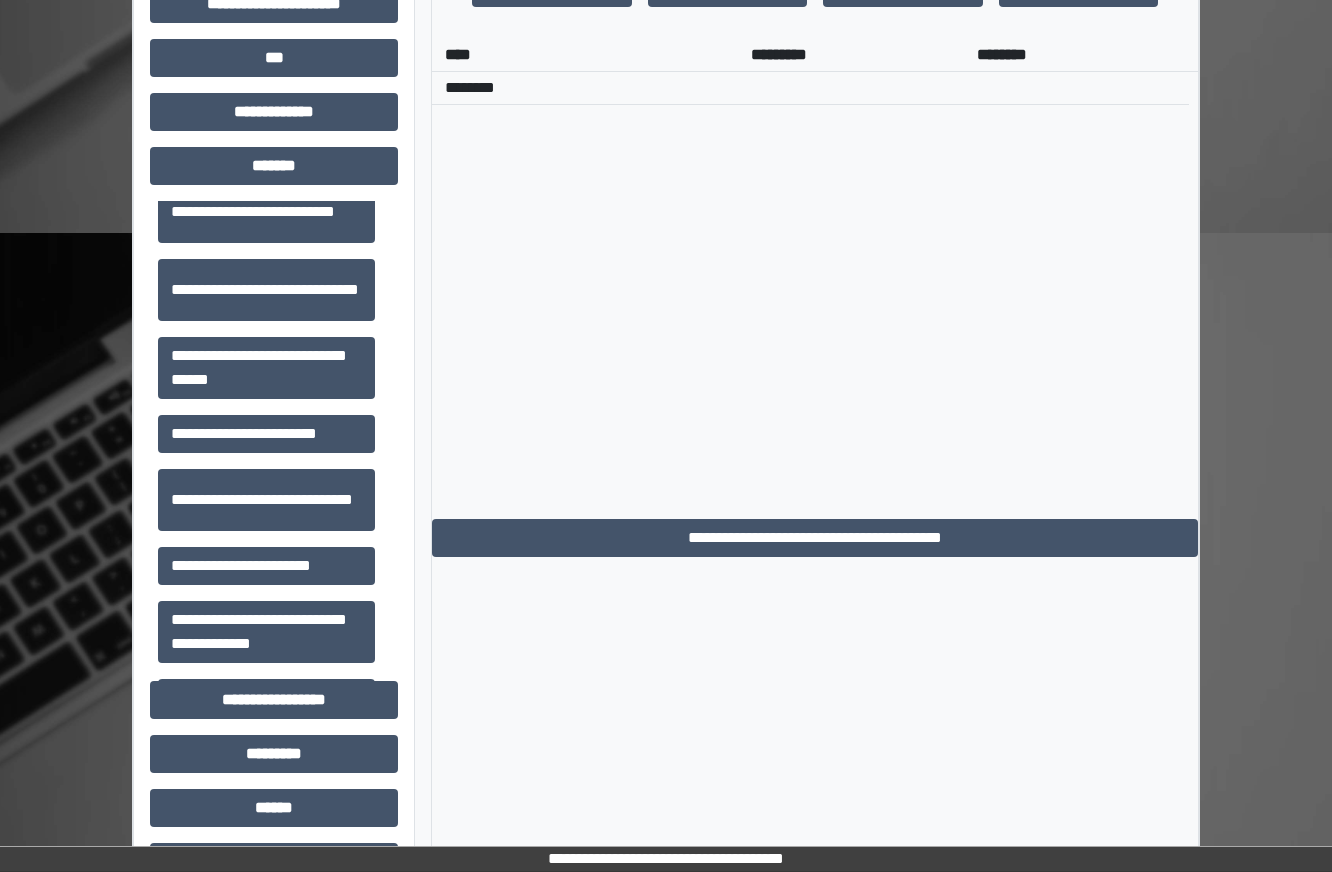 scroll, scrollTop: 806, scrollLeft: 0, axis: vertical 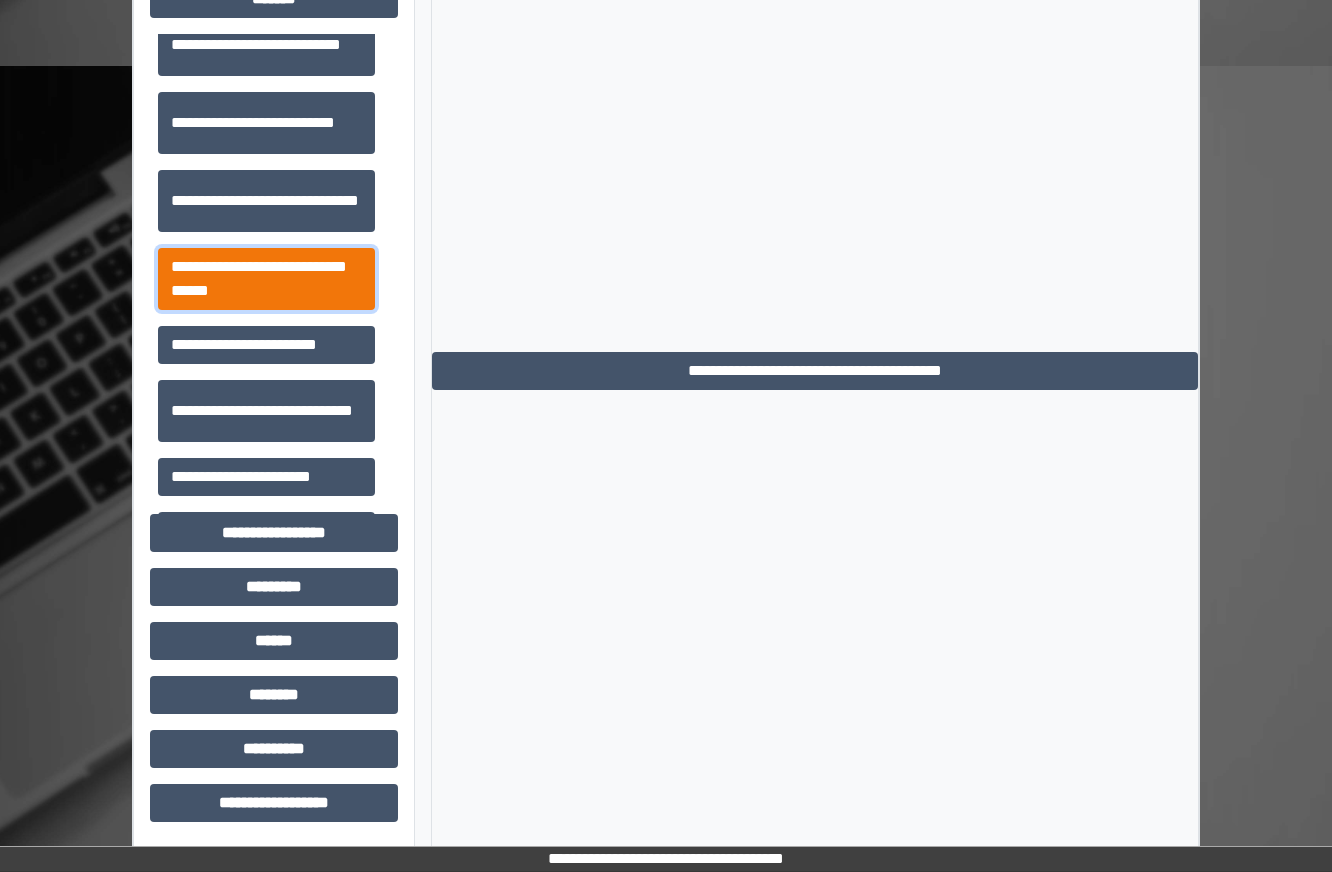 click on "**********" 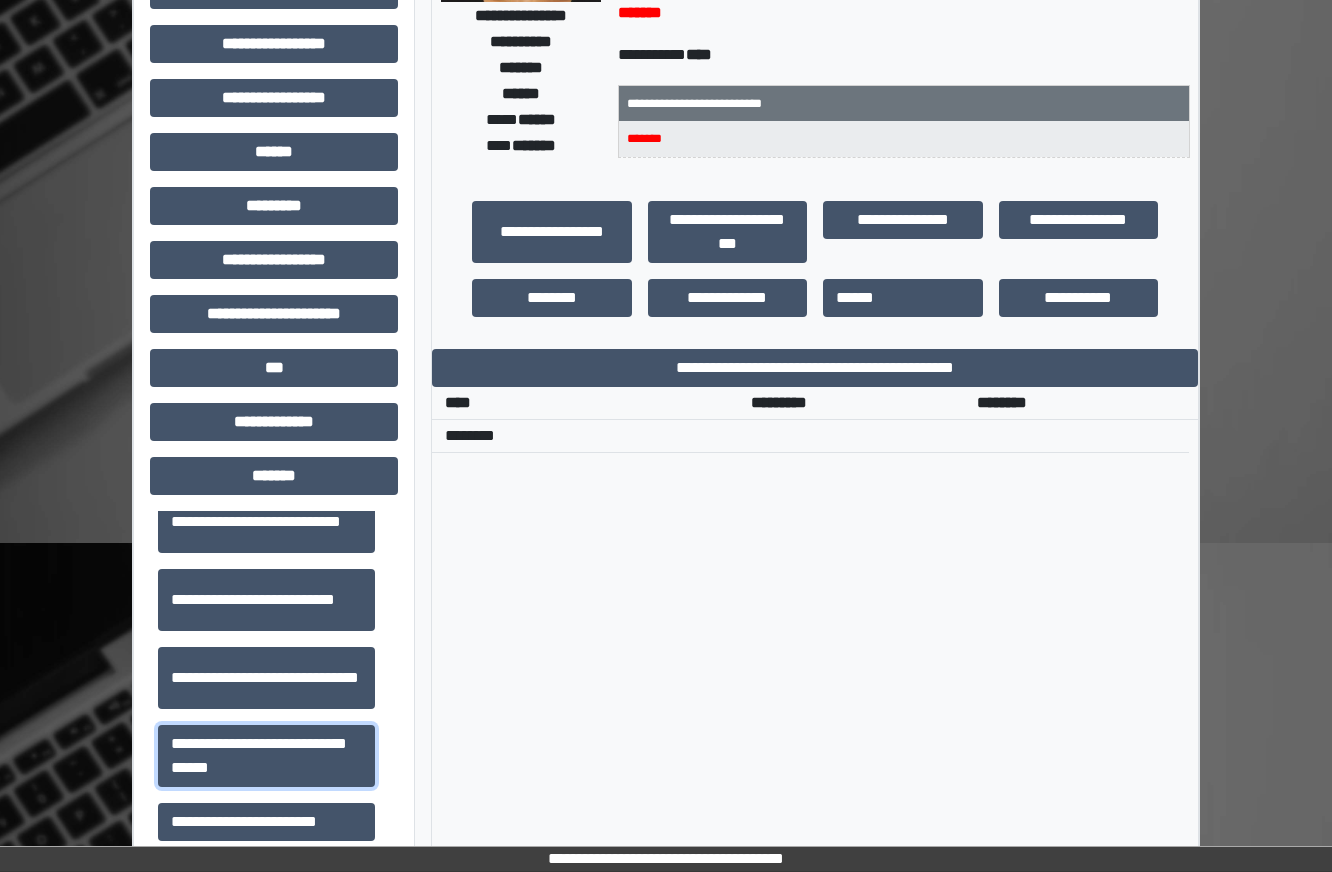 scroll, scrollTop: 306, scrollLeft: 0, axis: vertical 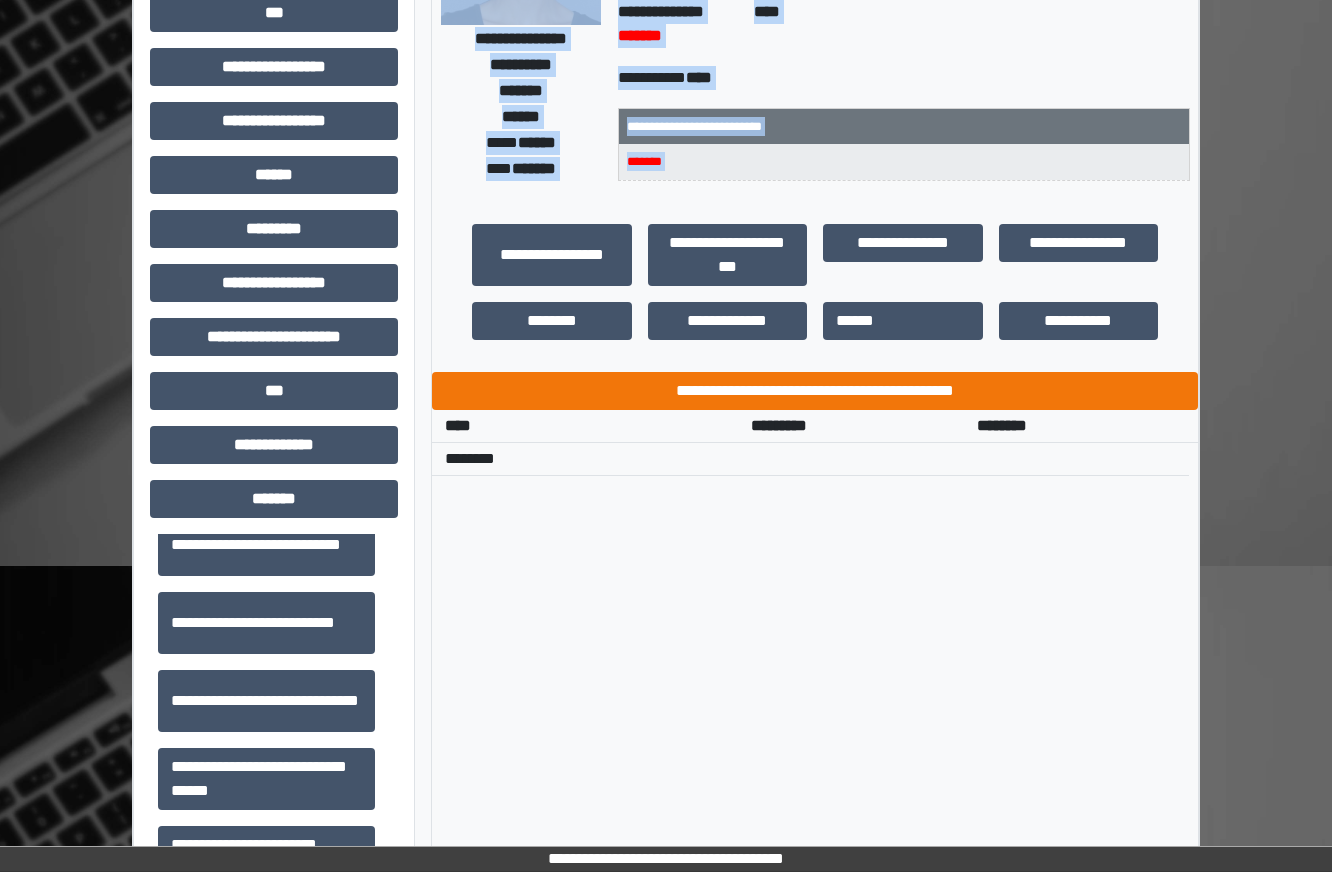 drag, startPoint x: 705, startPoint y: 356, endPoint x: 702, endPoint y: 392, distance: 36.124783 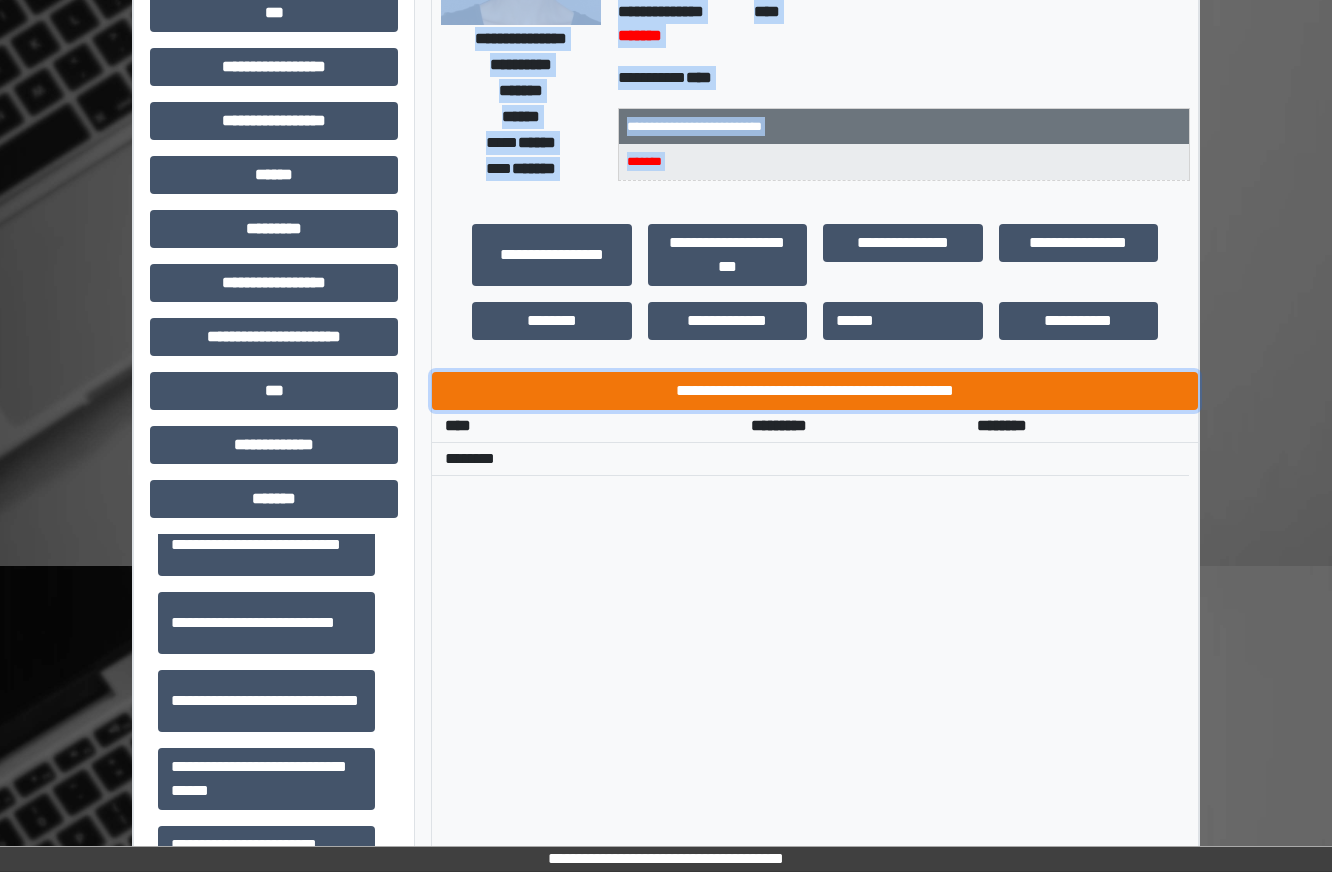 click on "**********" 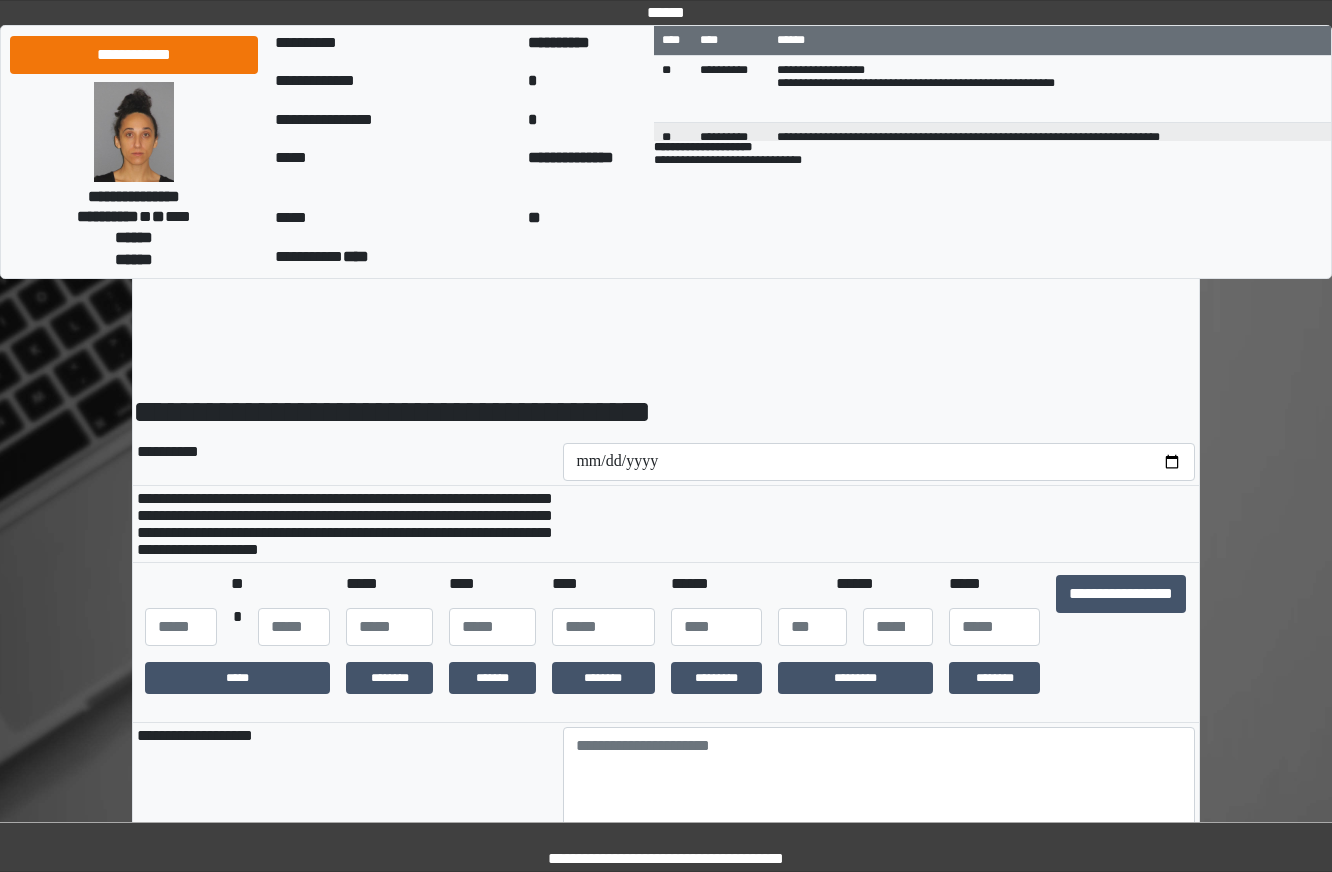 scroll, scrollTop: 0, scrollLeft: 0, axis: both 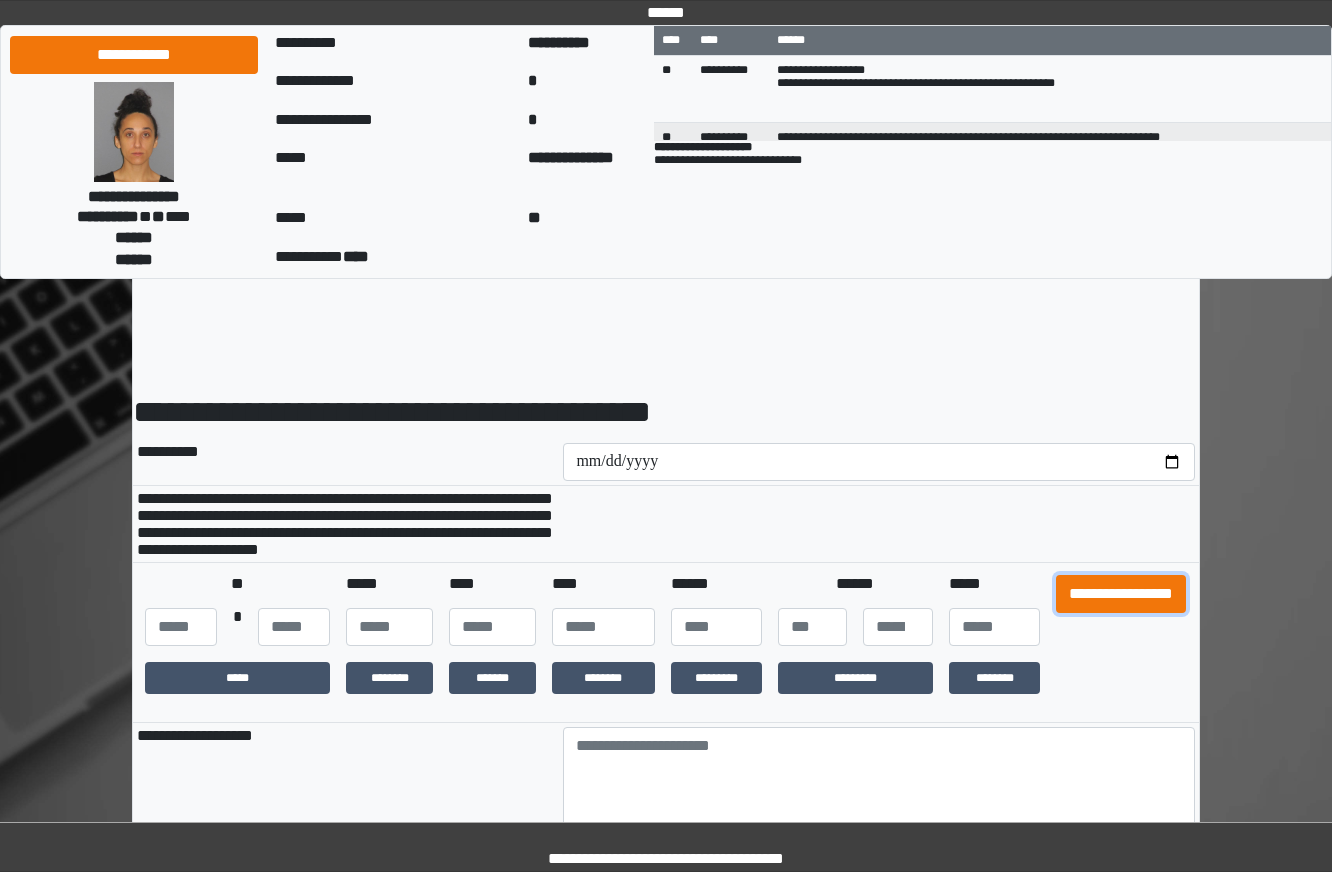 click on "**********" at bounding box center (1121, 594) 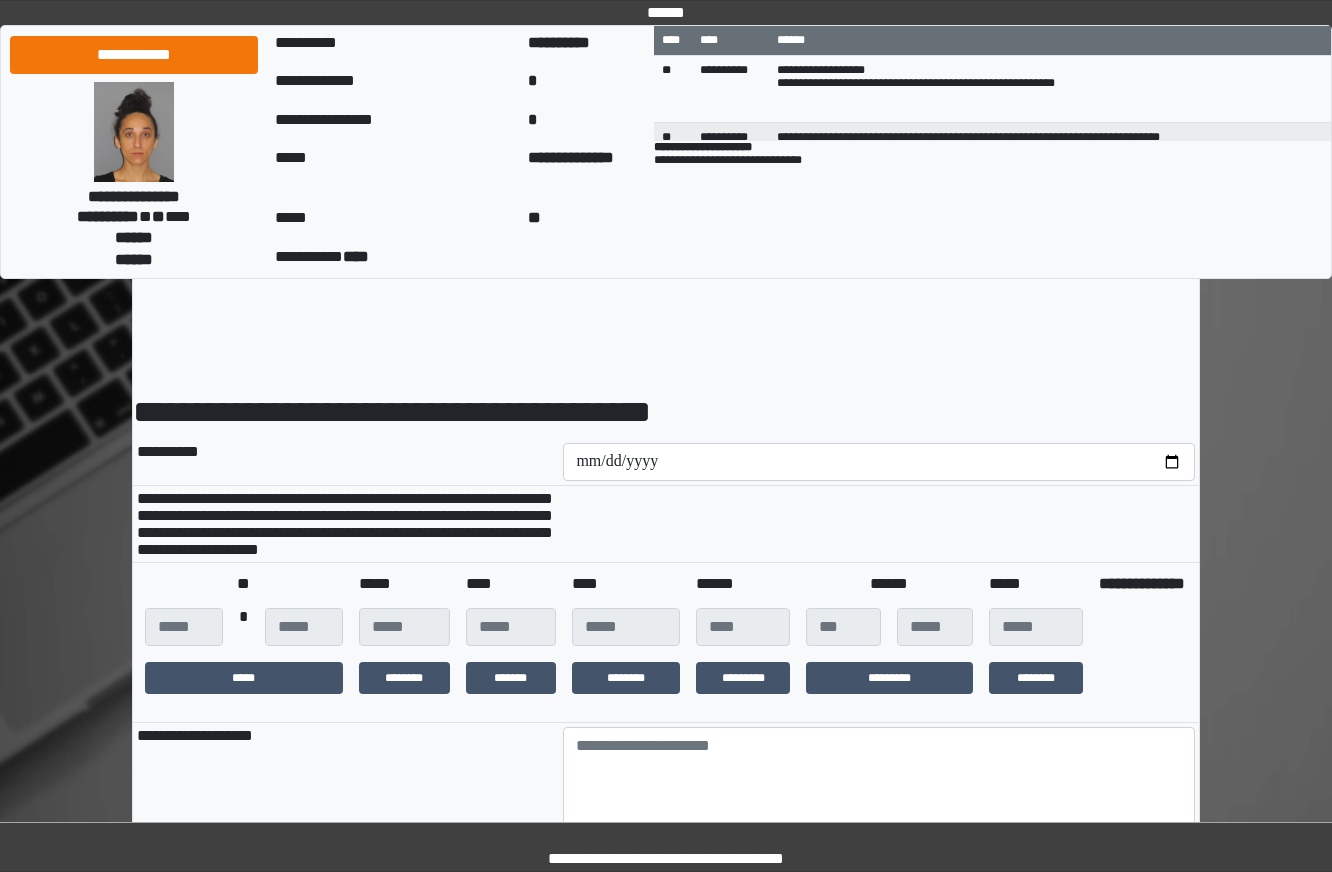 click at bounding box center (879, 524) 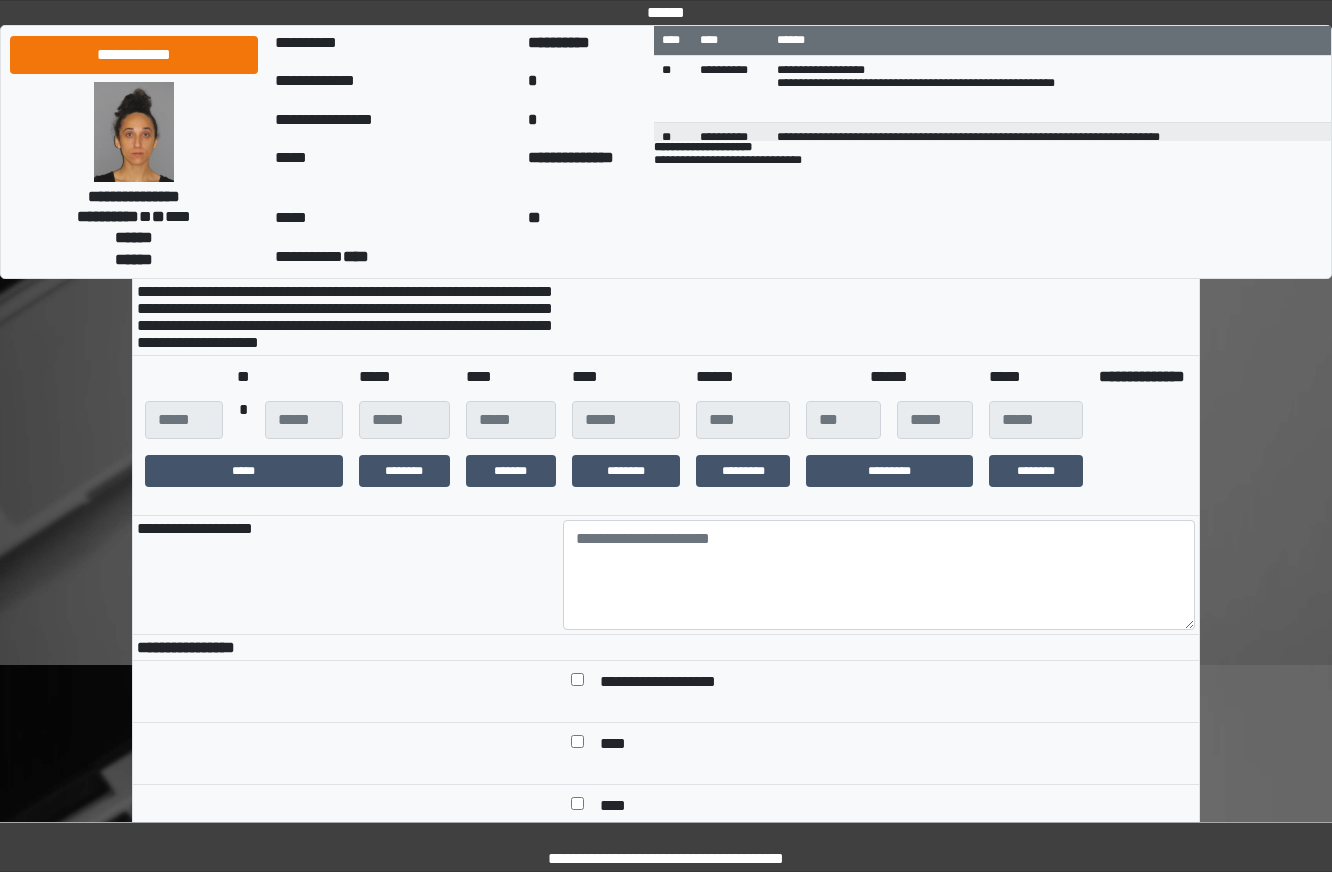 scroll, scrollTop: 400, scrollLeft: 0, axis: vertical 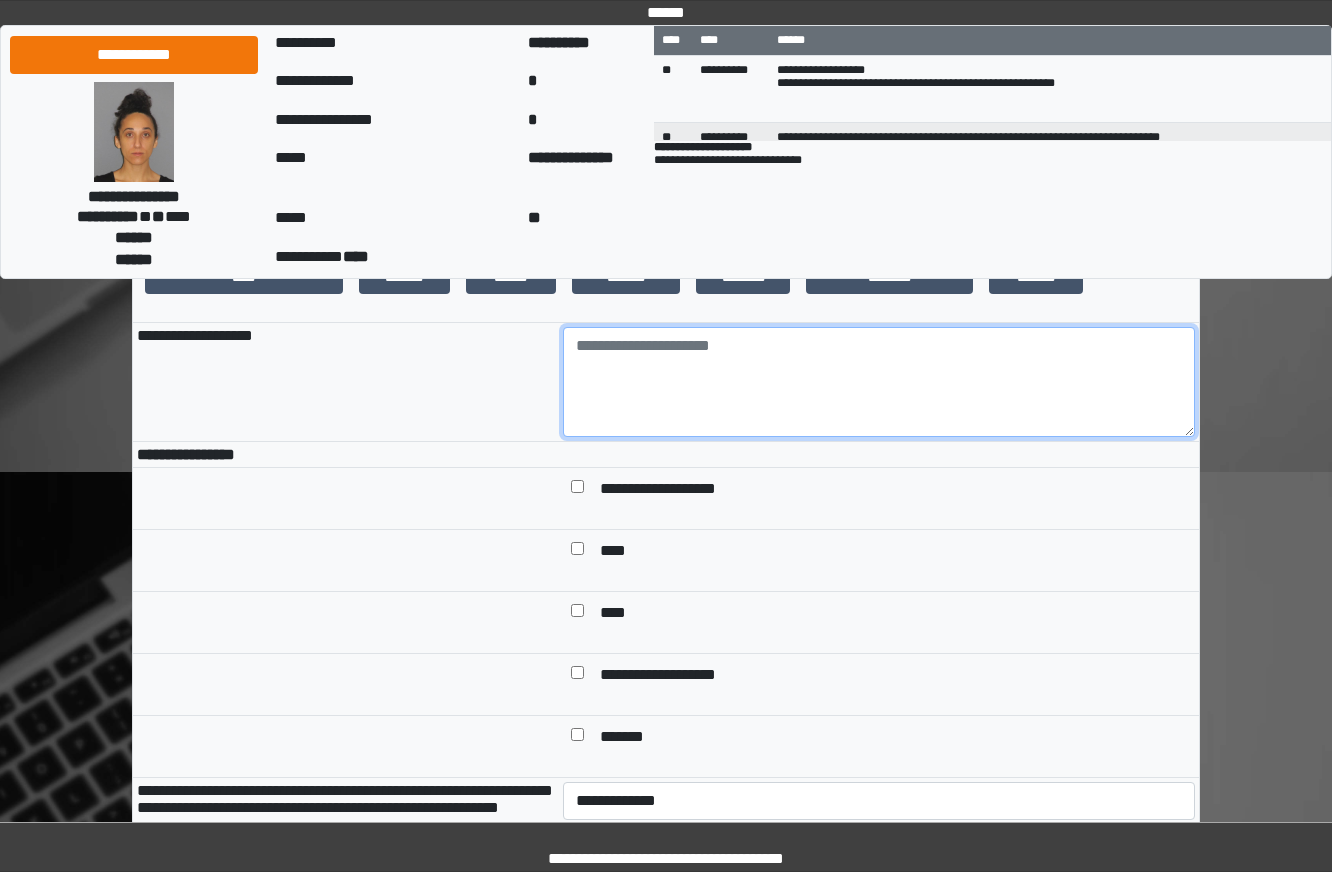 click at bounding box center [879, 382] 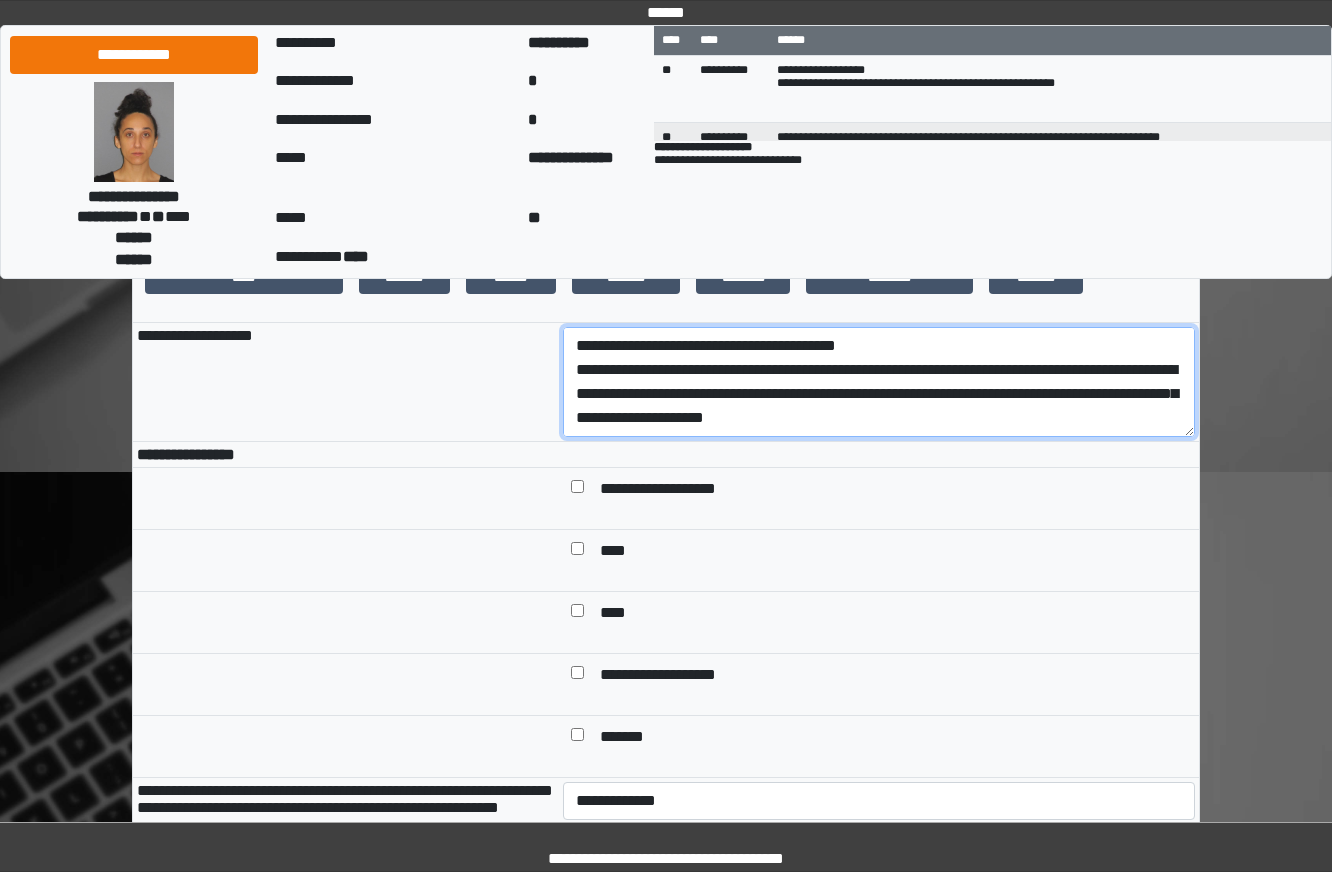 scroll, scrollTop: 137, scrollLeft: 0, axis: vertical 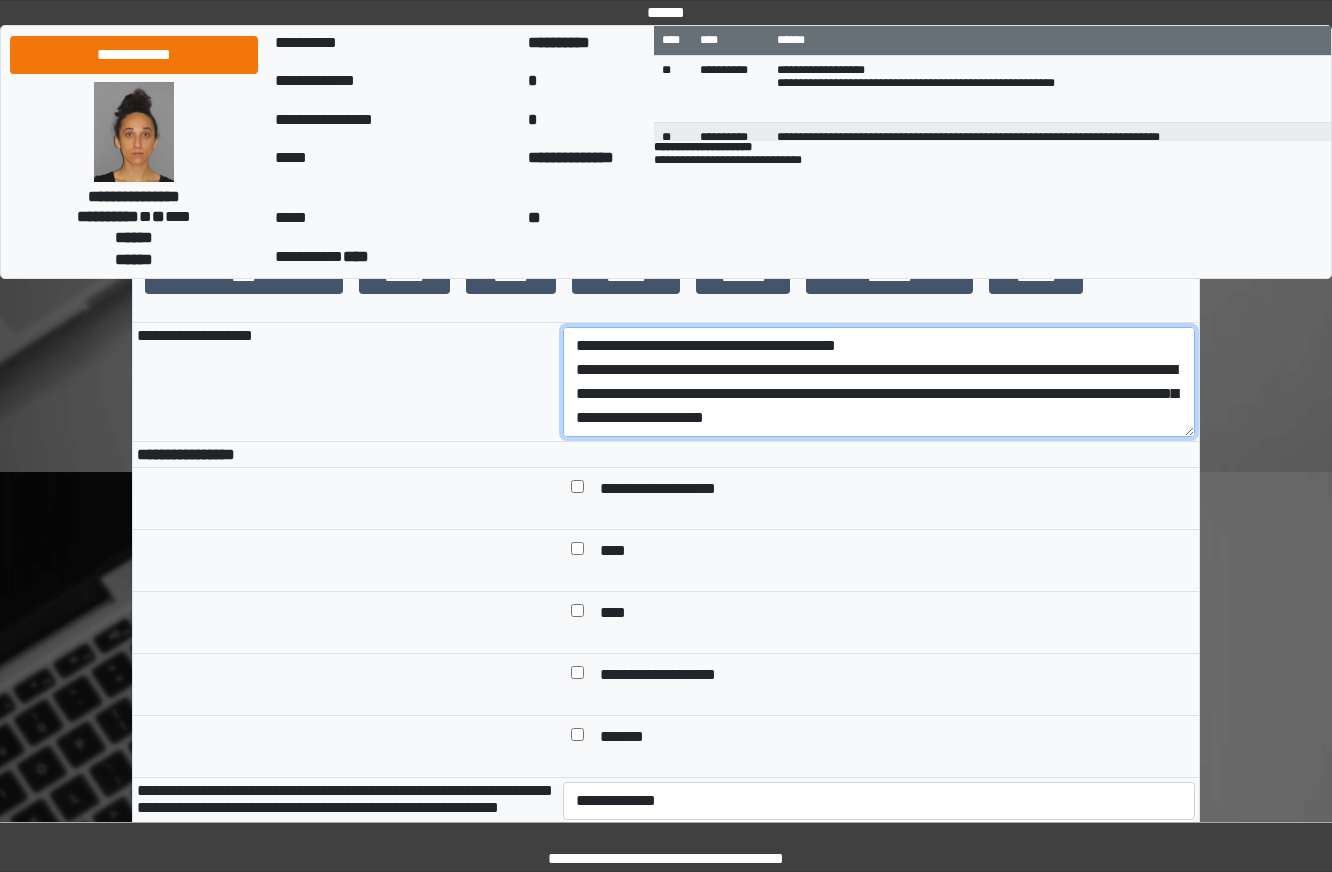 drag, startPoint x: 830, startPoint y: 438, endPoint x: 529, endPoint y: 403, distance: 303.02805 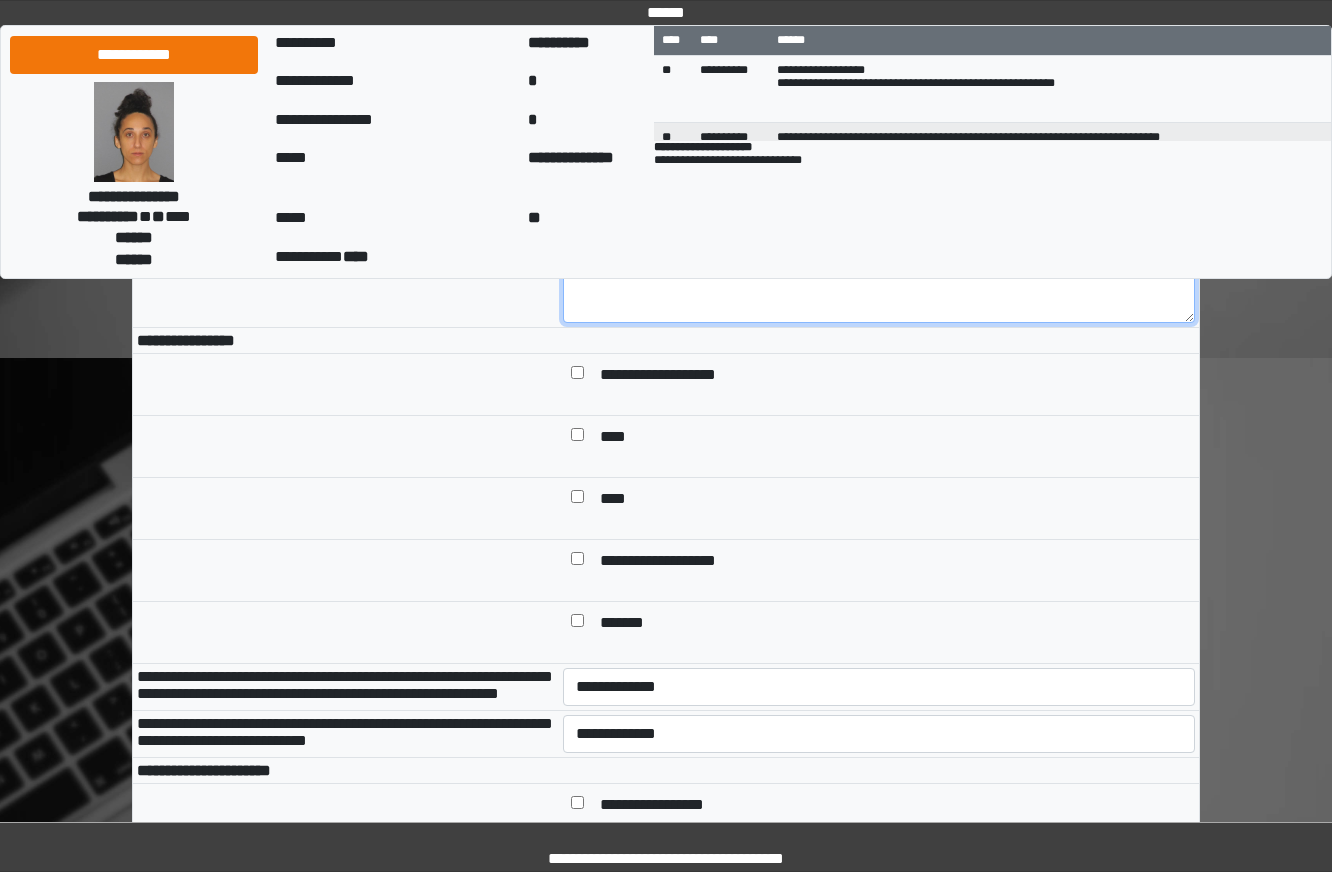 scroll, scrollTop: 700, scrollLeft: 0, axis: vertical 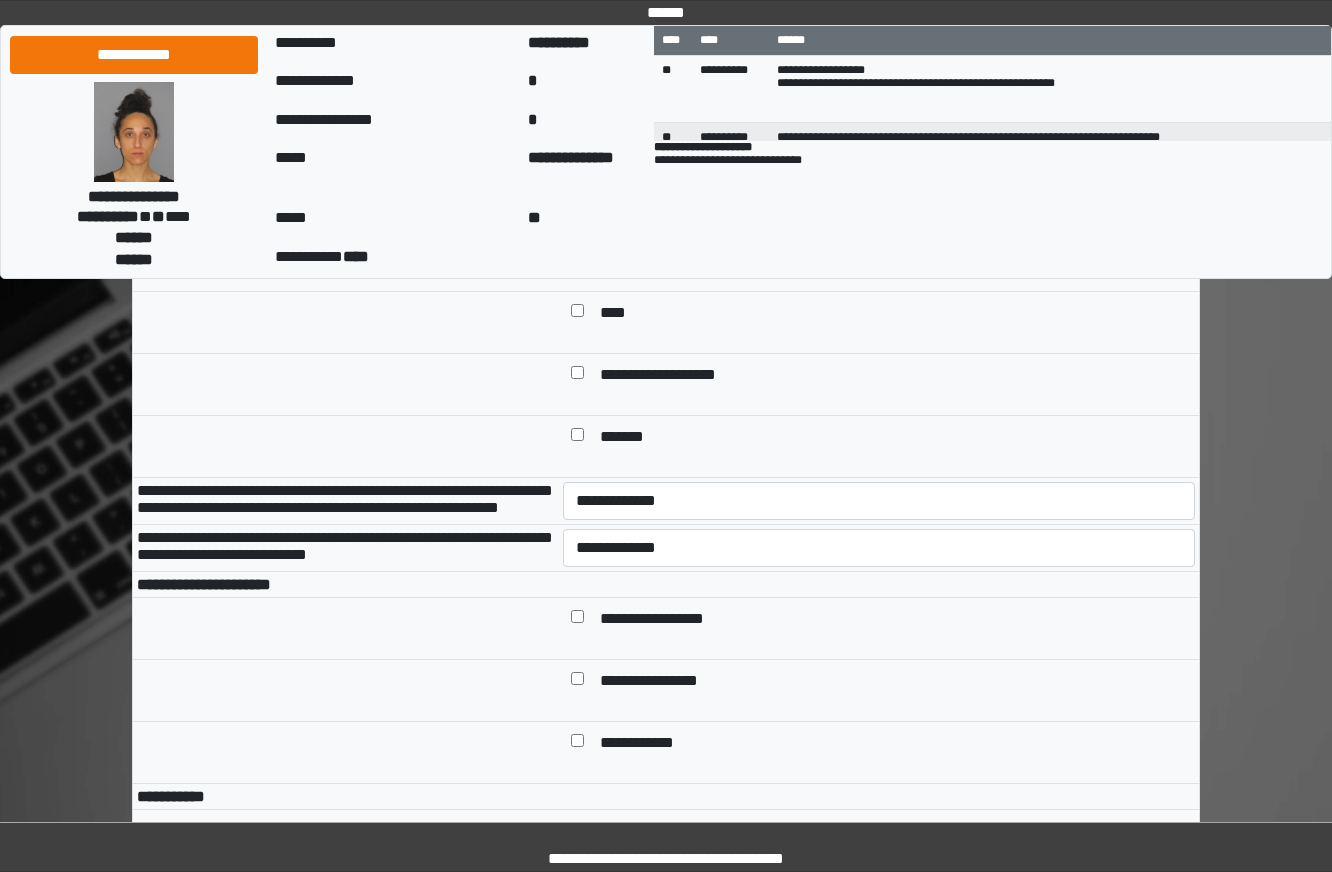 type on "**********" 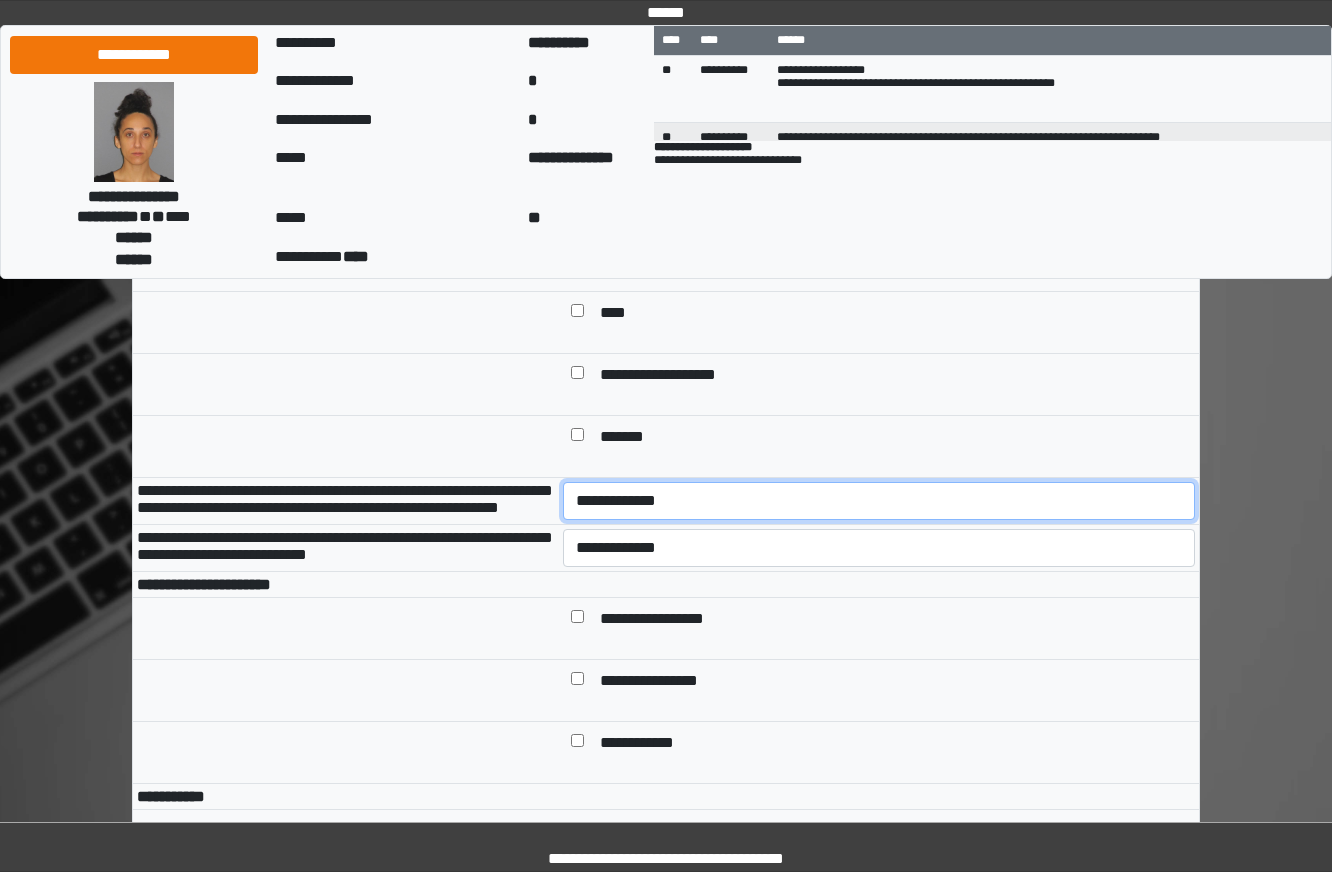 click on "**********" at bounding box center (879, 501) 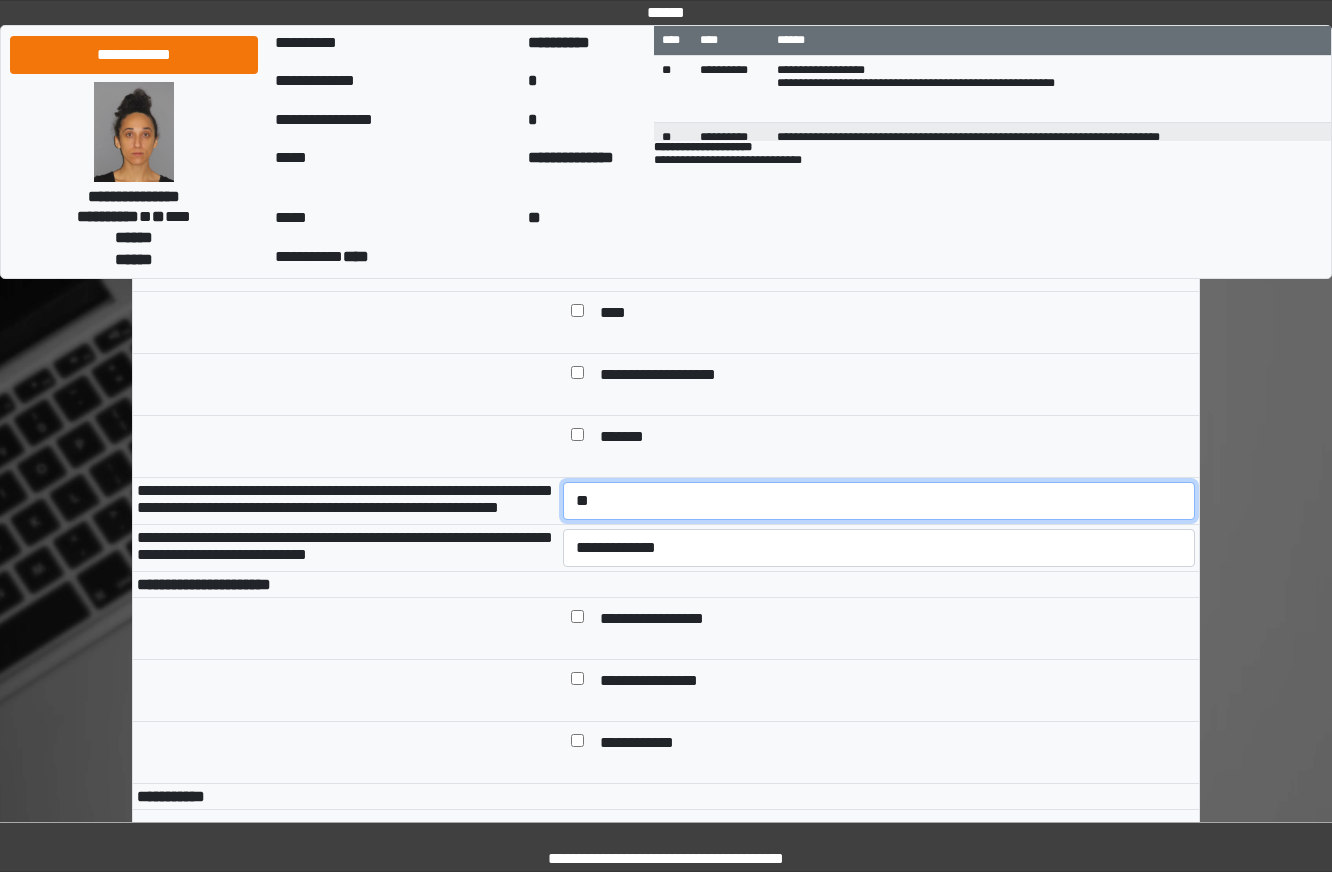 click on "**********" at bounding box center [879, 501] 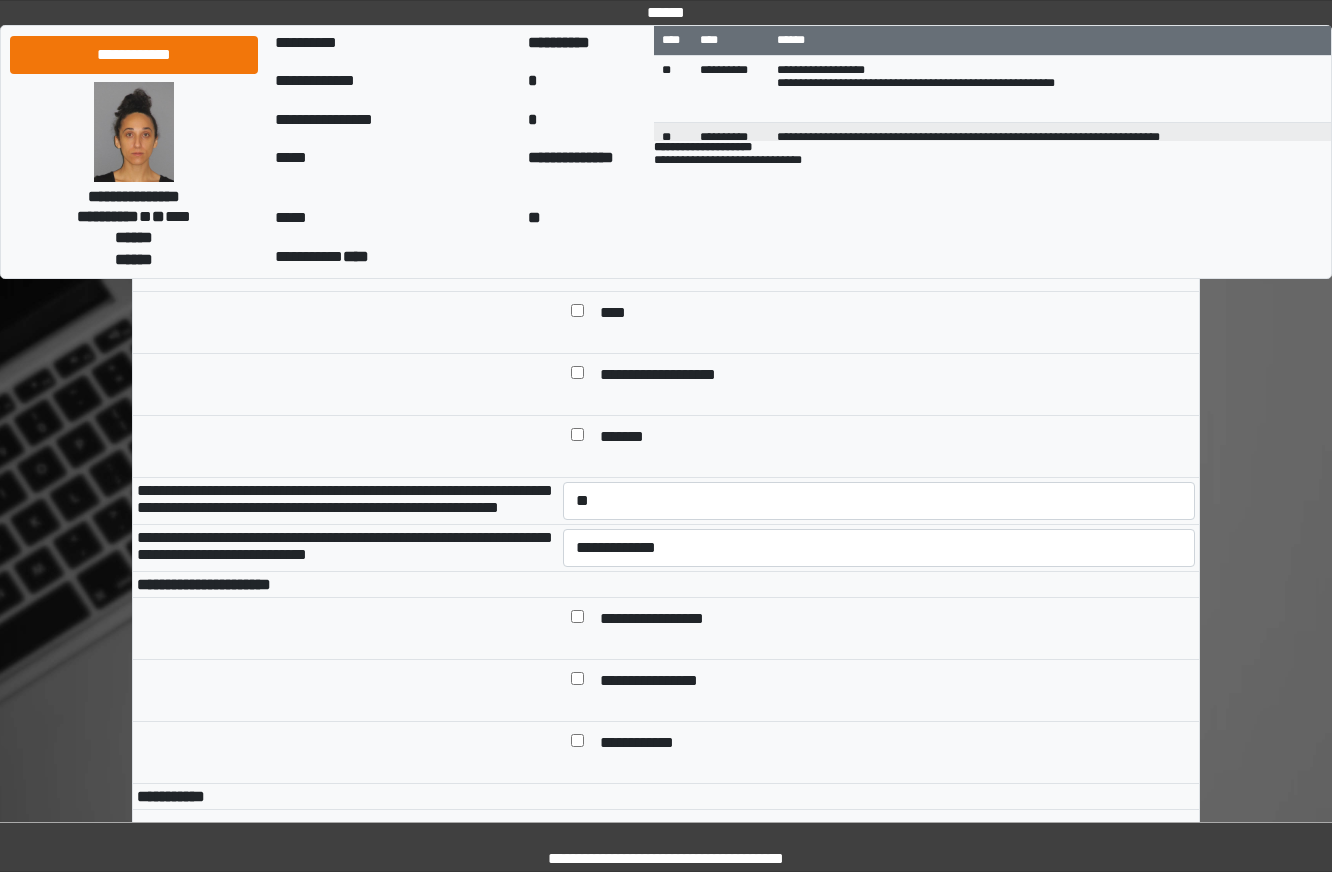 click on "**********" at bounding box center (879, 501) 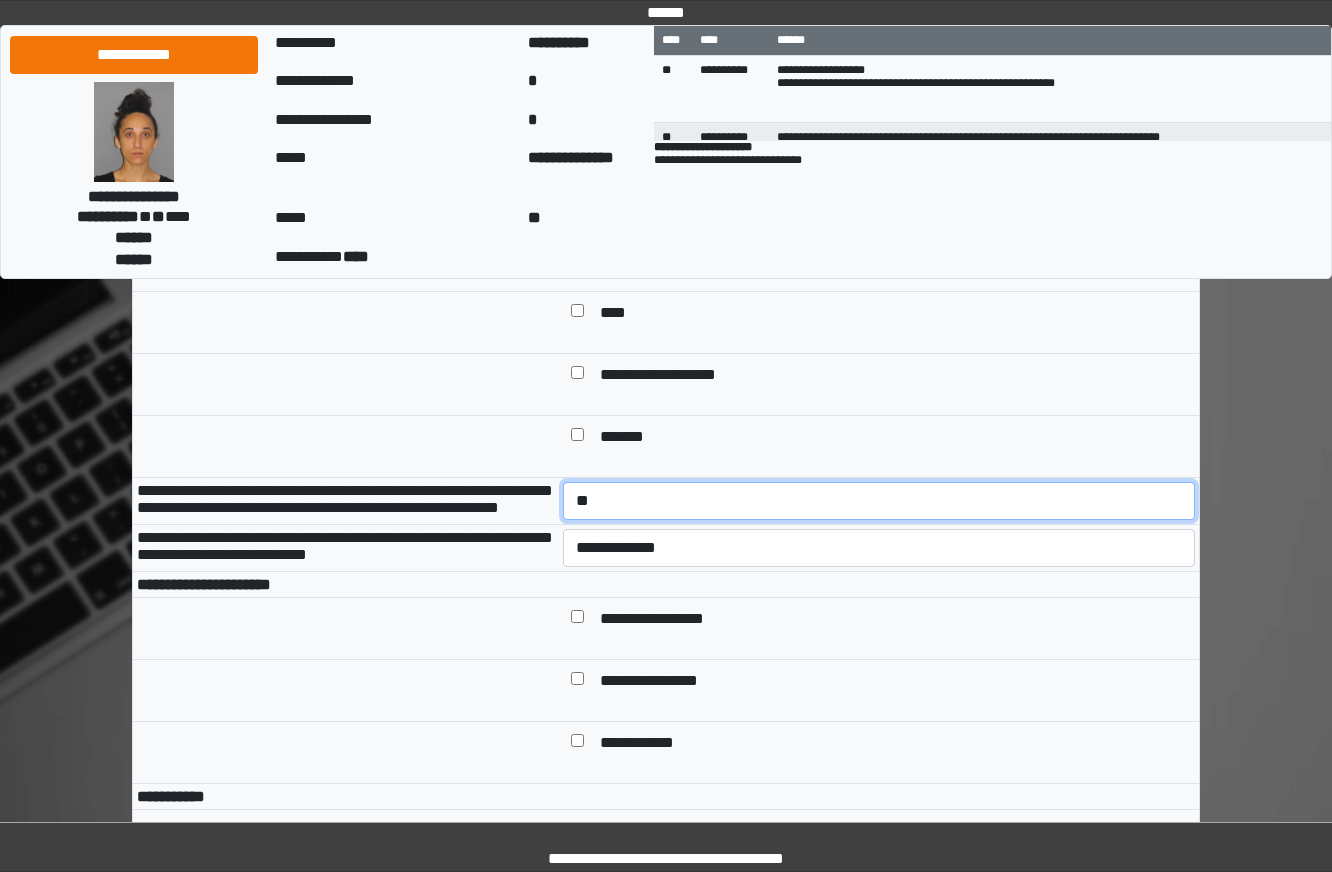 click on "**********" at bounding box center [879, 501] 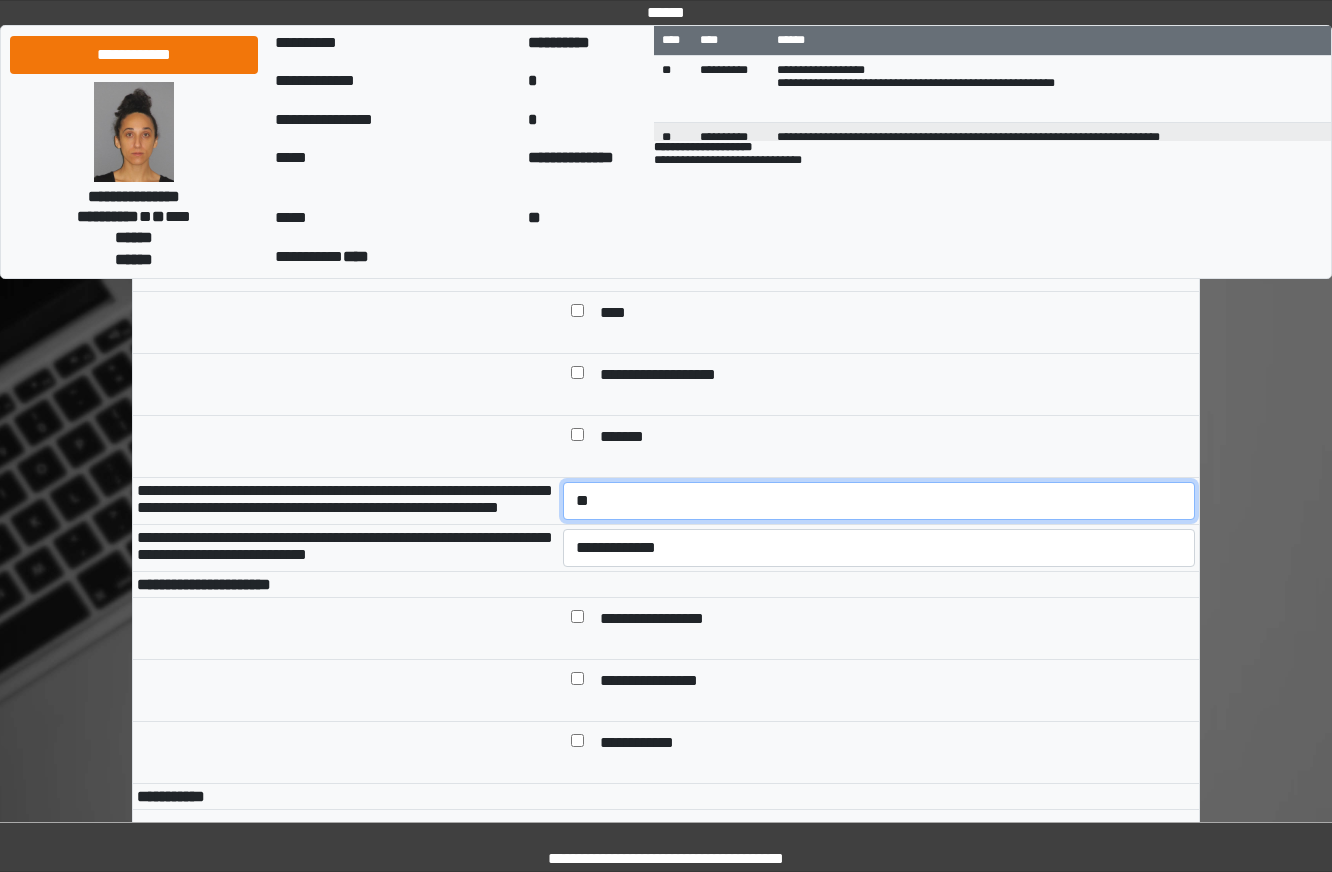 click on "**********" at bounding box center (879, 501) 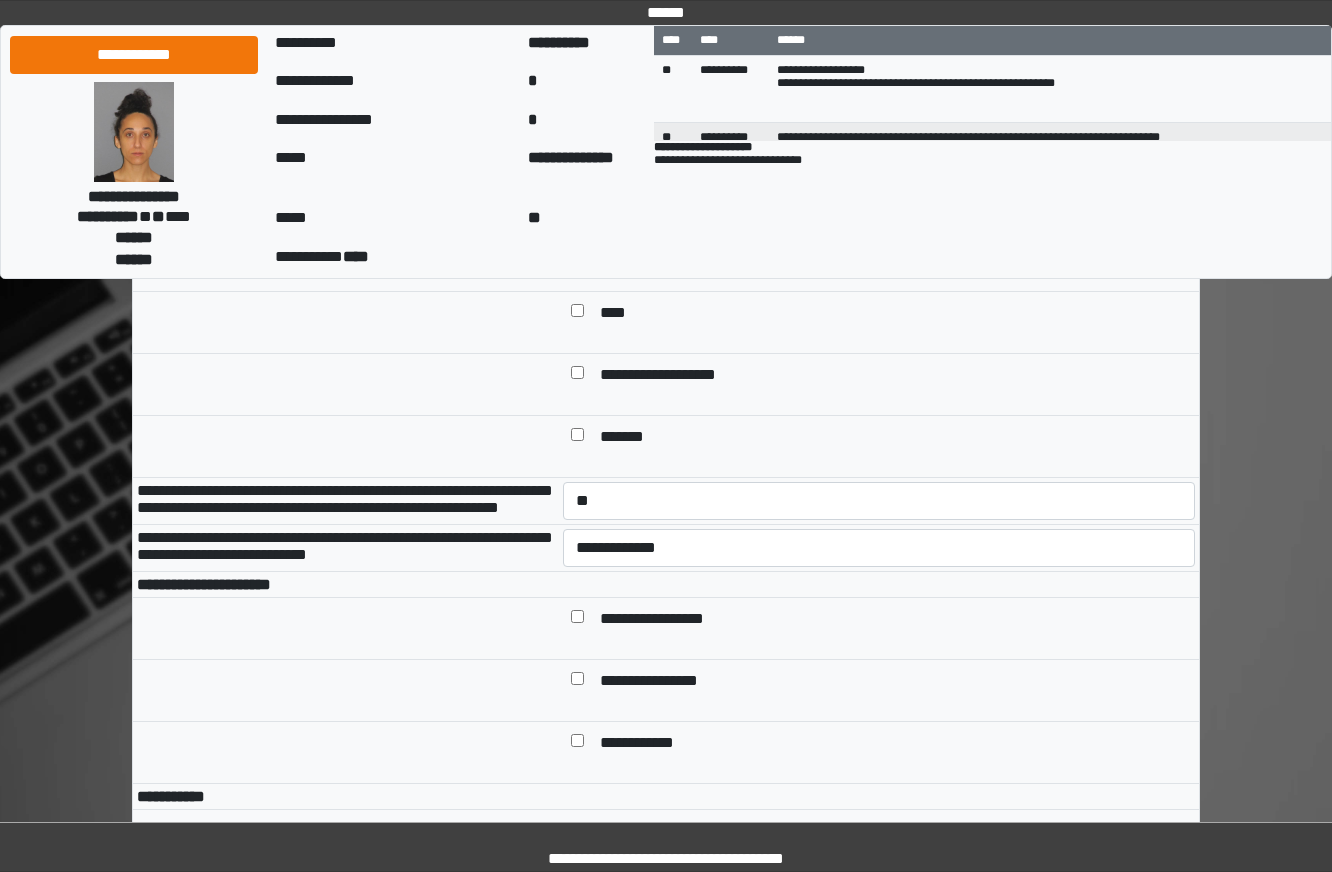 drag, startPoint x: 746, startPoint y: 583, endPoint x: 750, endPoint y: 633, distance: 50.159744 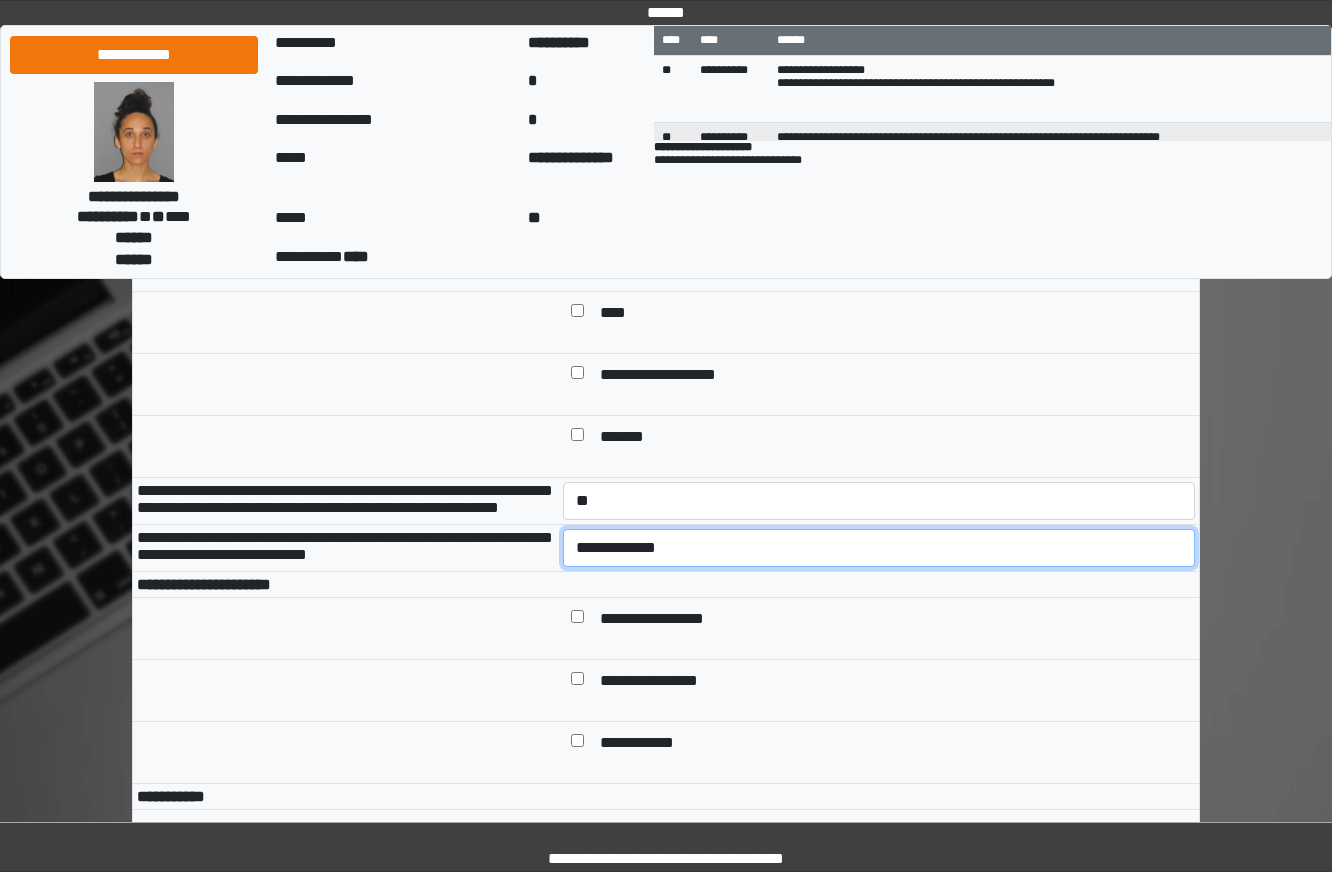 click on "**********" at bounding box center [879, 548] 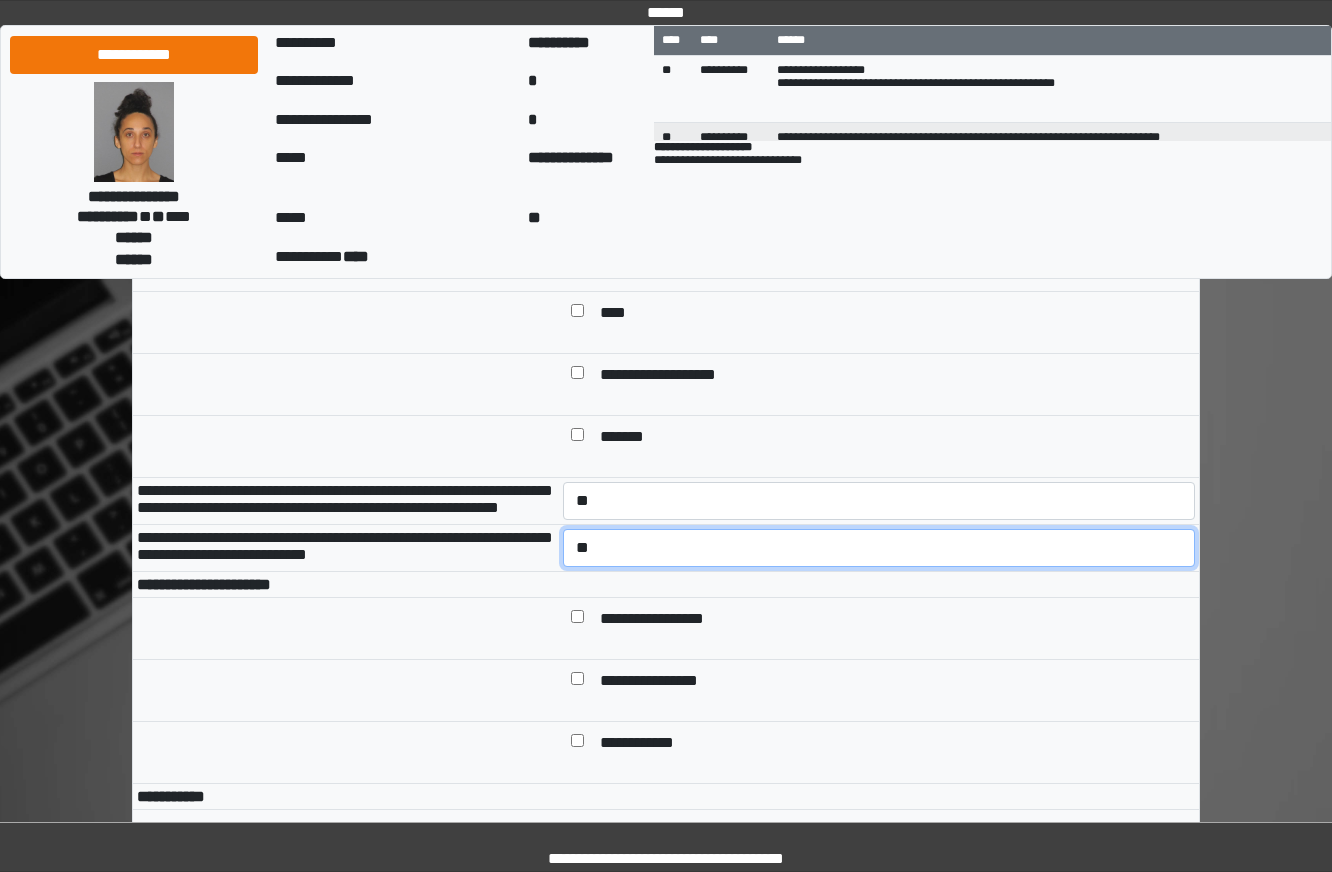 click on "**********" at bounding box center (879, 548) 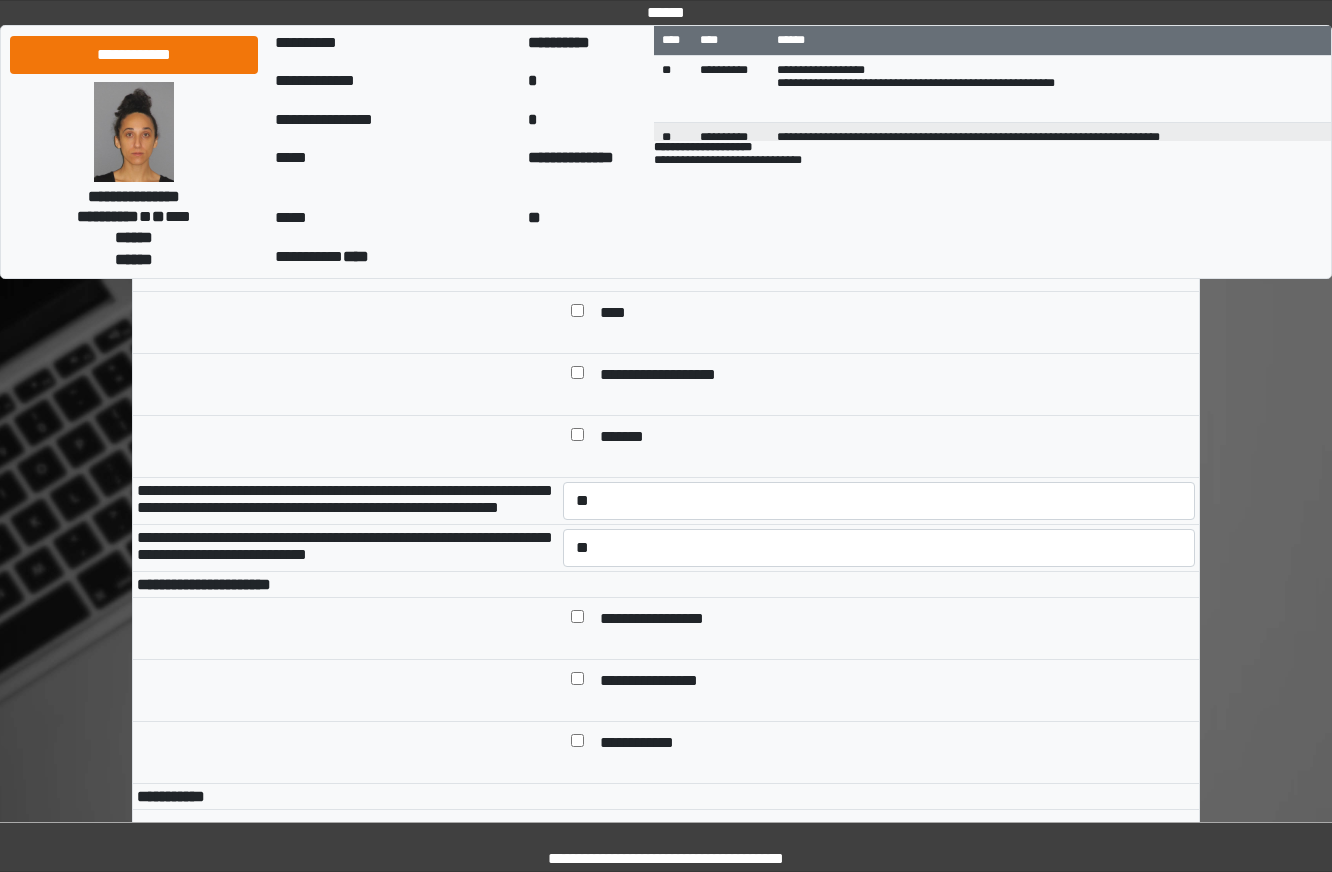 click on "**********" at bounding box center (893, 620) 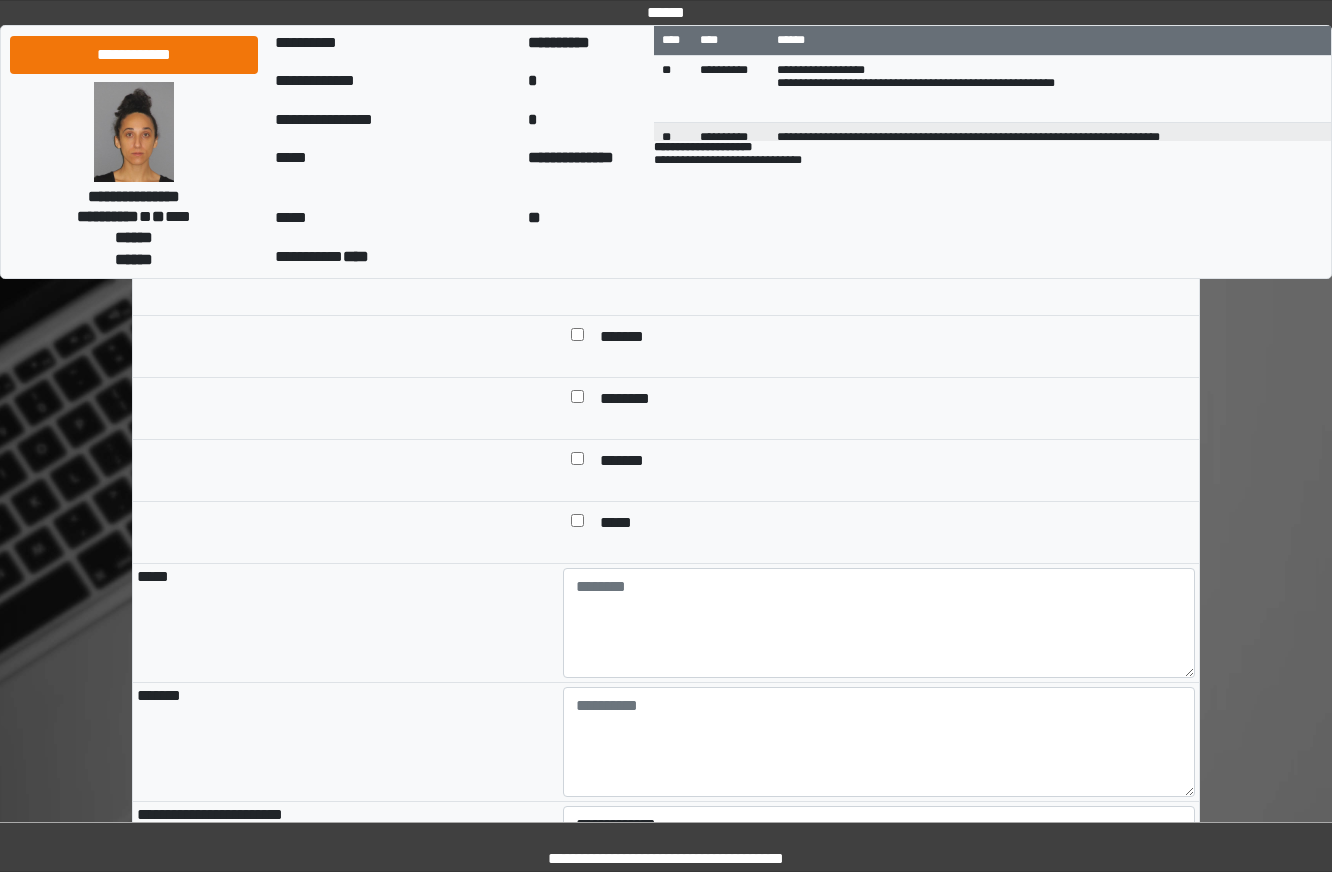 scroll, scrollTop: 1700, scrollLeft: 0, axis: vertical 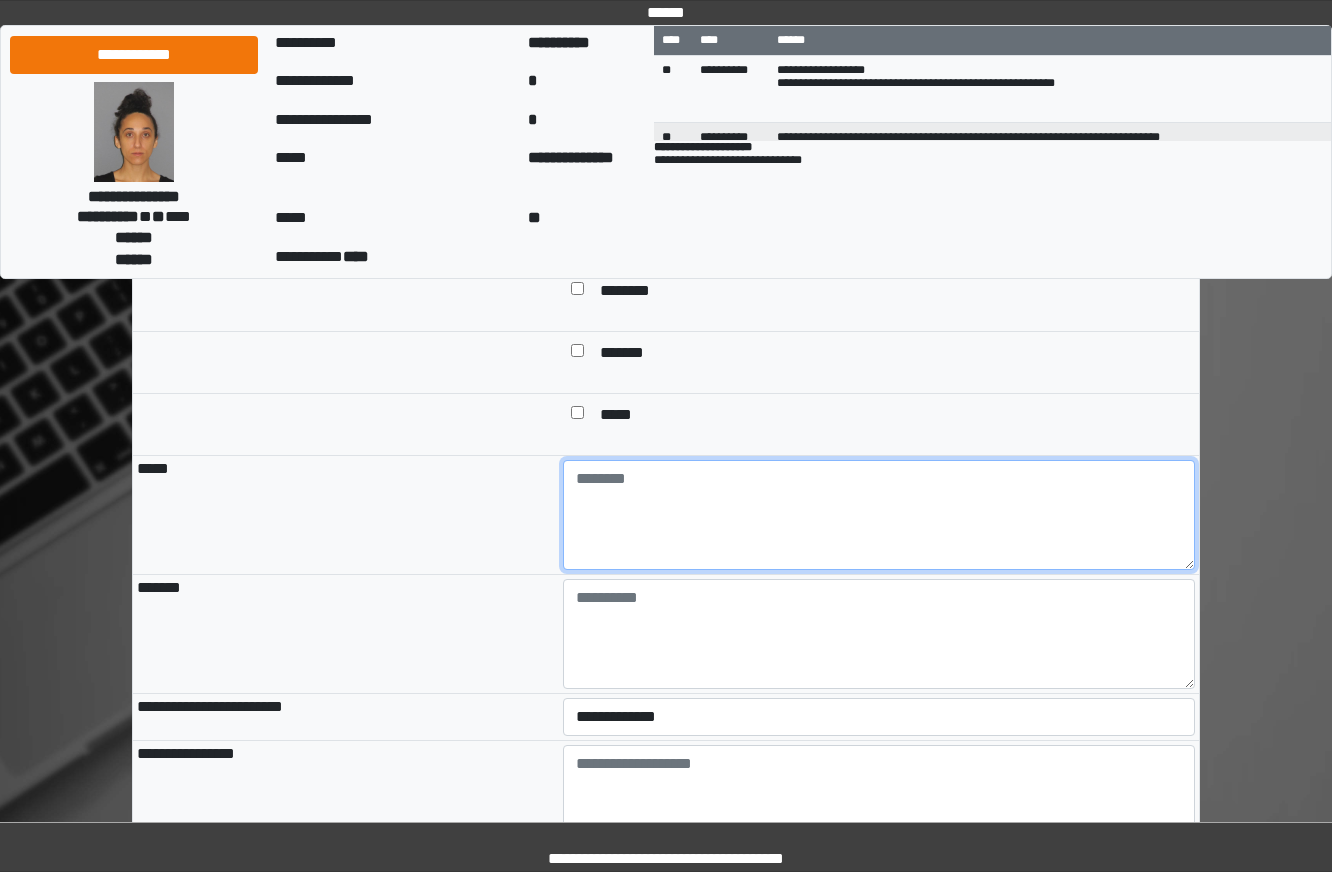 click at bounding box center [879, 515] 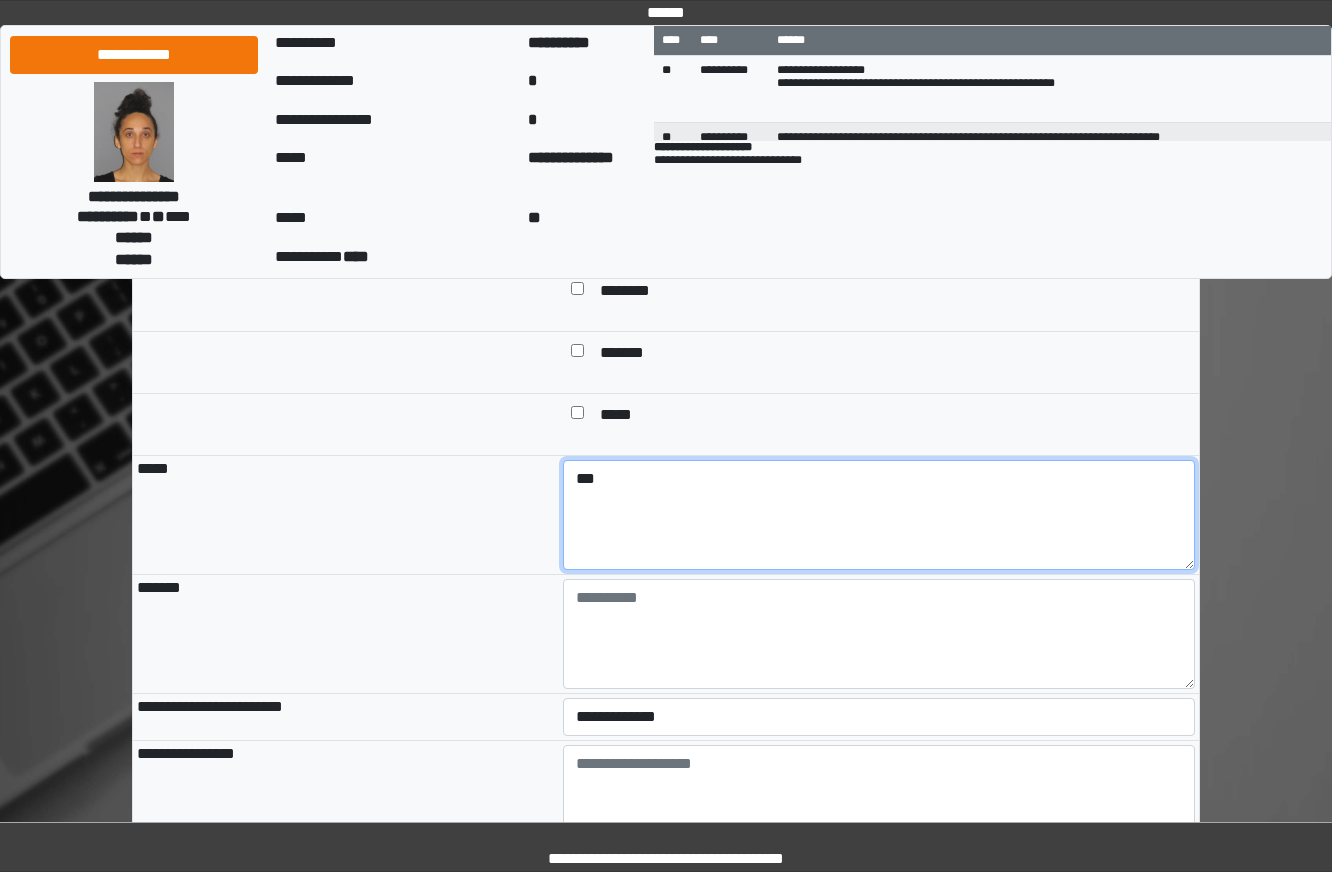 type on "***" 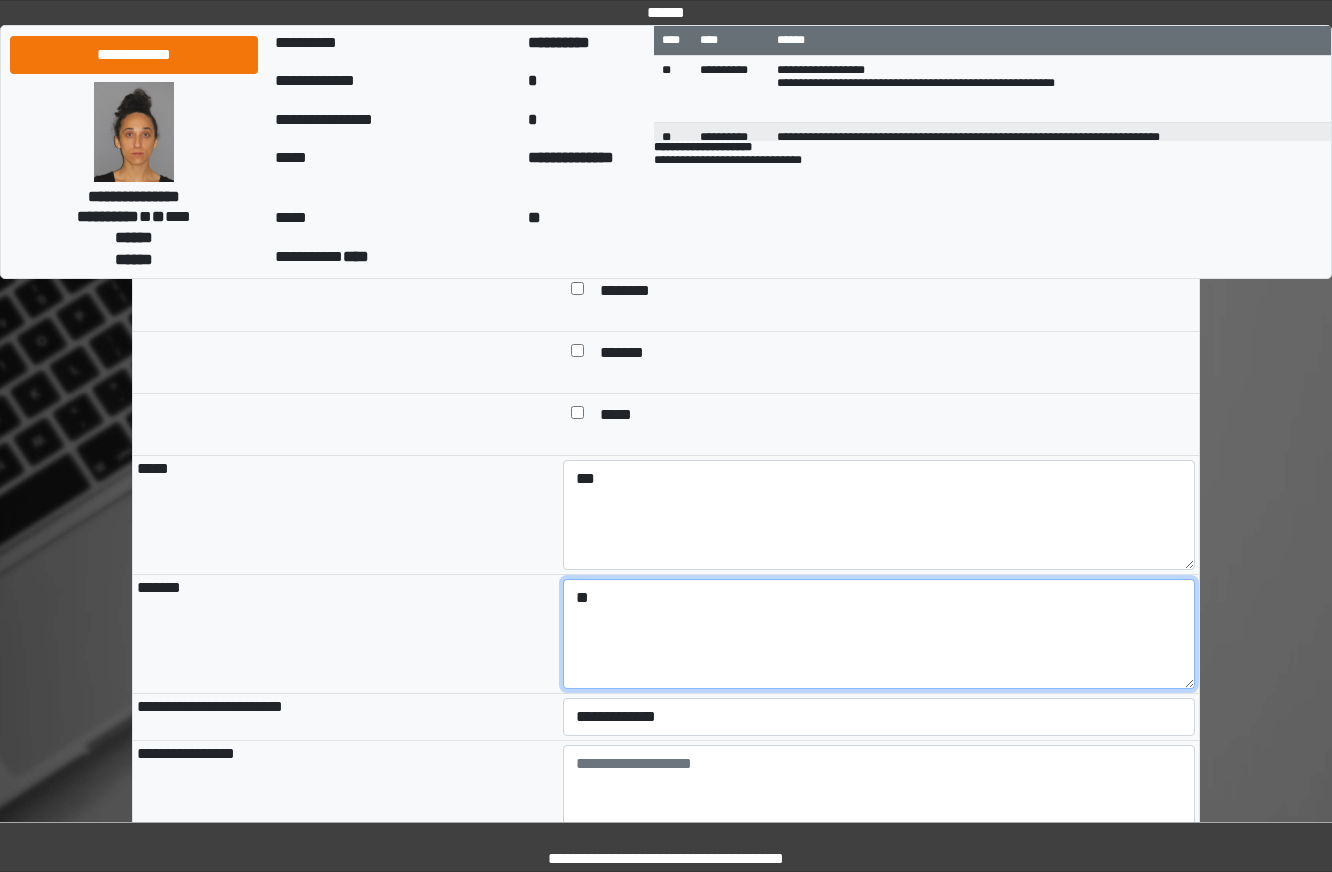 type on "*" 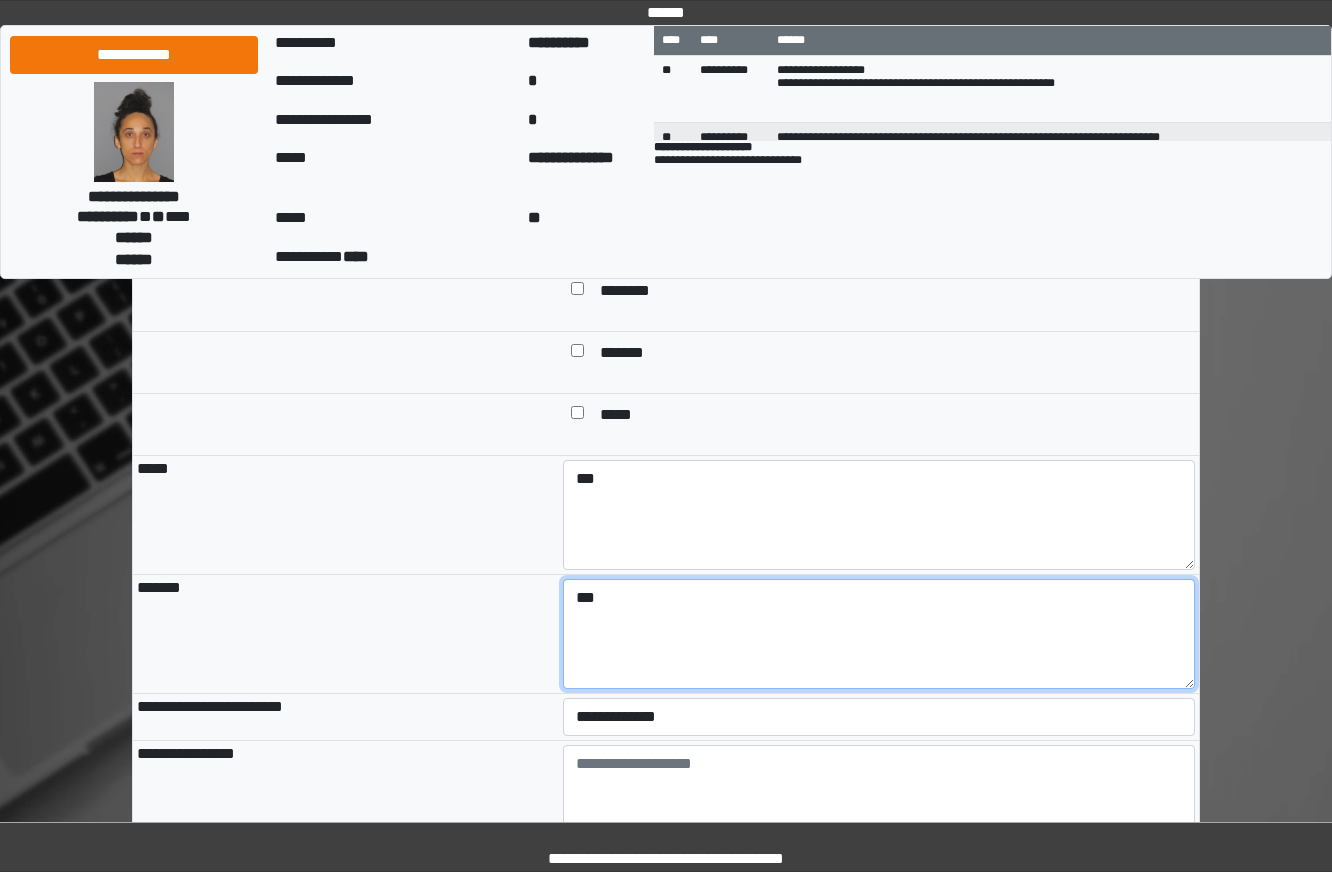 type on "***" 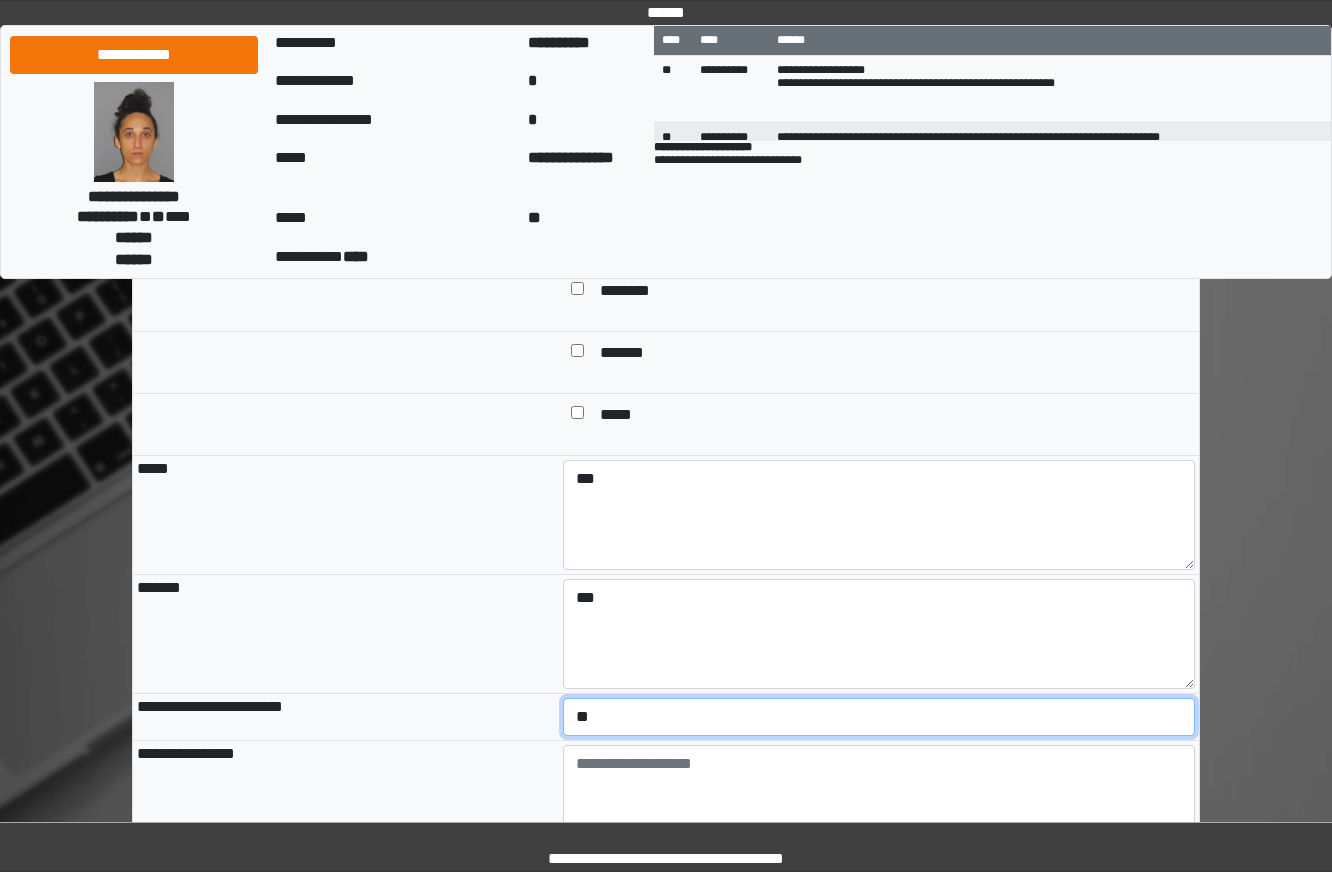 select on "*" 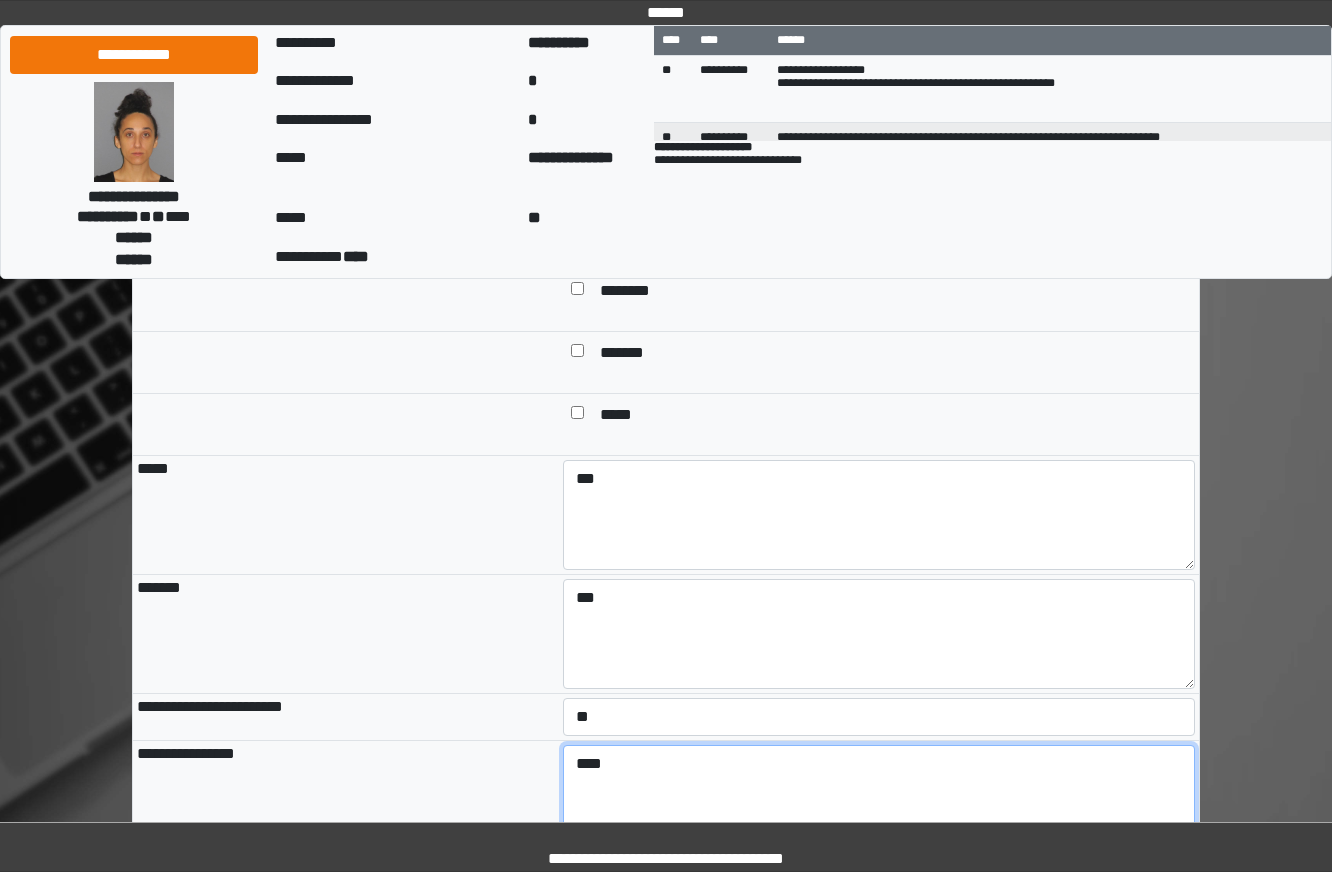 type on "****" 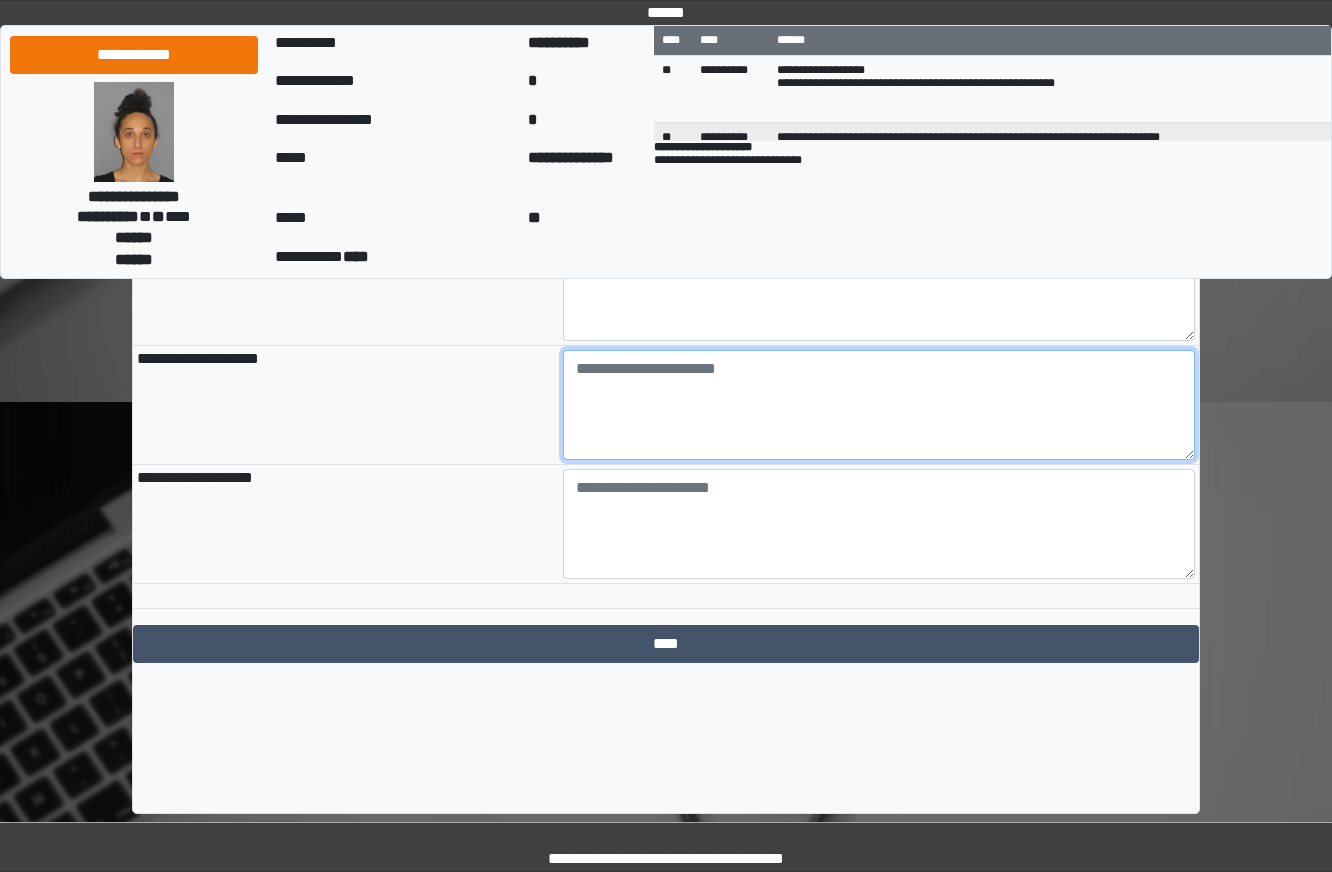 scroll, scrollTop: 2220, scrollLeft: 0, axis: vertical 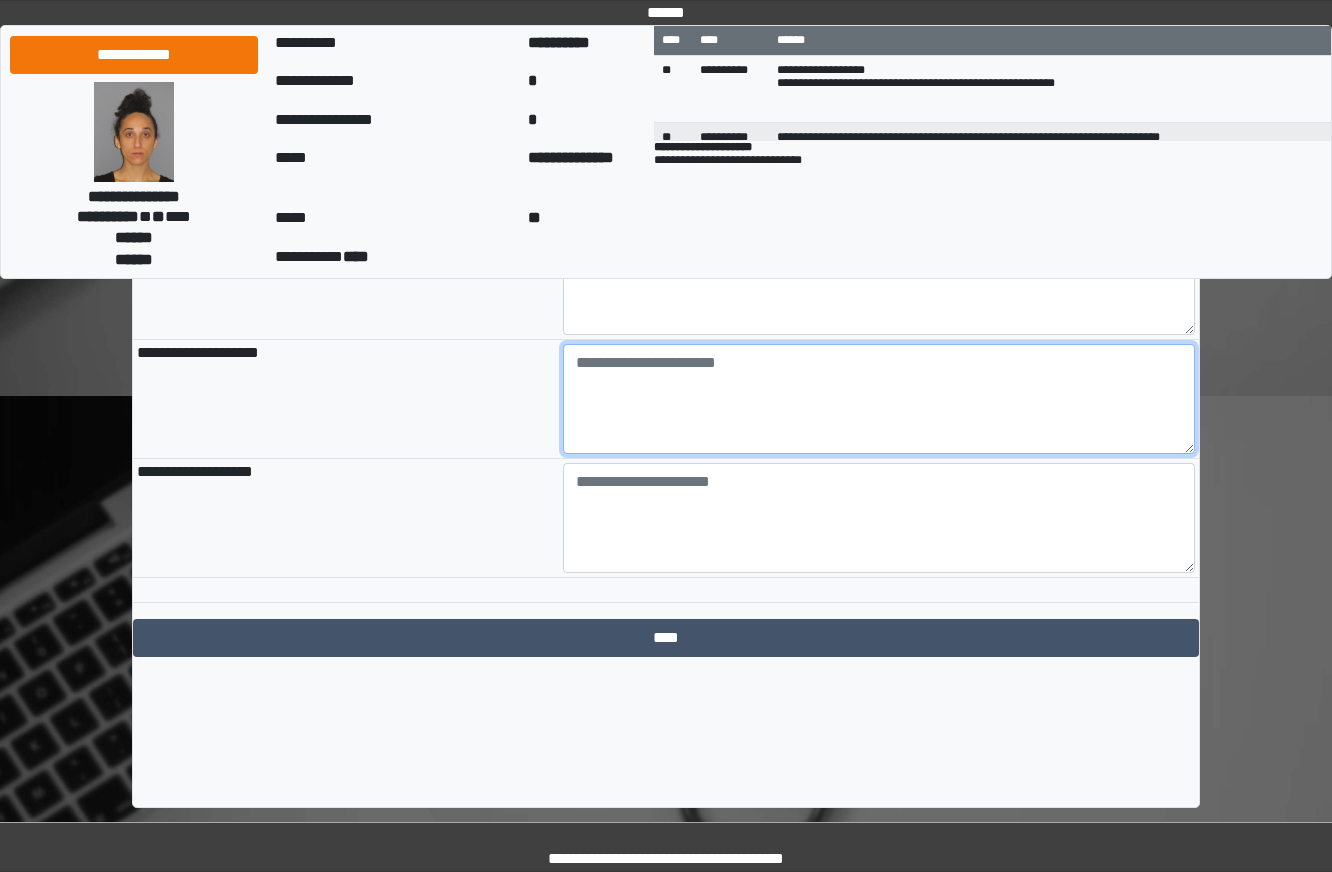 paste on "**********" 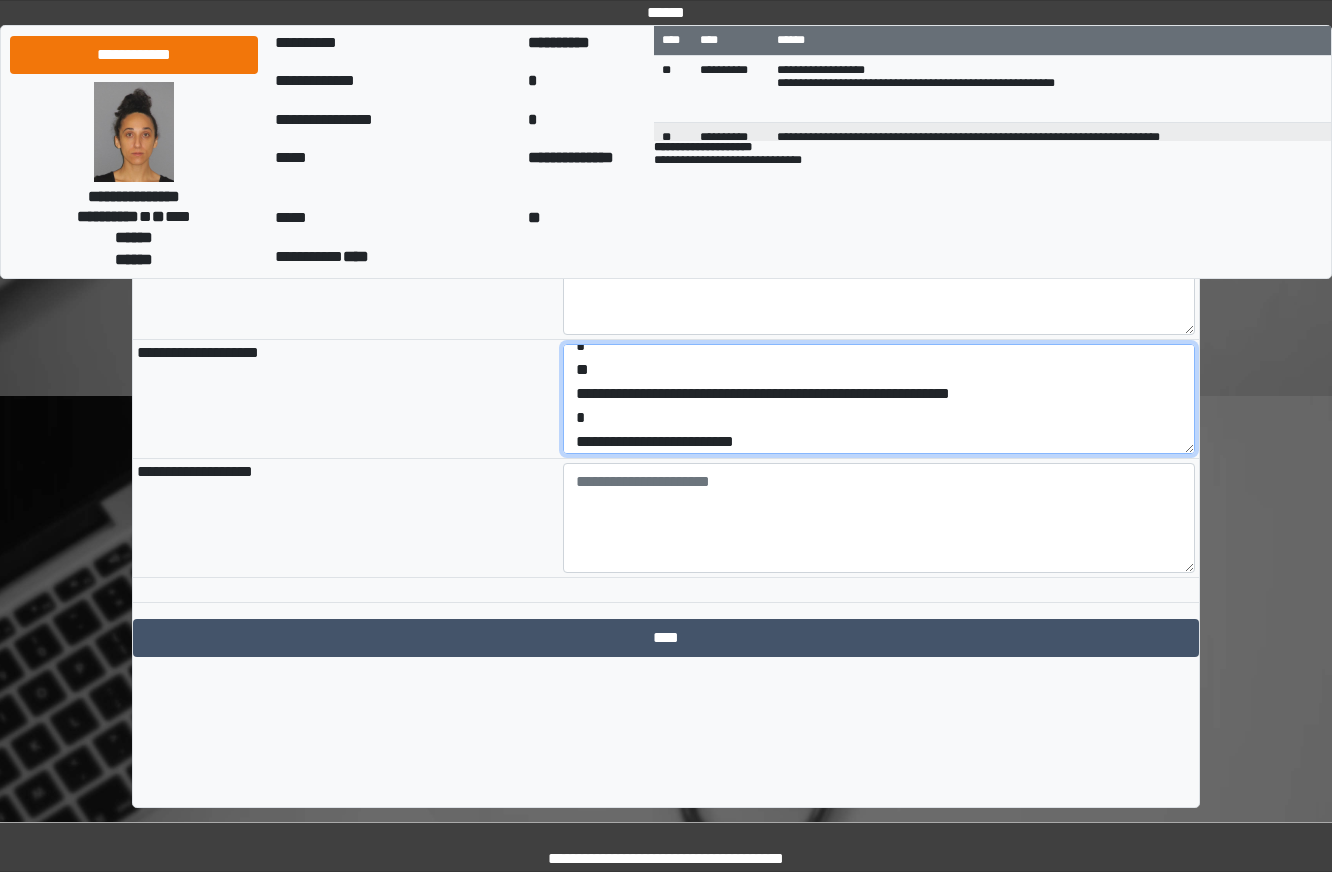 paste on "**********" 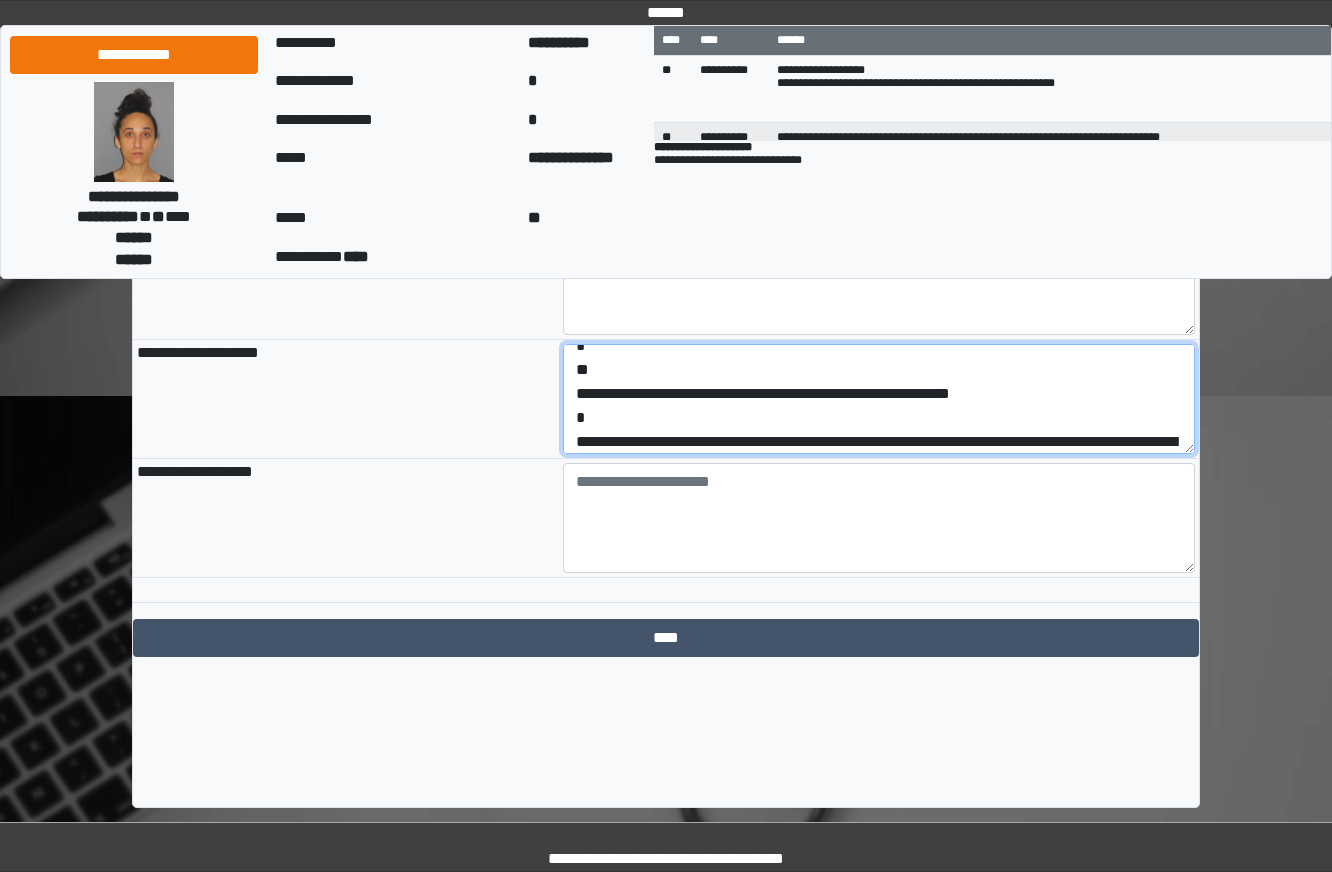 scroll, scrollTop: 281, scrollLeft: 0, axis: vertical 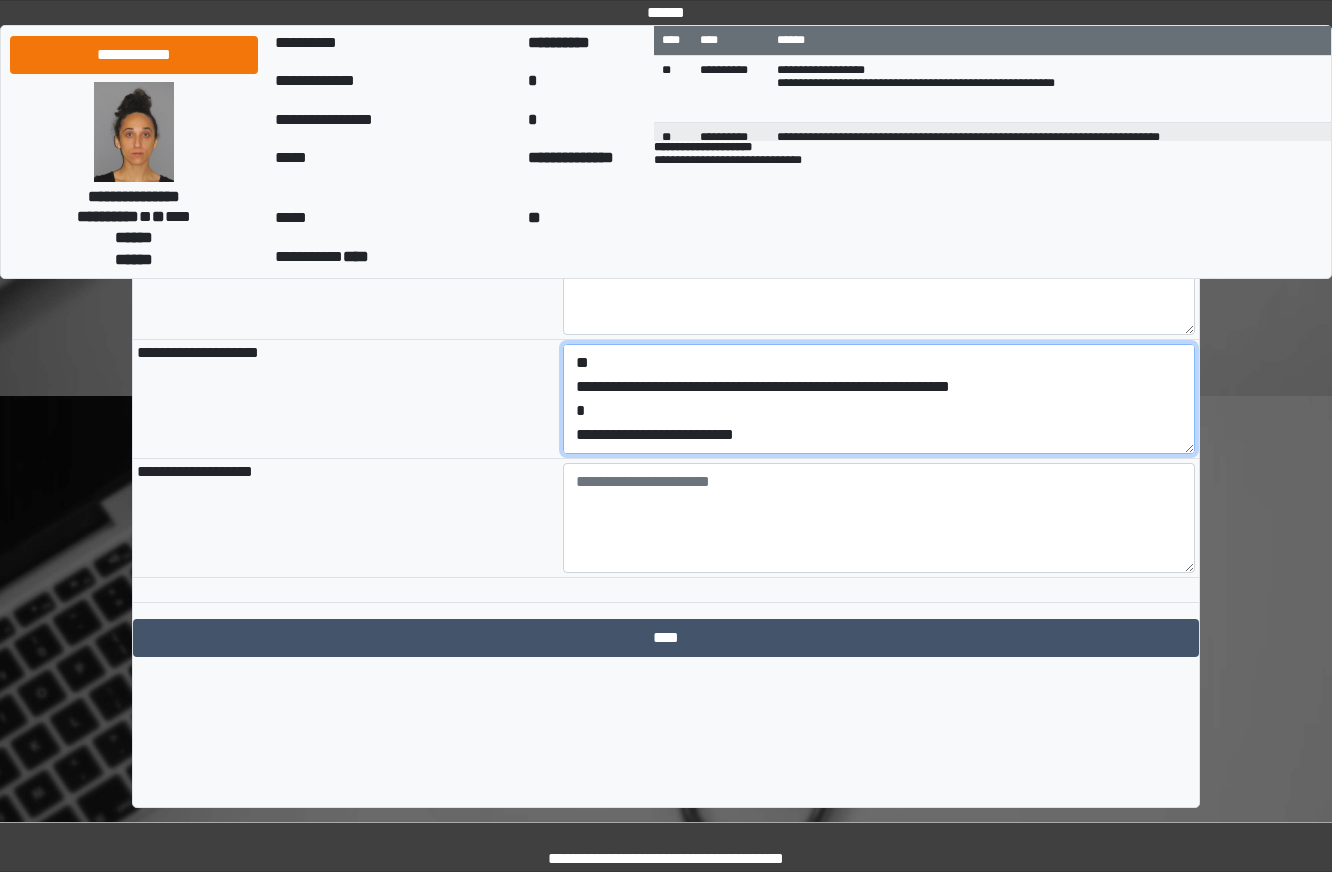 click on "**********" at bounding box center (879, 399) 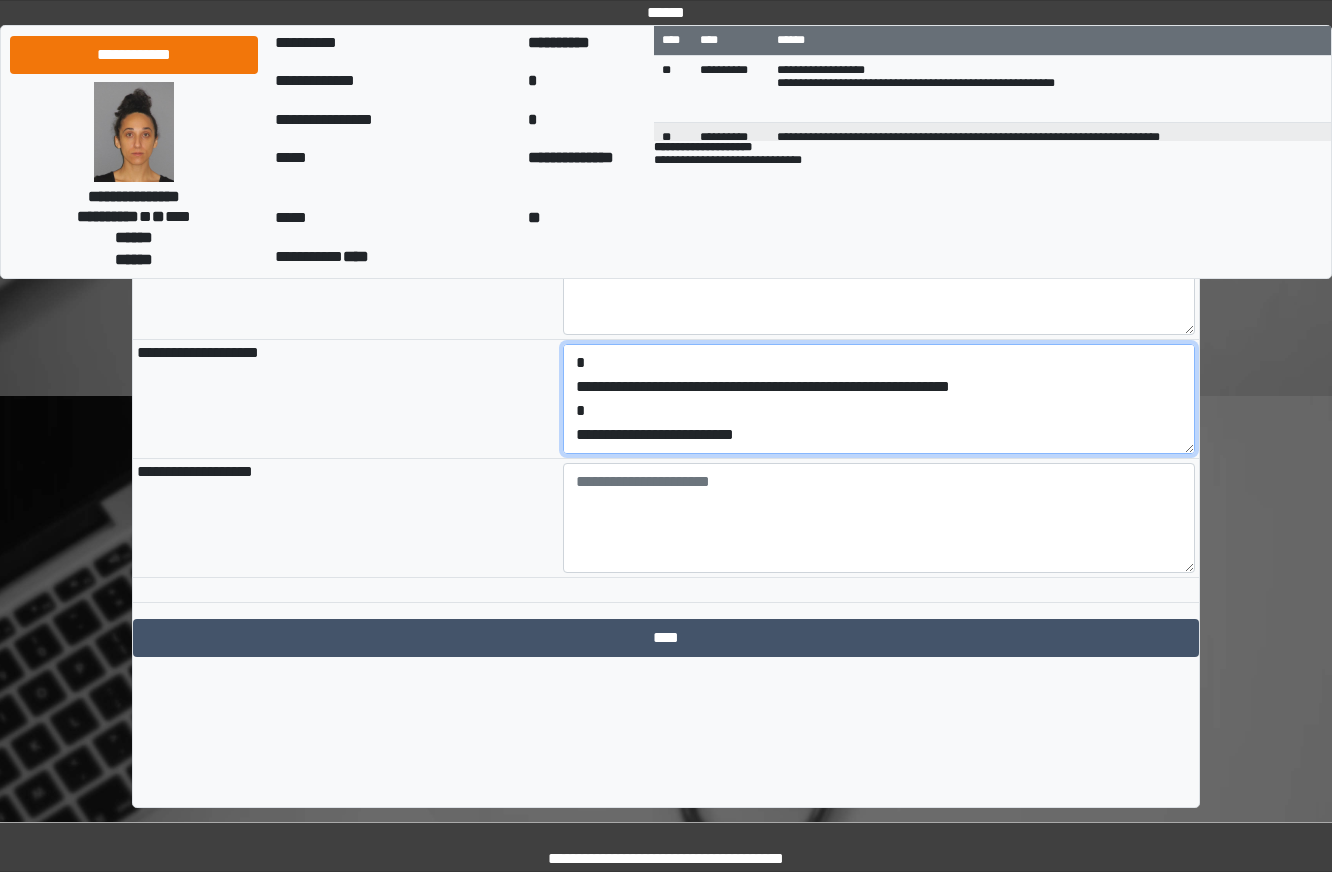 scroll, scrollTop: 264, scrollLeft: 0, axis: vertical 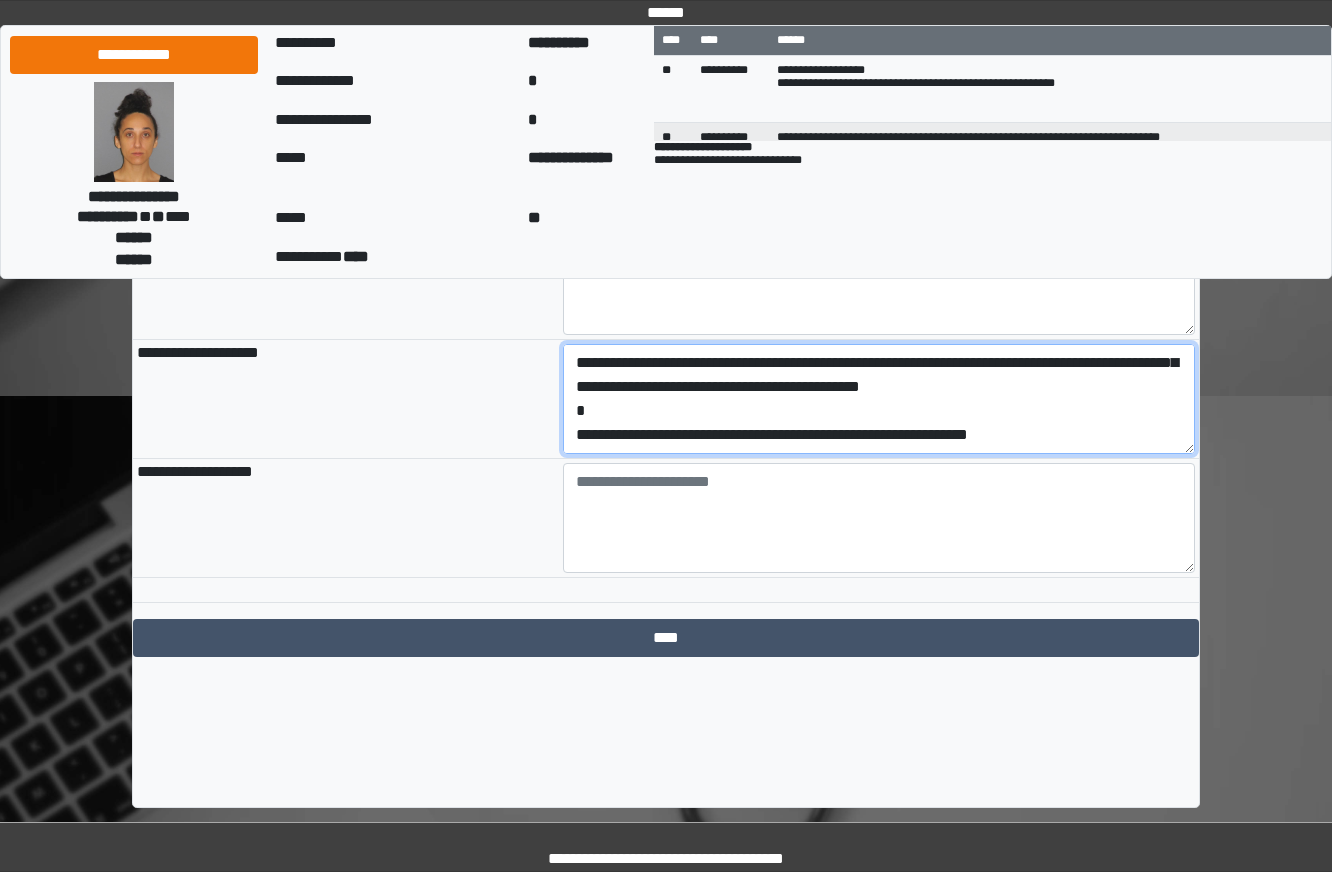 type on "**********" 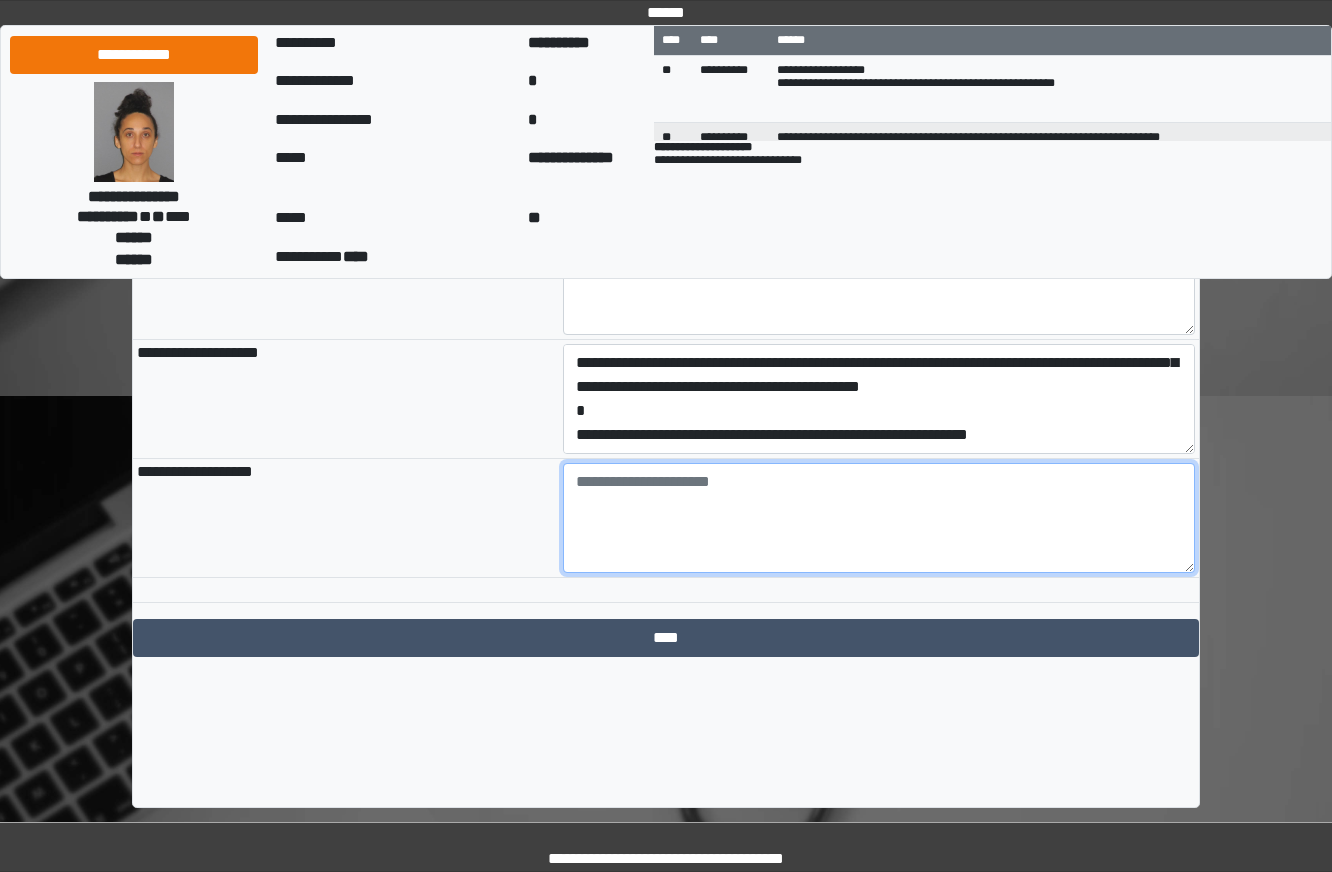 click at bounding box center (879, 518) 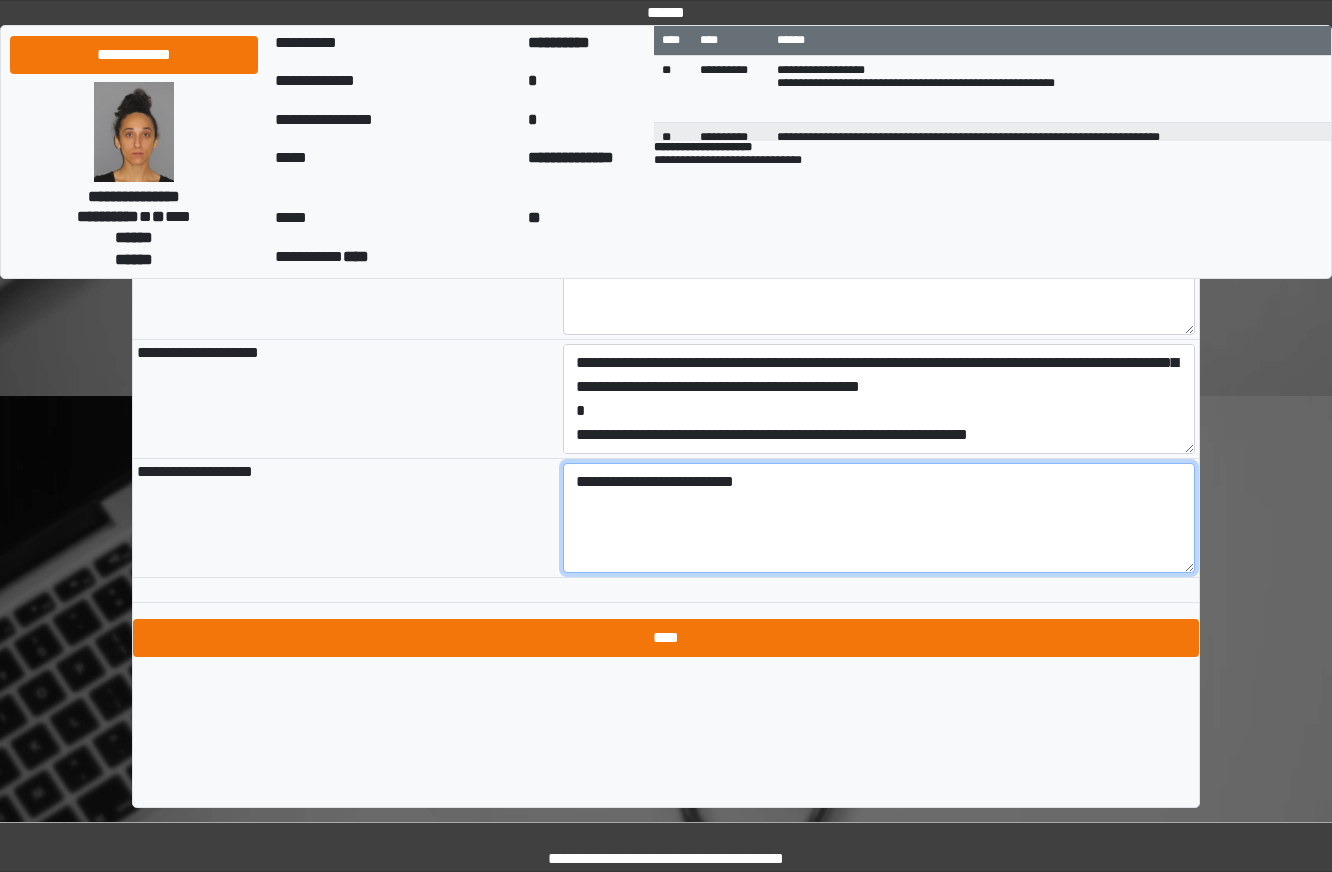 type on "**********" 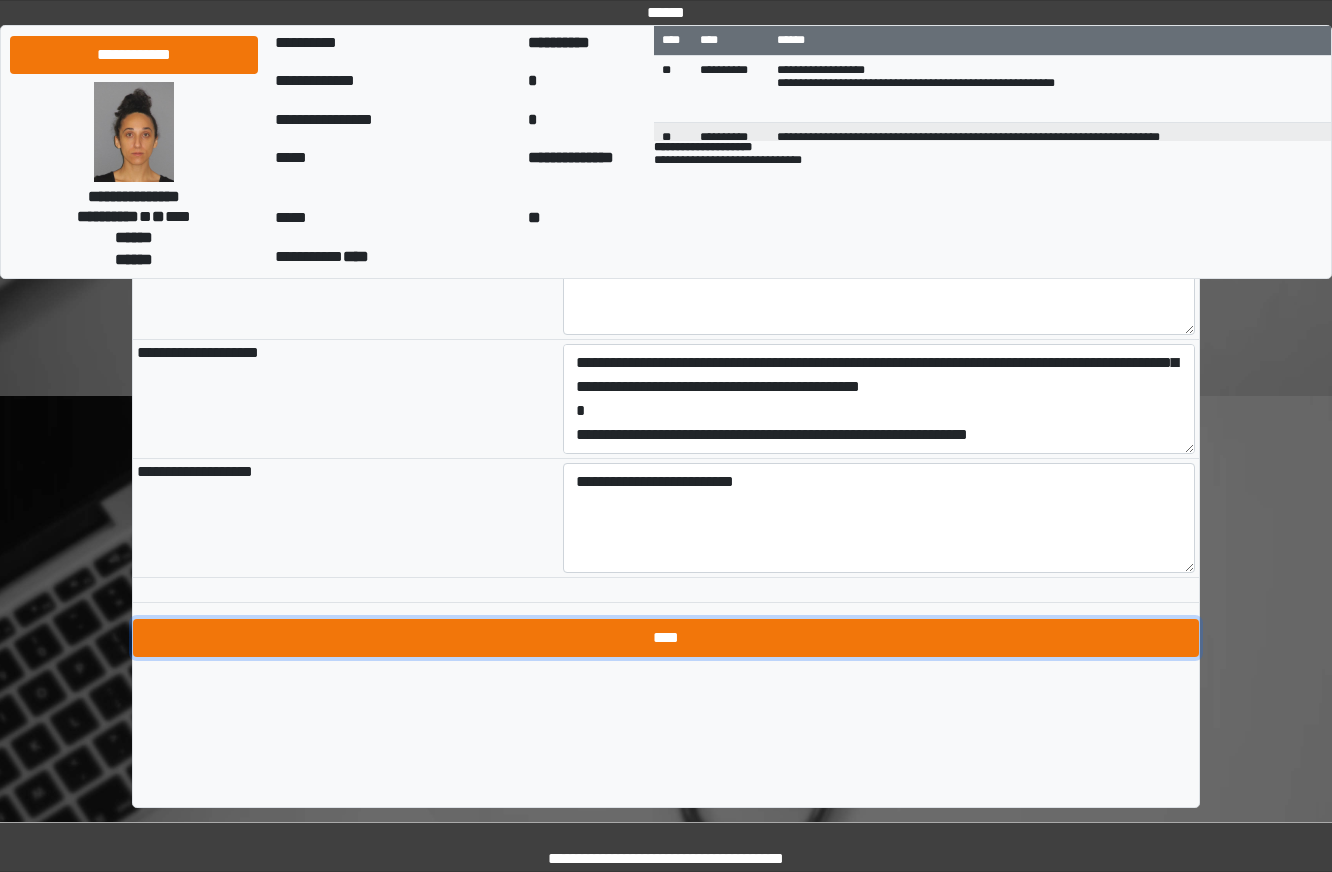 click on "****" at bounding box center (666, 638) 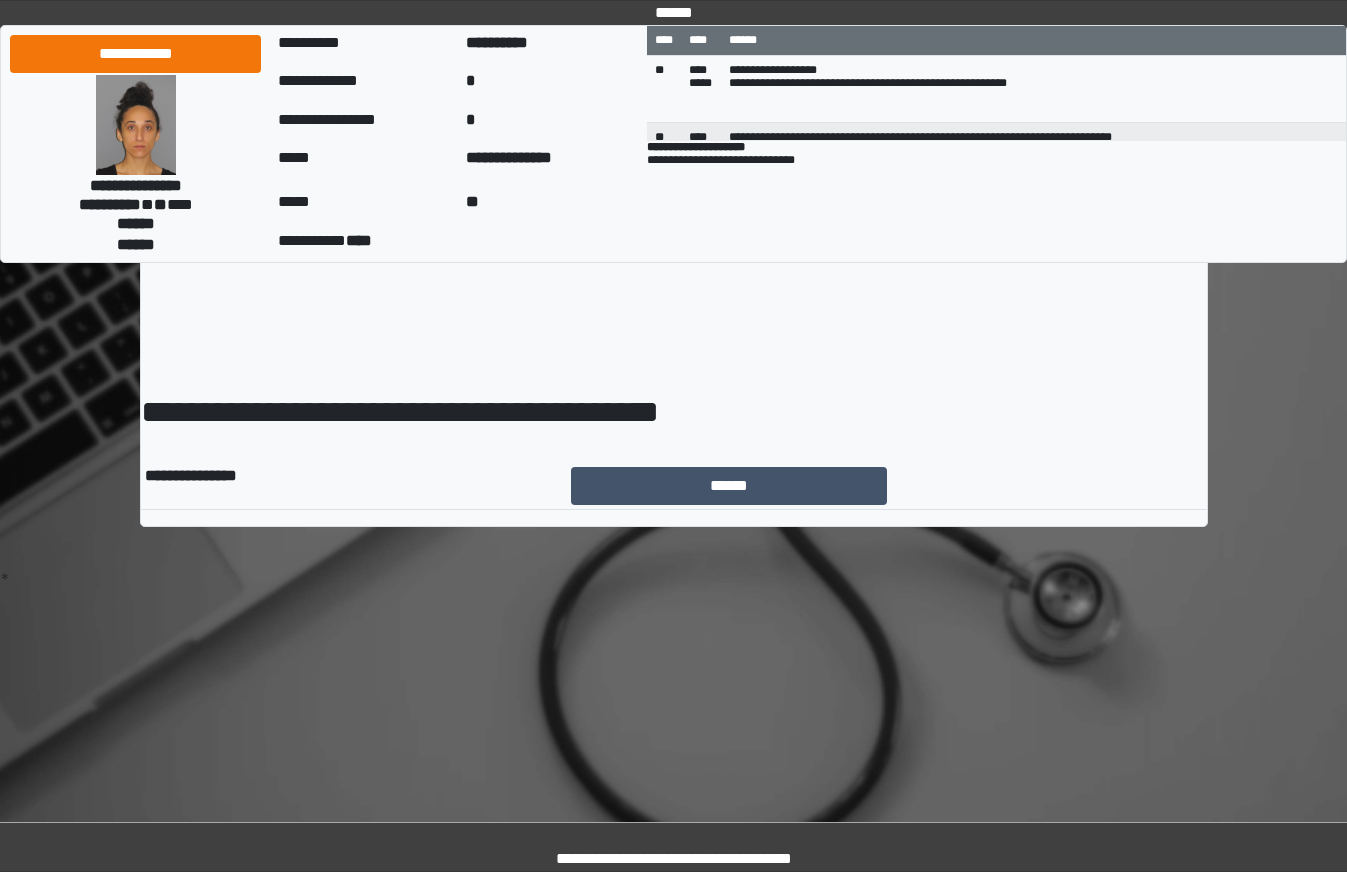 scroll, scrollTop: 0, scrollLeft: 0, axis: both 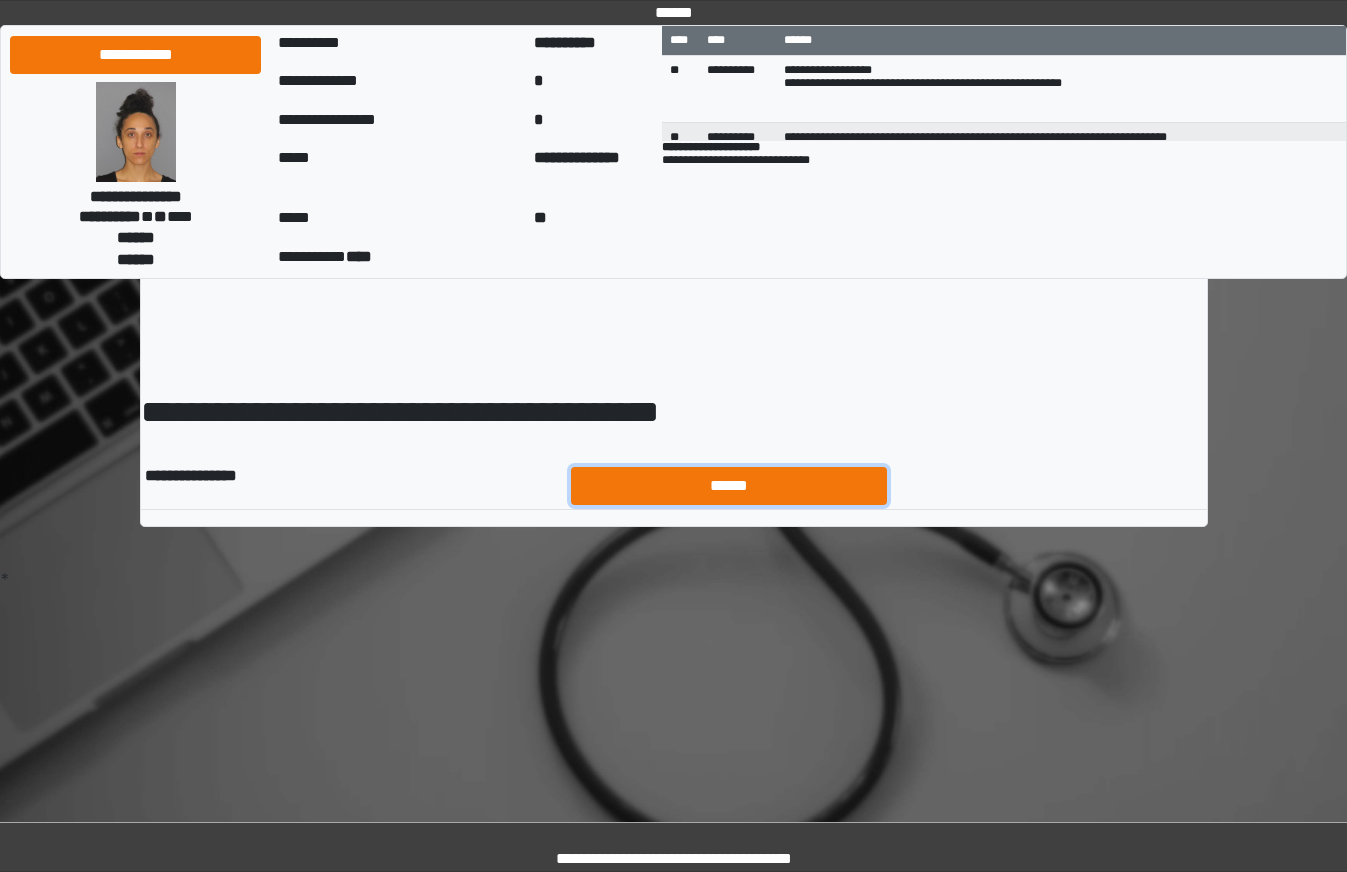 click on "******" at bounding box center [729, 486] 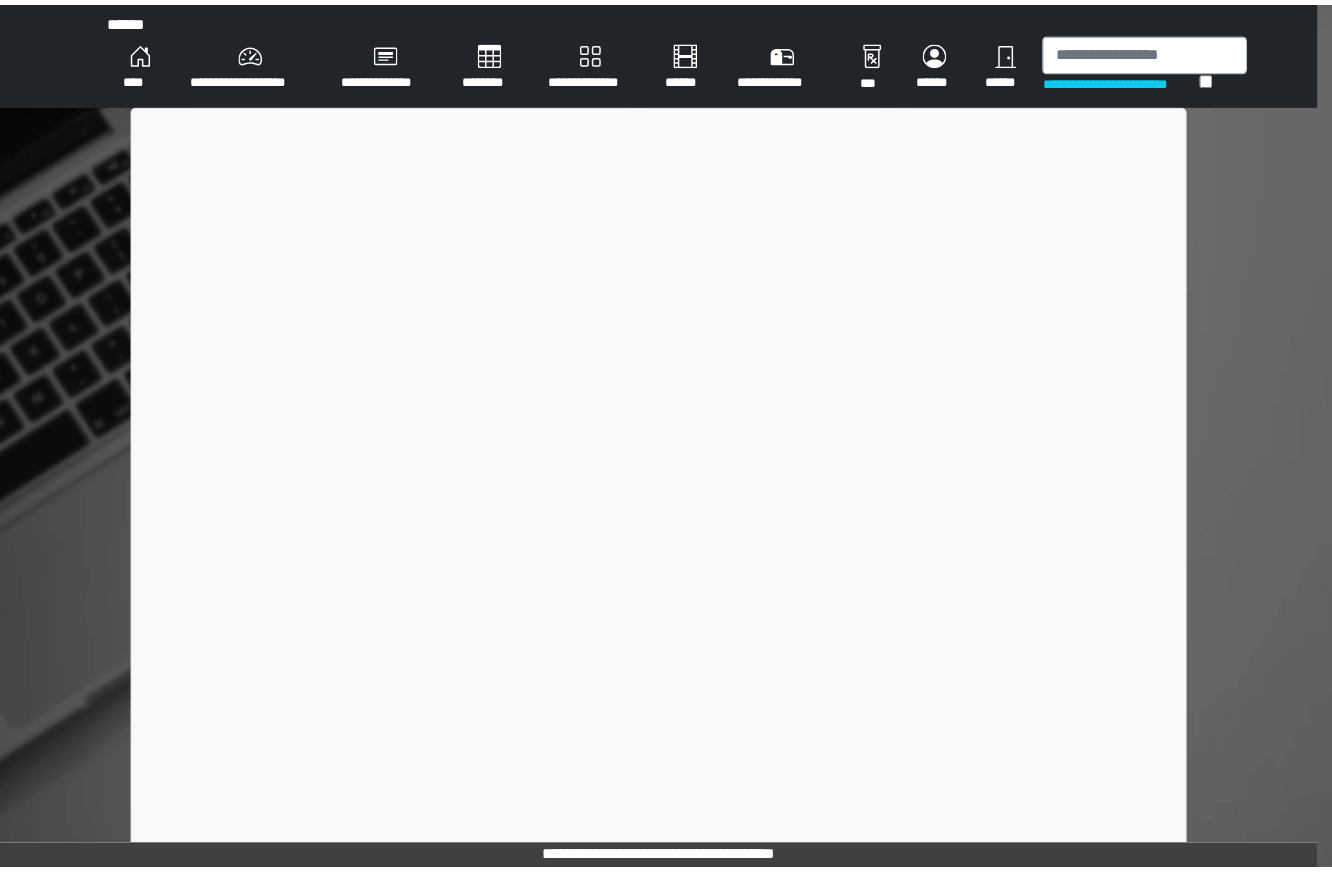 scroll, scrollTop: 0, scrollLeft: 0, axis: both 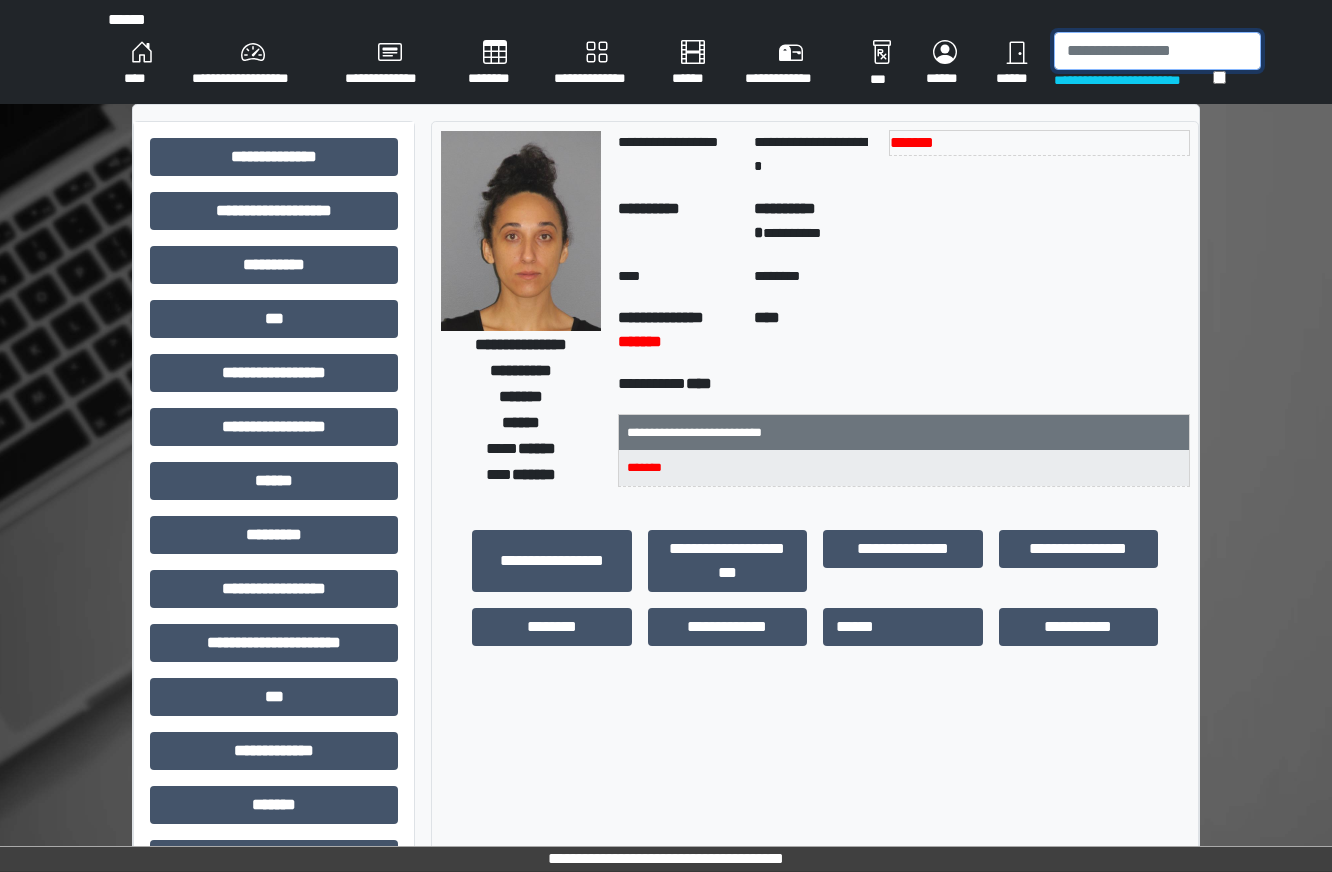 drag, startPoint x: 1125, startPoint y: 34, endPoint x: 1121, endPoint y: 45, distance: 11.7046995 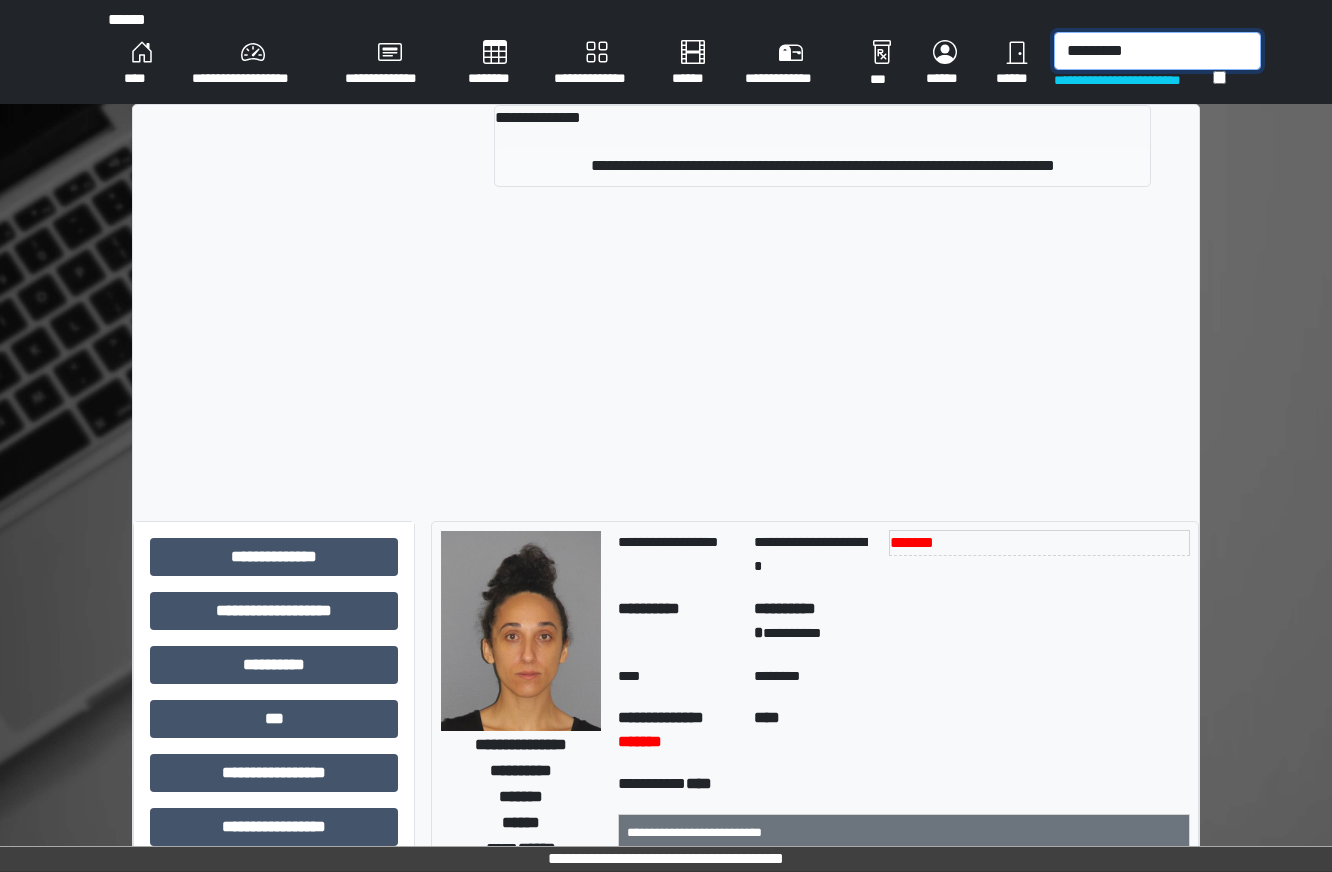 type on "*********" 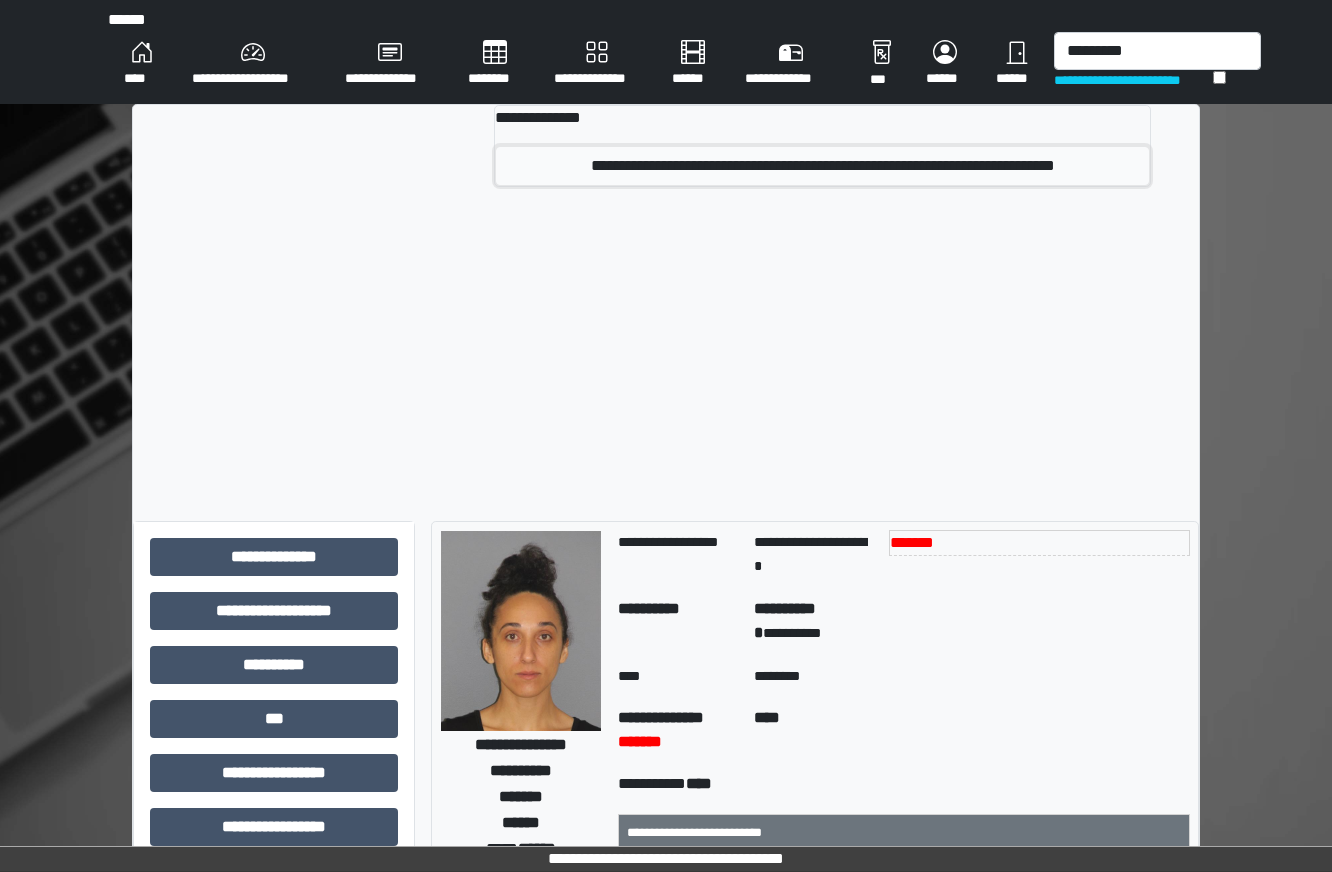 click on "**********" at bounding box center [822, 166] 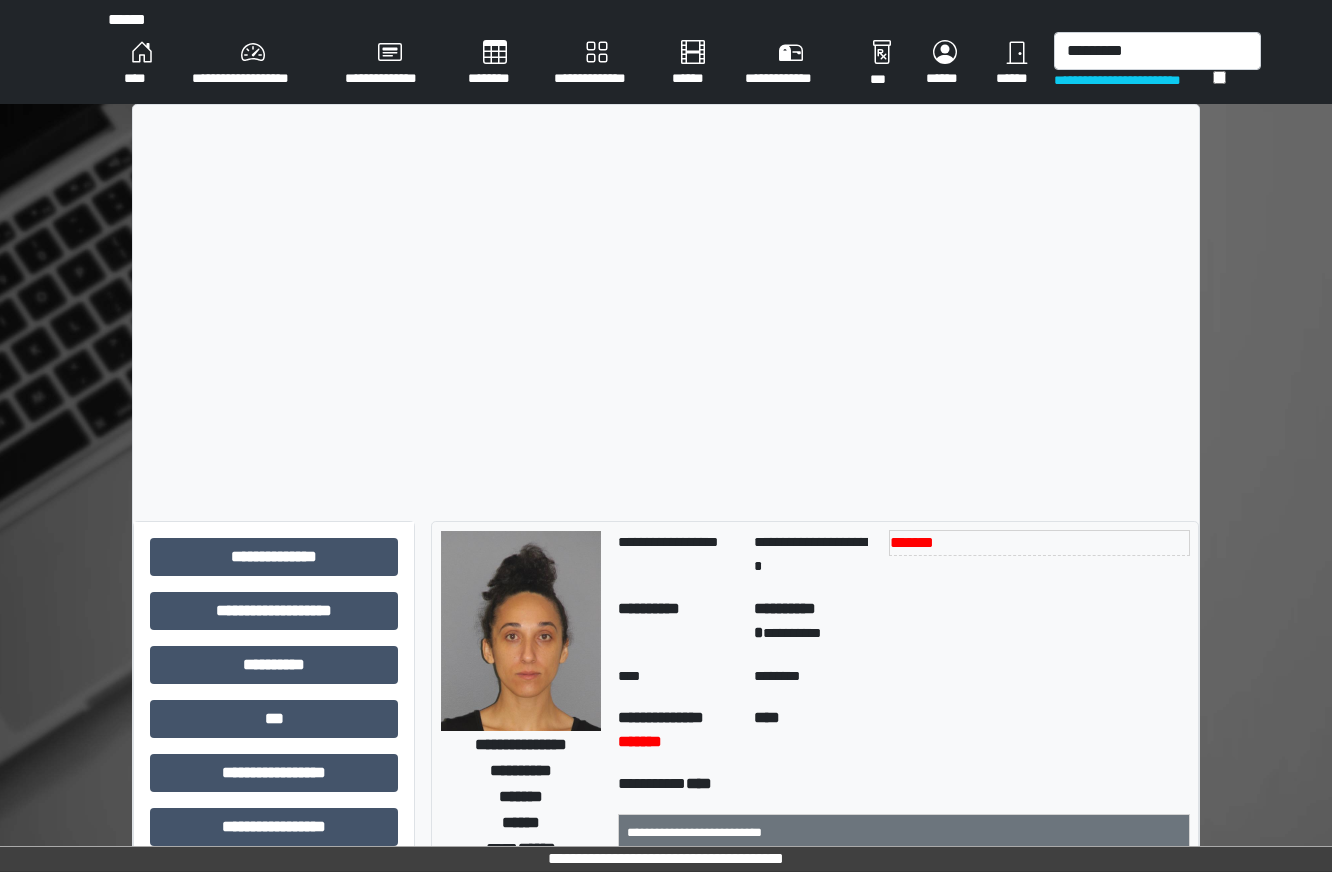 type 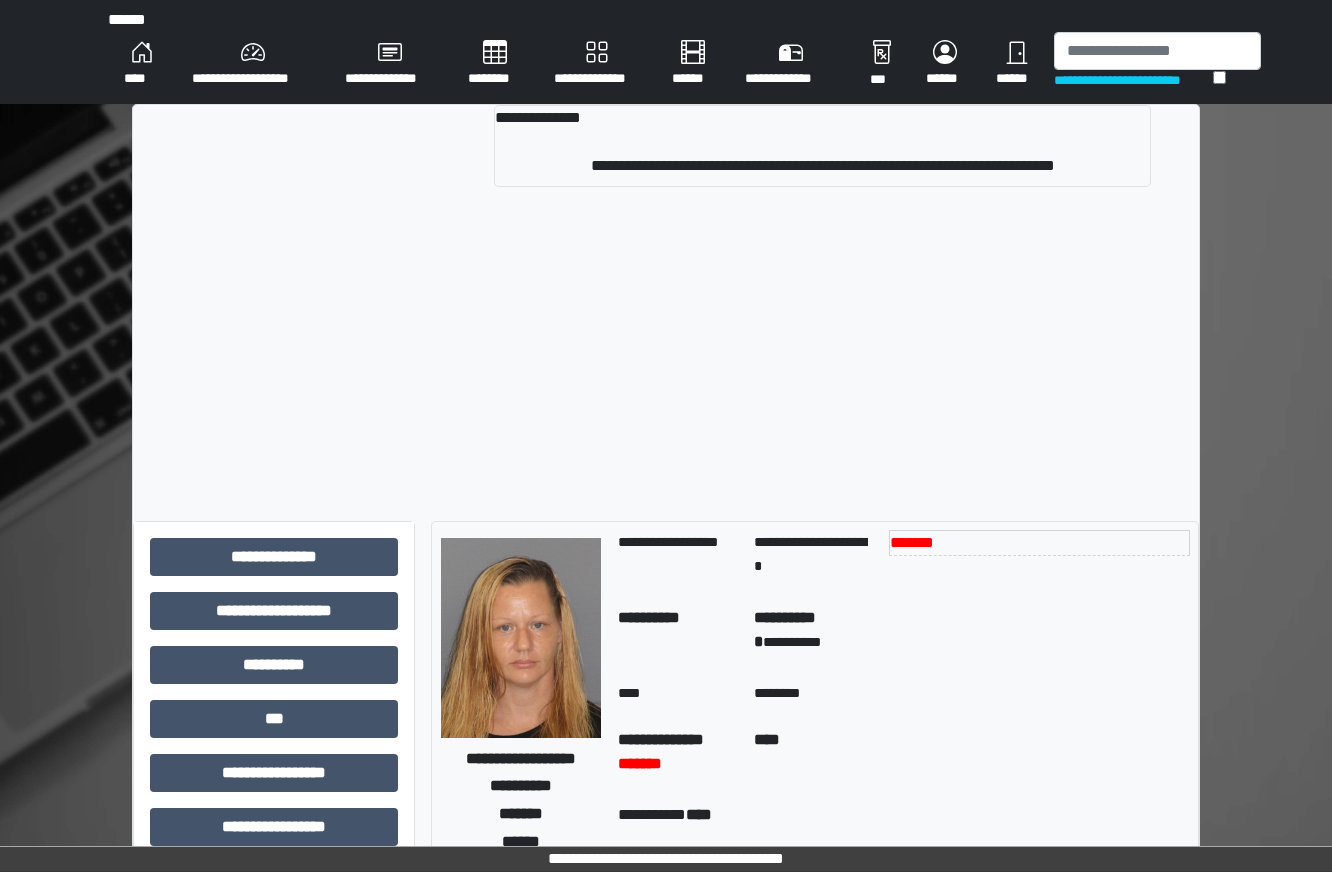 click on "**********" at bounding box center (666, 305) 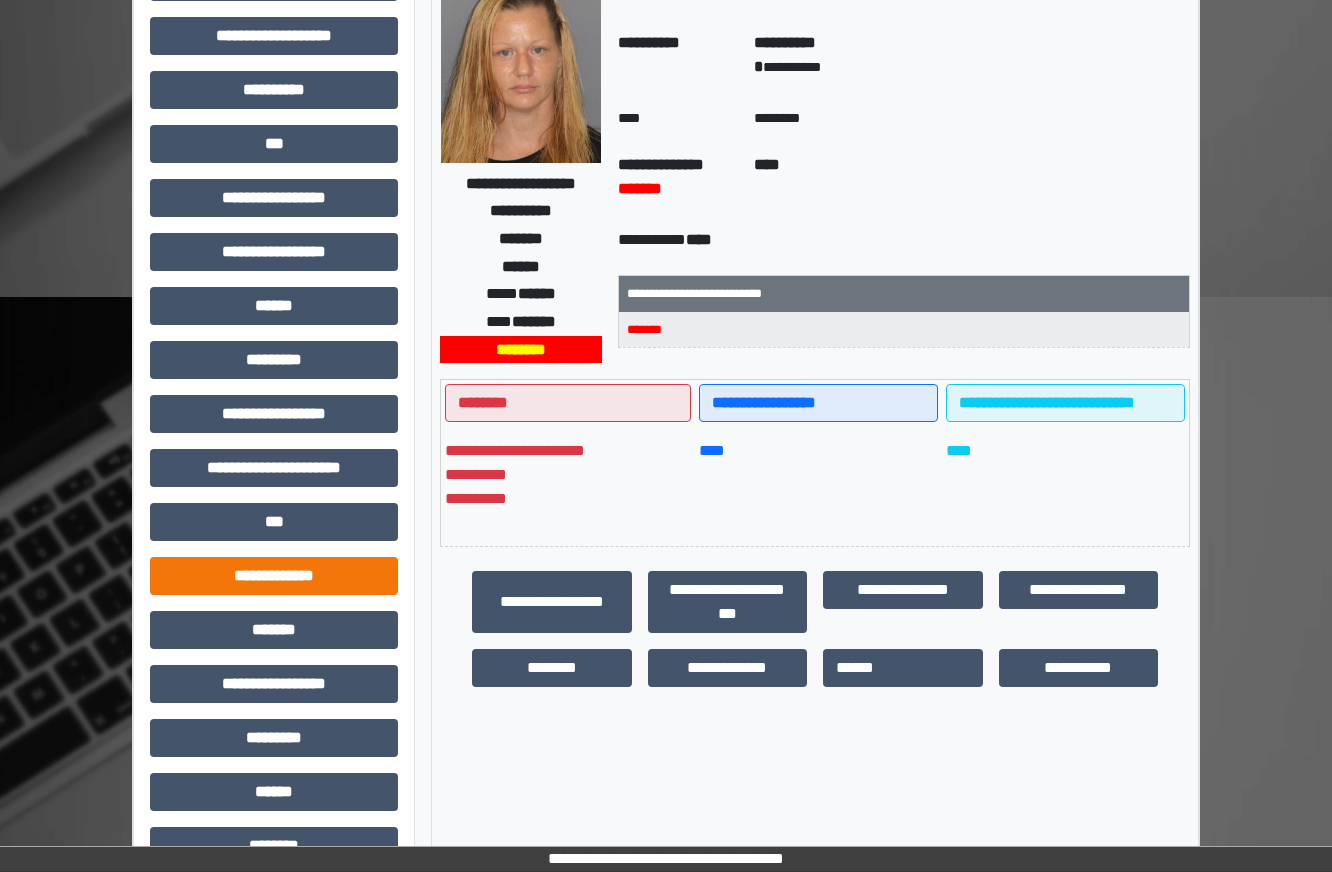 scroll, scrollTop: 600, scrollLeft: 0, axis: vertical 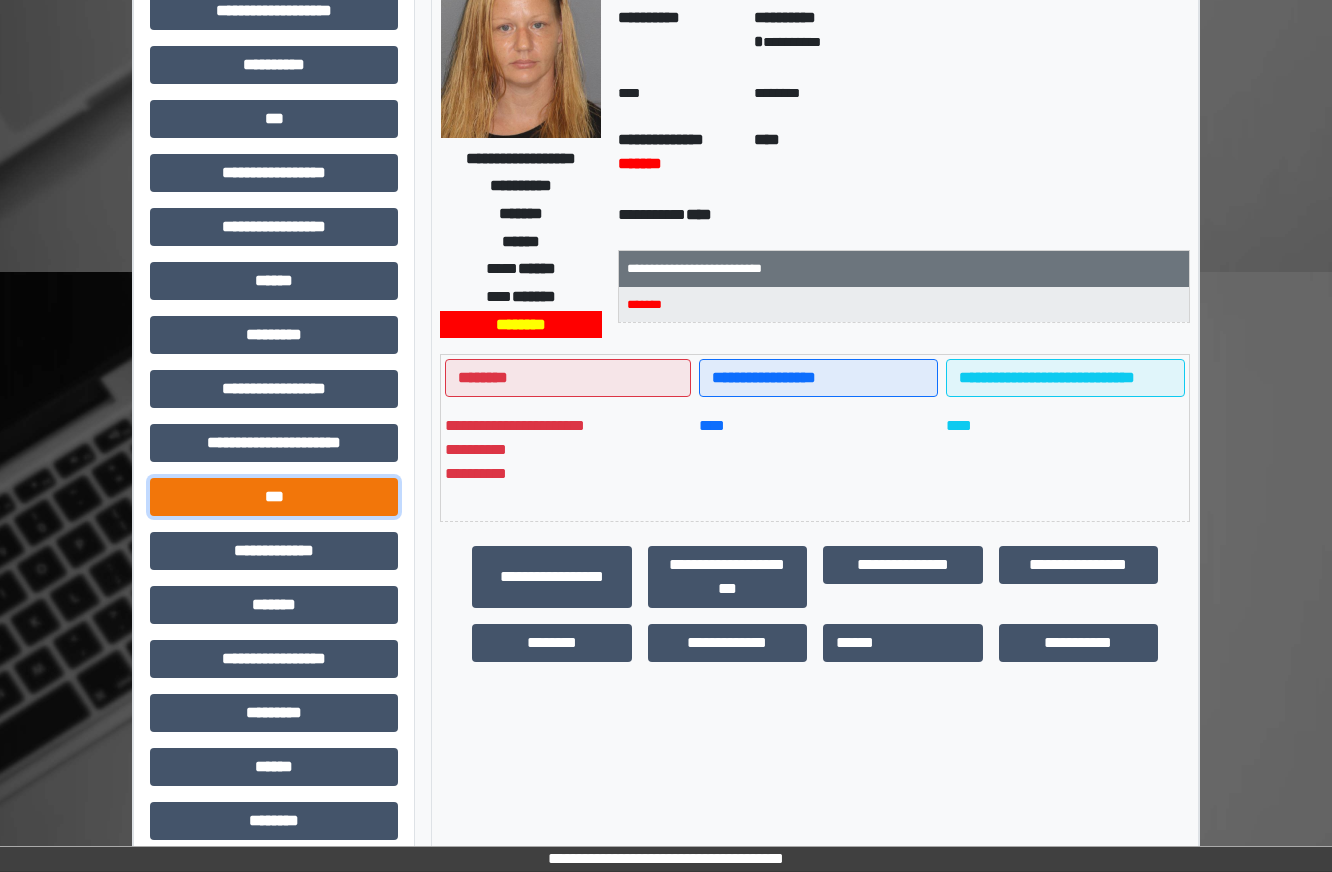 click on "***" at bounding box center (274, 497) 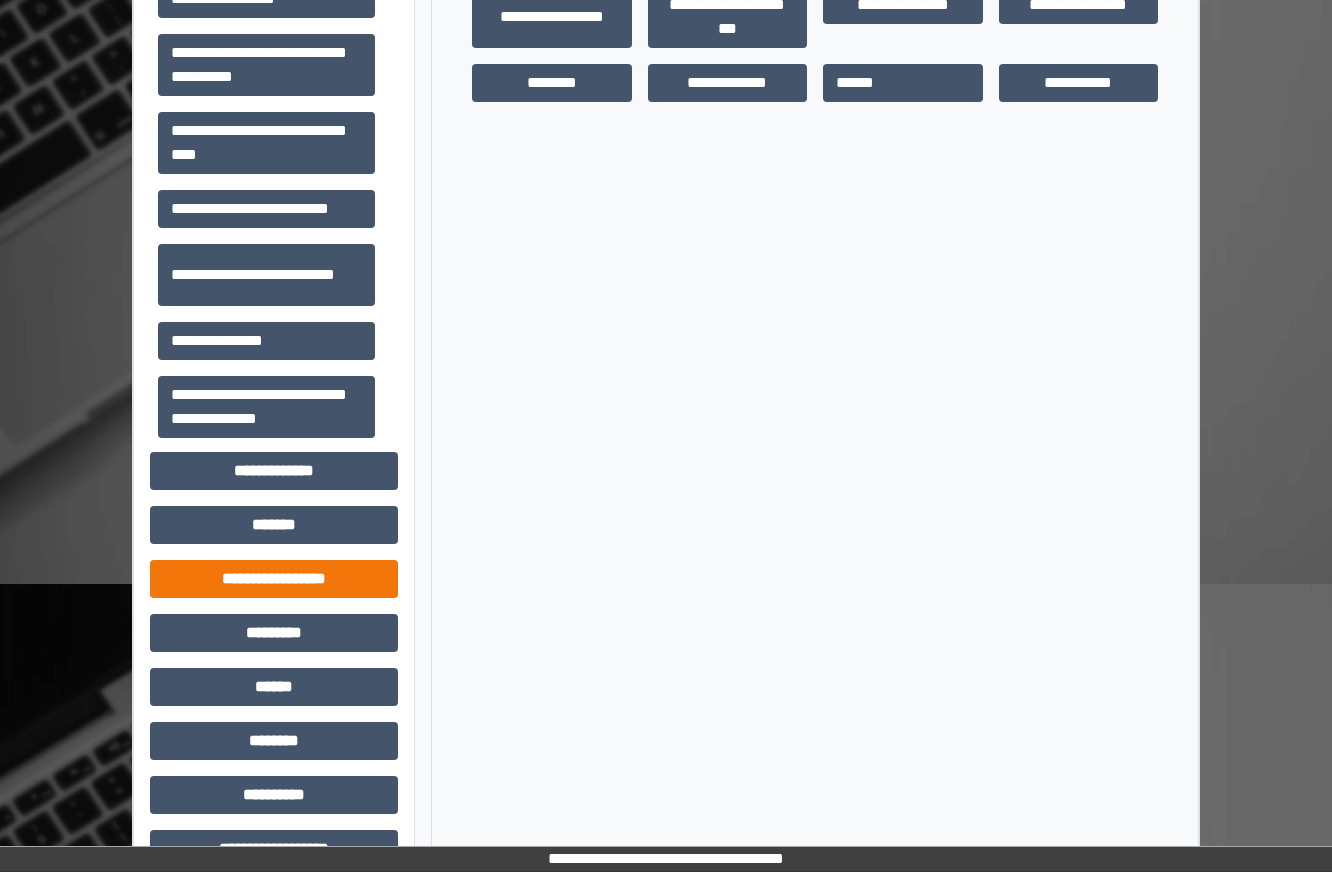 scroll, scrollTop: 1206, scrollLeft: 0, axis: vertical 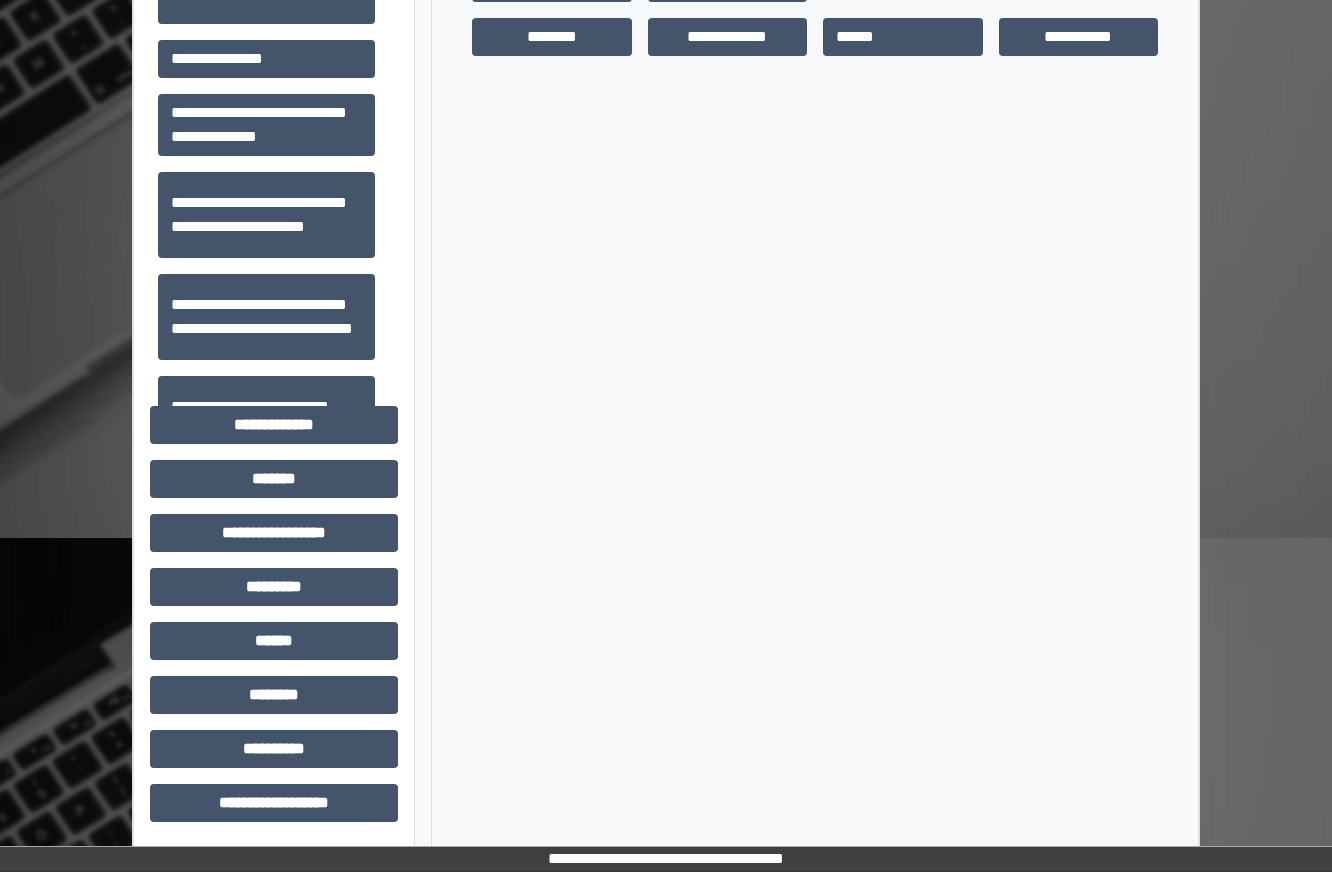 click on "**********" at bounding box center (274, 85) 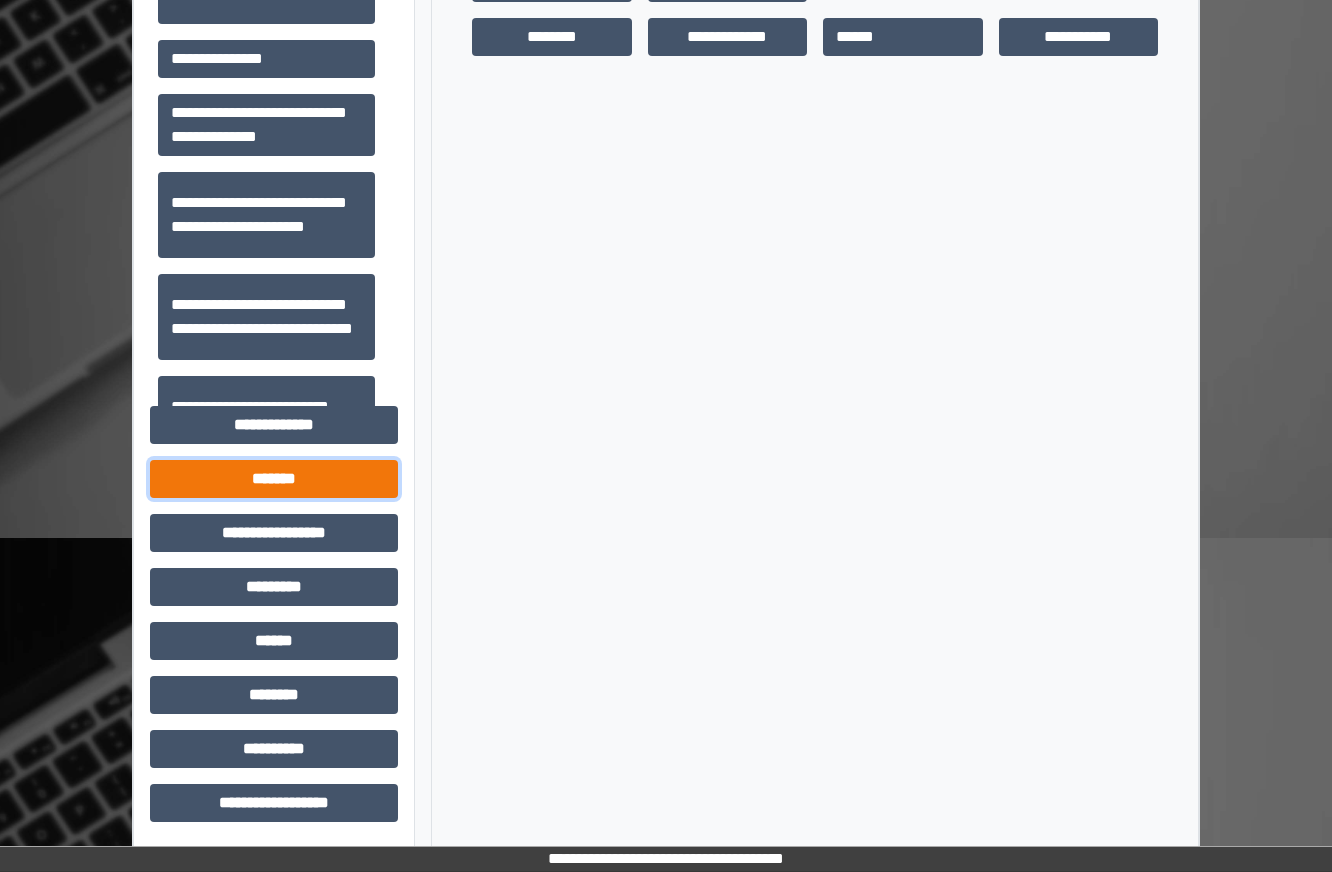 click on "*******" at bounding box center [274, 479] 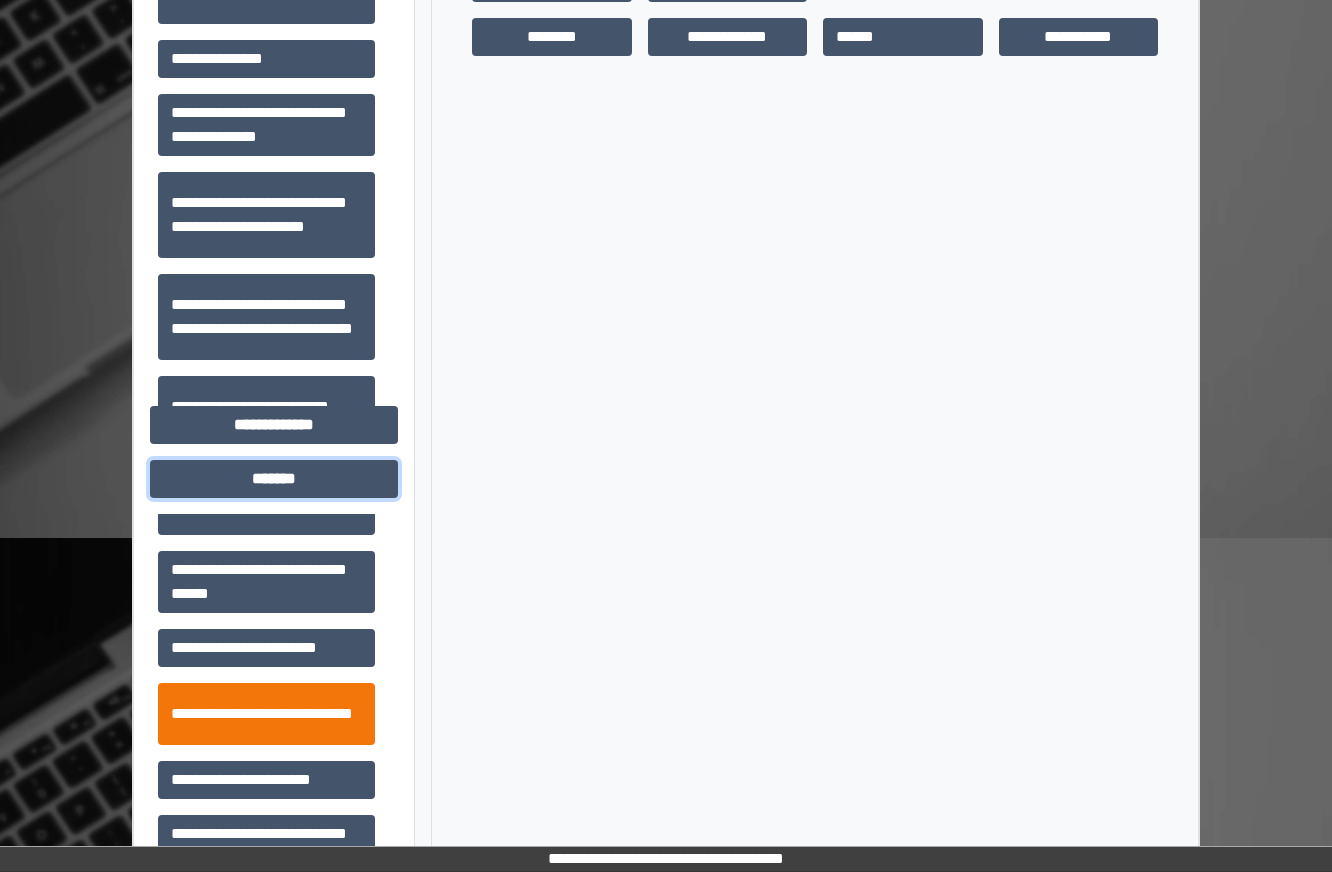 scroll, scrollTop: 922, scrollLeft: 0, axis: vertical 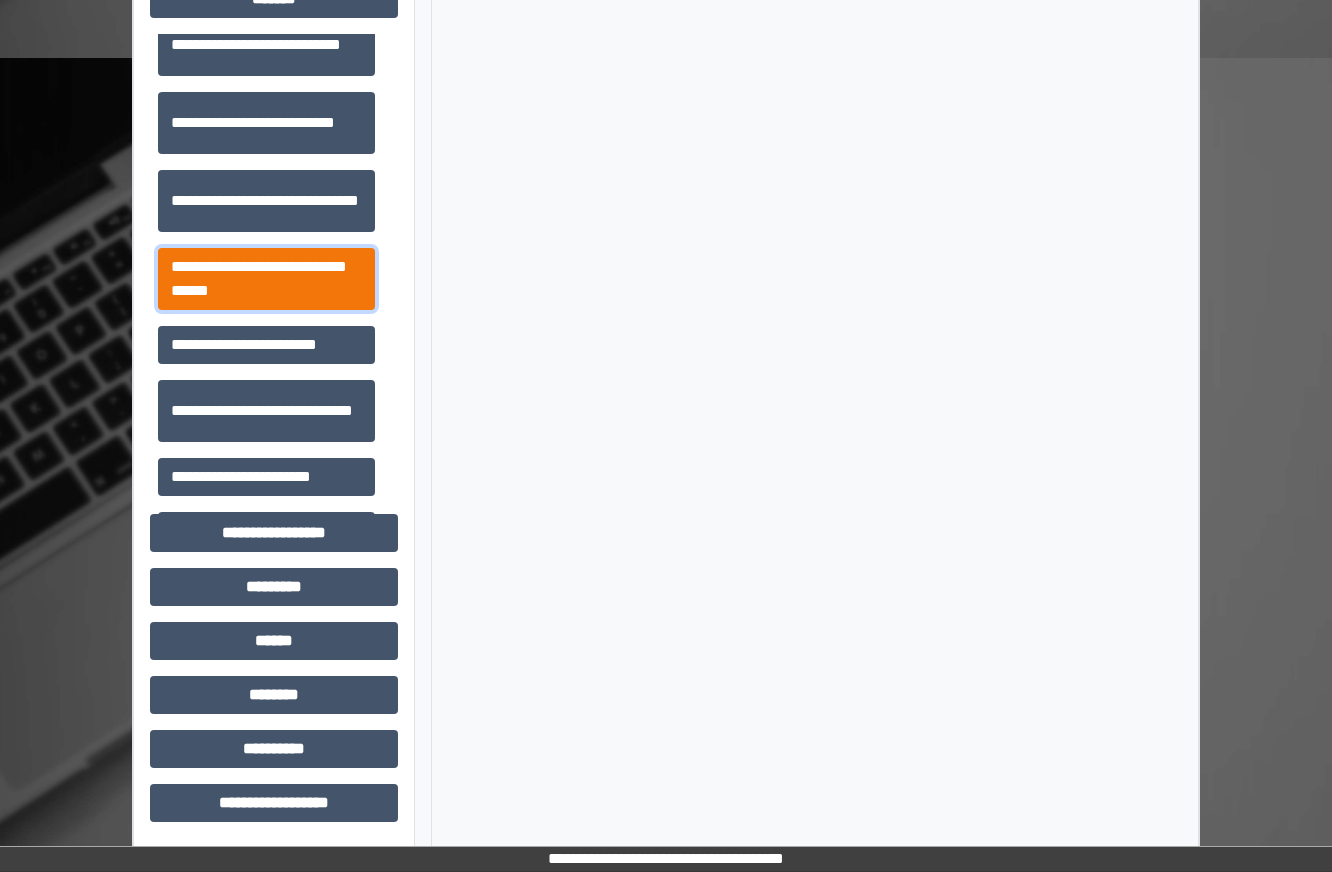 click on "**********" at bounding box center (266, 279) 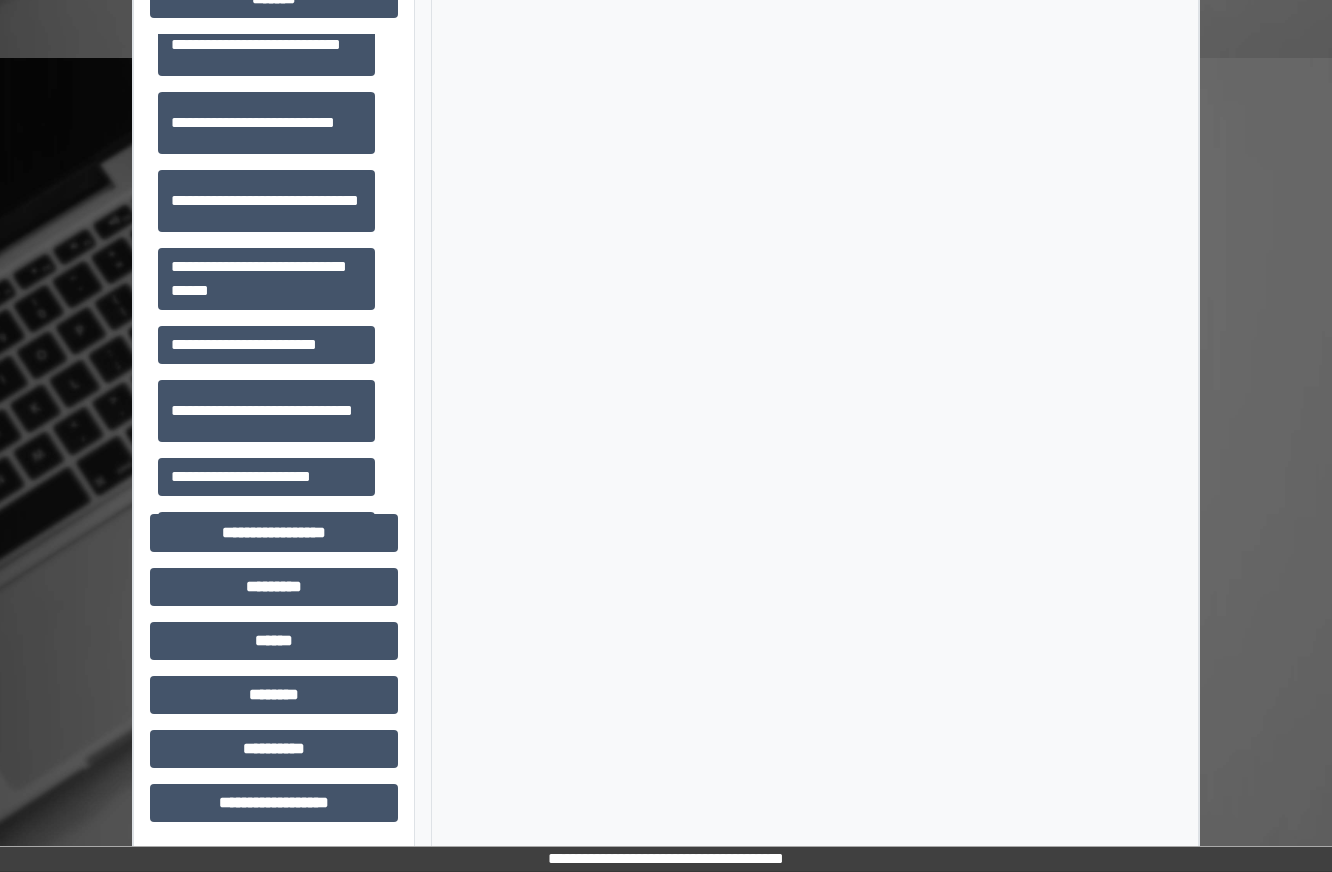 click on "**********" at bounding box center [815, -155] 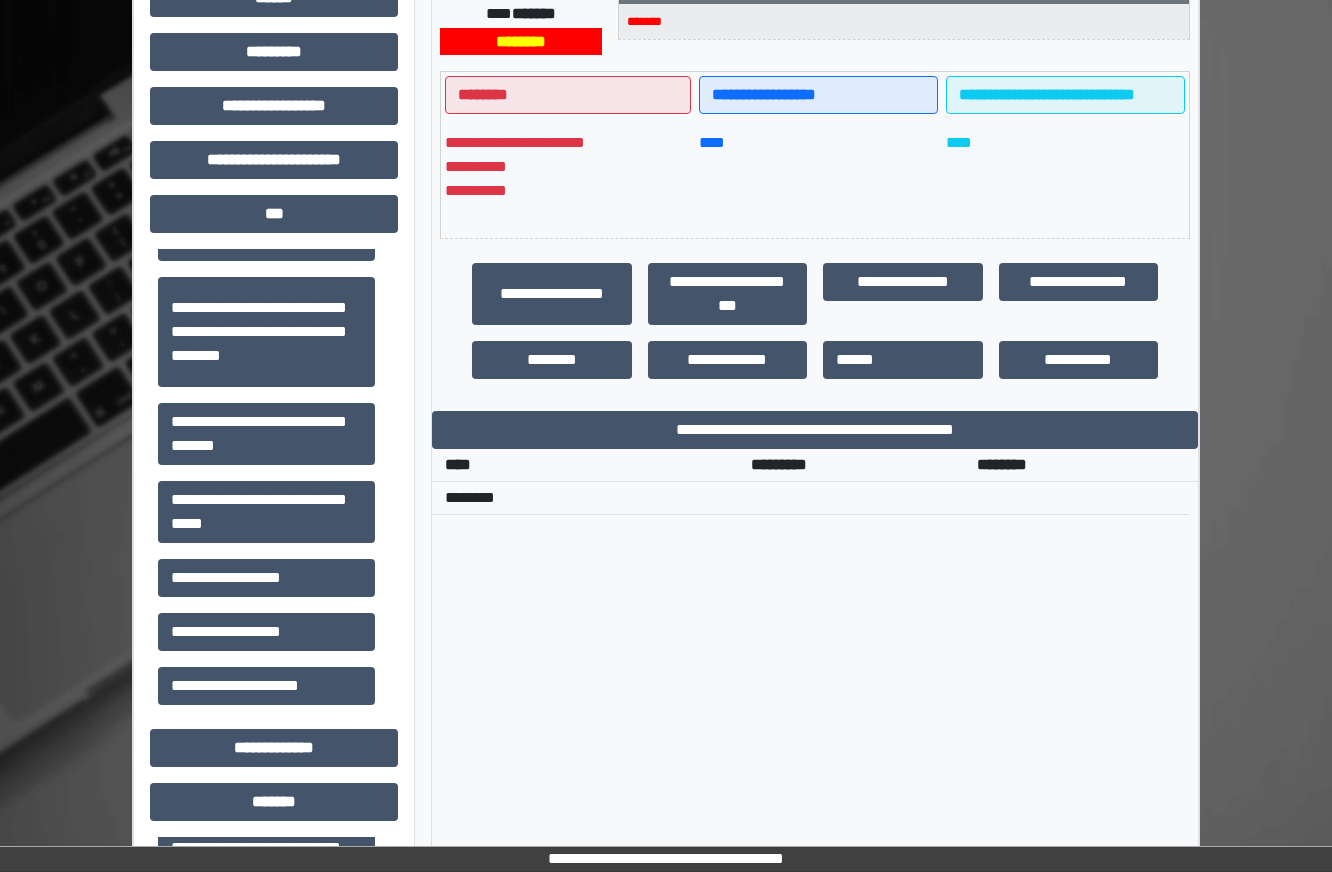 scroll, scrollTop: 886, scrollLeft: 0, axis: vertical 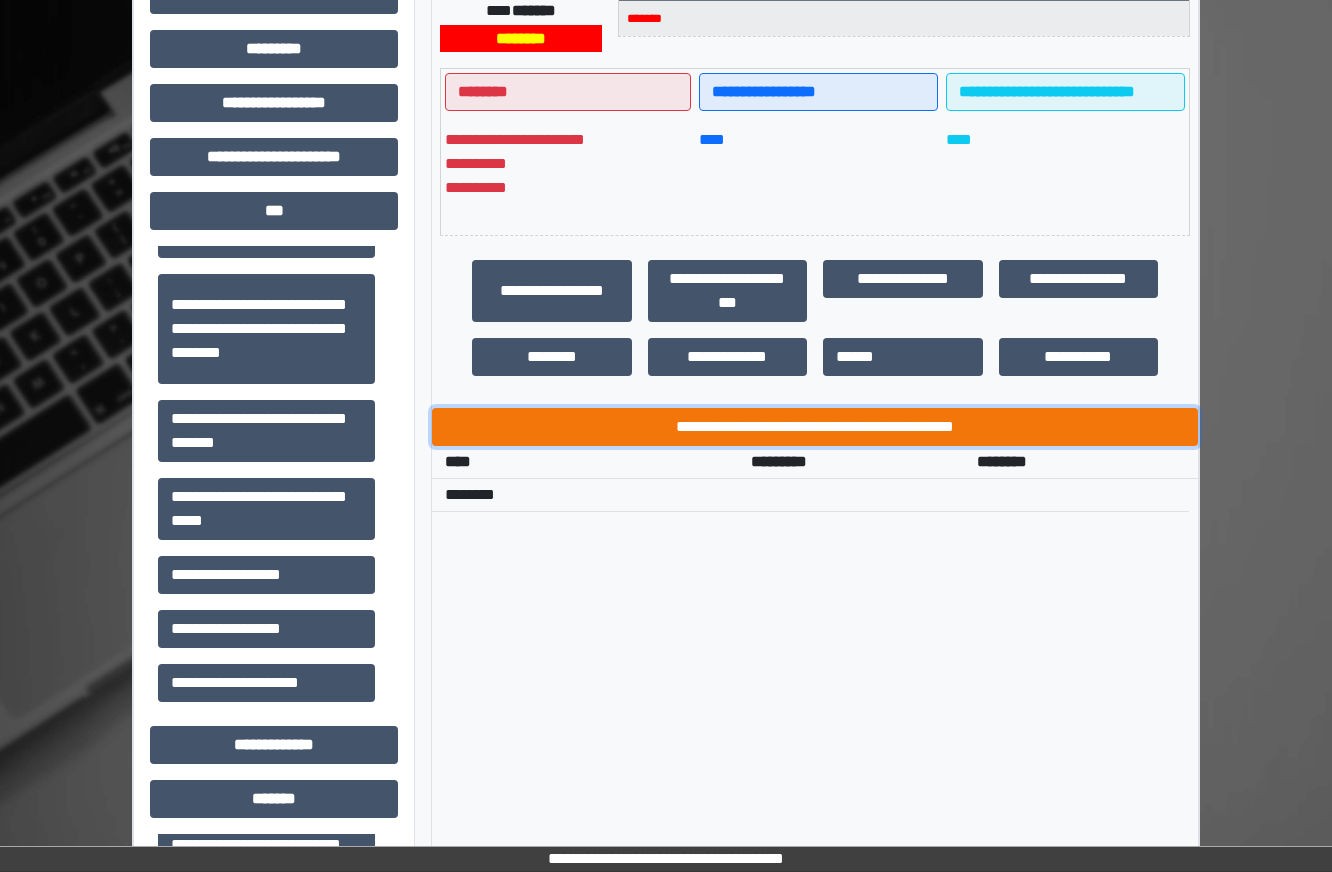 click on "**********" at bounding box center (815, 427) 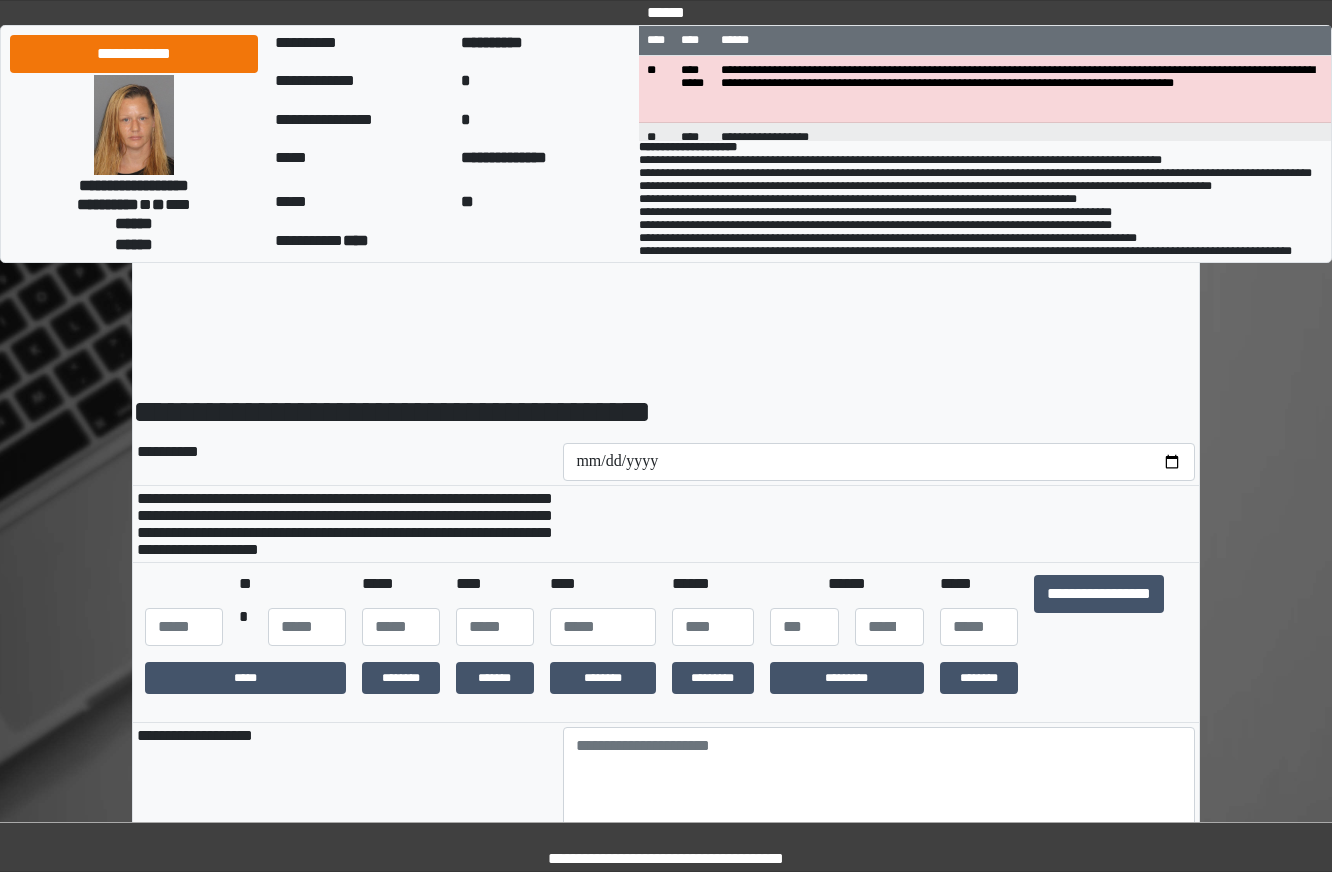 scroll, scrollTop: 0, scrollLeft: 0, axis: both 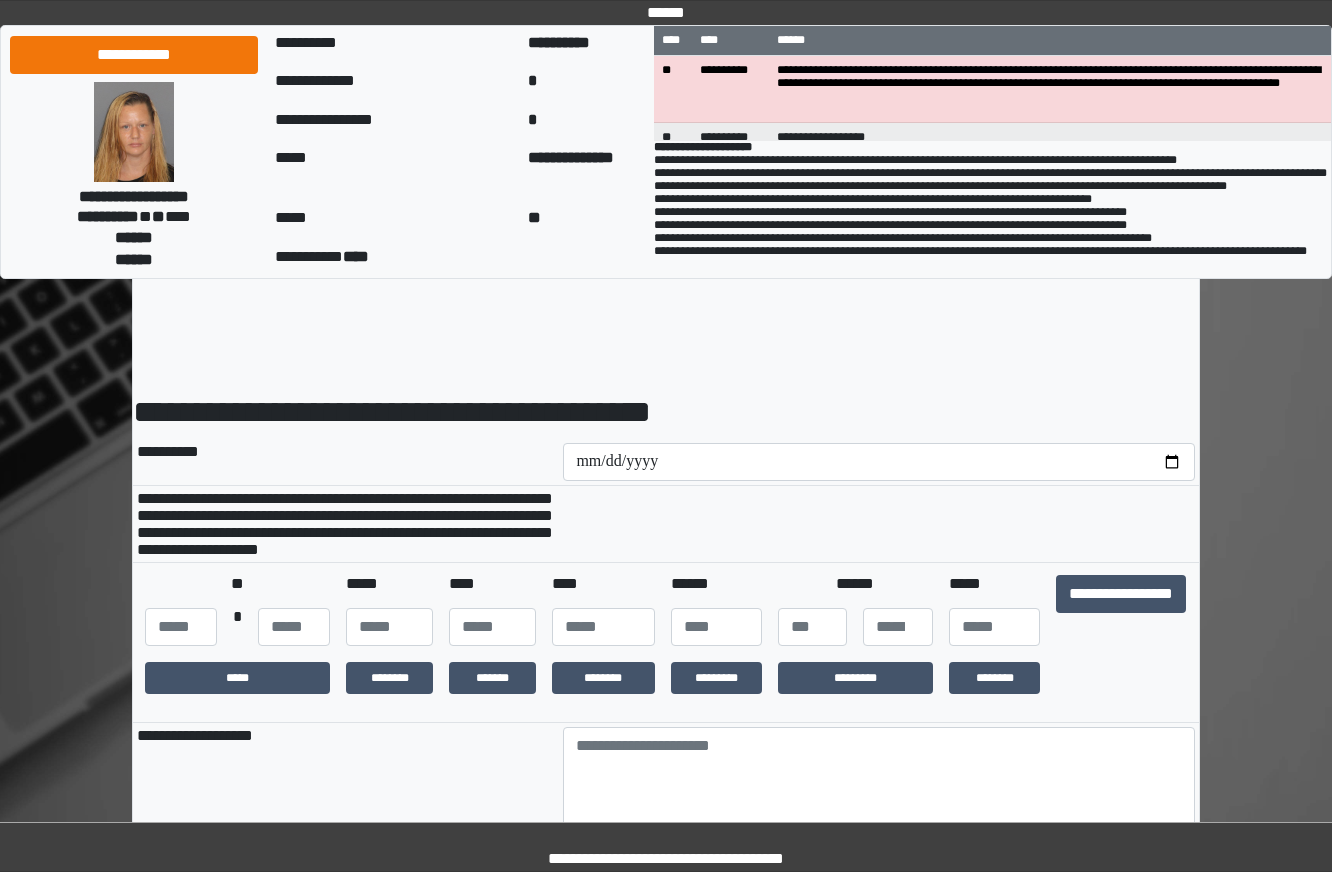 click on "********" at bounding box center (603, 678) 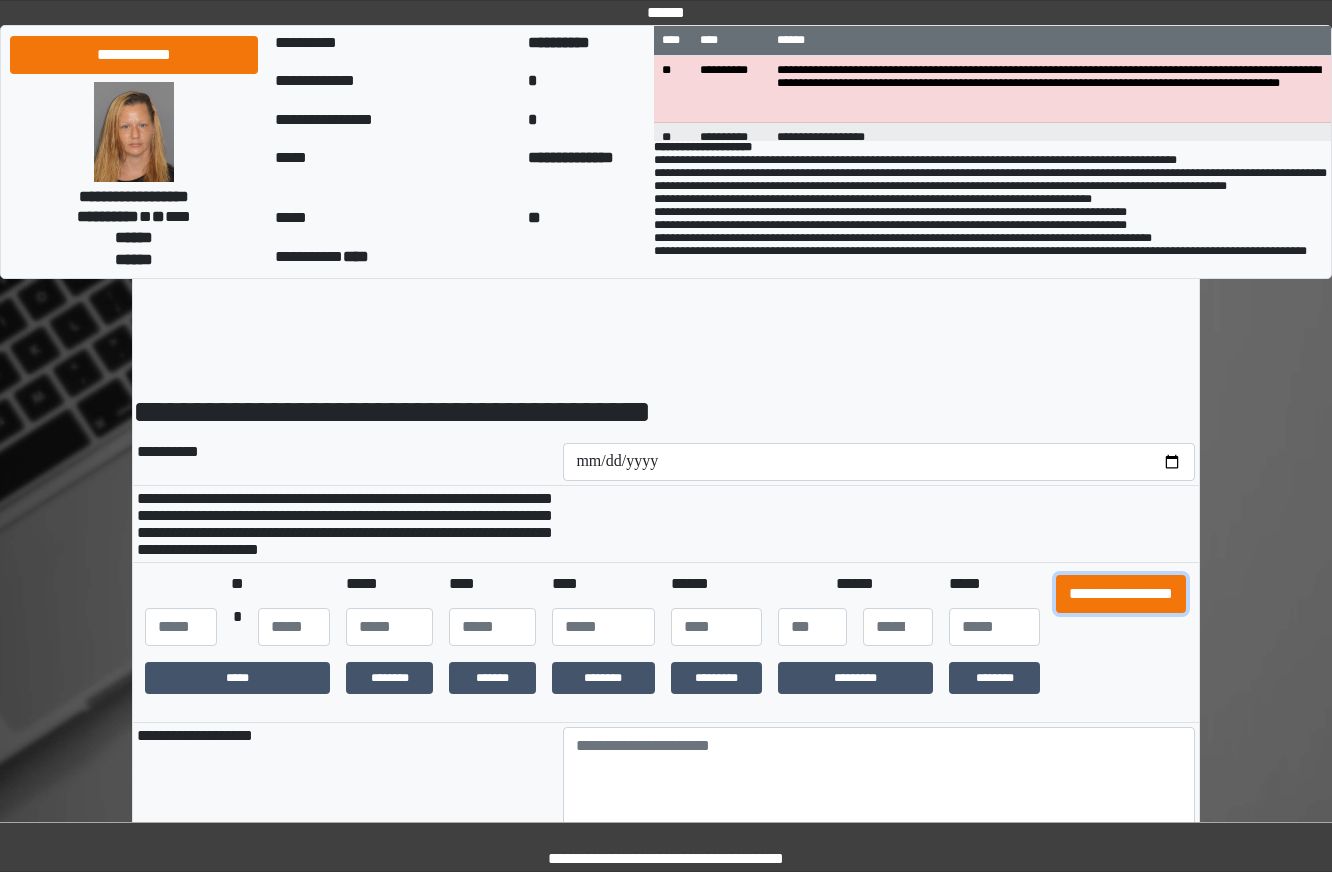 click on "**********" at bounding box center [1121, 594] 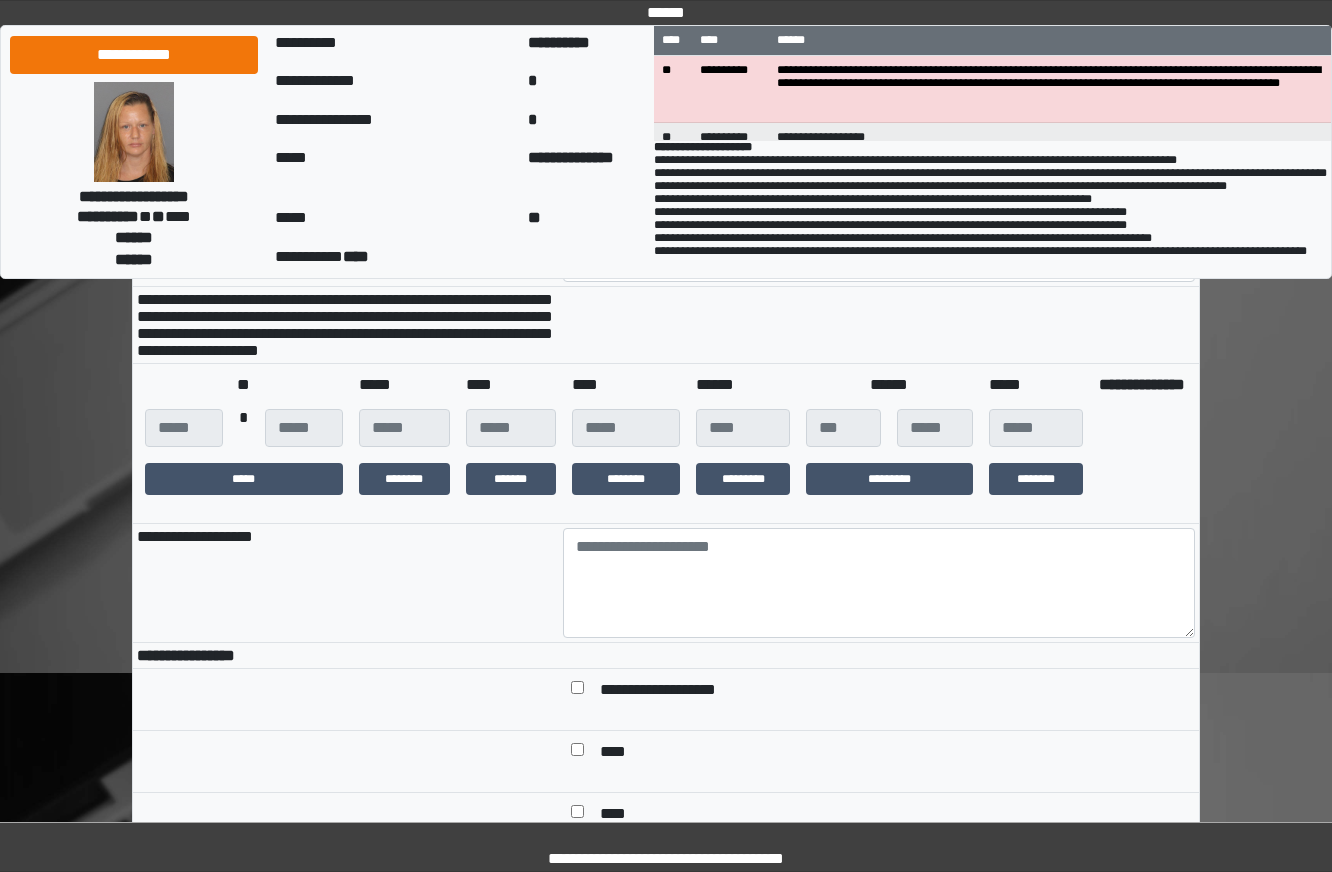 scroll, scrollTop: 200, scrollLeft: 0, axis: vertical 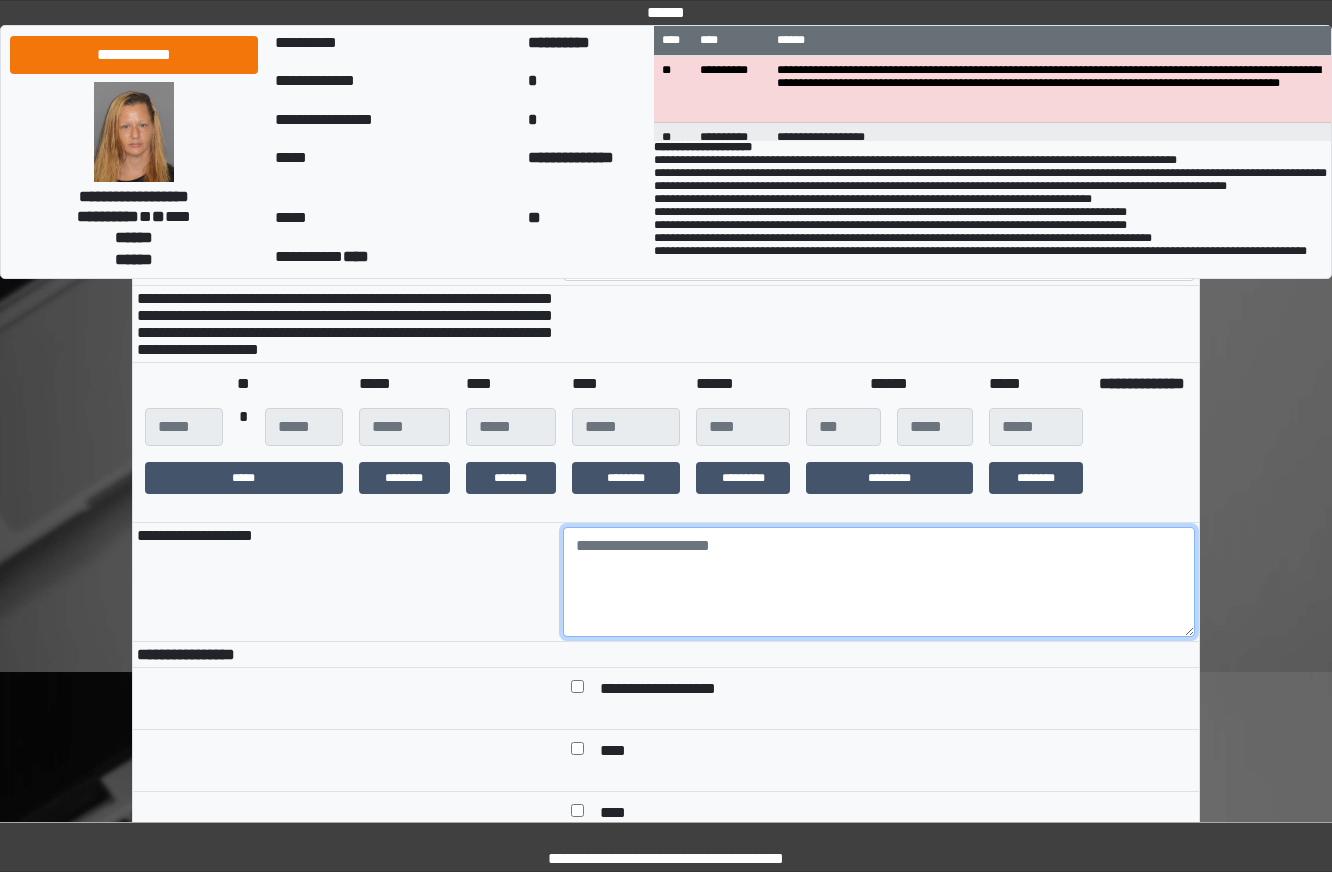 click at bounding box center (879, 582) 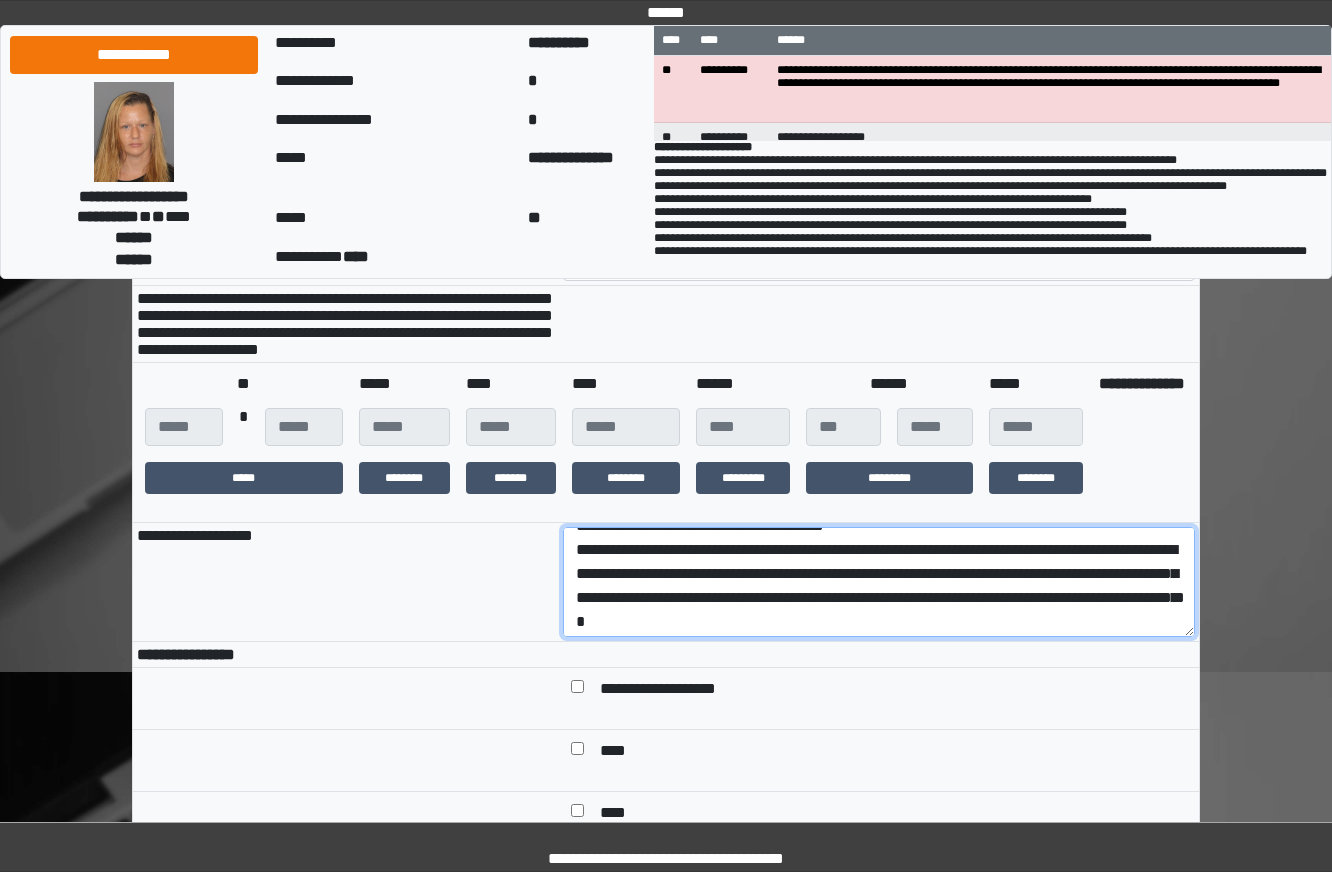 scroll, scrollTop: 0, scrollLeft: 0, axis: both 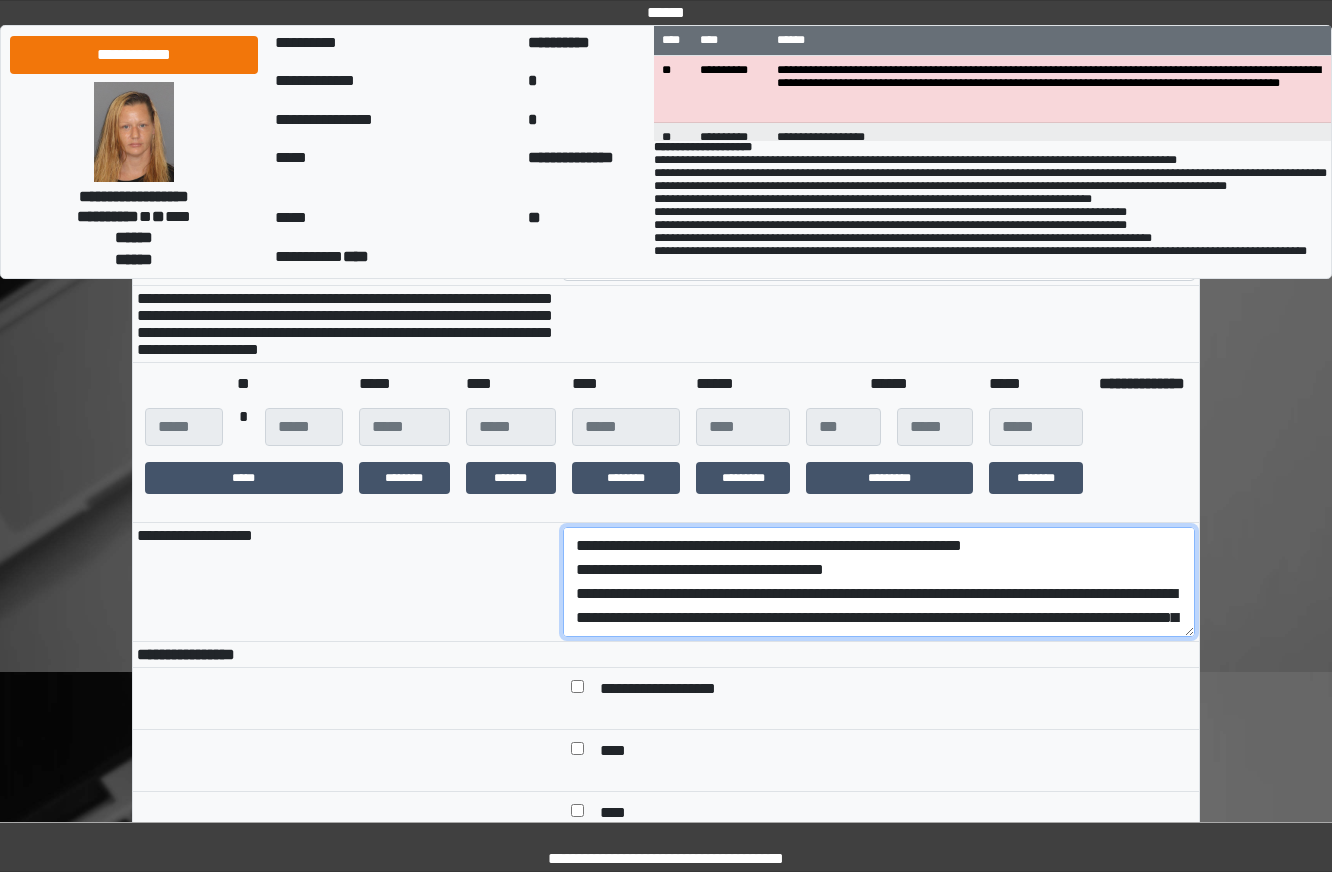 drag, startPoint x: 817, startPoint y: 645, endPoint x: 362, endPoint y: 617, distance: 455.86072 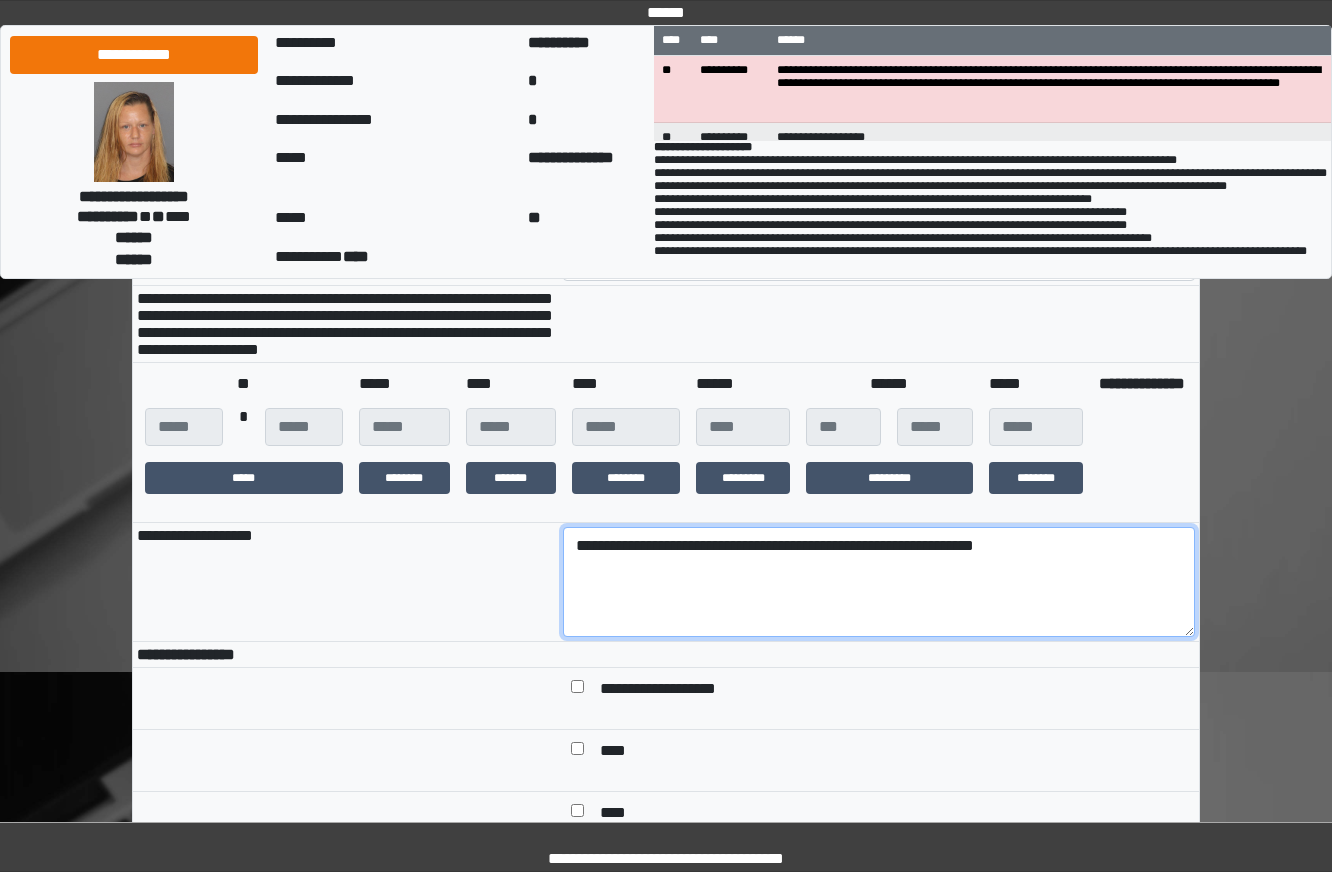 scroll, scrollTop: 600, scrollLeft: 0, axis: vertical 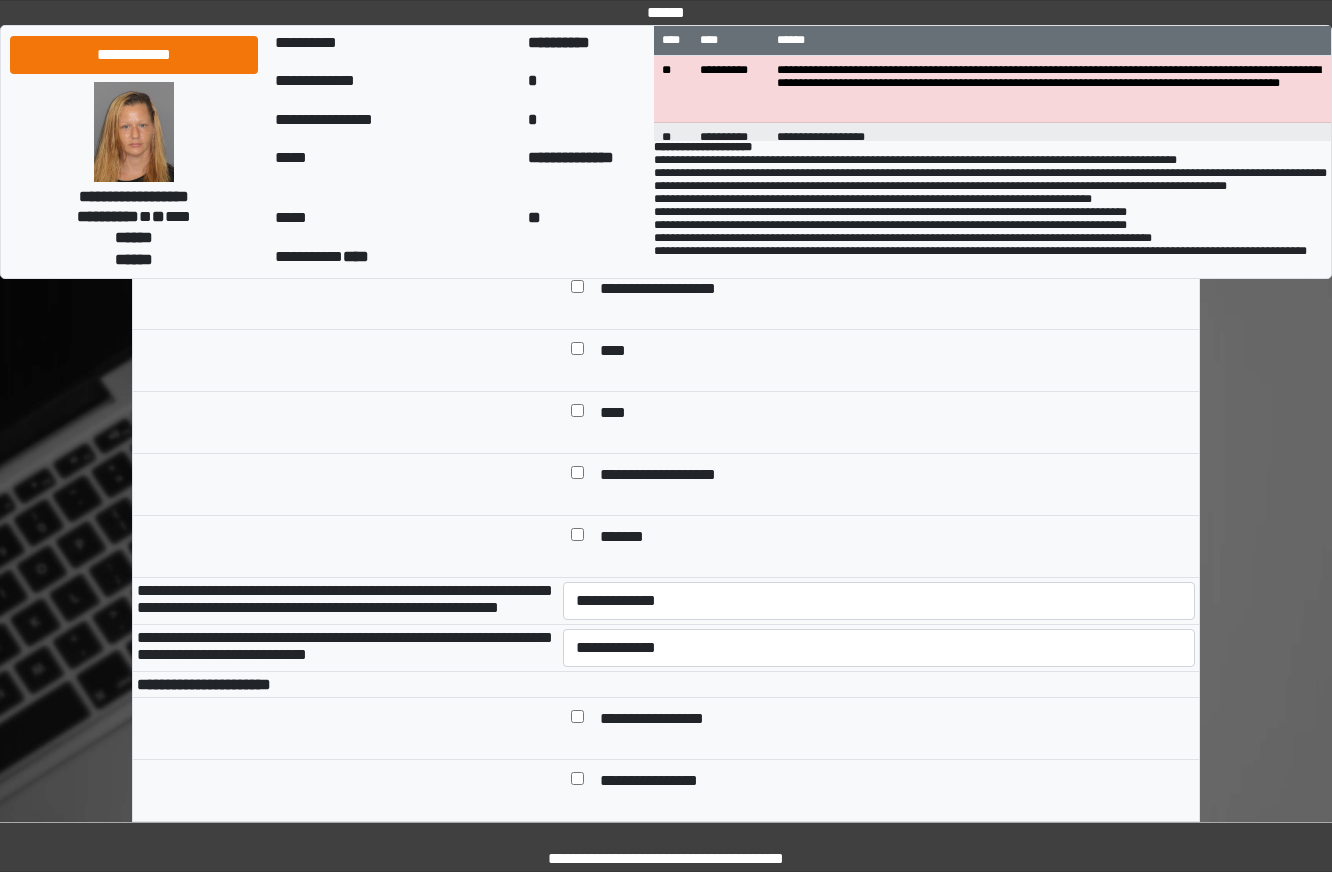 type on "**********" 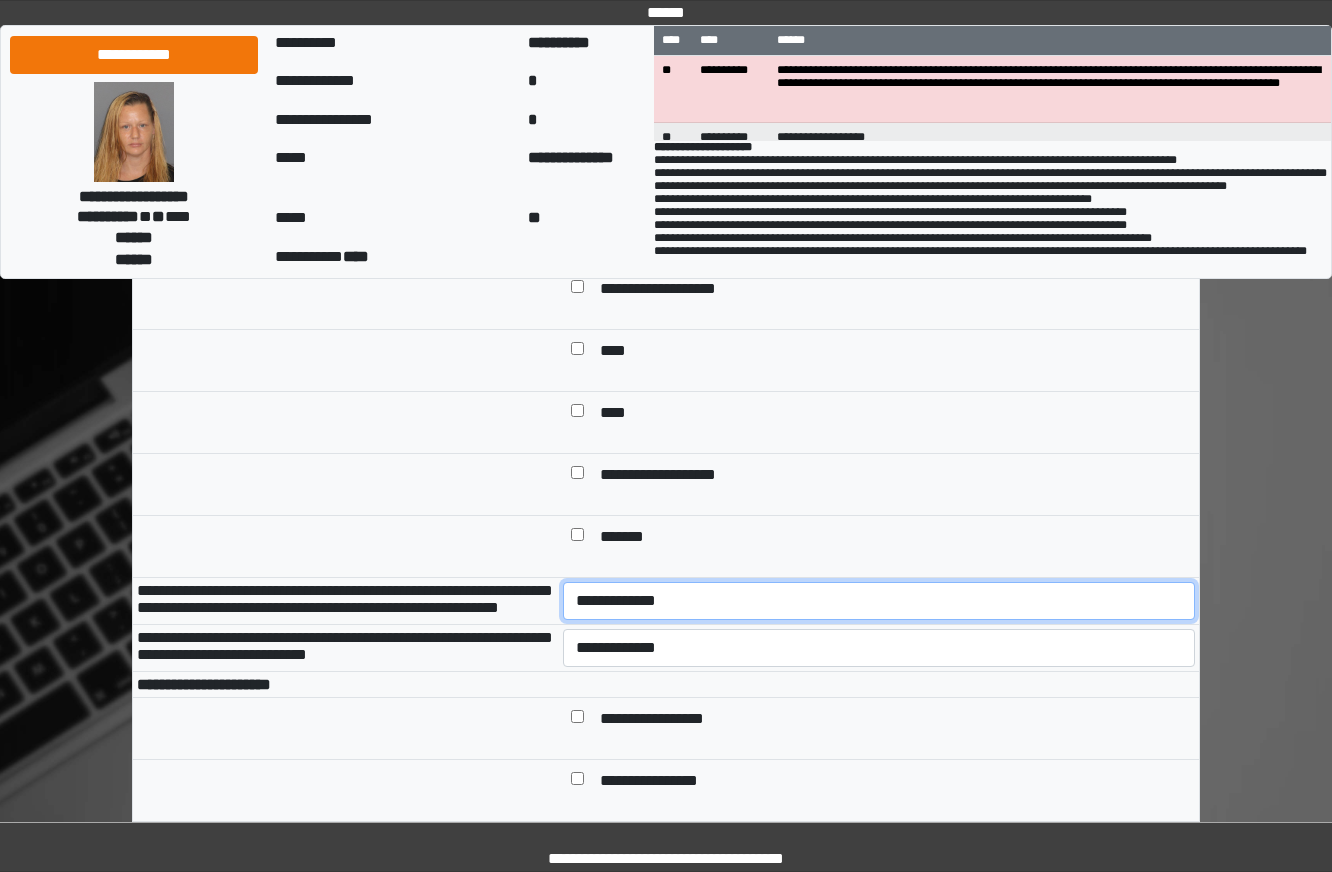 click on "**********" at bounding box center [879, 601] 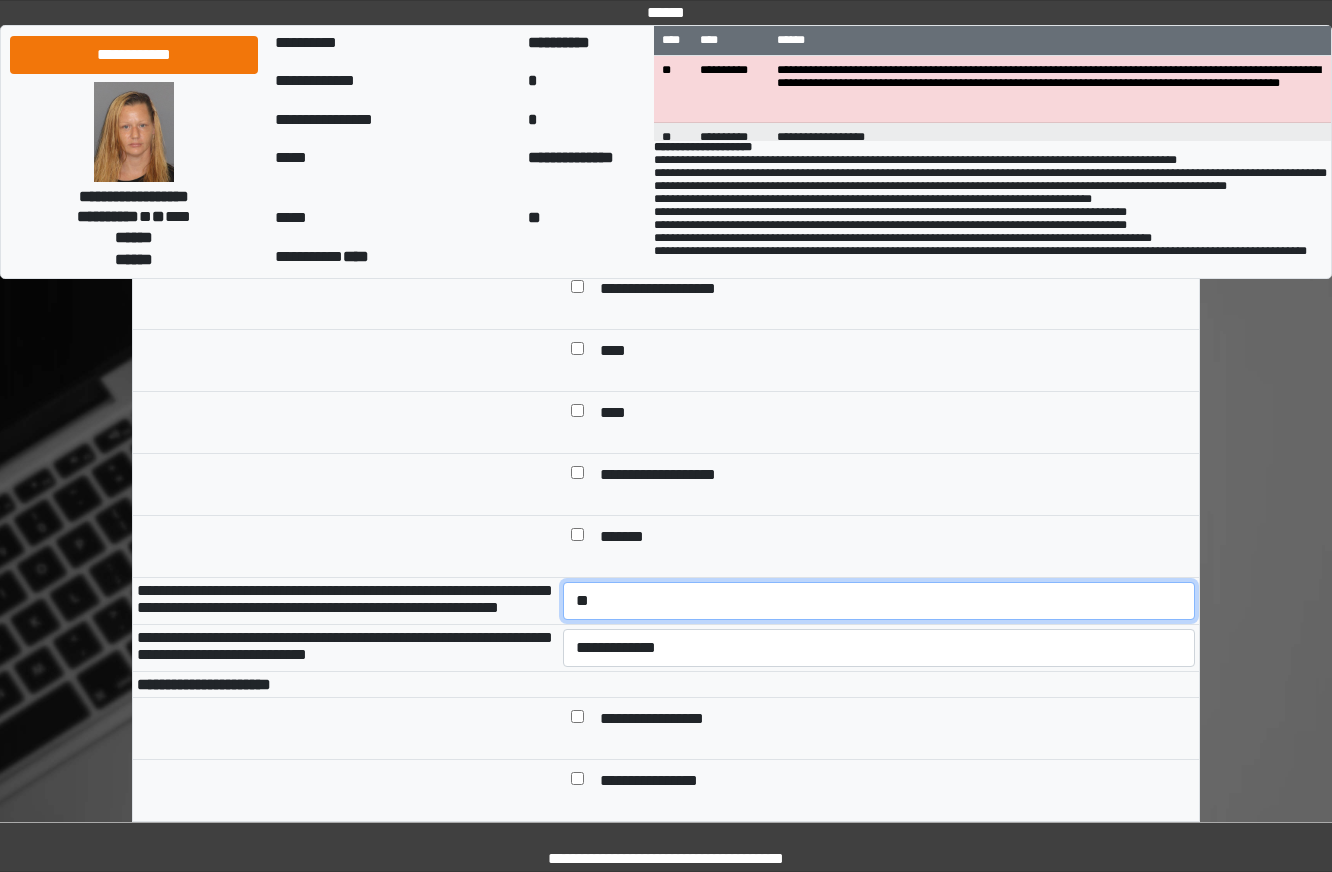 click on "**********" at bounding box center [879, 601] 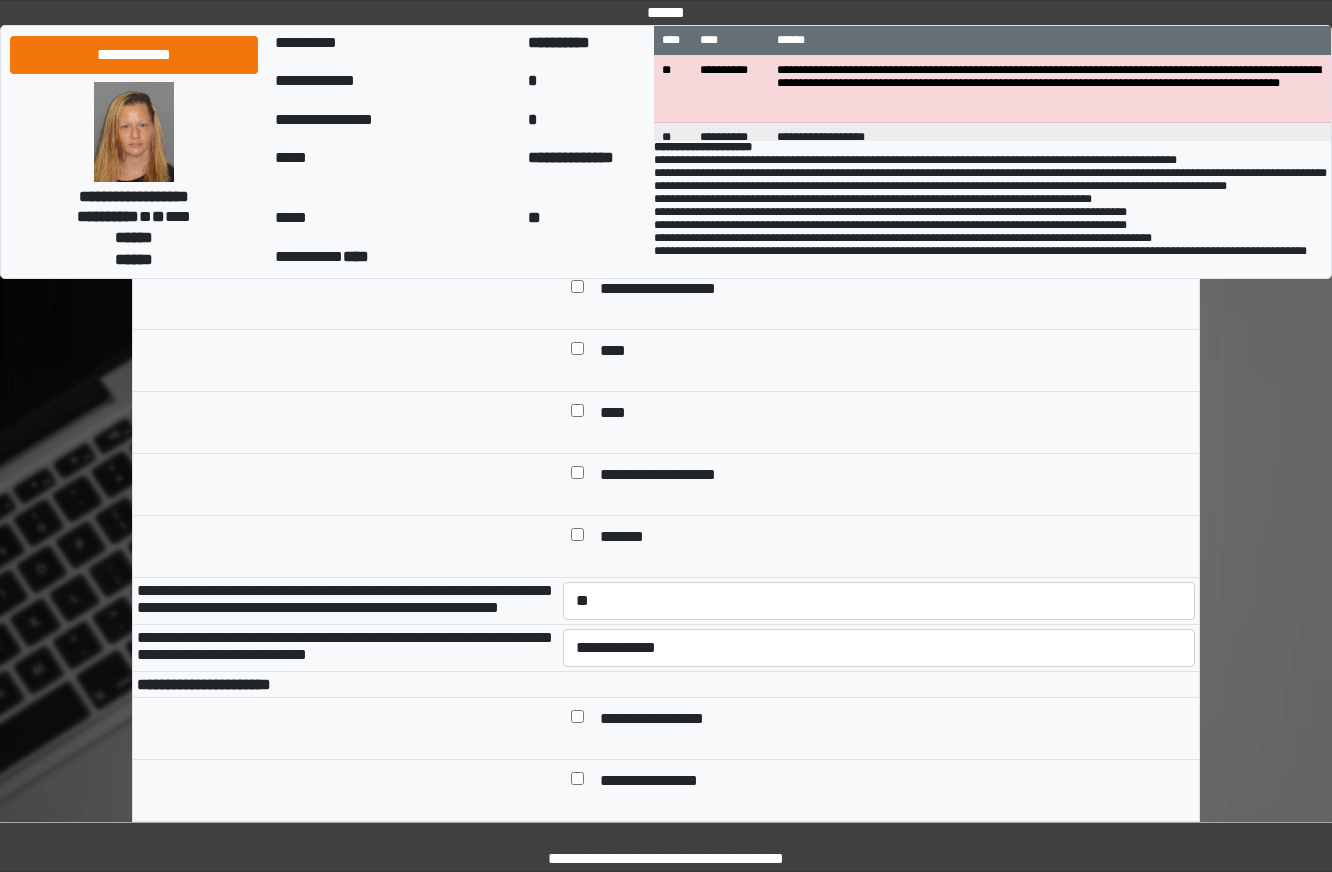 click on "**********" at bounding box center (879, 648) 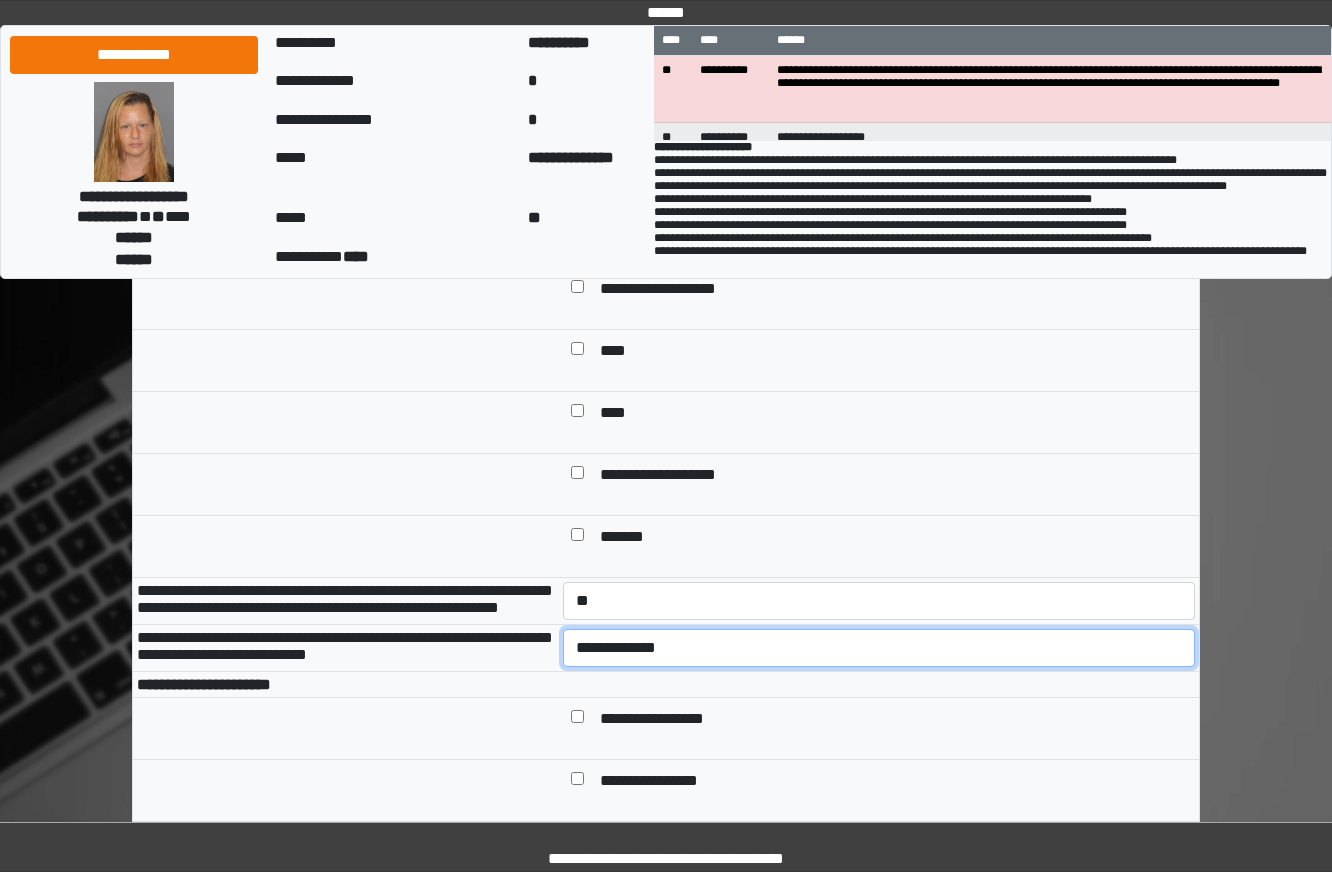 click on "**********" at bounding box center (879, 648) 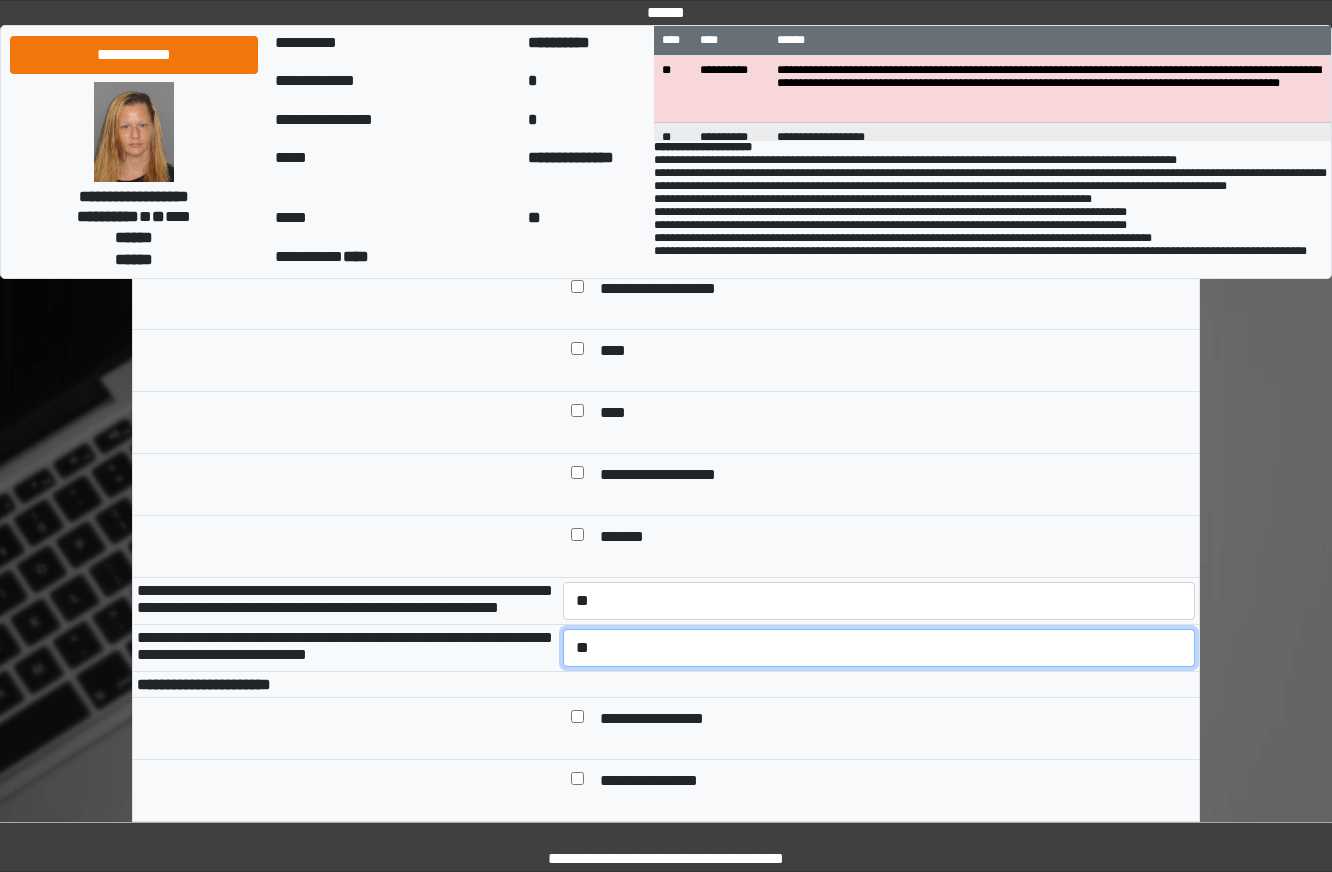 click on "**********" at bounding box center [879, 648] 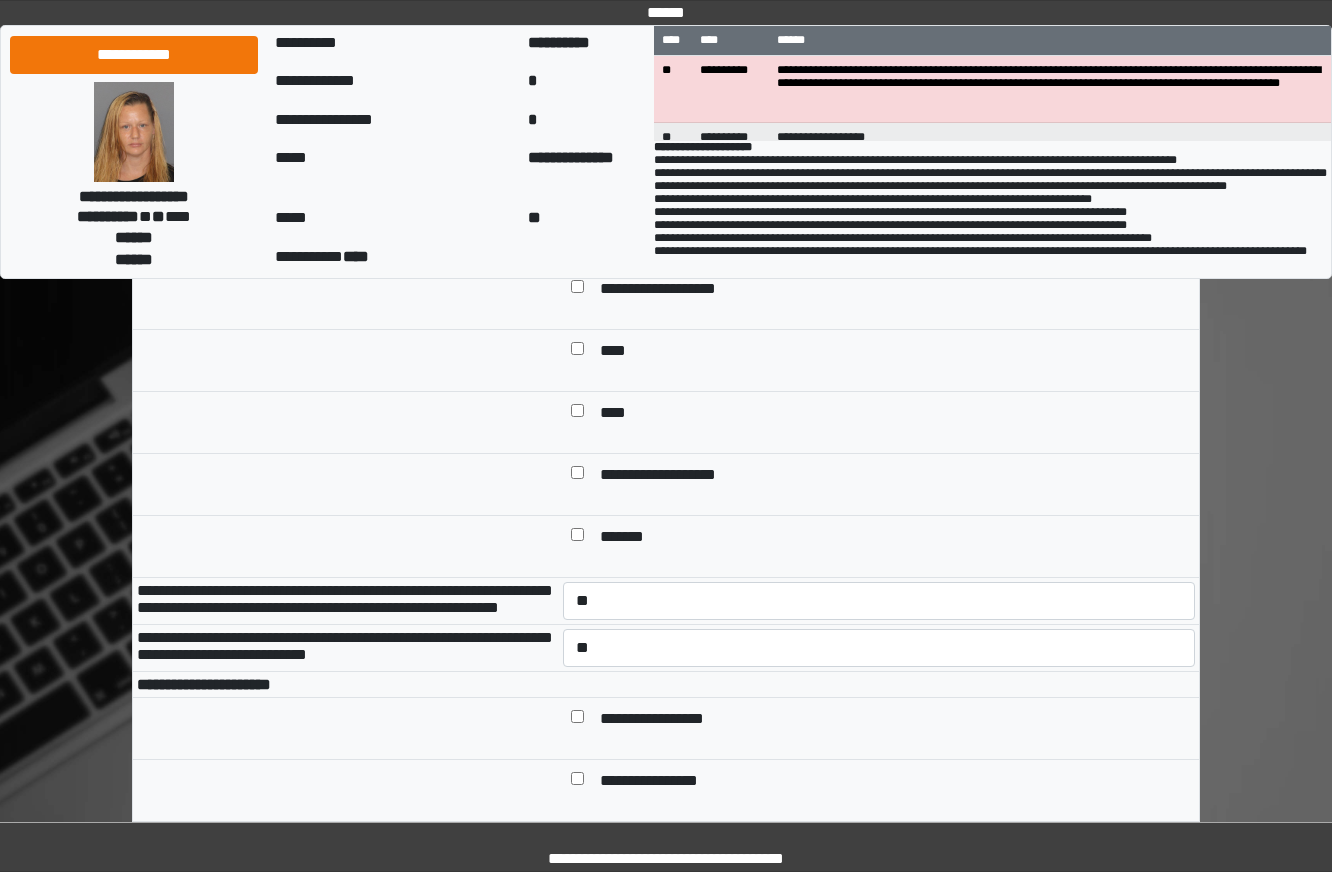 click on "*******" at bounding box center (879, 547) 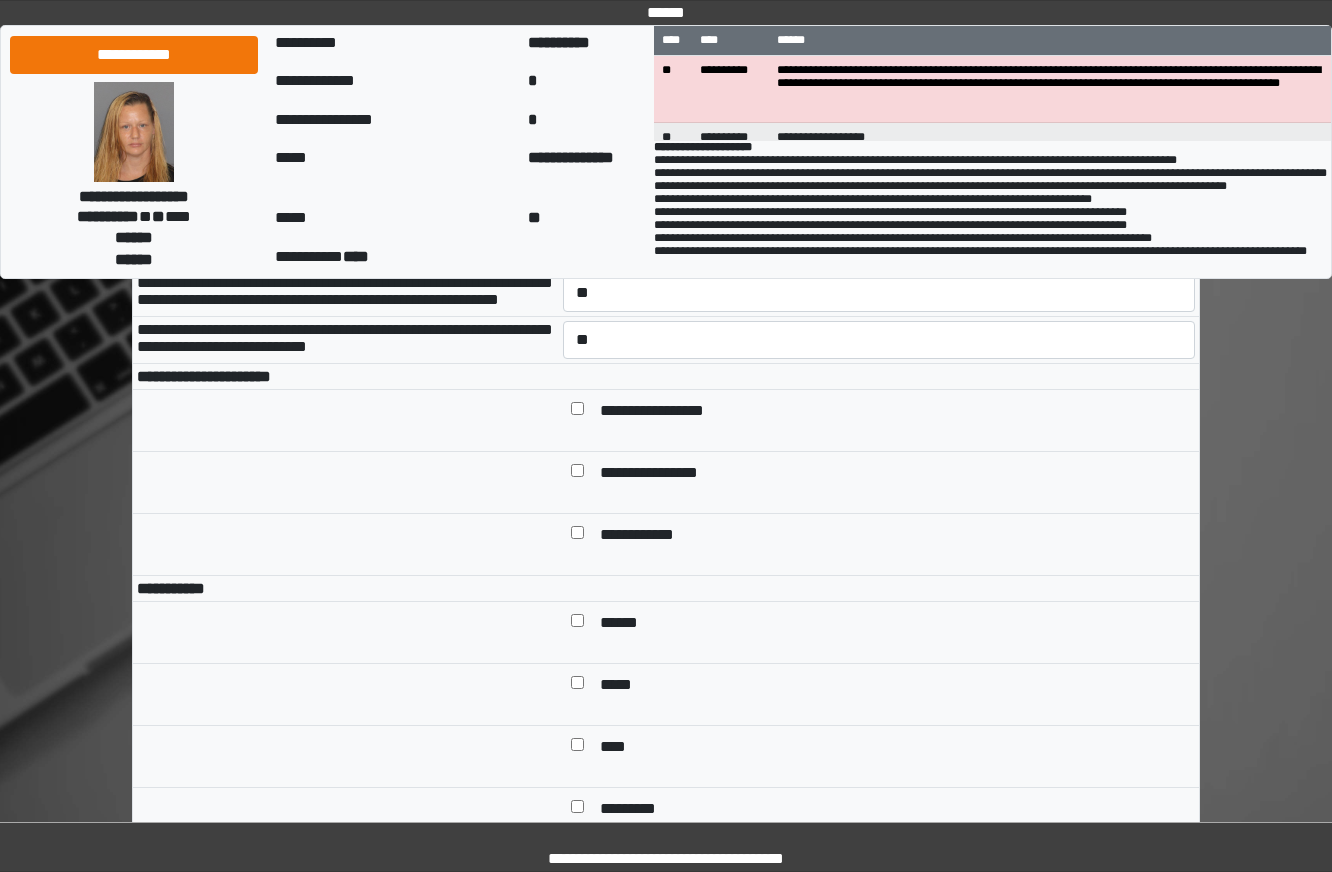 scroll, scrollTop: 900, scrollLeft: 0, axis: vertical 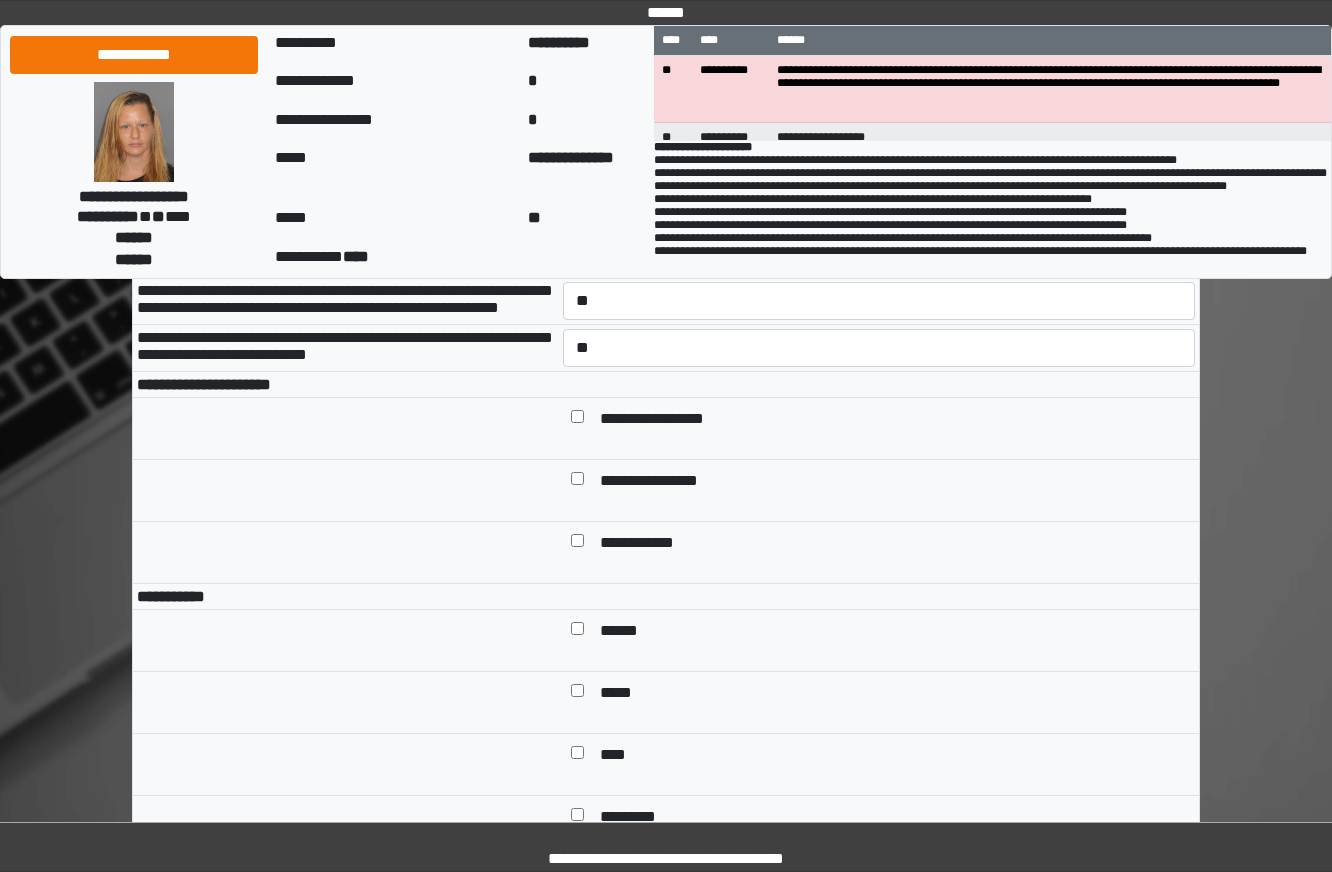 click on "**********" at bounding box center [667, 420] 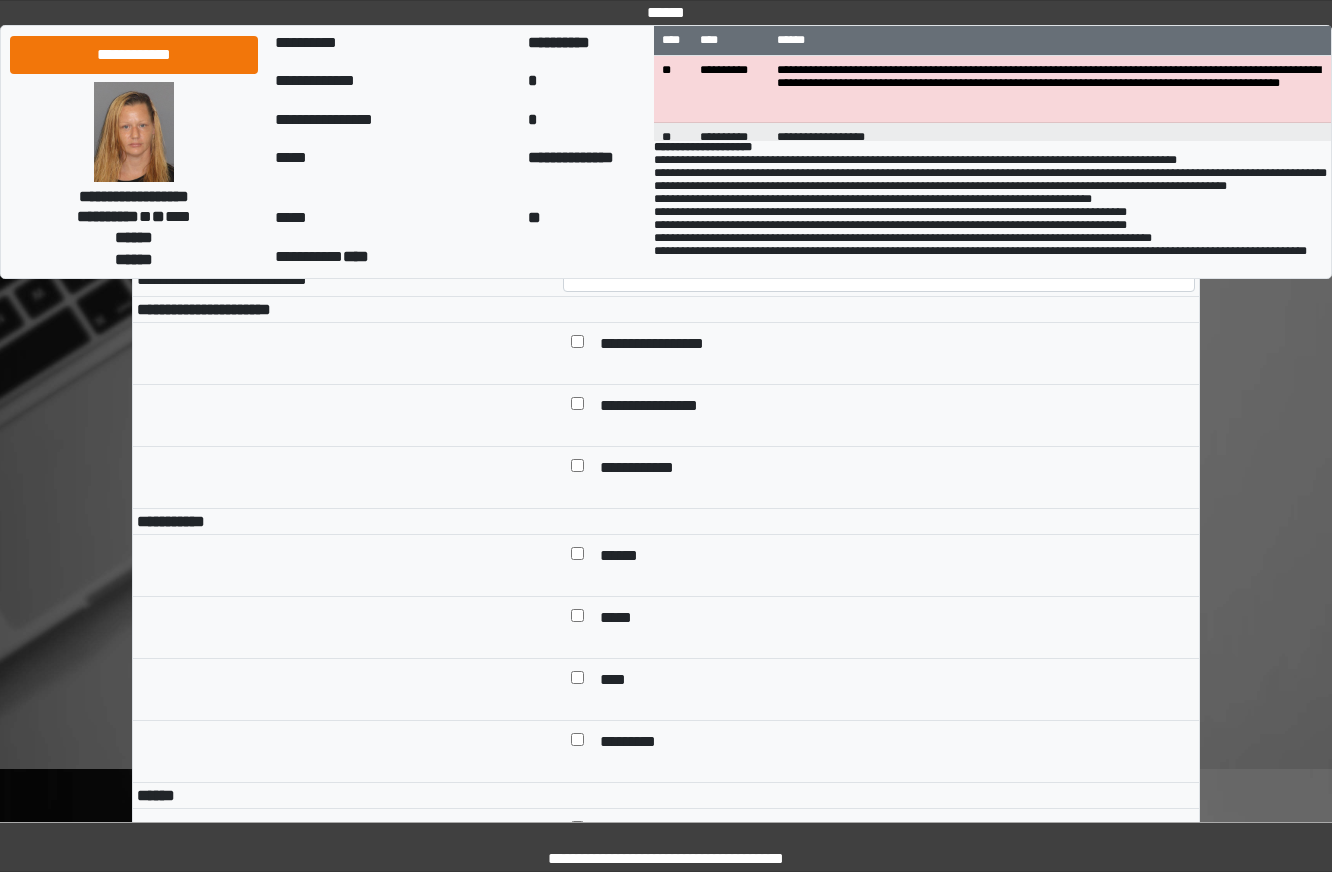 scroll, scrollTop: 1100, scrollLeft: 0, axis: vertical 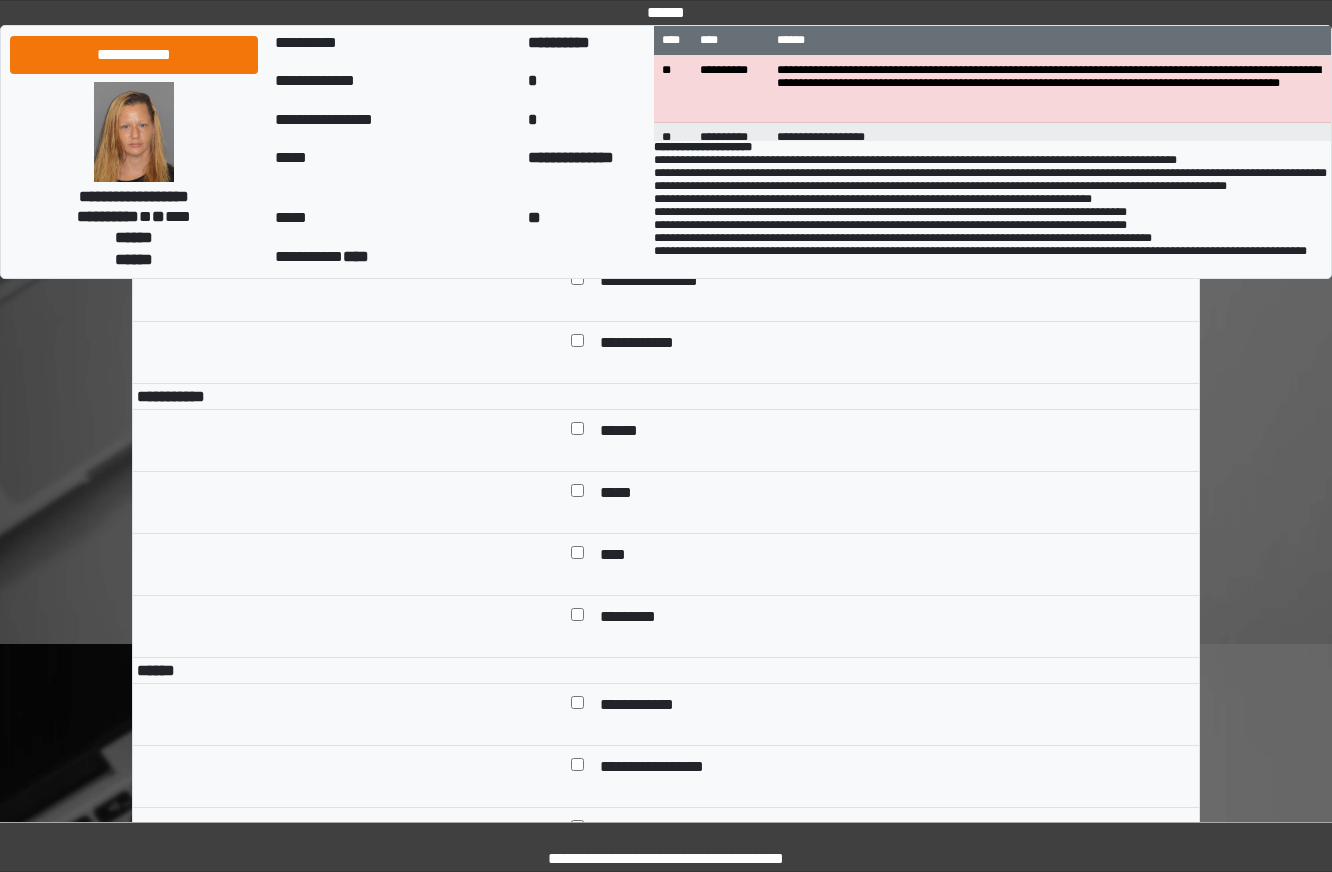 click on "******" at bounding box center (626, 432) 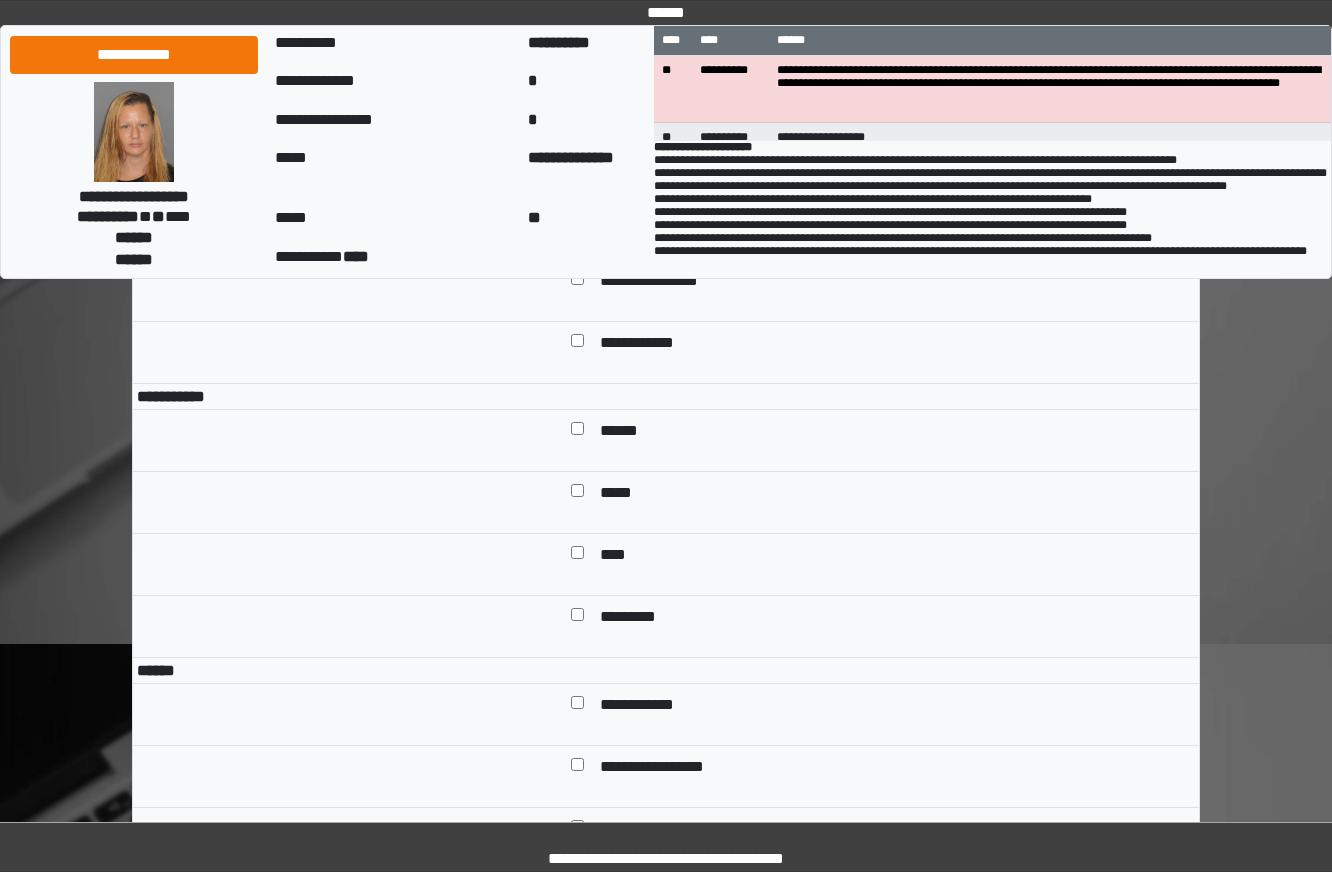 click on "**********" at bounding box center [652, 706] 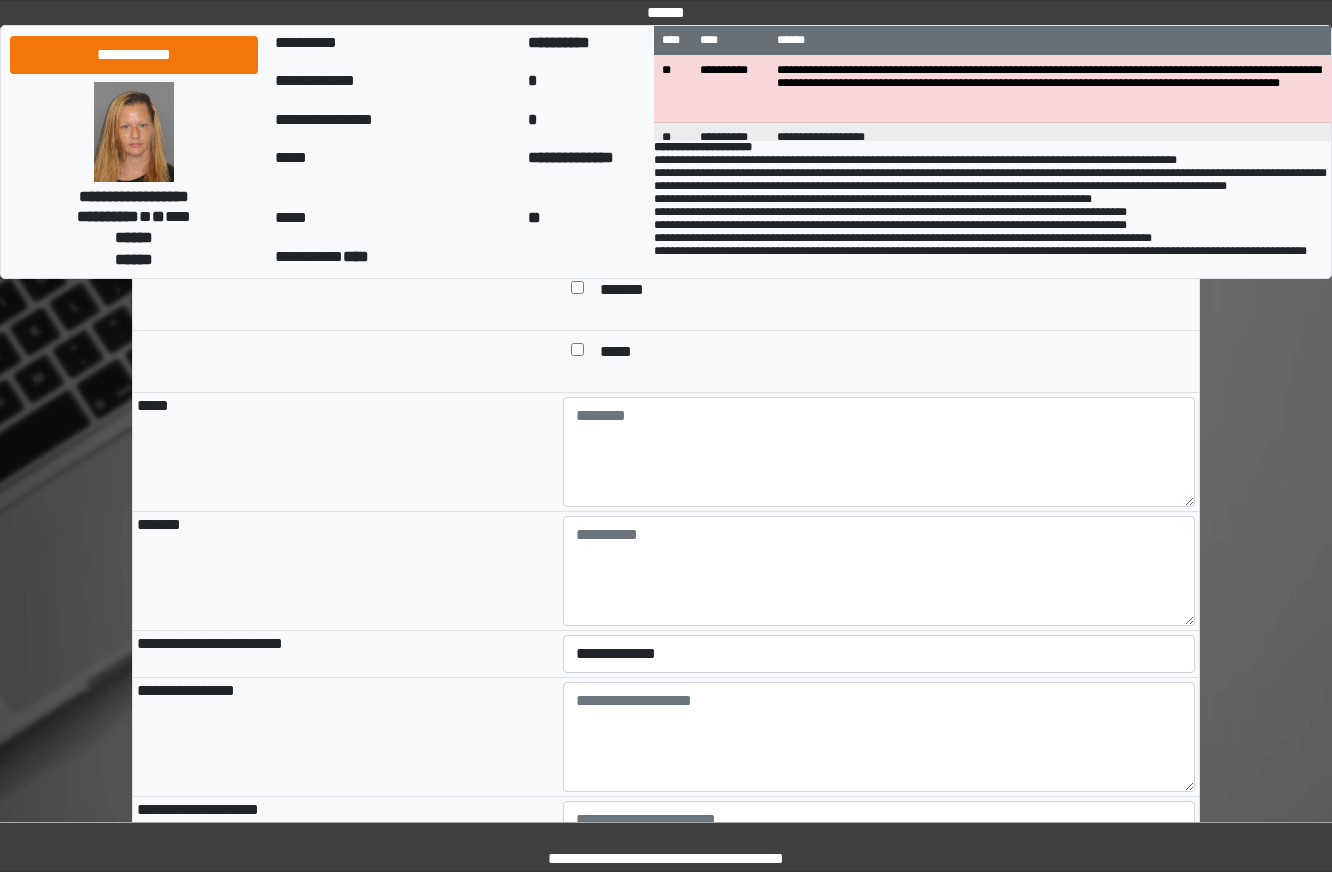 scroll, scrollTop: 1900, scrollLeft: 0, axis: vertical 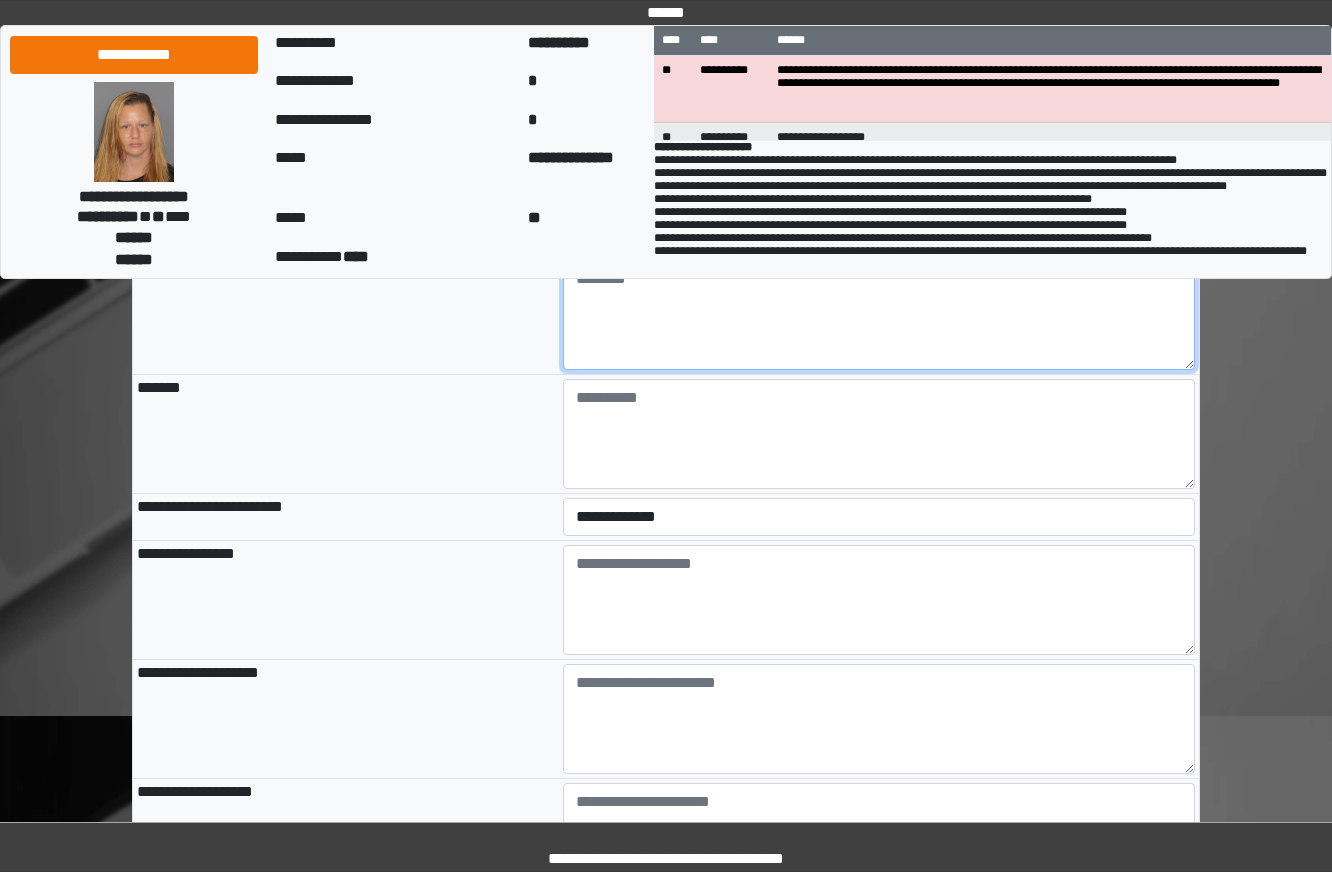 click at bounding box center [879, 315] 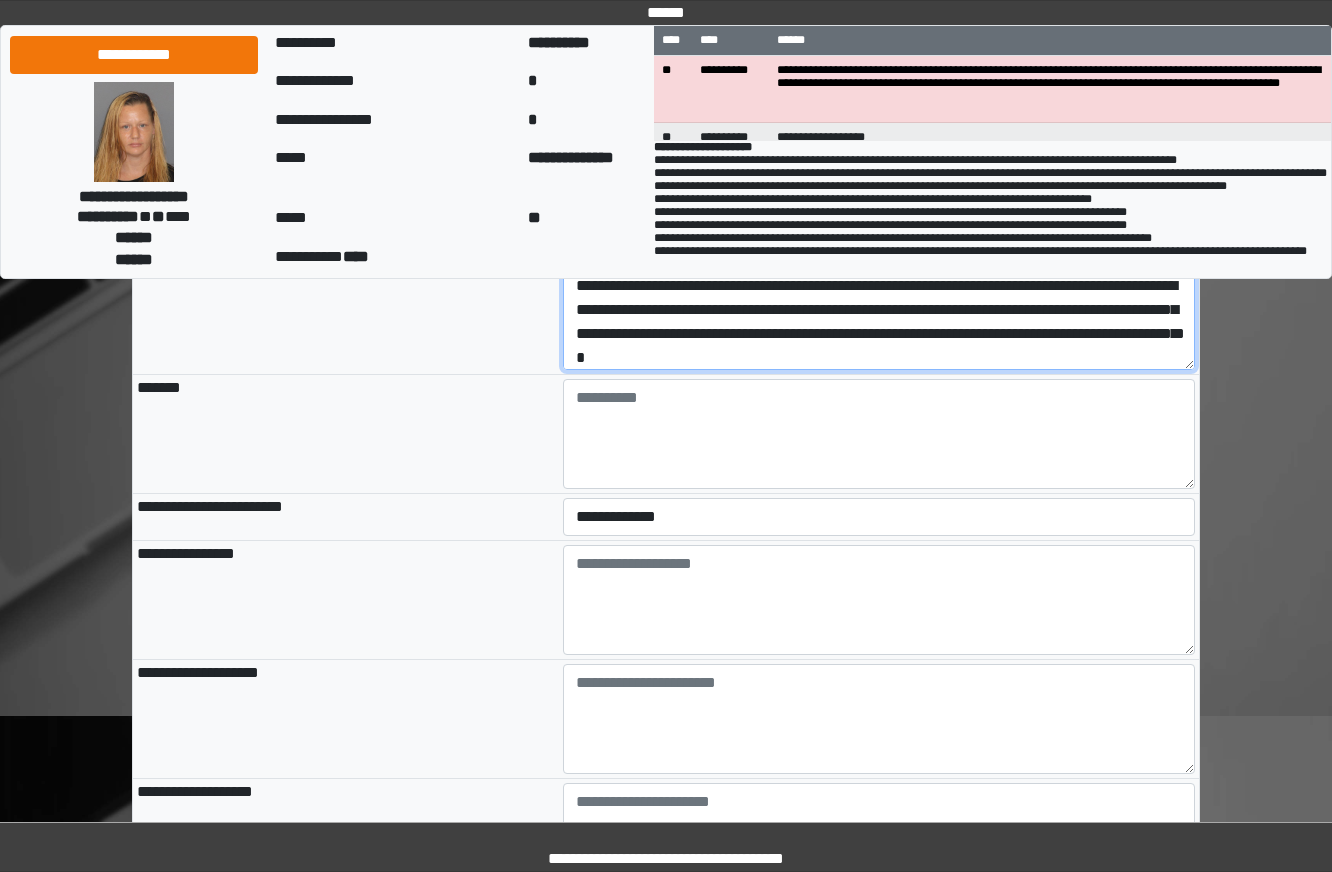 scroll, scrollTop: 0, scrollLeft: 0, axis: both 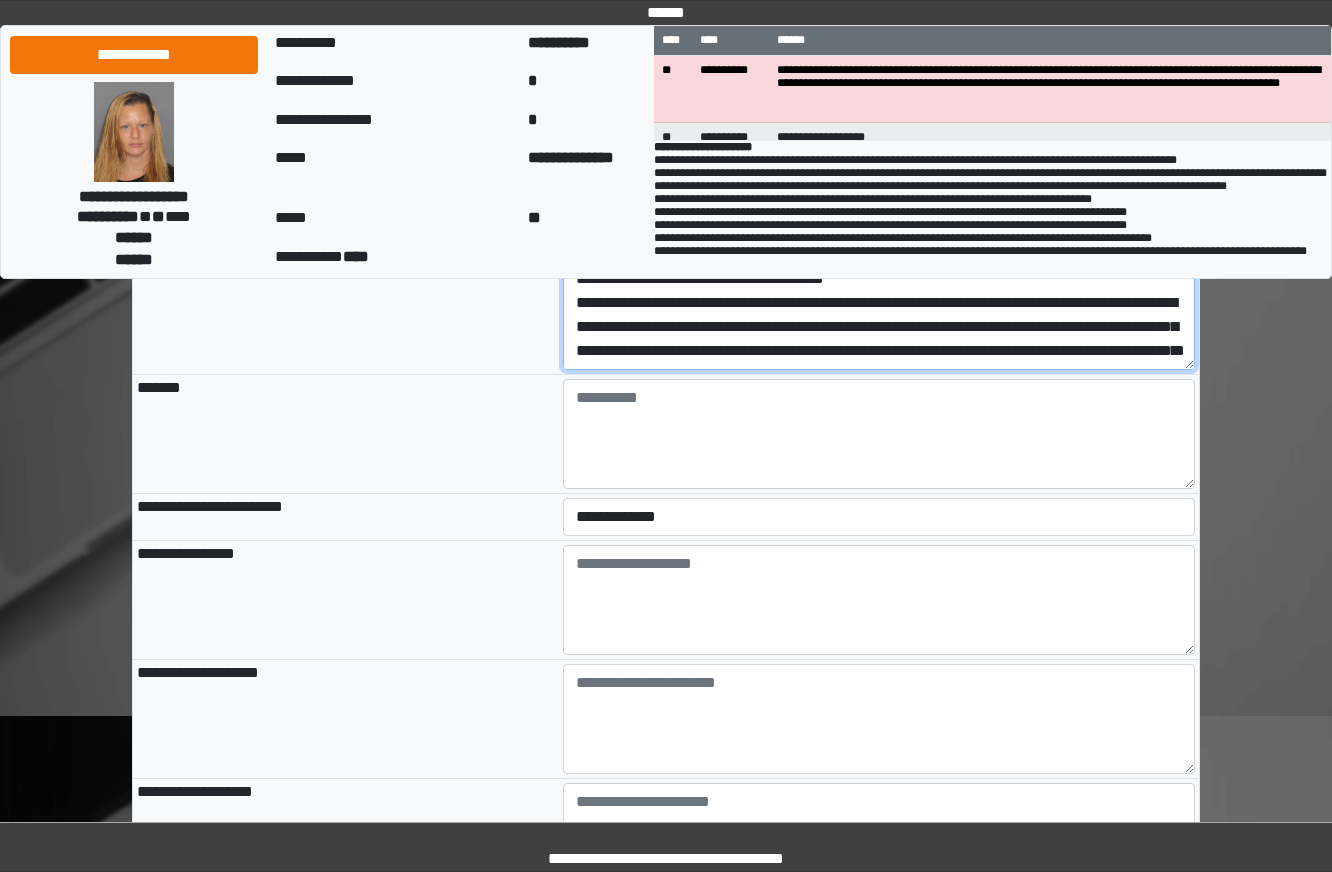 drag, startPoint x: 816, startPoint y: 437, endPoint x: 470, endPoint y: 403, distance: 347.6665 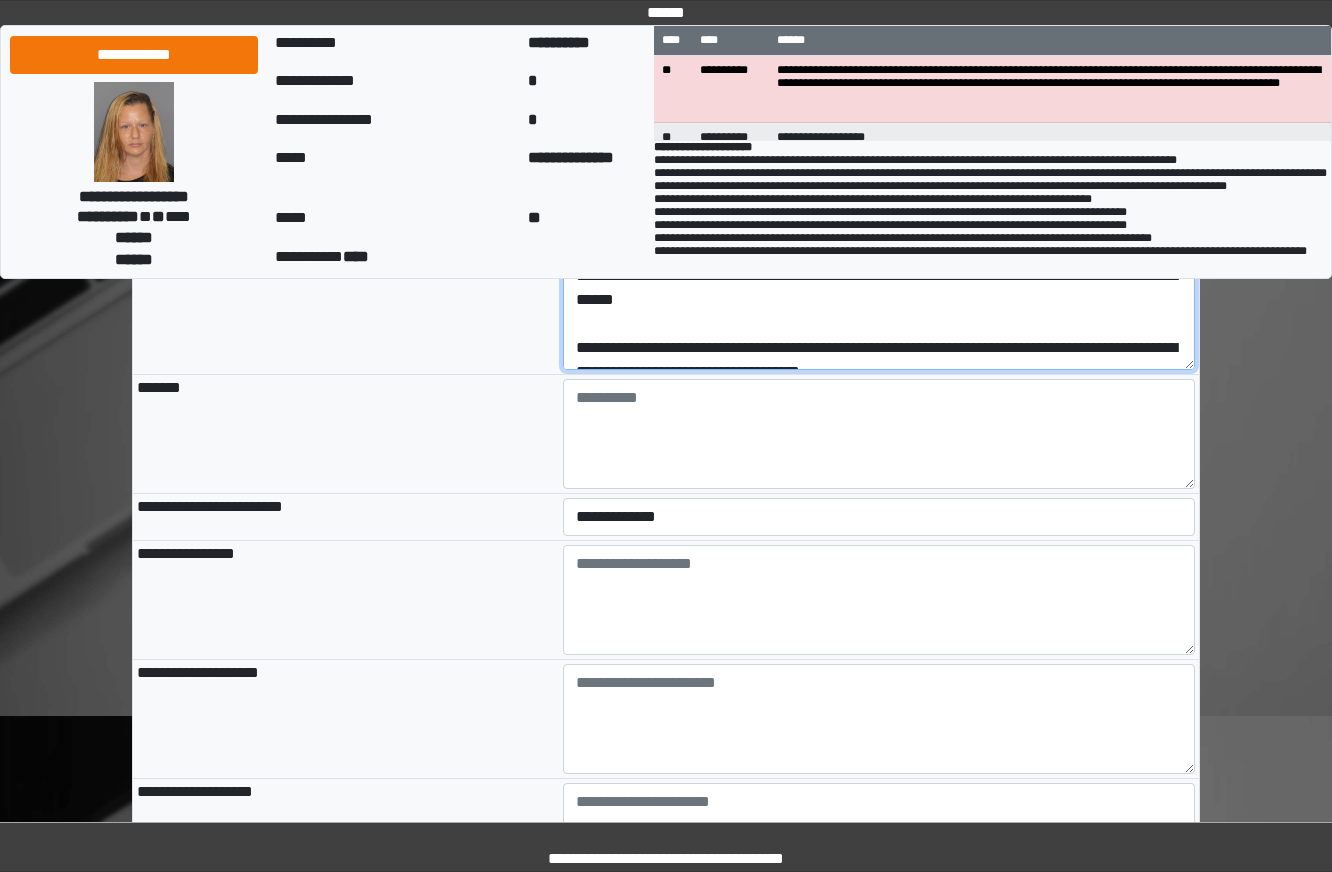 scroll, scrollTop: 288, scrollLeft: 0, axis: vertical 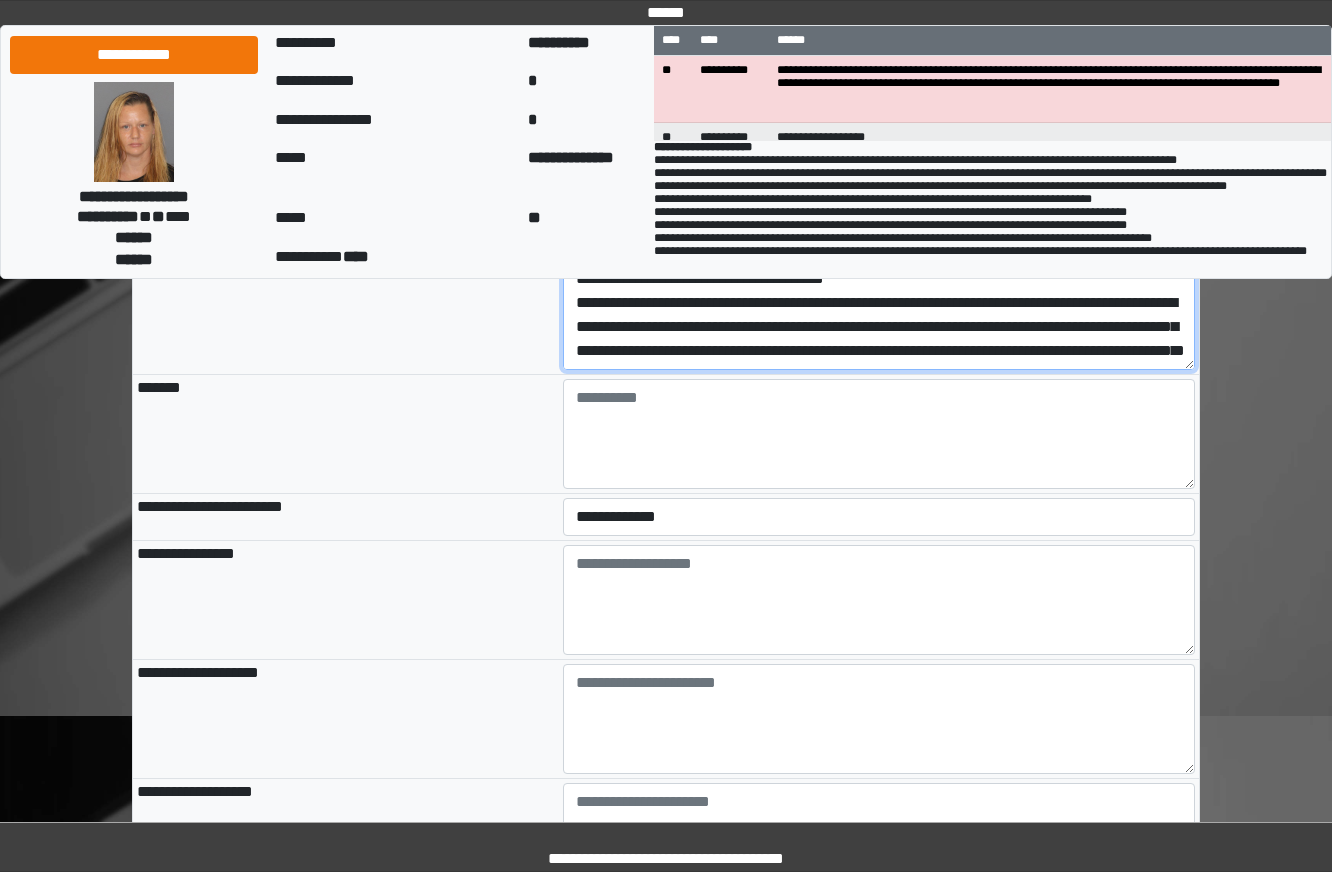 drag, startPoint x: 812, startPoint y: 430, endPoint x: 261, endPoint y: 390, distance: 552.45 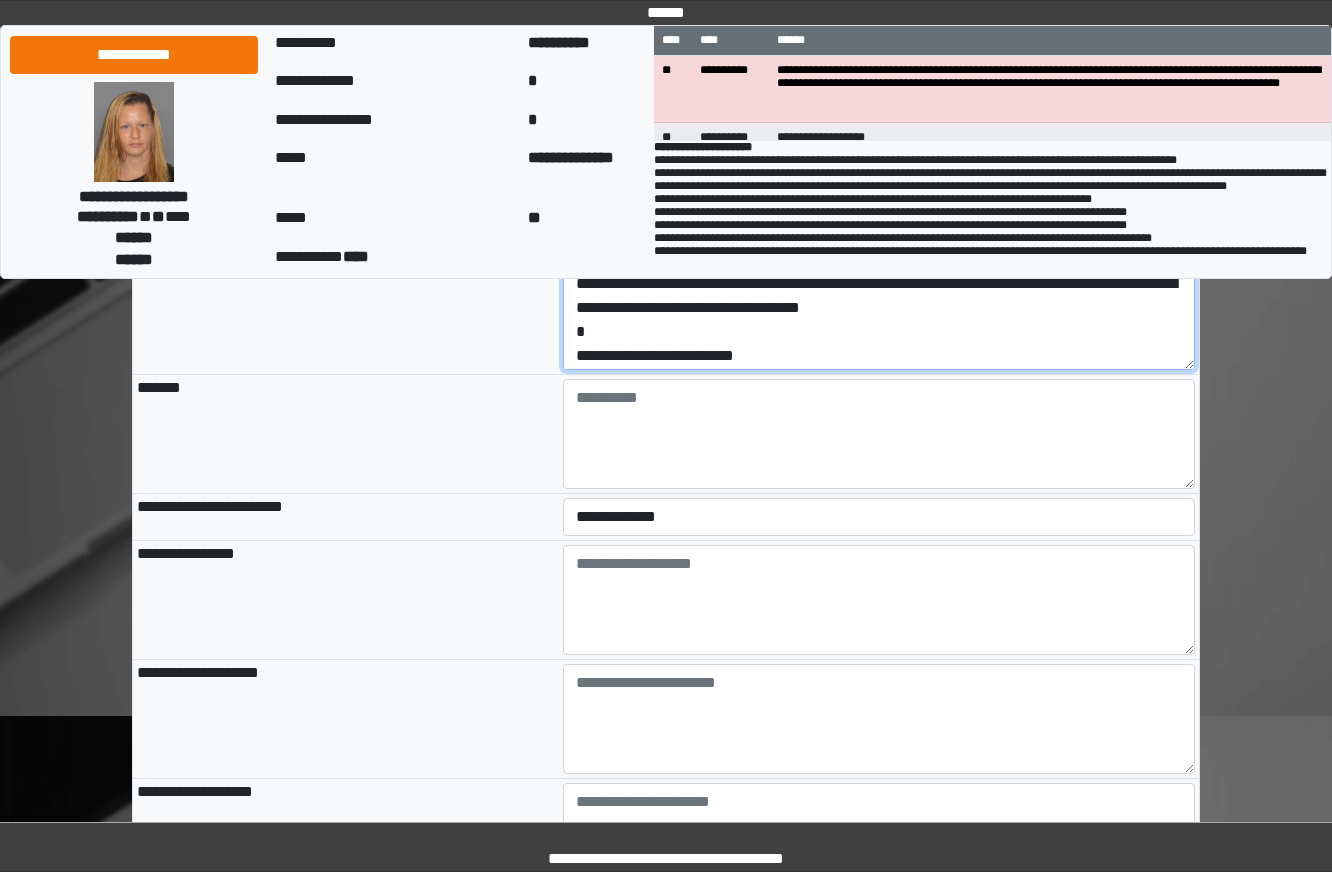 scroll, scrollTop: 288, scrollLeft: 0, axis: vertical 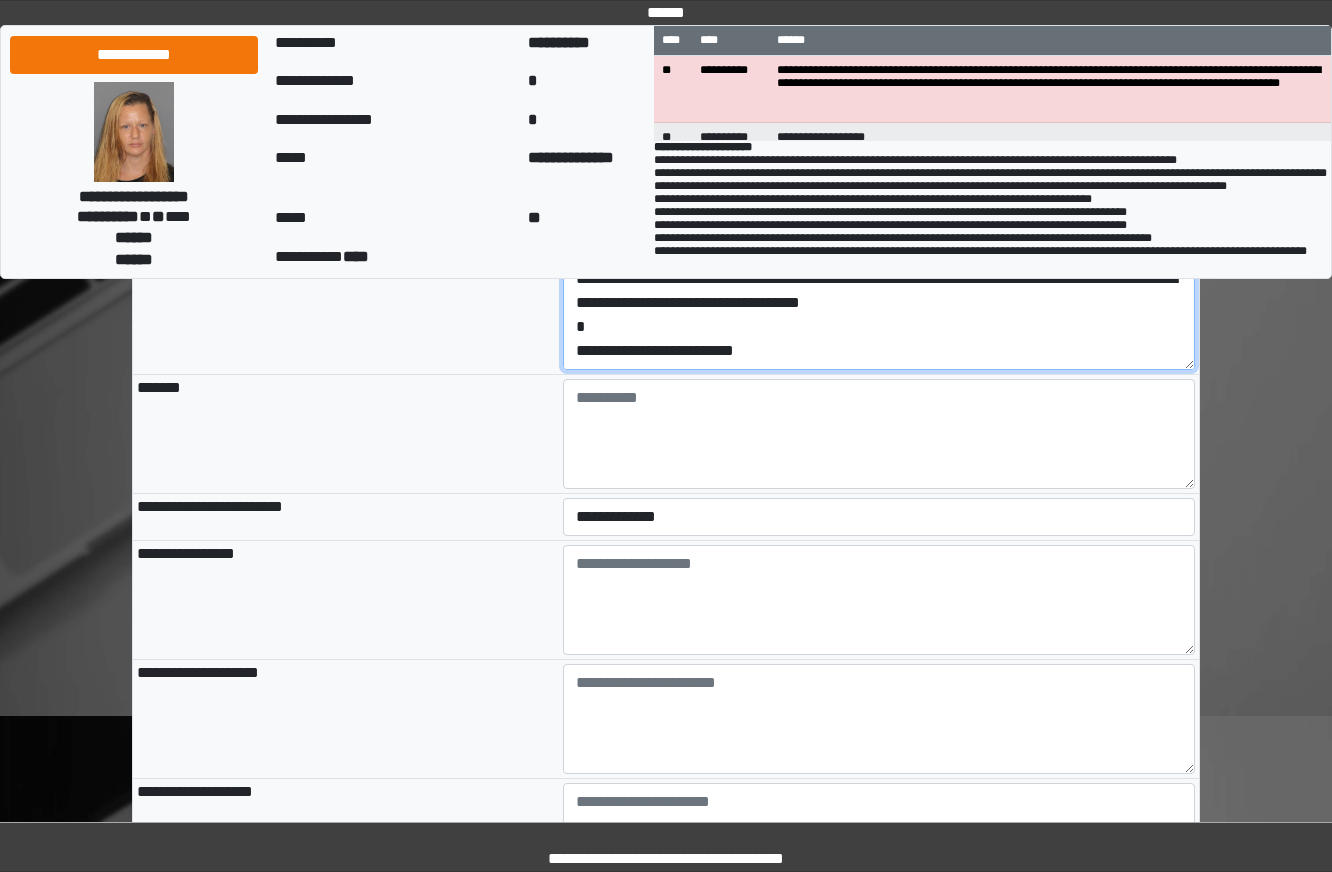 click on "**********" at bounding box center (879, 315) 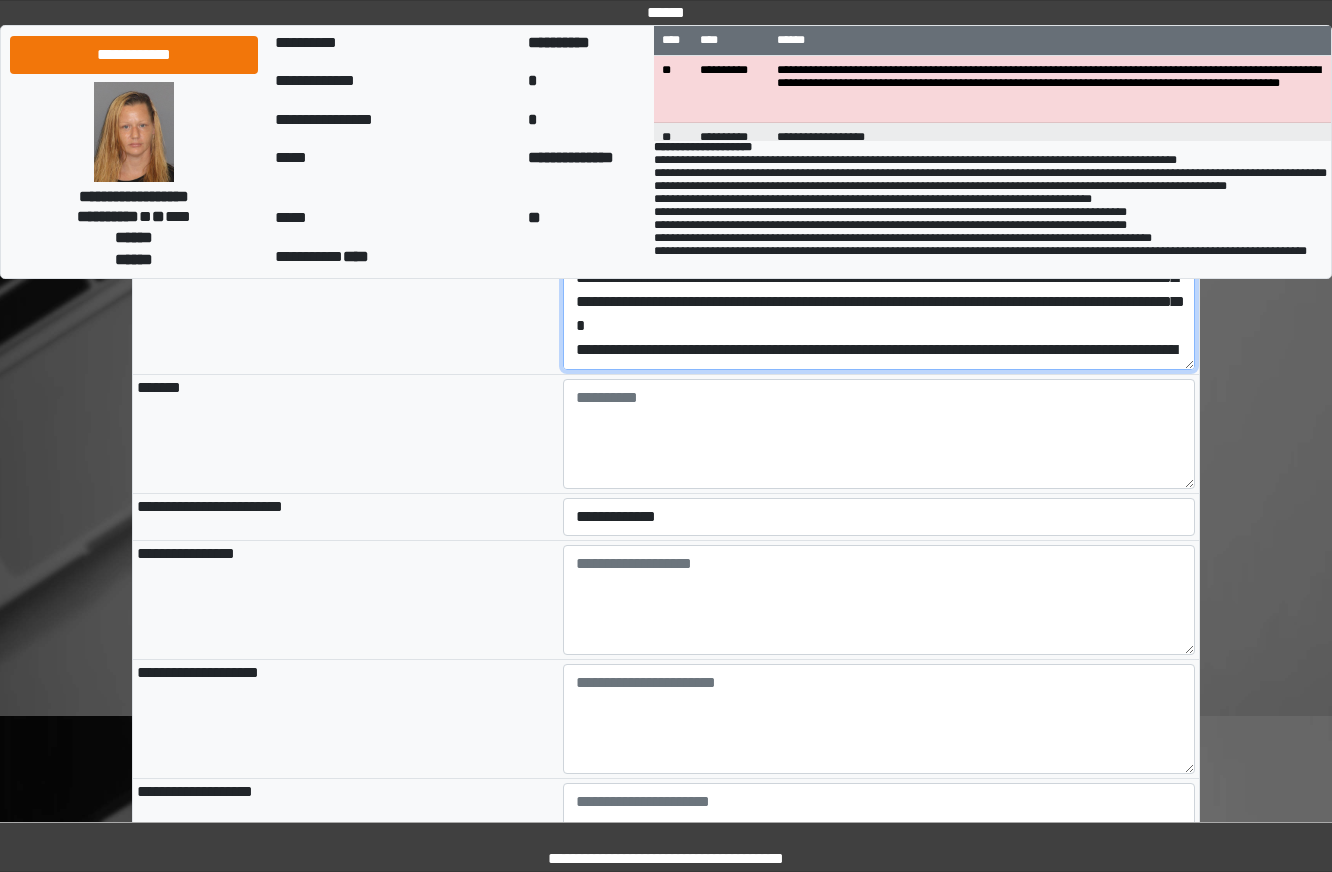 scroll, scrollTop: 0, scrollLeft: 0, axis: both 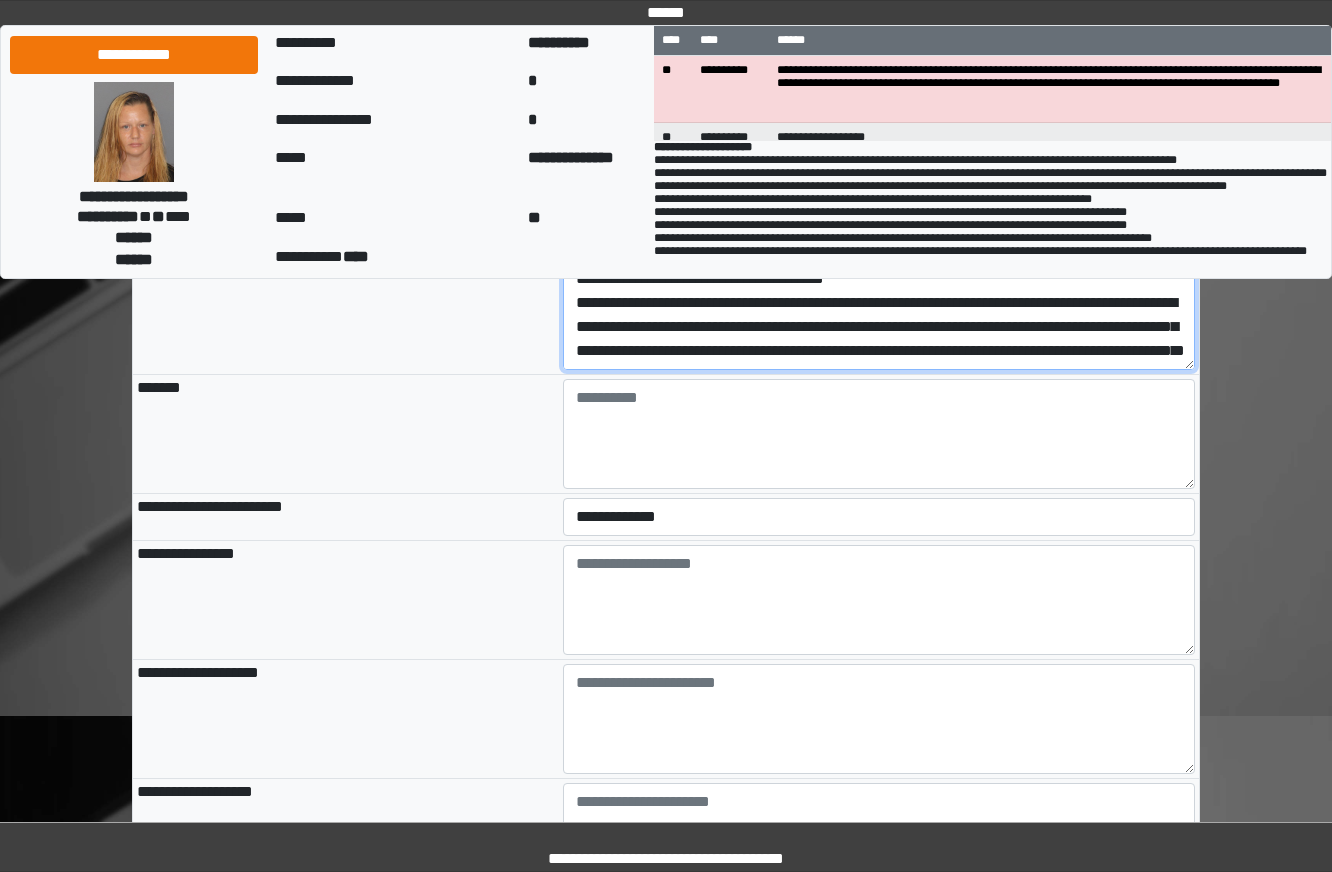drag, startPoint x: 838, startPoint y: 455, endPoint x: 406, endPoint y: 386, distance: 437.4757 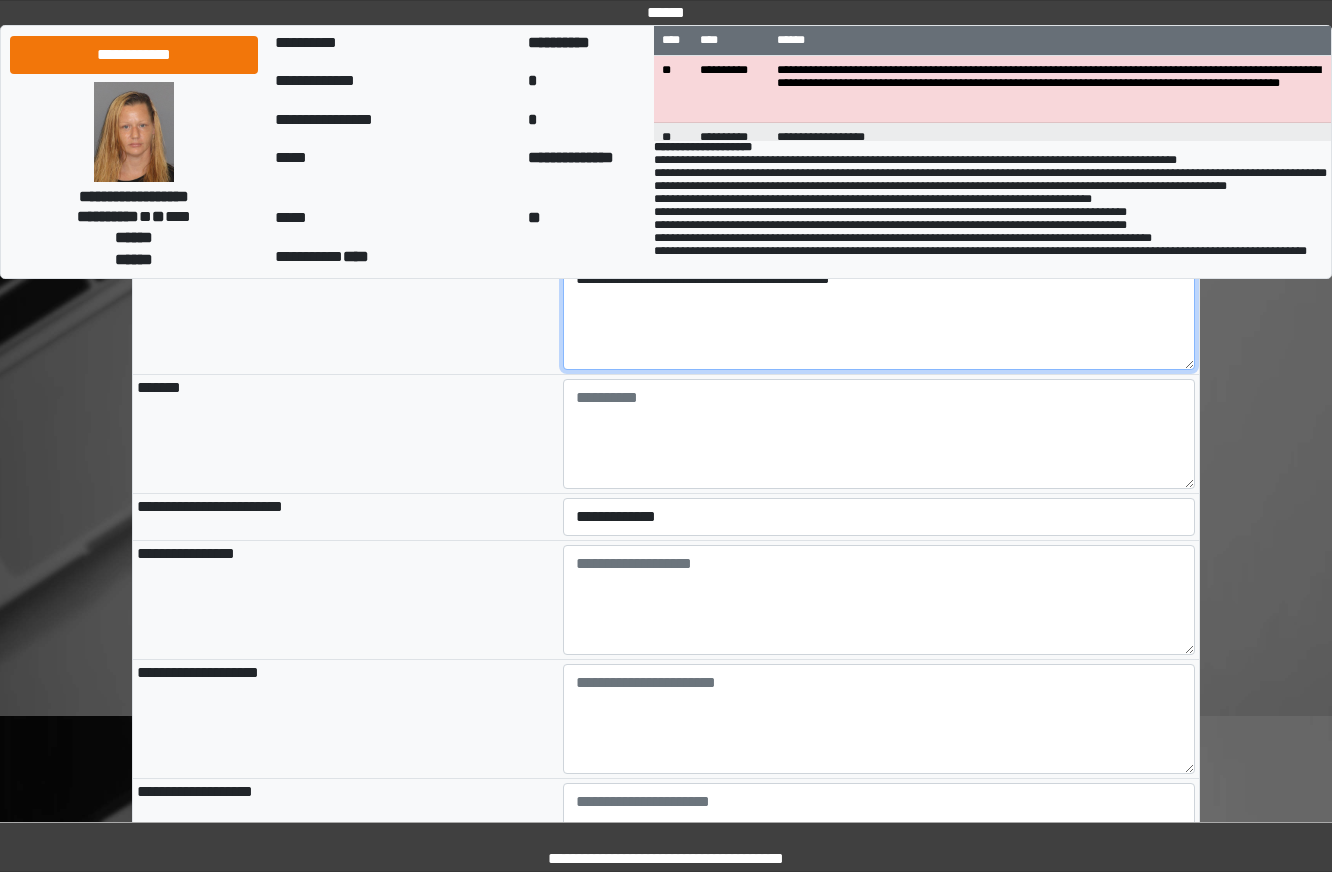 type on "**********" 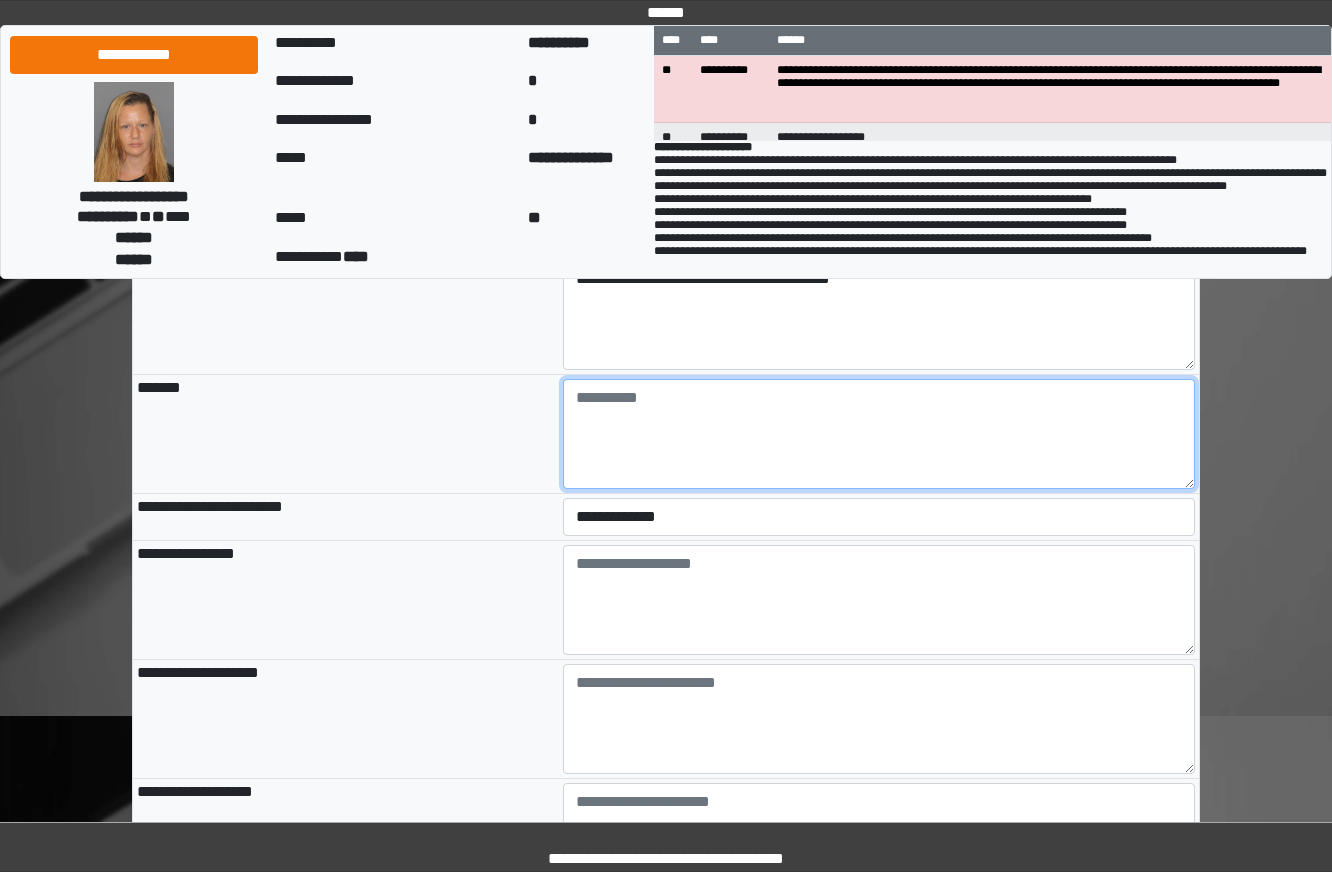 click at bounding box center [879, 434] 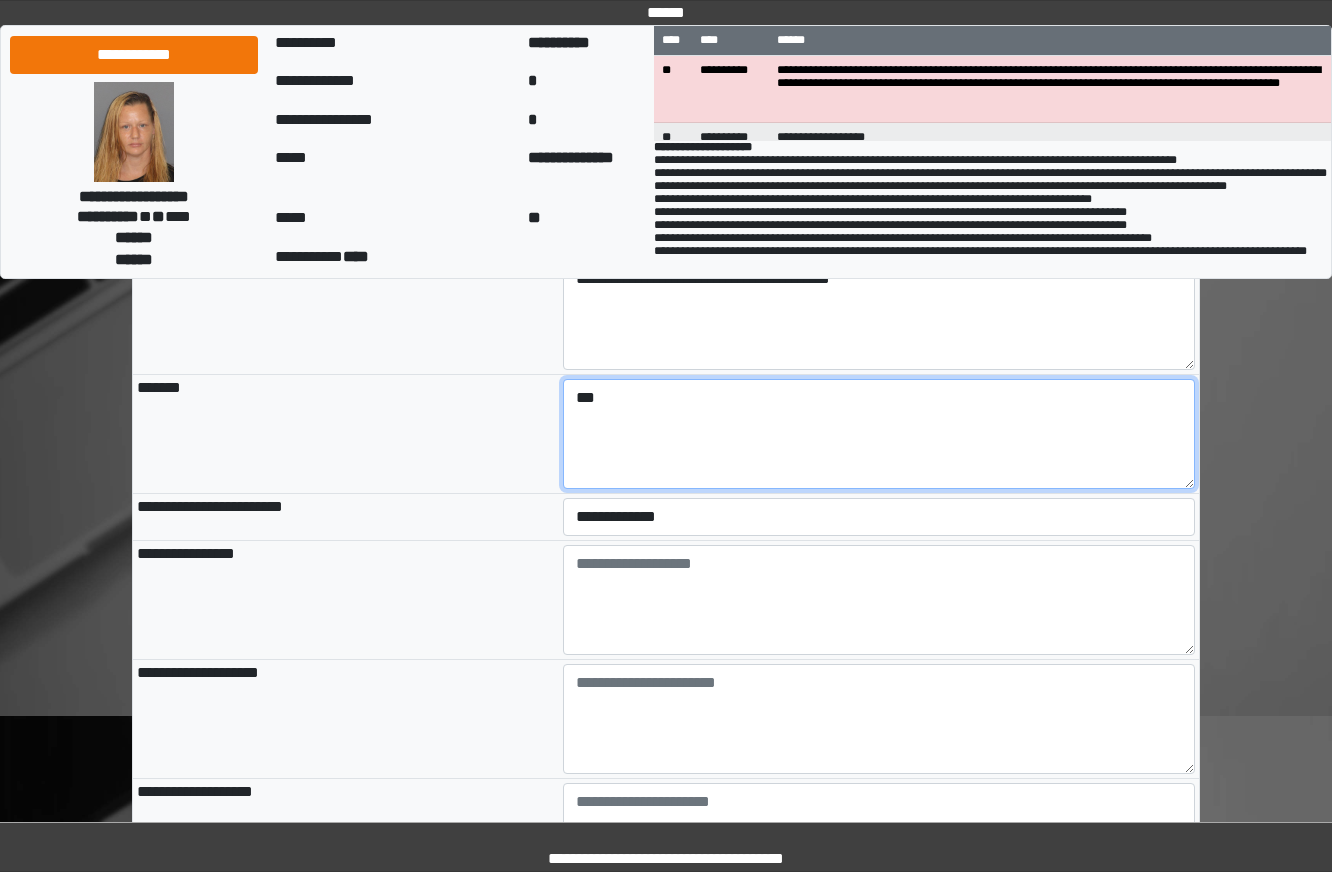 type on "***" 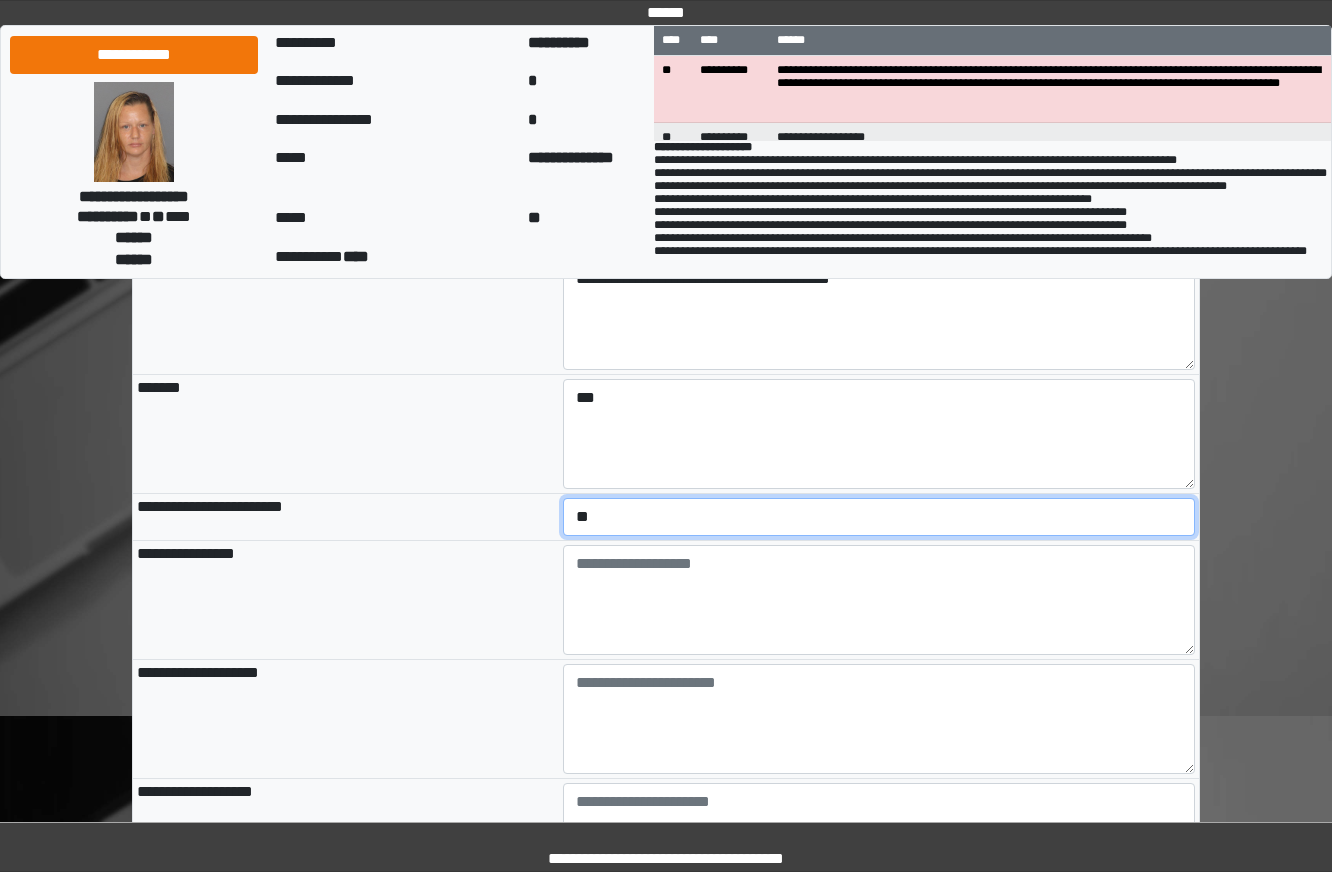 select on "*" 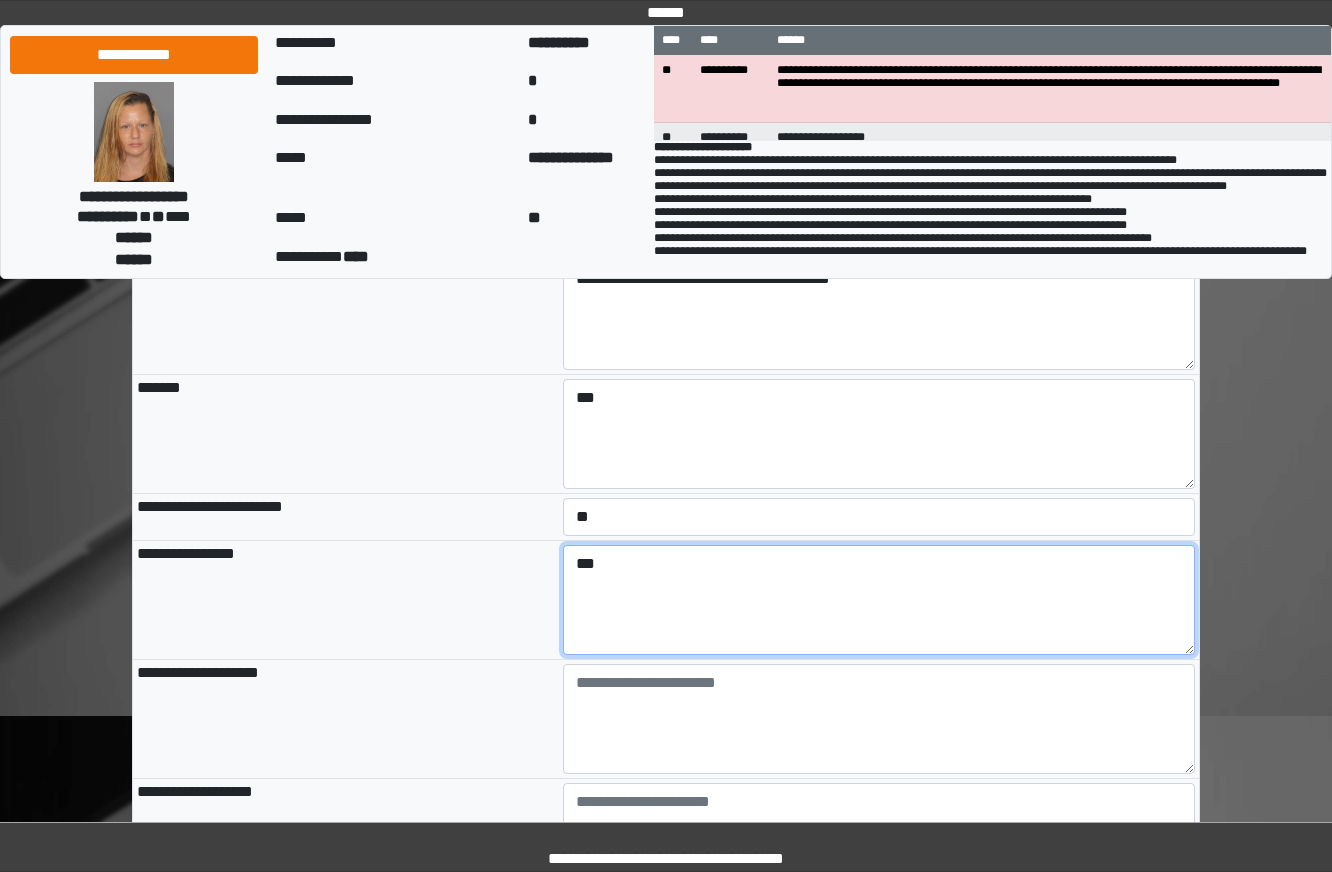 type on "***" 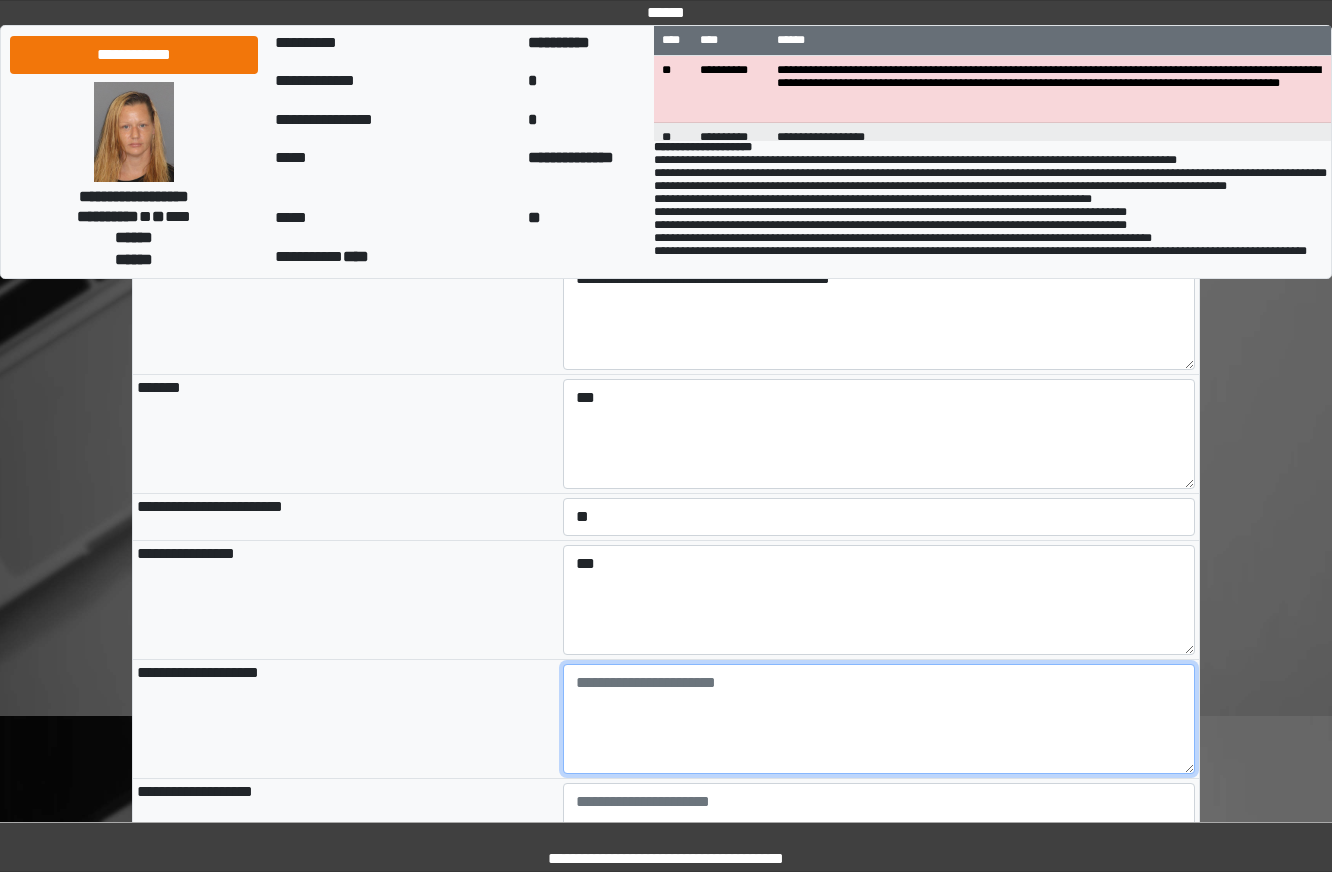paste on "**********" 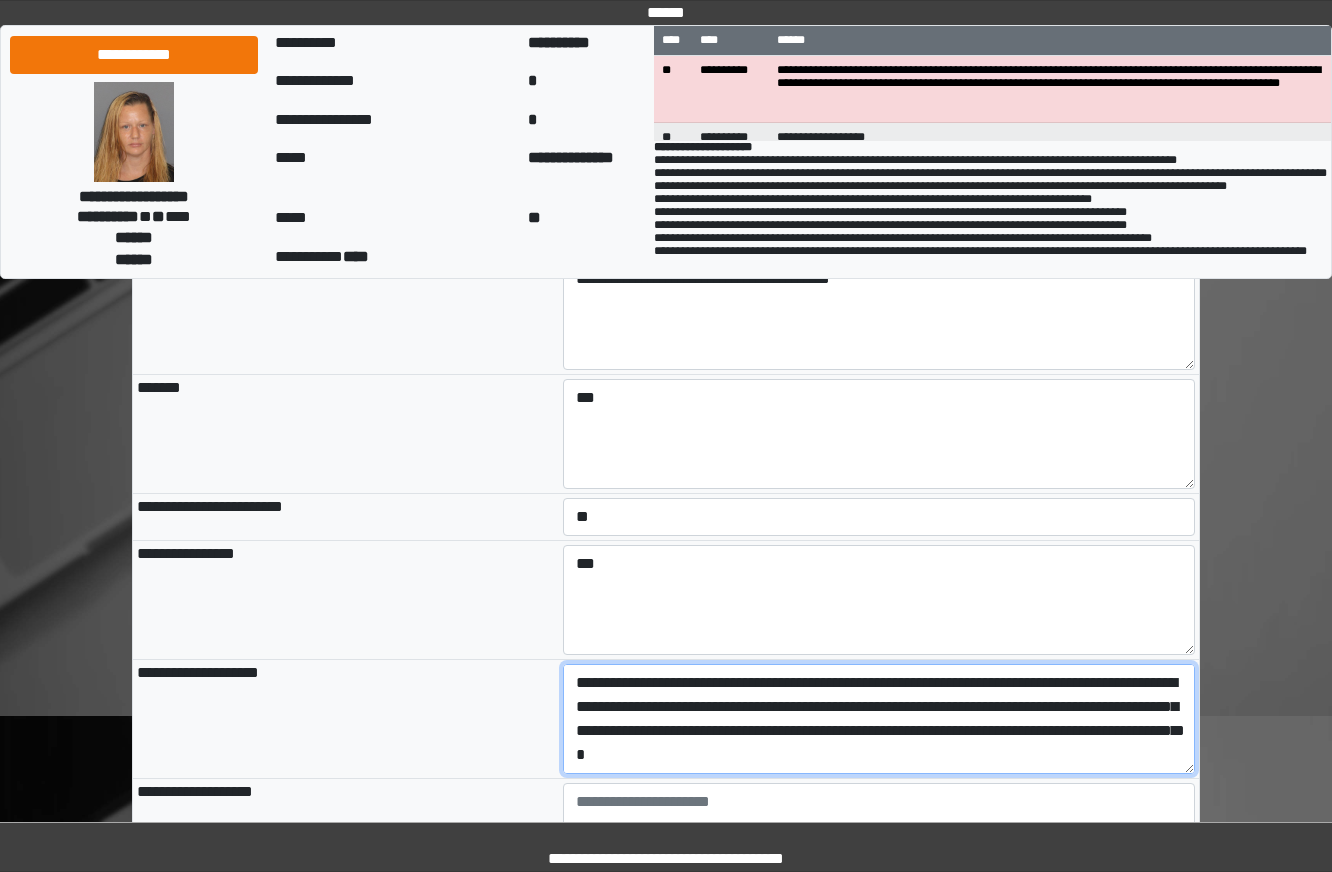 scroll, scrollTop: 257, scrollLeft: 0, axis: vertical 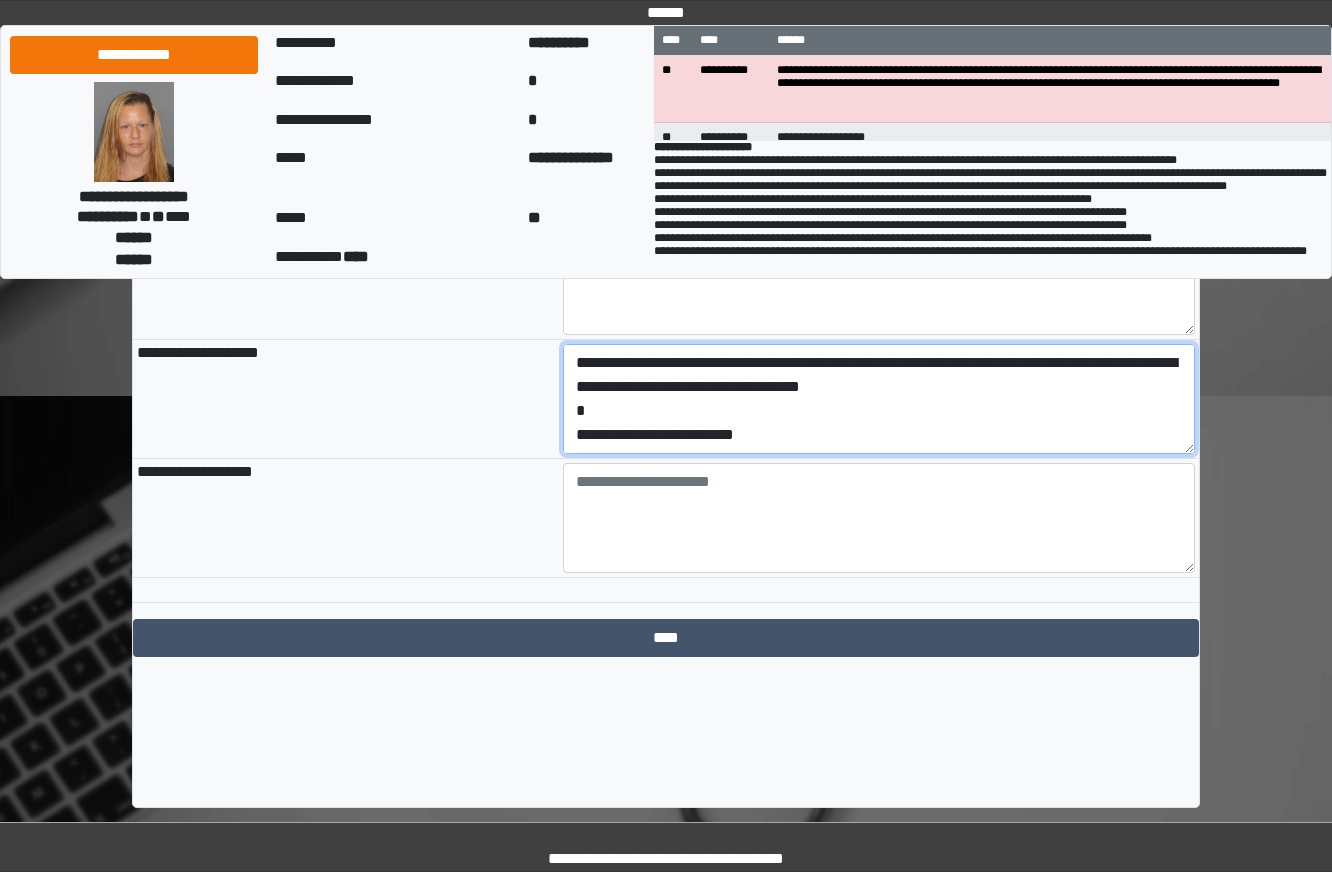drag, startPoint x: 789, startPoint y: 516, endPoint x: 331, endPoint y: 530, distance: 458.21393 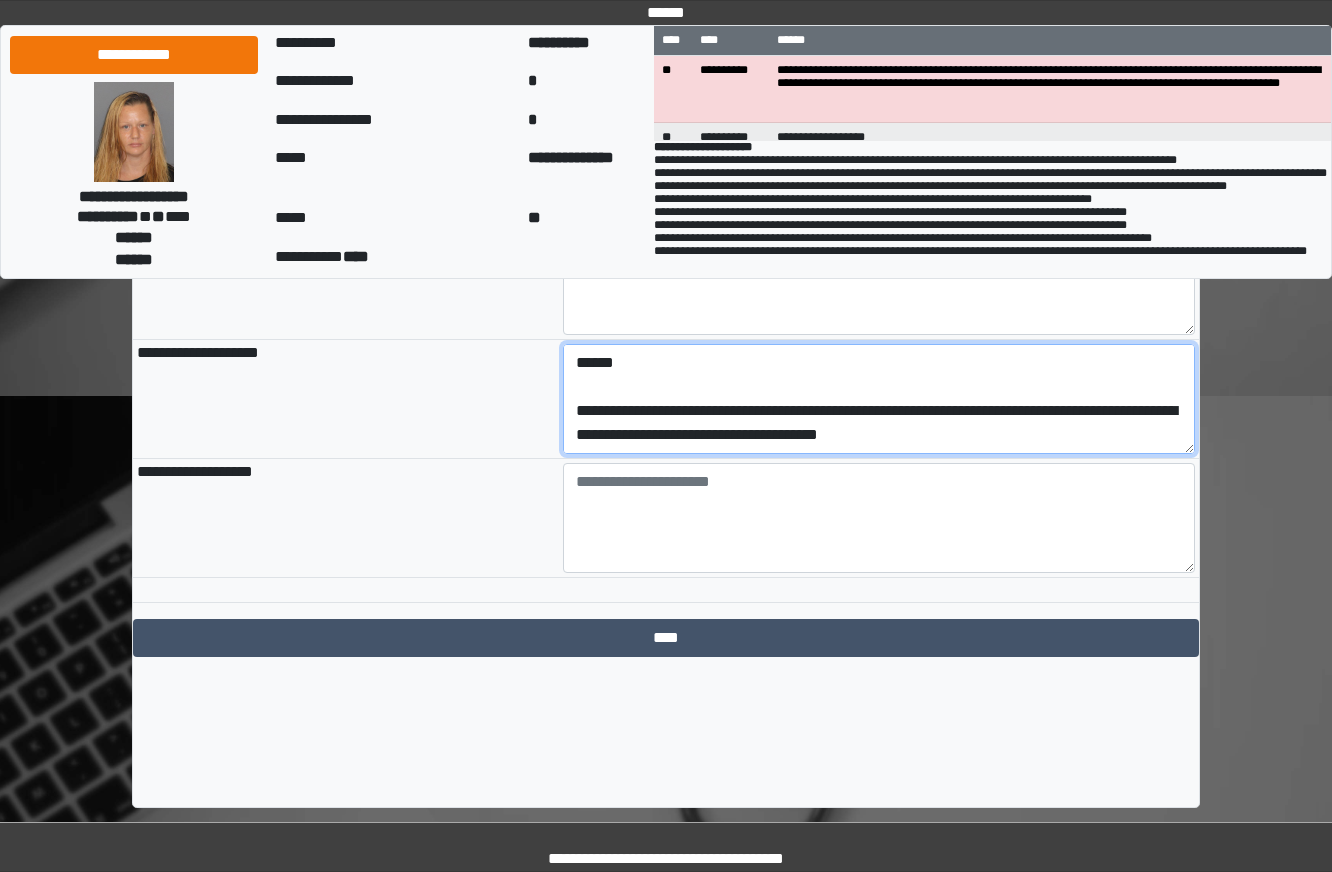 type on "**********" 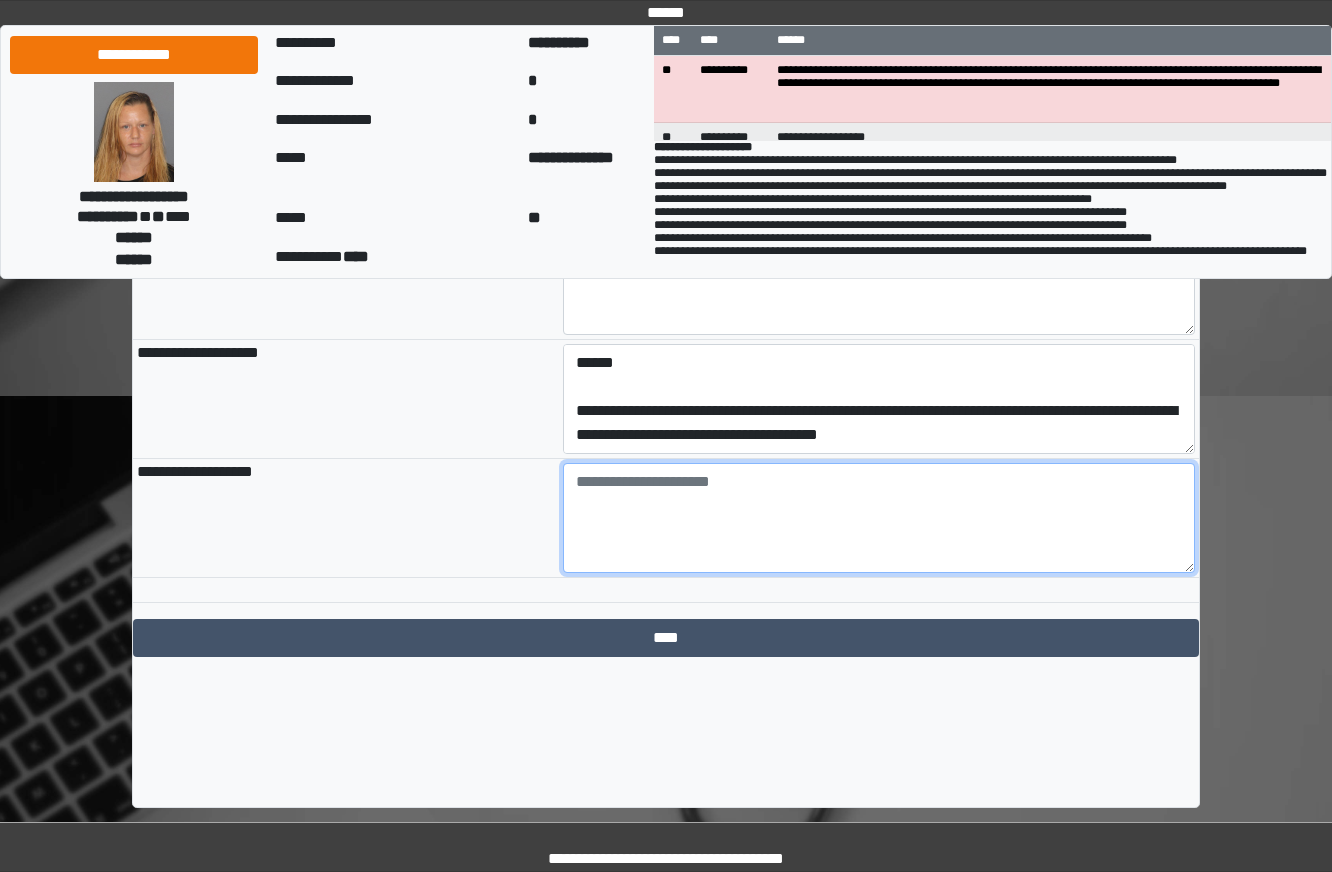 click at bounding box center (879, 518) 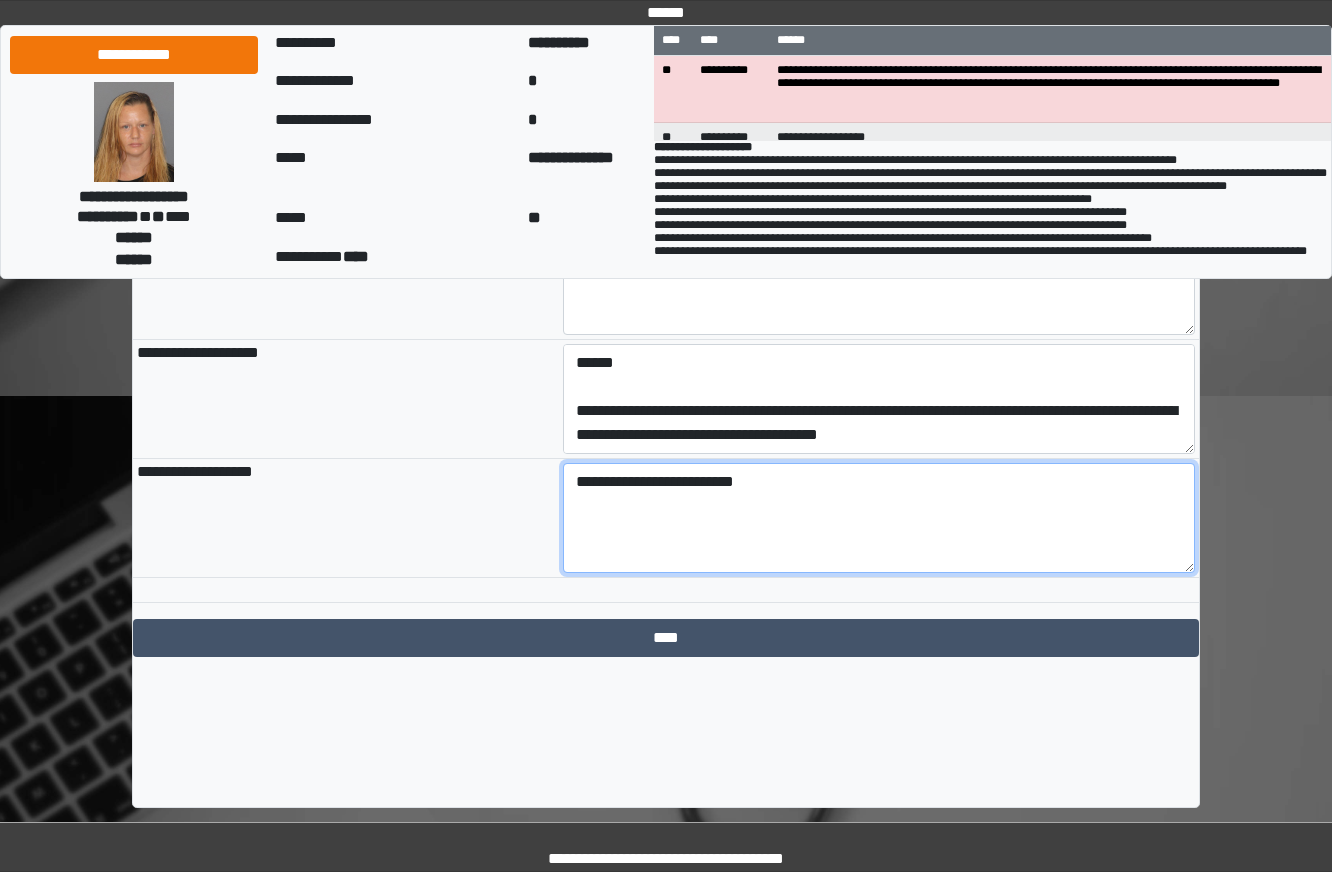 type on "**********" 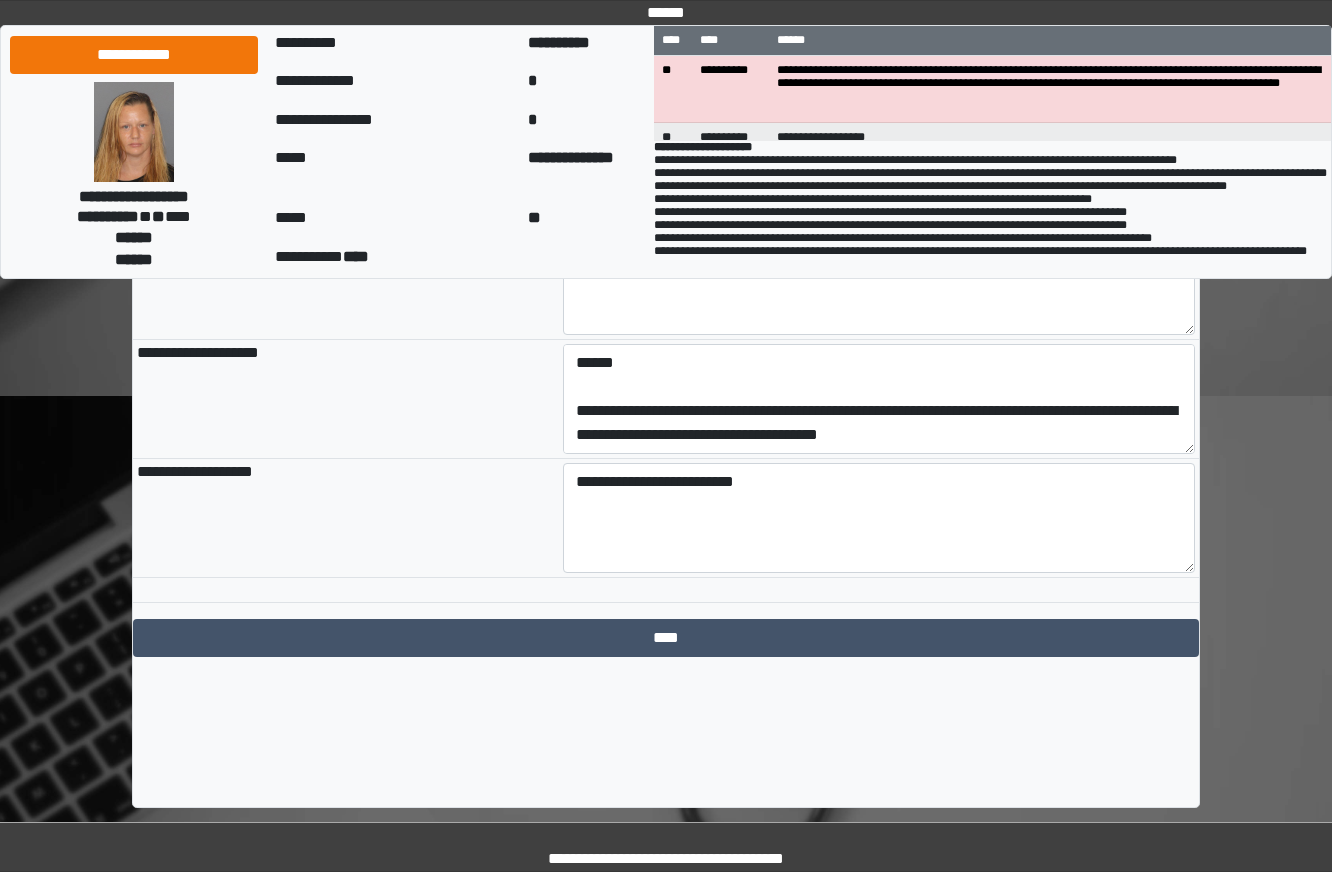 click on "**********" at bounding box center [666, -519] 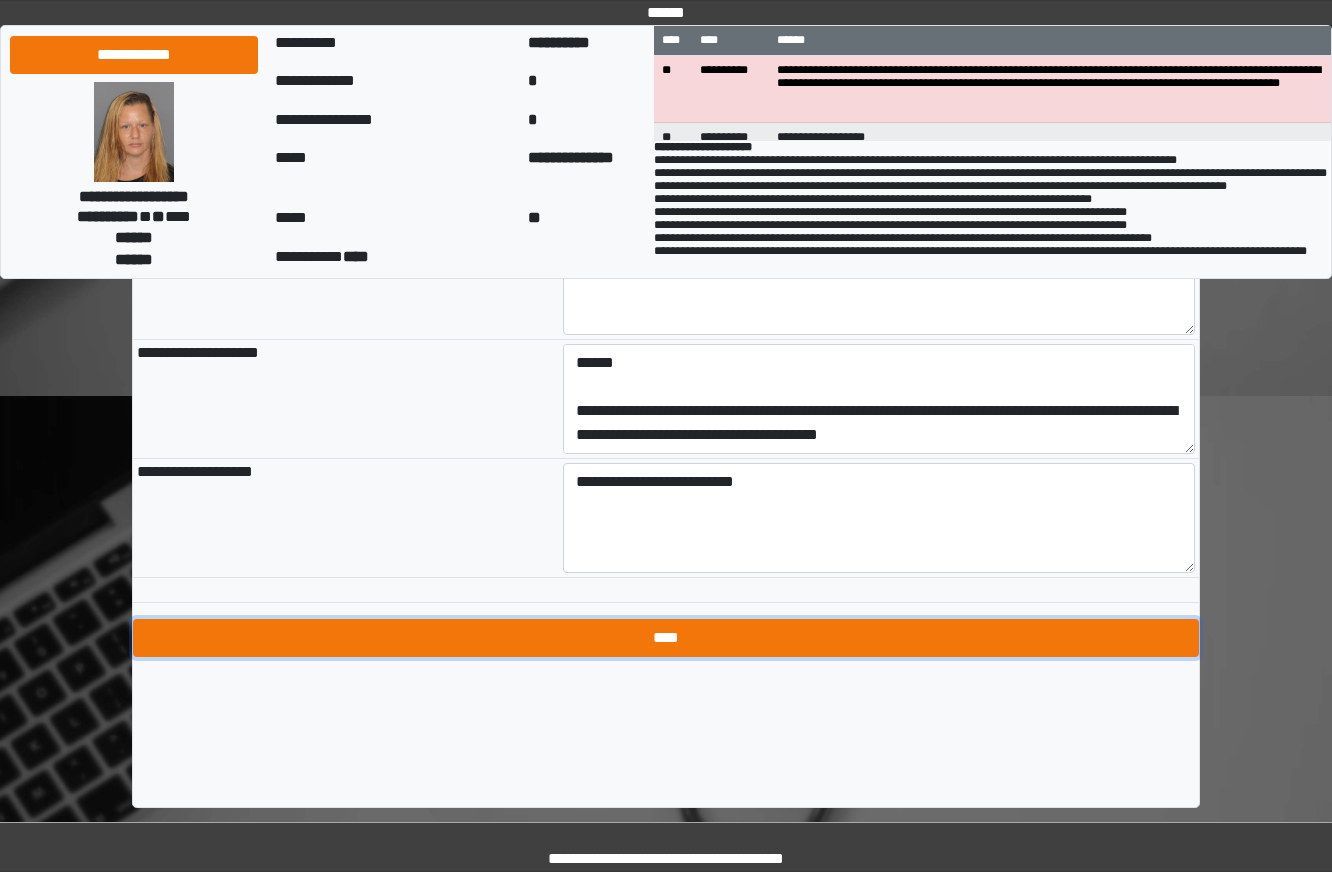click on "****" at bounding box center [666, 638] 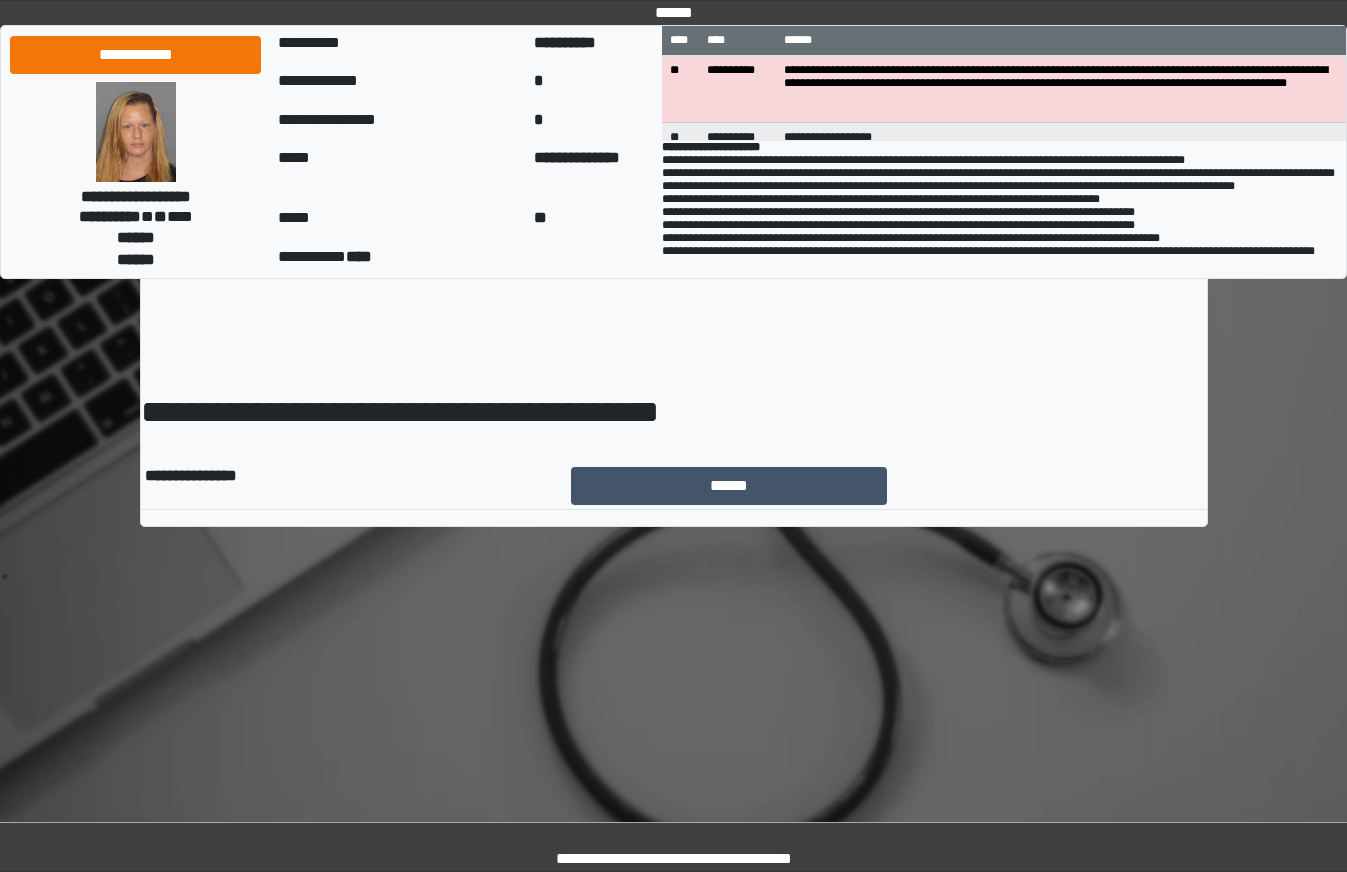 scroll, scrollTop: 0, scrollLeft: 0, axis: both 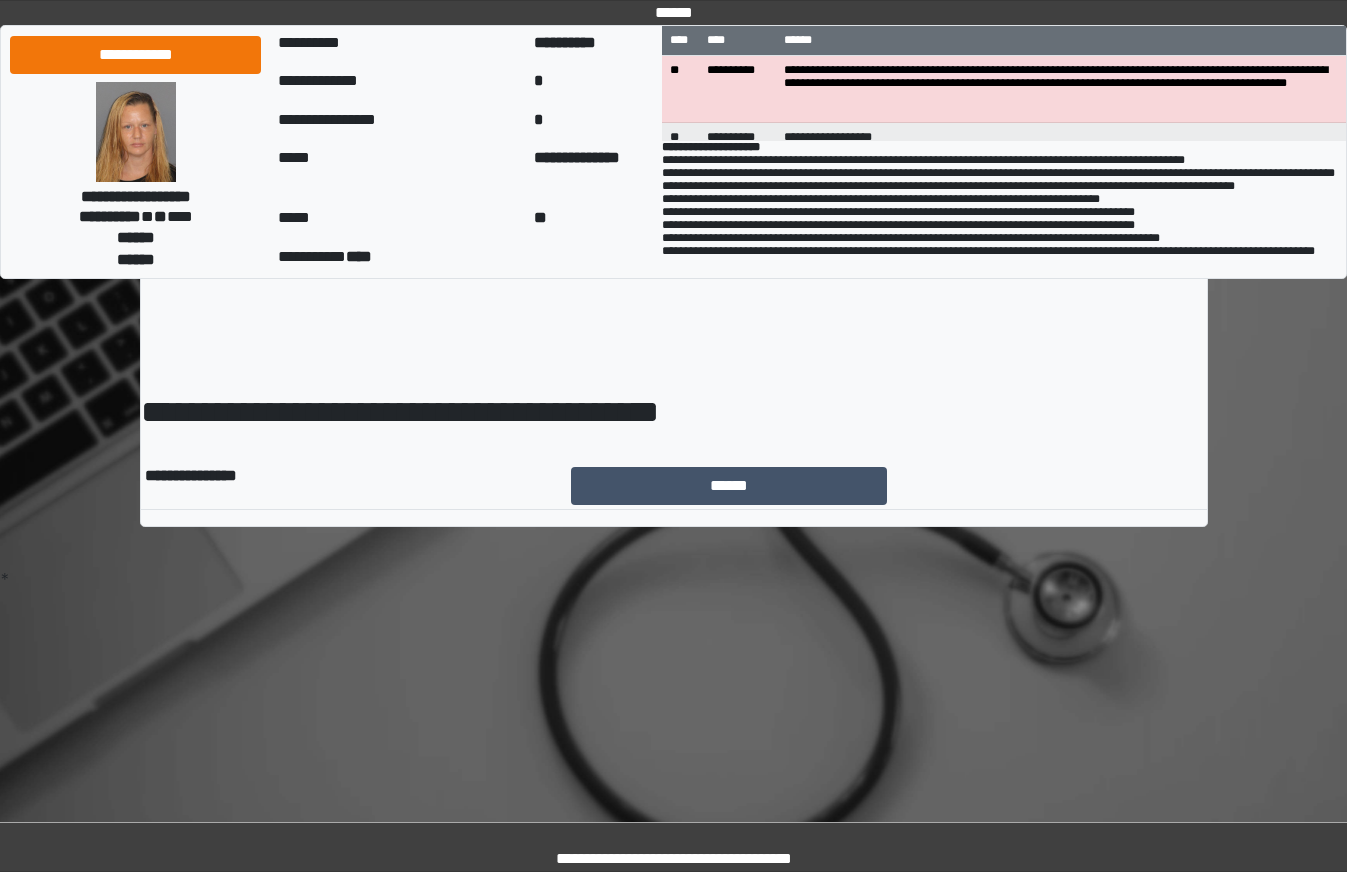 click on "**********" at bounding box center (674, 307) 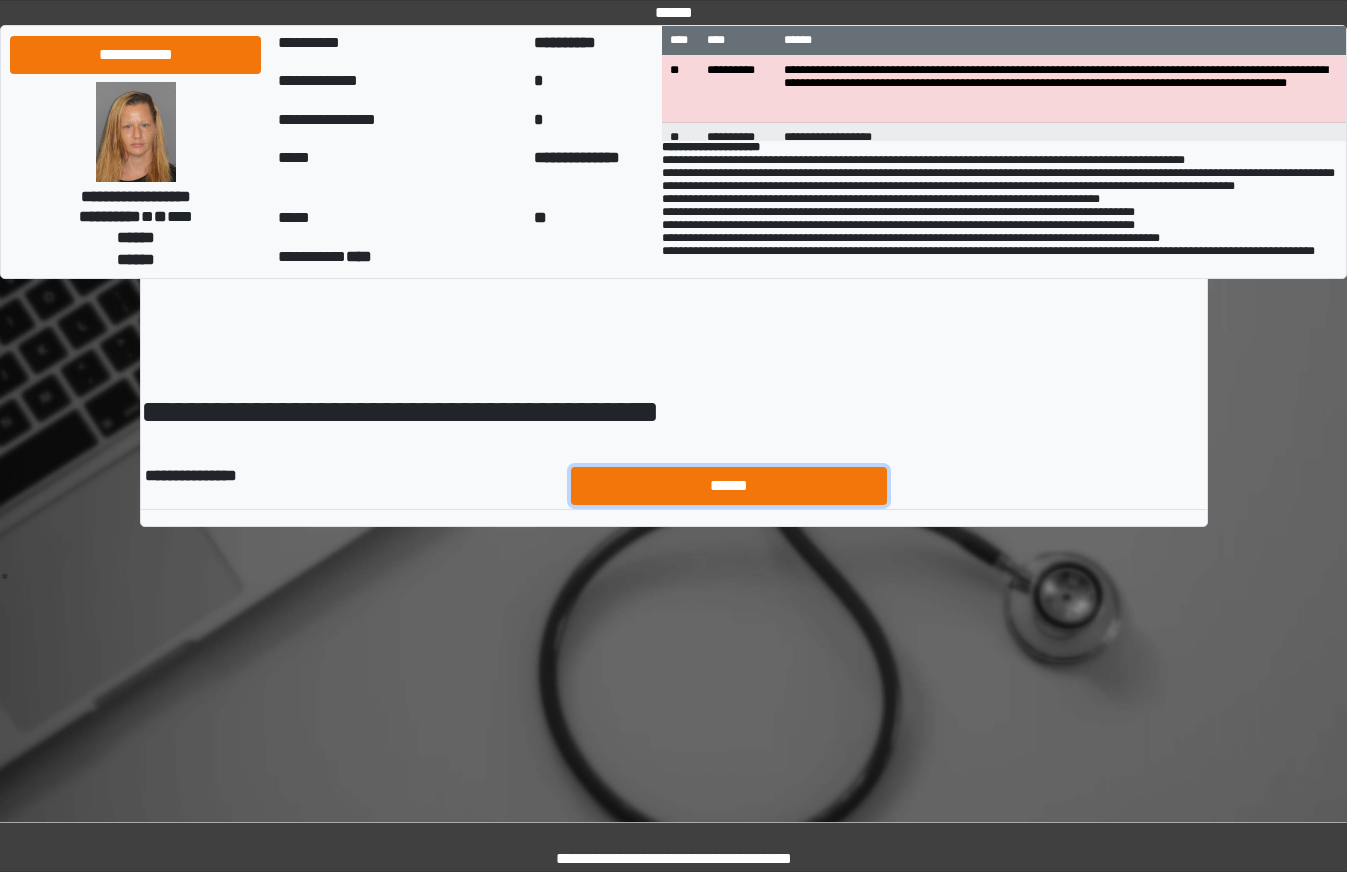 click on "******" at bounding box center [729, 486] 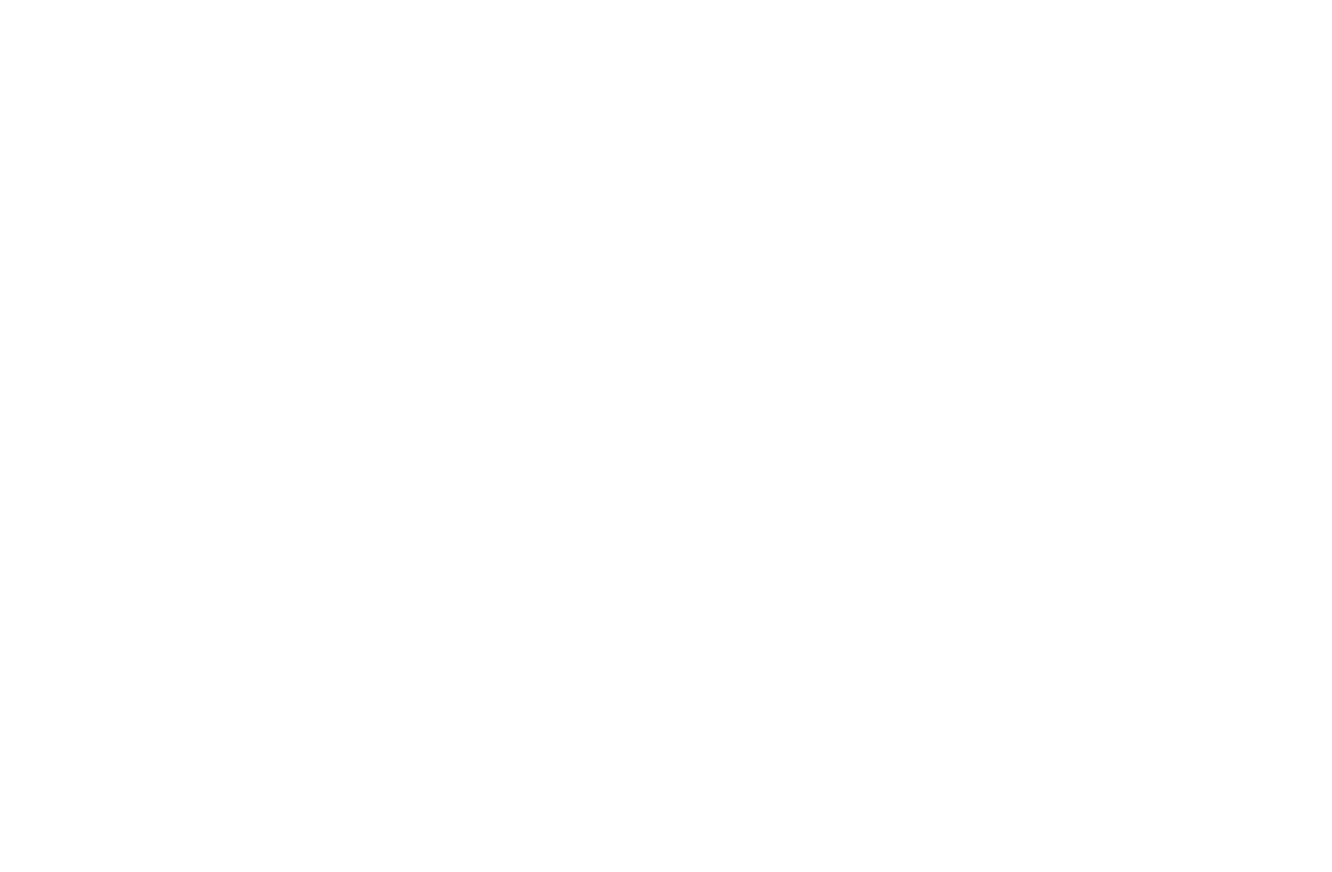 scroll, scrollTop: 0, scrollLeft: 0, axis: both 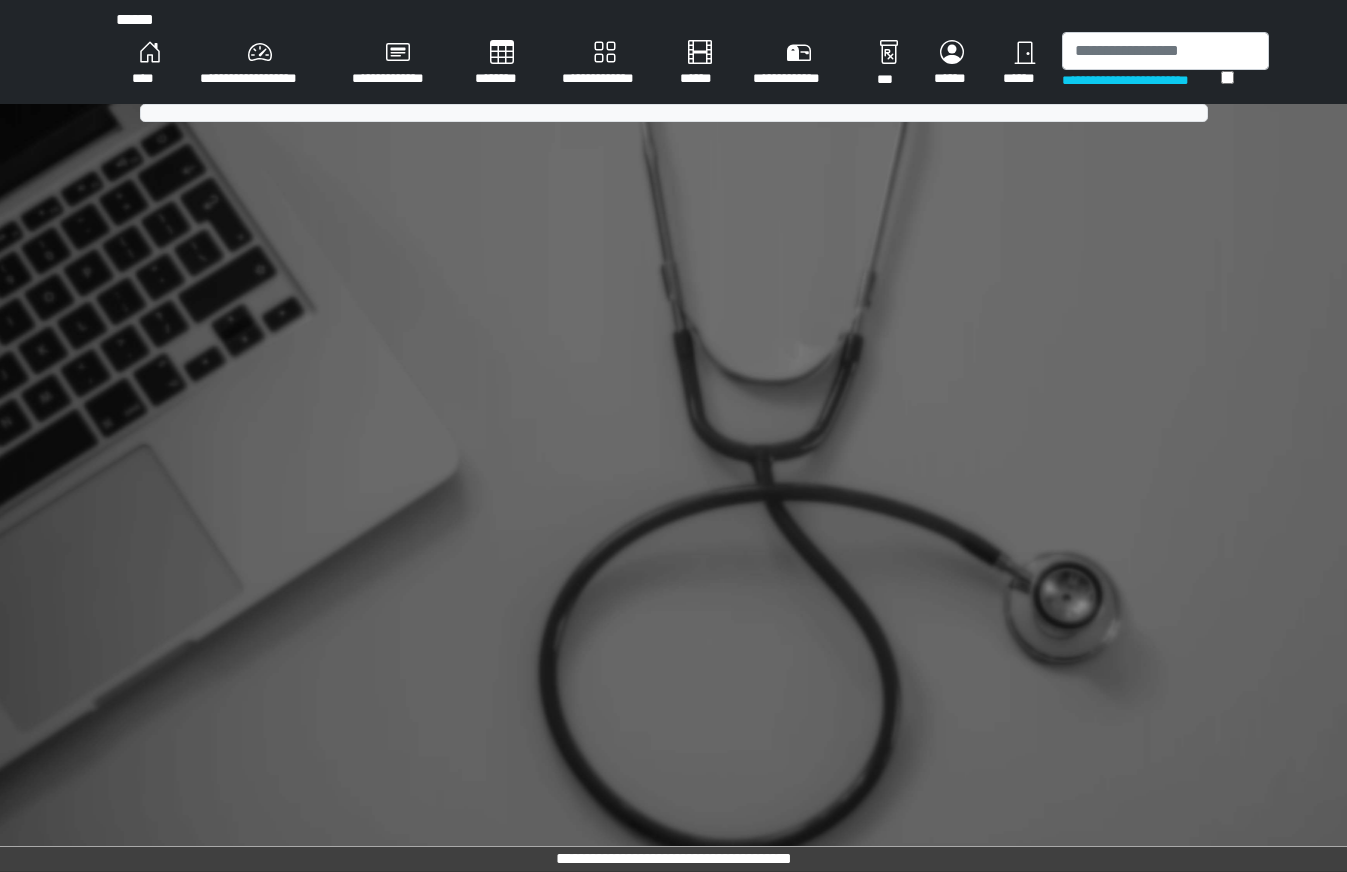 click on "**********" at bounding box center (673, 436) 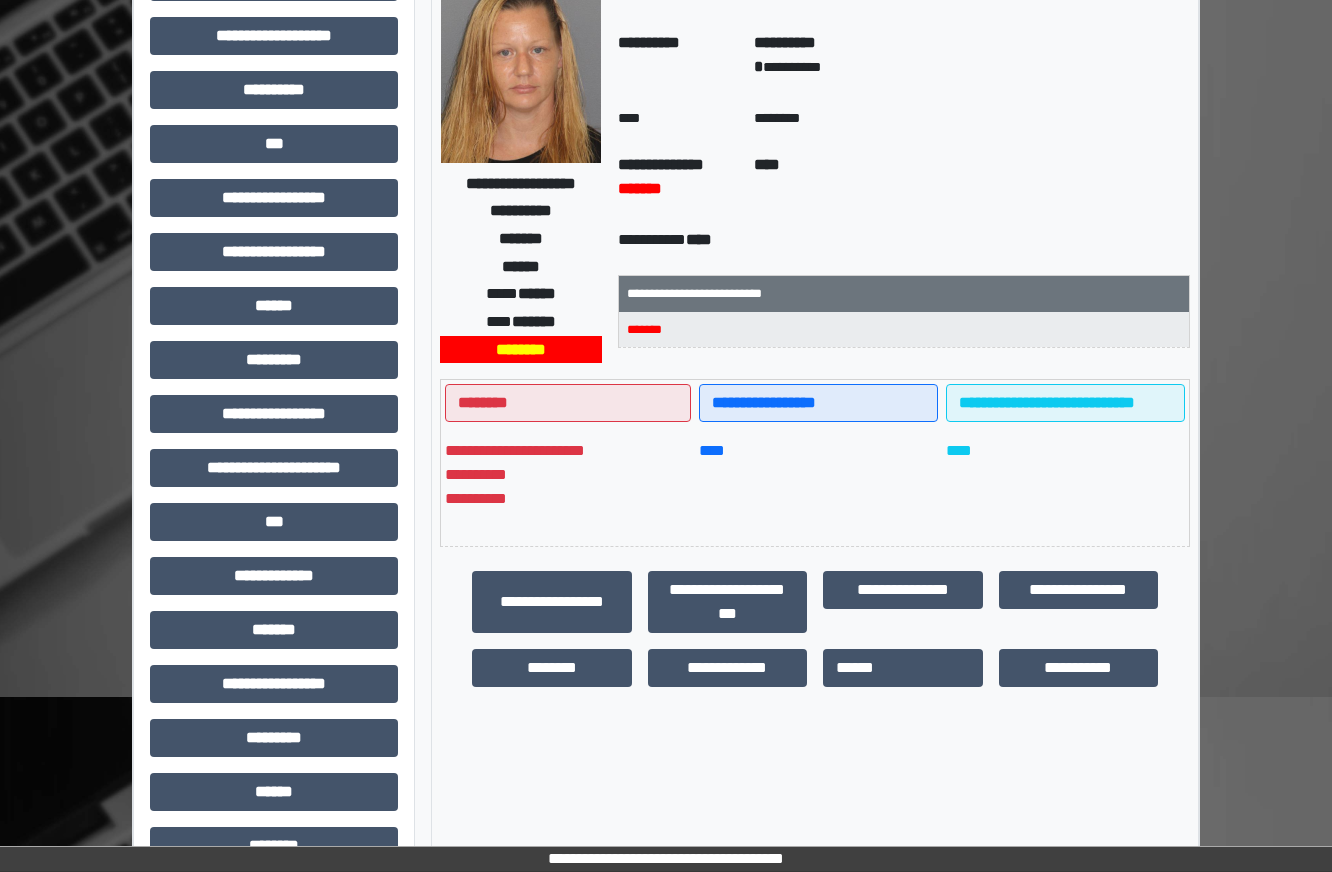 scroll, scrollTop: 326, scrollLeft: 0, axis: vertical 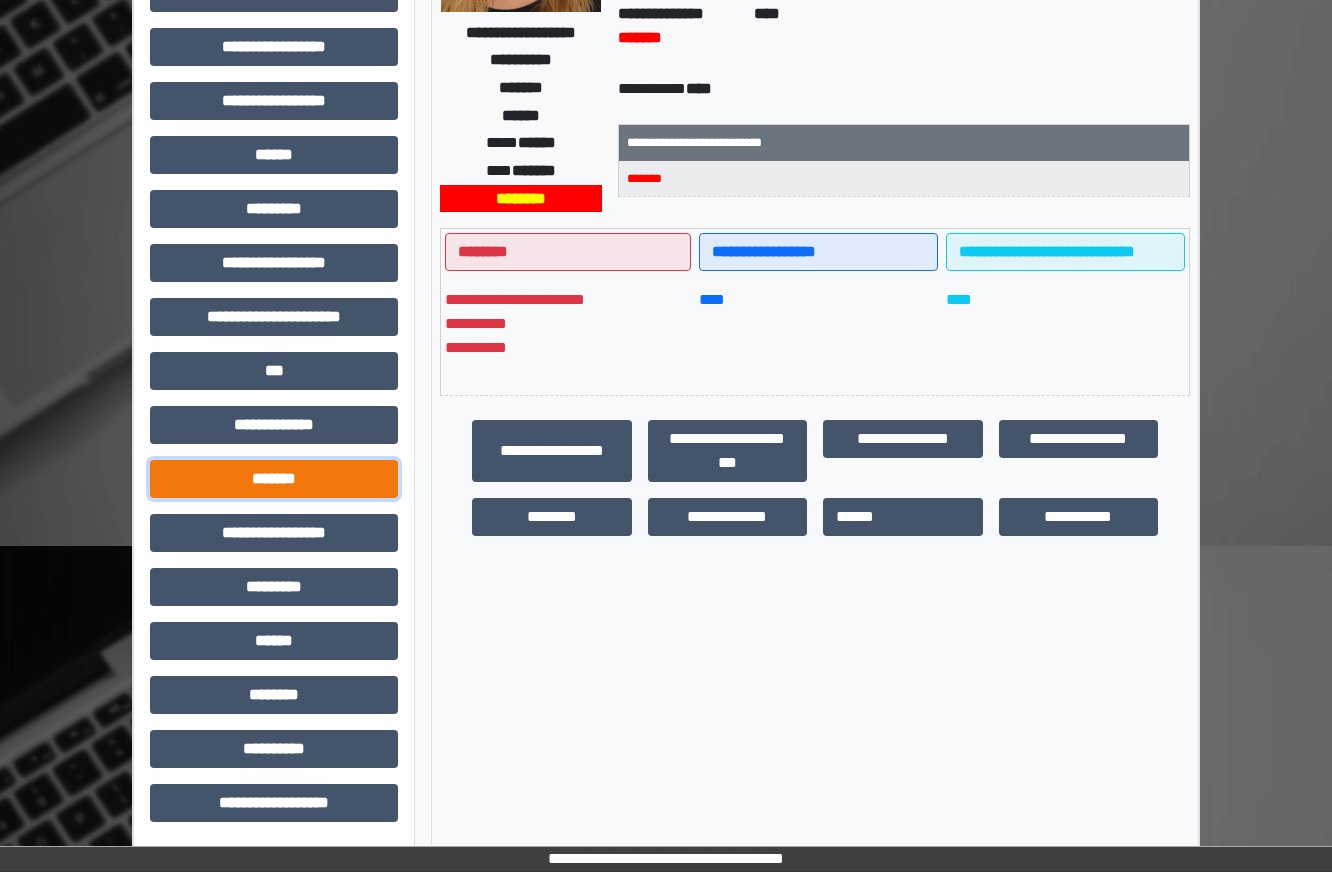 click on "*******" at bounding box center [274, 479] 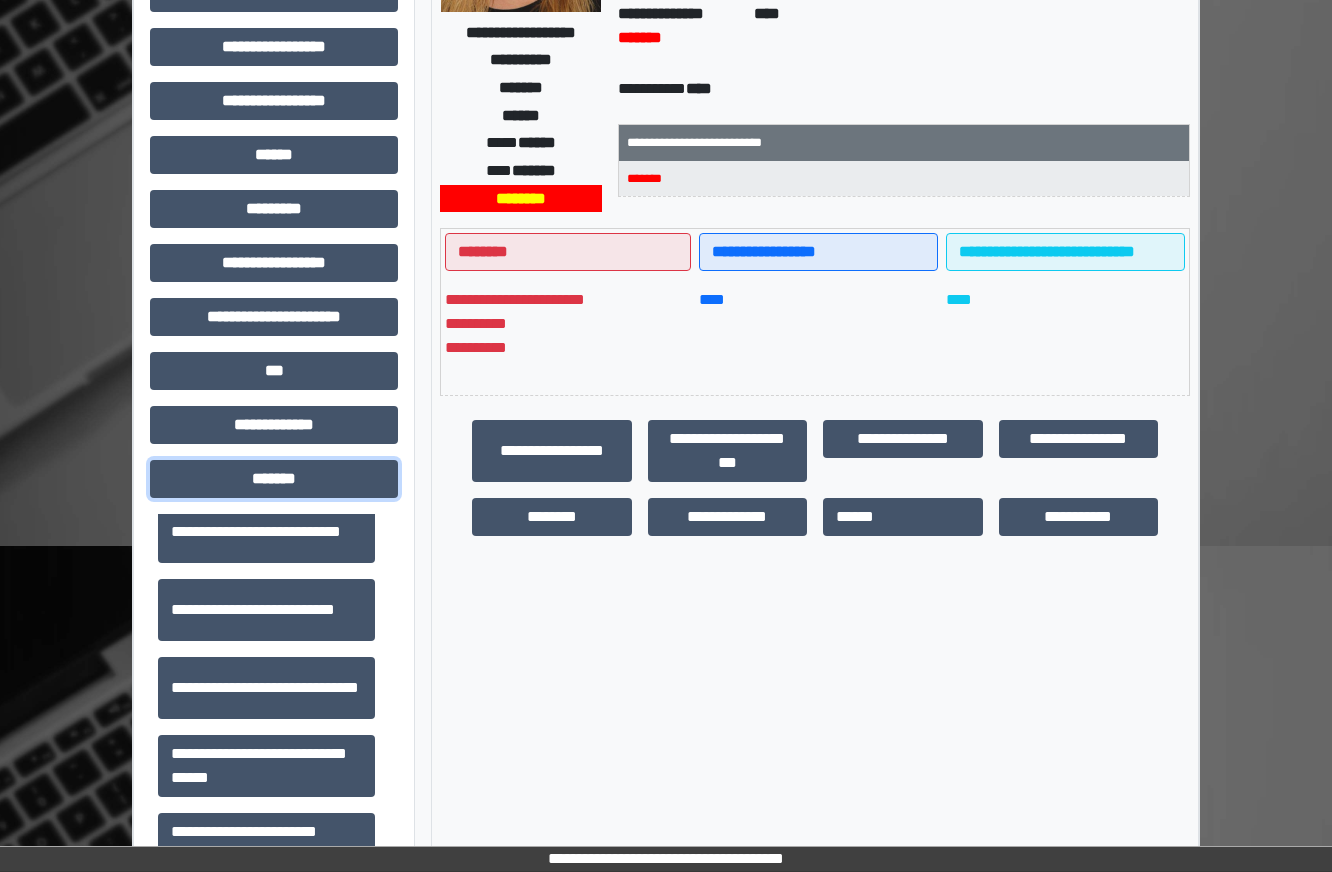 scroll, scrollTop: 700, scrollLeft: 0, axis: vertical 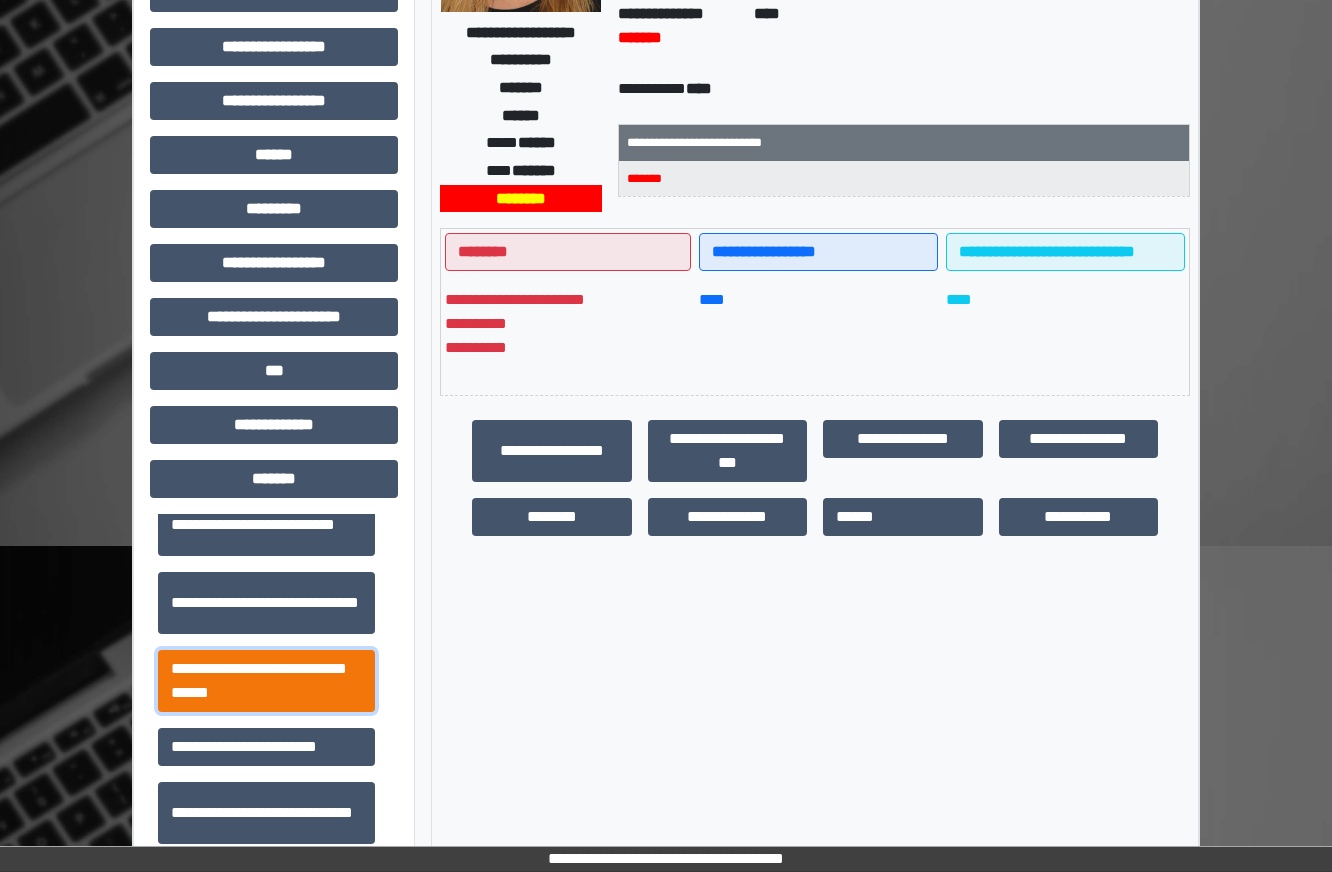 click on "**********" at bounding box center (266, 681) 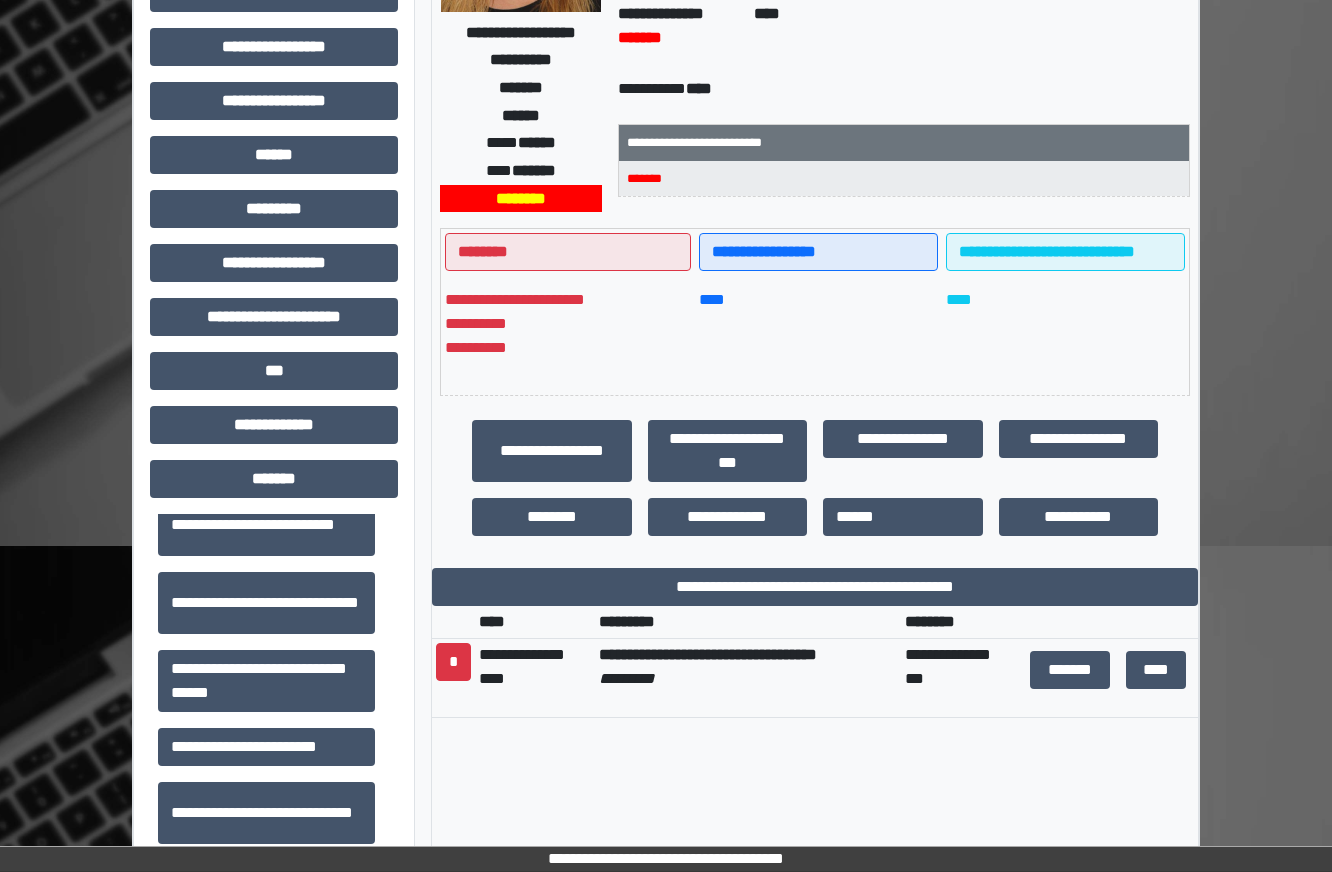 drag, startPoint x: 873, startPoint y: 390, endPoint x: 869, endPoint y: 403, distance: 13.601471 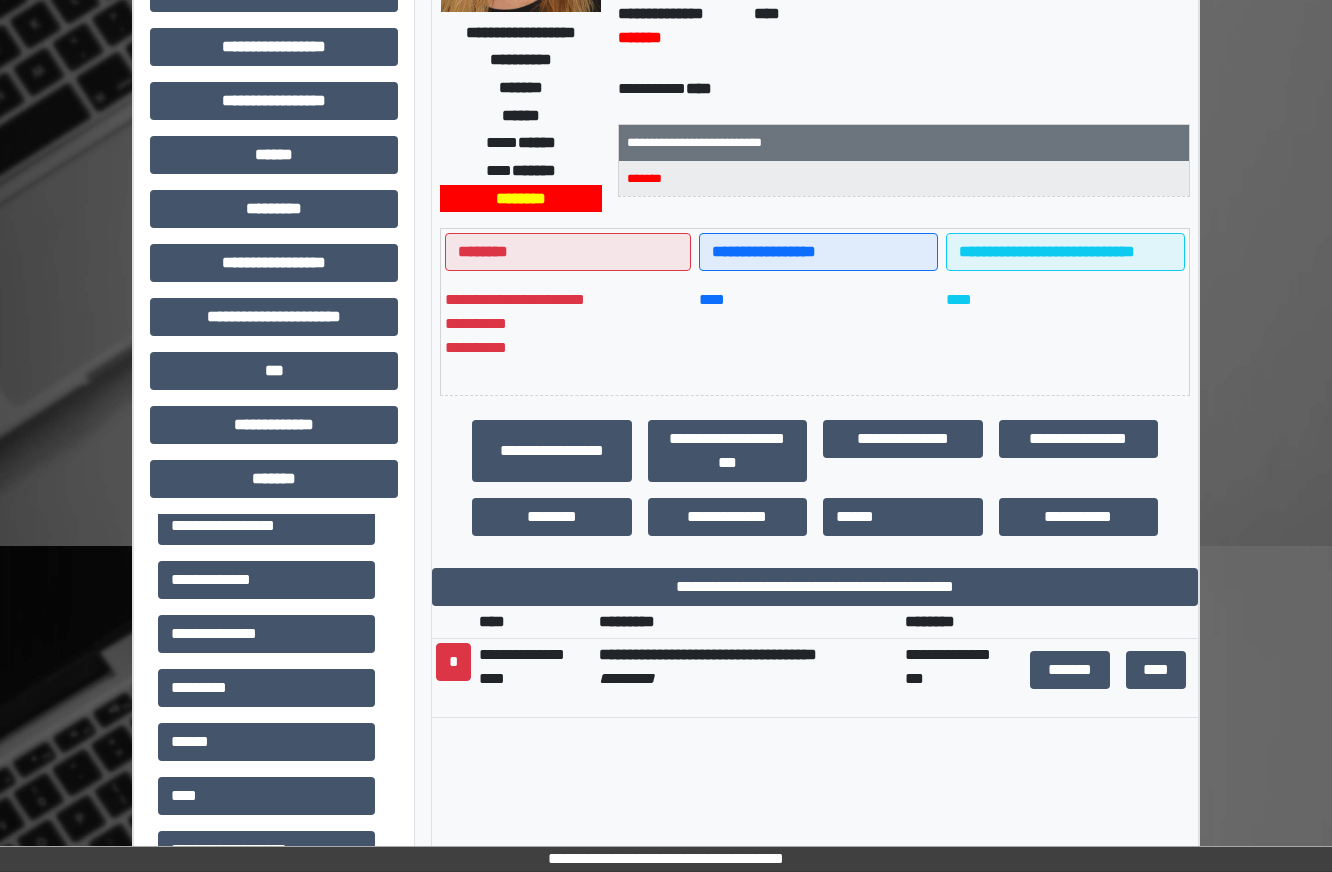 scroll, scrollTop: 0, scrollLeft: 0, axis: both 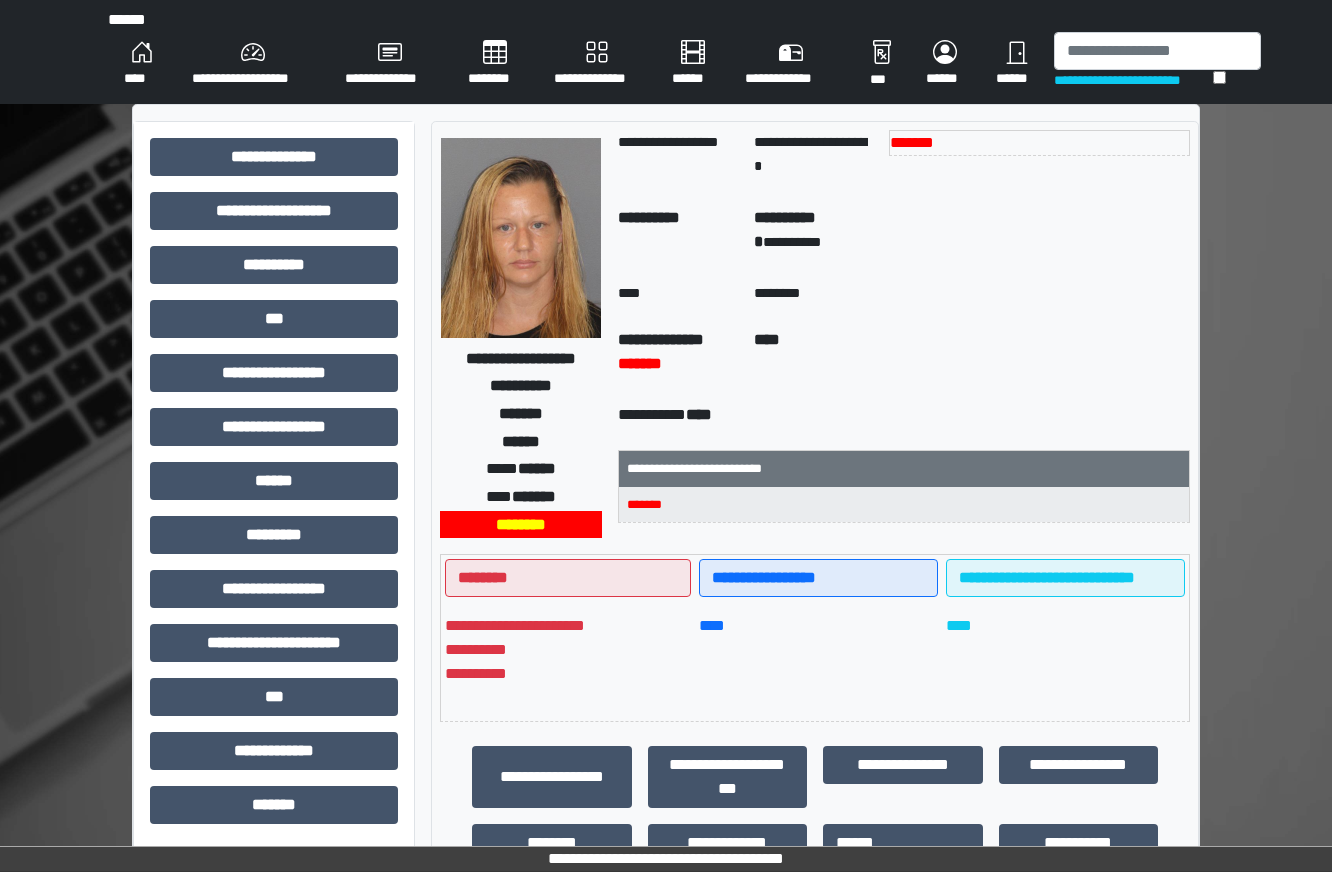 click on "****" at bounding box center [818, 657] 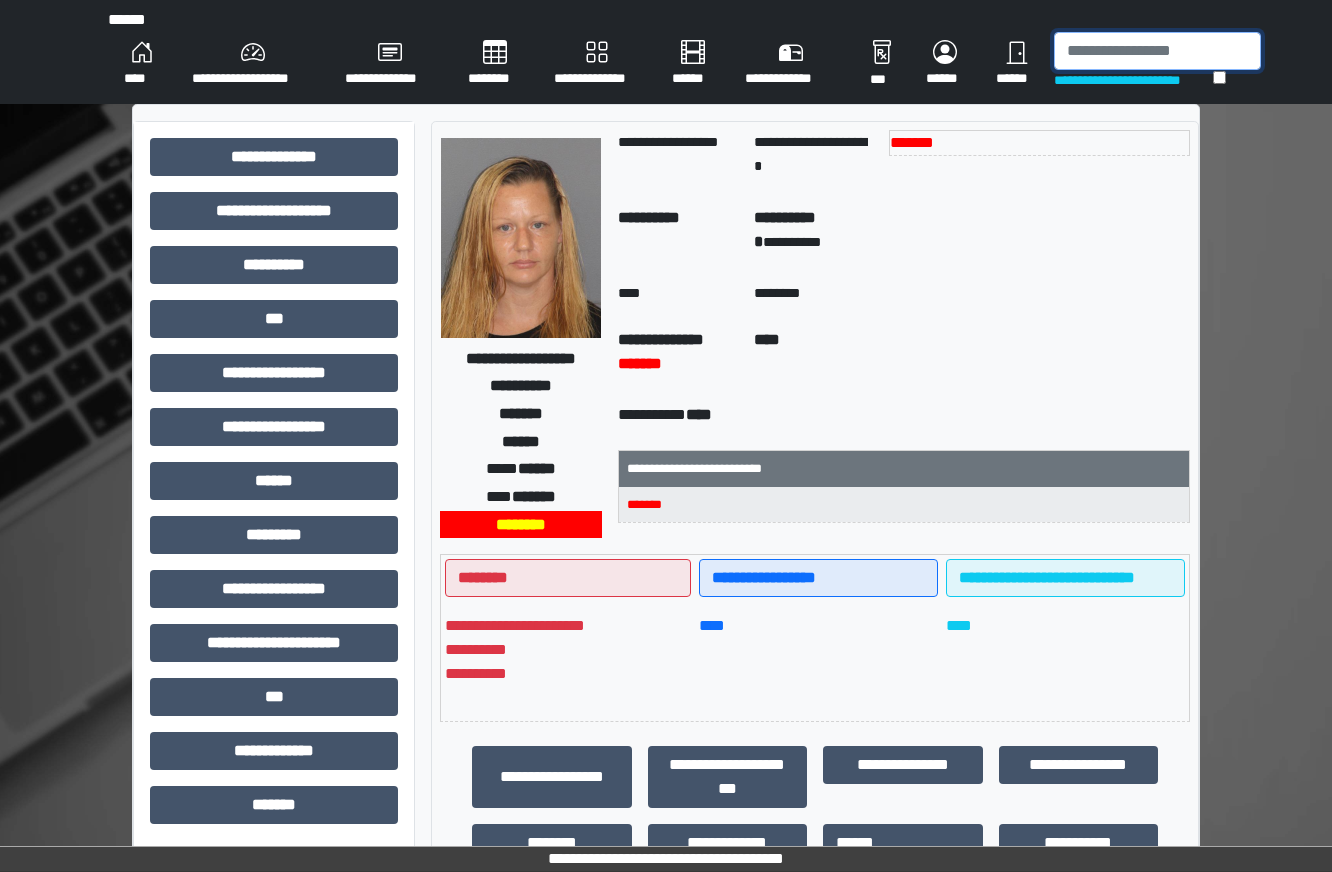 click at bounding box center [1157, 51] 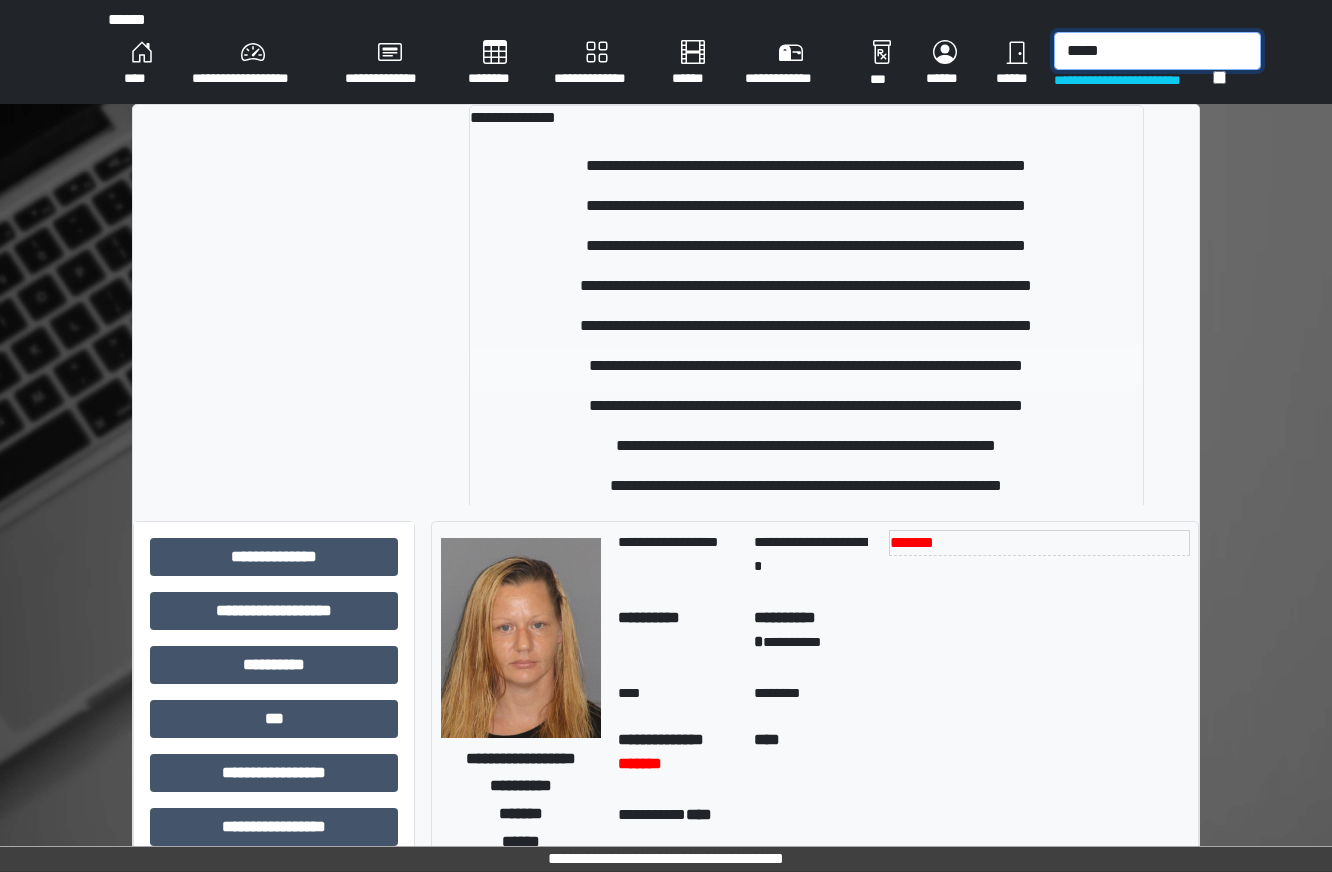 type on "*****" 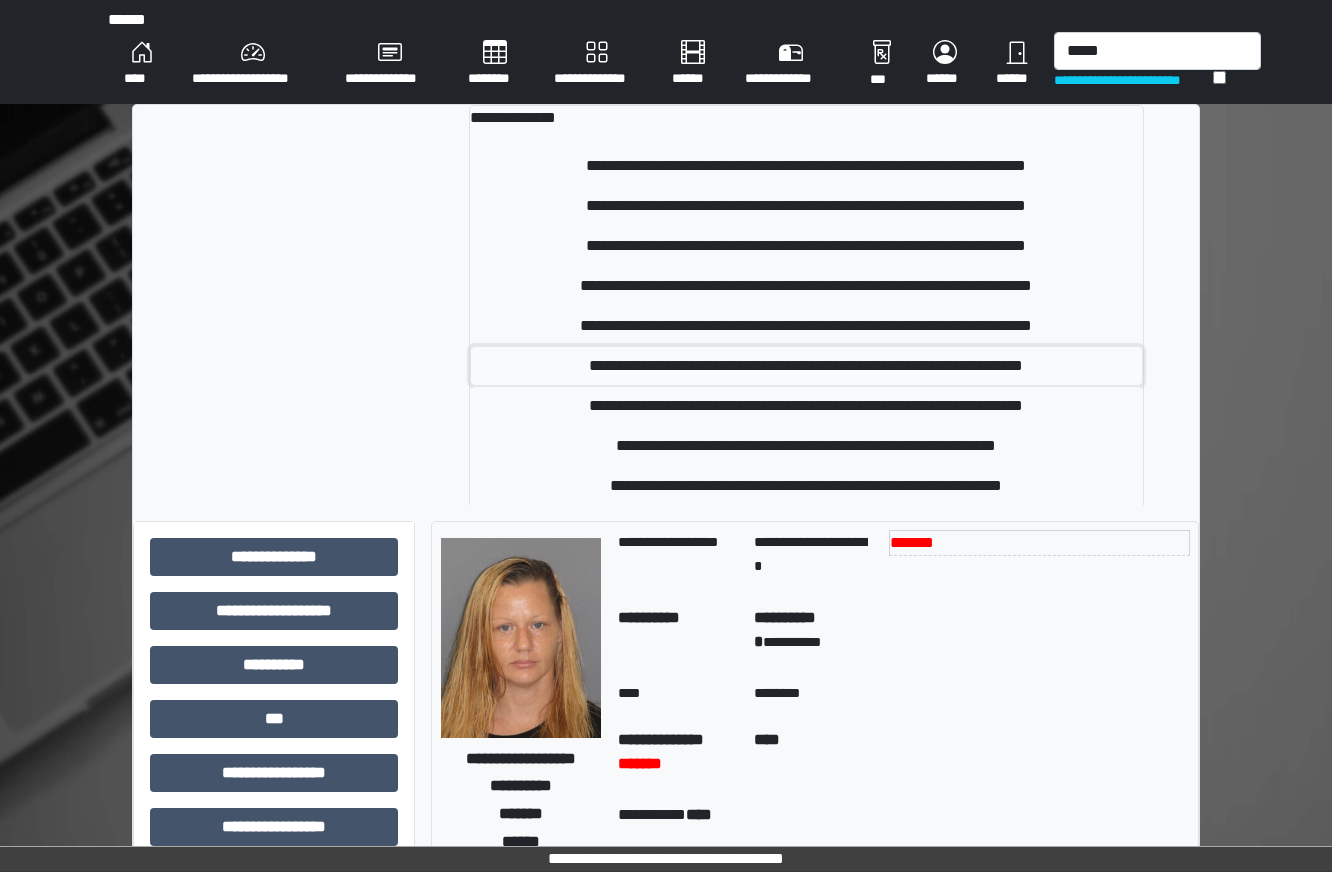 click on "**********" at bounding box center (806, 366) 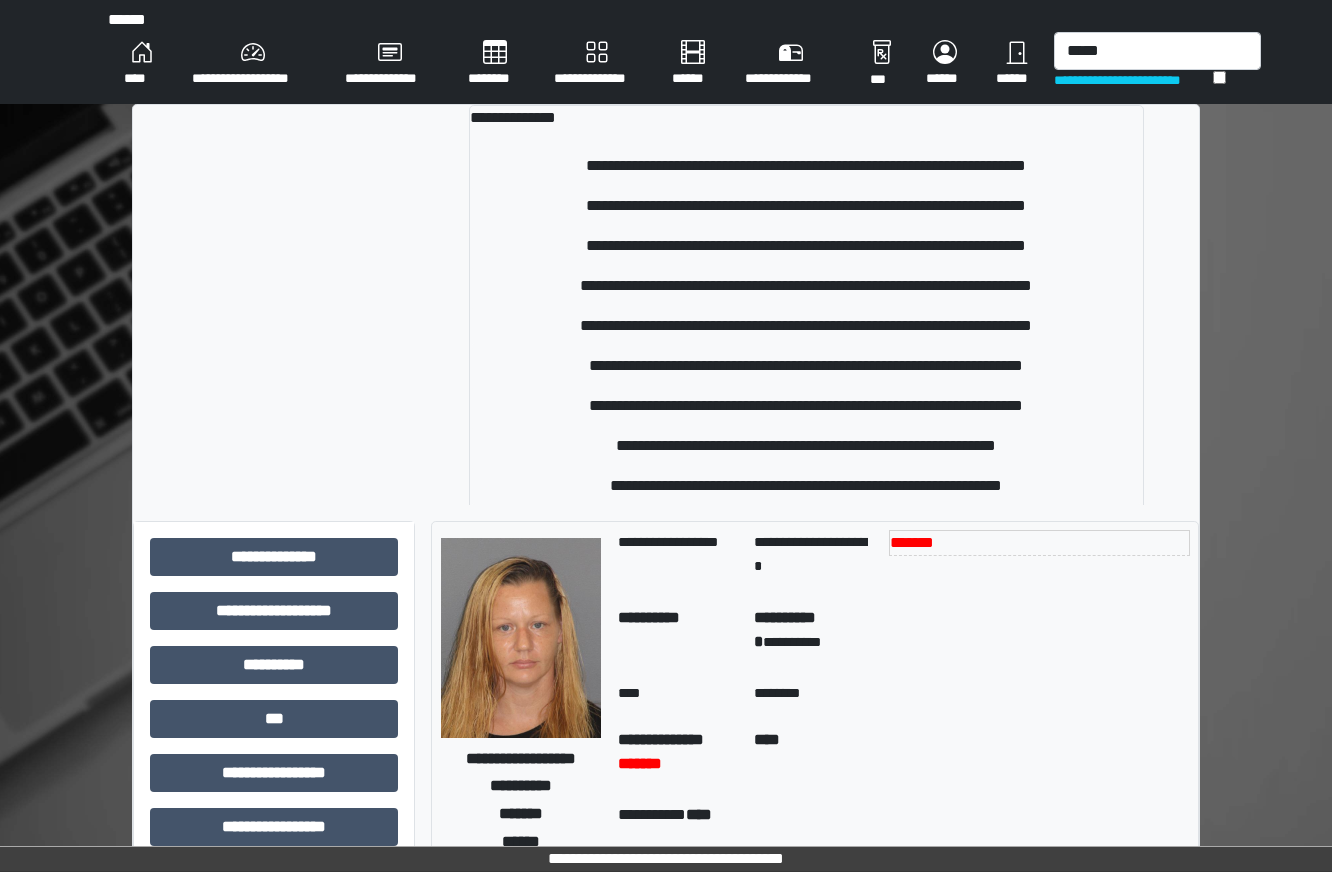 type 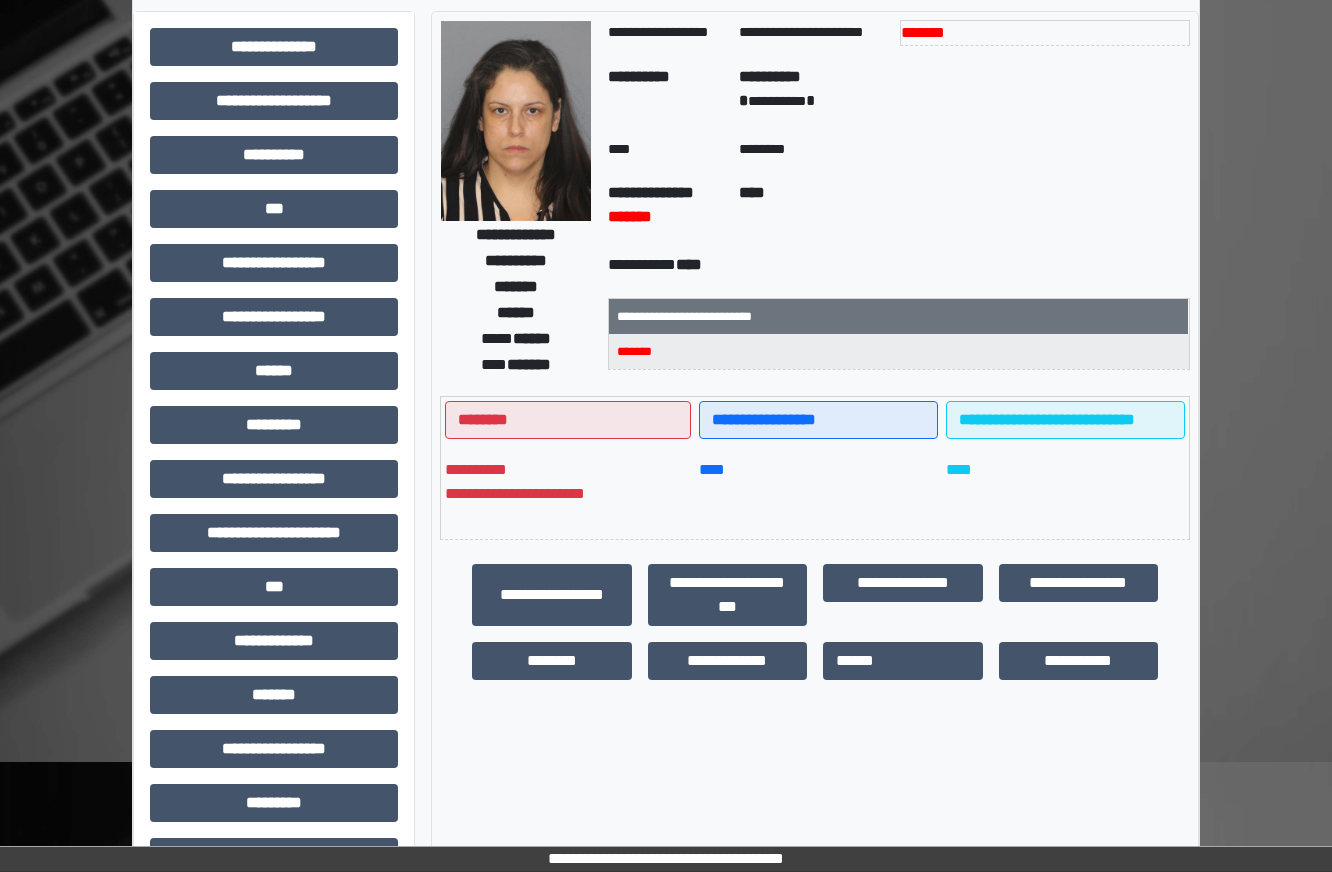 scroll, scrollTop: 300, scrollLeft: 0, axis: vertical 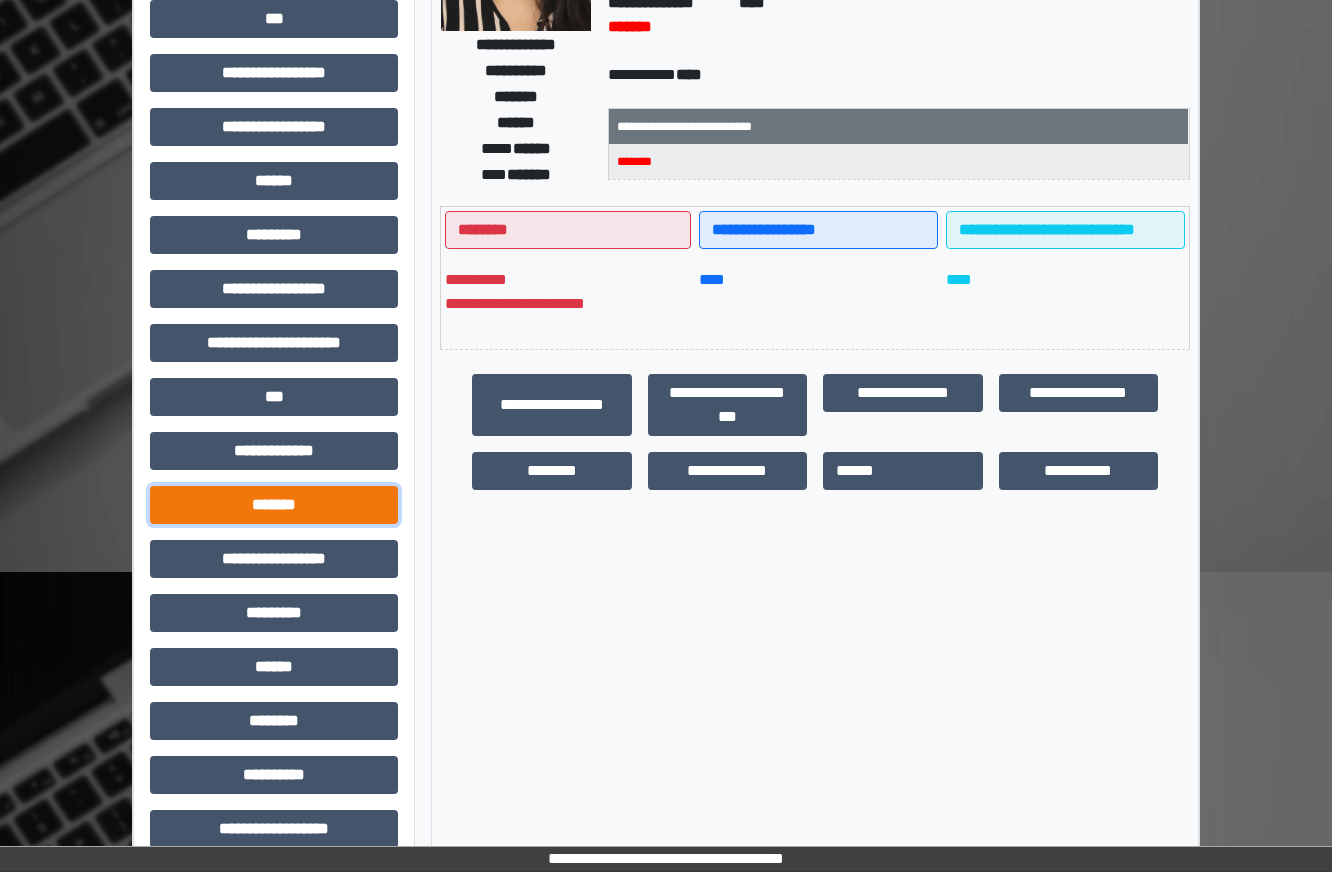 click on "*******" at bounding box center (274, 505) 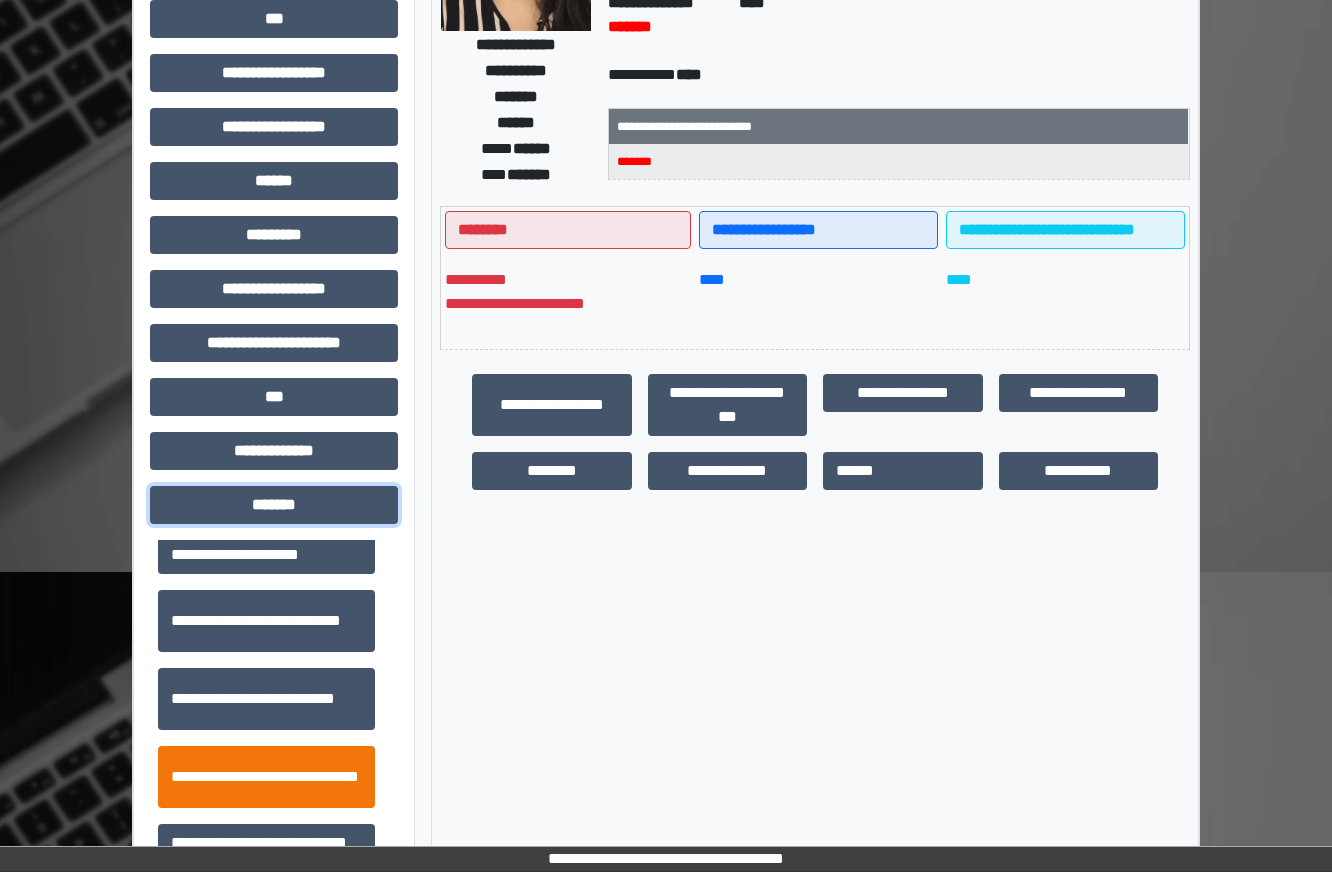 scroll, scrollTop: 600, scrollLeft: 0, axis: vertical 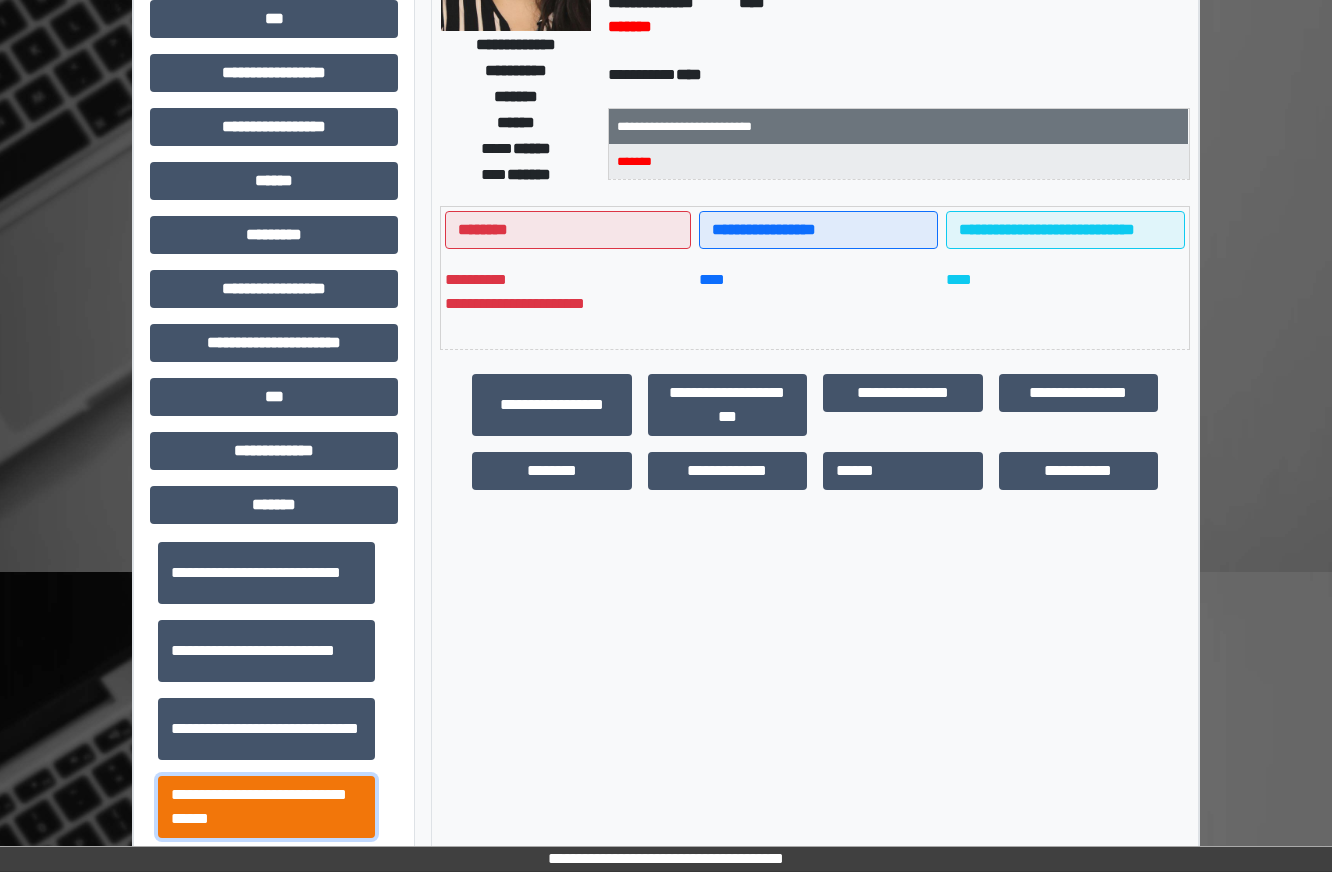 click on "**********" at bounding box center [266, 807] 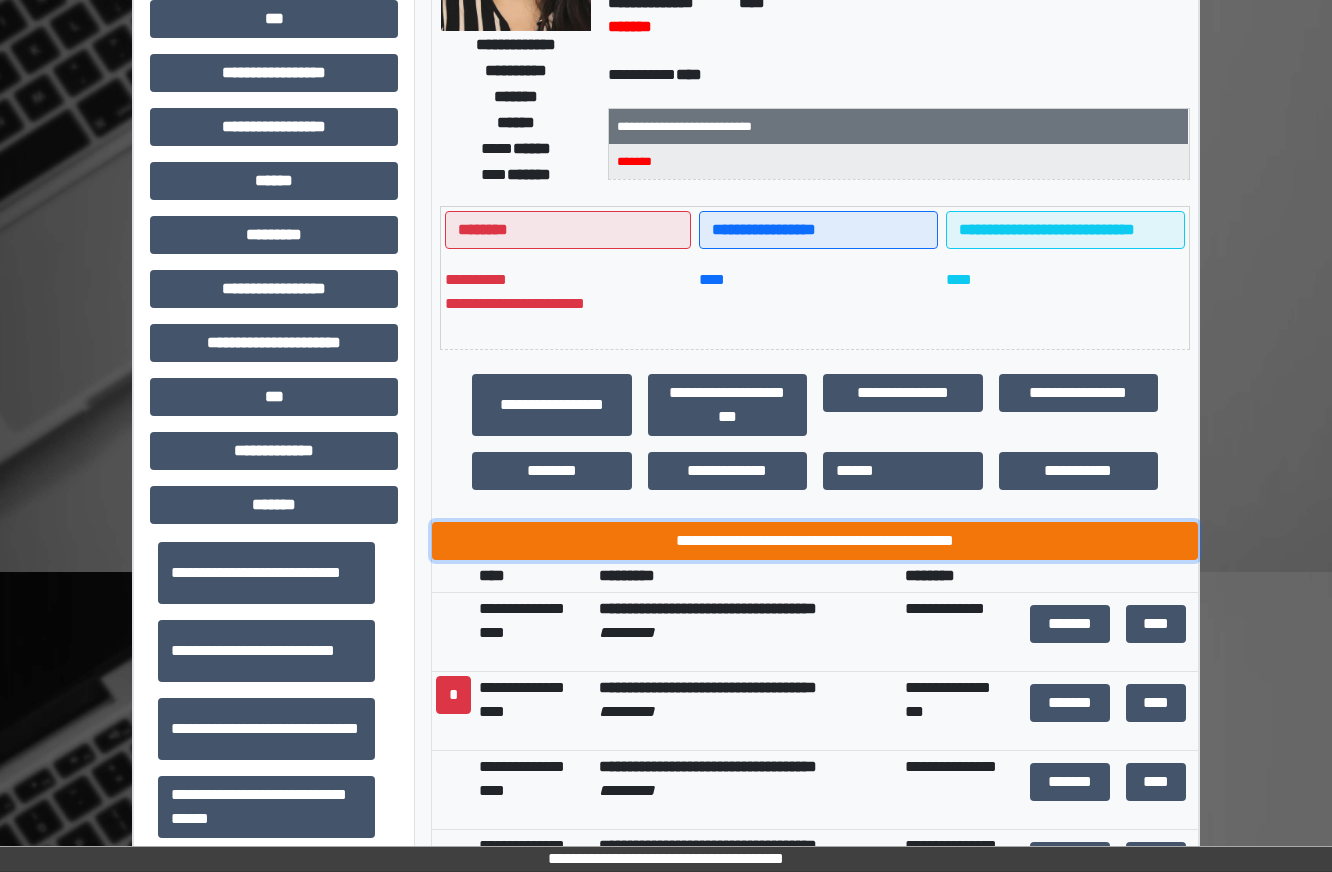 click on "**********" at bounding box center [815, 541] 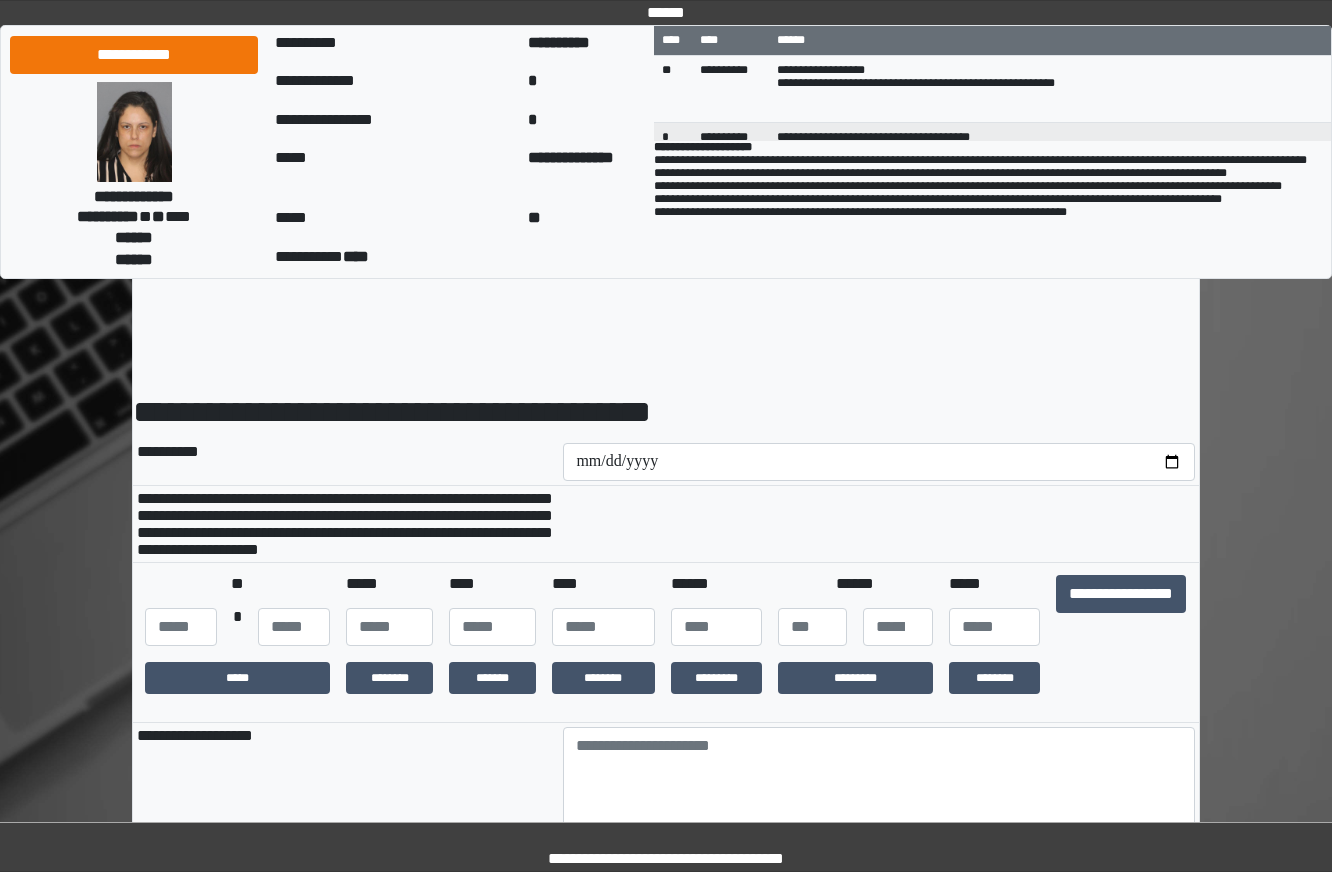 scroll, scrollTop: 0, scrollLeft: 0, axis: both 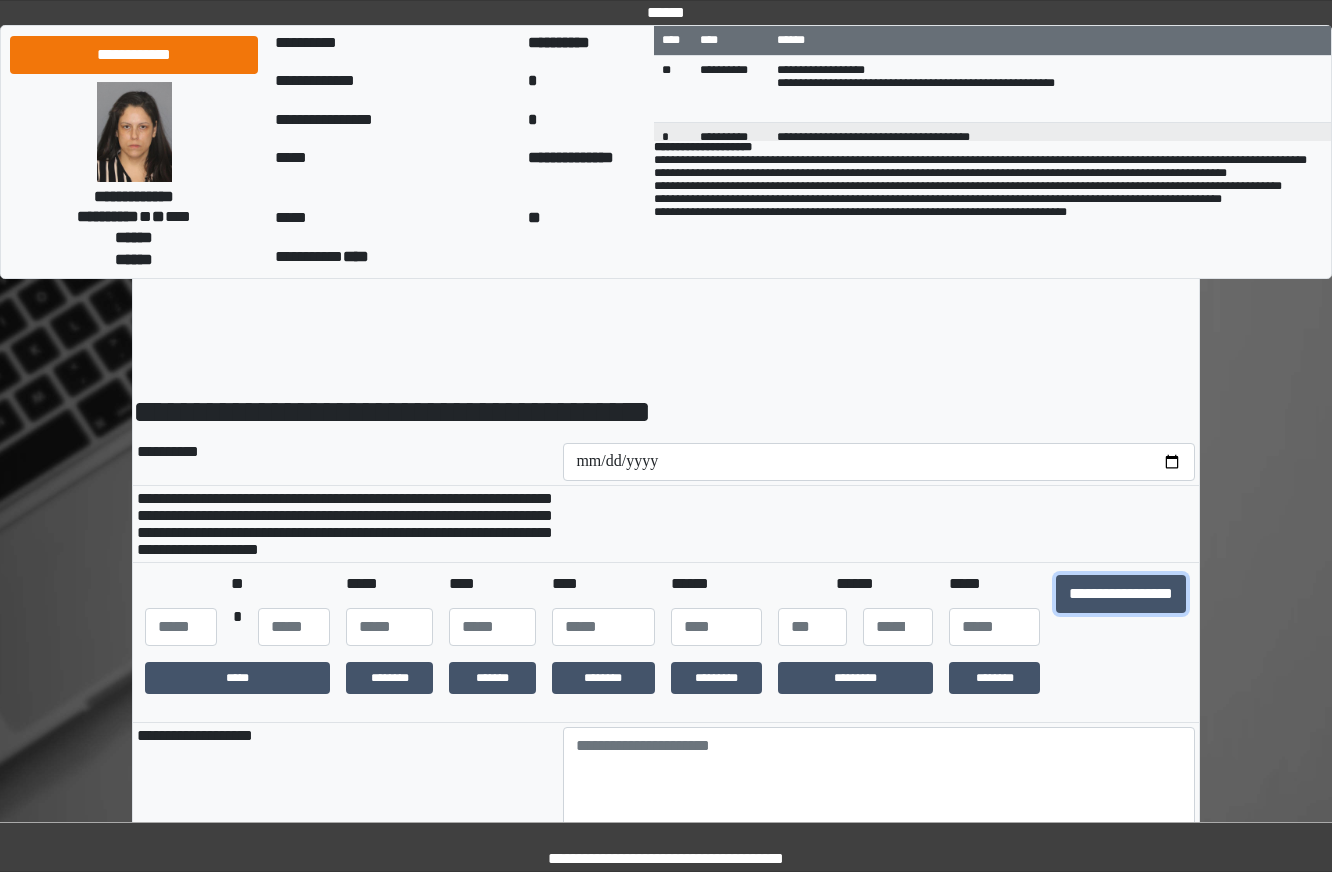 click on "**********" at bounding box center (1121, 594) 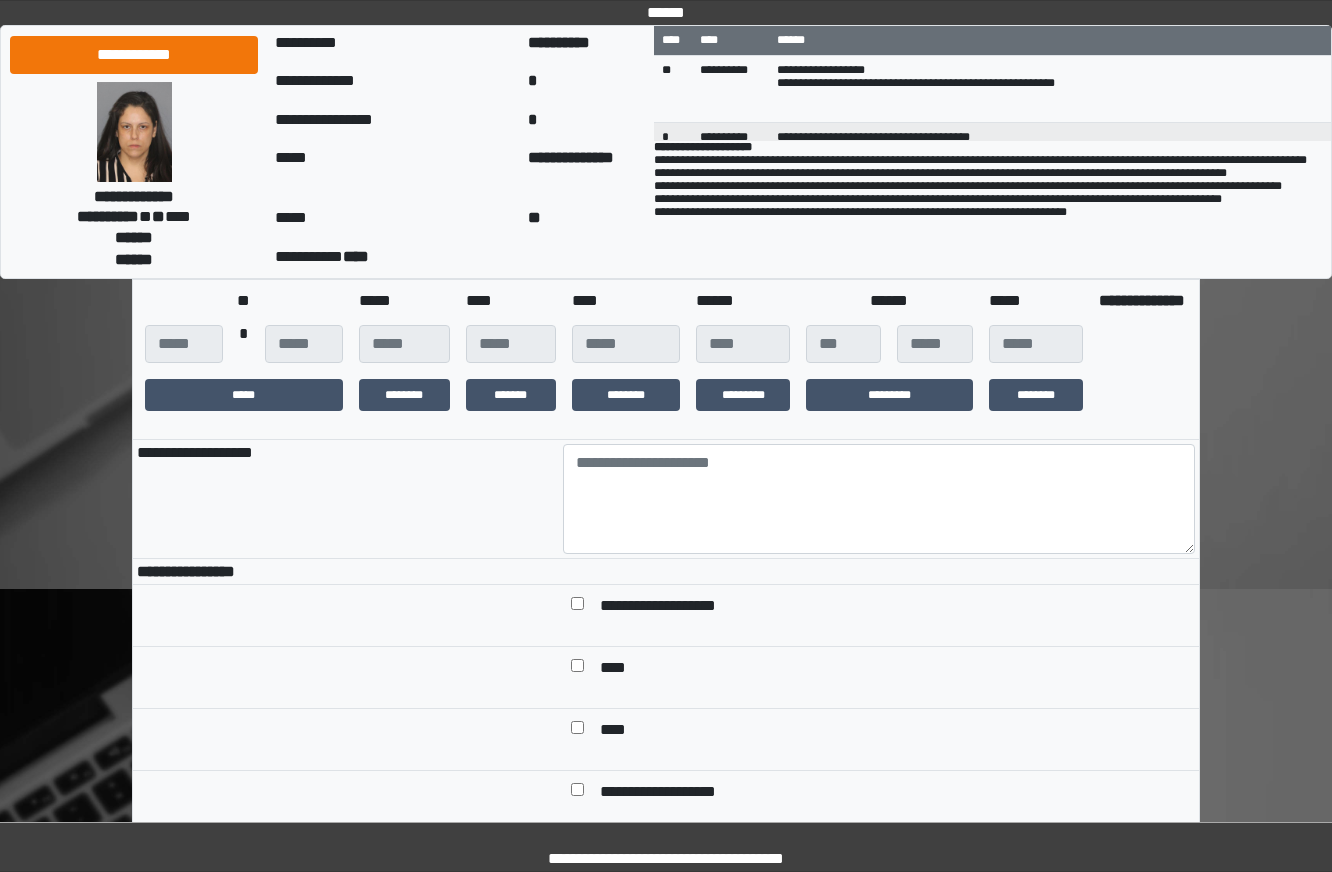 scroll, scrollTop: 300, scrollLeft: 0, axis: vertical 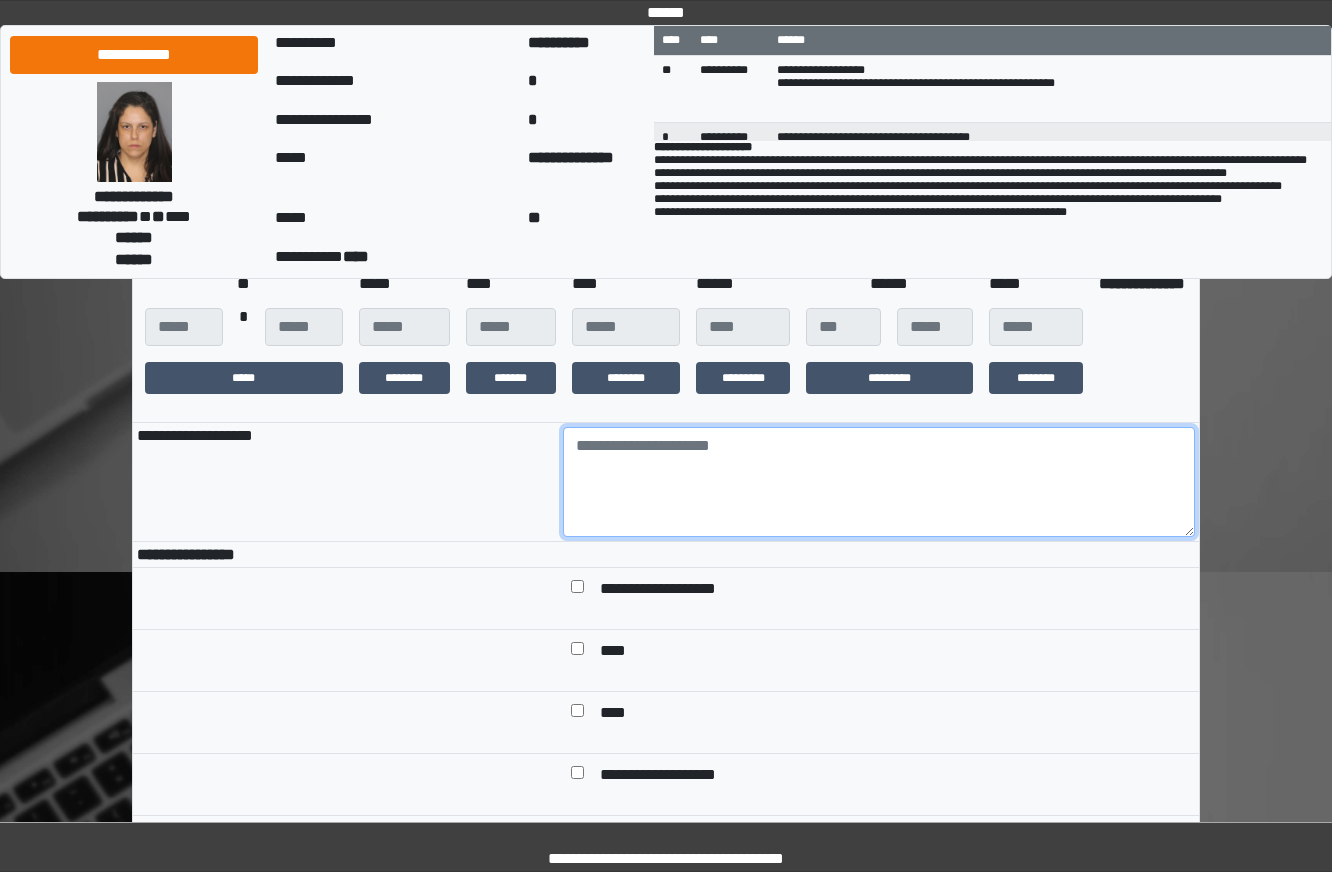 click at bounding box center (879, 482) 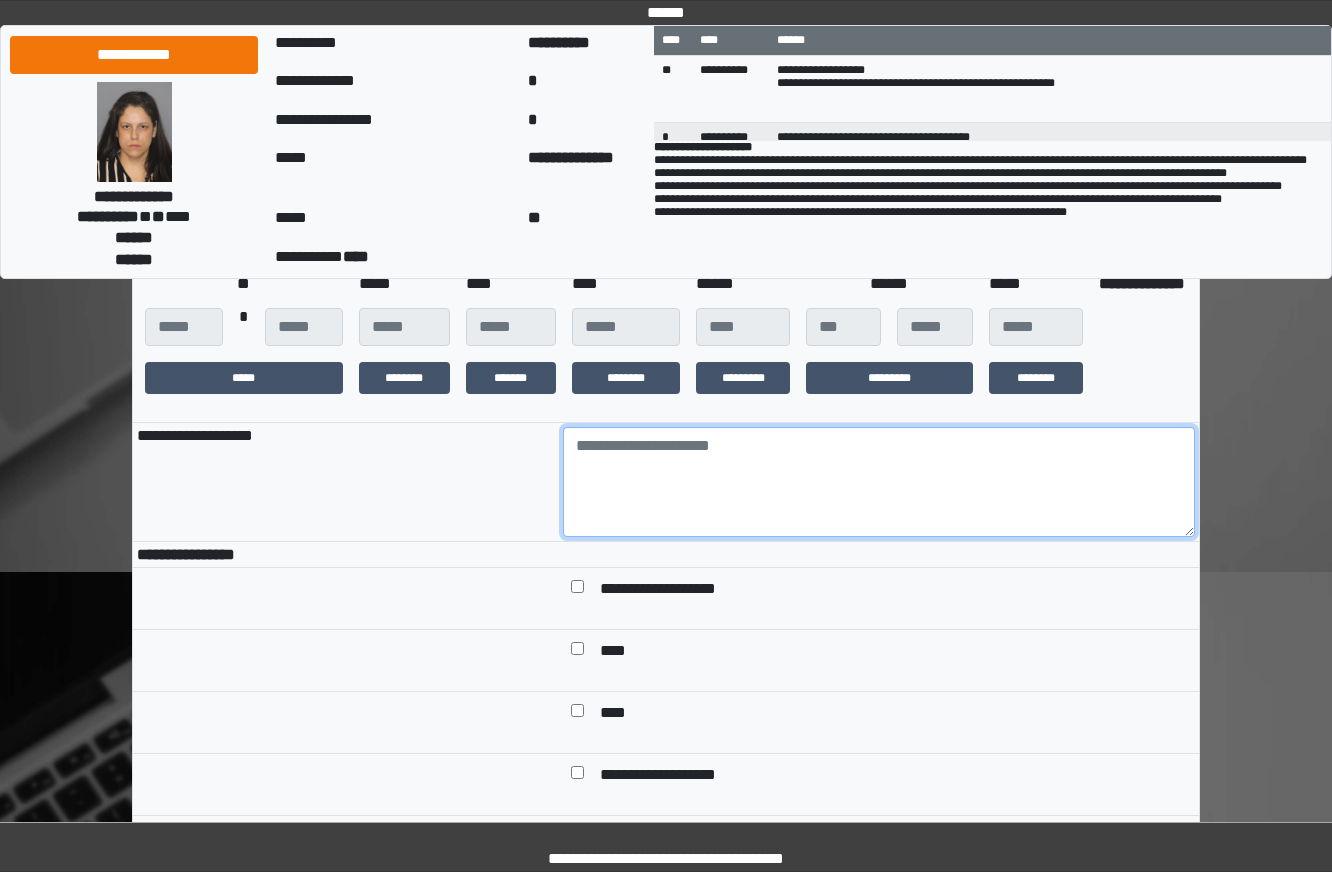 paste on "**********" 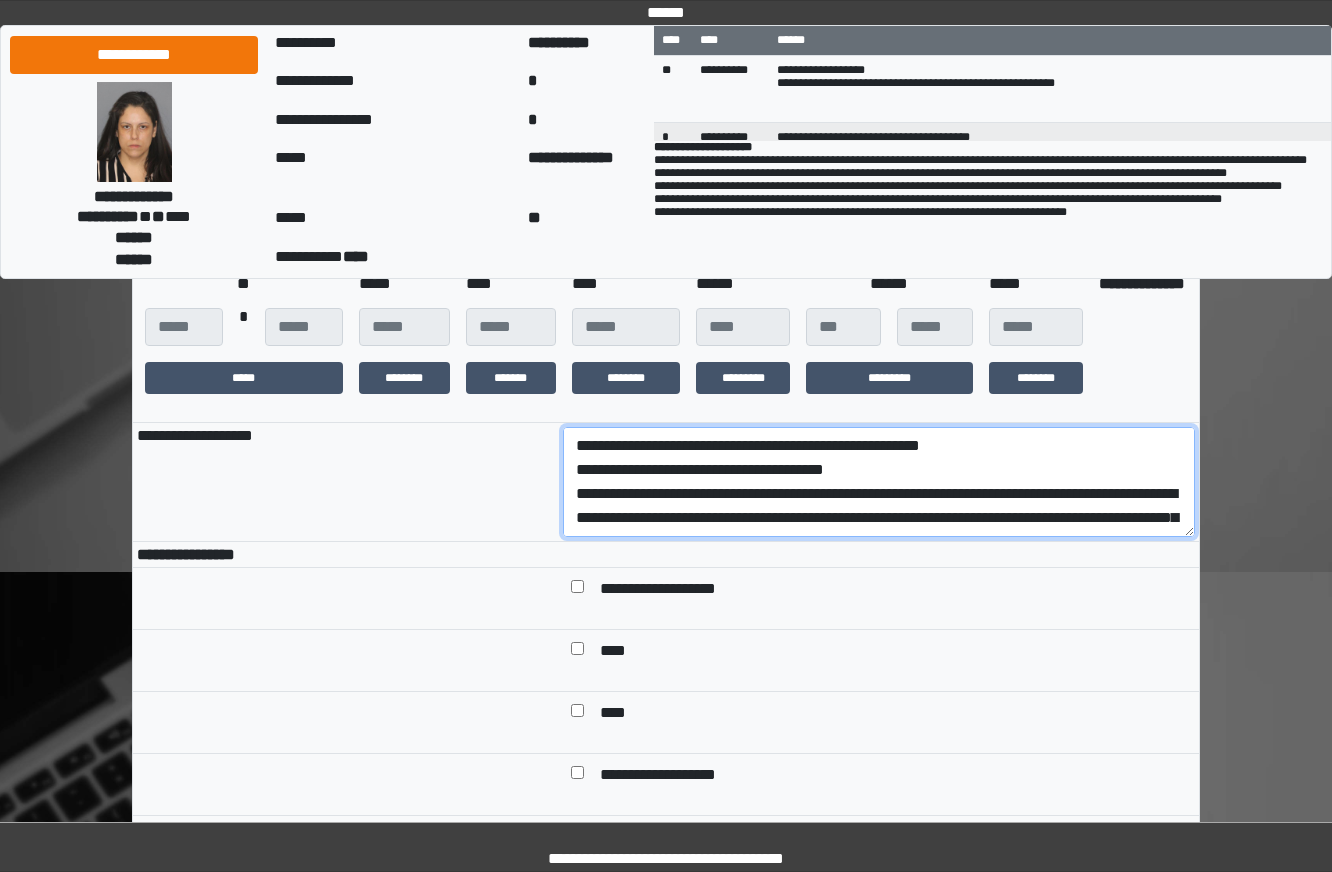 scroll, scrollTop: 329, scrollLeft: 0, axis: vertical 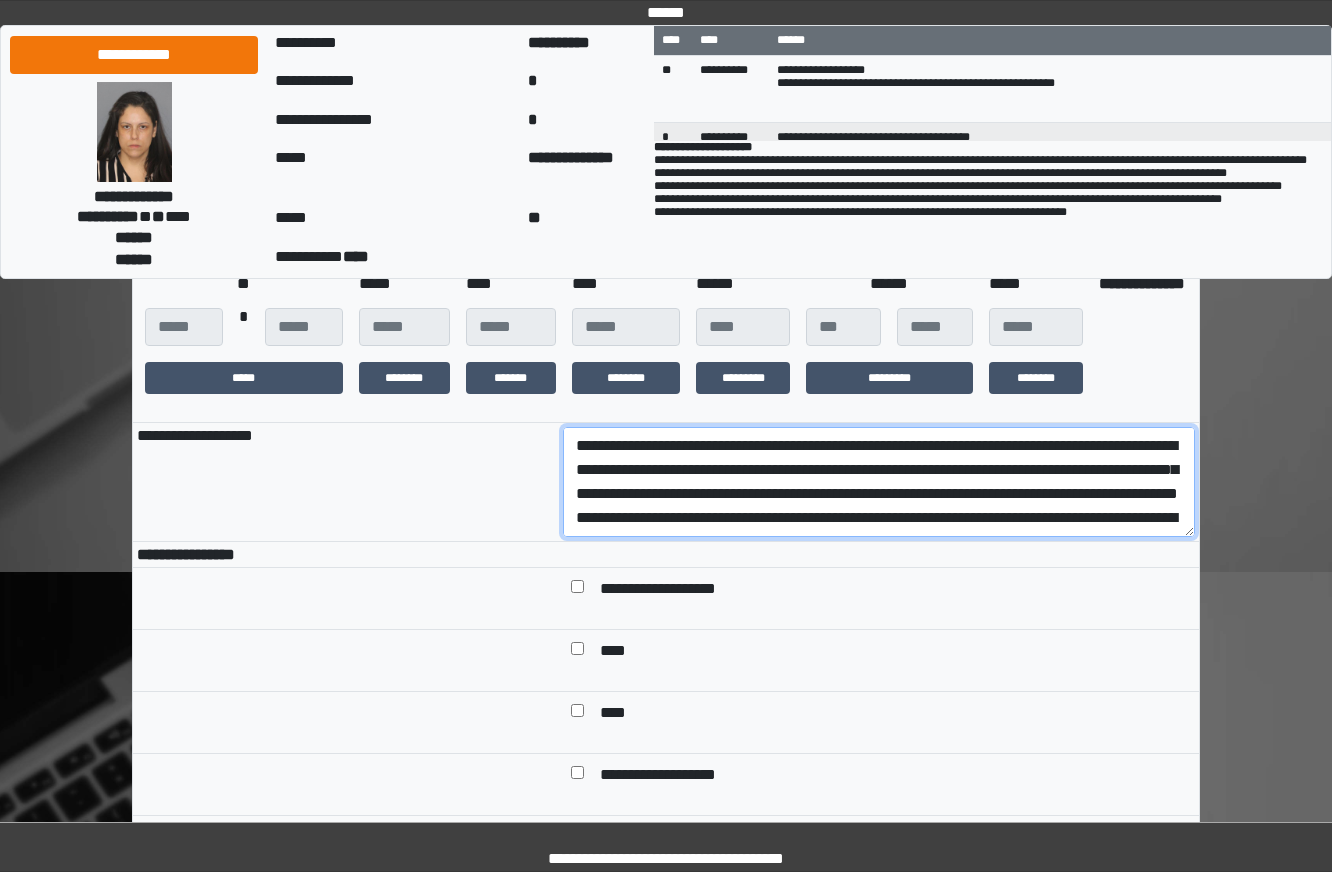 drag, startPoint x: 1014, startPoint y: 557, endPoint x: 353, endPoint y: 494, distance: 663.9955 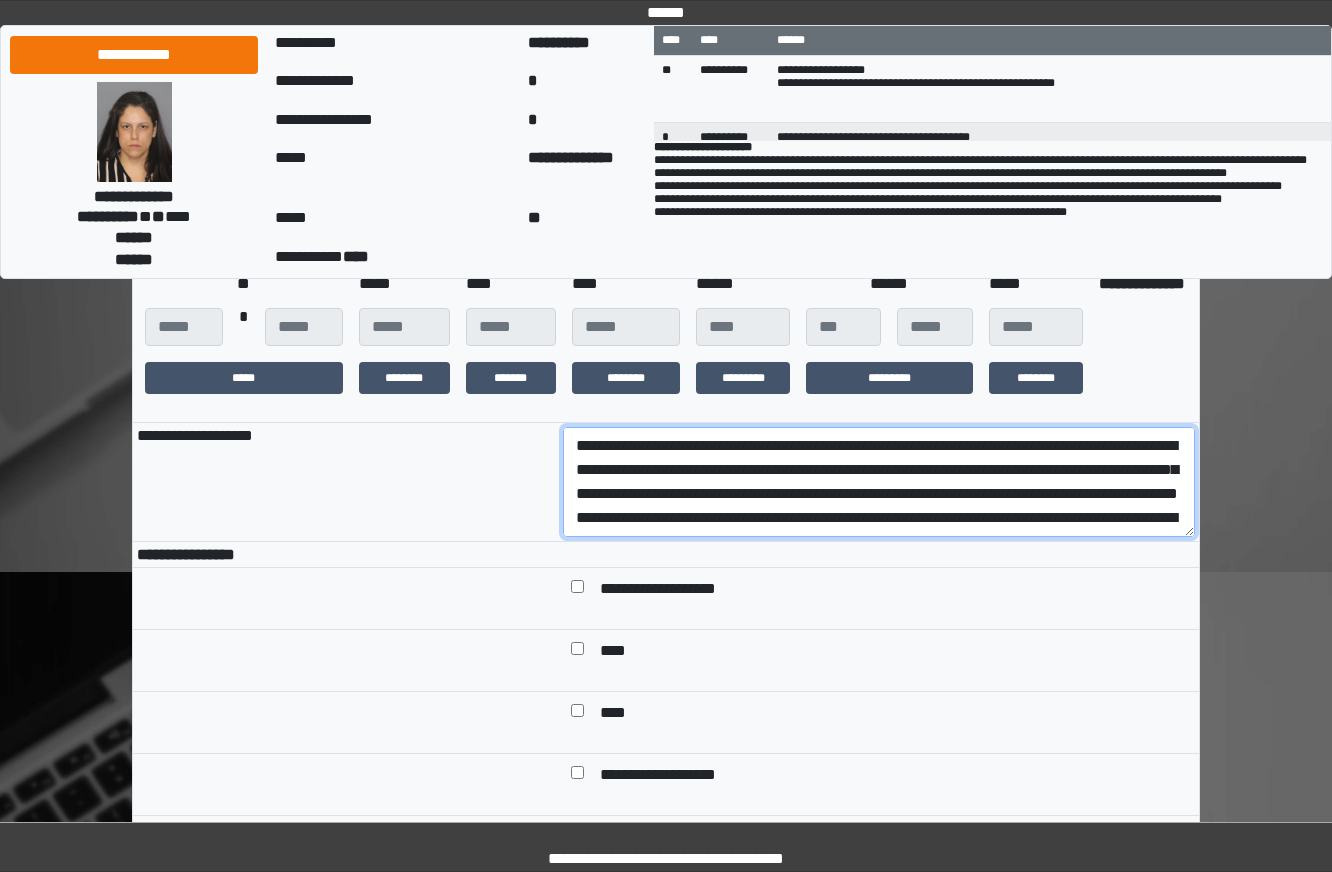 click on "**********" at bounding box center [879, 482] 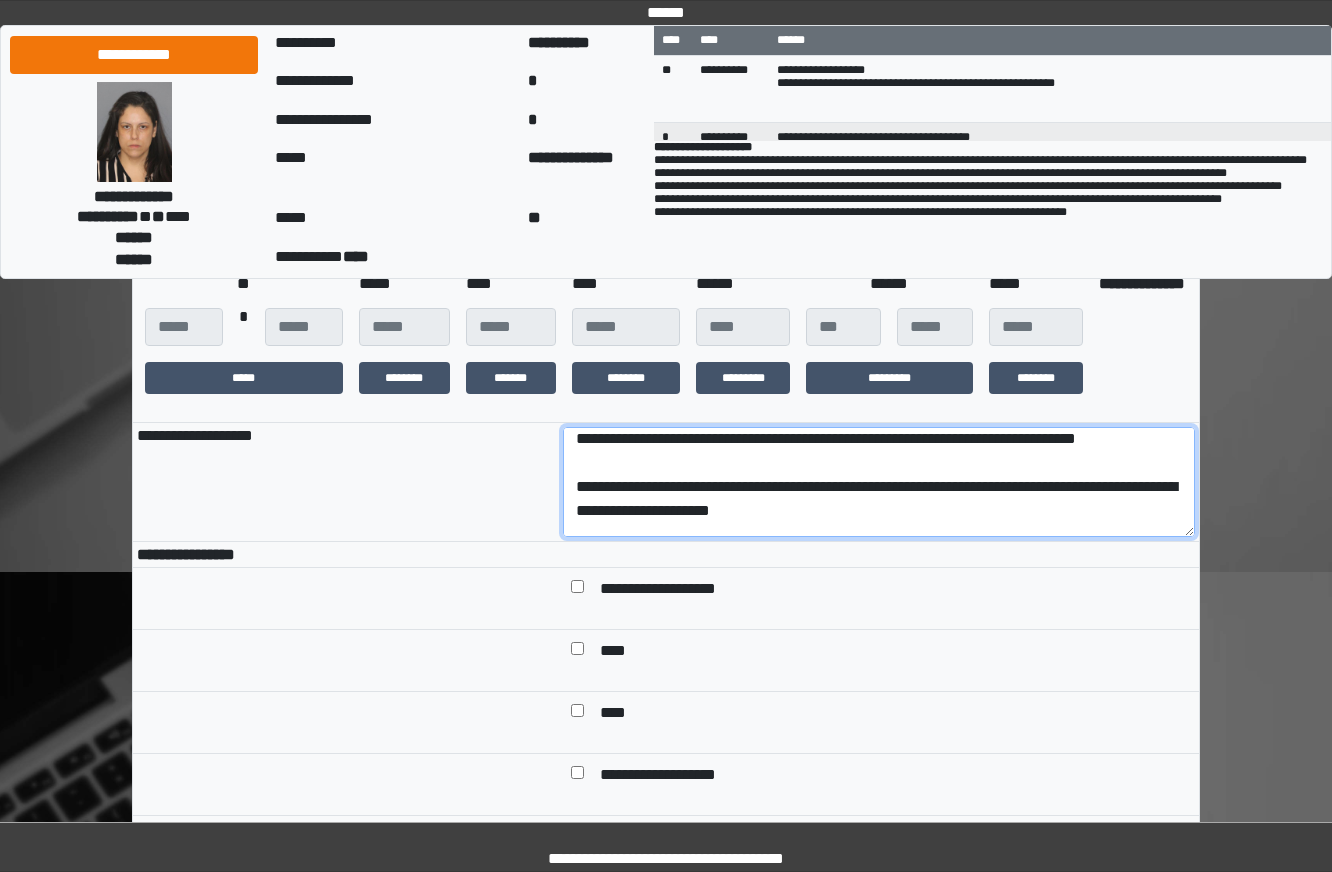 scroll, scrollTop: 336, scrollLeft: 0, axis: vertical 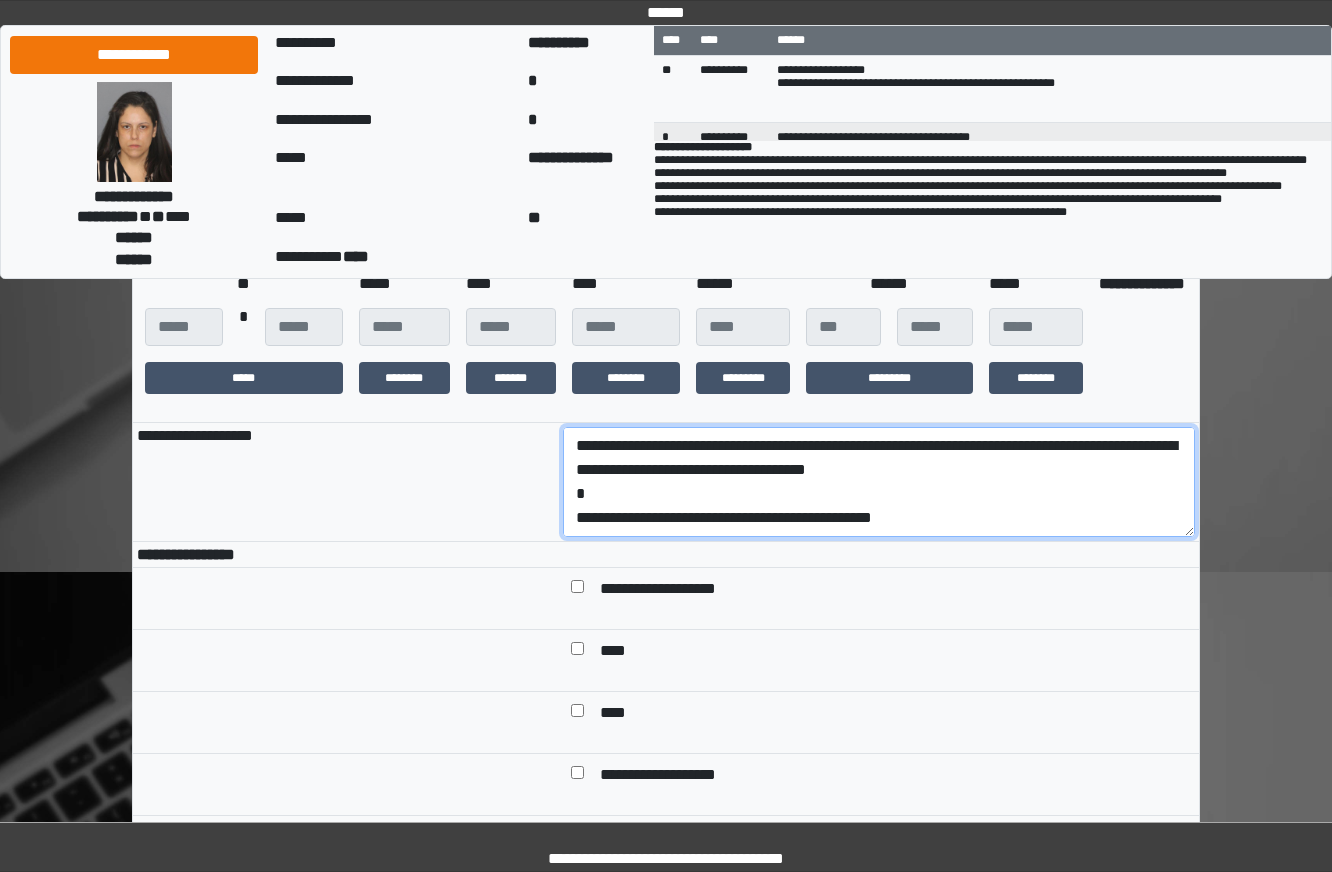 drag, startPoint x: 931, startPoint y: 563, endPoint x: 700, endPoint y: 557, distance: 231.07791 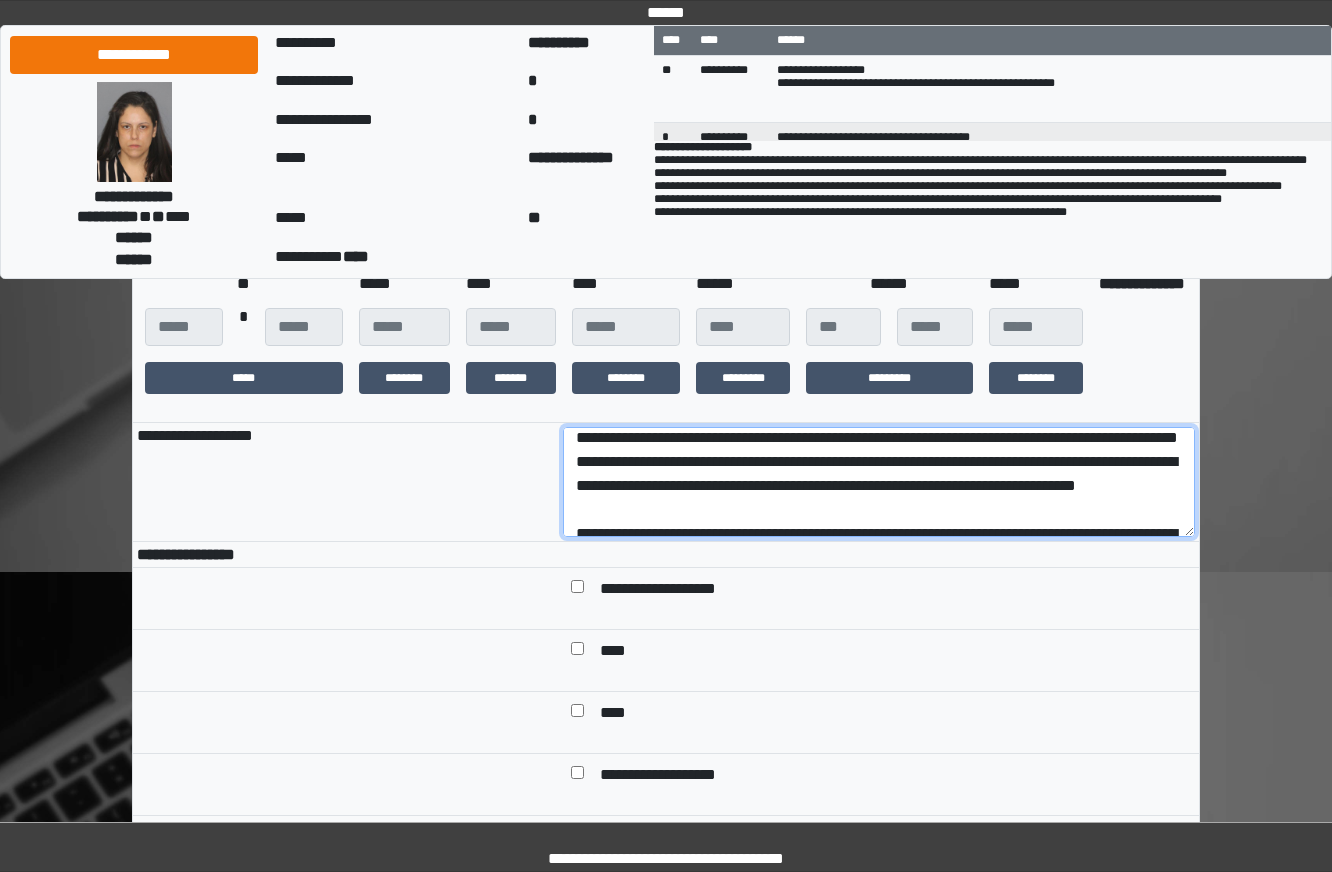 scroll, scrollTop: 0, scrollLeft: 0, axis: both 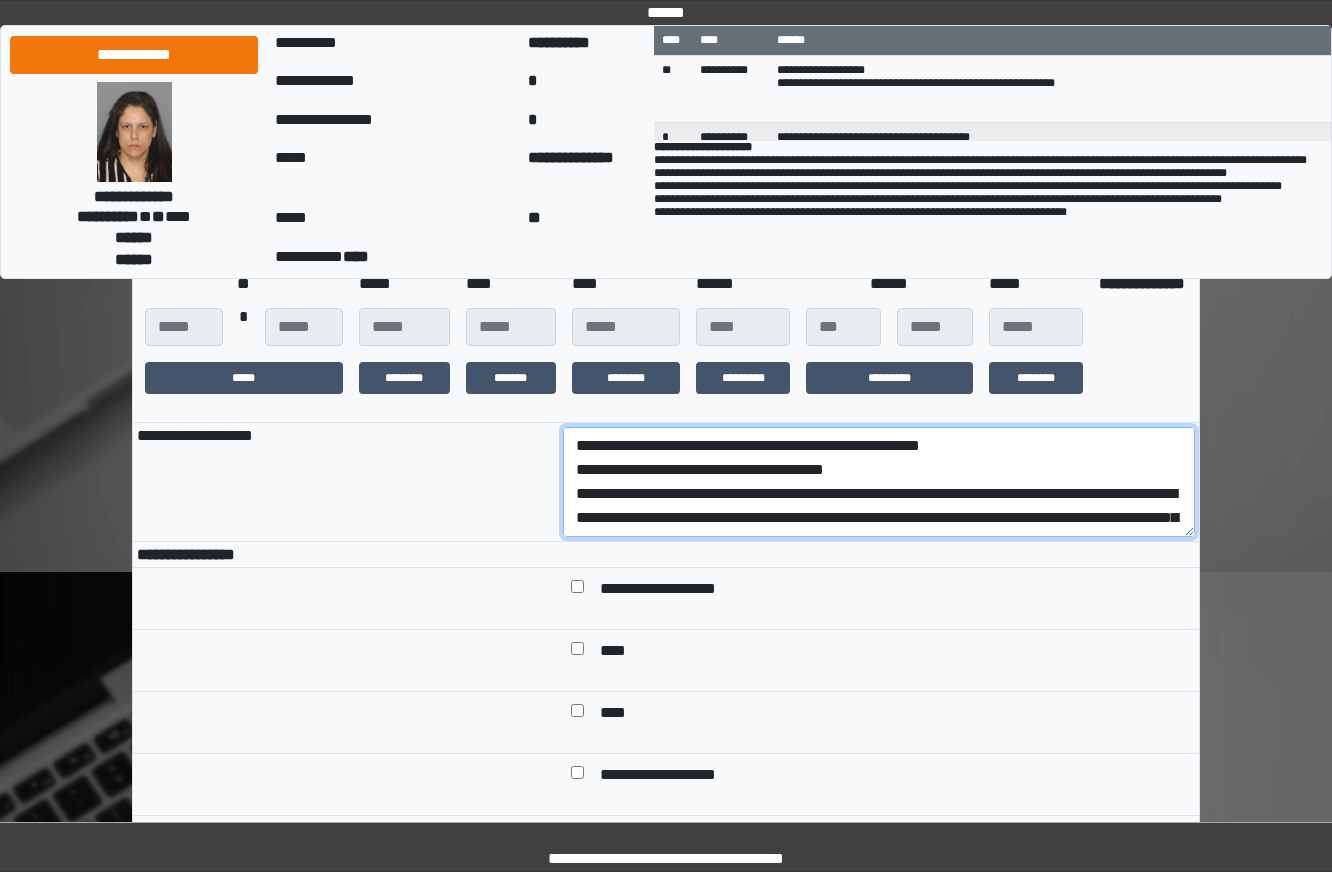 drag, startPoint x: 964, startPoint y: 542, endPoint x: 419, endPoint y: 498, distance: 546.77325 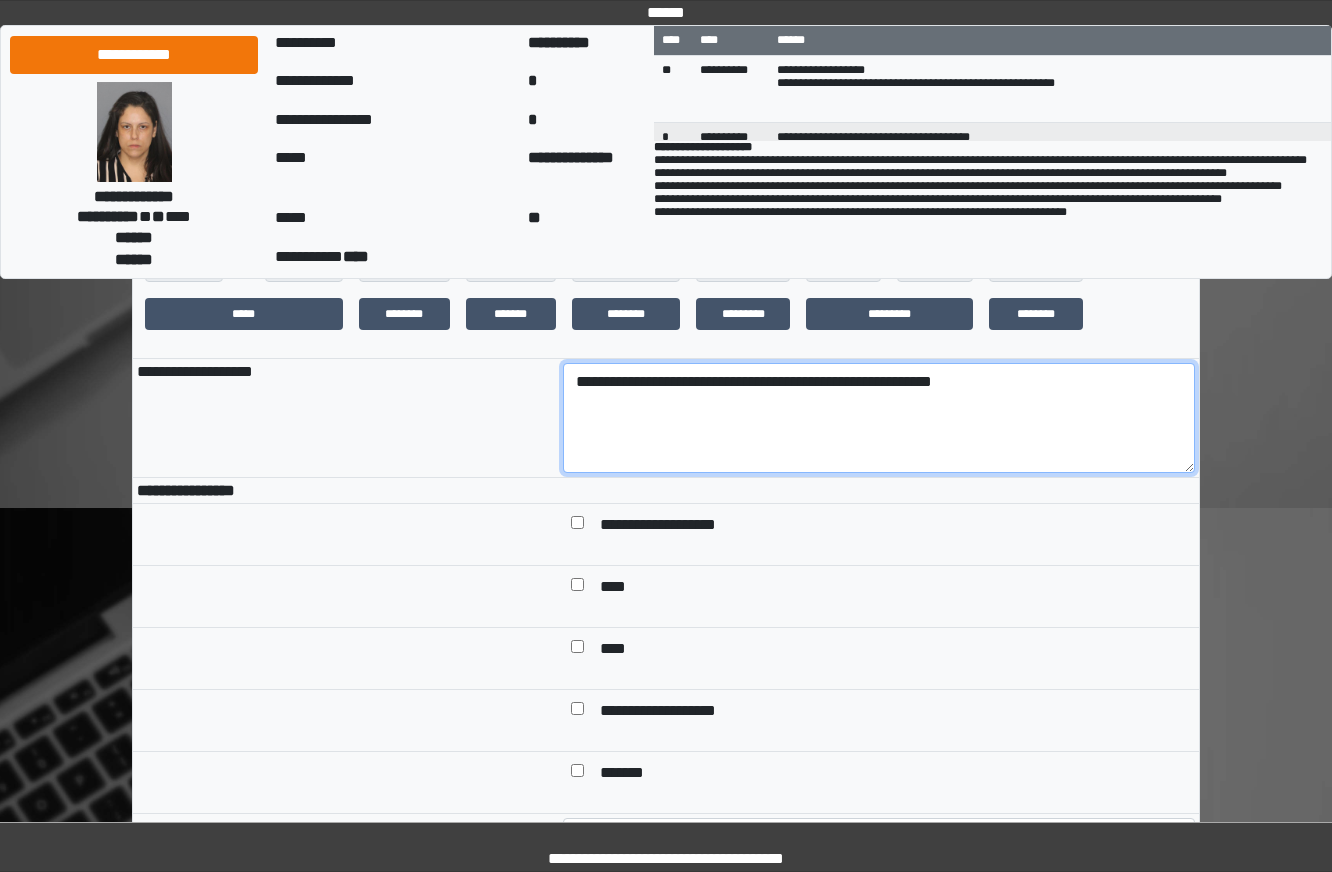 scroll, scrollTop: 400, scrollLeft: 0, axis: vertical 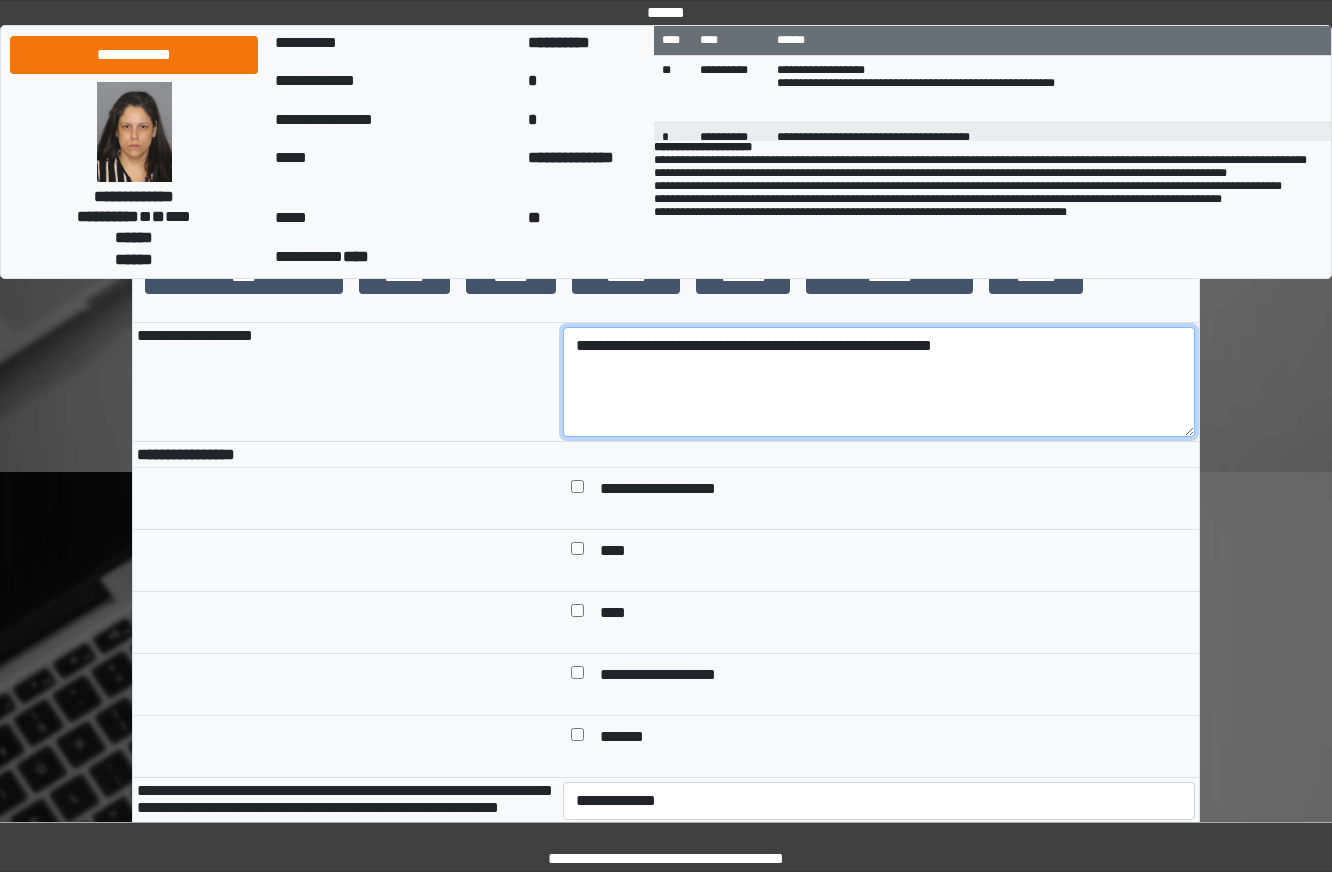 type on "**********" 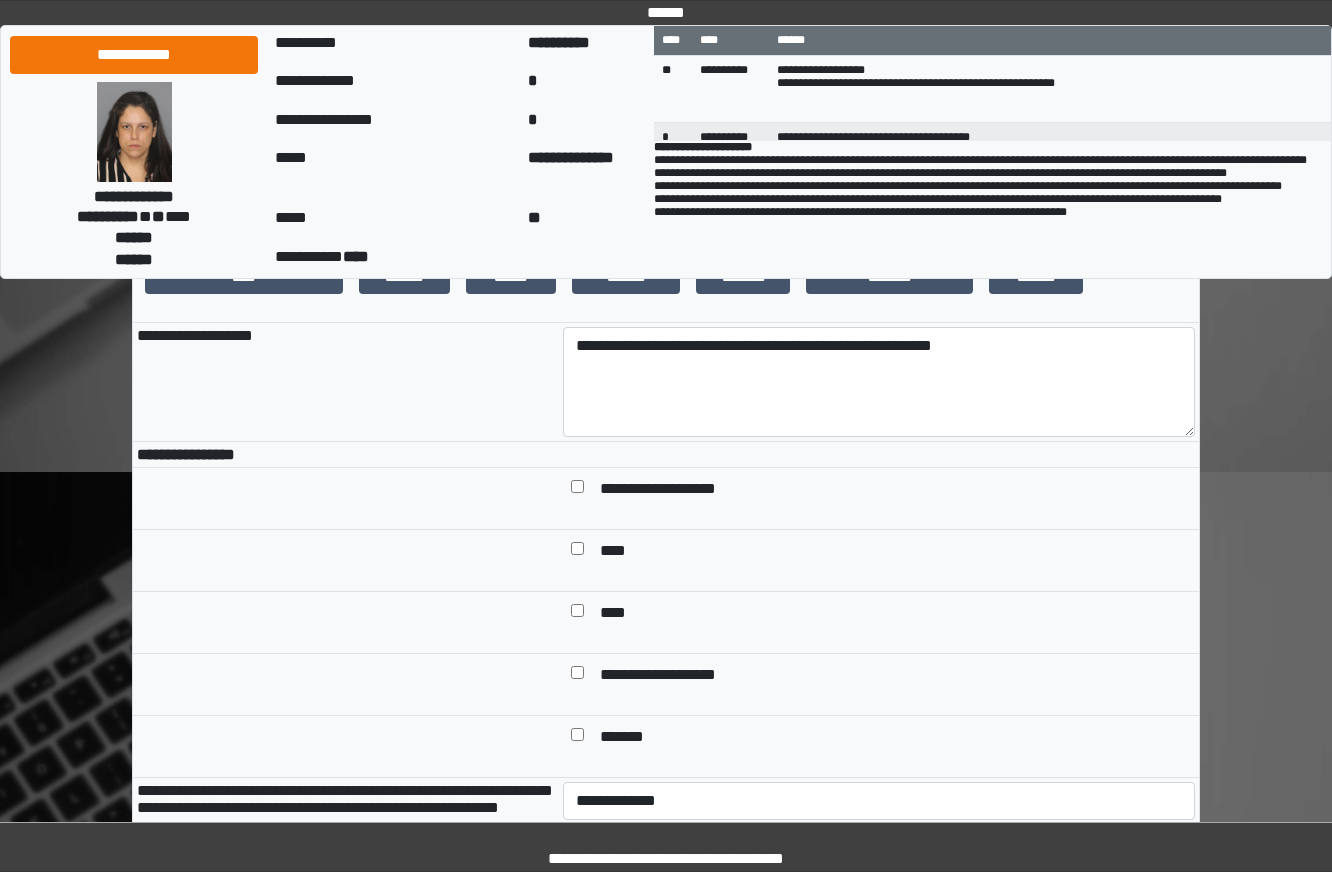 click on "****" at bounding box center (624, 552) 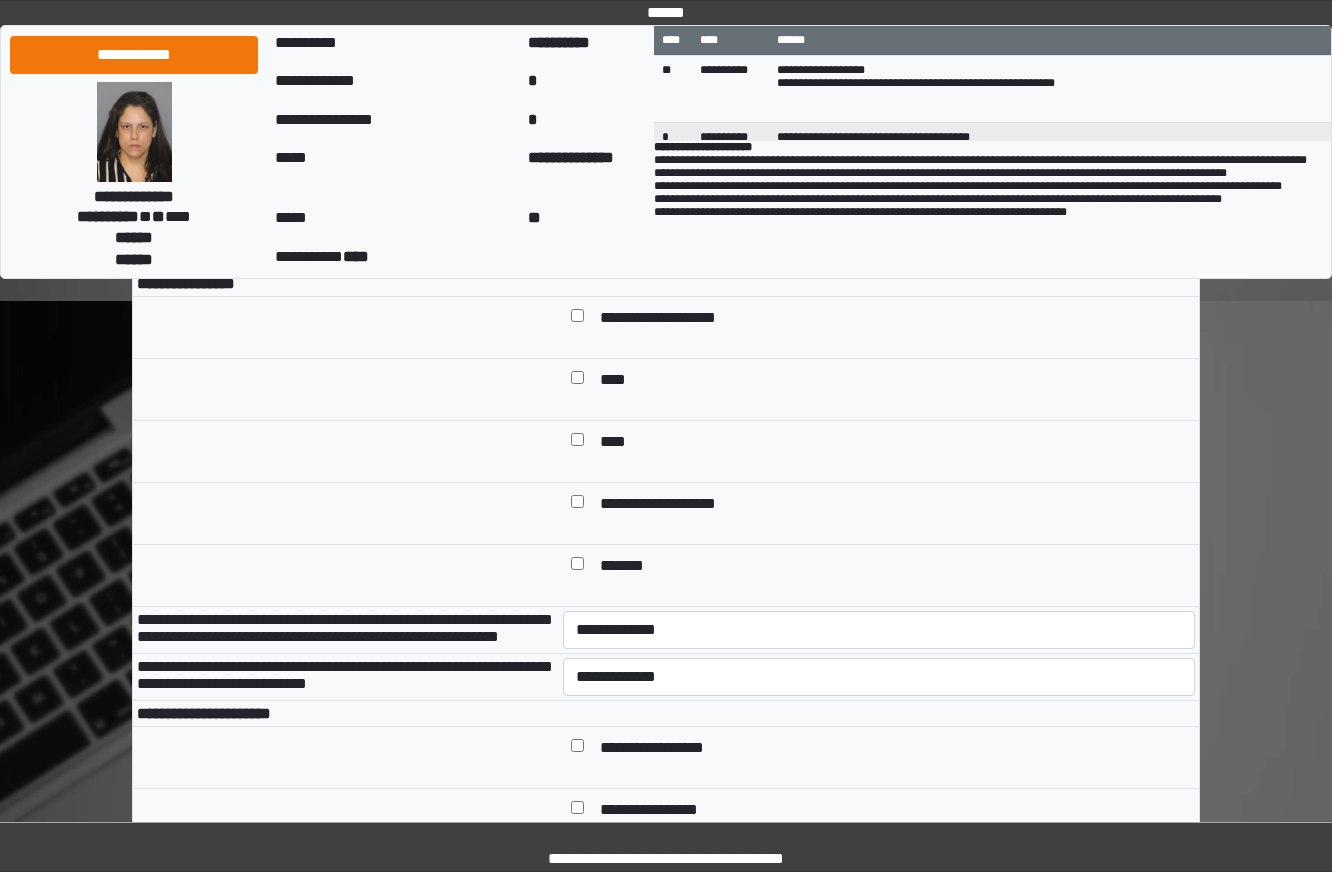 scroll, scrollTop: 800, scrollLeft: 0, axis: vertical 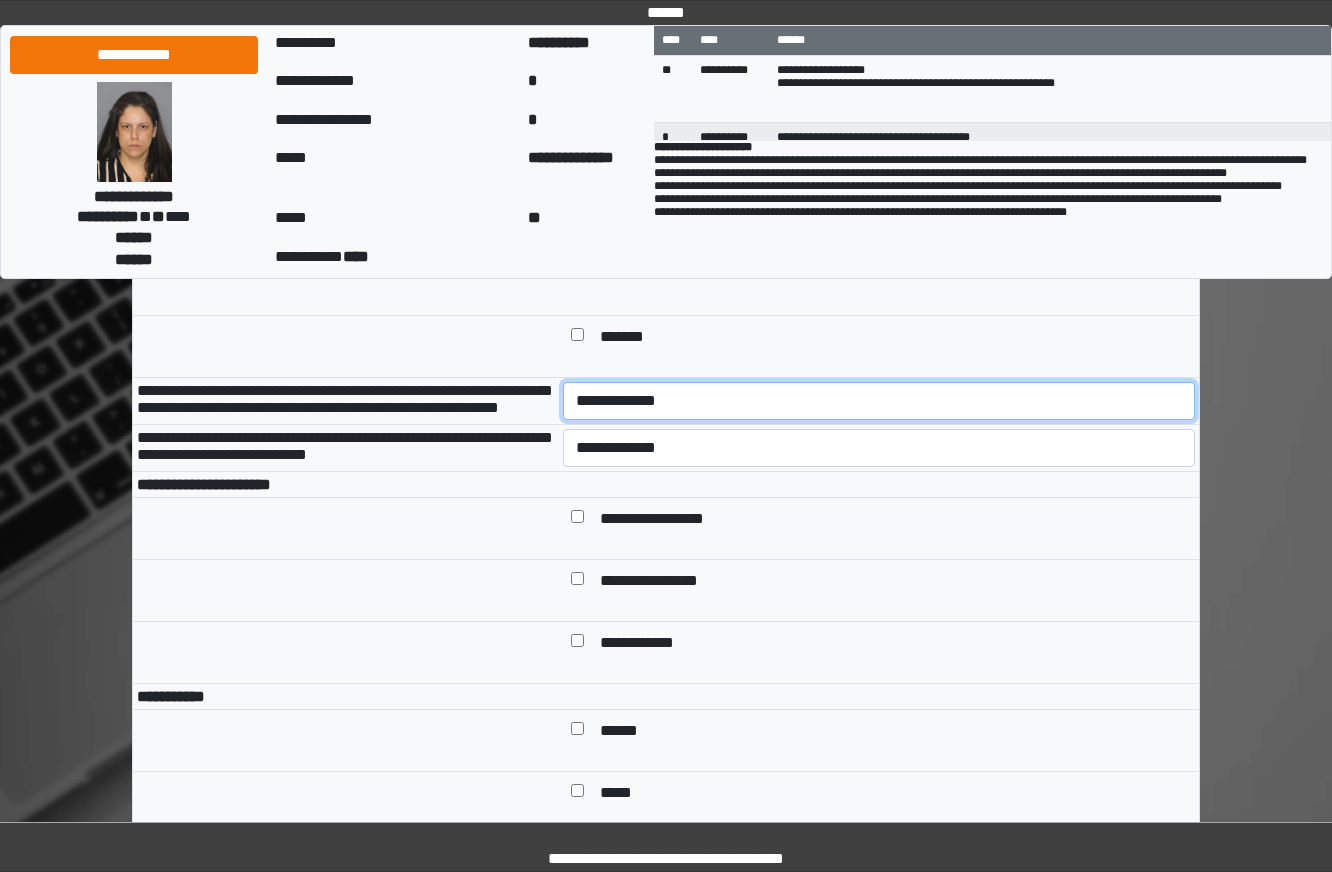 click on "**********" at bounding box center (879, 401) 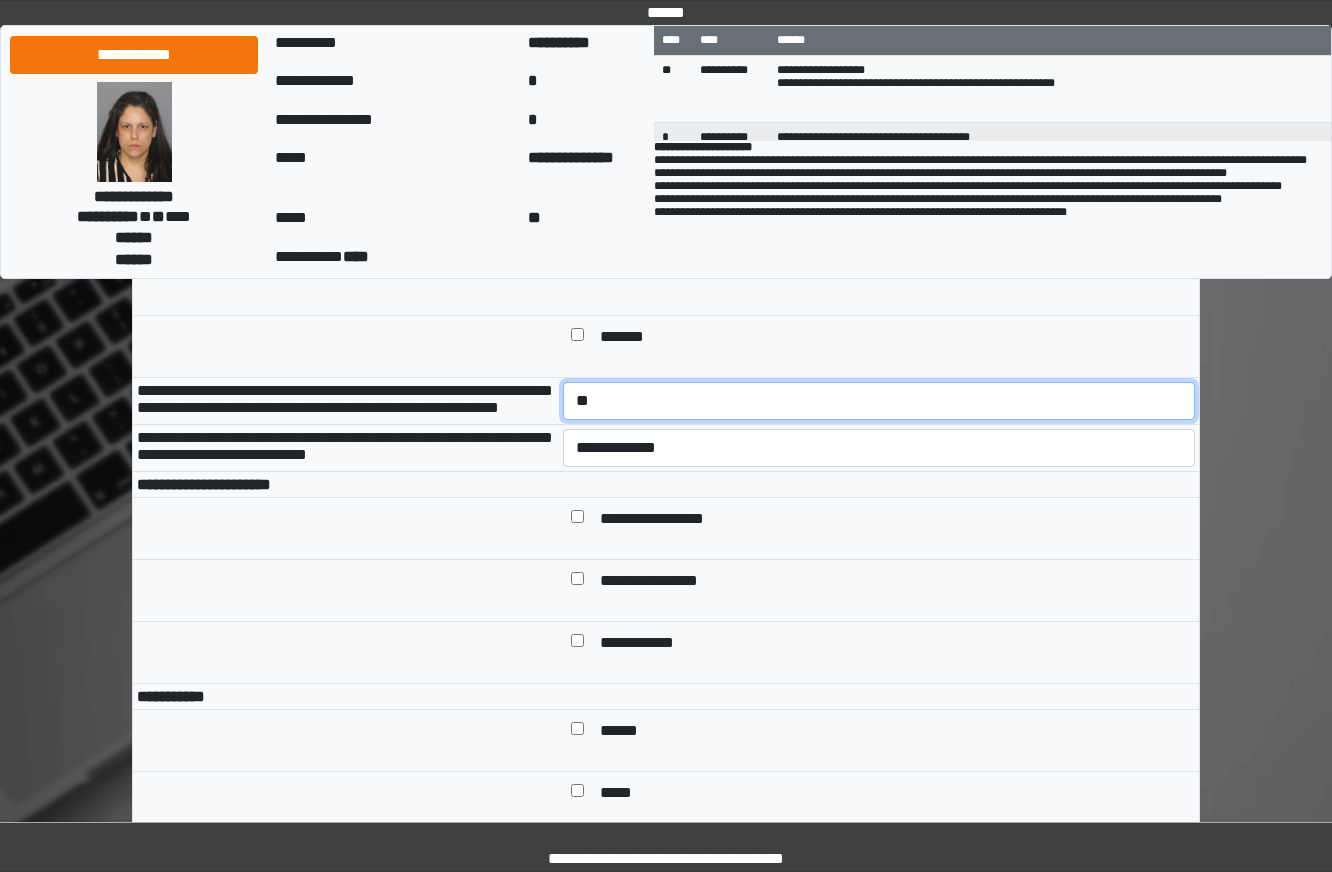 click on "**********" at bounding box center [879, 401] 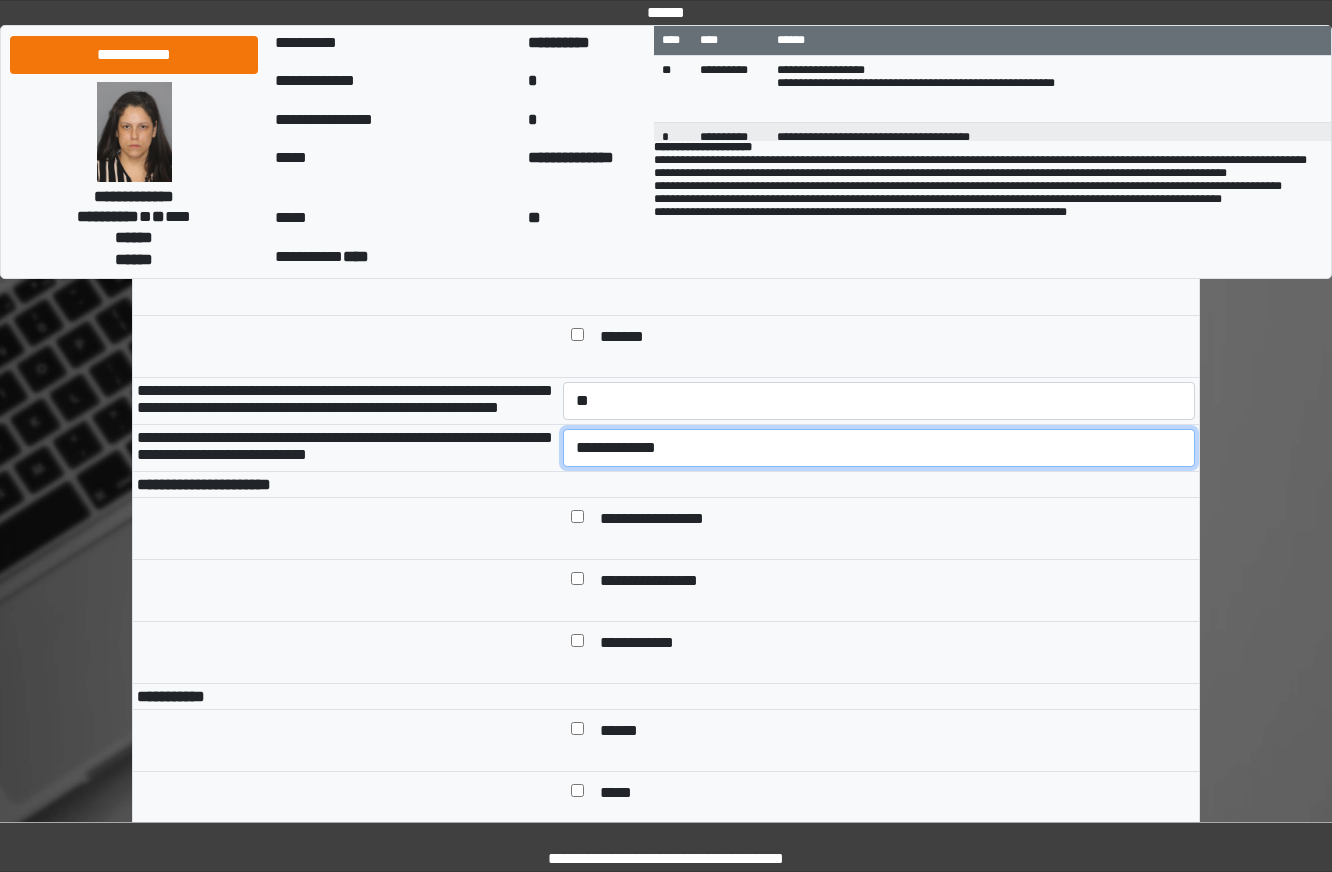 click on "**********" at bounding box center (879, 448) 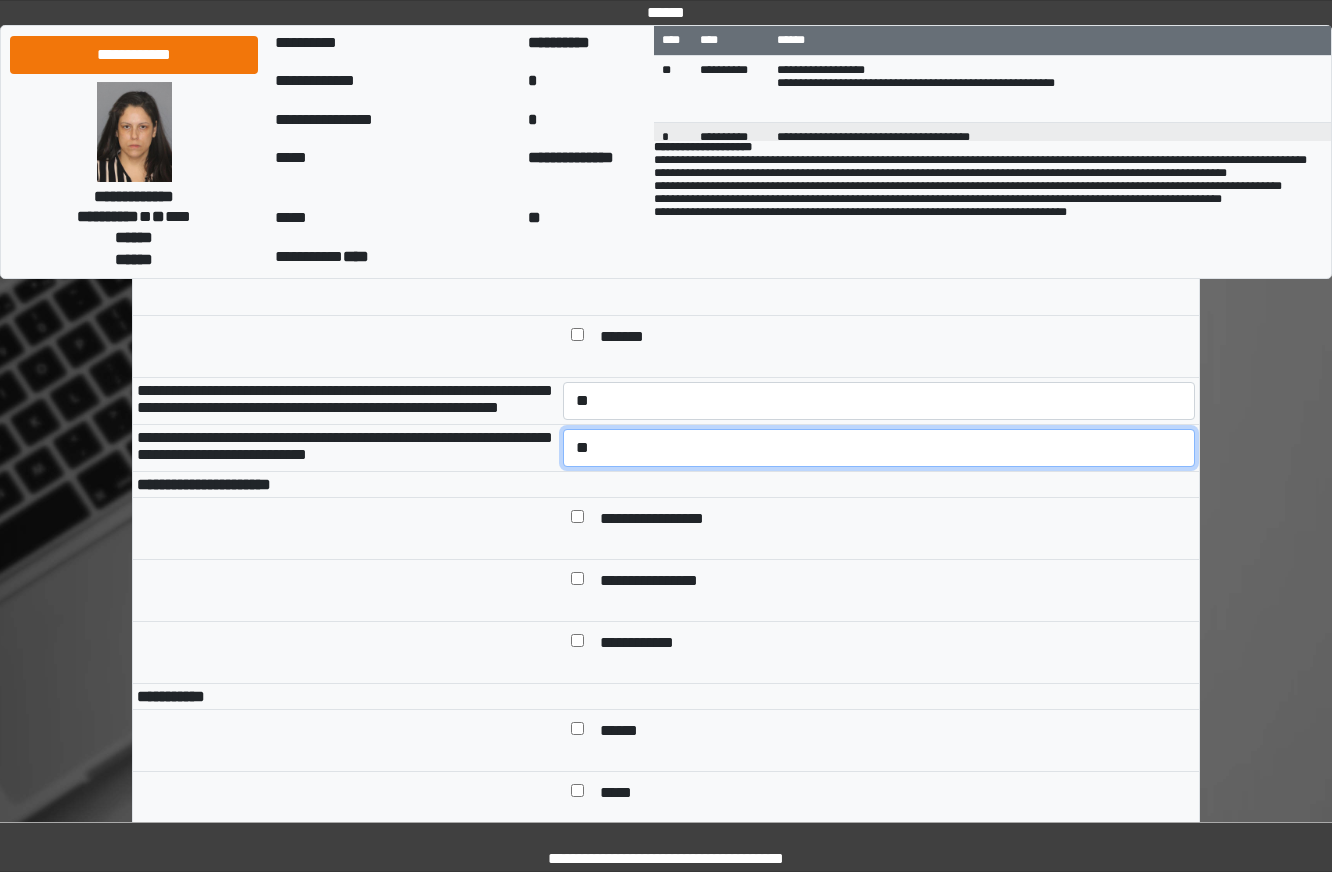 click on "**********" at bounding box center [879, 448] 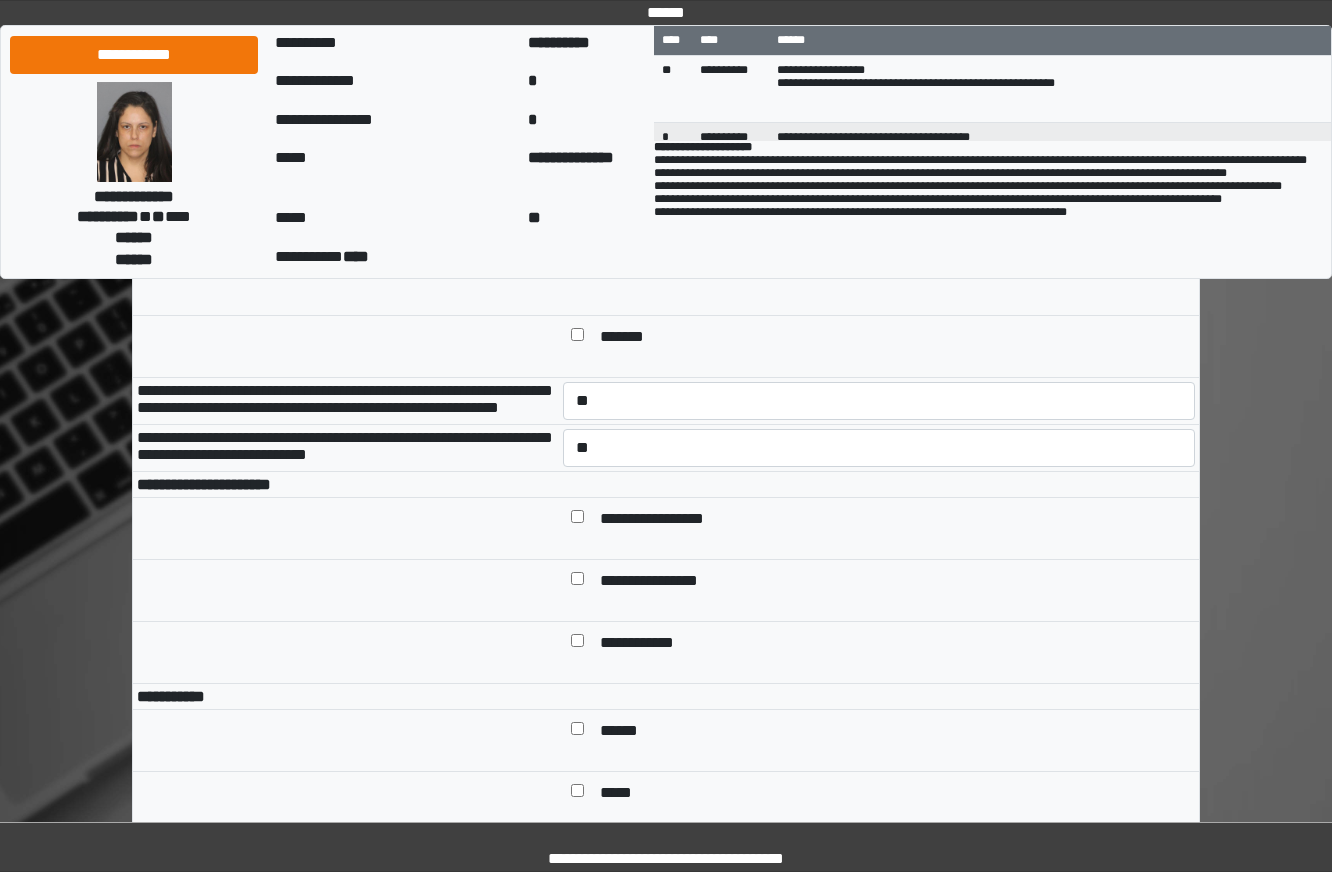 click on "**********" at bounding box center [893, 520] 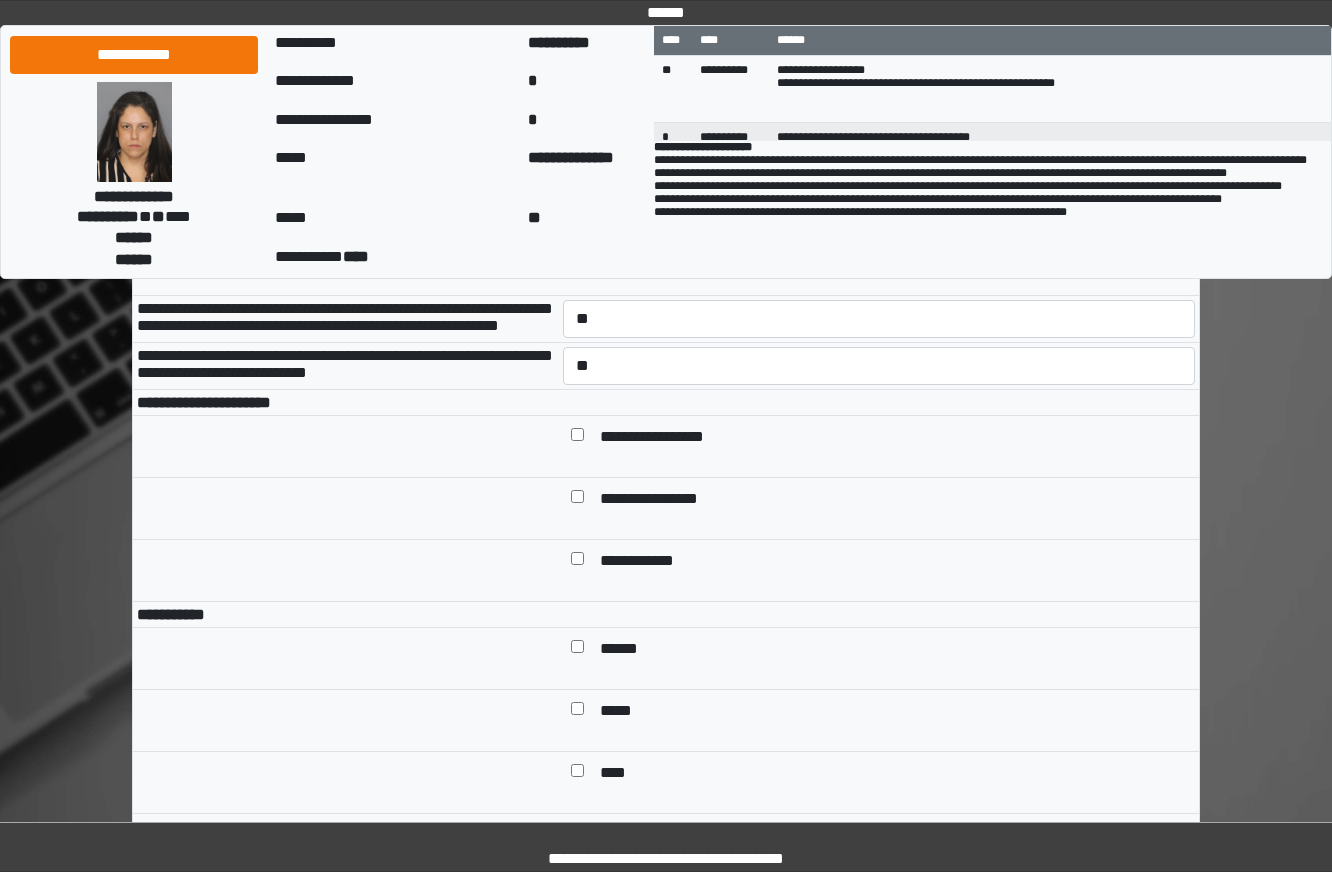 scroll, scrollTop: 1100, scrollLeft: 0, axis: vertical 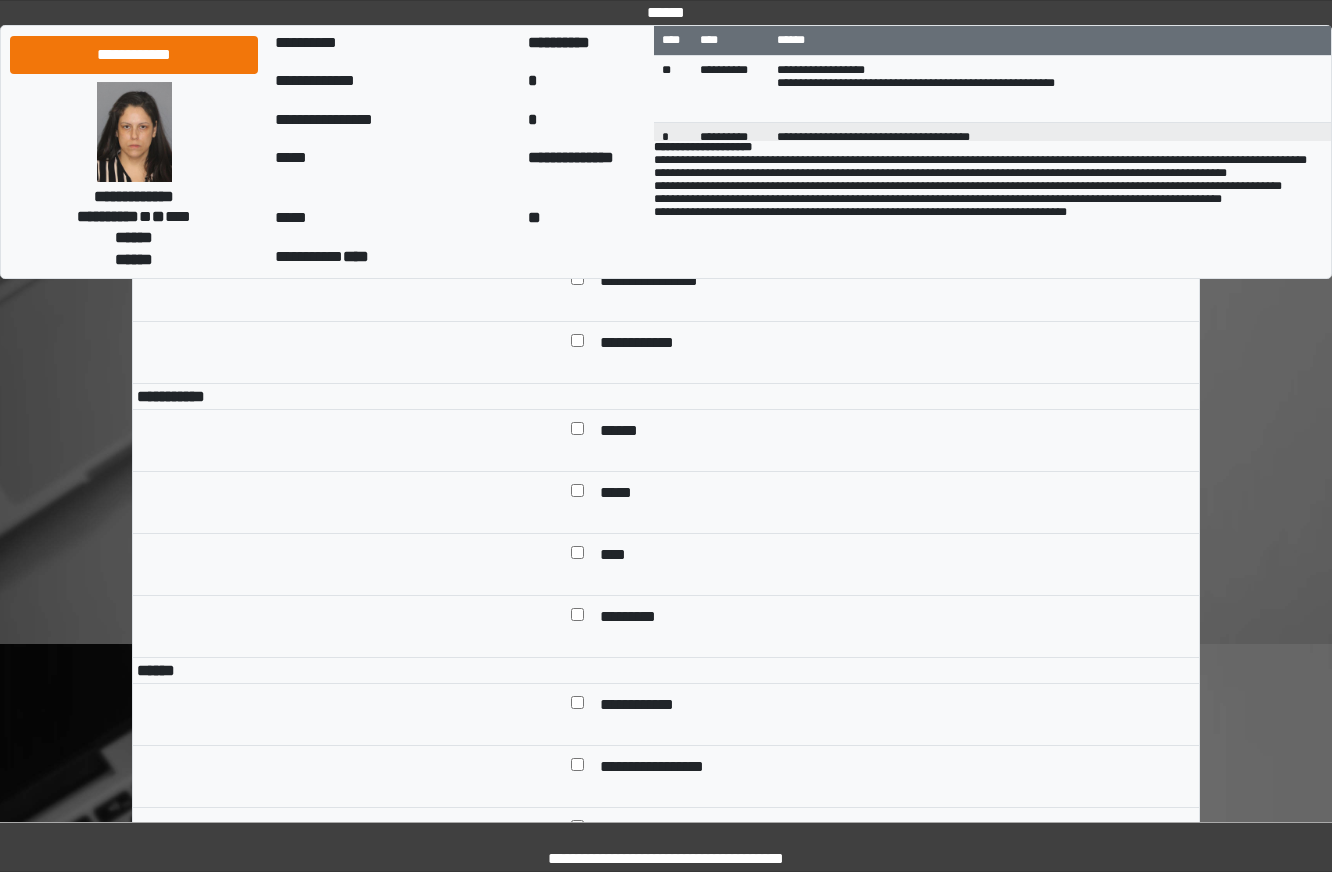 click on "******" at bounding box center (626, 432) 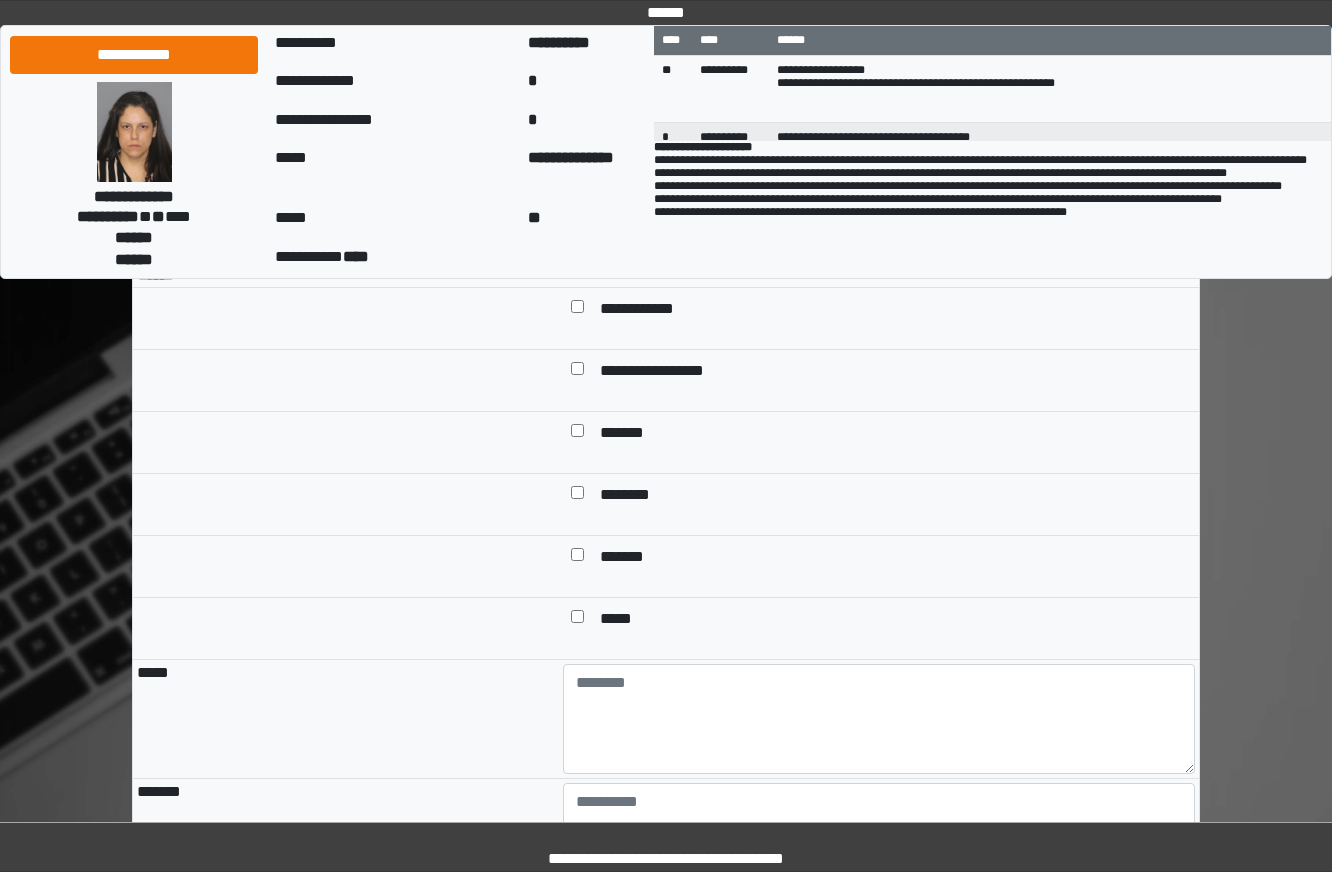 scroll, scrollTop: 1600, scrollLeft: 0, axis: vertical 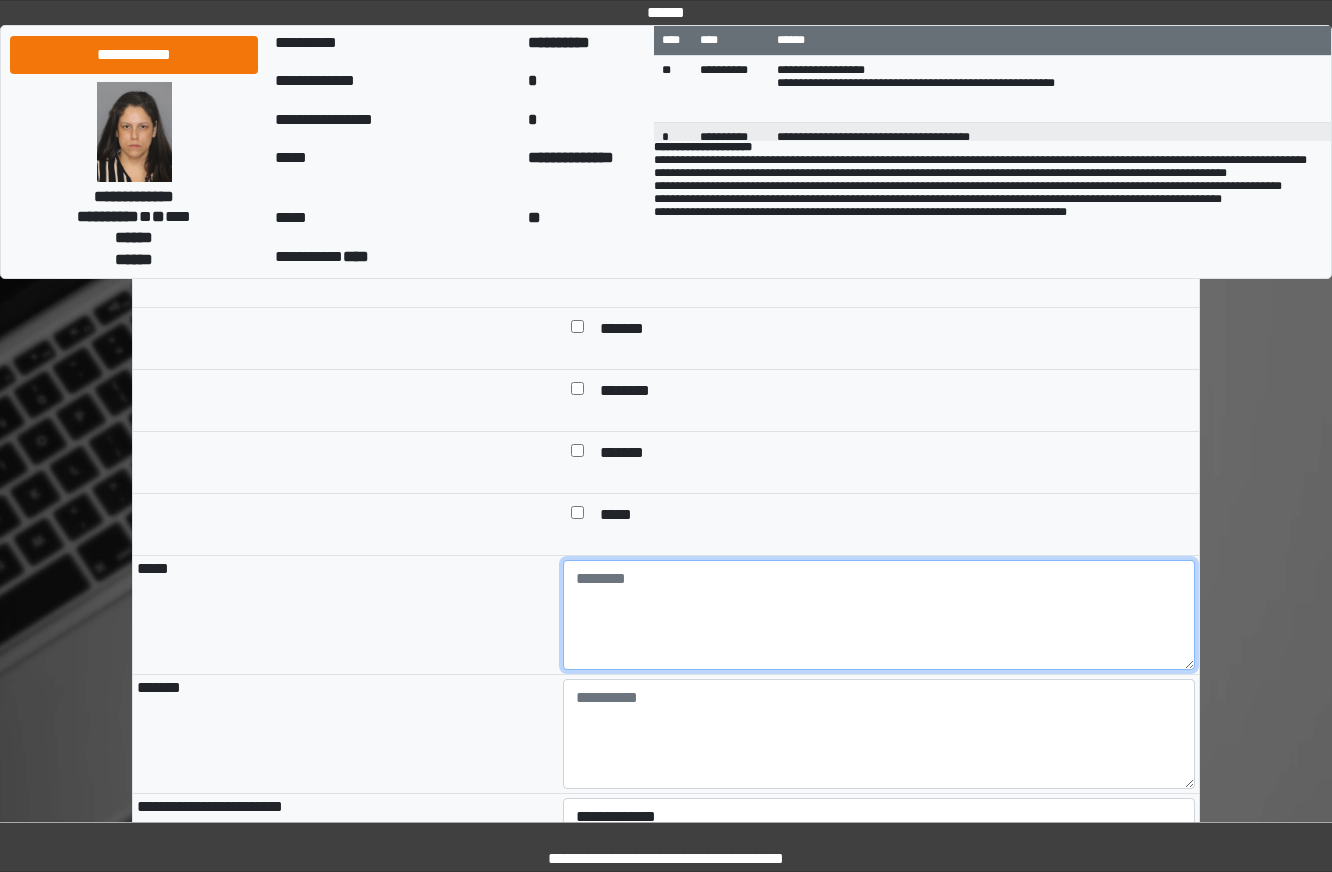 click at bounding box center (879, 615) 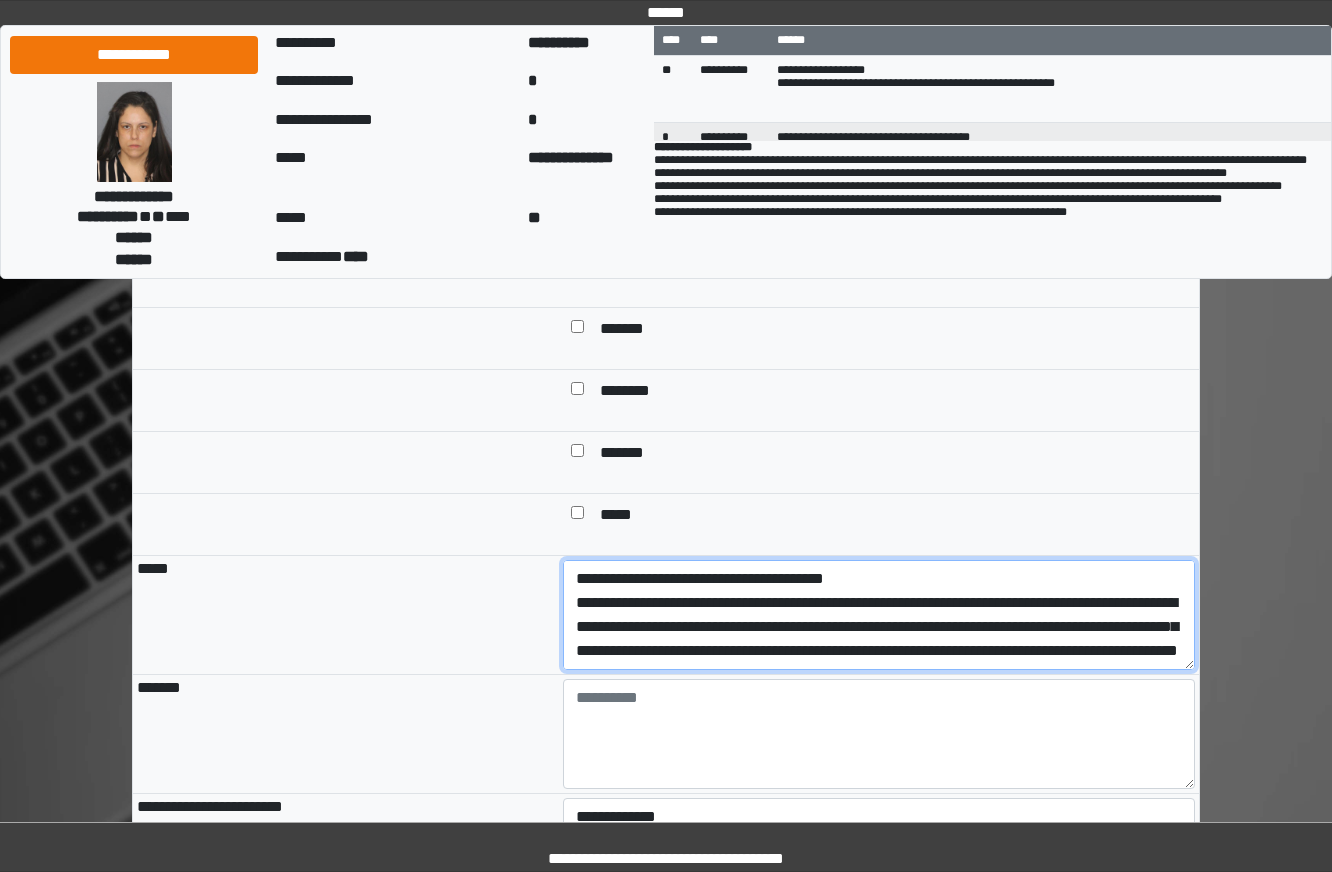 scroll, scrollTop: 281, scrollLeft: 0, axis: vertical 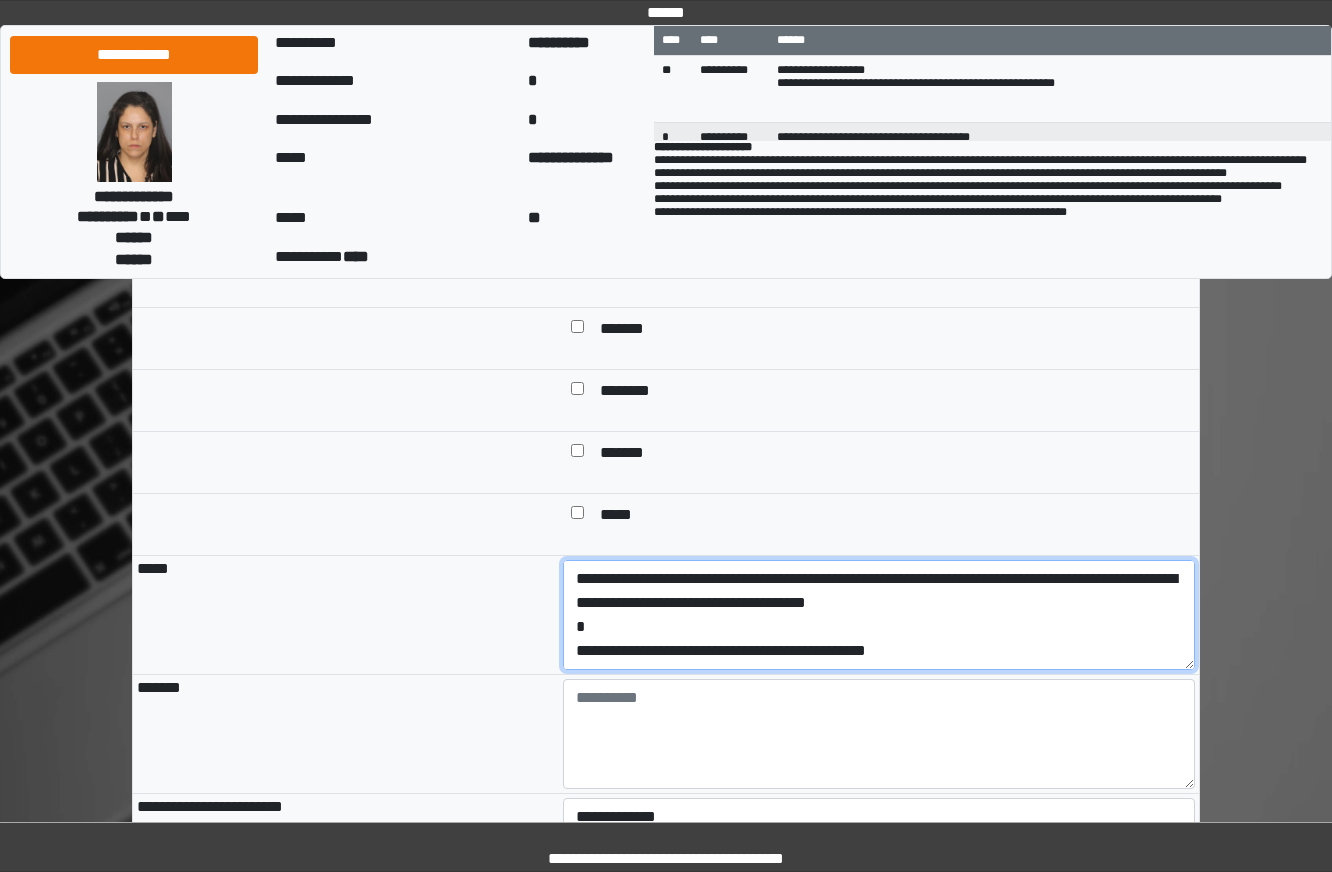 drag, startPoint x: 1052, startPoint y: 755, endPoint x: 853, endPoint y: 741, distance: 199.49185 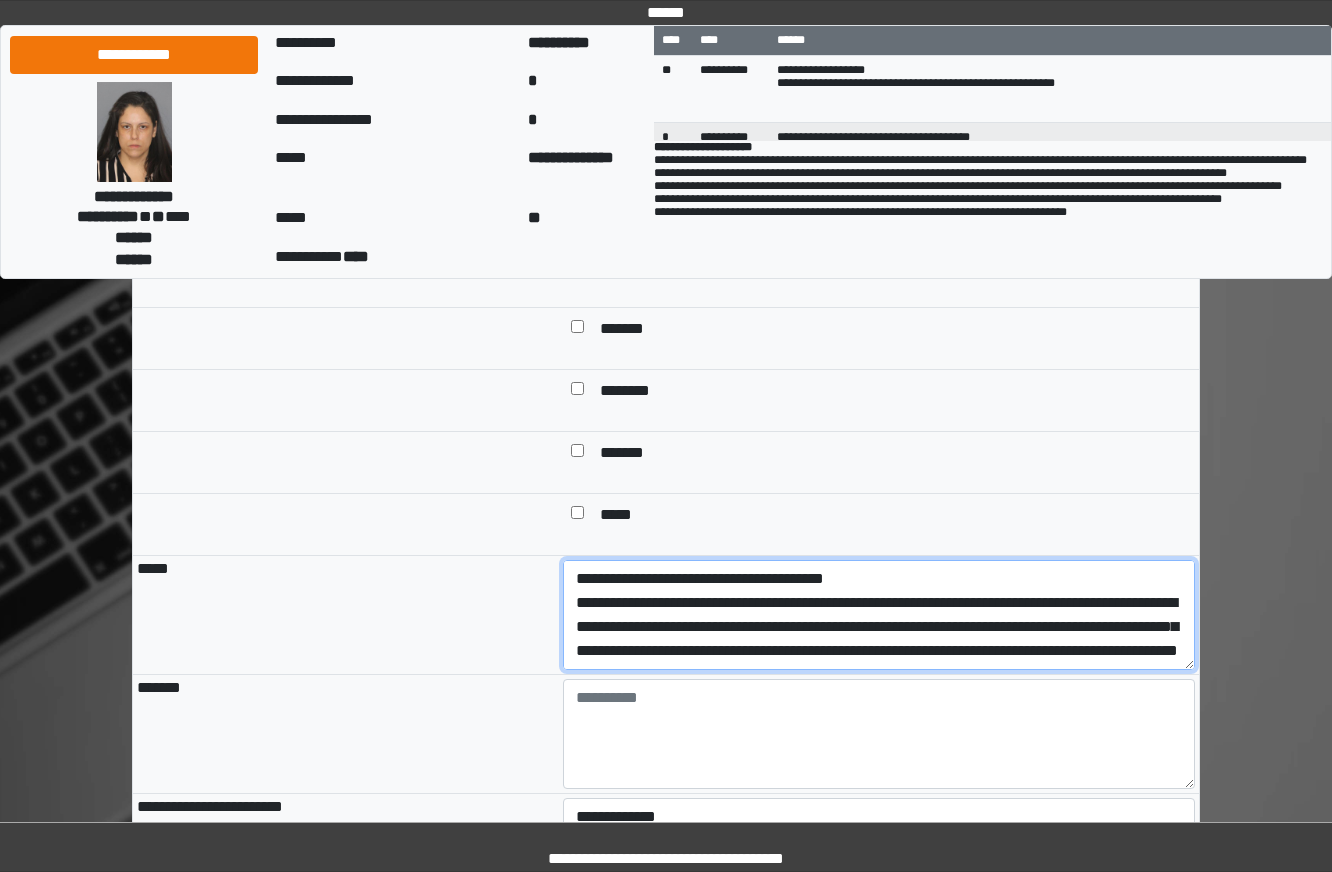 drag, startPoint x: 1022, startPoint y: 737, endPoint x: 567, endPoint y: 678, distance: 458.80933 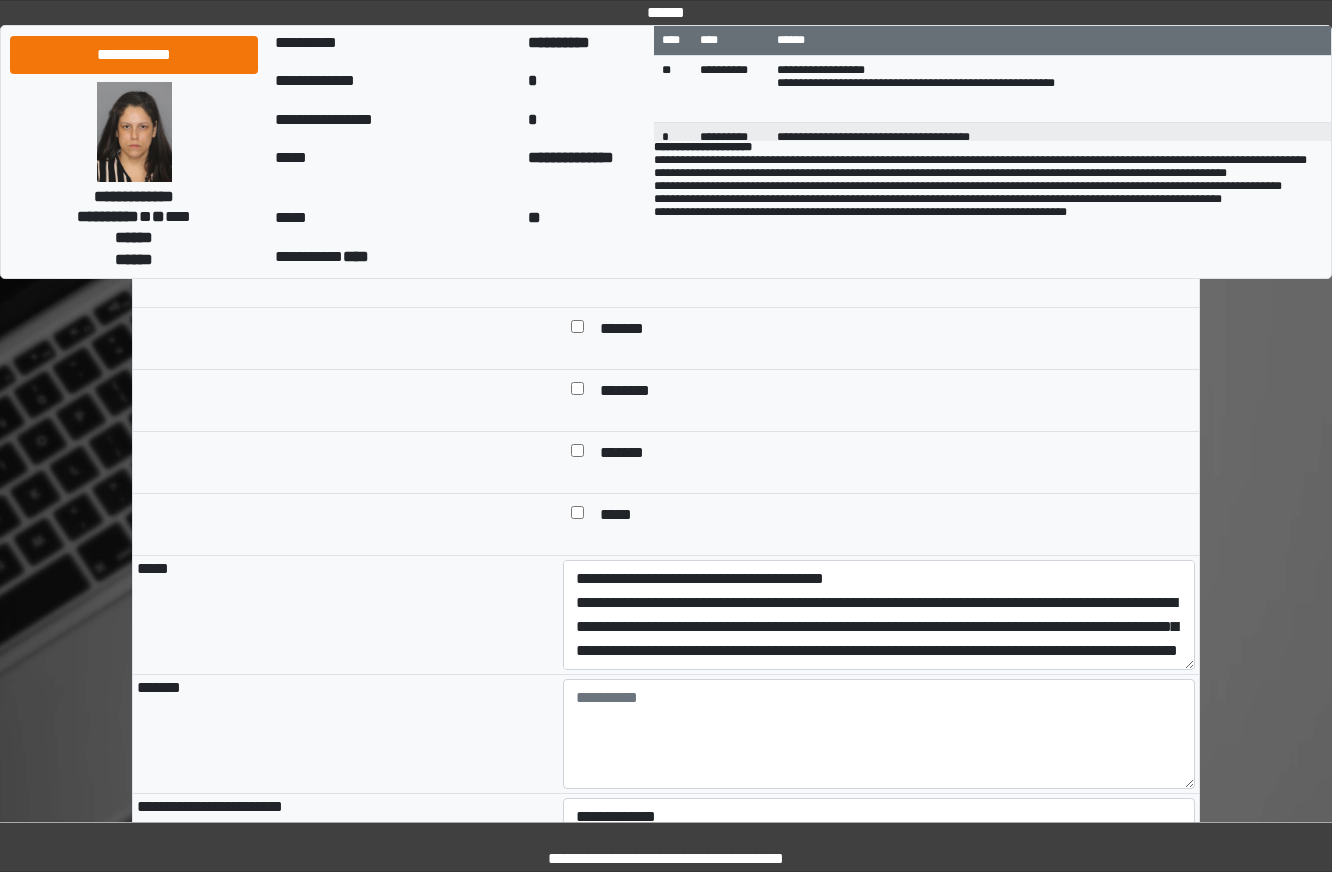 drag, startPoint x: 253, startPoint y: 581, endPoint x: 279, endPoint y: 588, distance: 26.925823 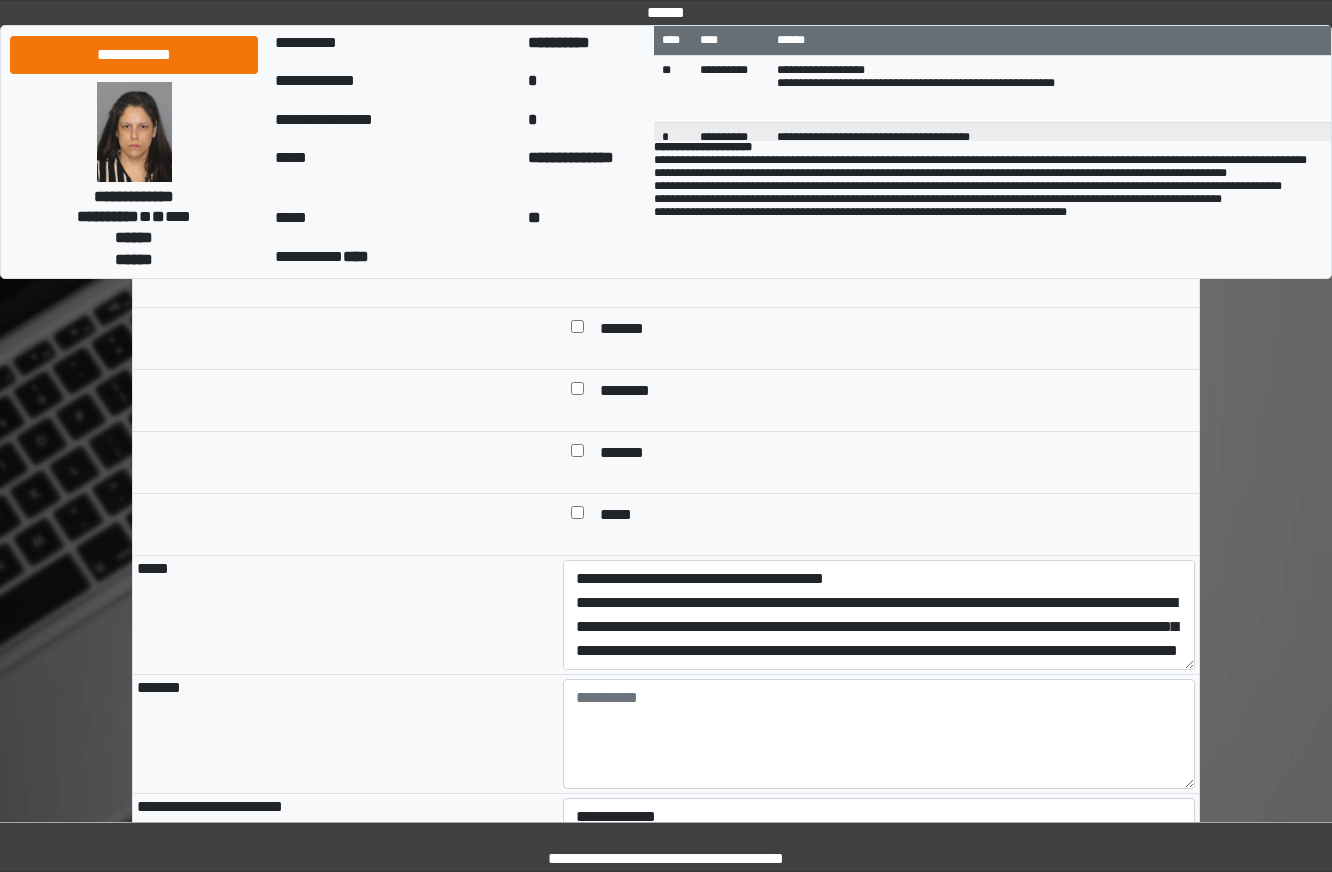 drag, startPoint x: 982, startPoint y: 635, endPoint x: 996, endPoint y: 623, distance: 18.439089 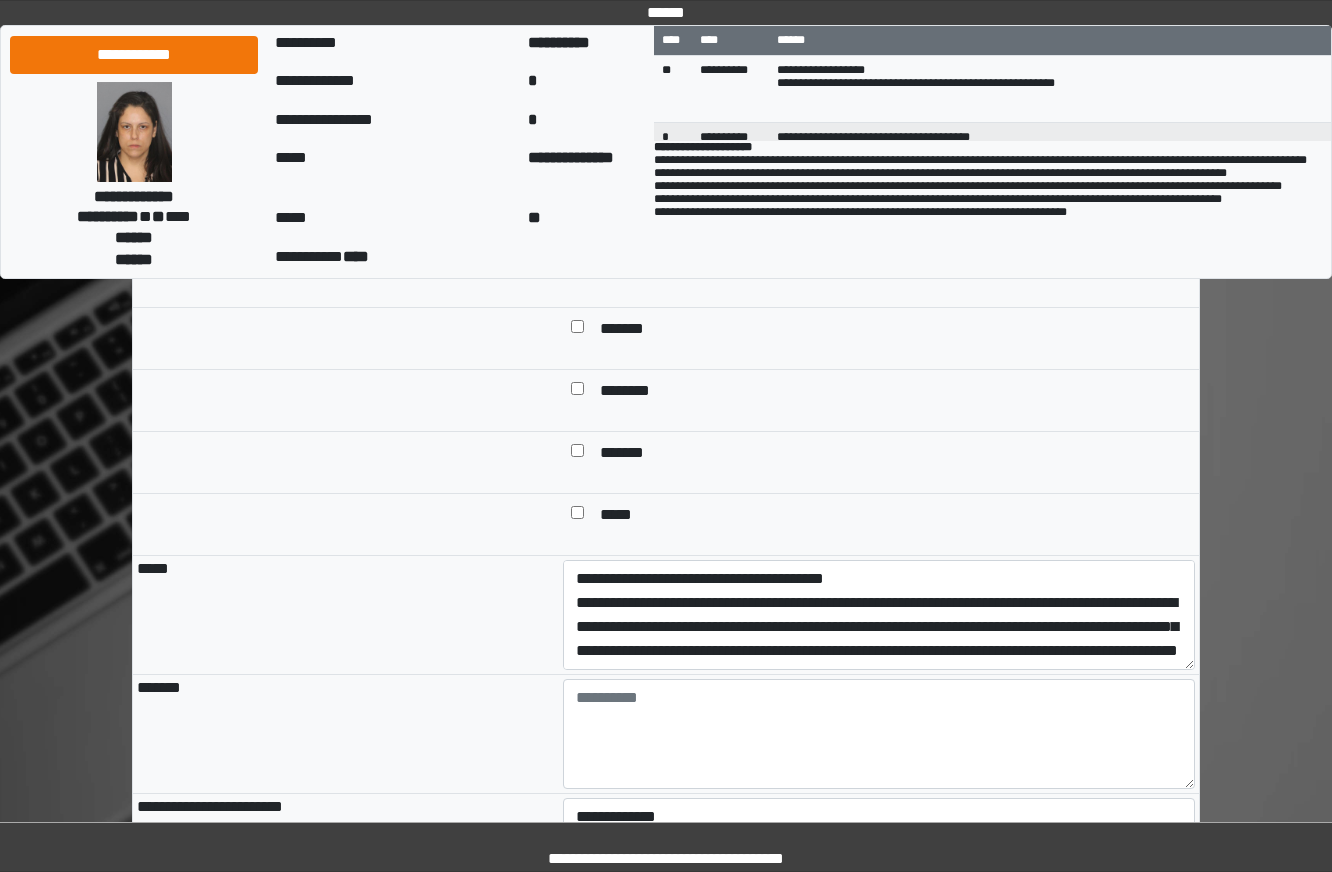 click on "*******" at bounding box center (879, 463) 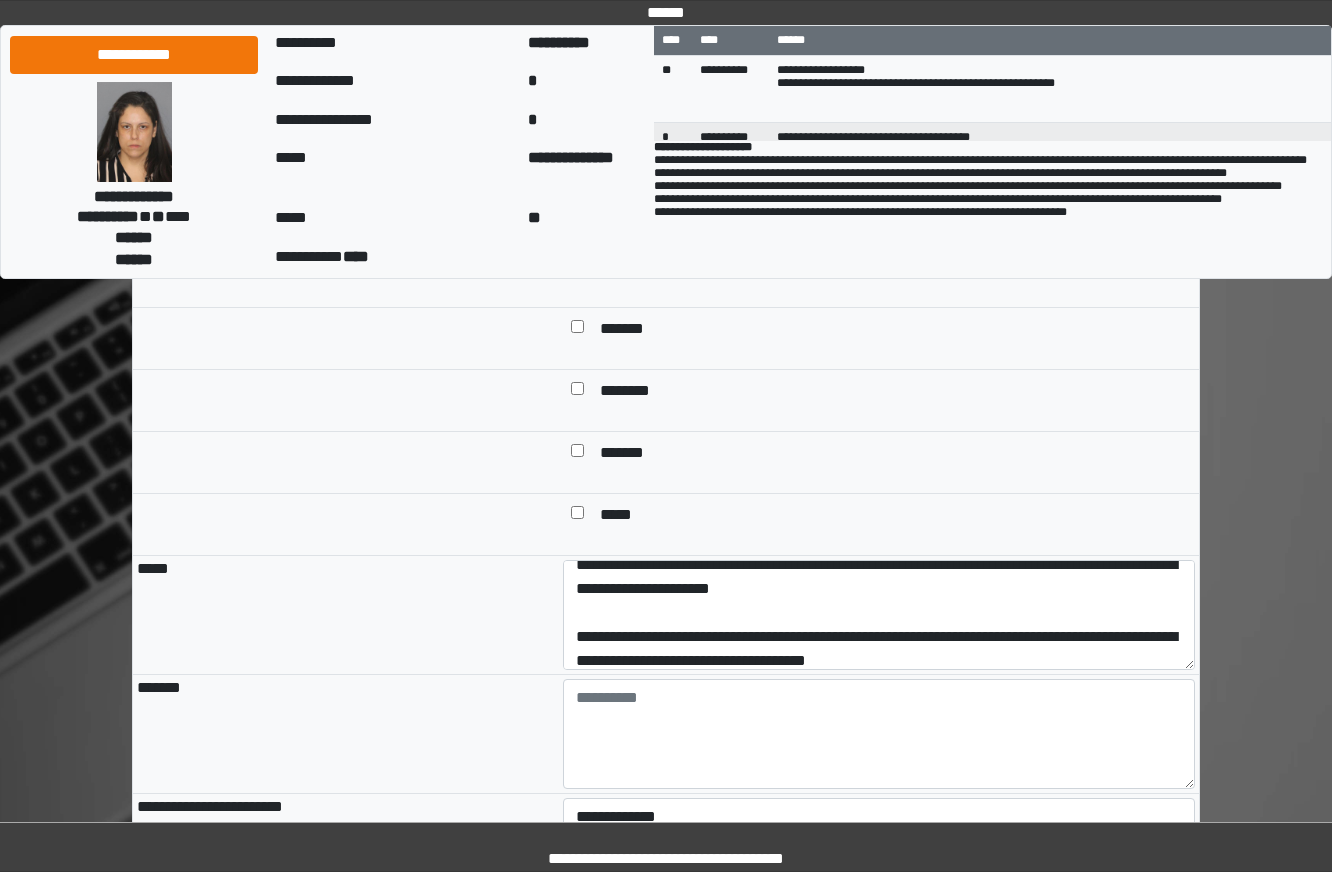 scroll, scrollTop: 288, scrollLeft: 0, axis: vertical 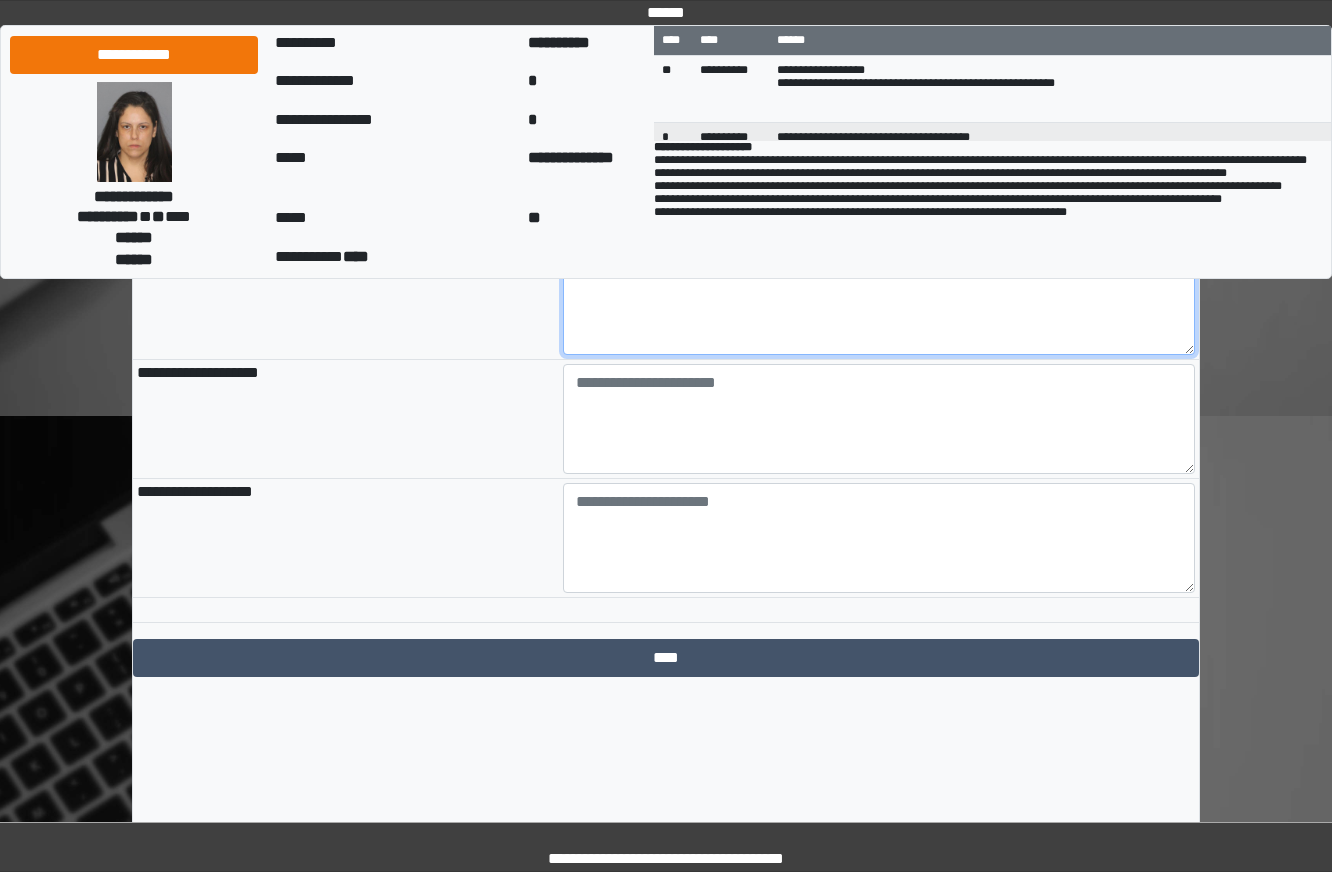 click on "**********" at bounding box center [666, -582] 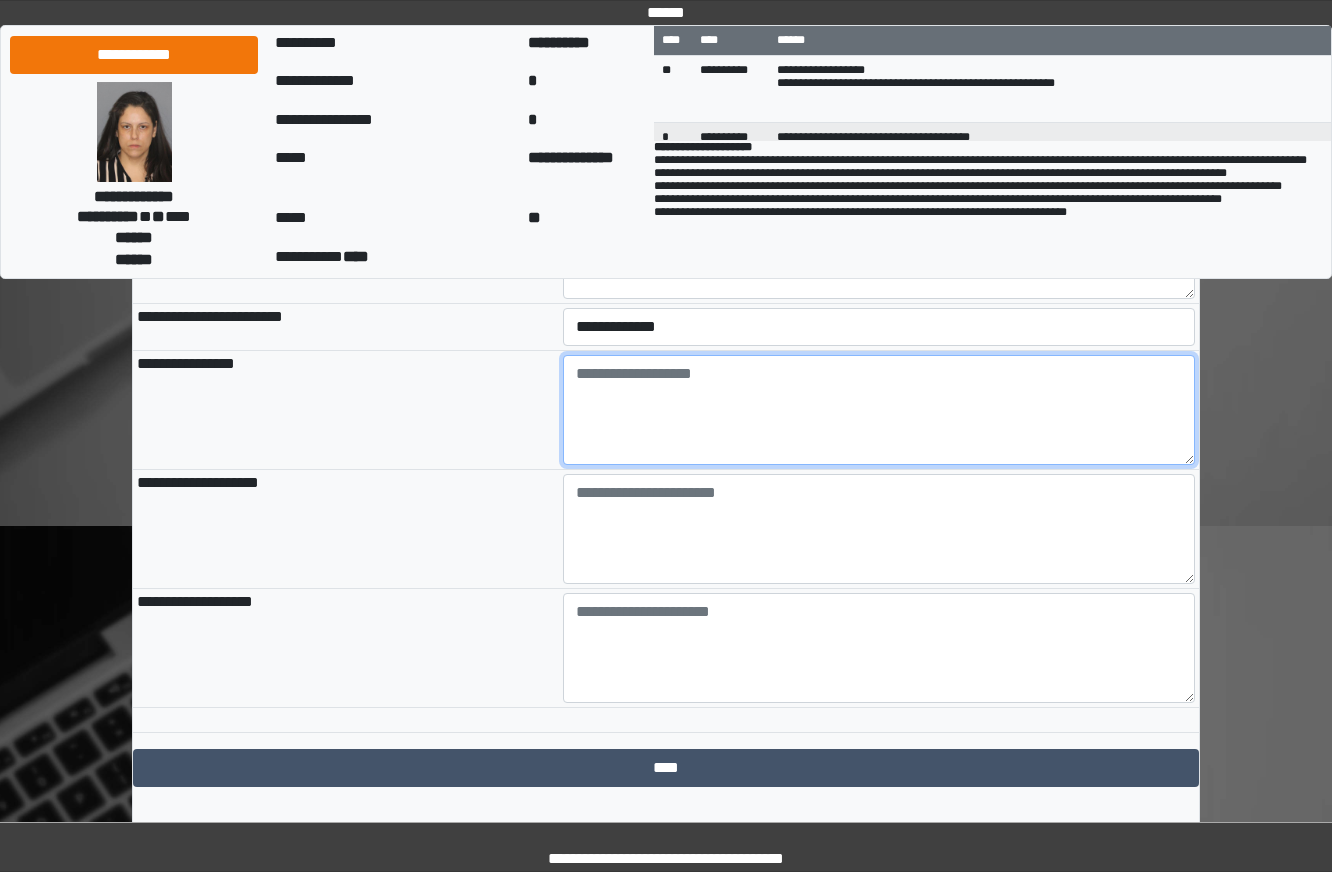 scroll, scrollTop: 2000, scrollLeft: 0, axis: vertical 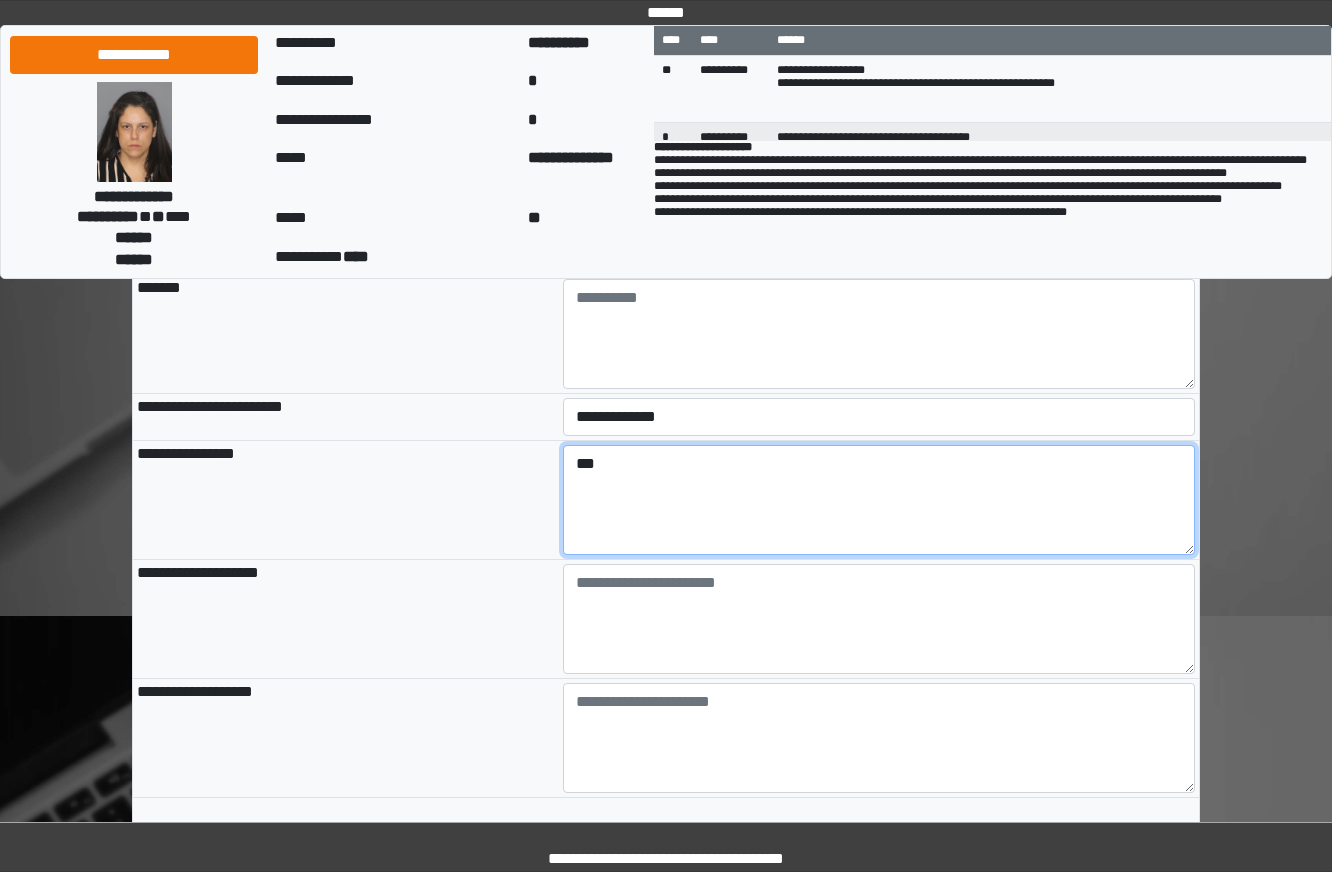 type on "***" 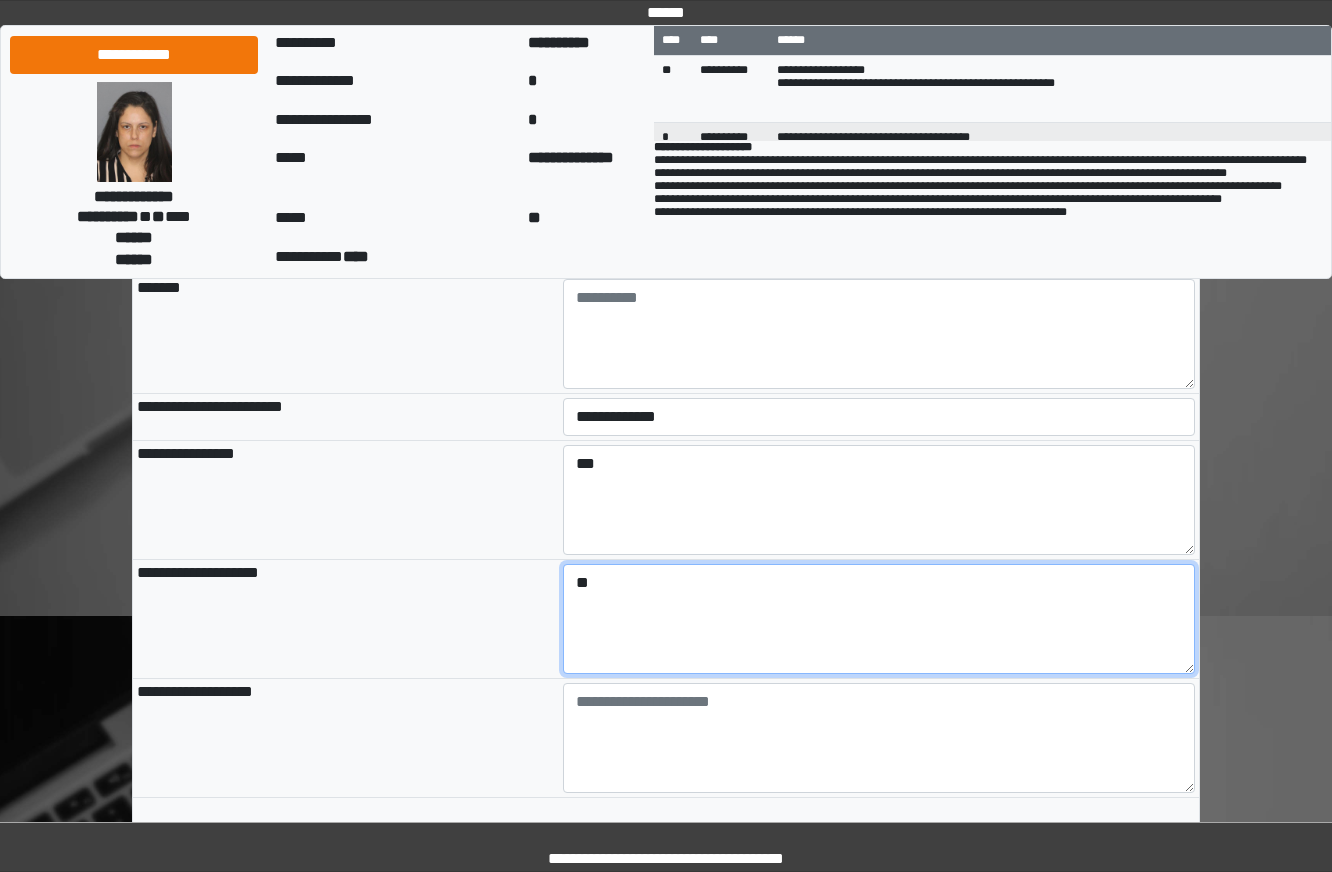 type on "*" 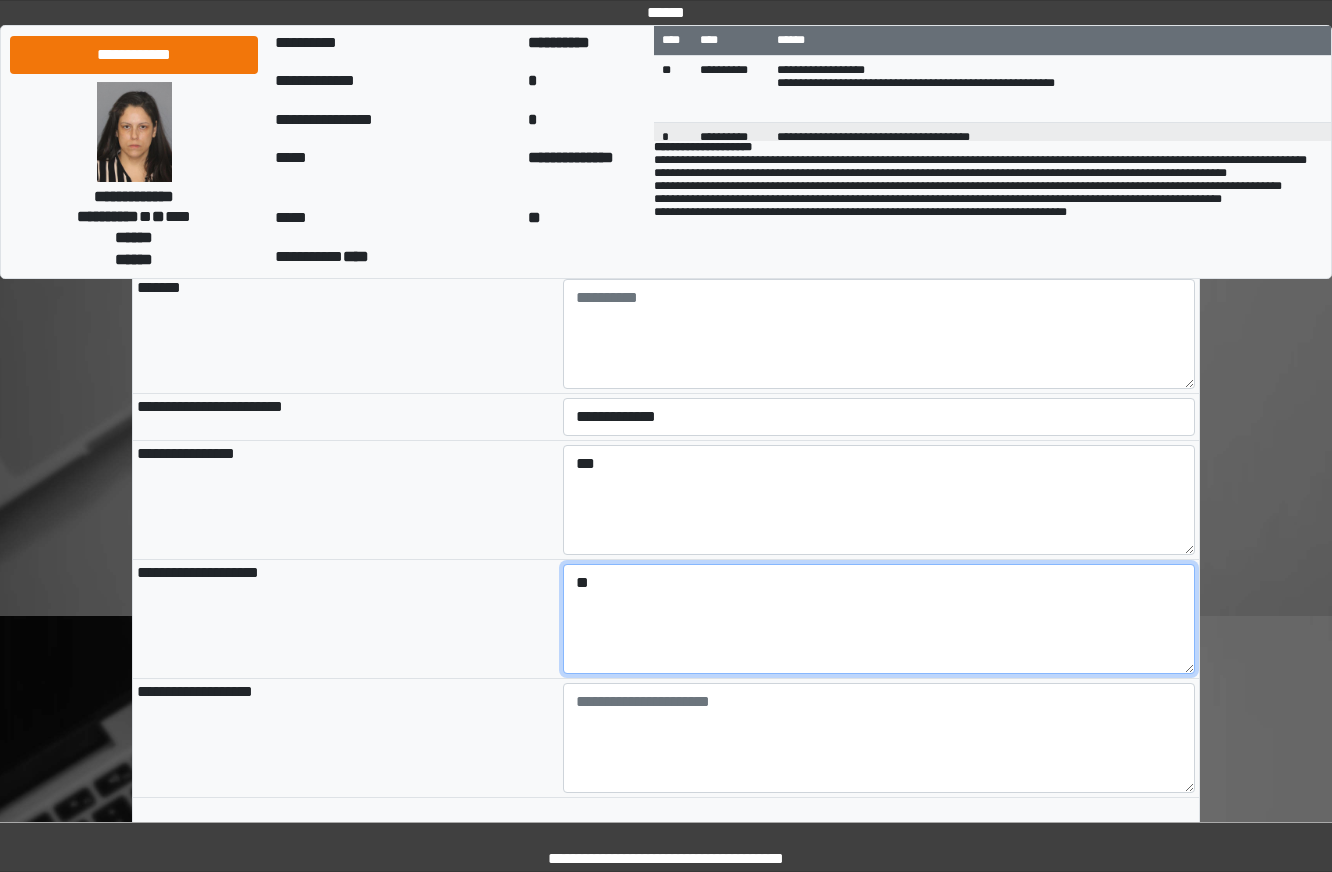 type on "**" 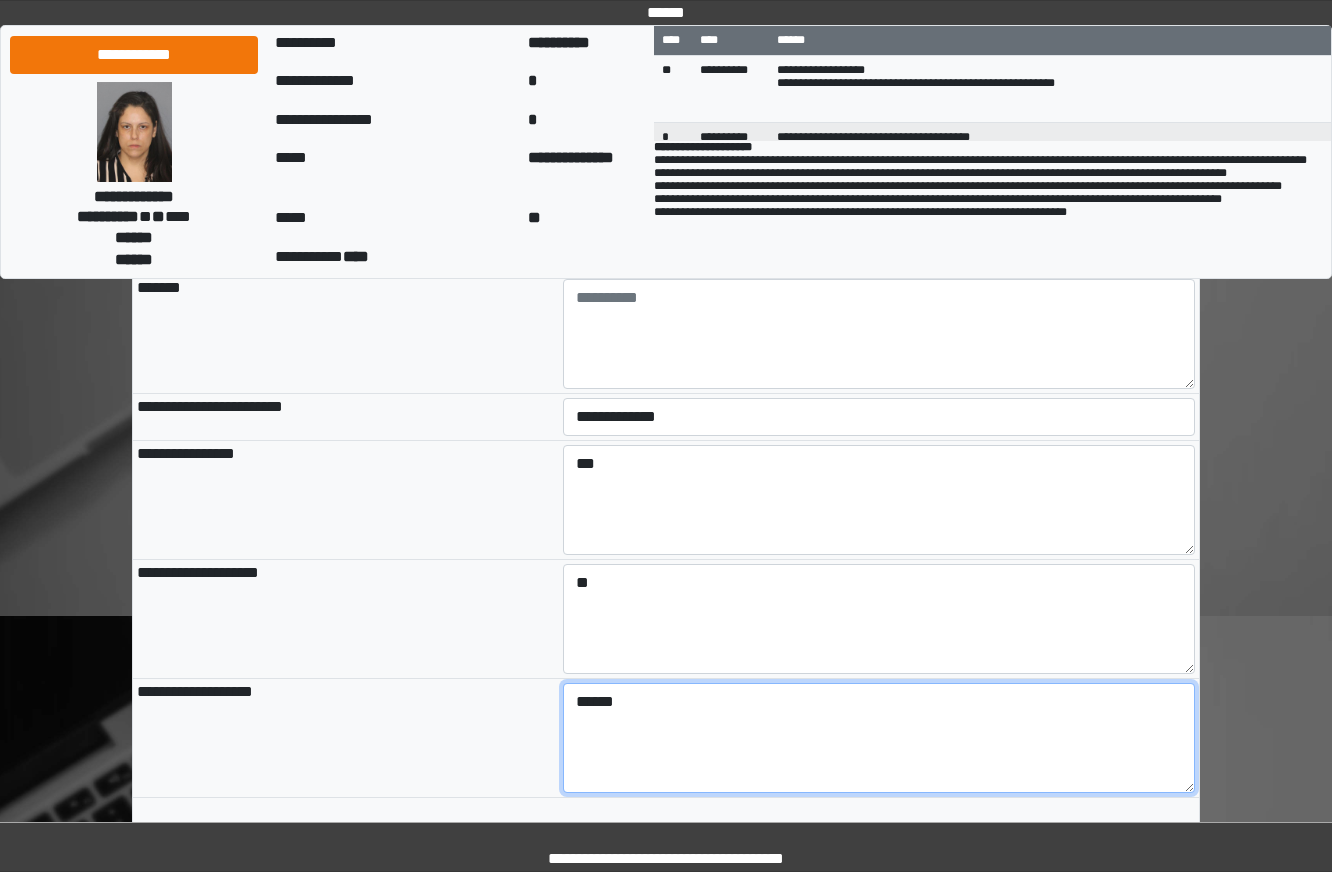 type on "******" 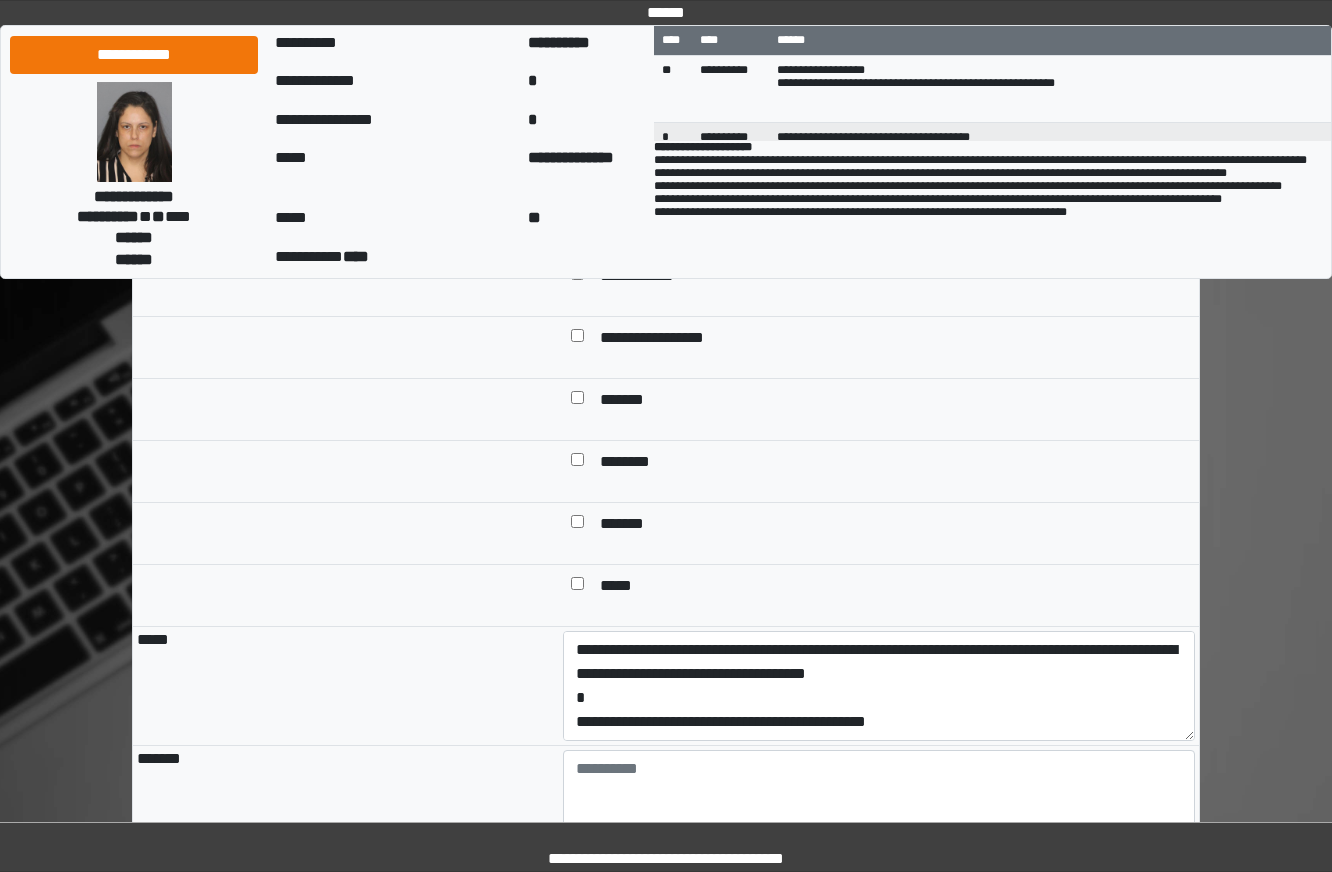 scroll, scrollTop: 1720, scrollLeft: 0, axis: vertical 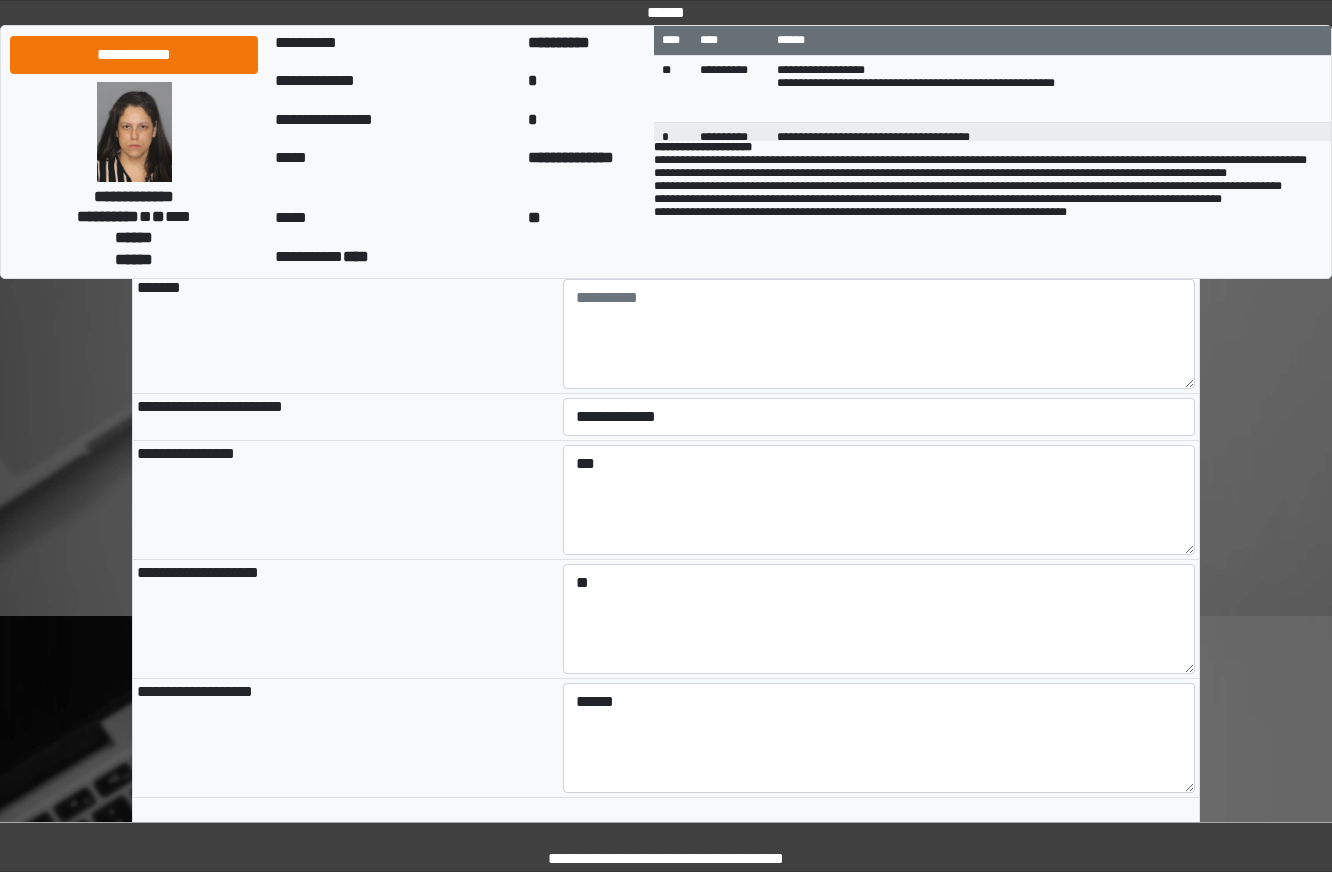 drag, startPoint x: 1052, startPoint y: 629, endPoint x: 371, endPoint y: 509, distance: 691.4919 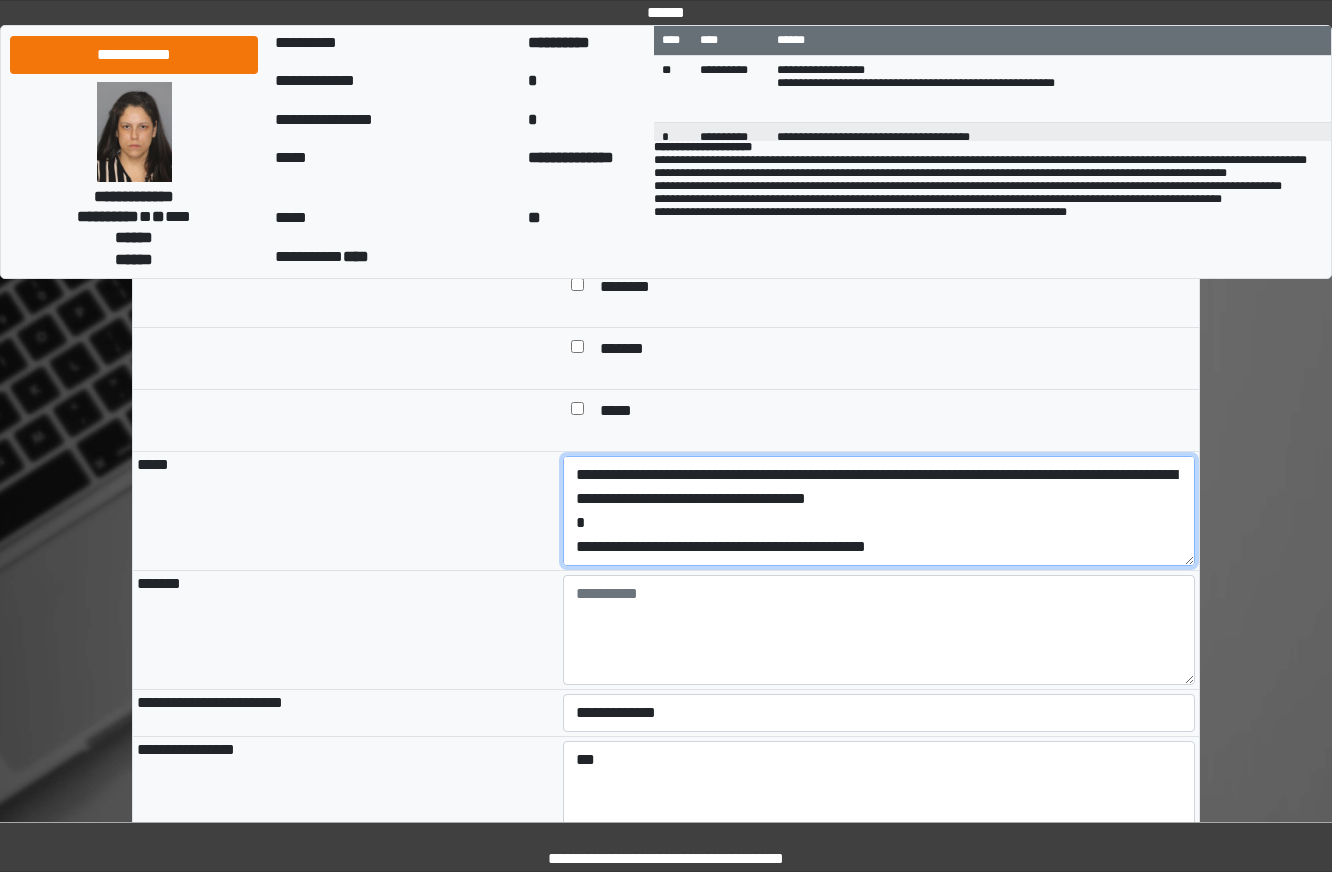 scroll, scrollTop: 1600, scrollLeft: 0, axis: vertical 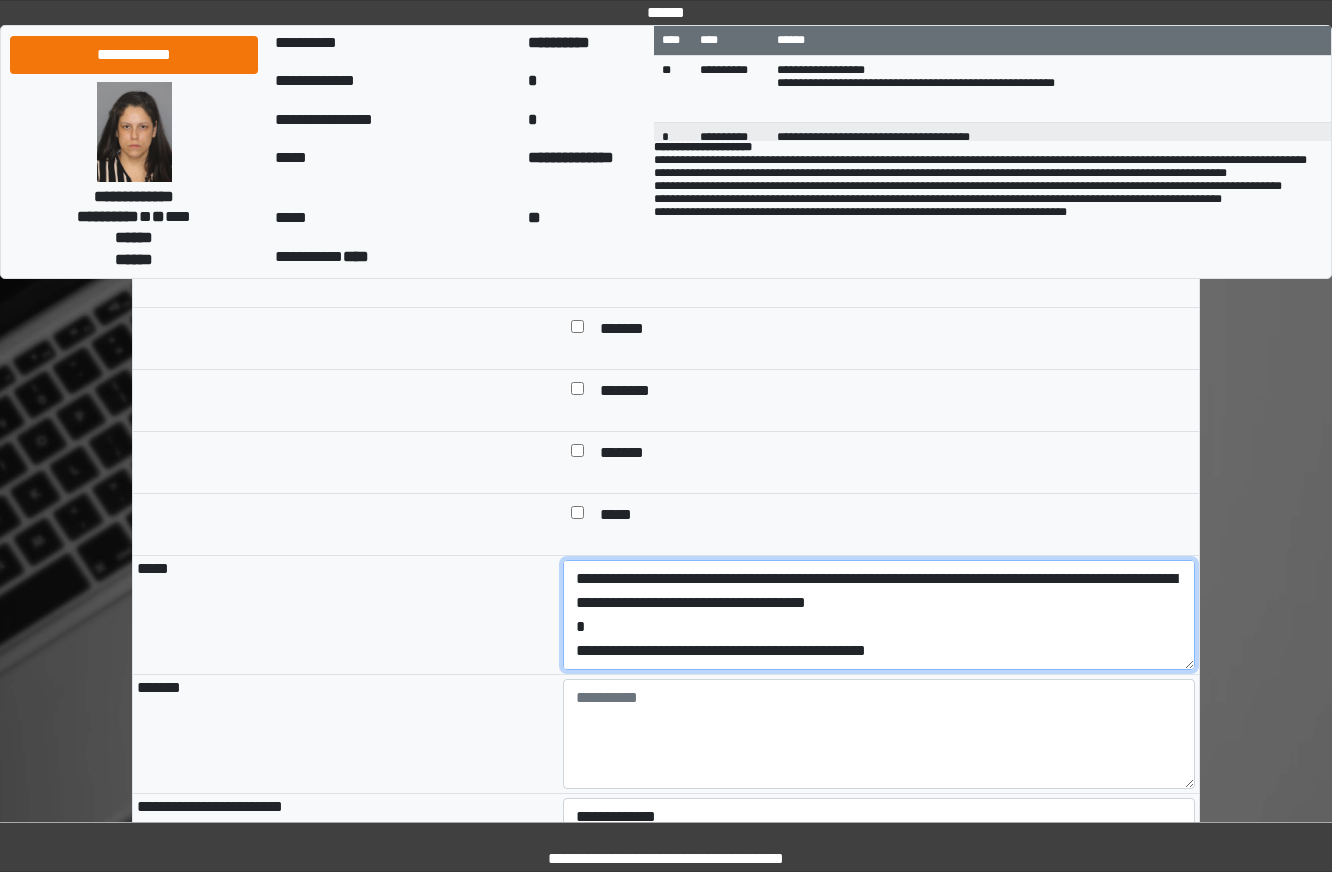 click on "**********" at bounding box center (879, 615) 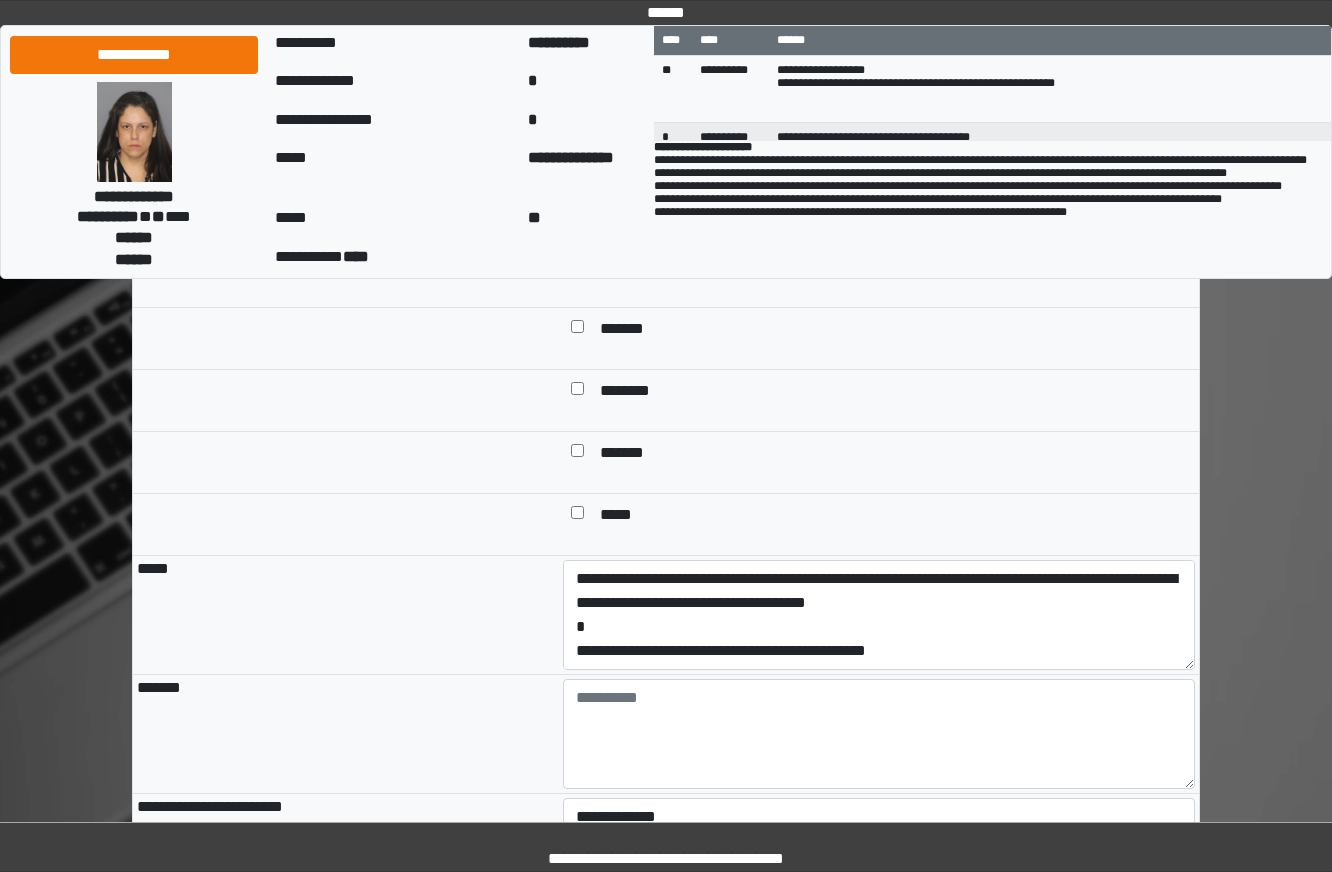 drag, startPoint x: 470, startPoint y: 735, endPoint x: 488, endPoint y: 736, distance: 18.027756 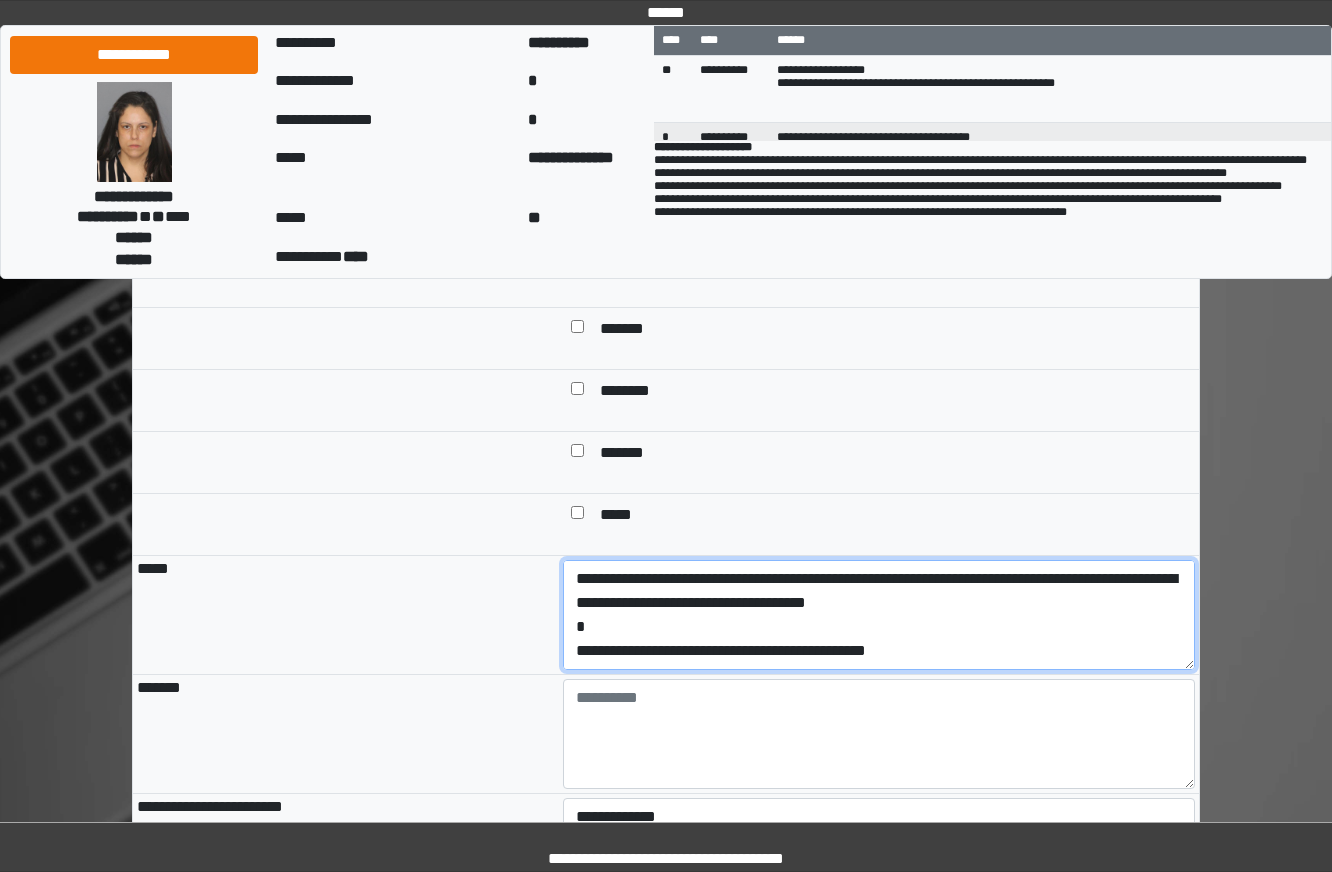 drag, startPoint x: 577, startPoint y: 747, endPoint x: 279, endPoint y: 506, distance: 383.2558 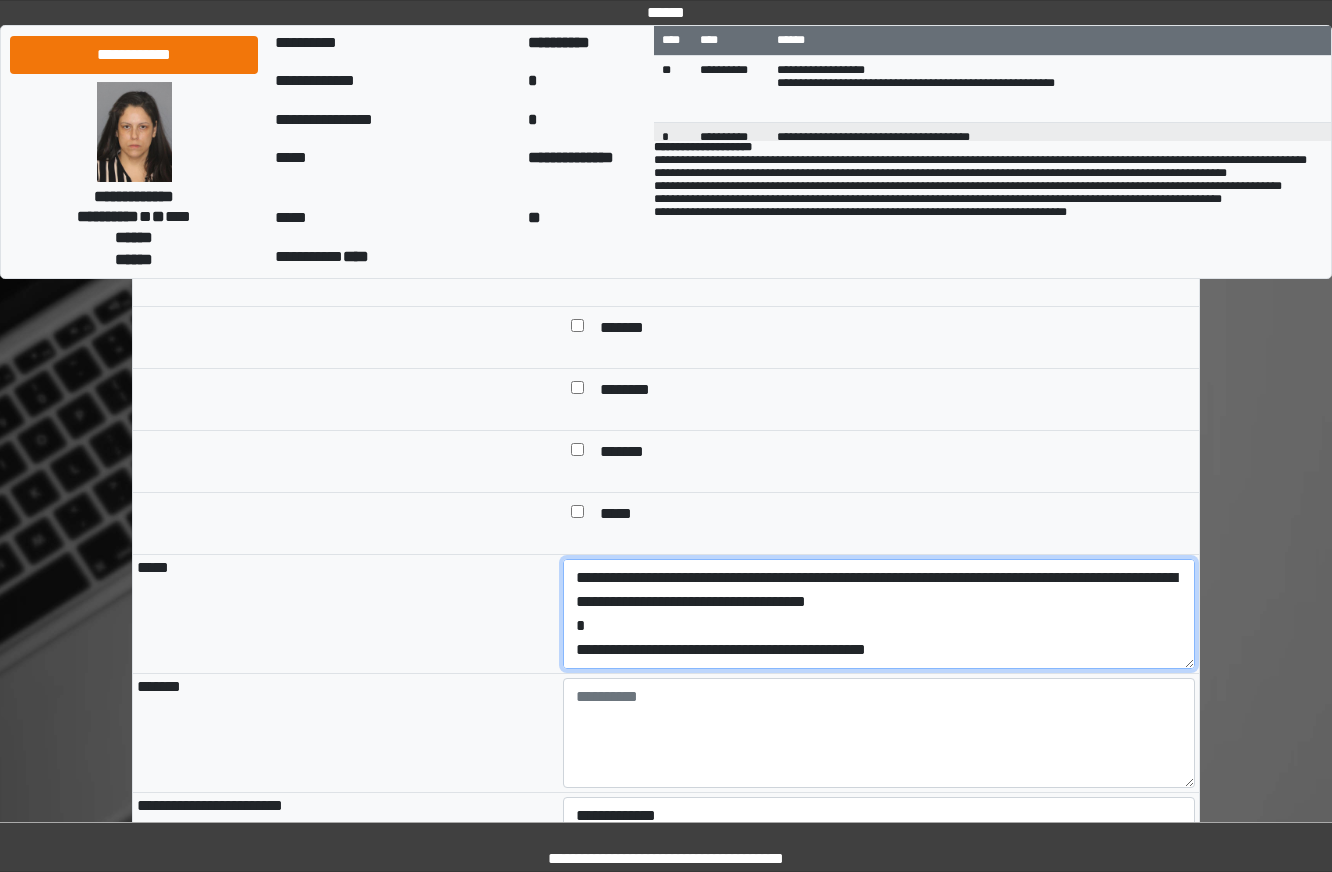 scroll, scrollTop: 1600, scrollLeft: 0, axis: vertical 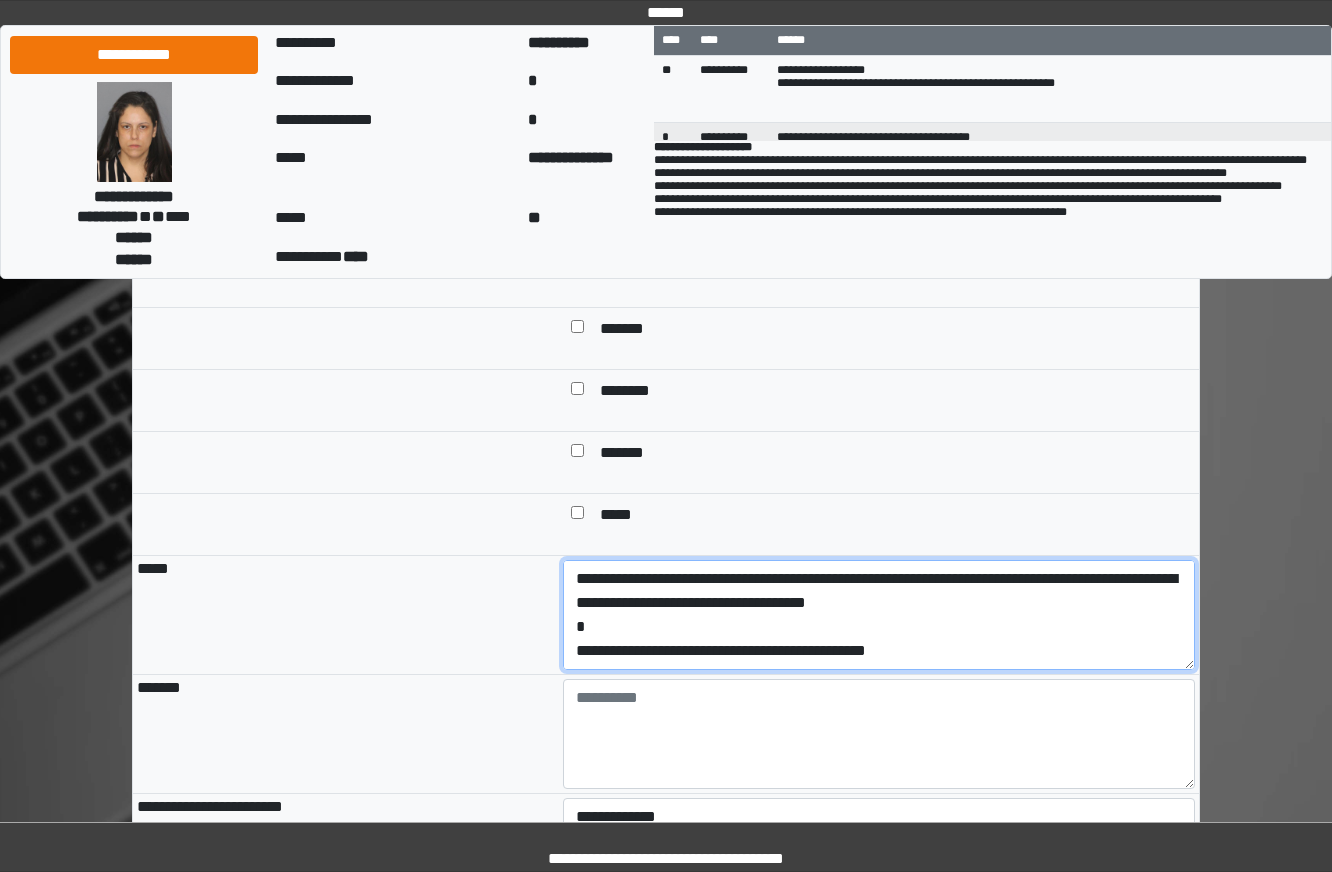 click on "**********" at bounding box center (879, 615) 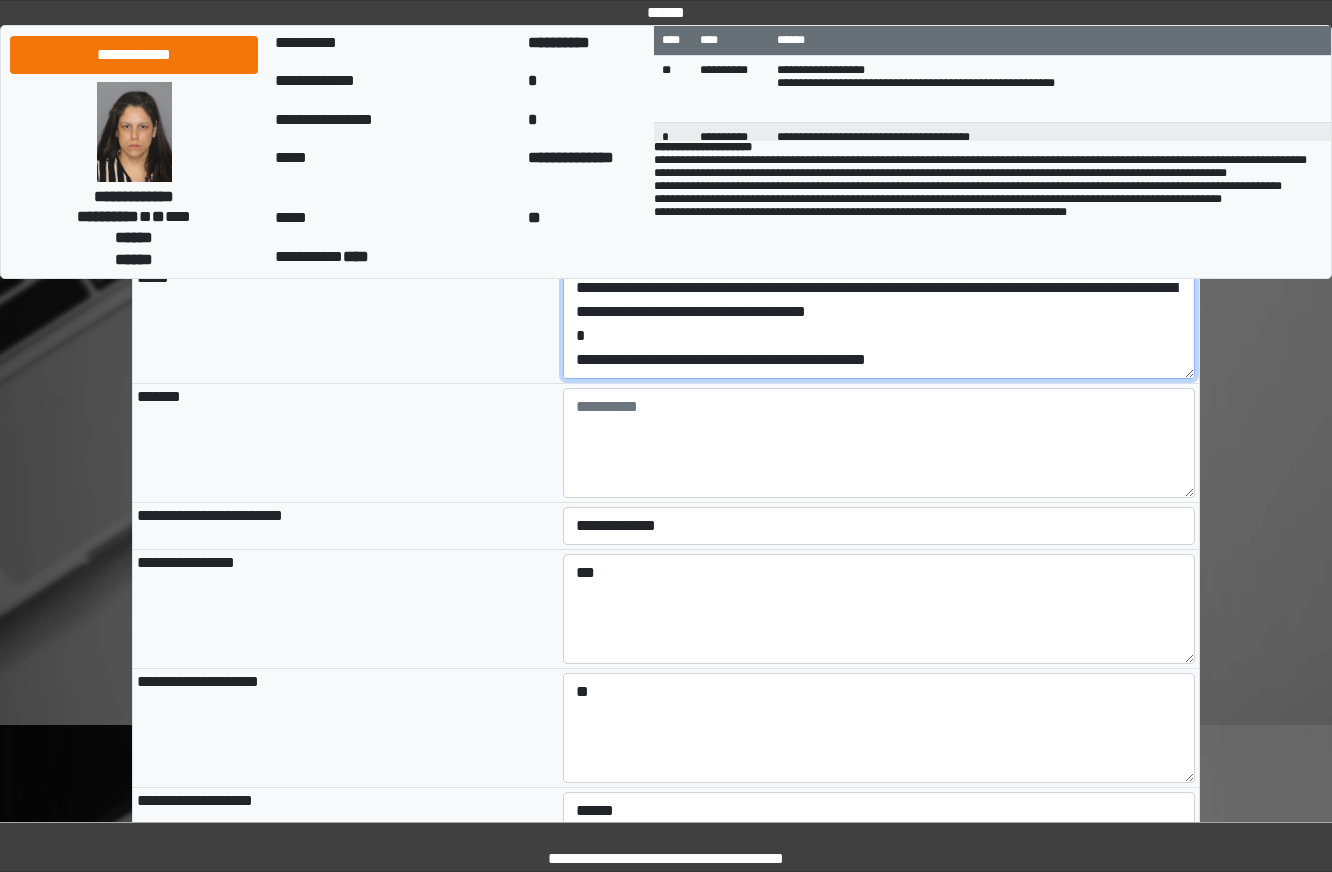 scroll, scrollTop: 1900, scrollLeft: 0, axis: vertical 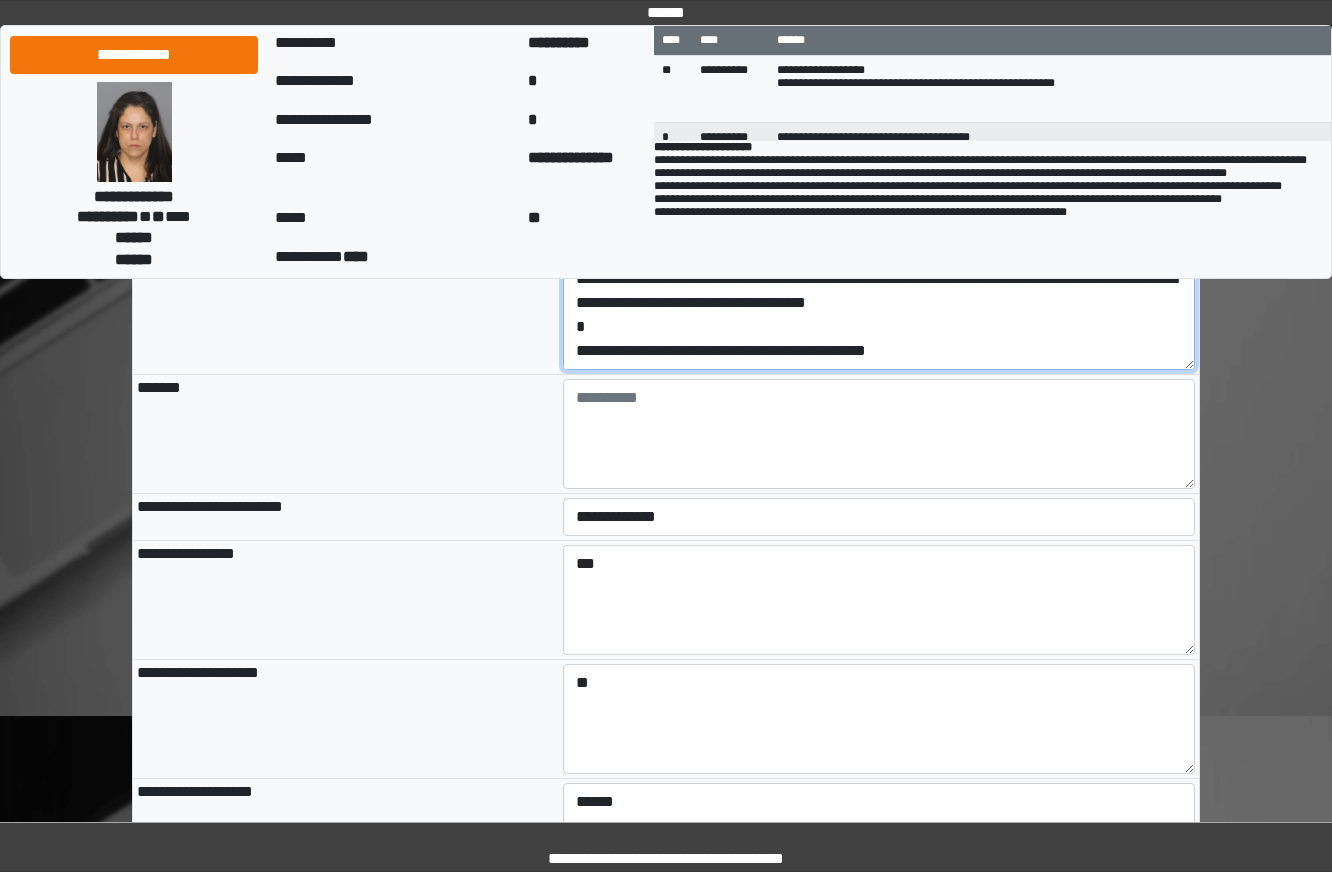 click on "**********" 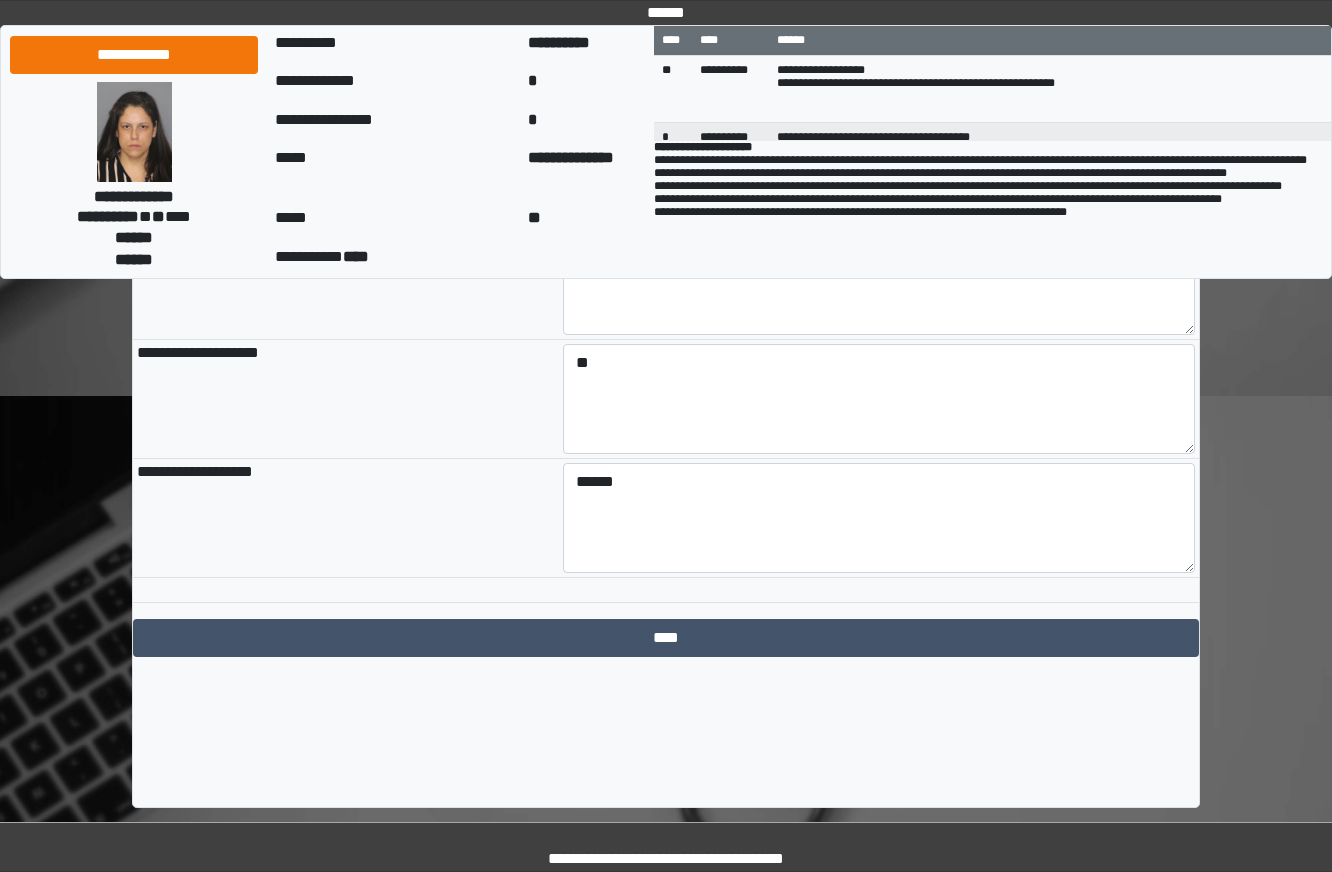 click on "**" 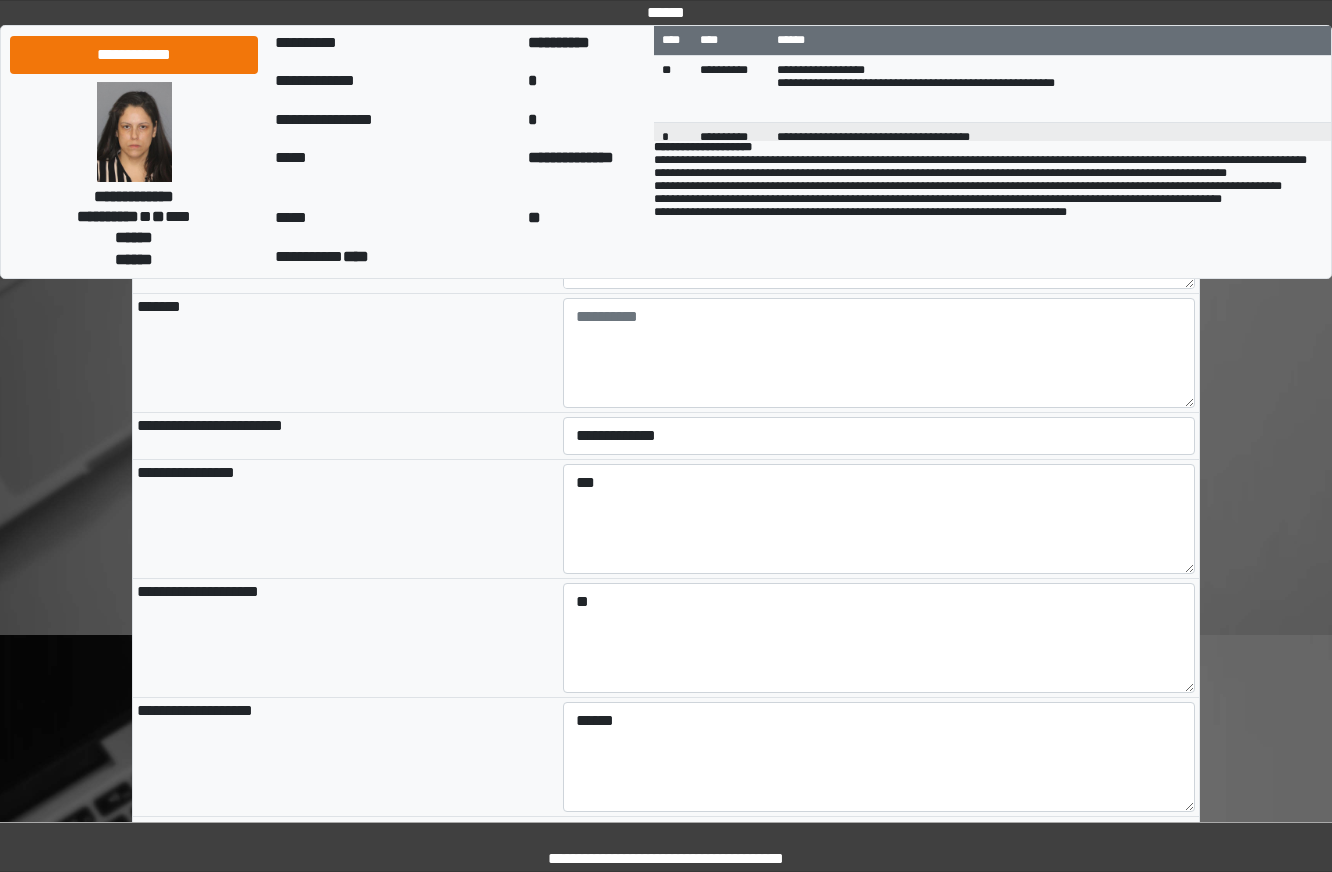 scroll, scrollTop: 2020, scrollLeft: 0, axis: vertical 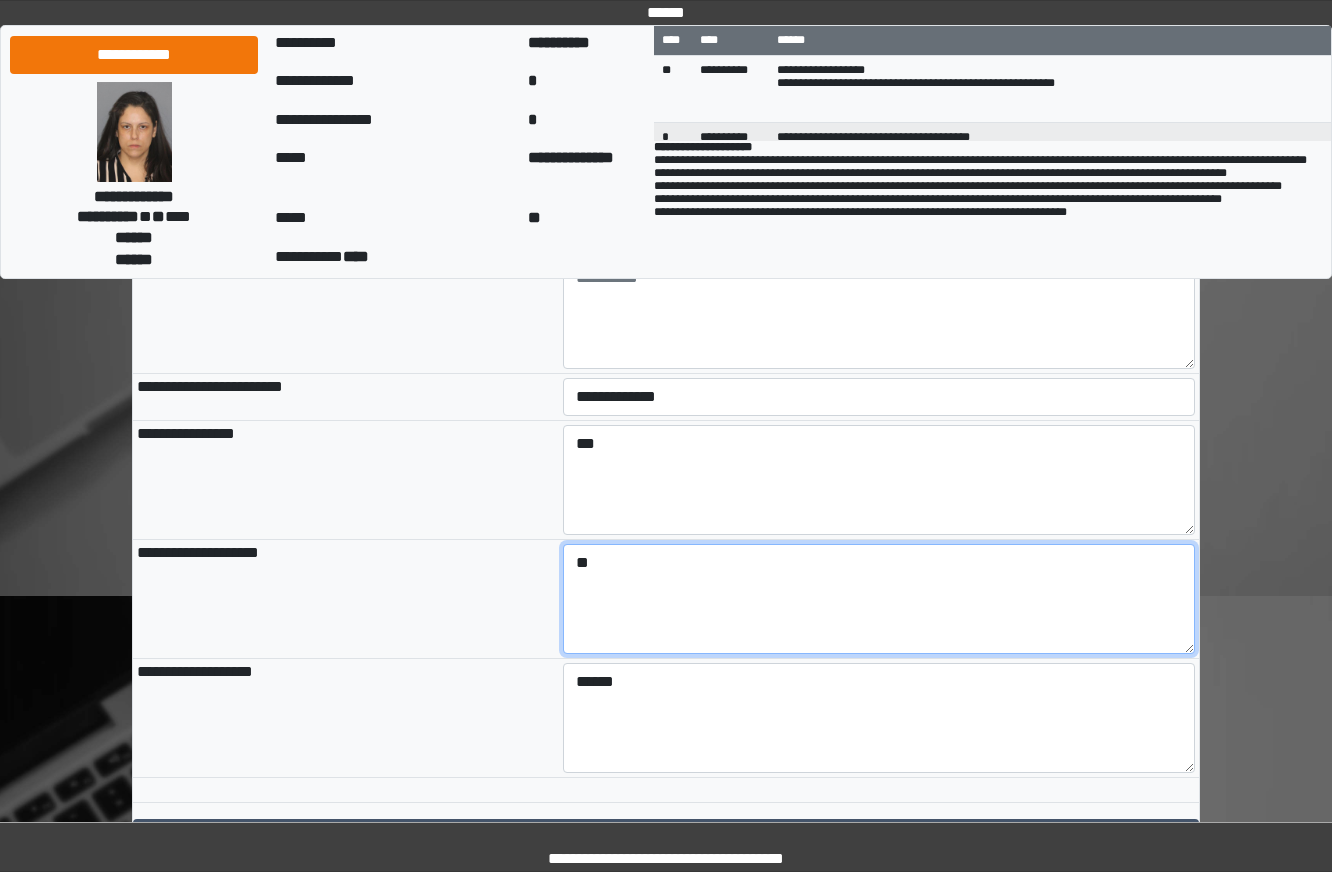 drag, startPoint x: 804, startPoint y: 655, endPoint x: 793, endPoint y: 662, distance: 13.038404 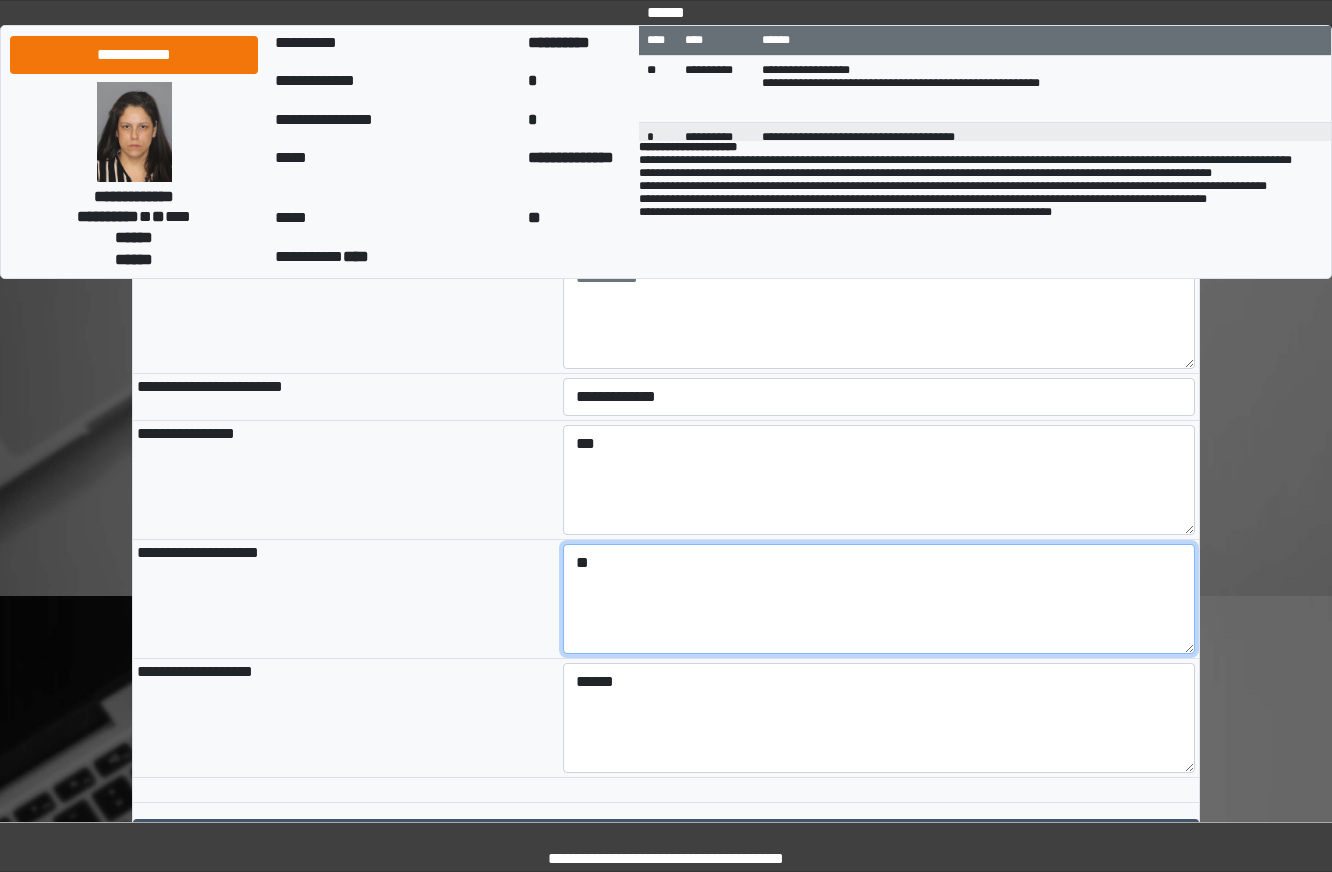 scroll, scrollTop: 13, scrollLeft: 0, axis: vertical 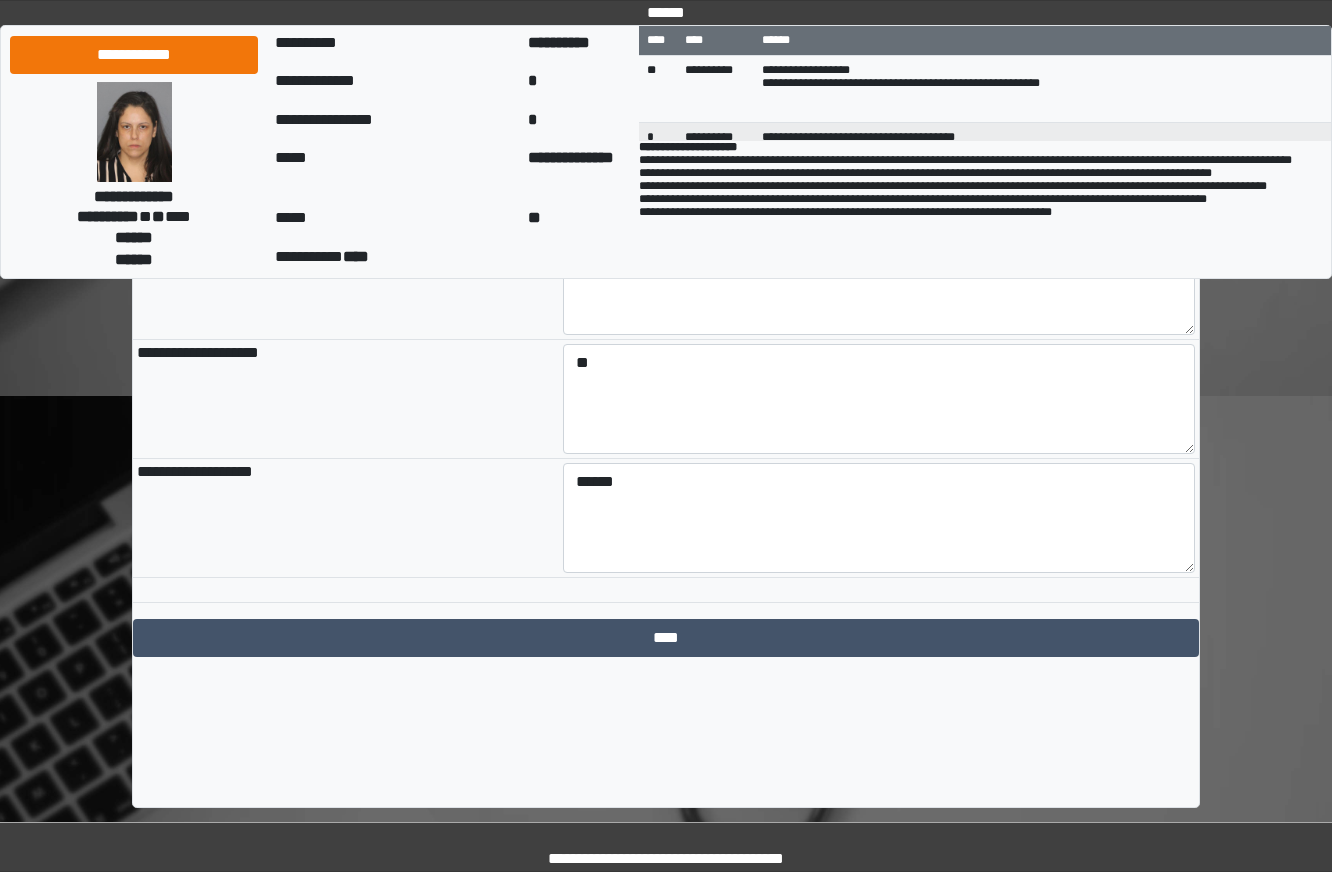 click on "**********" 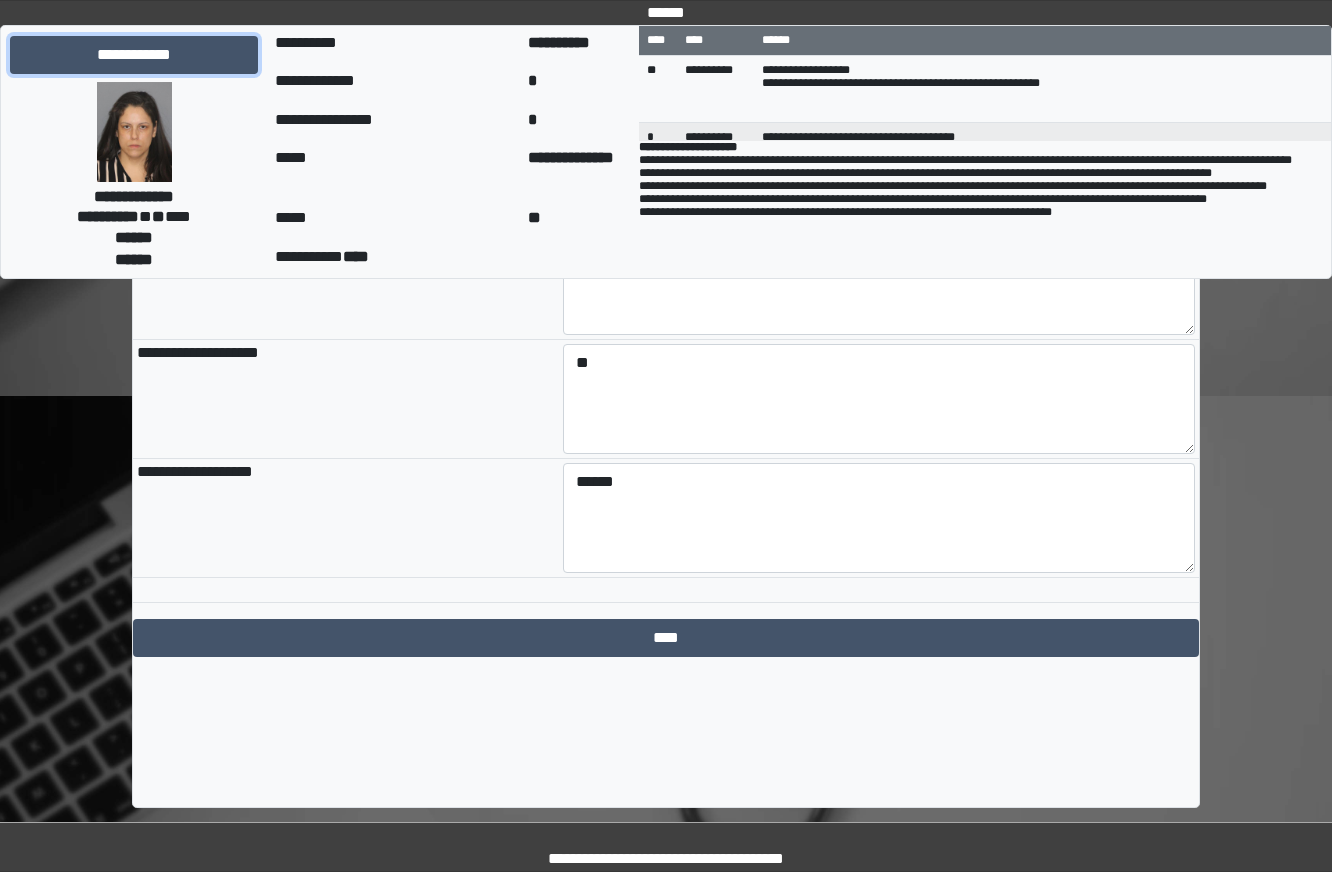 click on "**********" 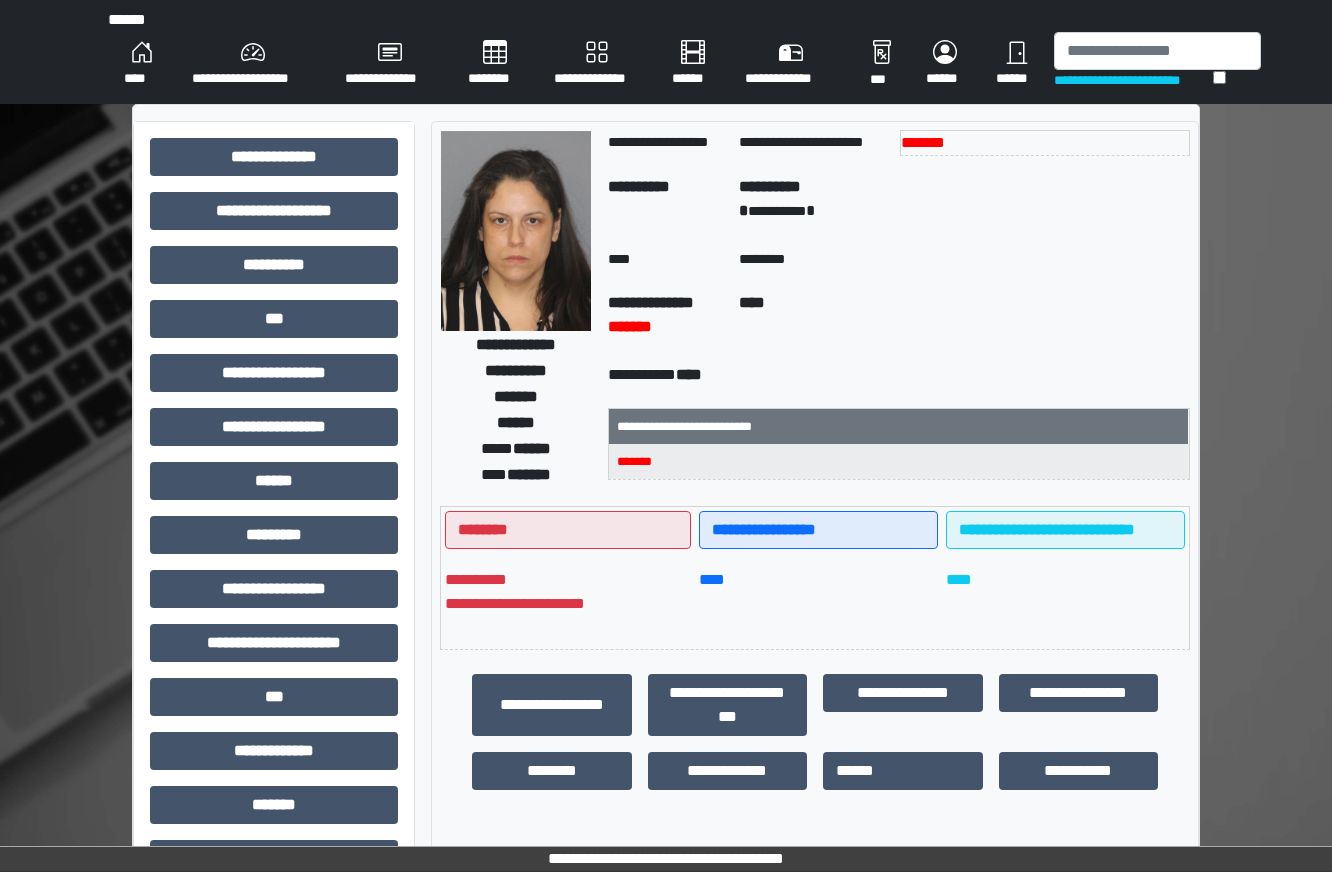 scroll, scrollTop: 200, scrollLeft: 0, axis: vertical 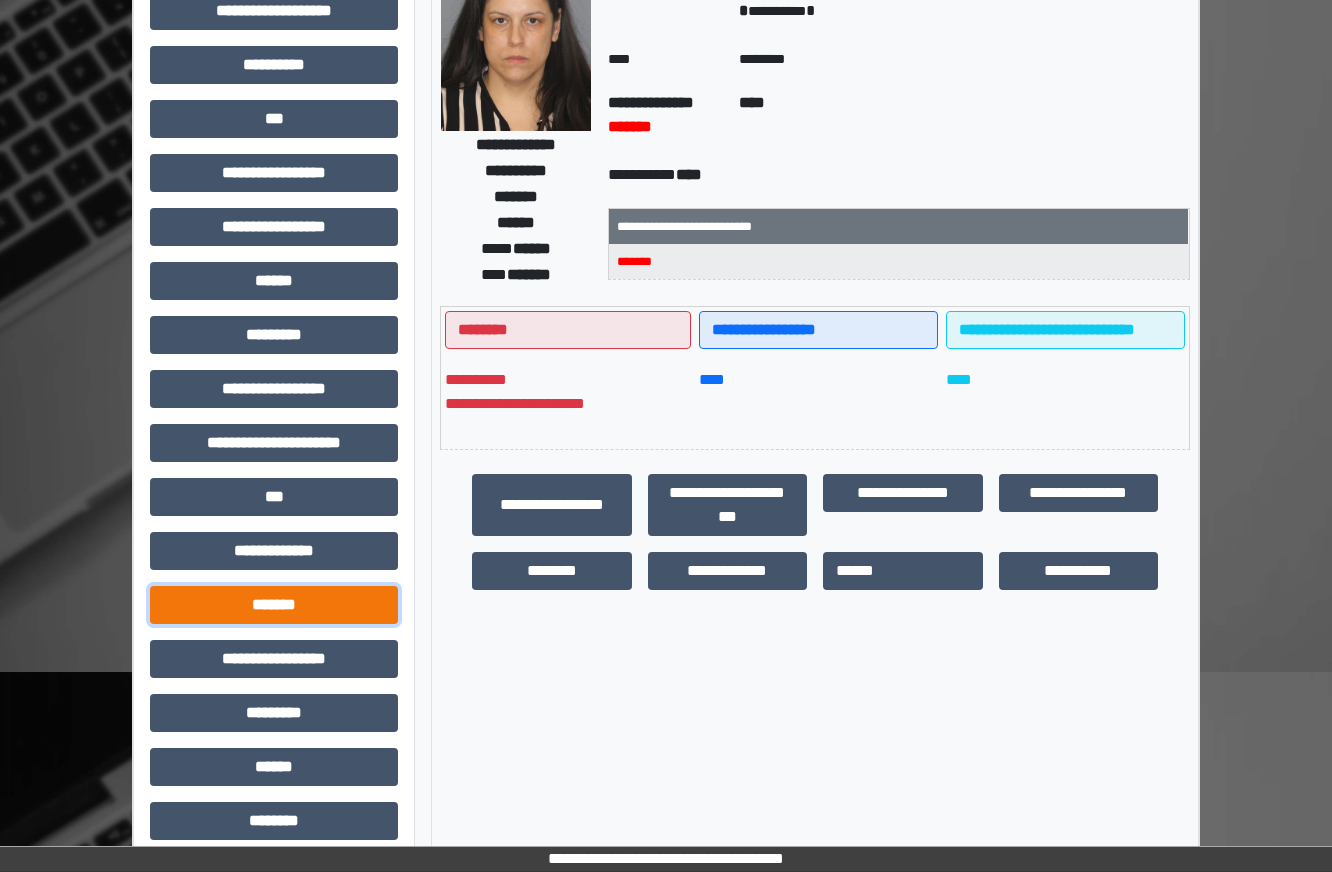 click on "*******" at bounding box center (274, 605) 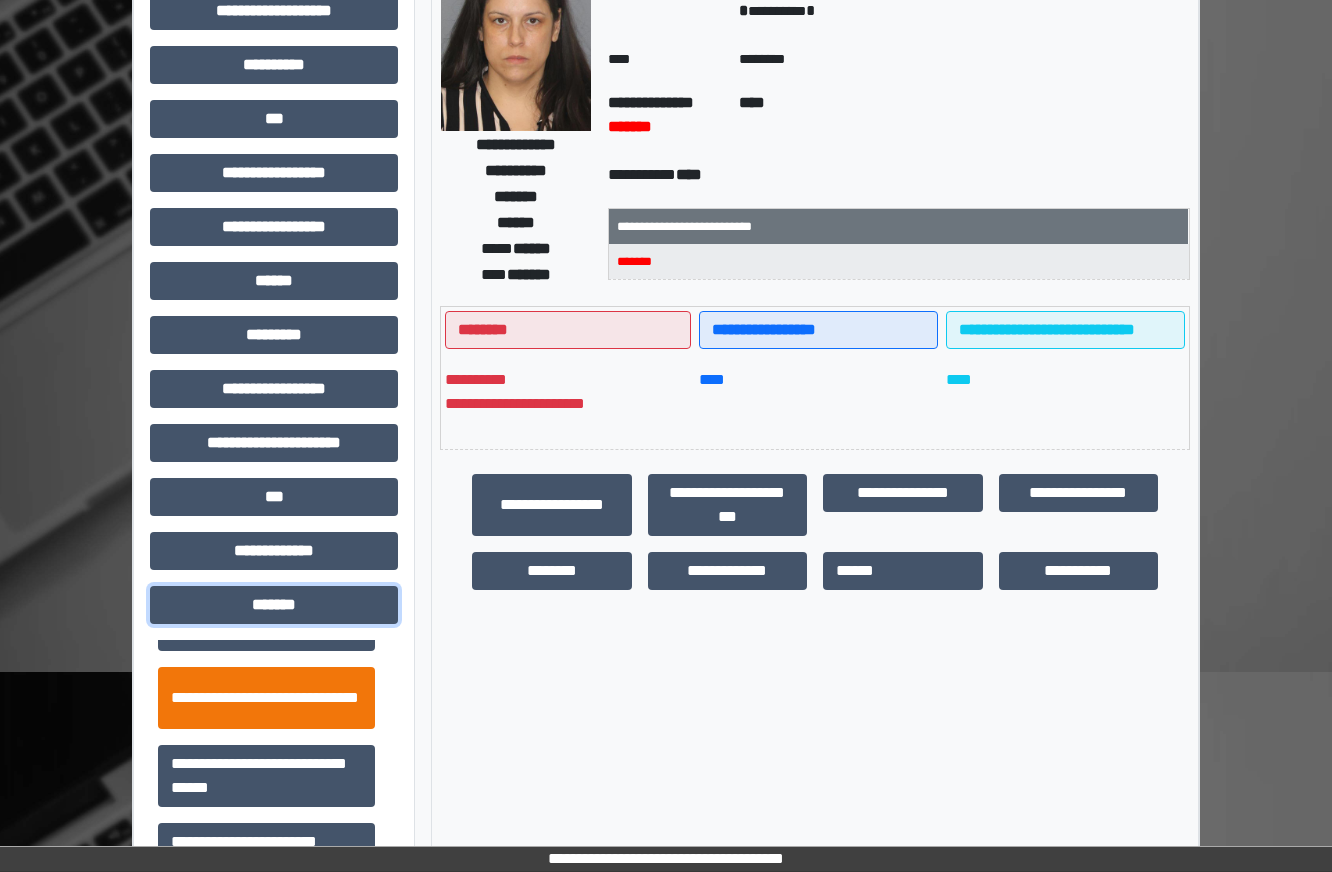 scroll, scrollTop: 800, scrollLeft: 0, axis: vertical 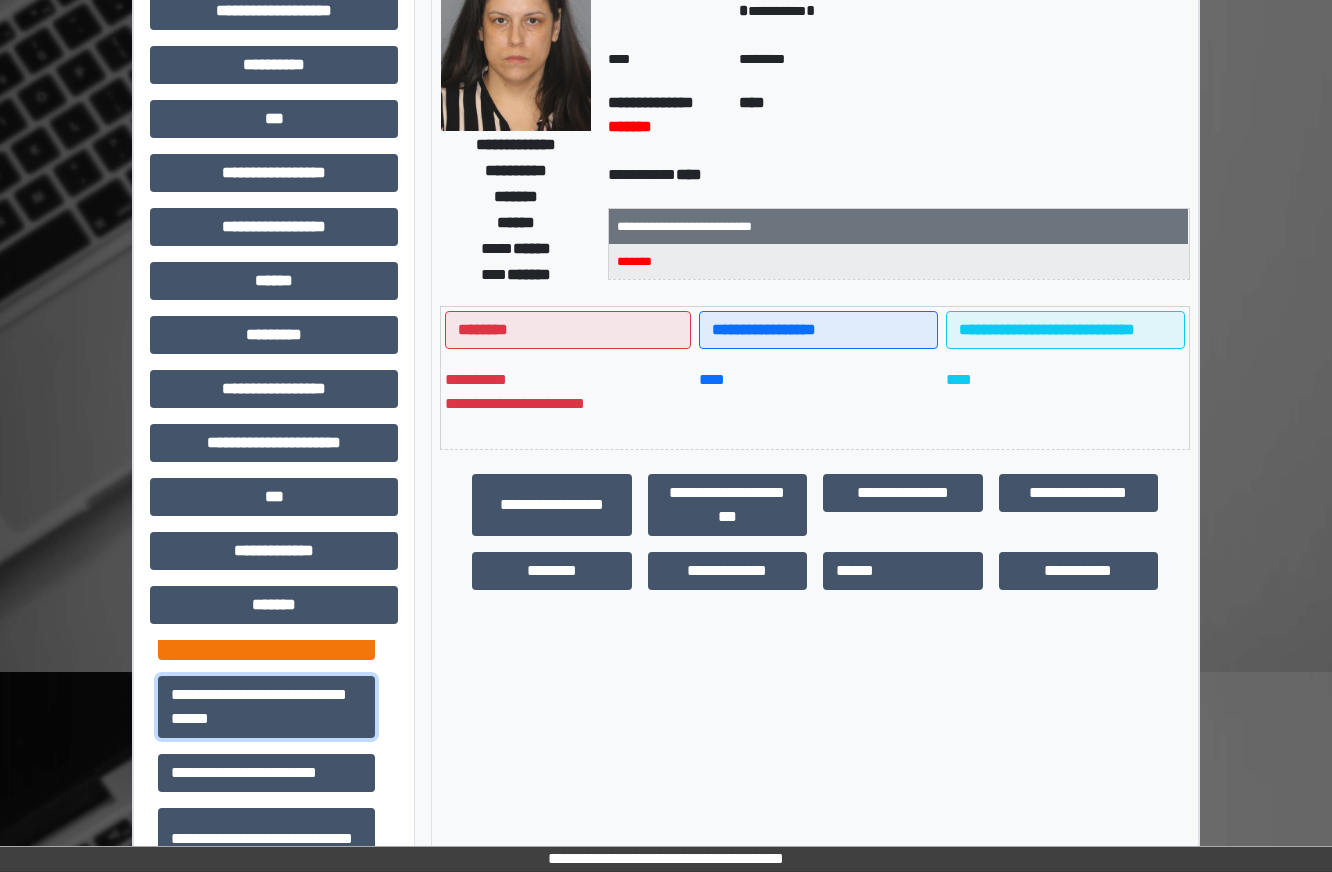 click on "**********" at bounding box center (266, 707) 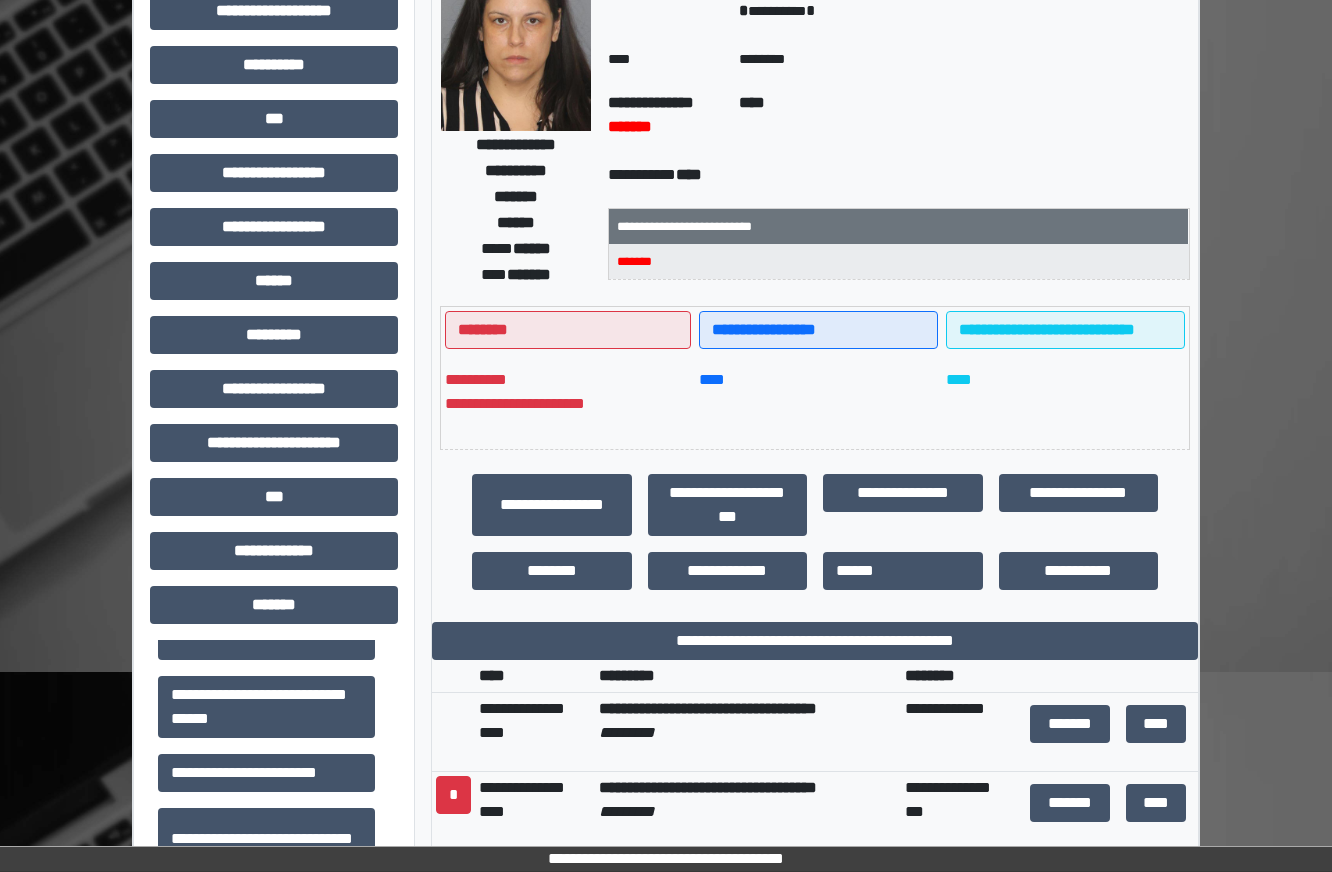 click on "**********" at bounding box center (815, 691) 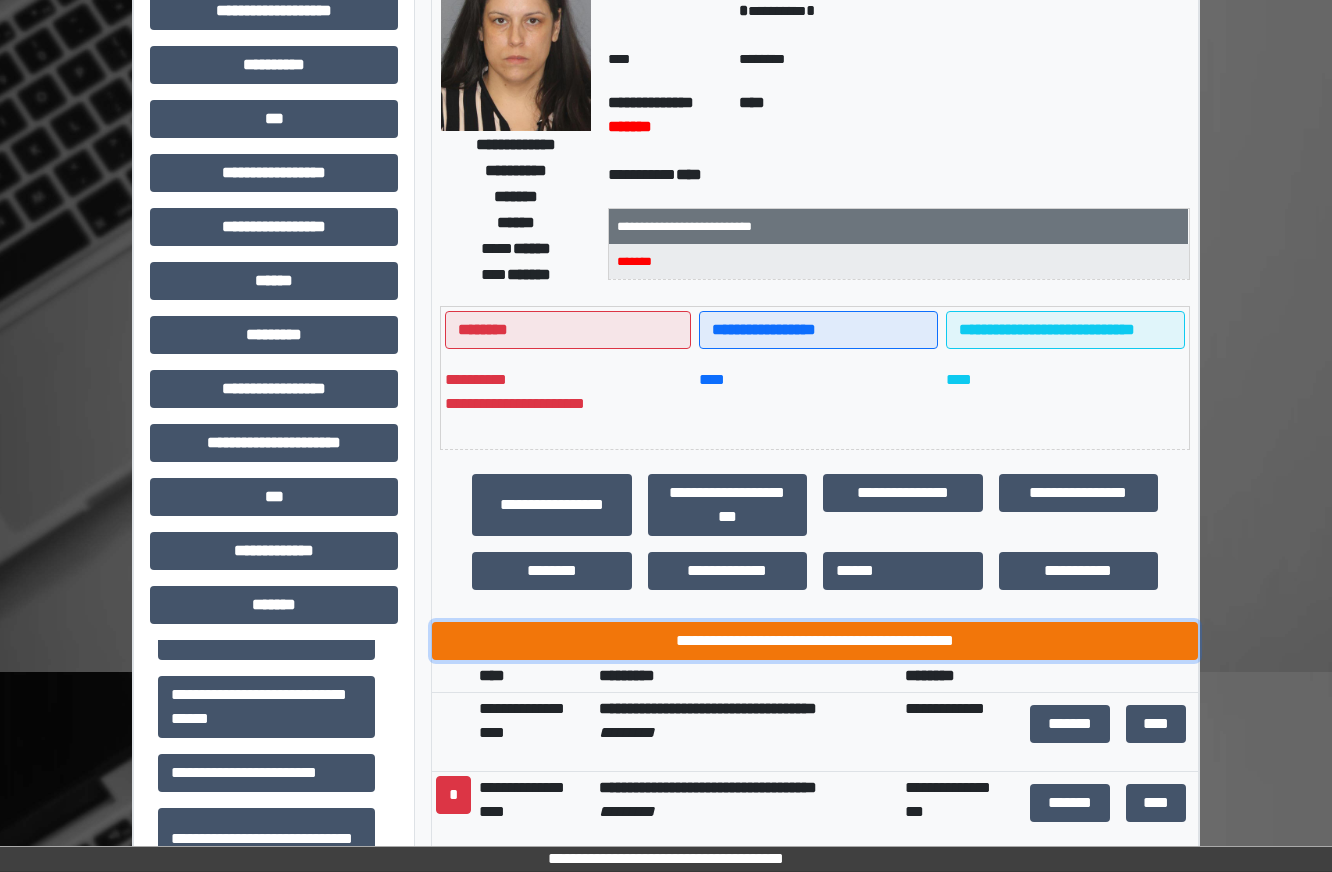 click on "**********" at bounding box center (815, 641) 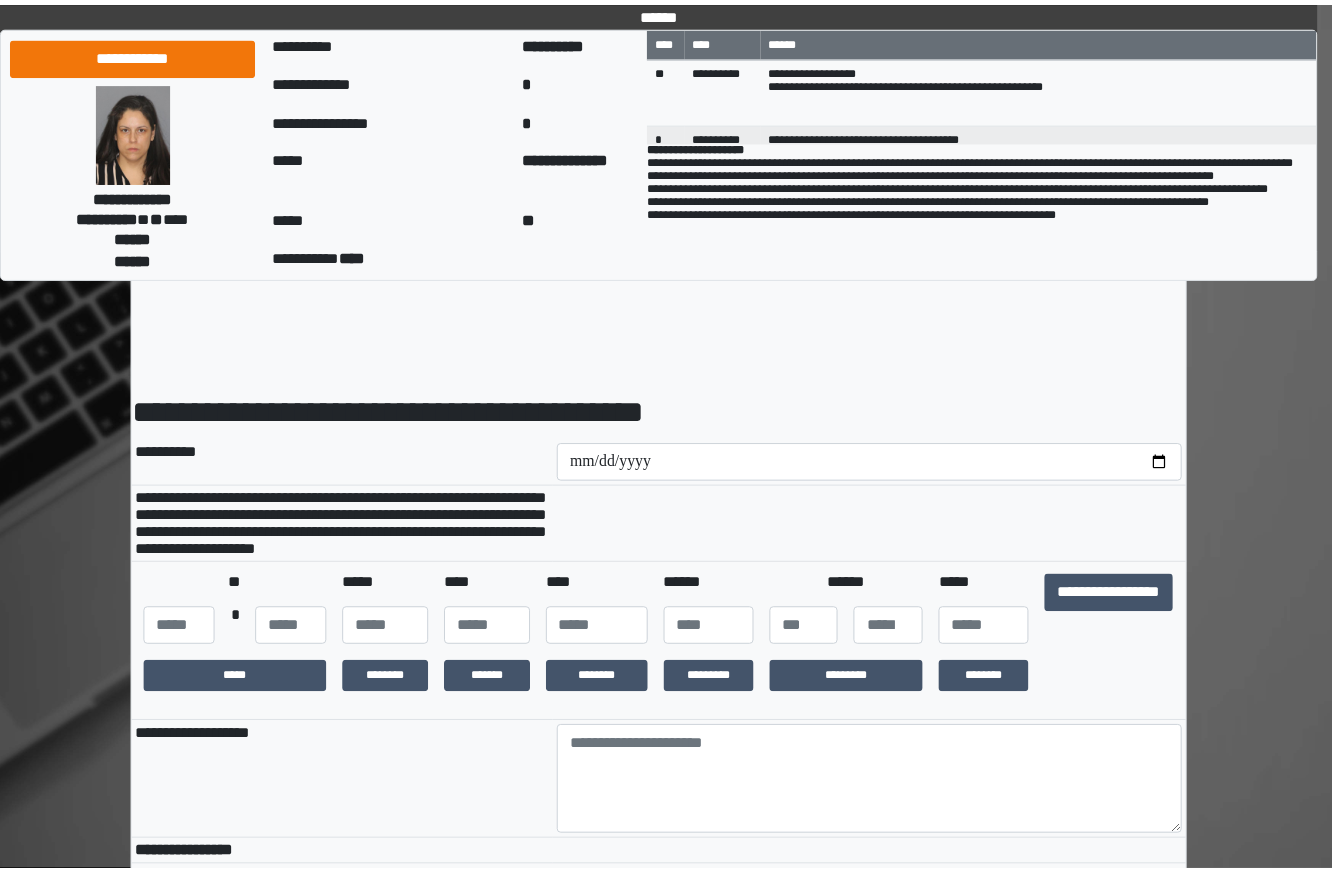 scroll, scrollTop: 0, scrollLeft: 0, axis: both 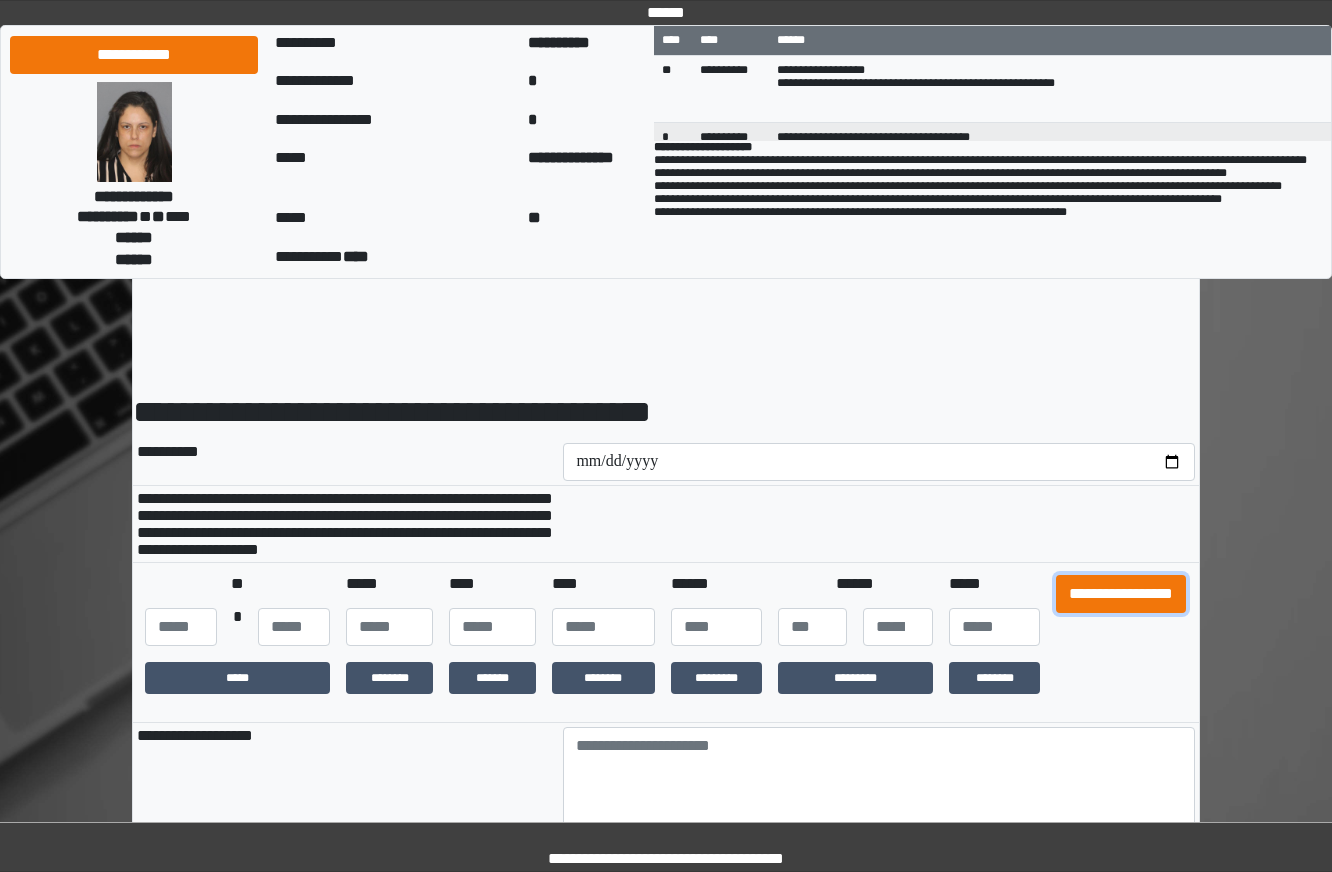 click on "**********" at bounding box center [1121, 594] 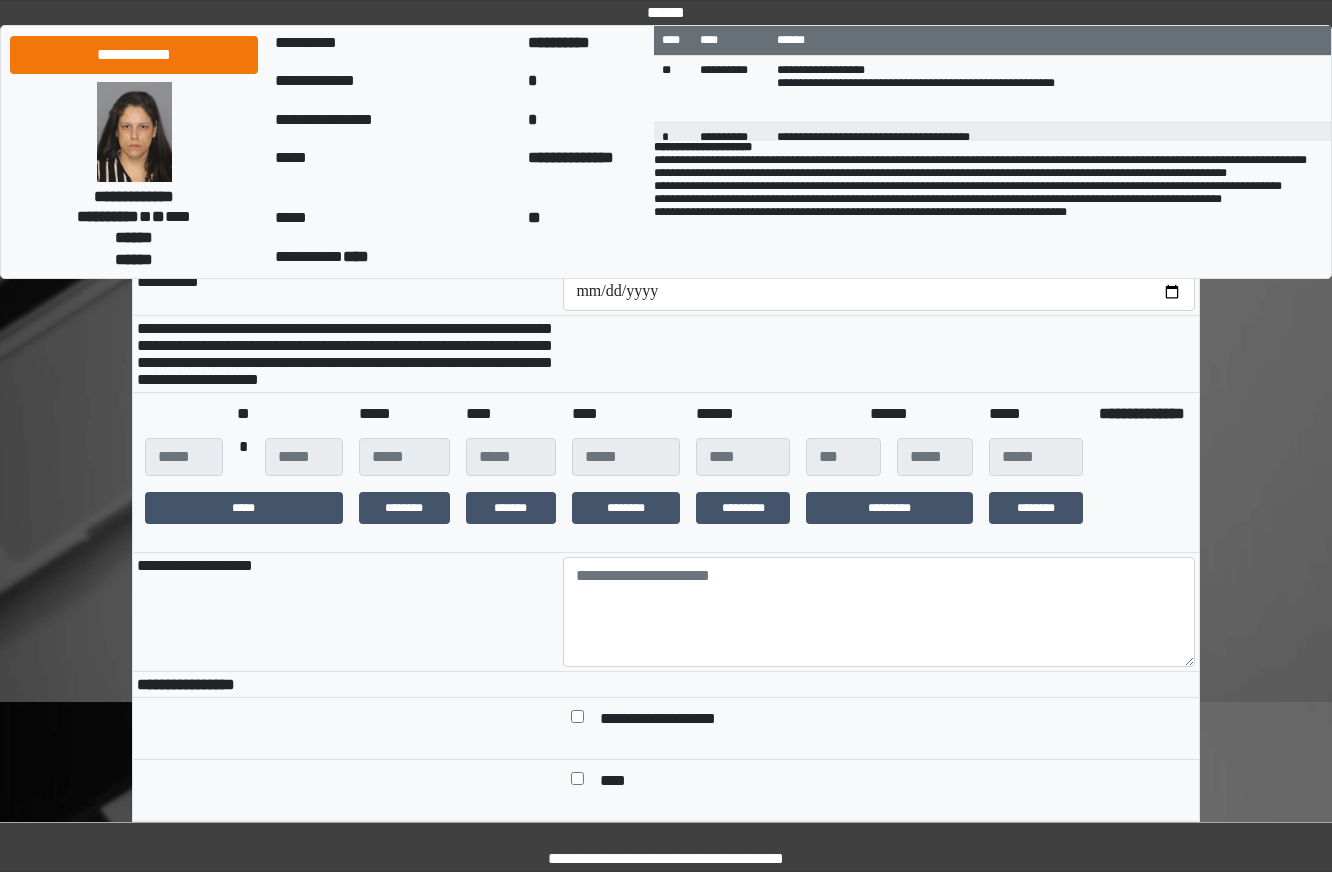 scroll, scrollTop: 300, scrollLeft: 0, axis: vertical 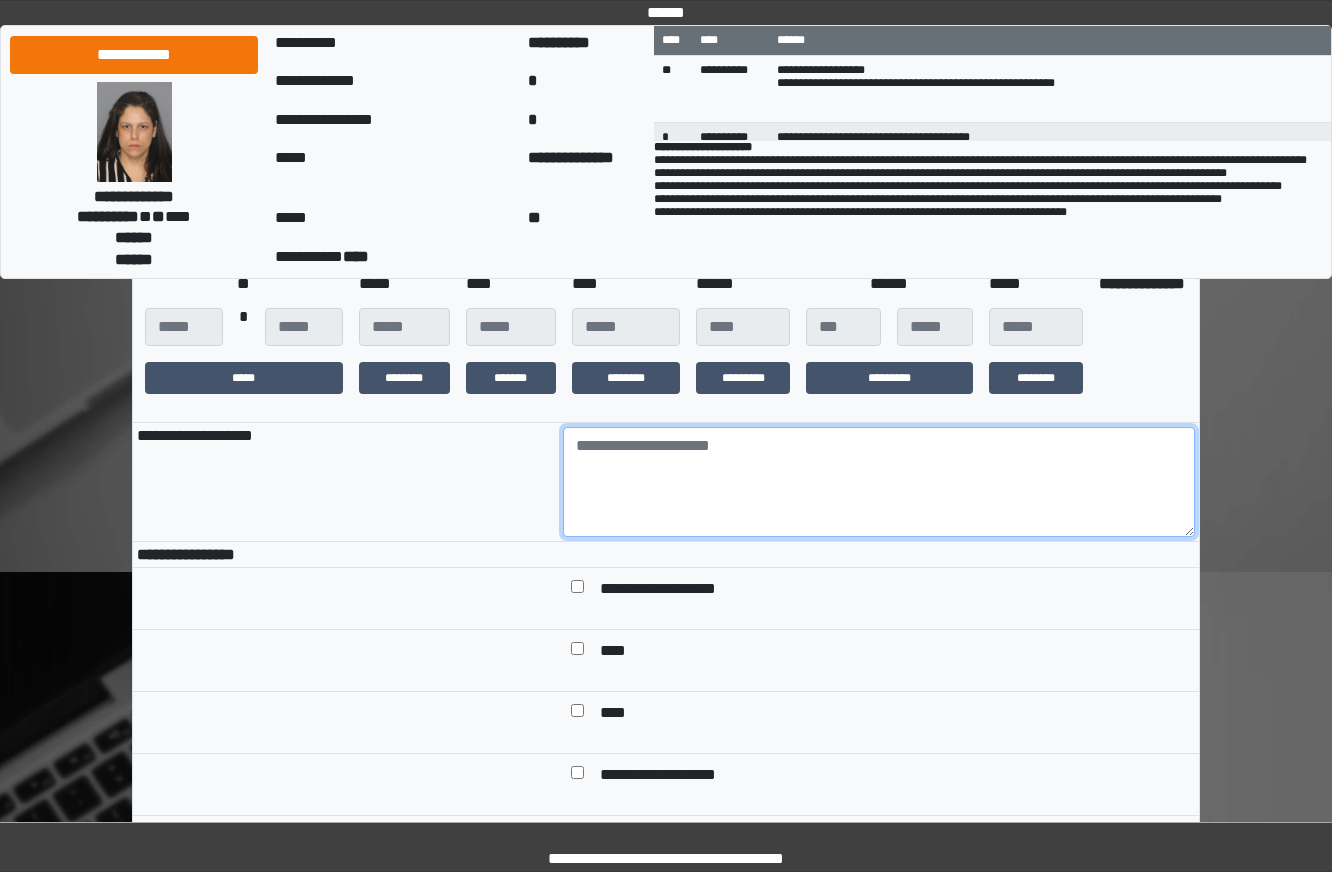 click at bounding box center (879, 482) 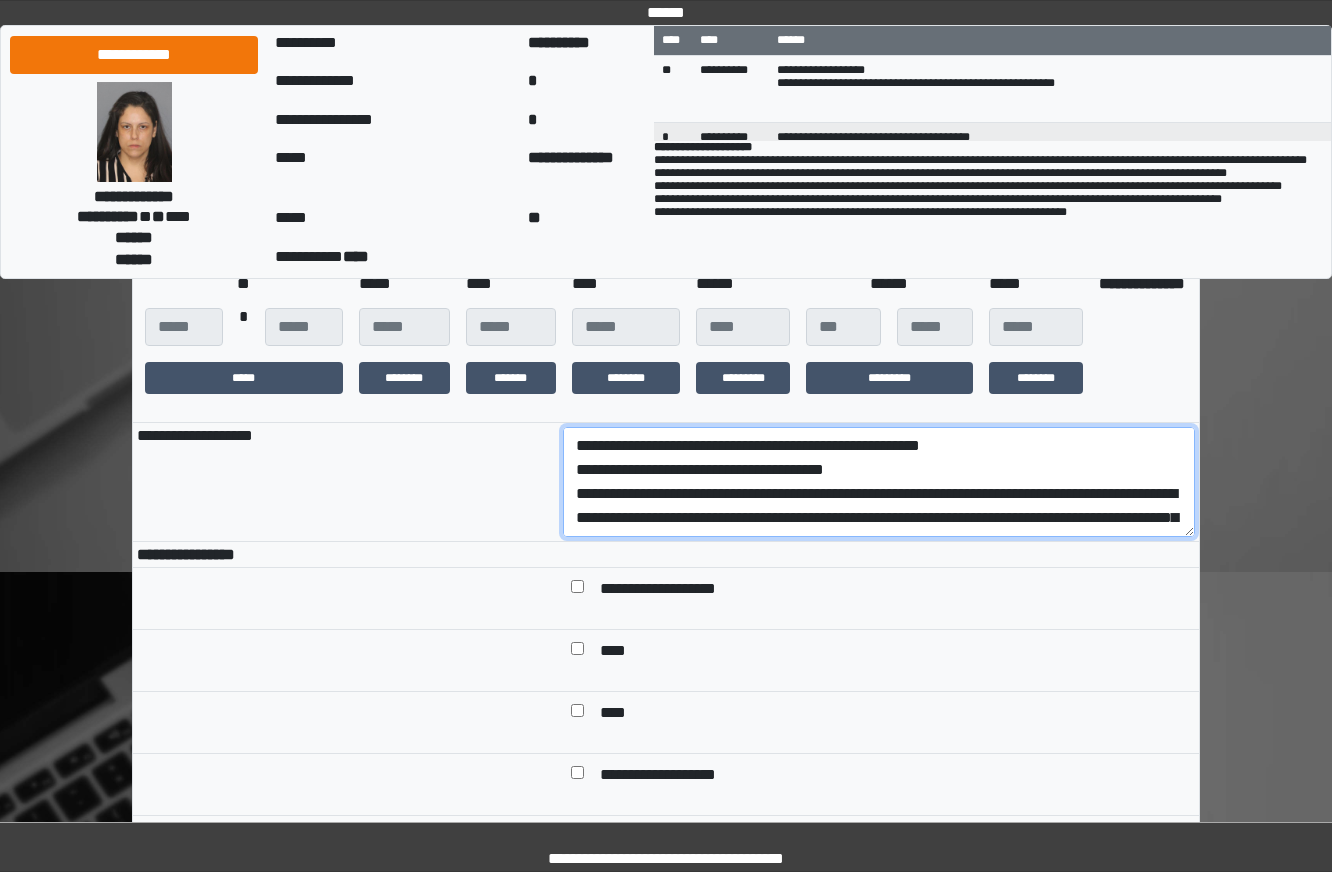 scroll, scrollTop: 329, scrollLeft: 0, axis: vertical 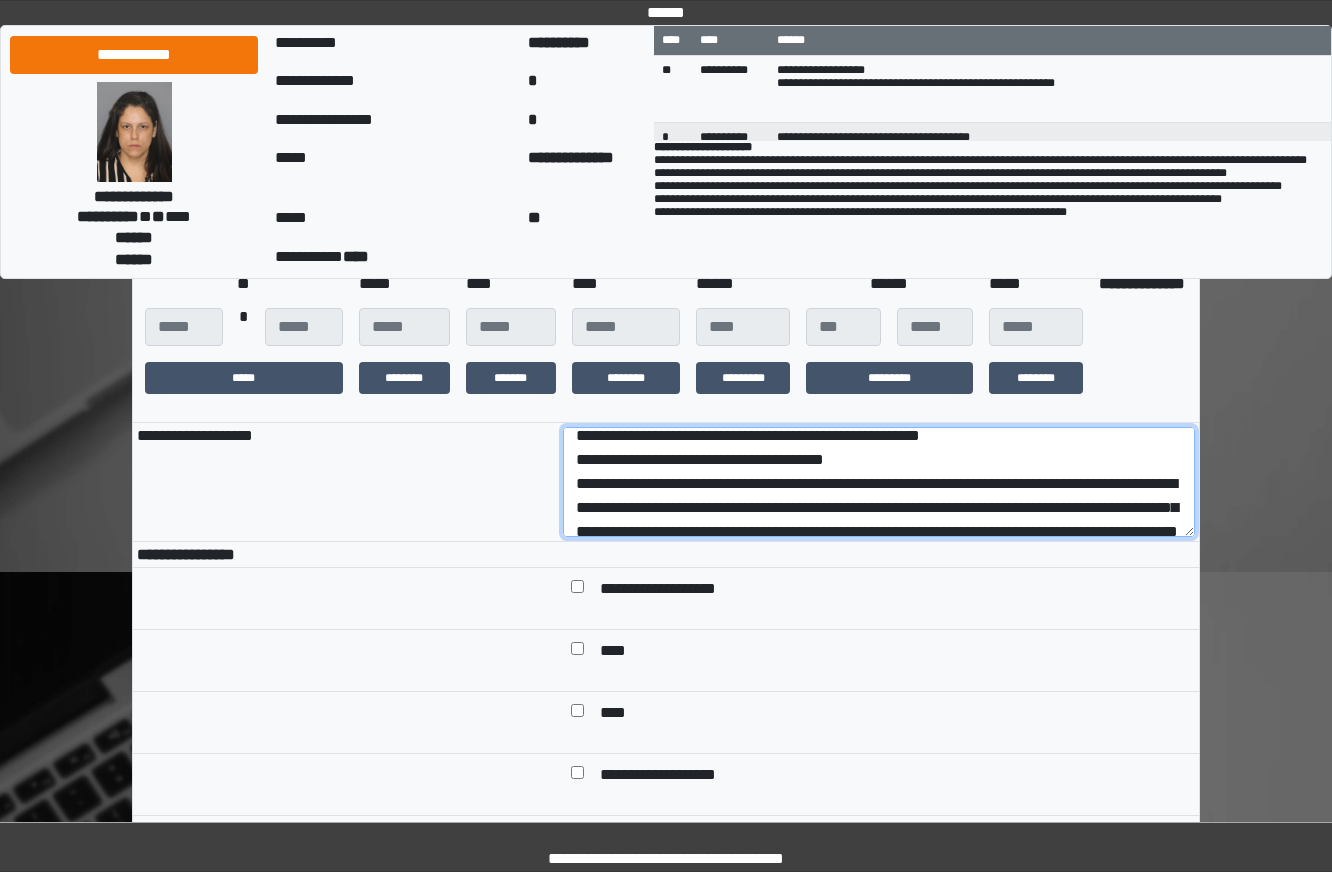 drag, startPoint x: 1030, startPoint y: 550, endPoint x: 458, endPoint y: 479, distance: 576.38965 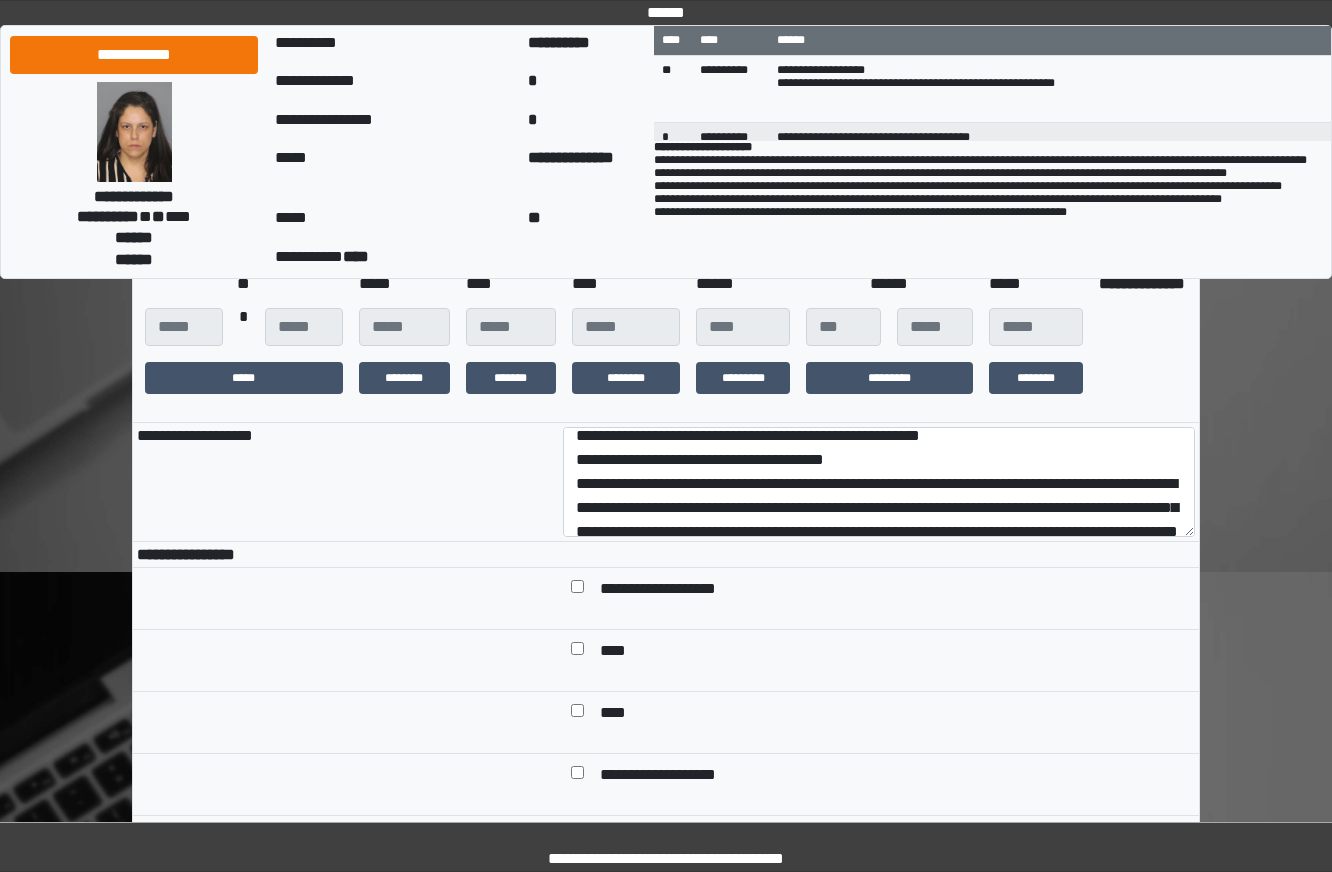 scroll, scrollTop: 0, scrollLeft: 0, axis: both 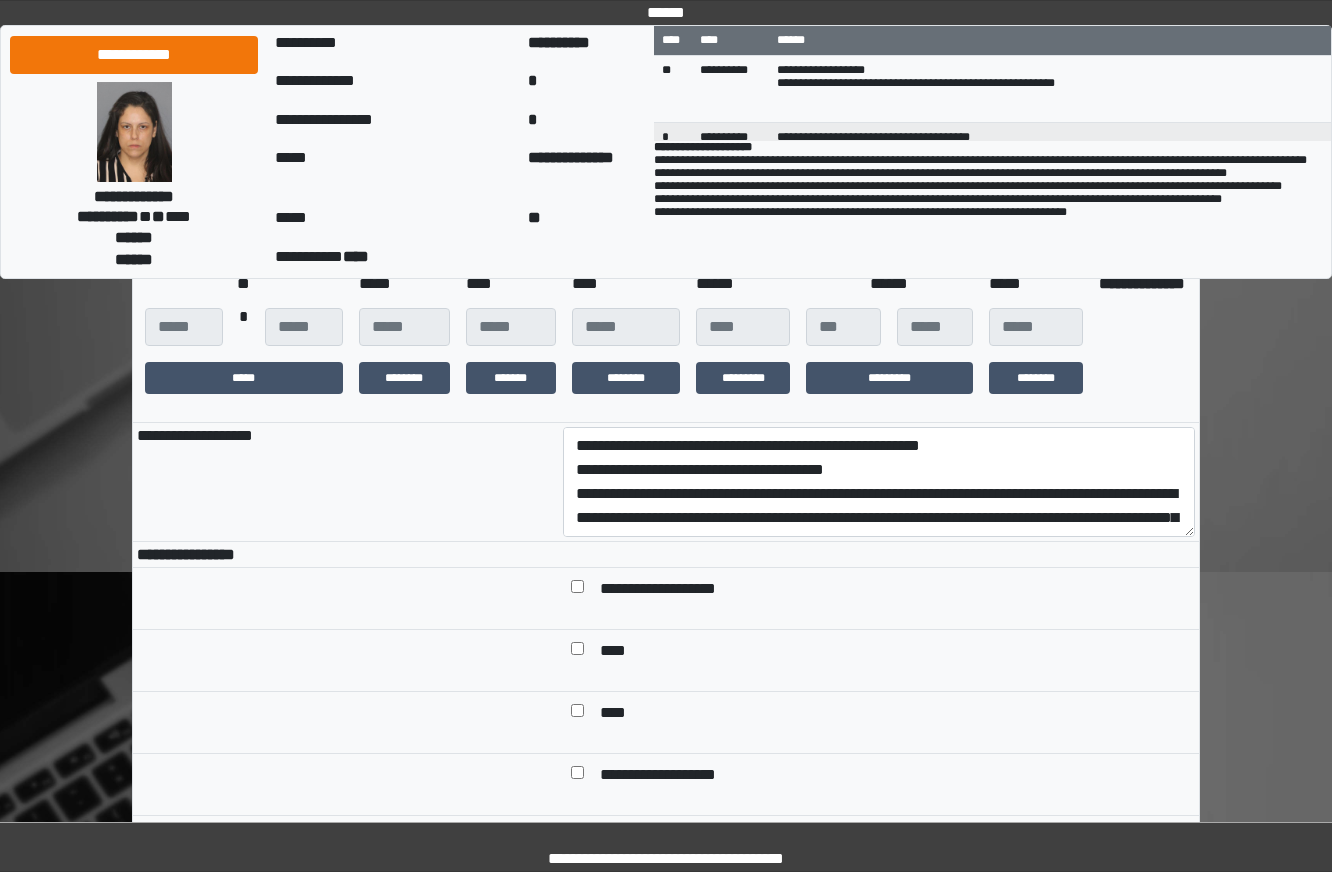click on "**********" at bounding box center [346, 482] 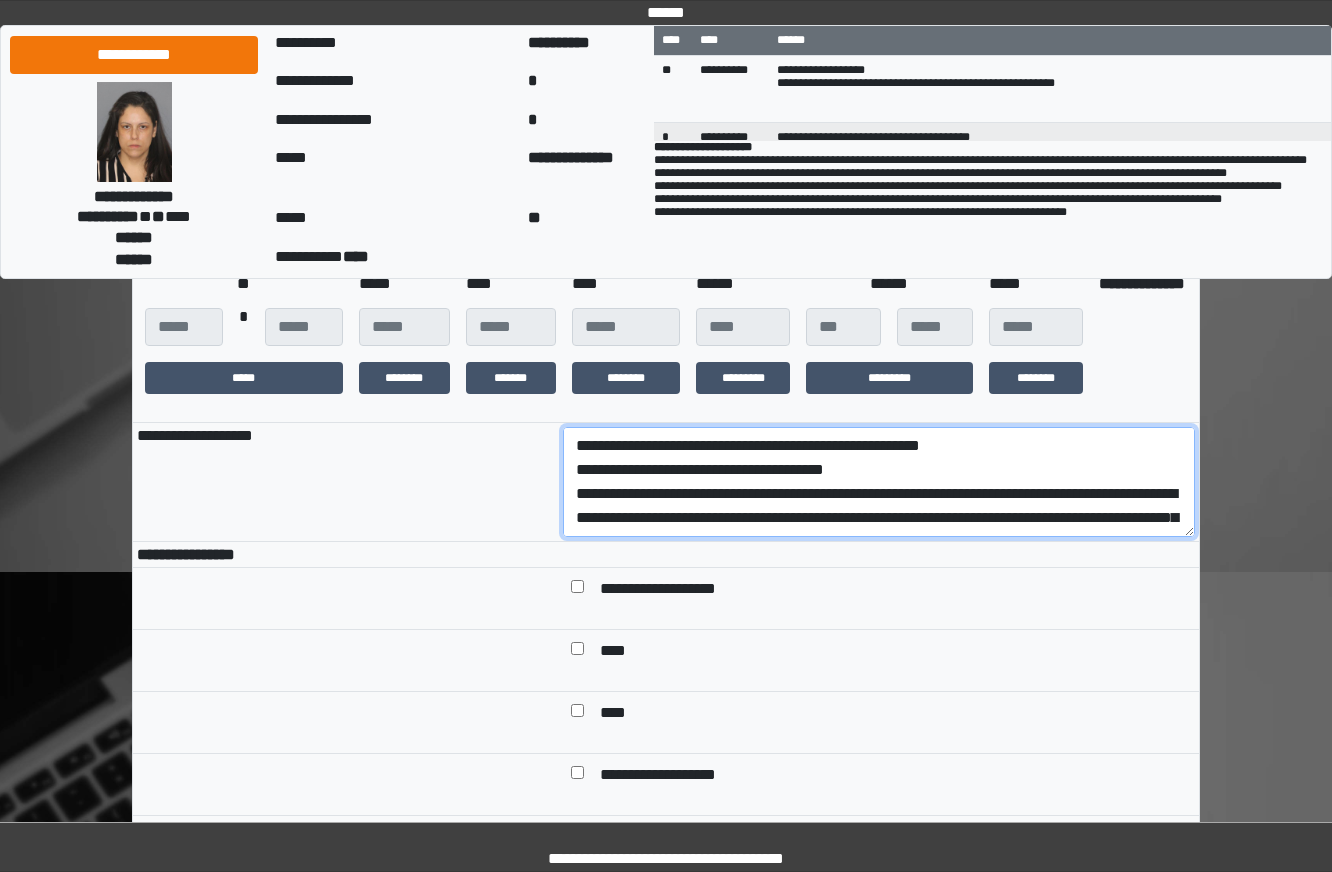 click on "**********" at bounding box center [879, 482] 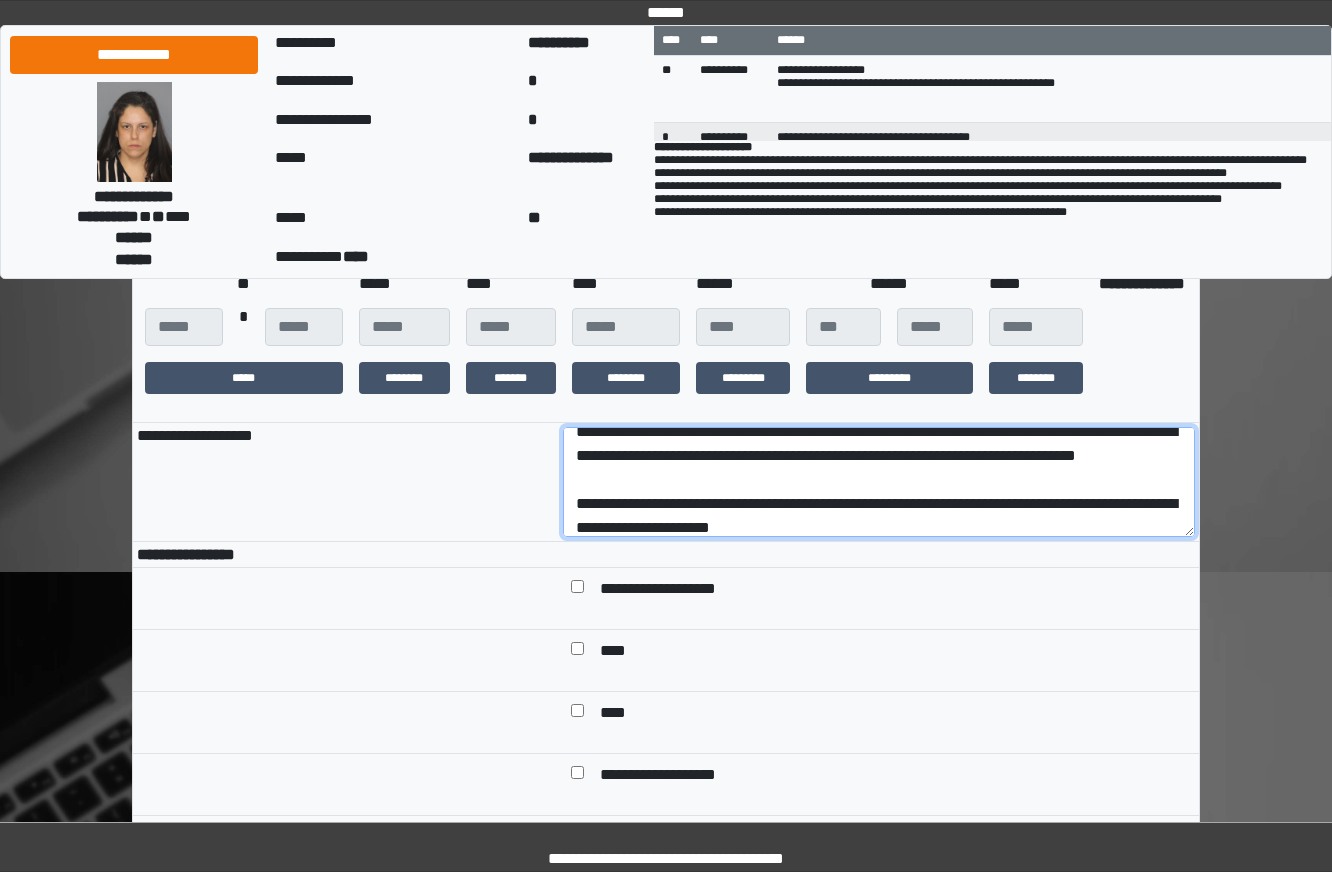 scroll, scrollTop: 336, scrollLeft: 0, axis: vertical 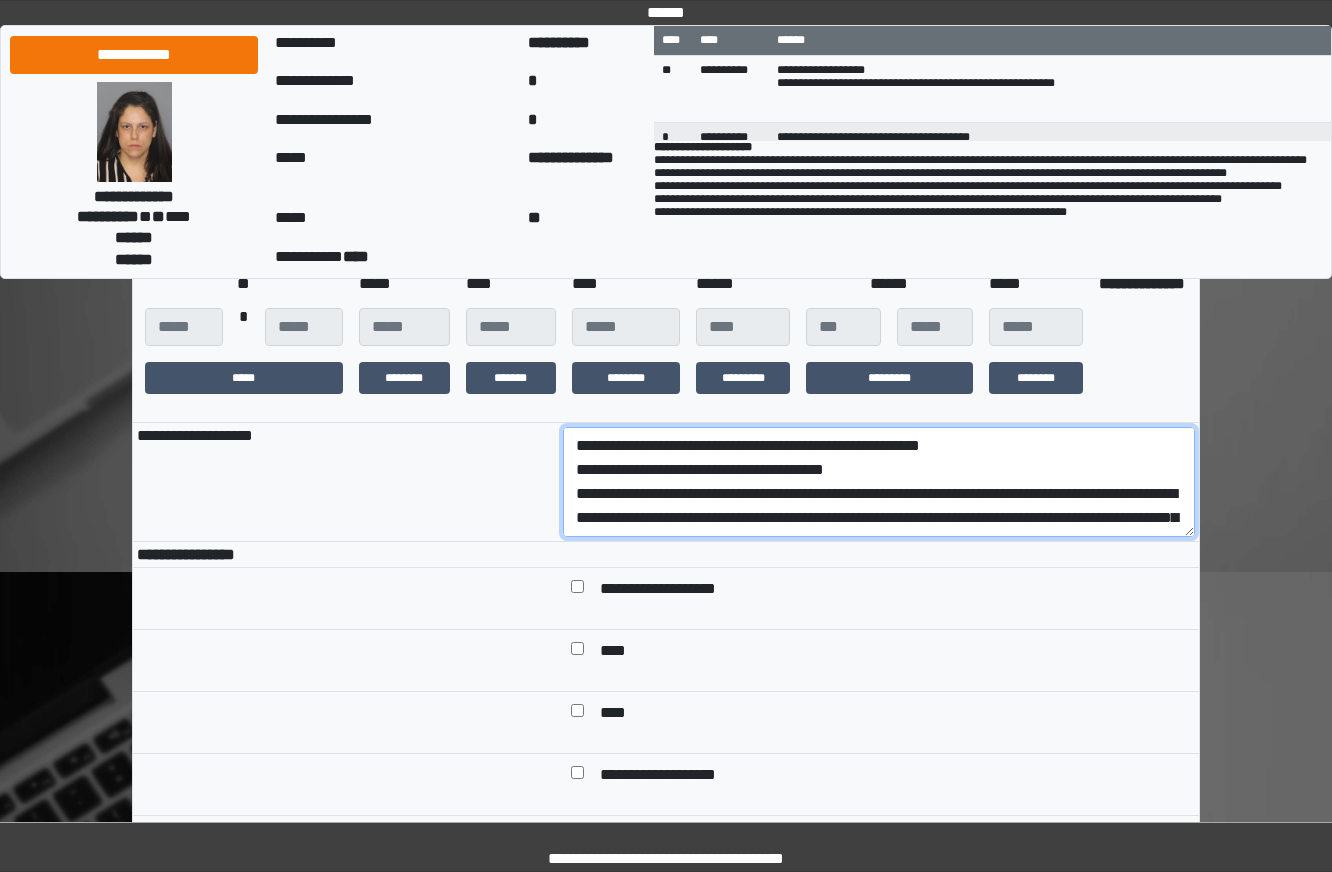 drag, startPoint x: 969, startPoint y: 531, endPoint x: 408, endPoint y: 505, distance: 561.6022 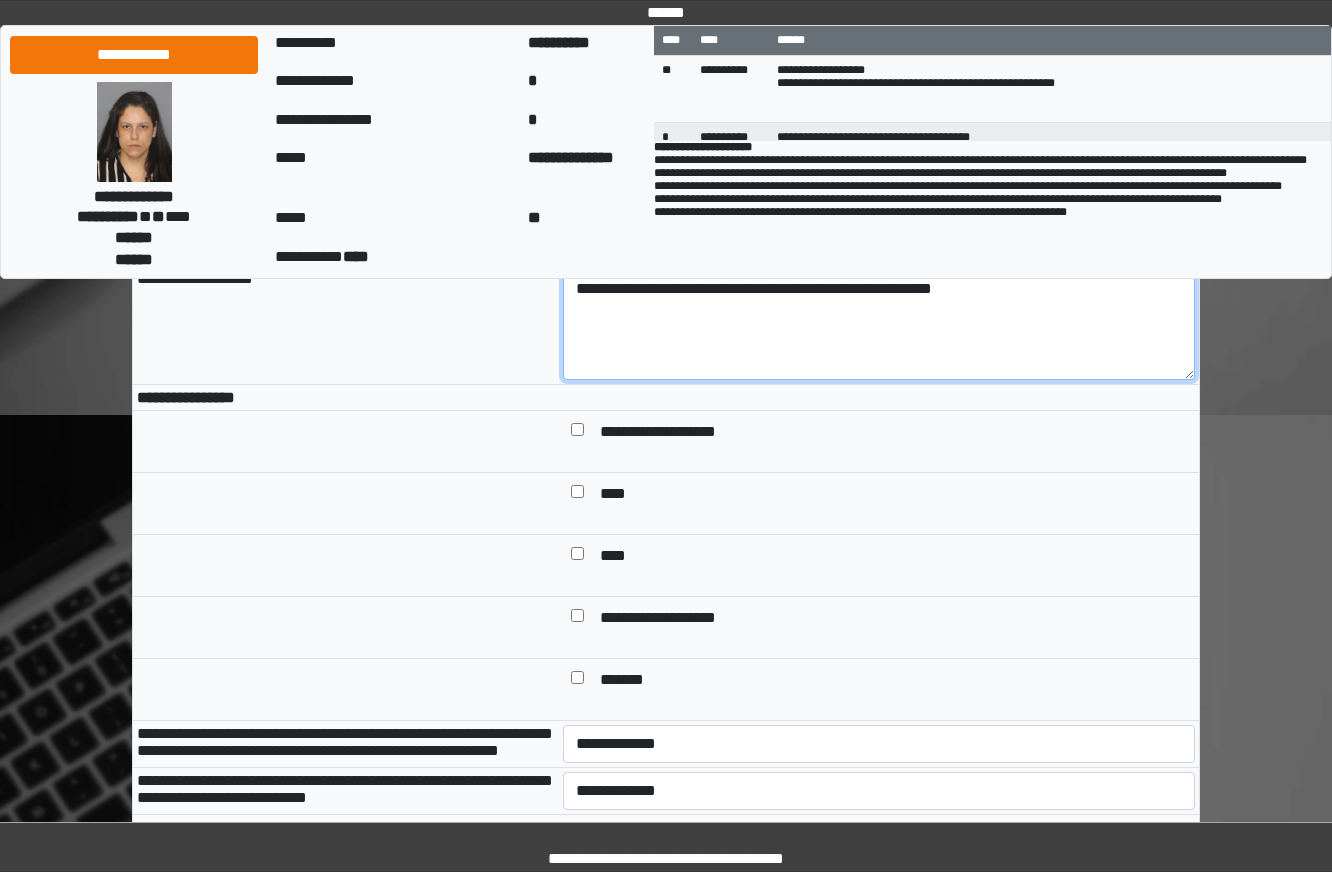 scroll, scrollTop: 600, scrollLeft: 0, axis: vertical 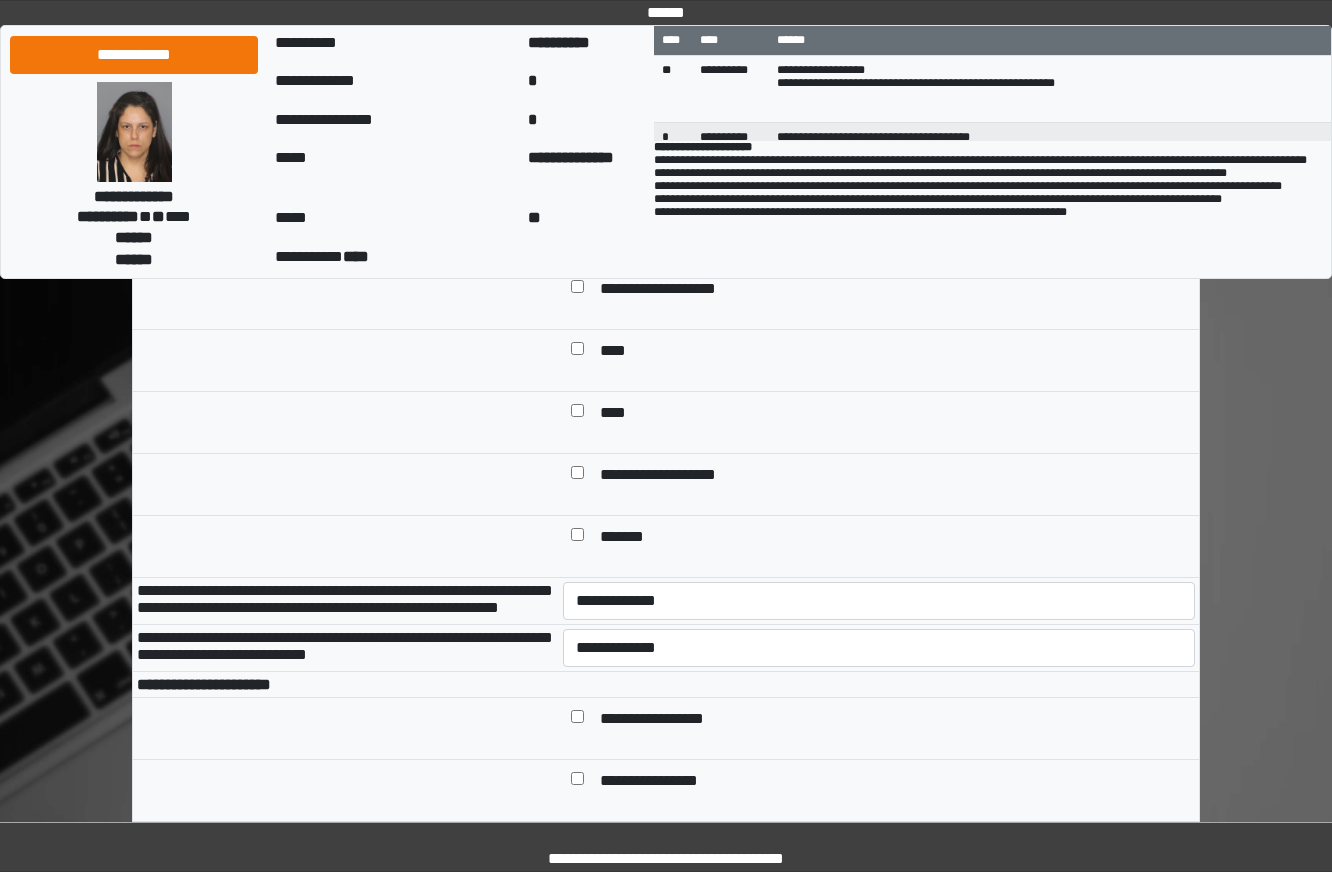type on "**********" 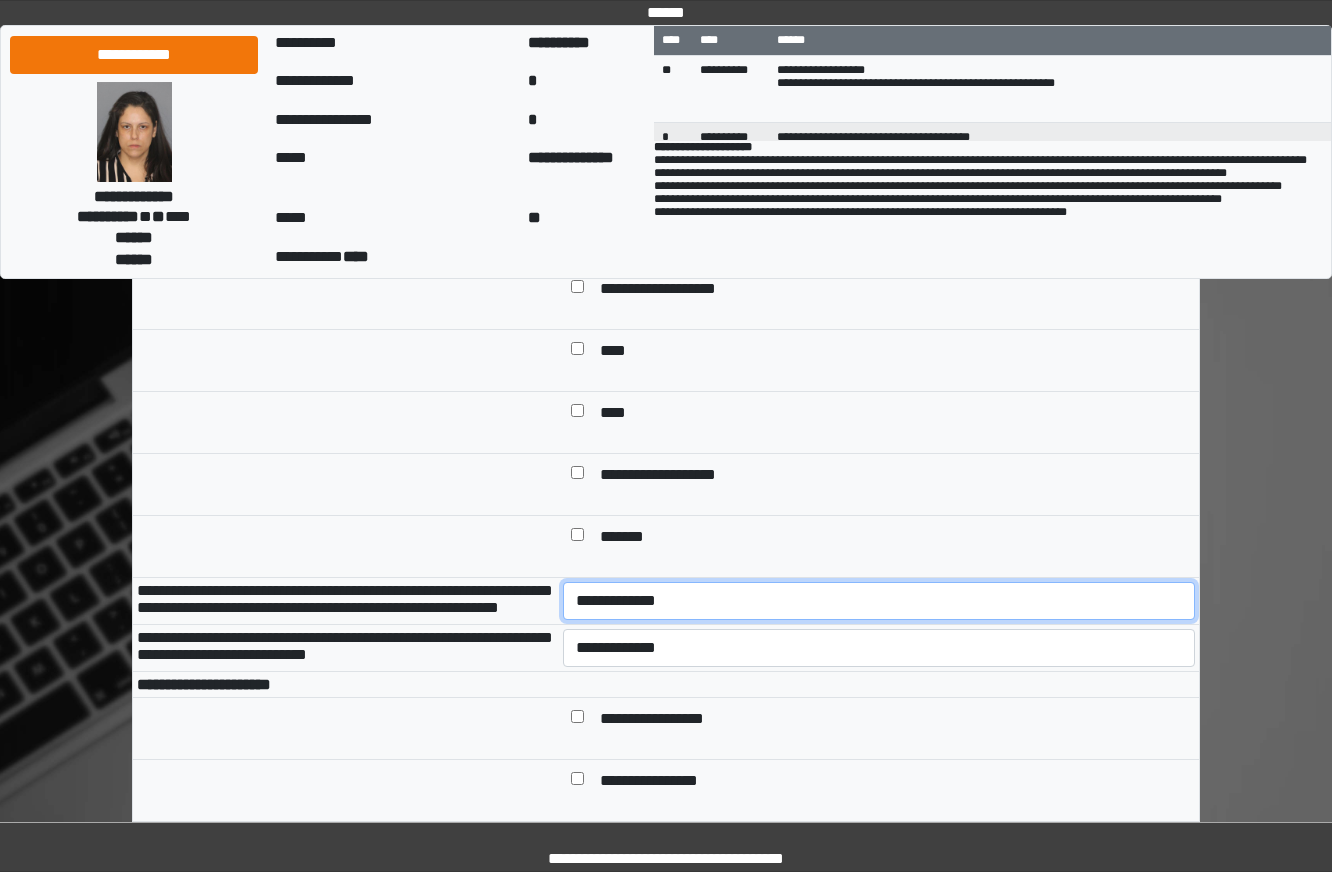 click on "**********" at bounding box center [879, 601] 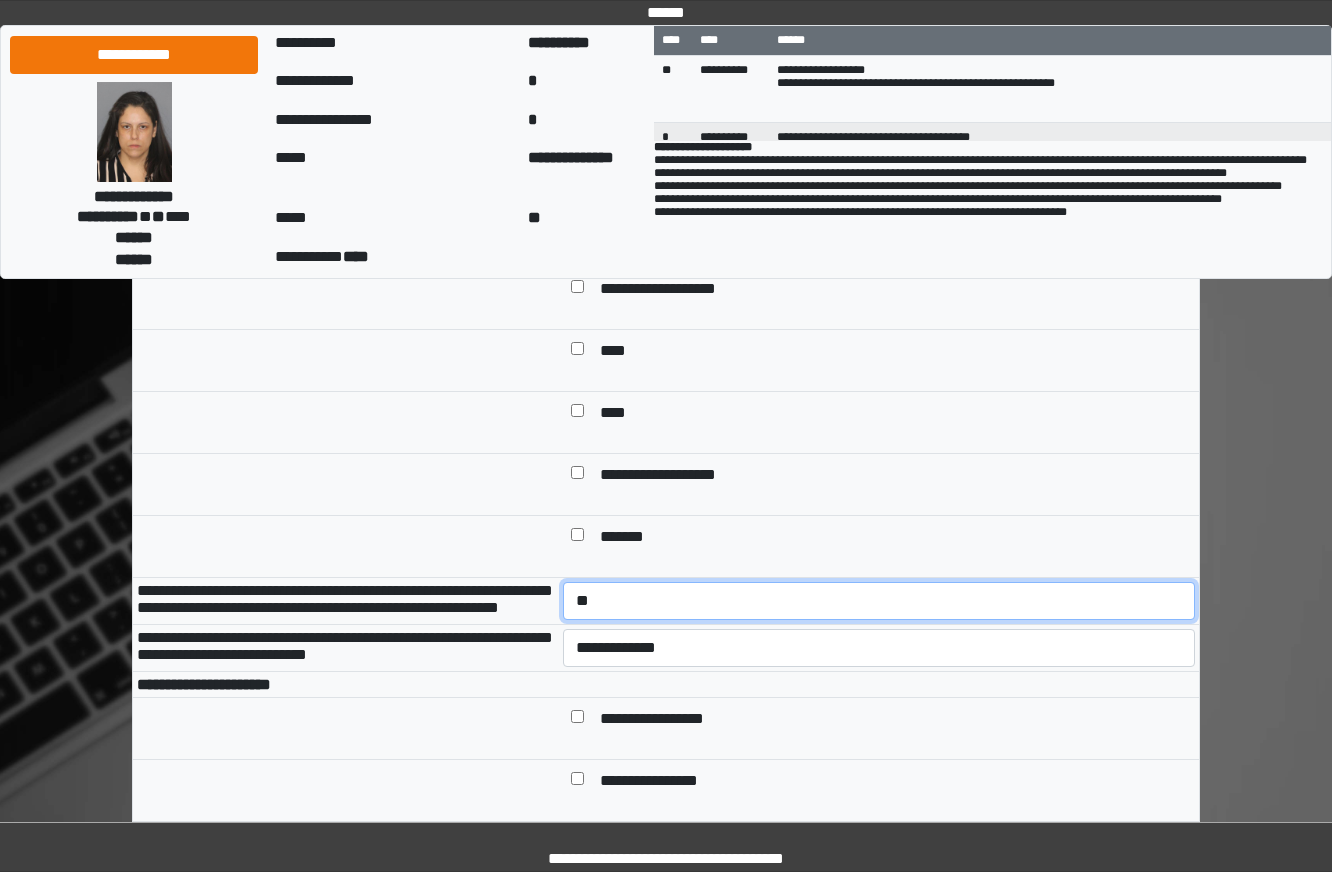 click on "**********" at bounding box center [879, 601] 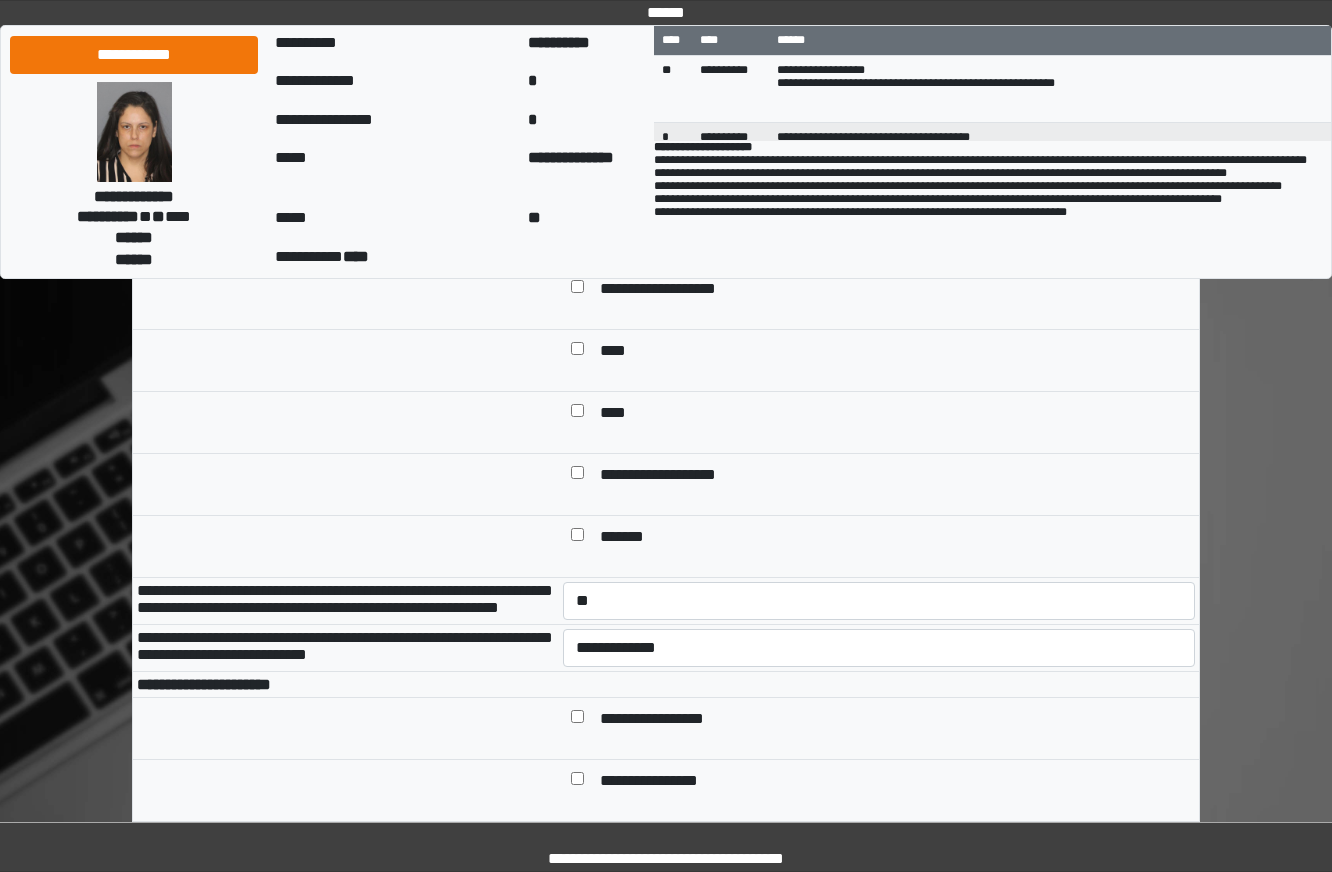 click on "**********" at bounding box center (879, 648) 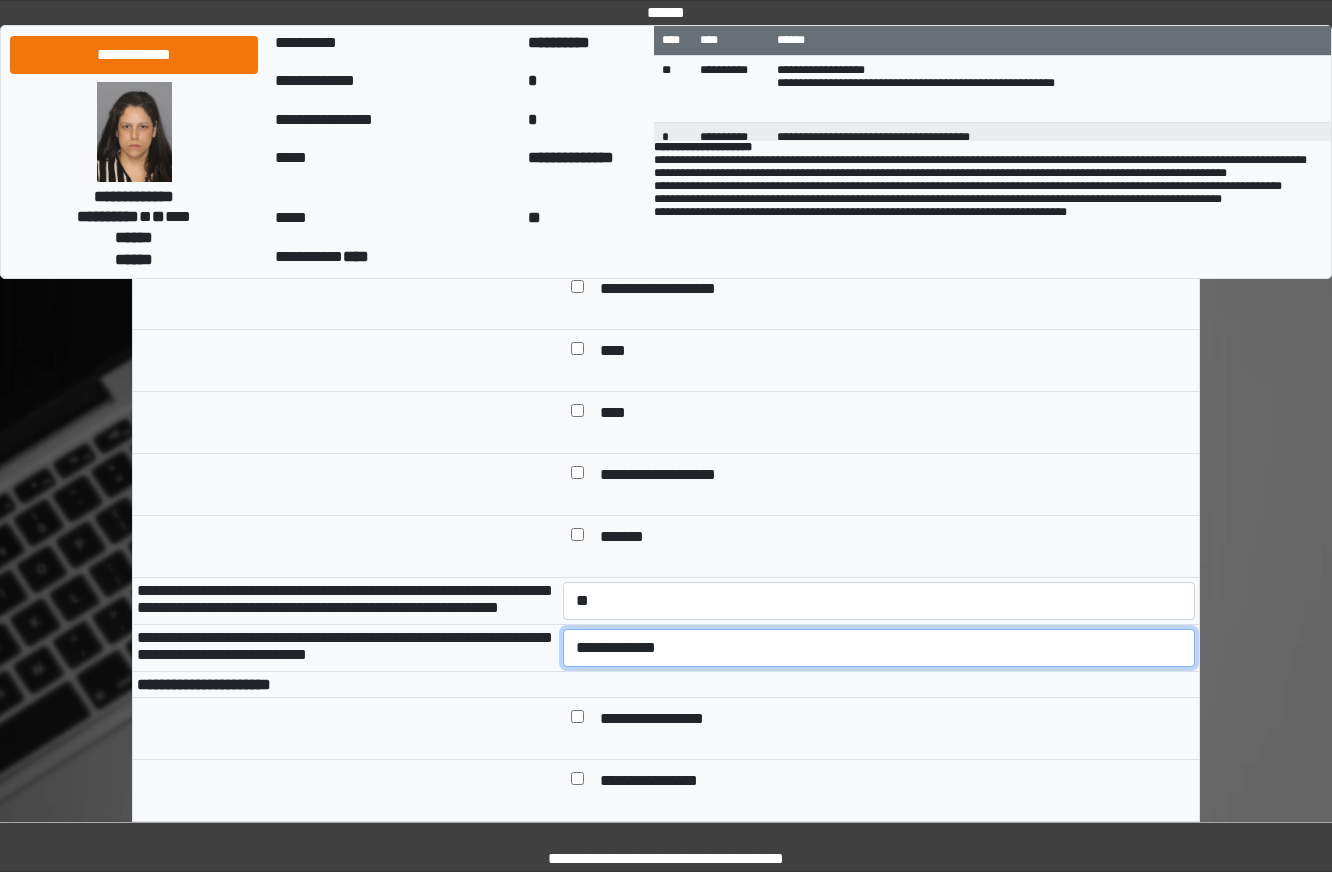drag, startPoint x: 709, startPoint y: 711, endPoint x: 691, endPoint y: 730, distance: 26.172504 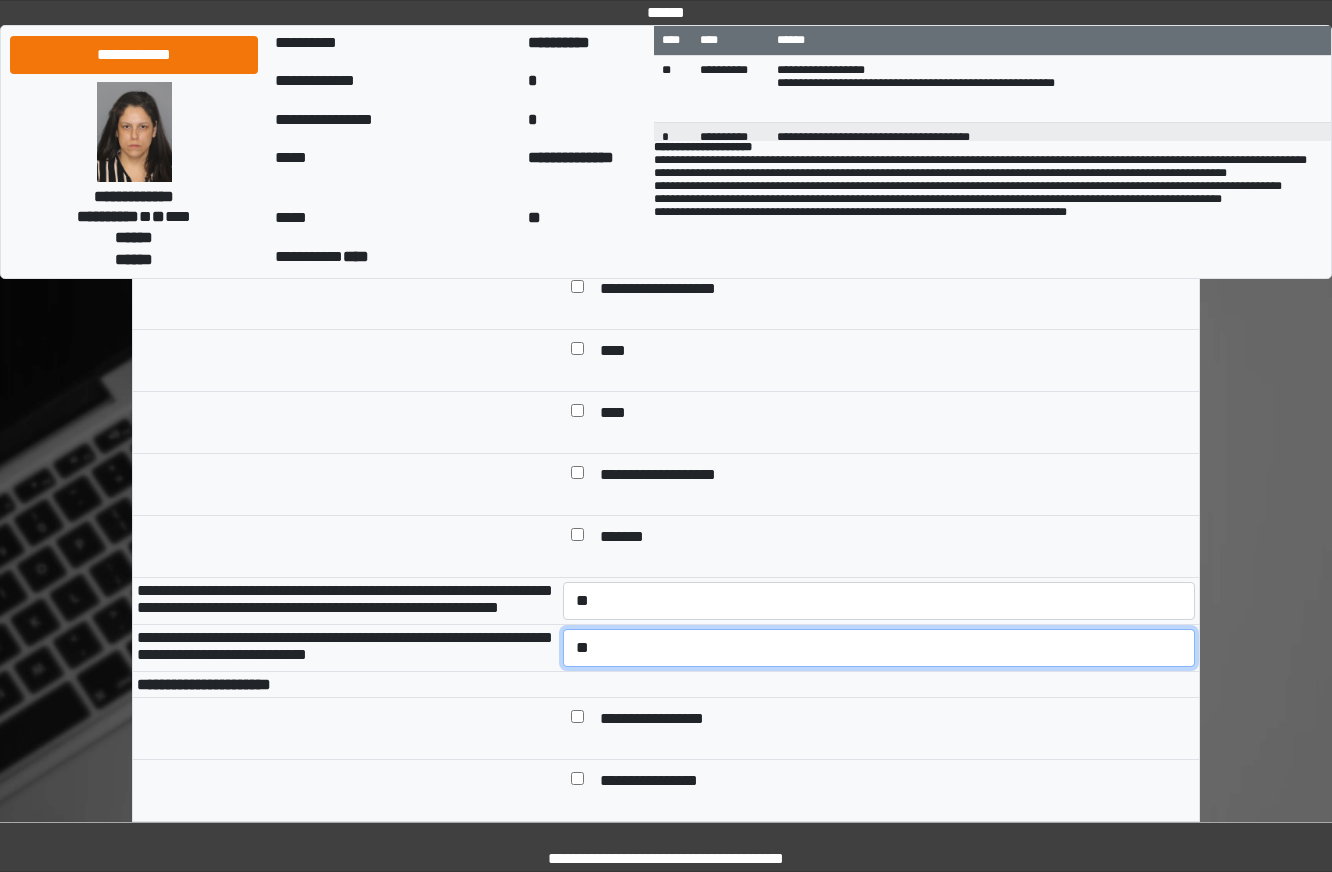 click on "**********" at bounding box center (879, 648) 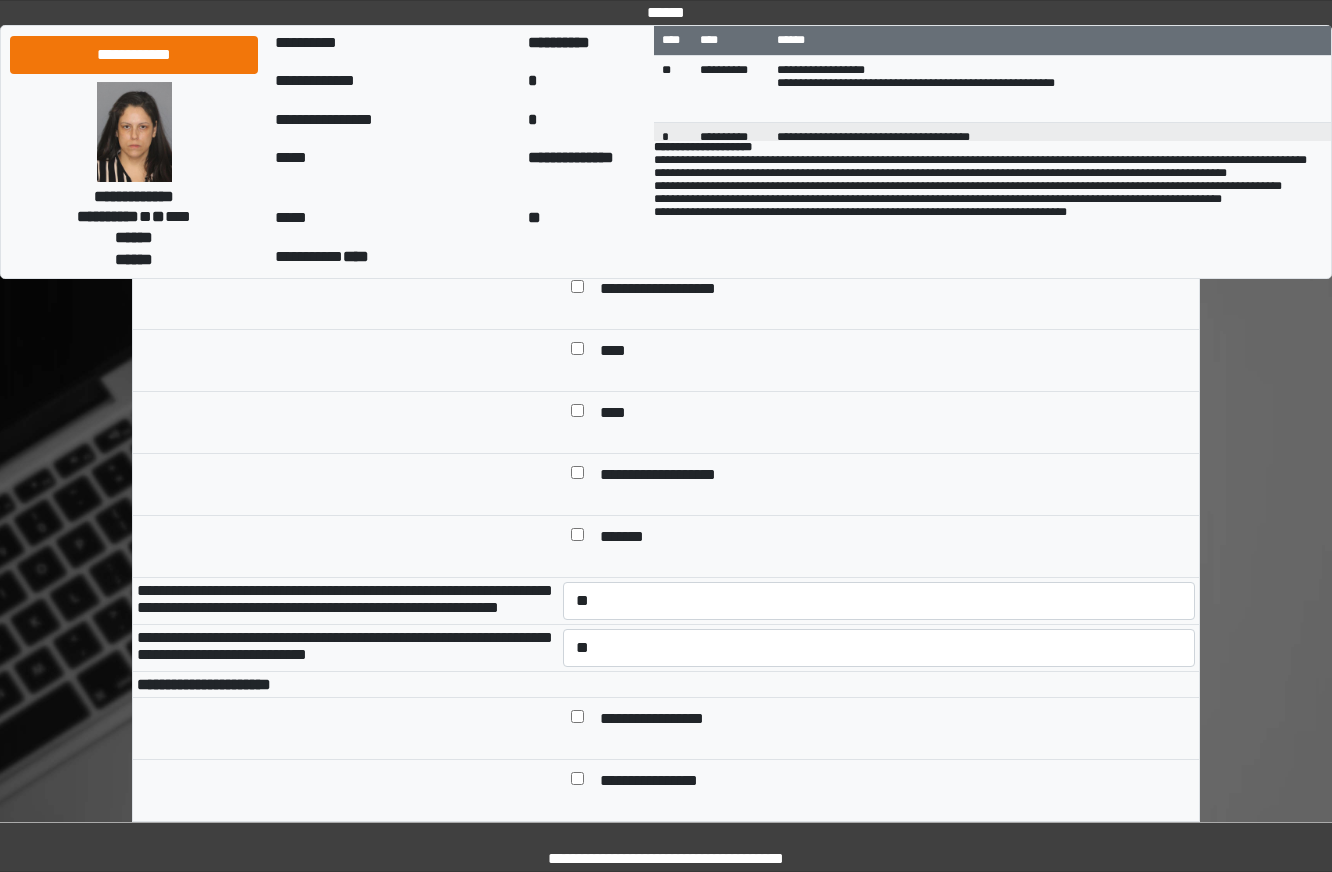 click on "**********" at bounding box center (667, 720) 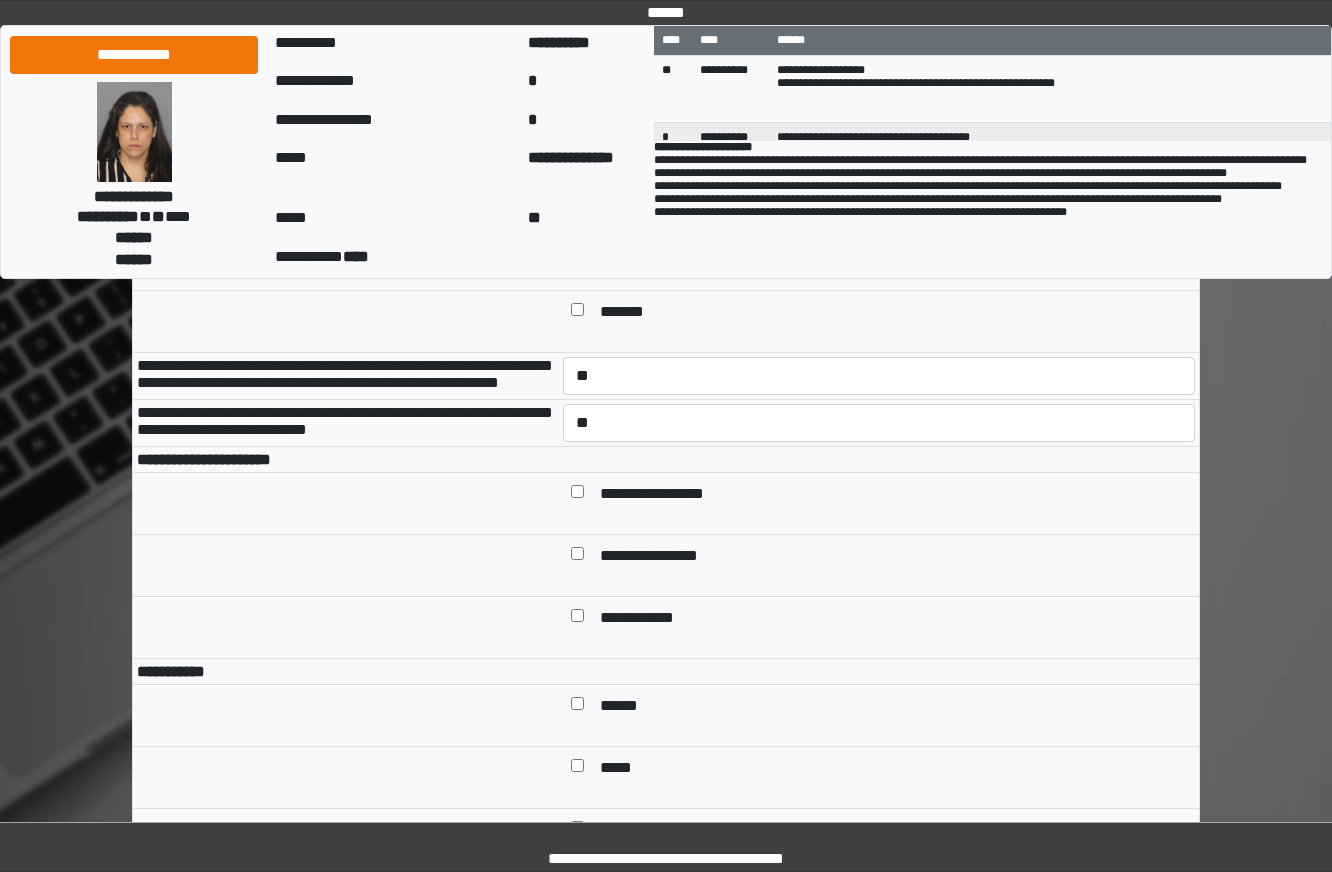 scroll, scrollTop: 1000, scrollLeft: 0, axis: vertical 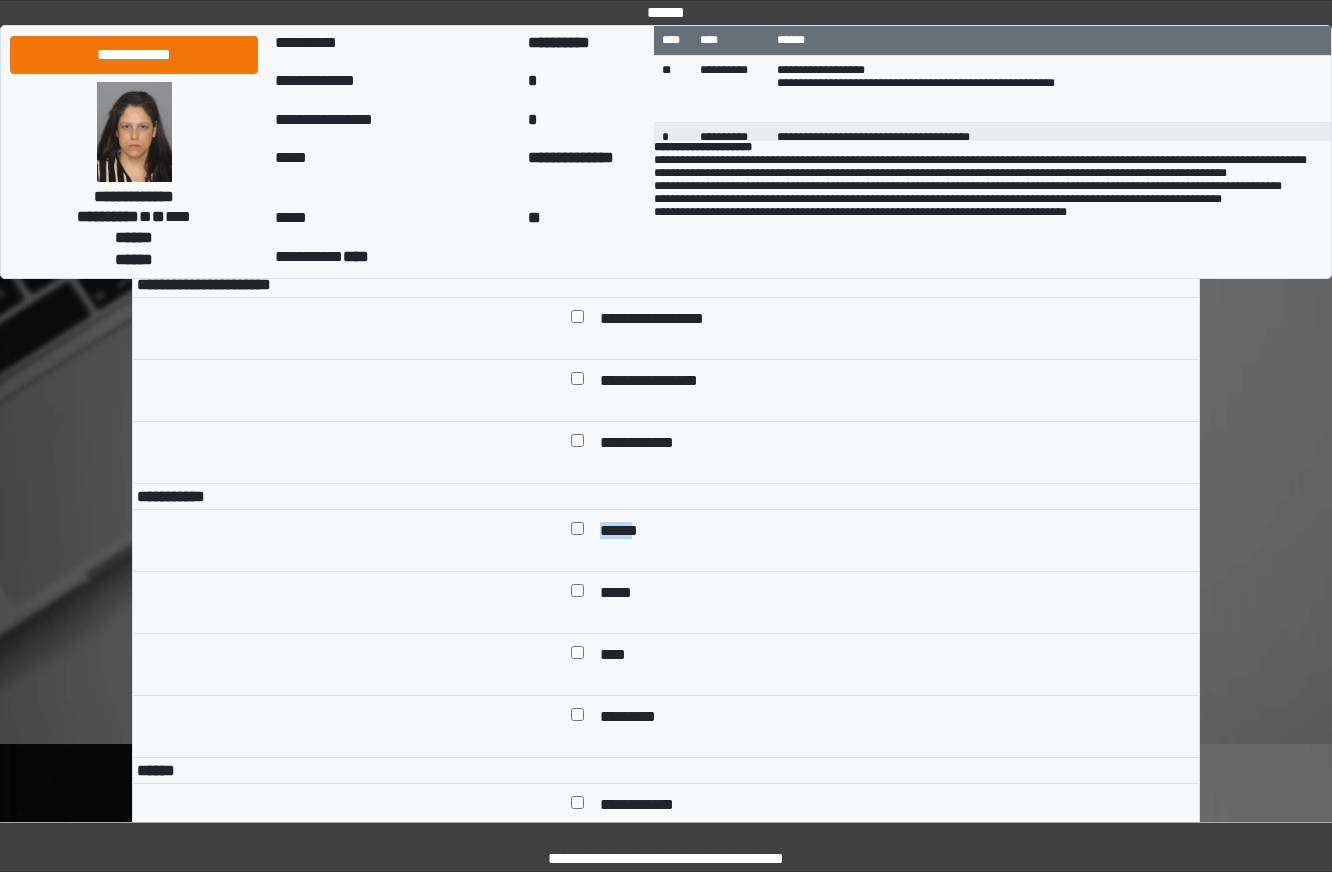 click on "******" at bounding box center [626, 532] 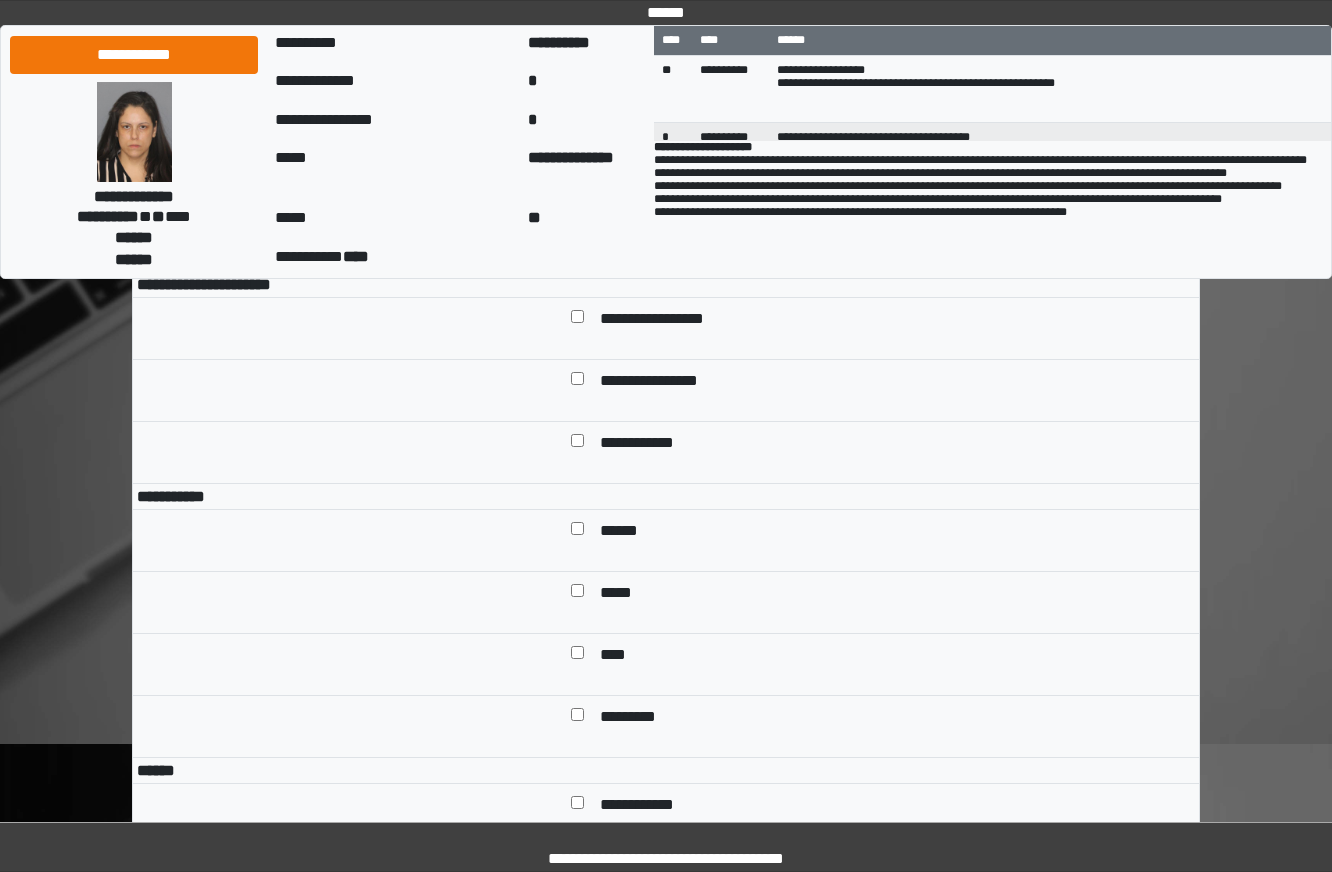 click on "*****" at bounding box center (620, 594) 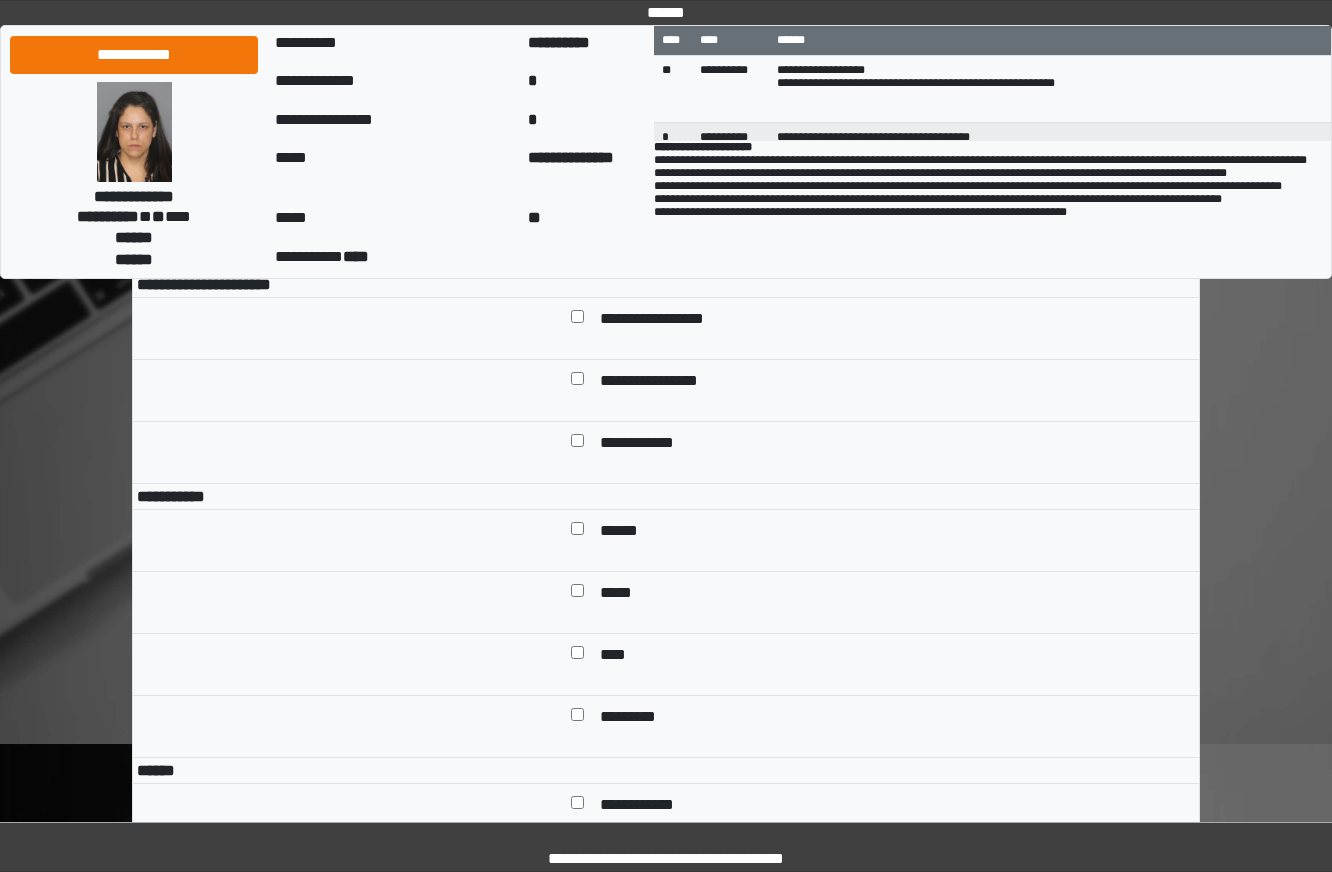 click on "****" at bounding box center (619, 656) 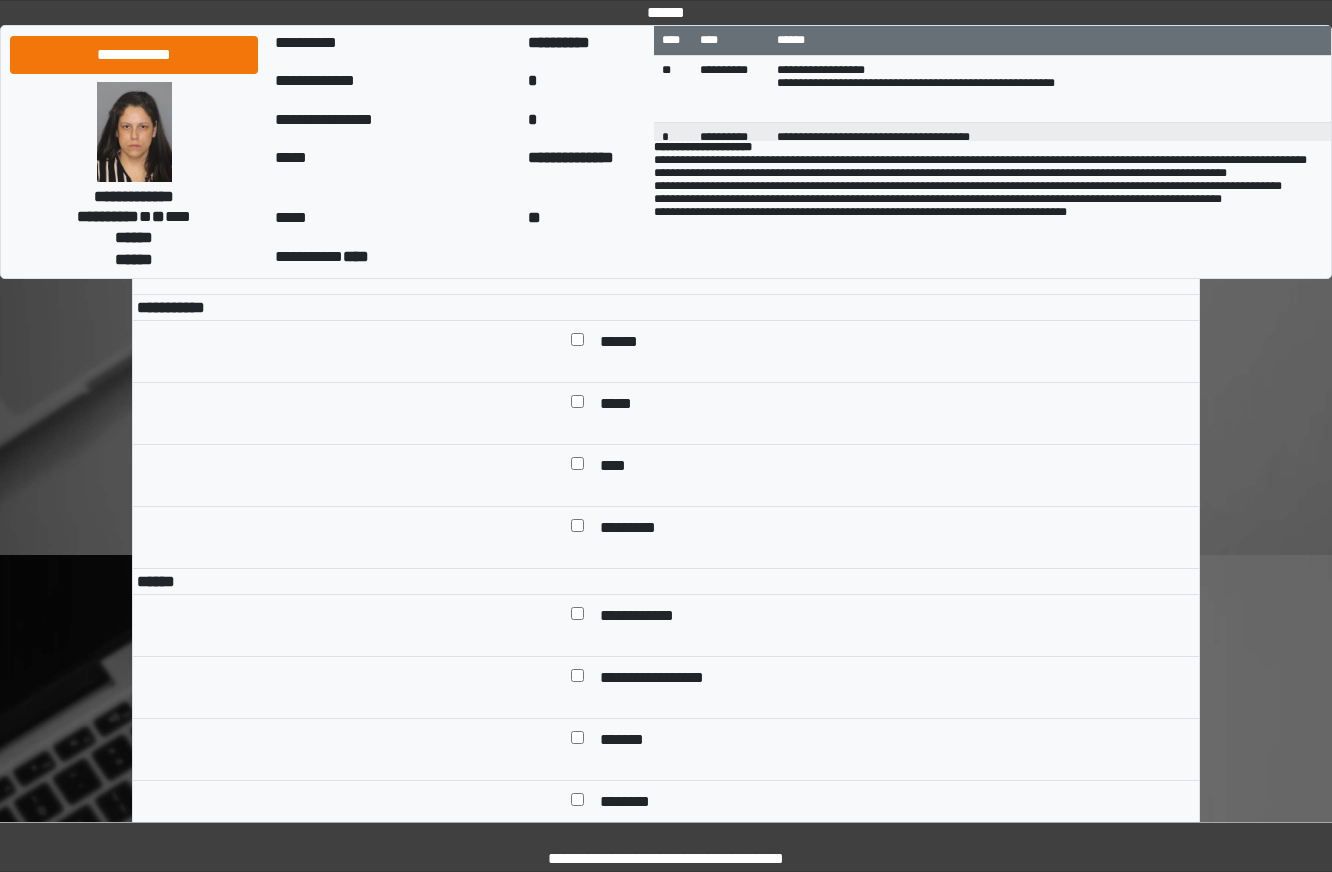 scroll, scrollTop: 1400, scrollLeft: 0, axis: vertical 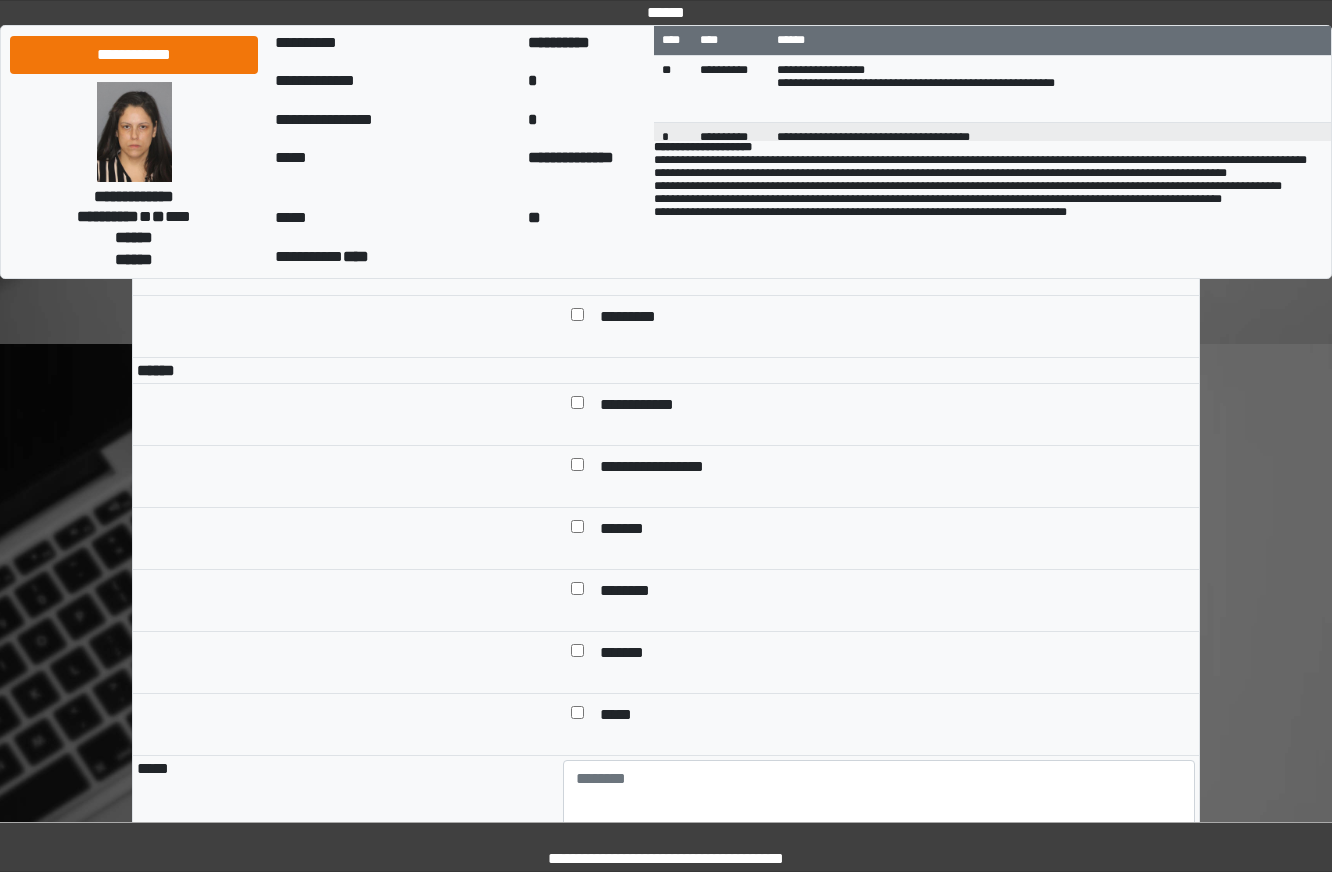 click on "**********" at bounding box center (652, 406) 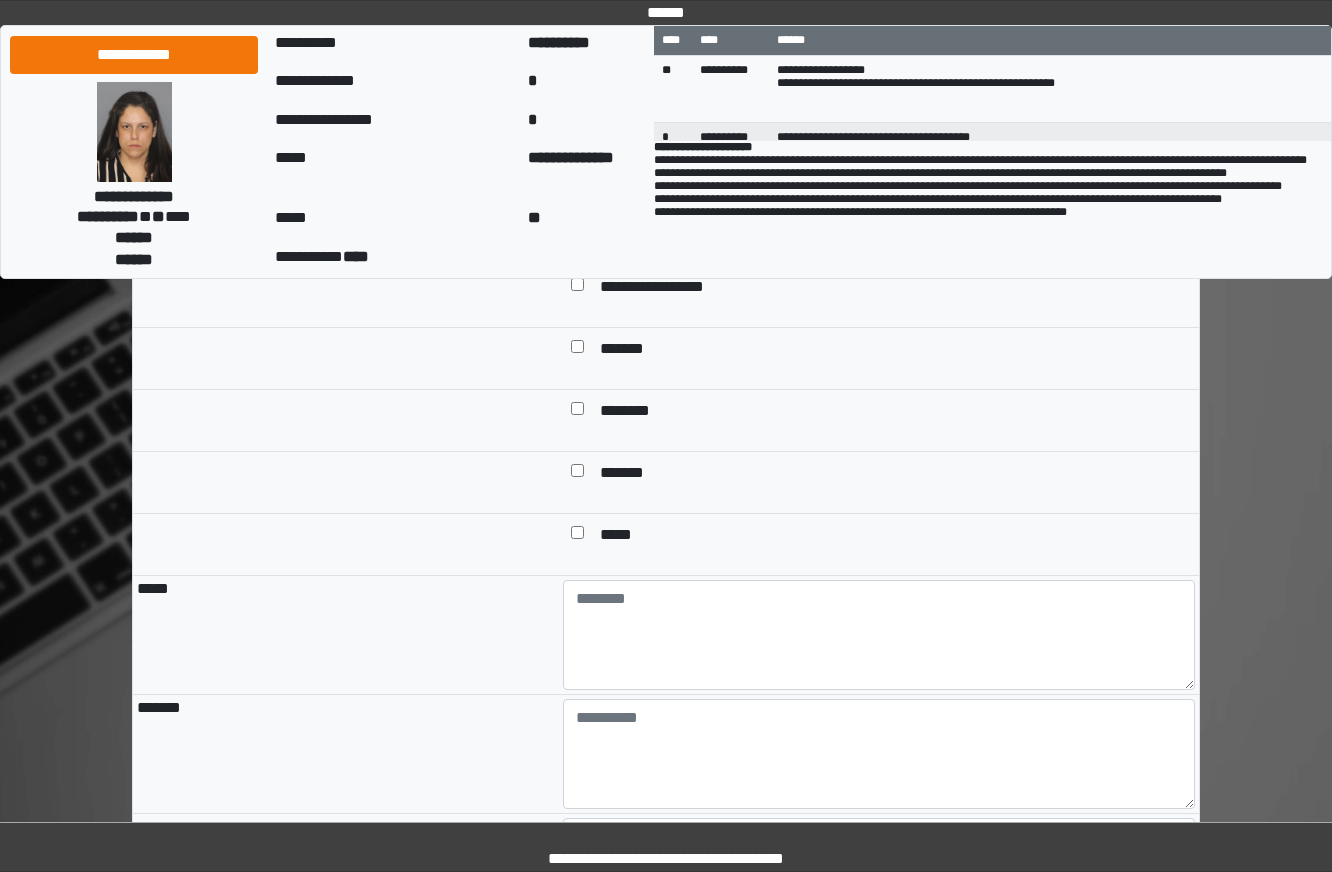 scroll, scrollTop: 1900, scrollLeft: 0, axis: vertical 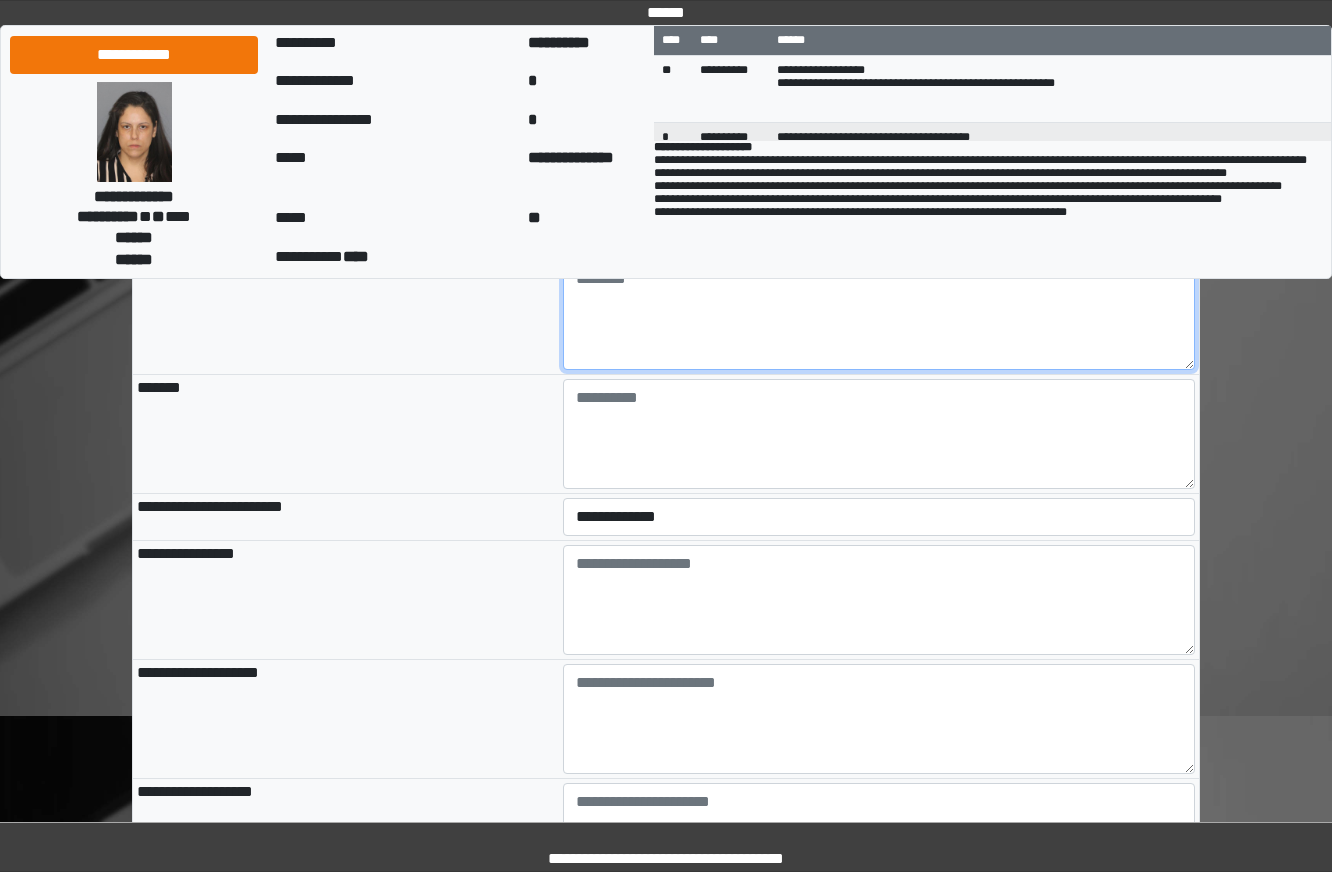 click at bounding box center (879, 315) 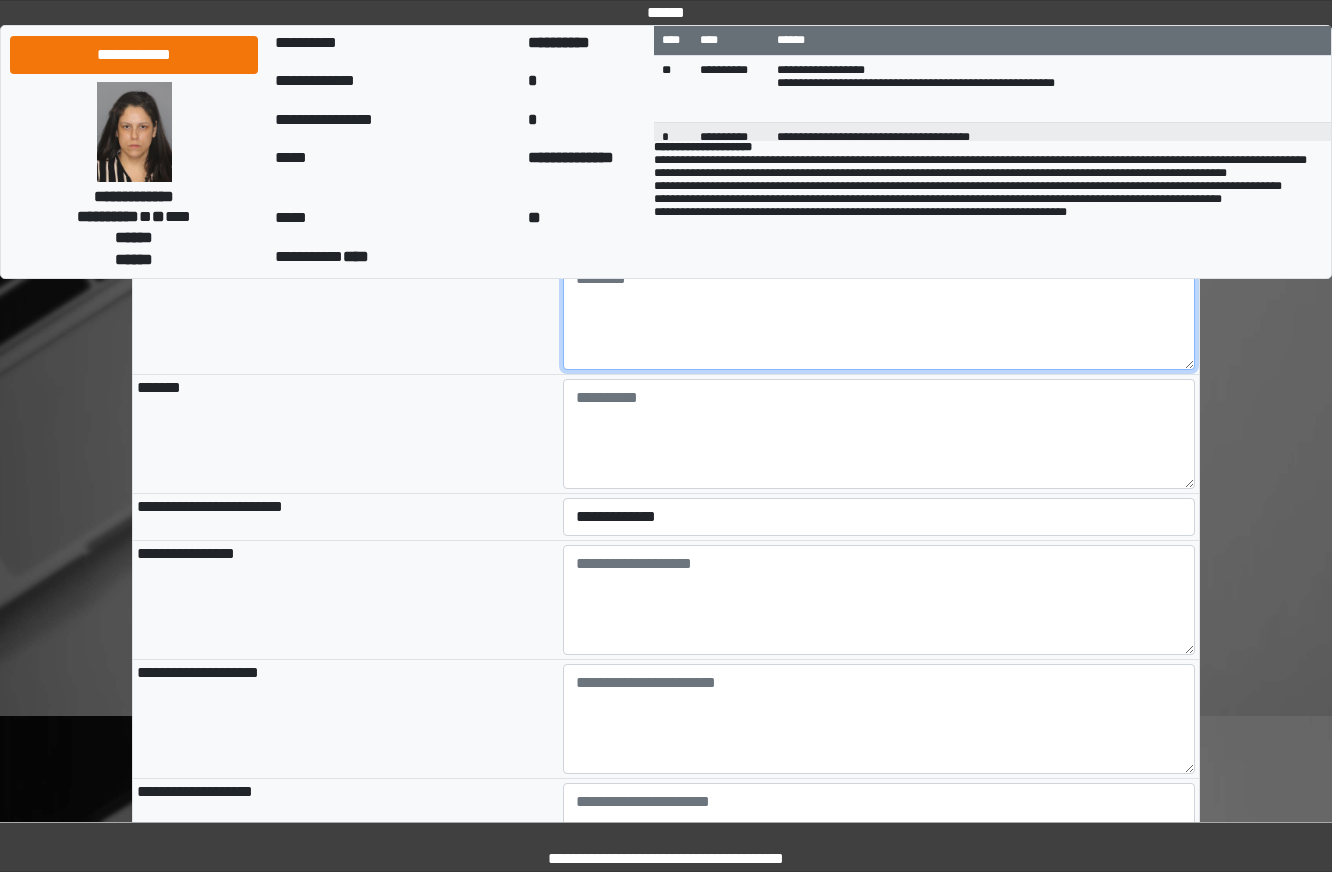 paste on "**********" 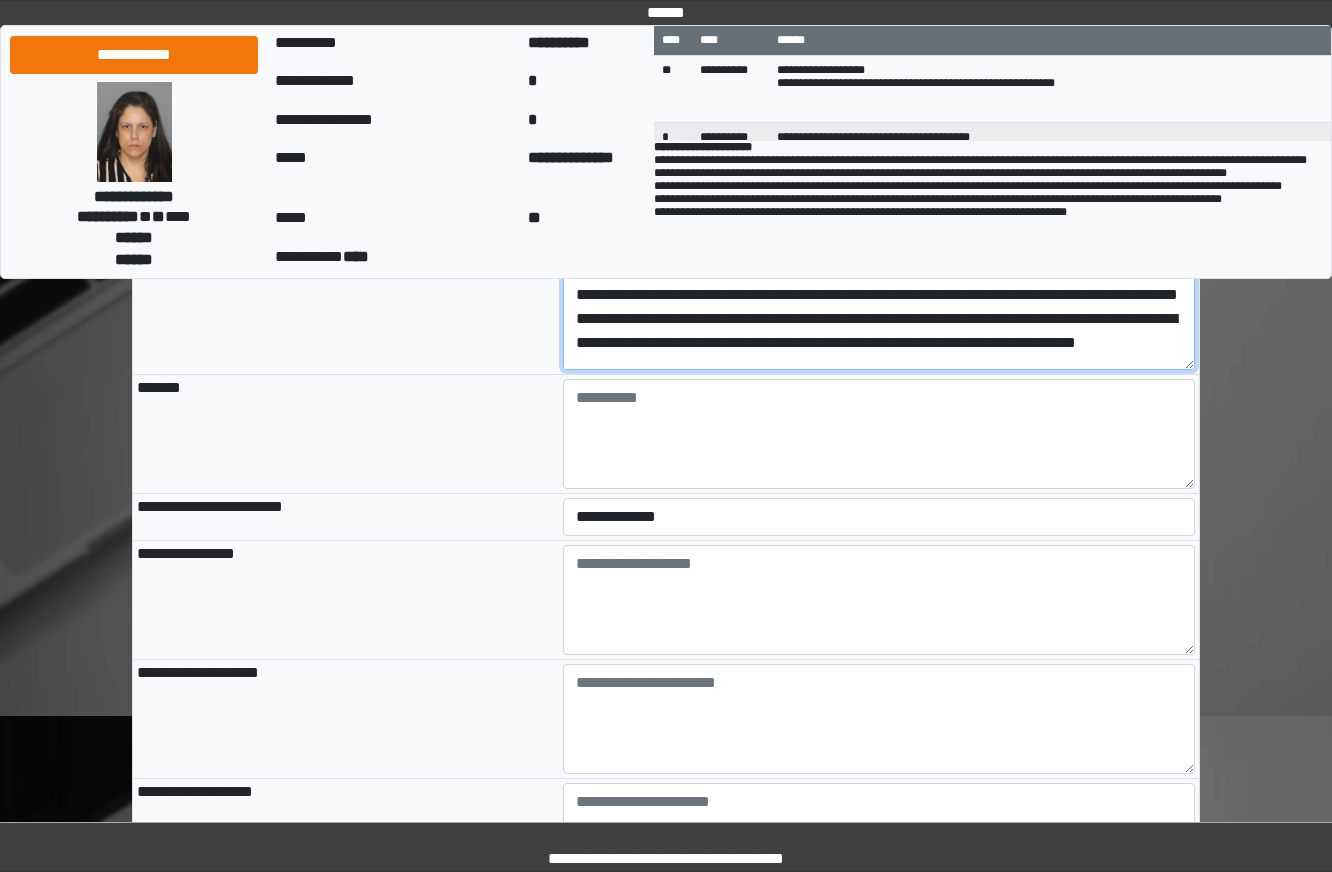 scroll, scrollTop: 0, scrollLeft: 0, axis: both 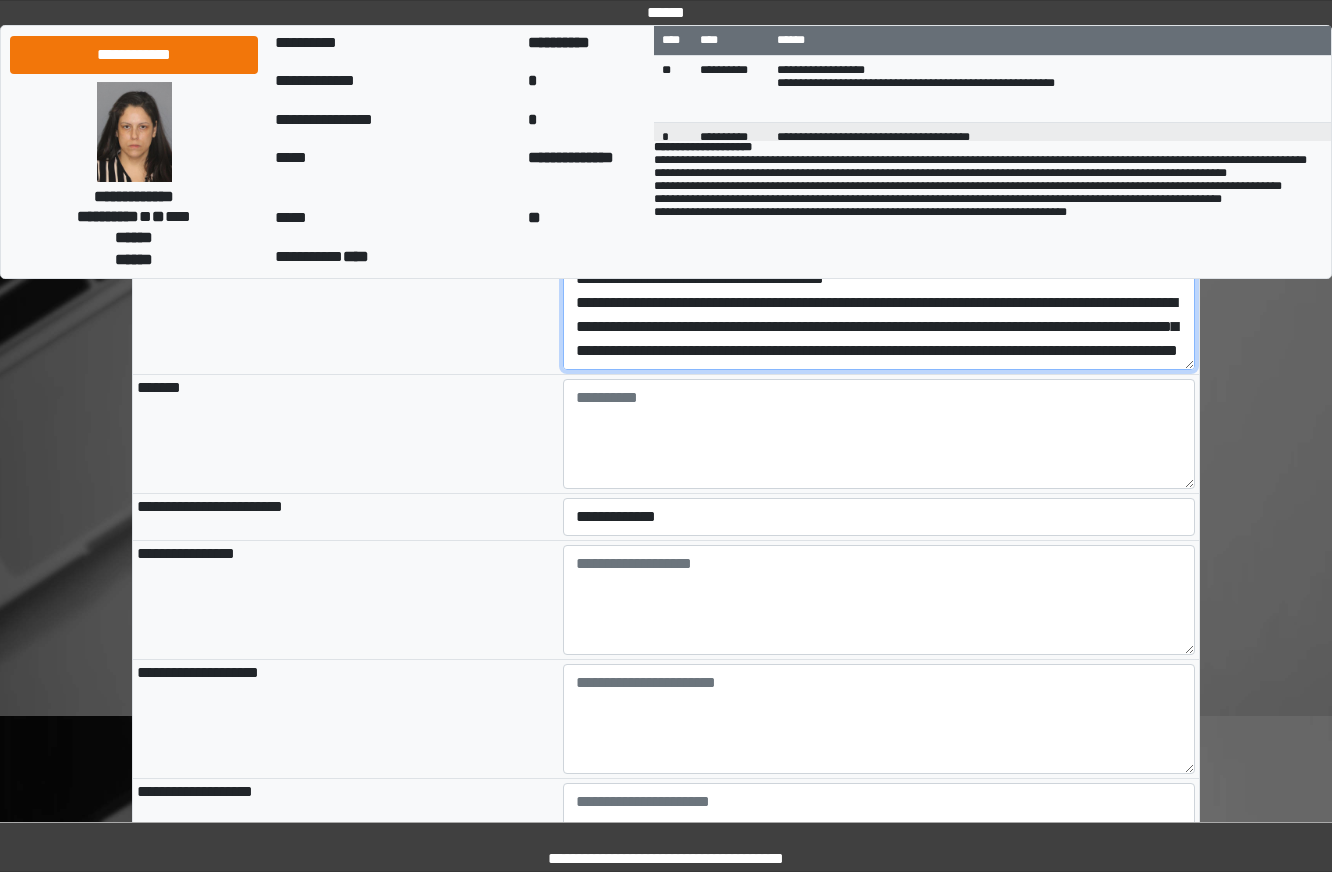 drag, startPoint x: 984, startPoint y: 440, endPoint x: 410, endPoint y: 386, distance: 576.5345 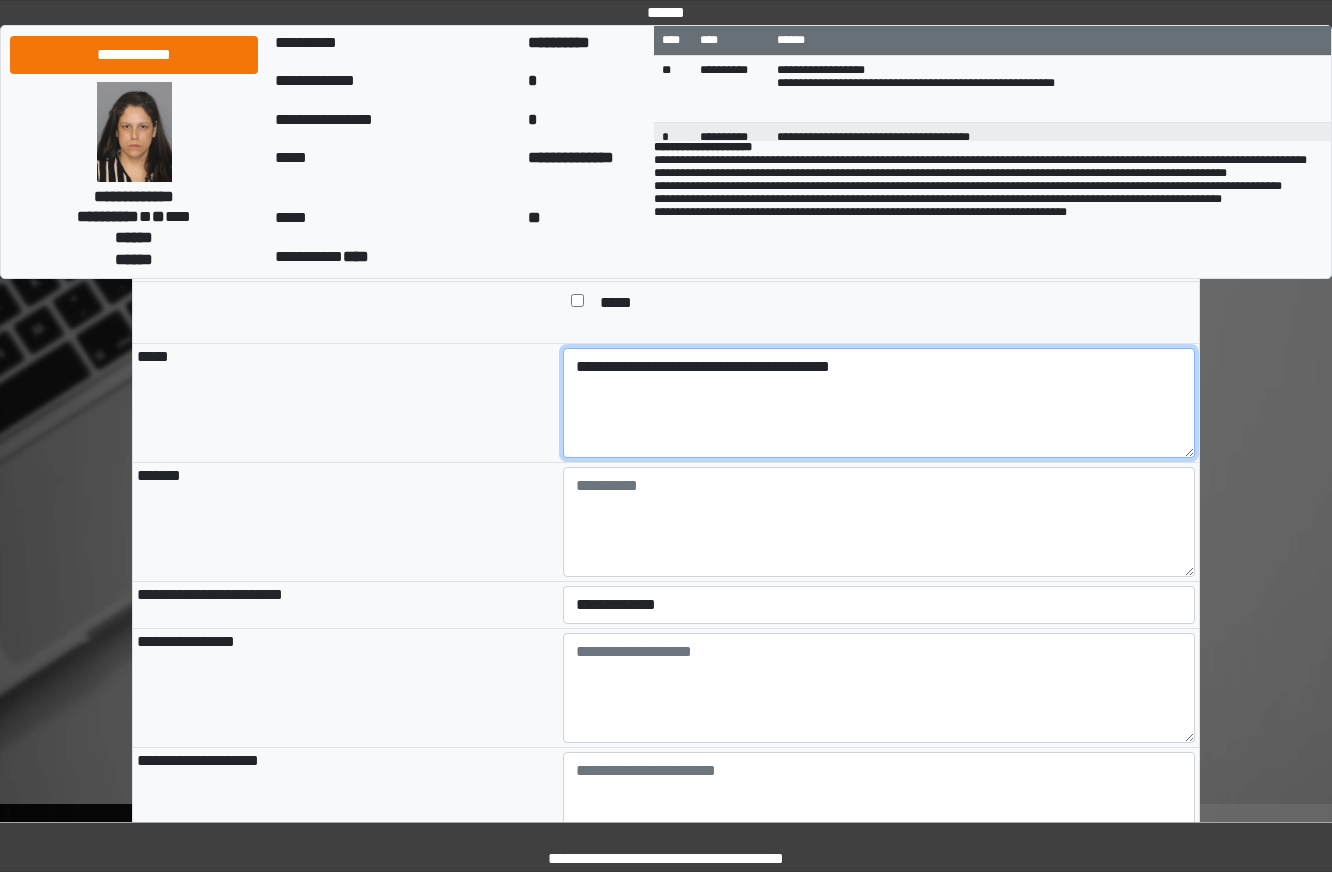 scroll, scrollTop: 1720, scrollLeft: 0, axis: vertical 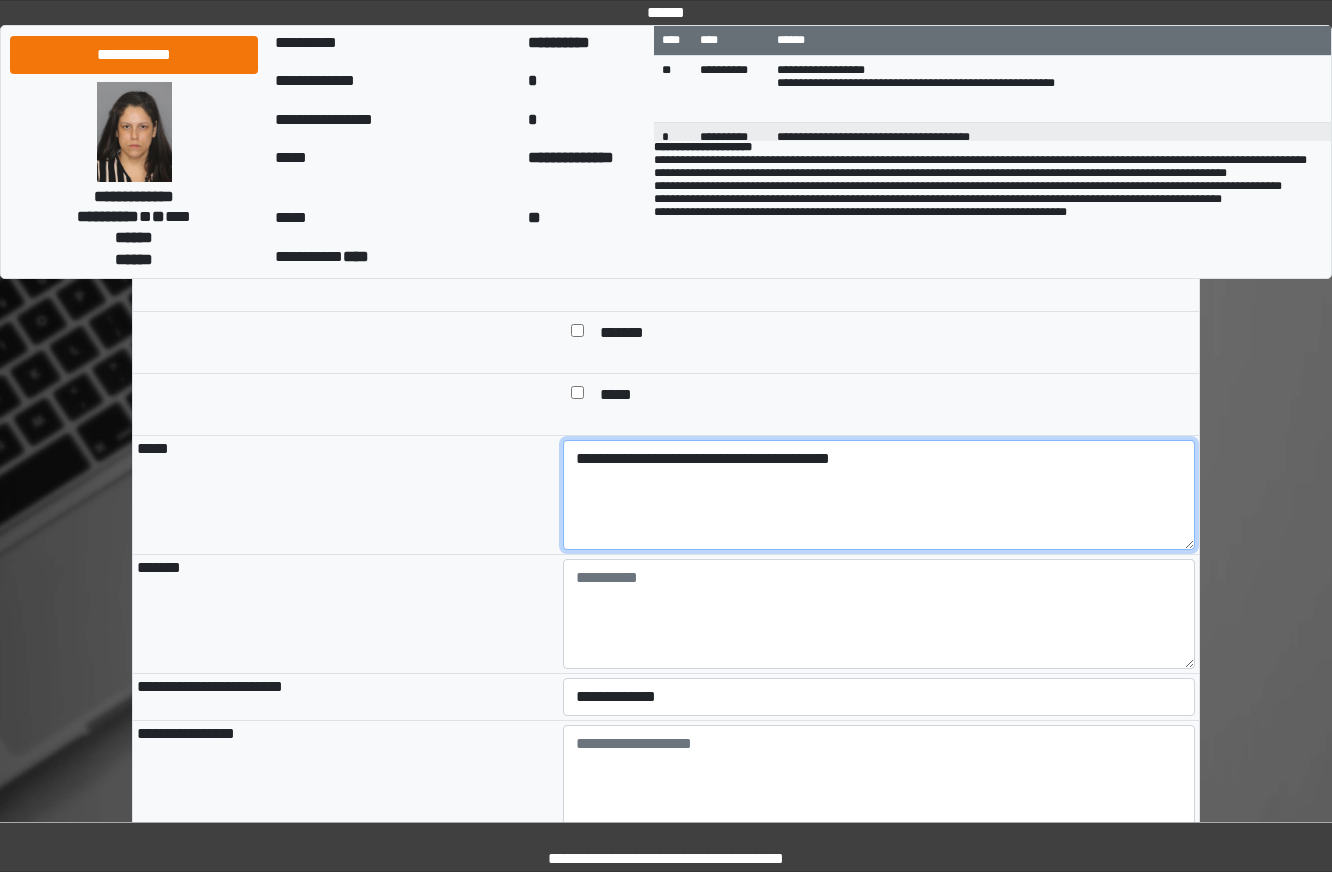 type on "**********" 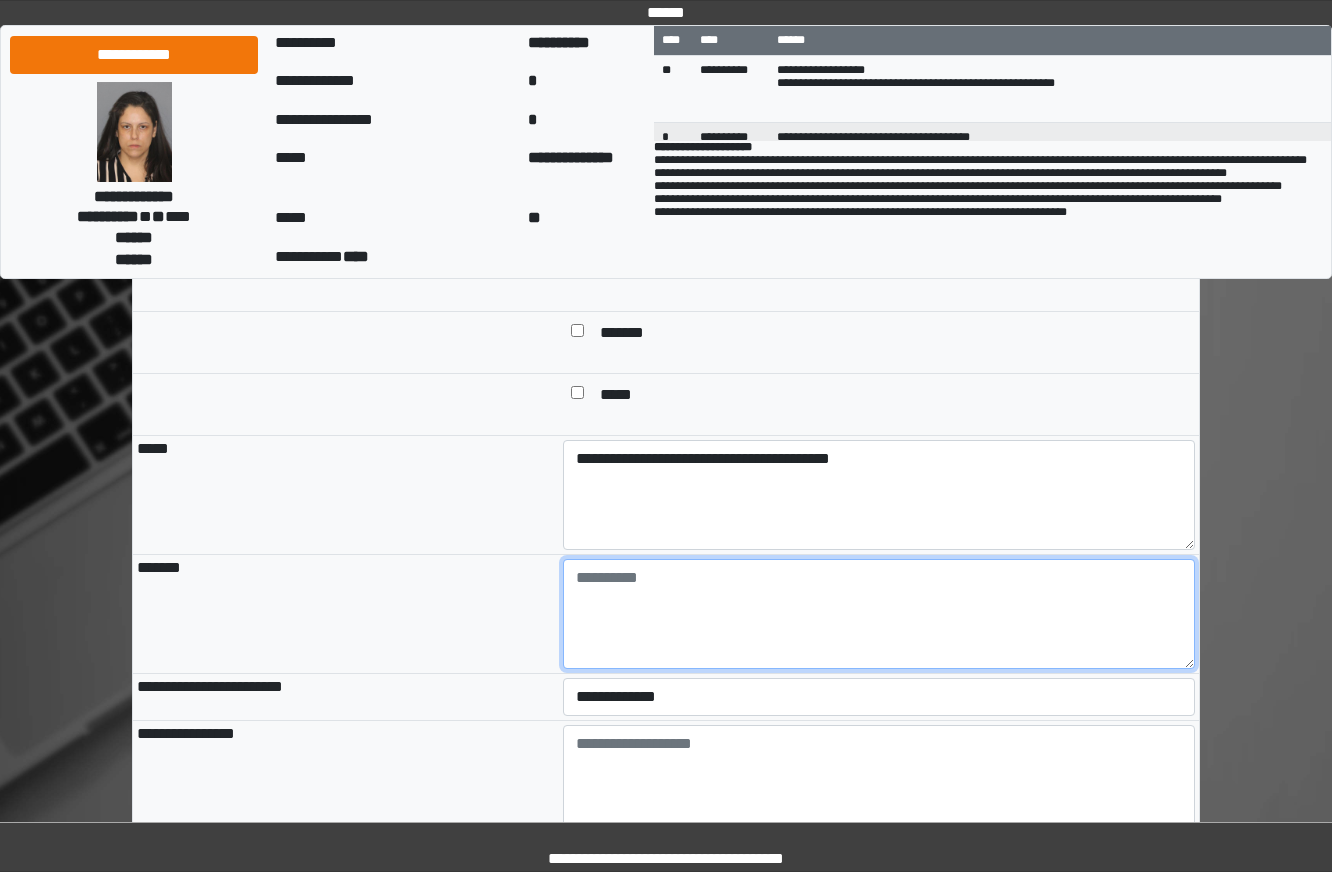 click at bounding box center [879, 614] 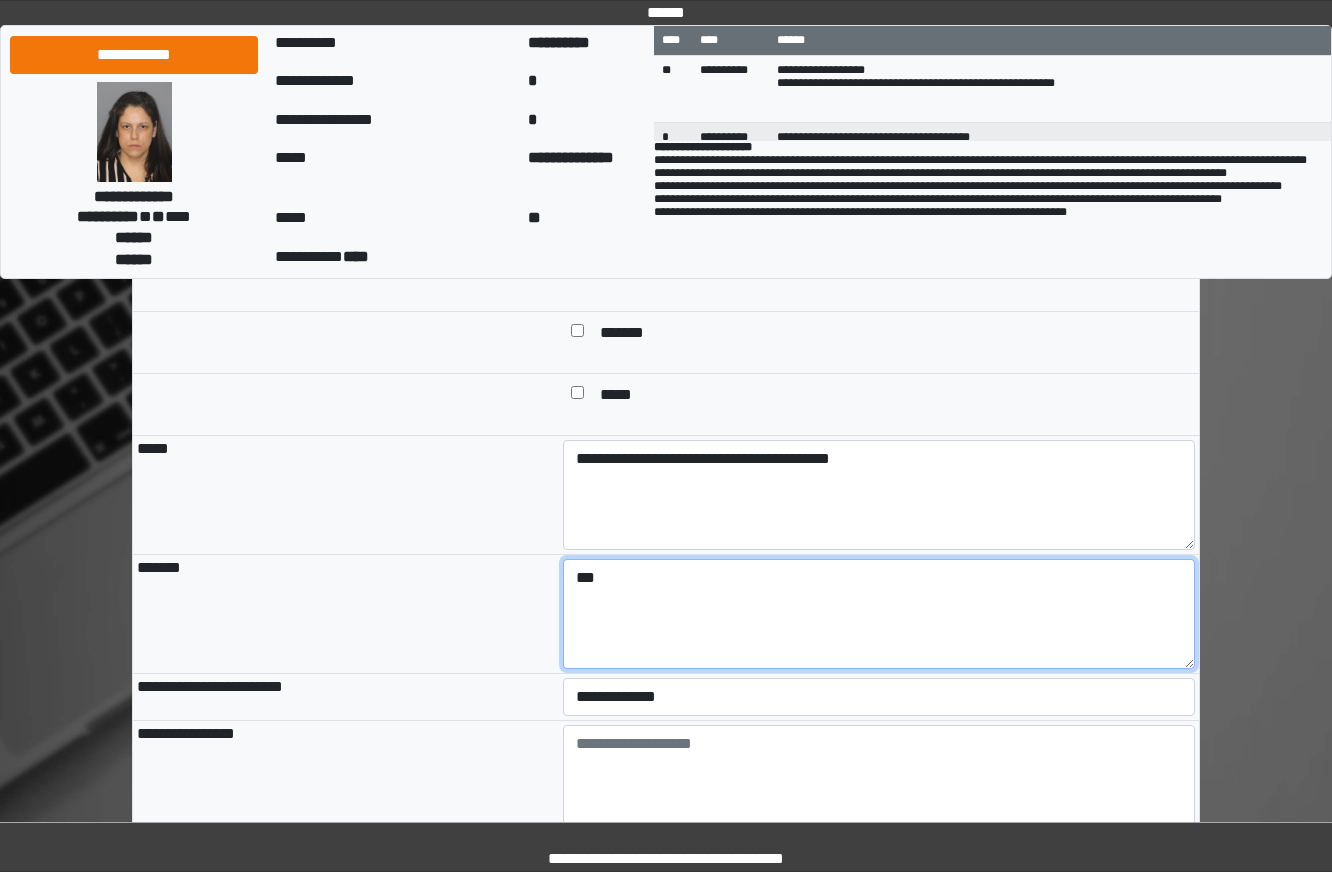 type on "***" 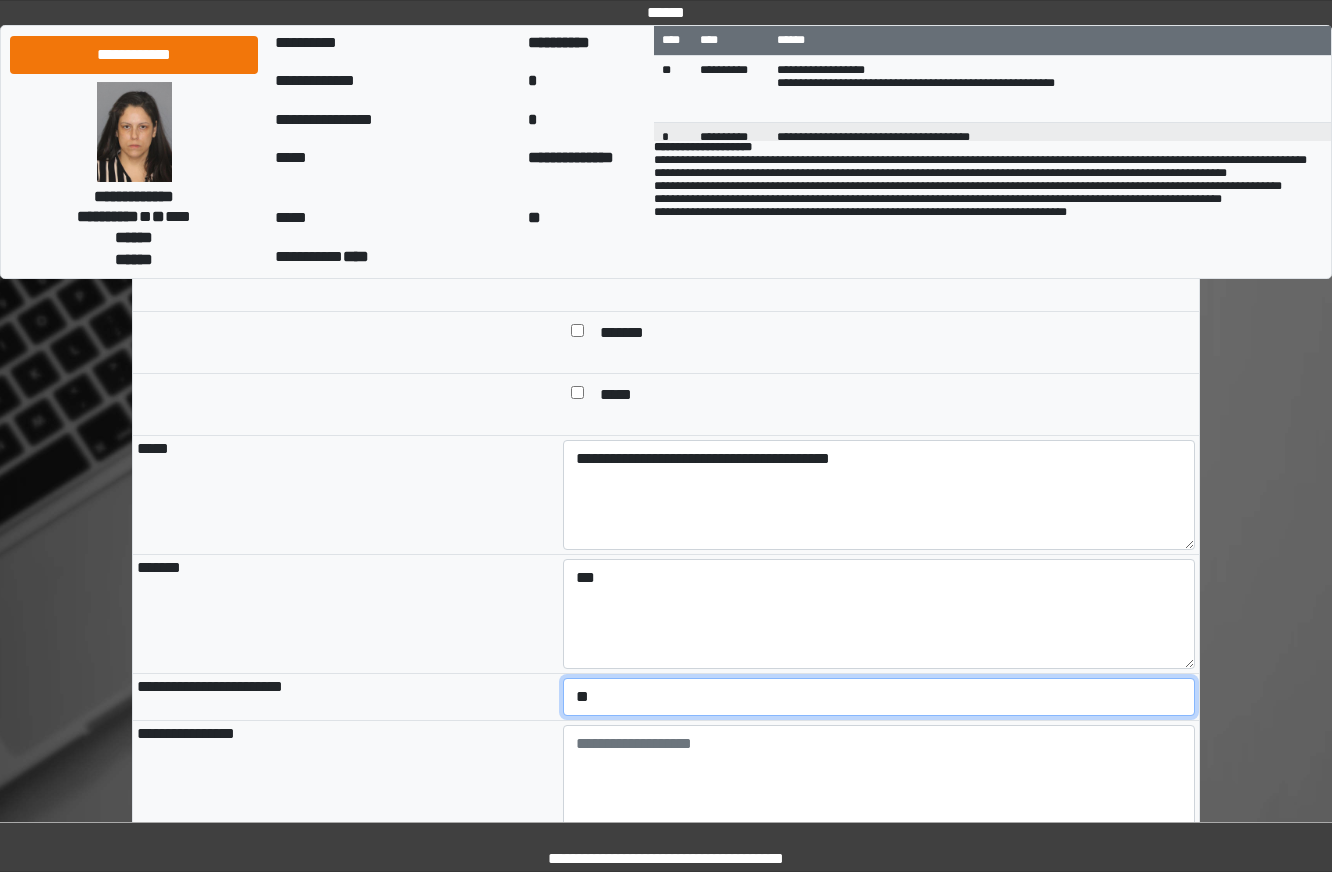 select on "*" 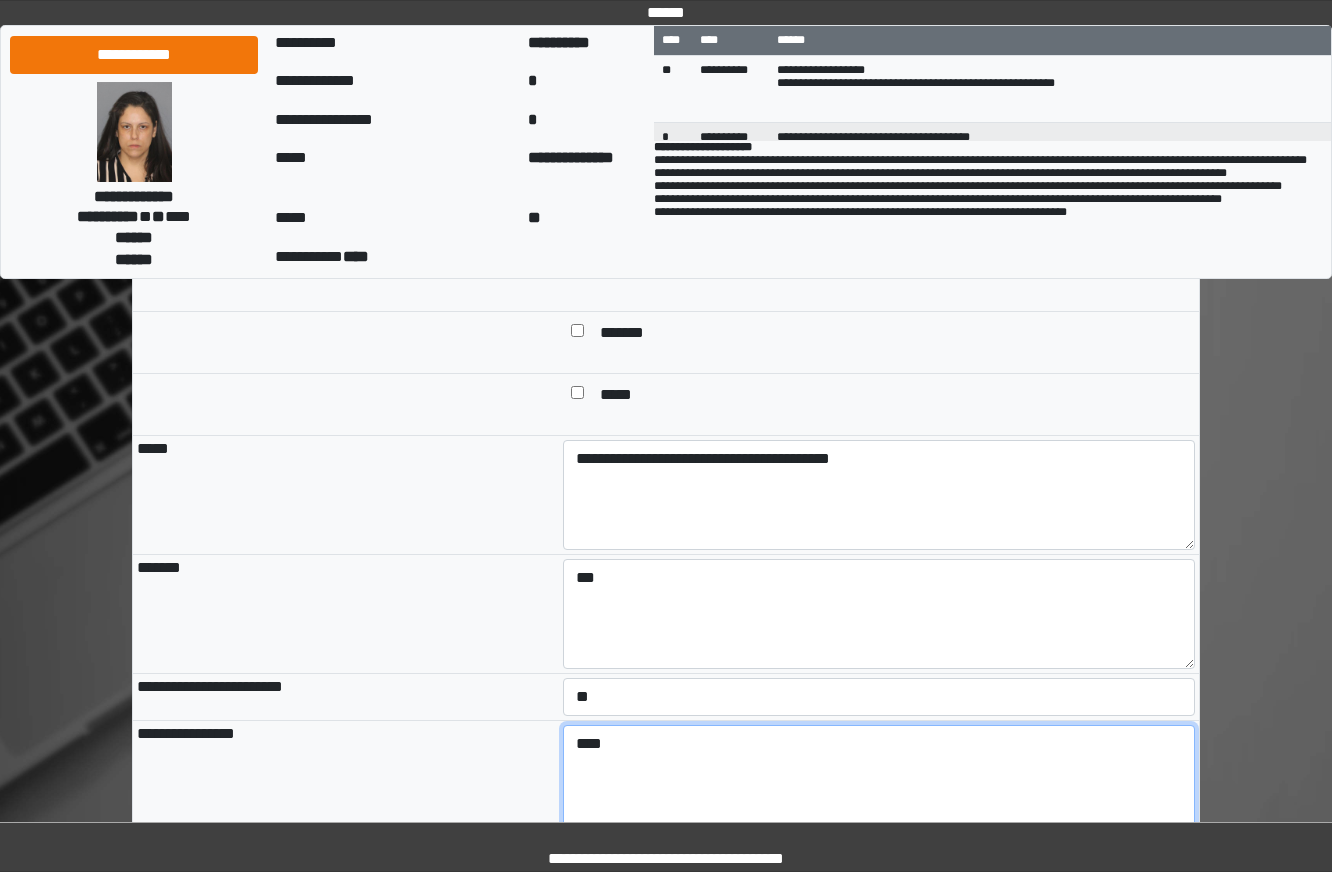 type on "****" 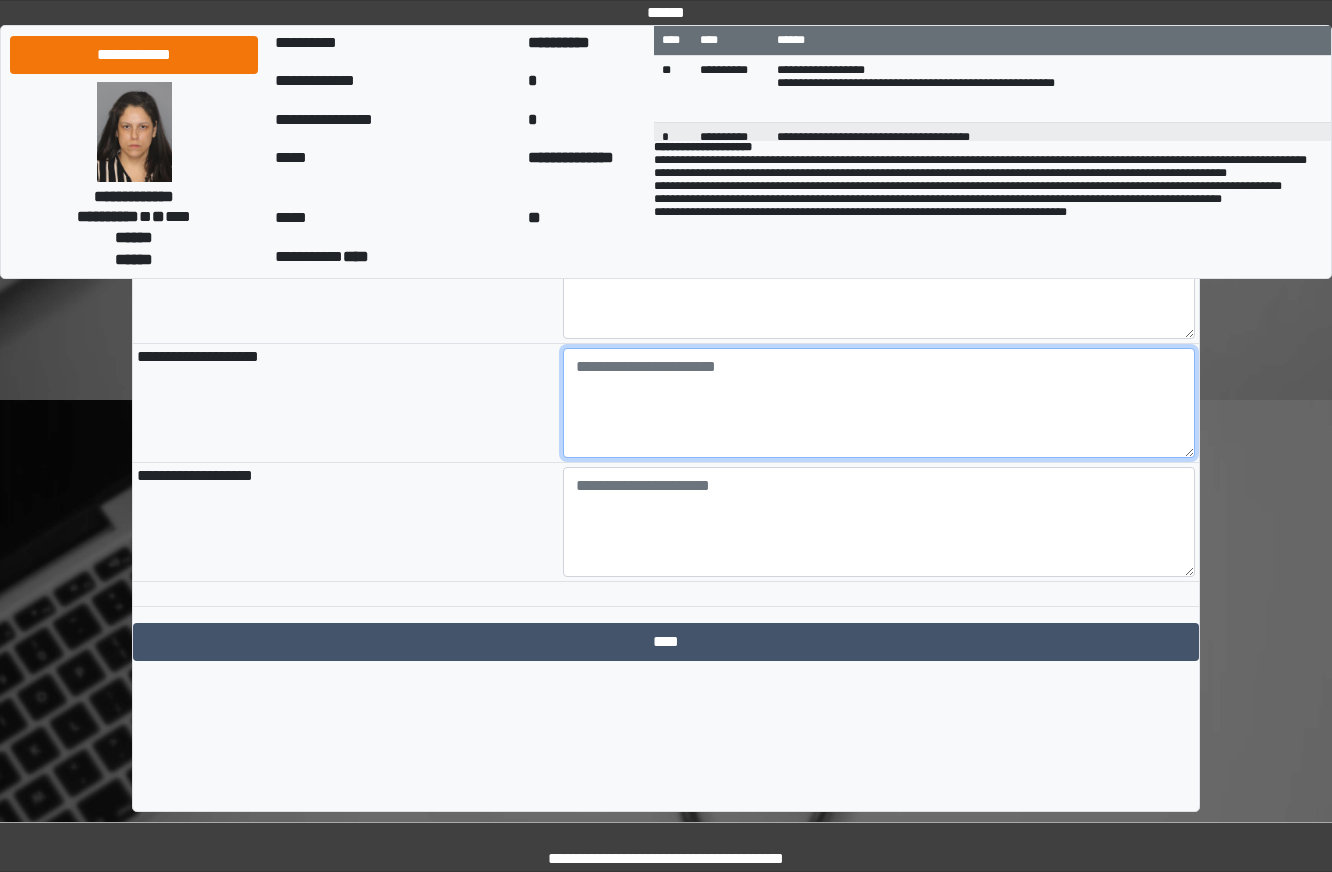 scroll, scrollTop: 2220, scrollLeft: 0, axis: vertical 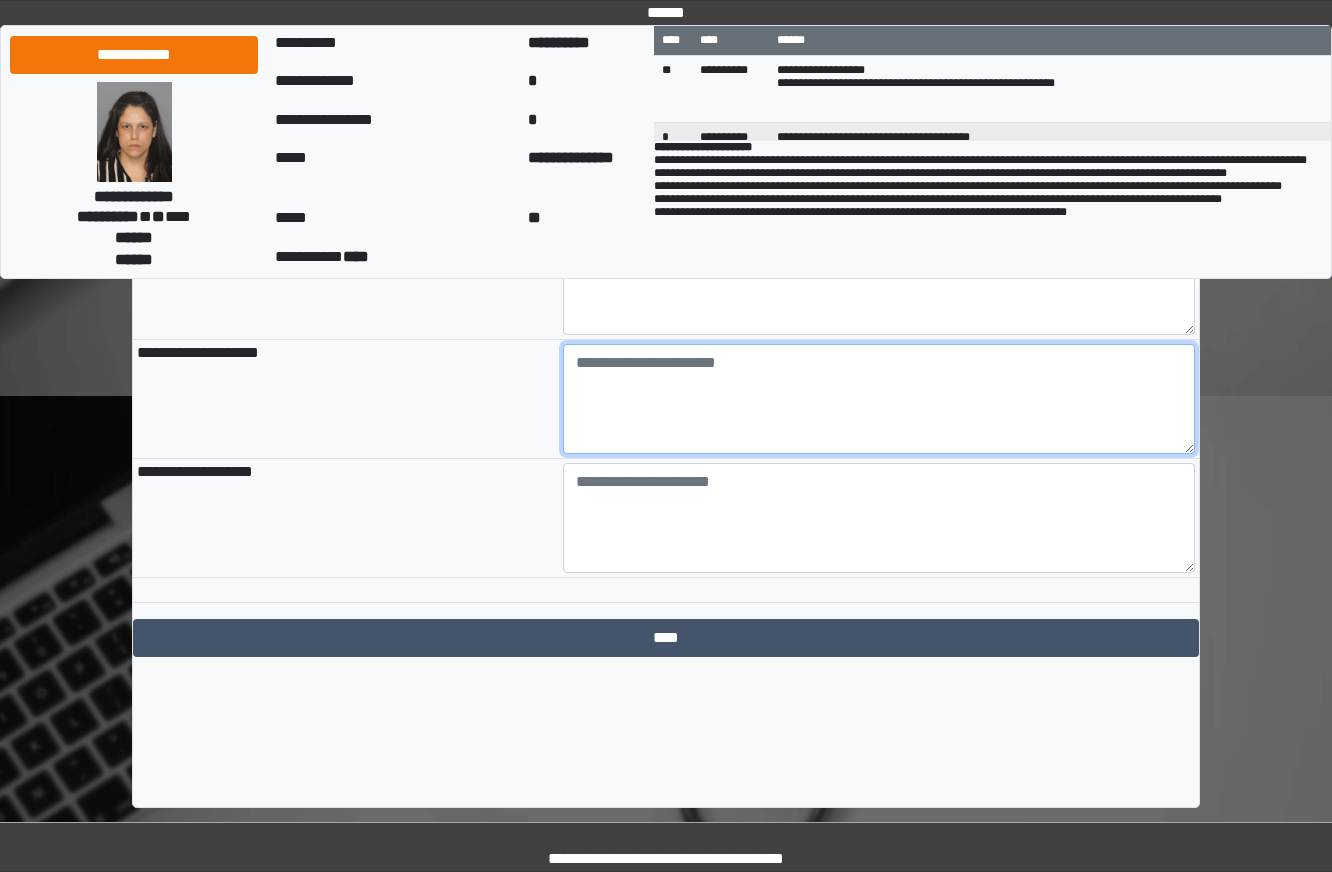 paste on "**********" 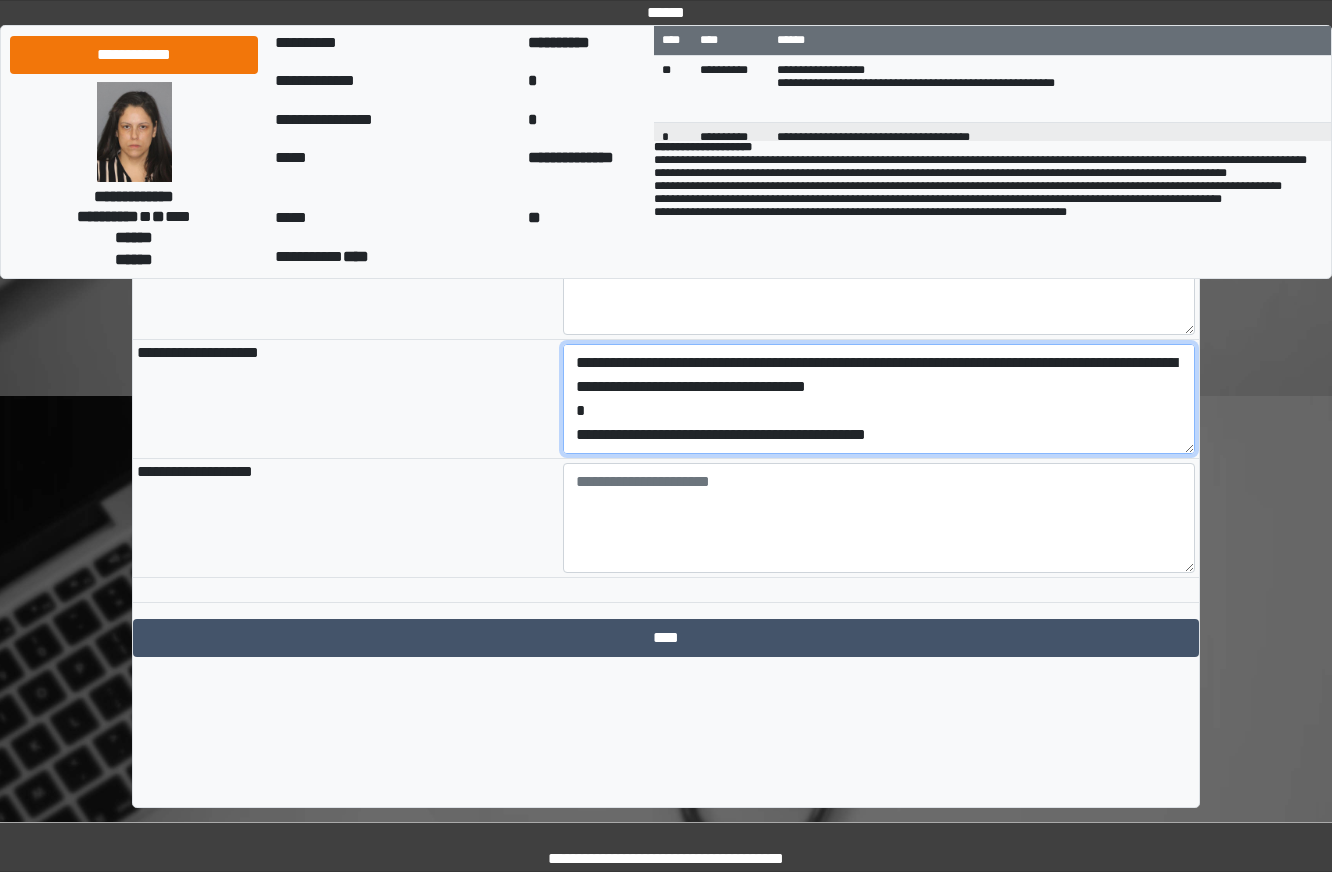 scroll, scrollTop: 264, scrollLeft: 0, axis: vertical 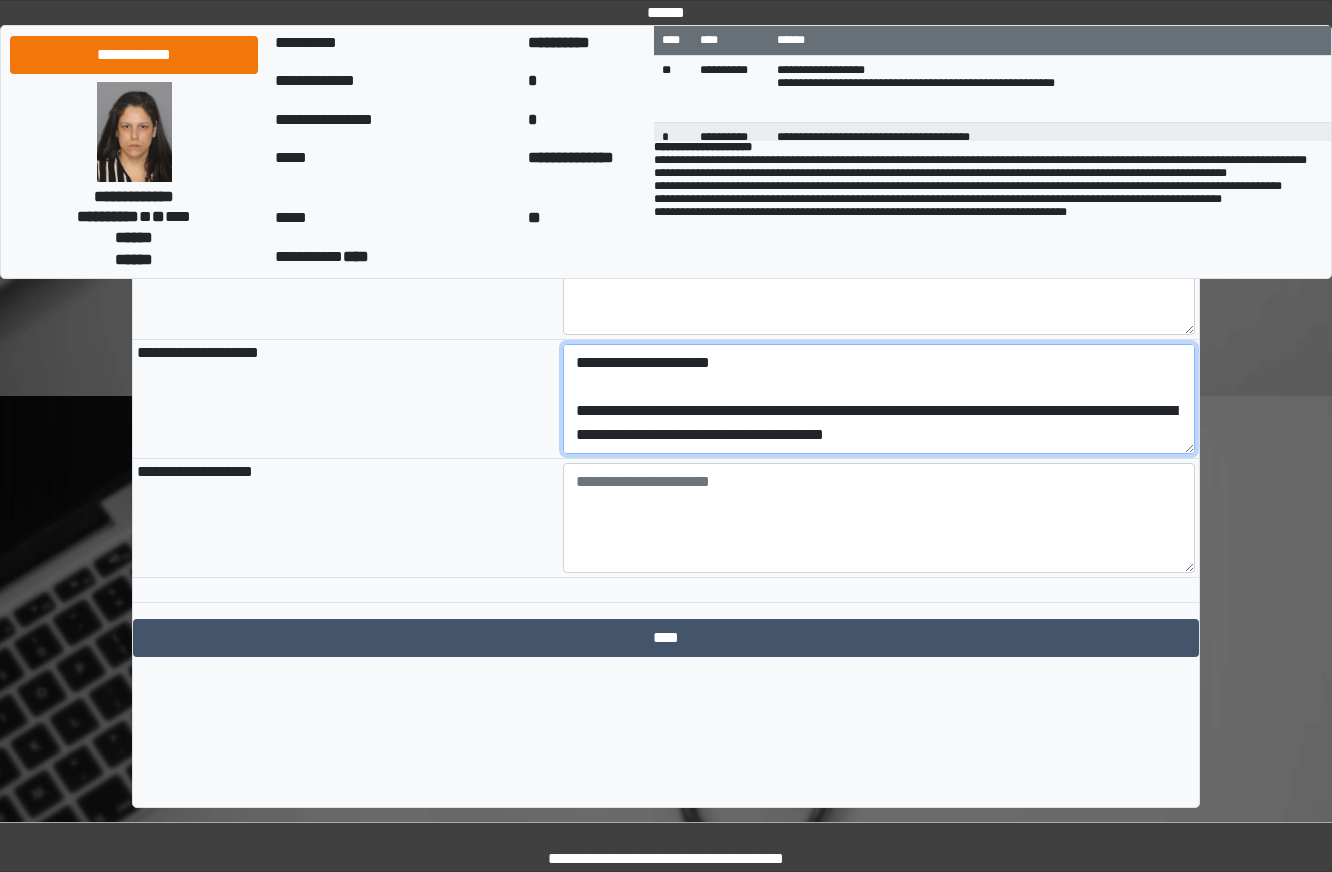 type on "**********" 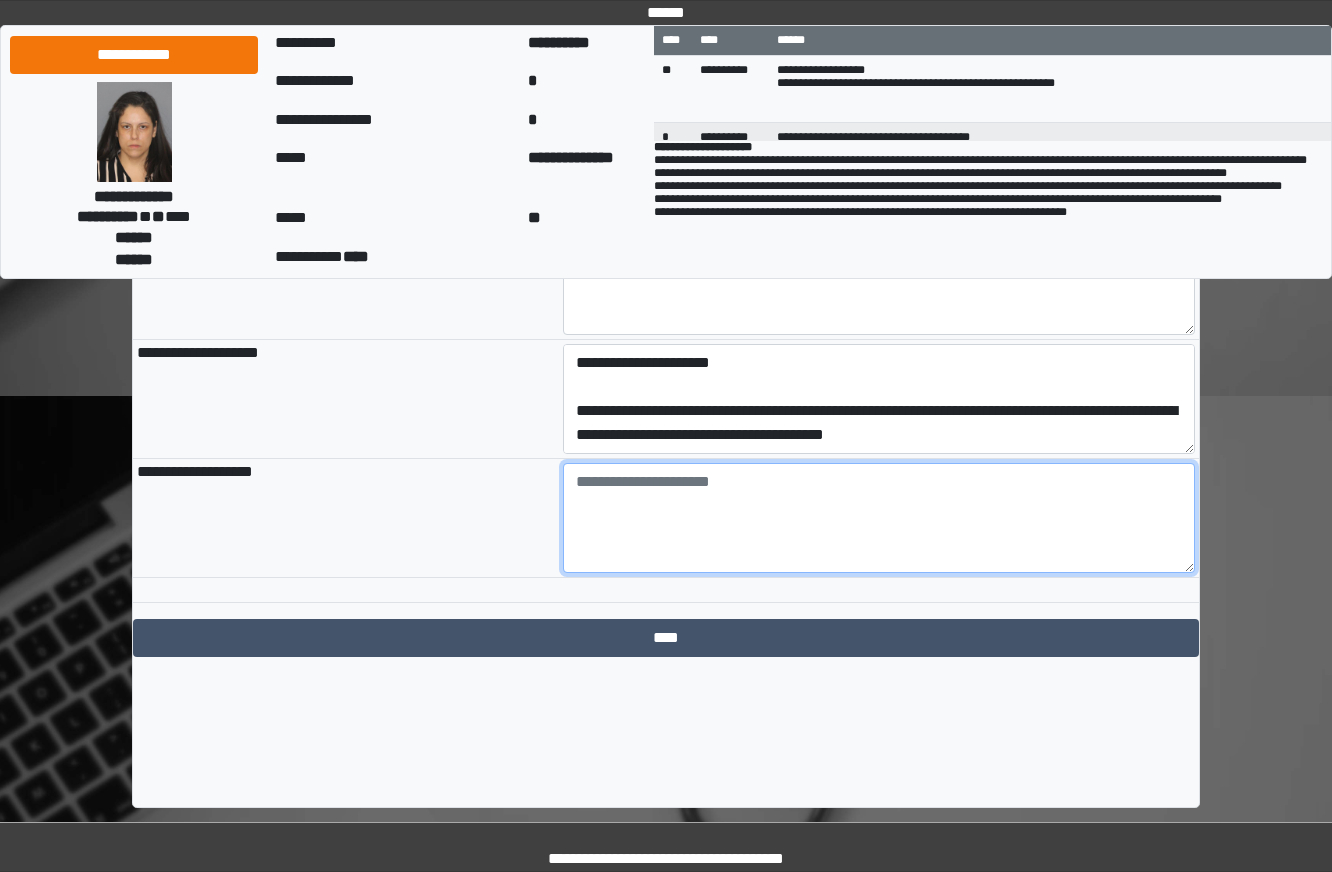 click at bounding box center [879, 518] 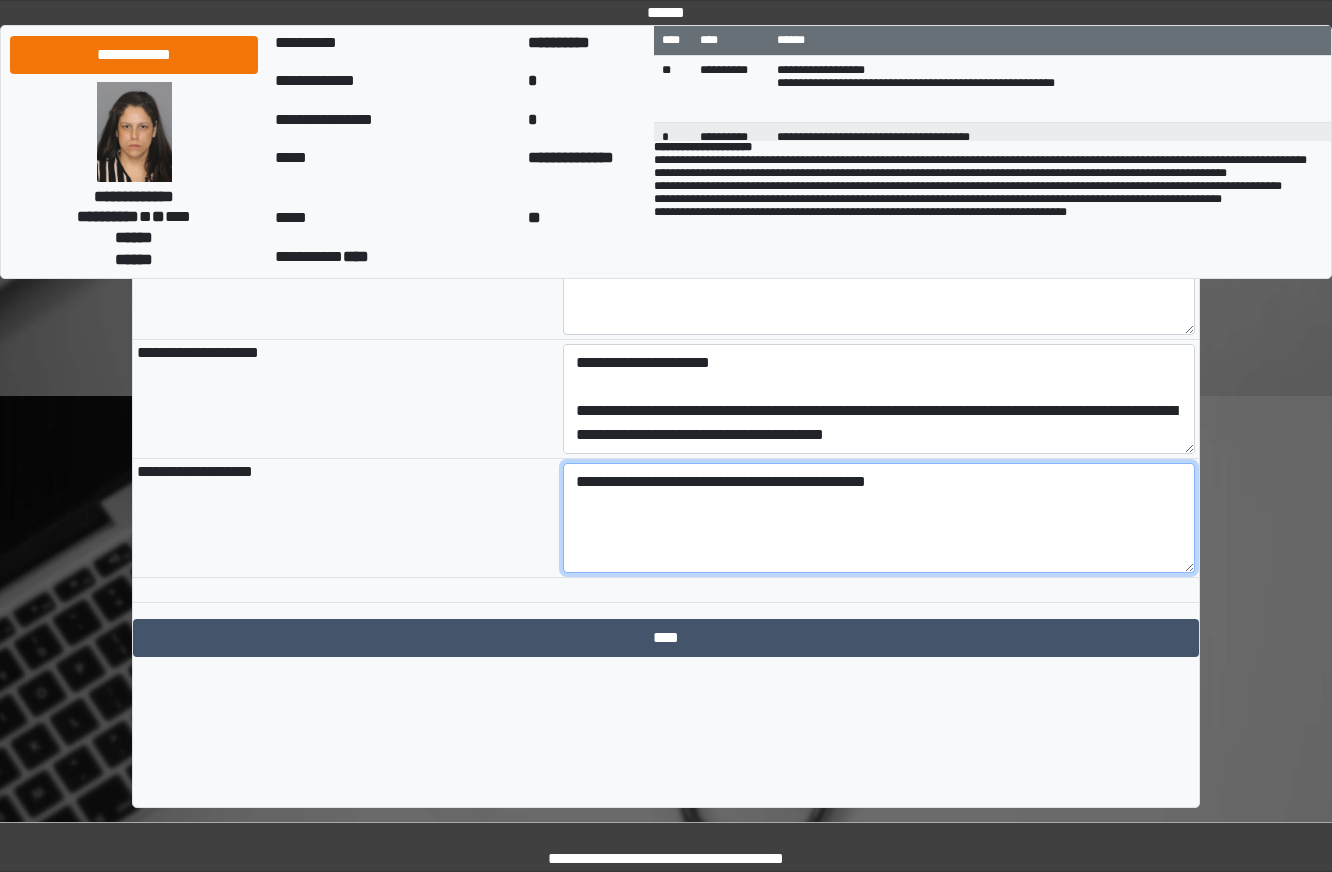 type on "**********" 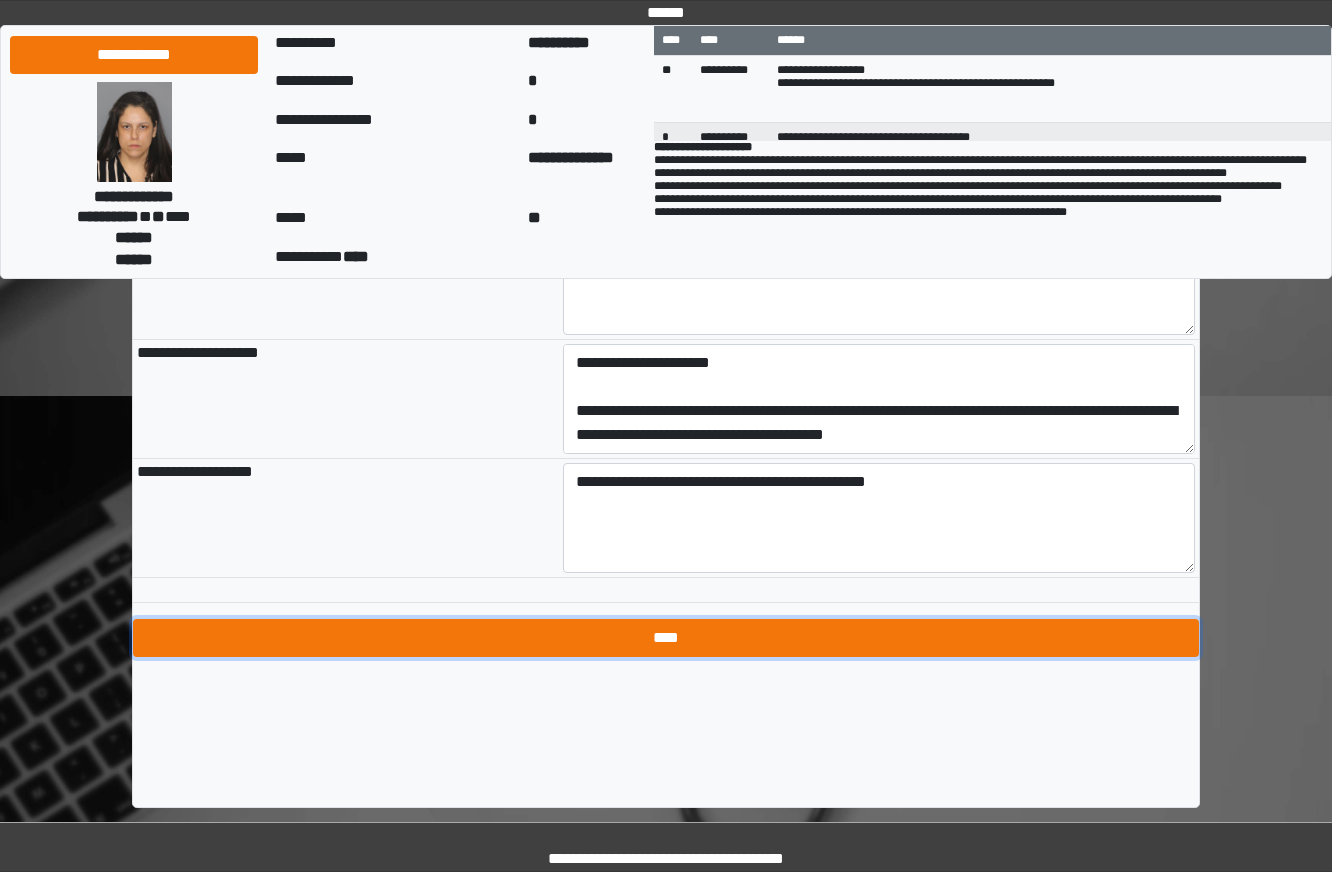 click on "****" at bounding box center (666, 638) 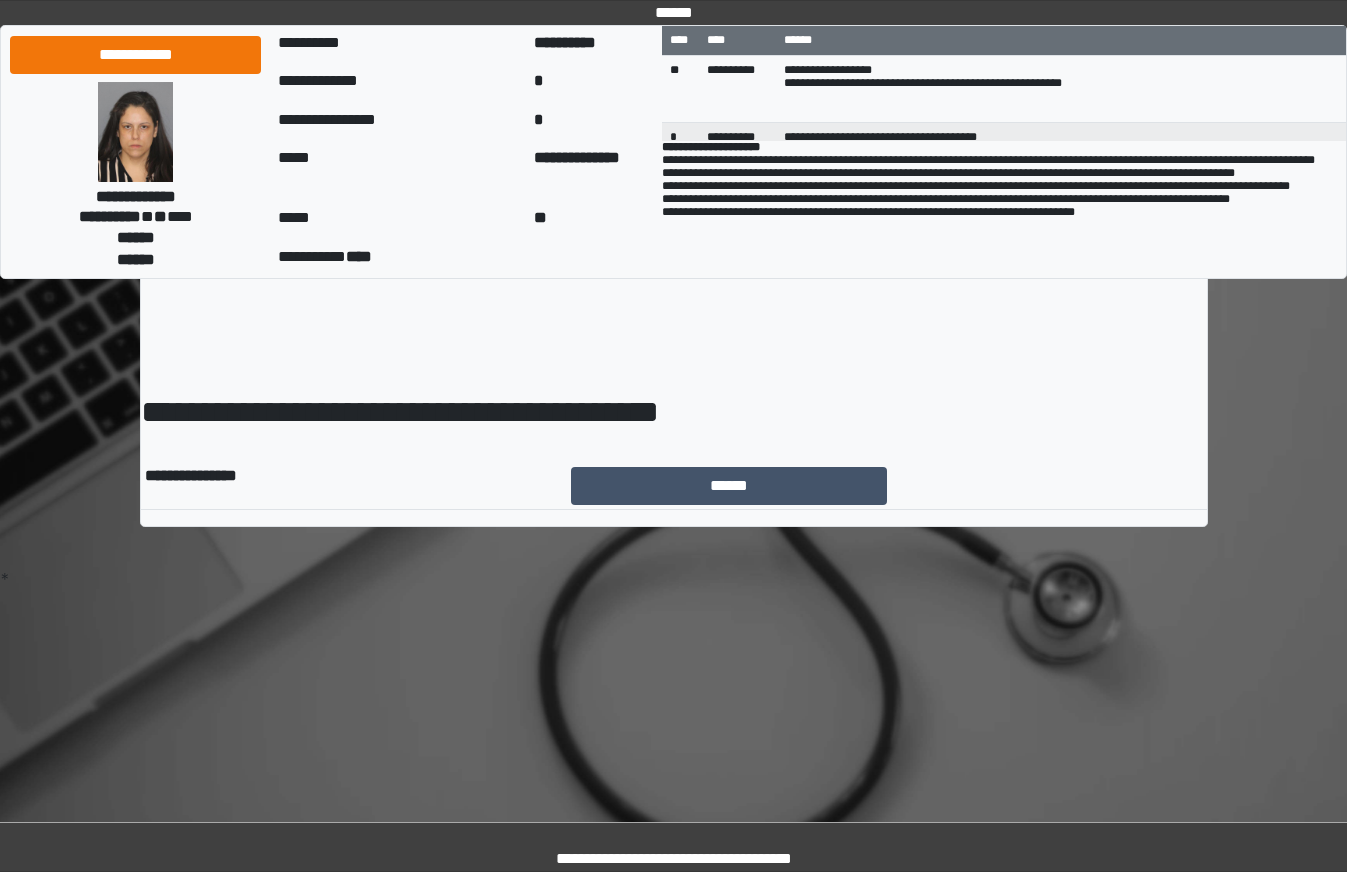 scroll, scrollTop: 0, scrollLeft: 0, axis: both 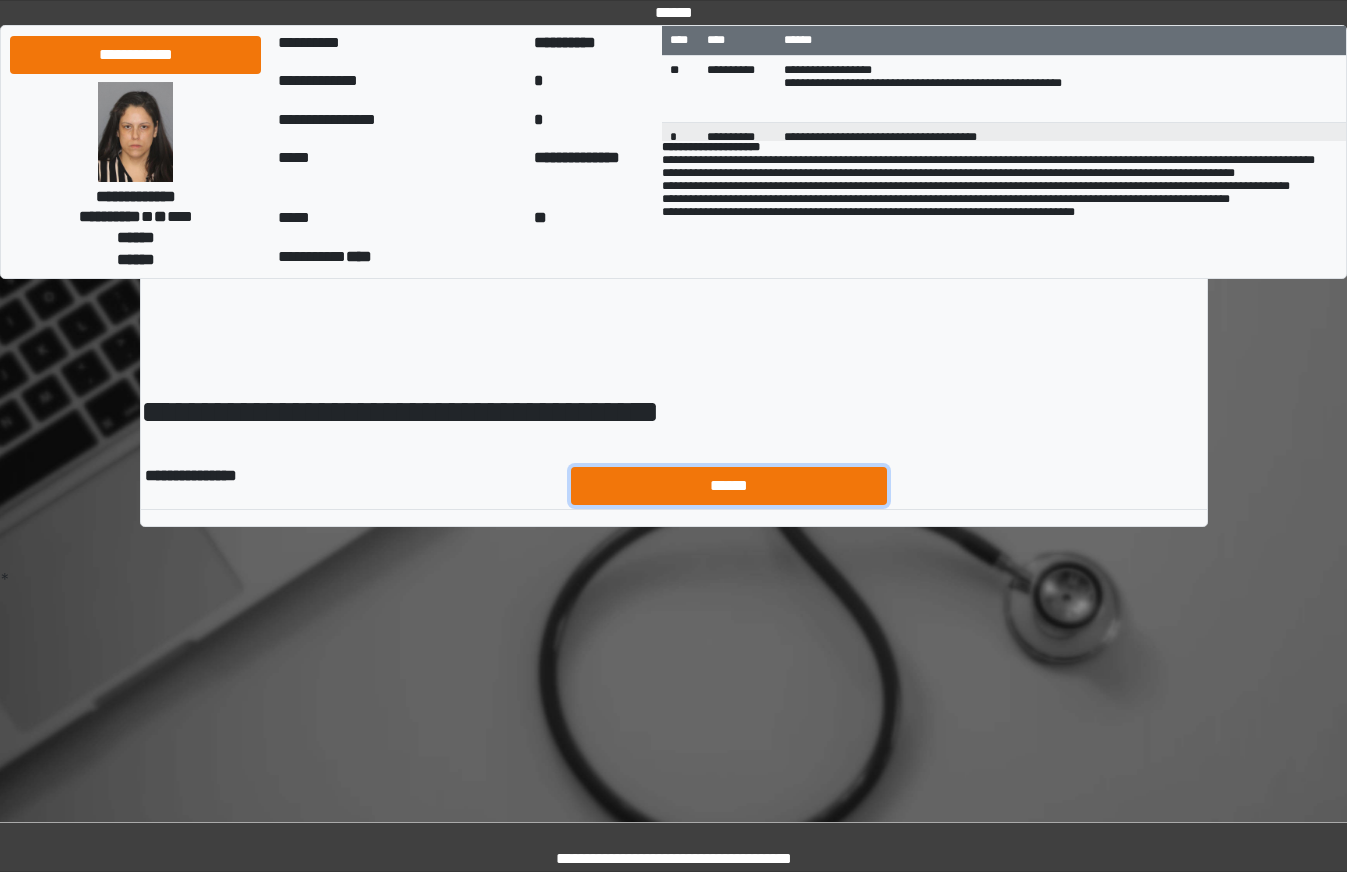 click on "******" at bounding box center (729, 486) 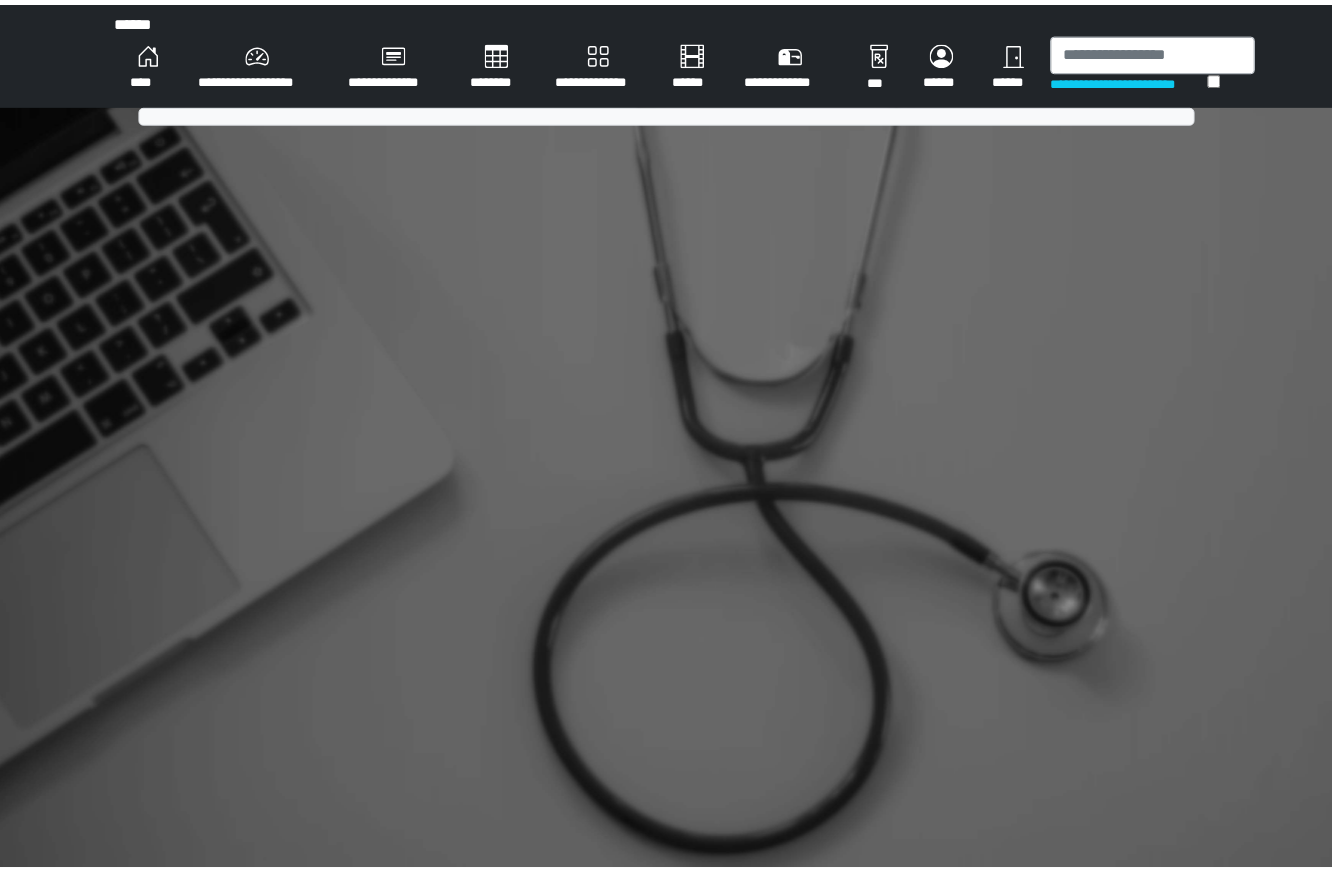 scroll, scrollTop: 0, scrollLeft: 0, axis: both 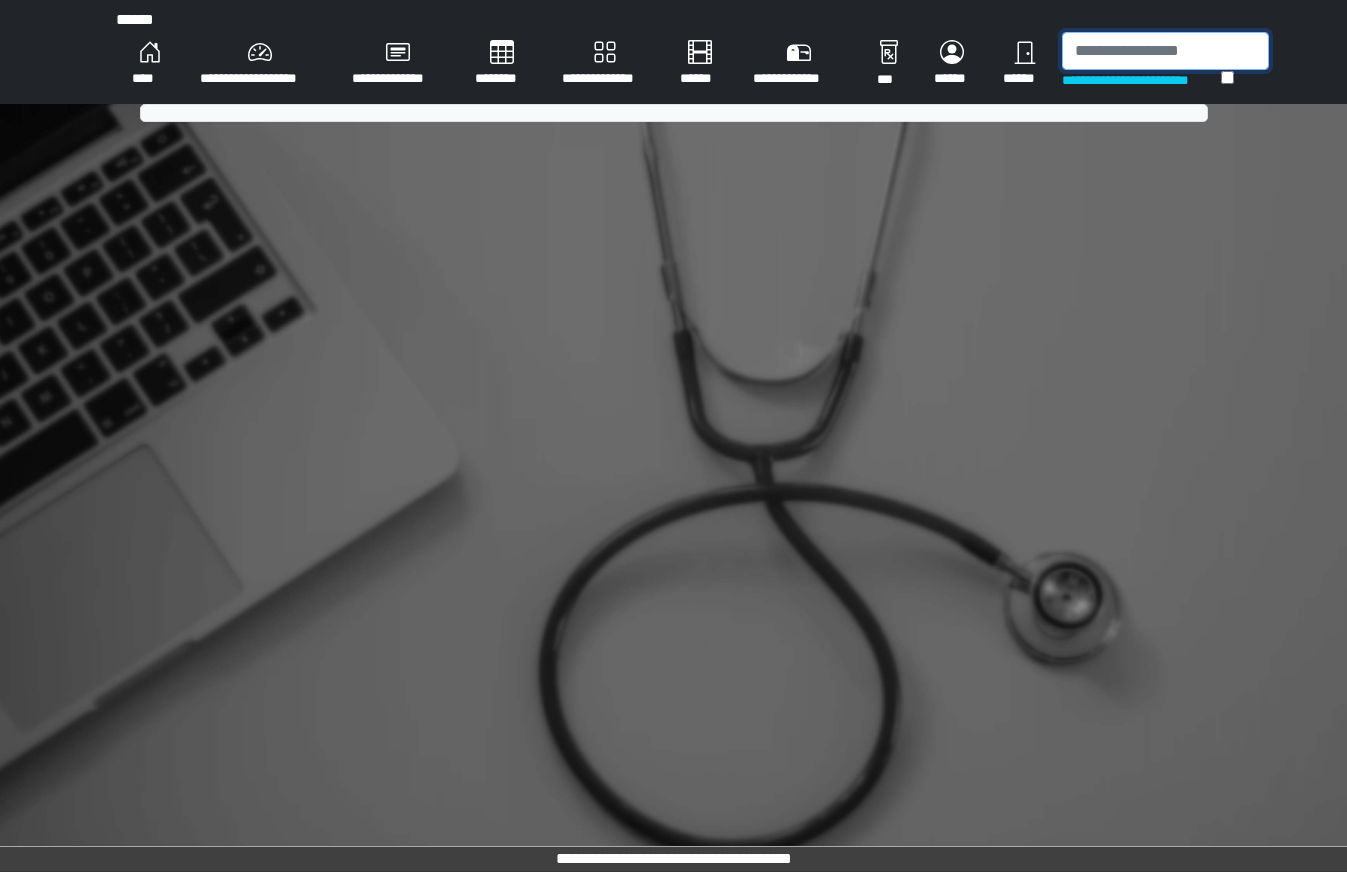 click at bounding box center [1165, 51] 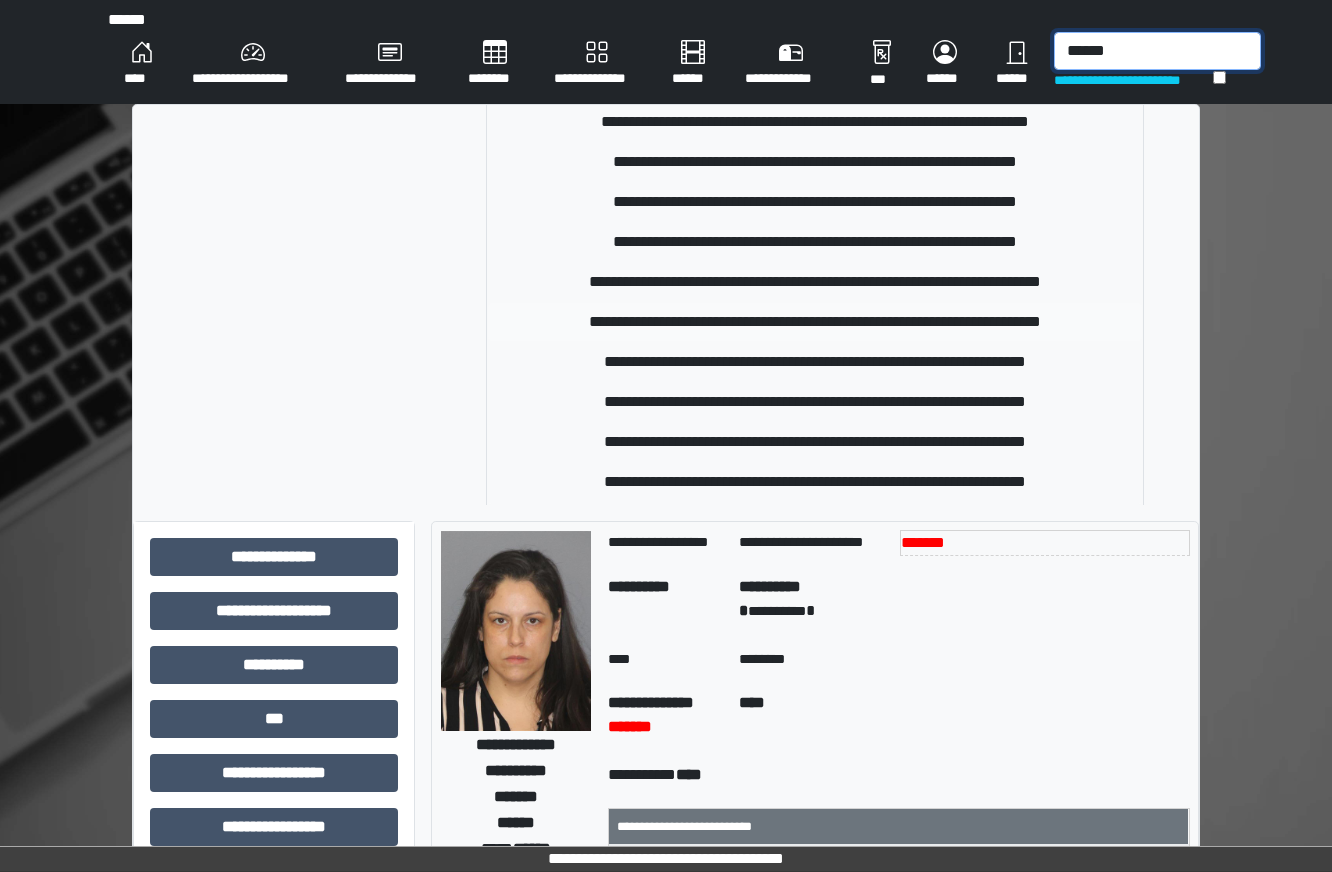 scroll, scrollTop: 600, scrollLeft: 0, axis: vertical 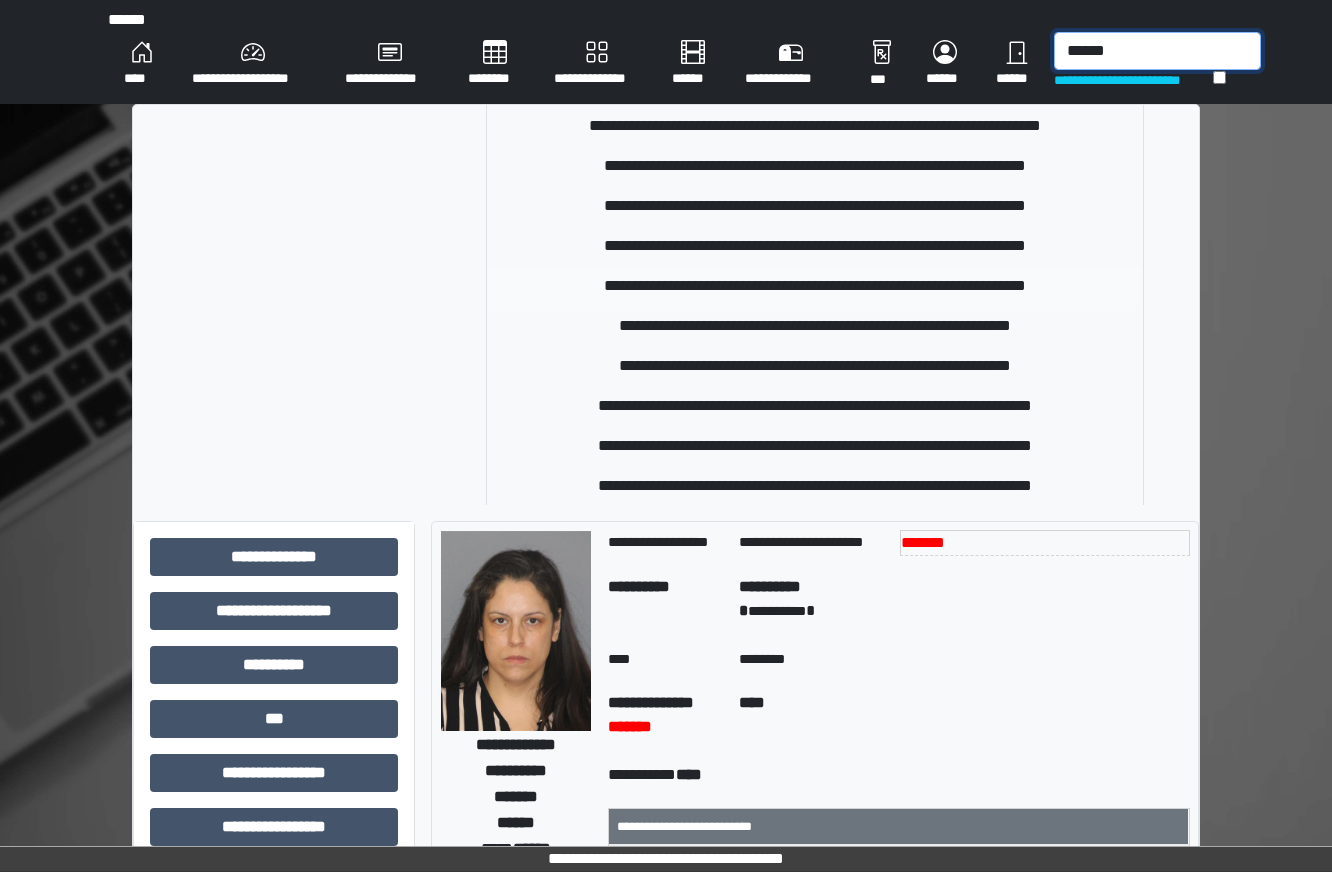 type on "******" 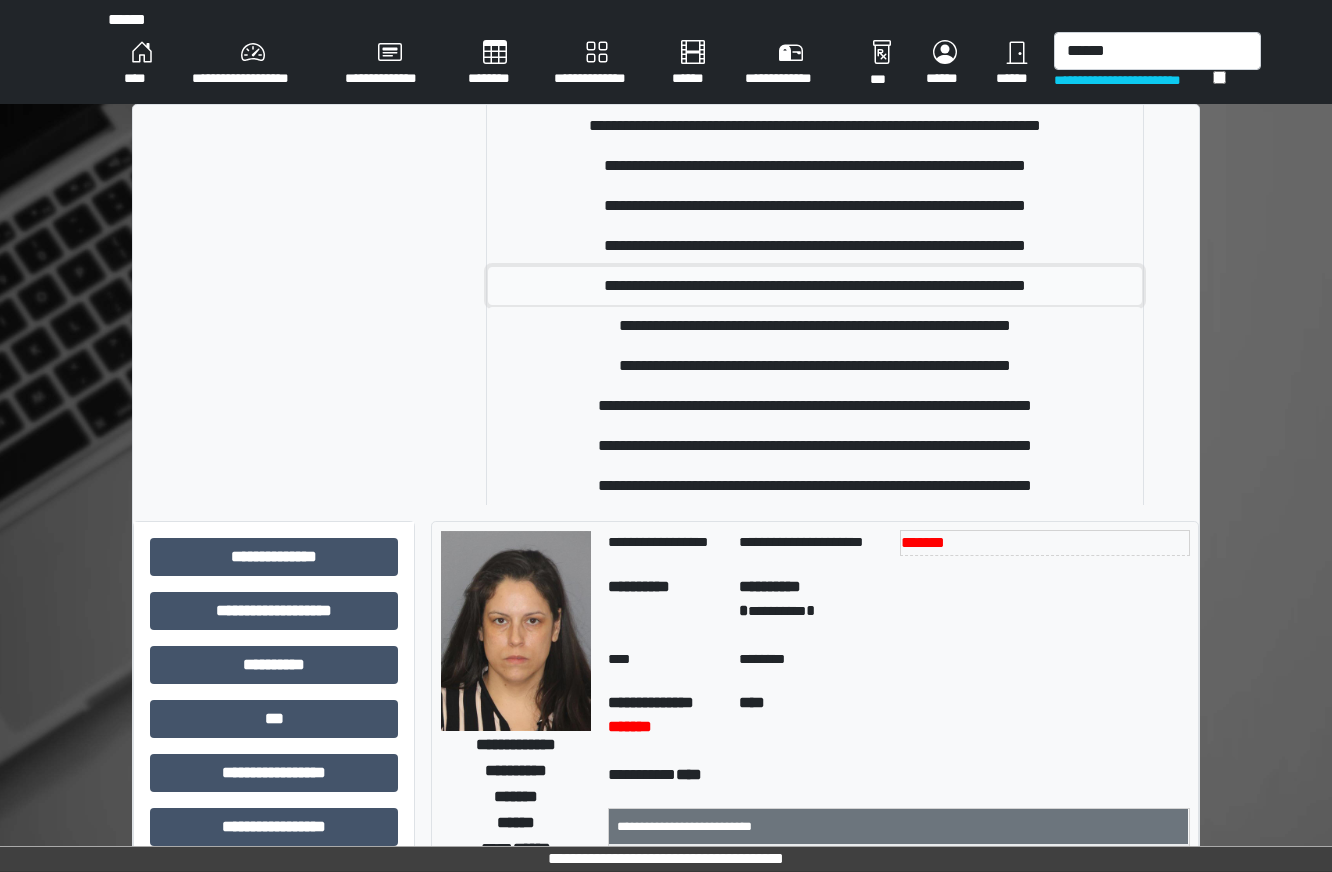 click on "**********" at bounding box center (814, 286) 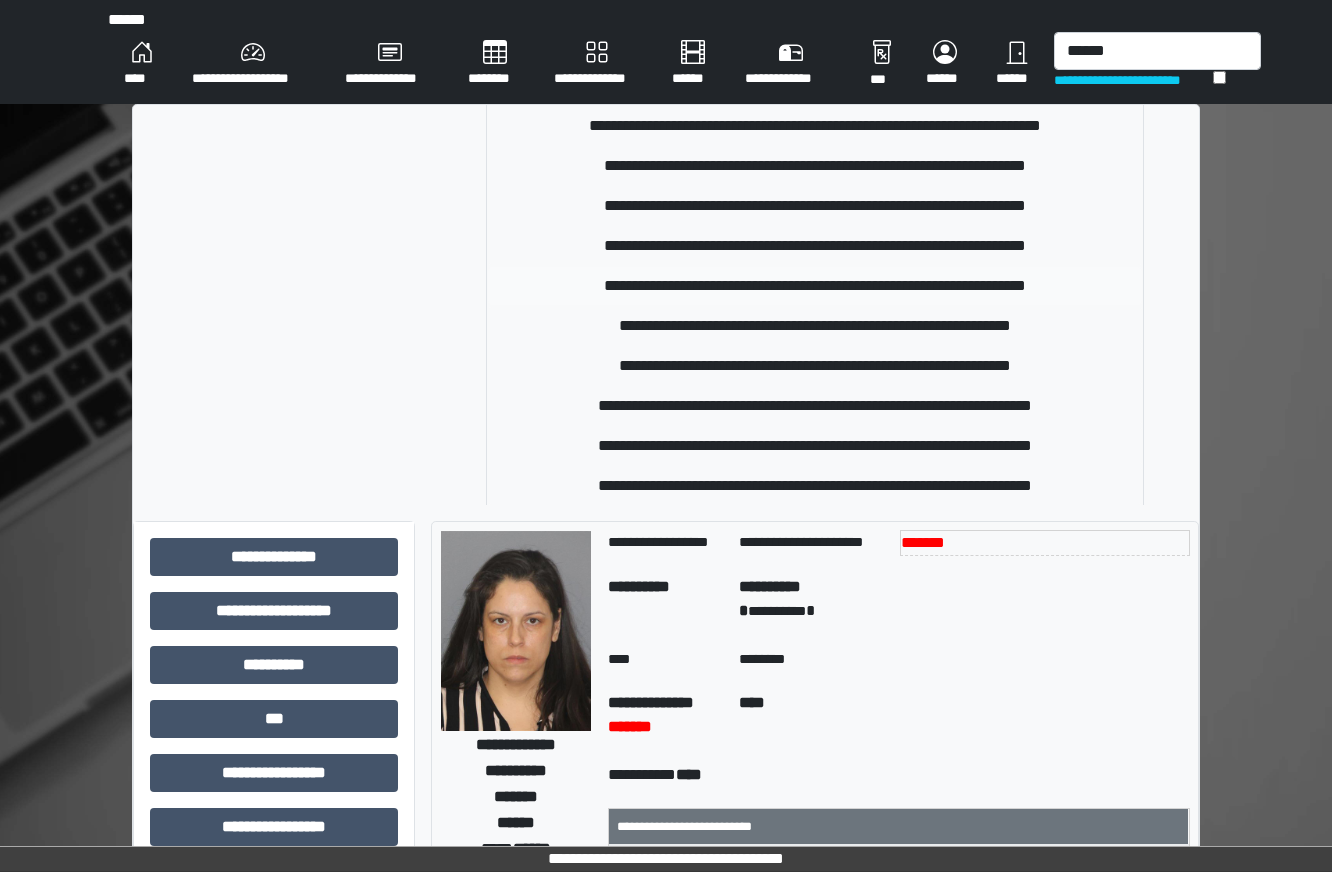 type 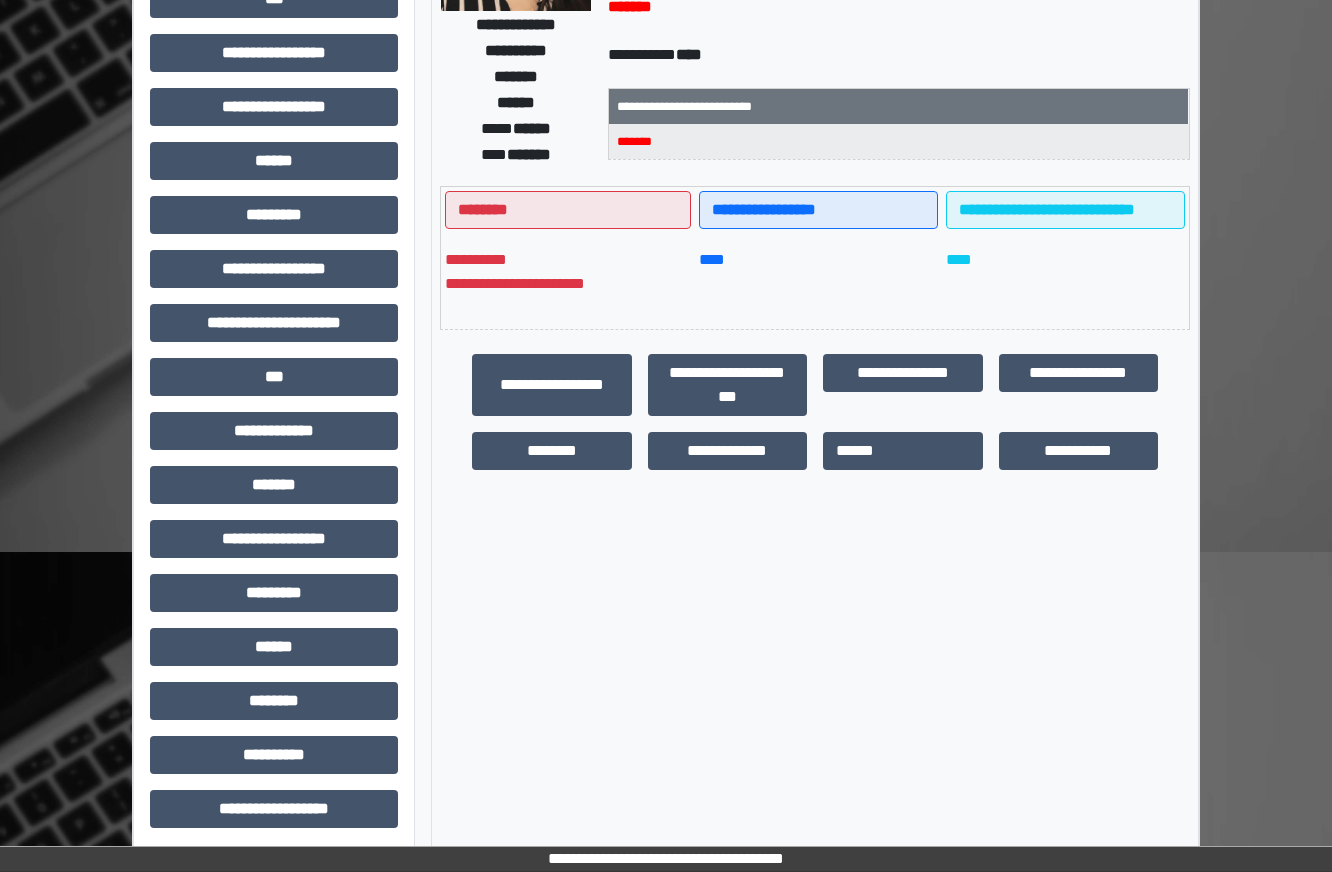 scroll, scrollTop: 326, scrollLeft: 0, axis: vertical 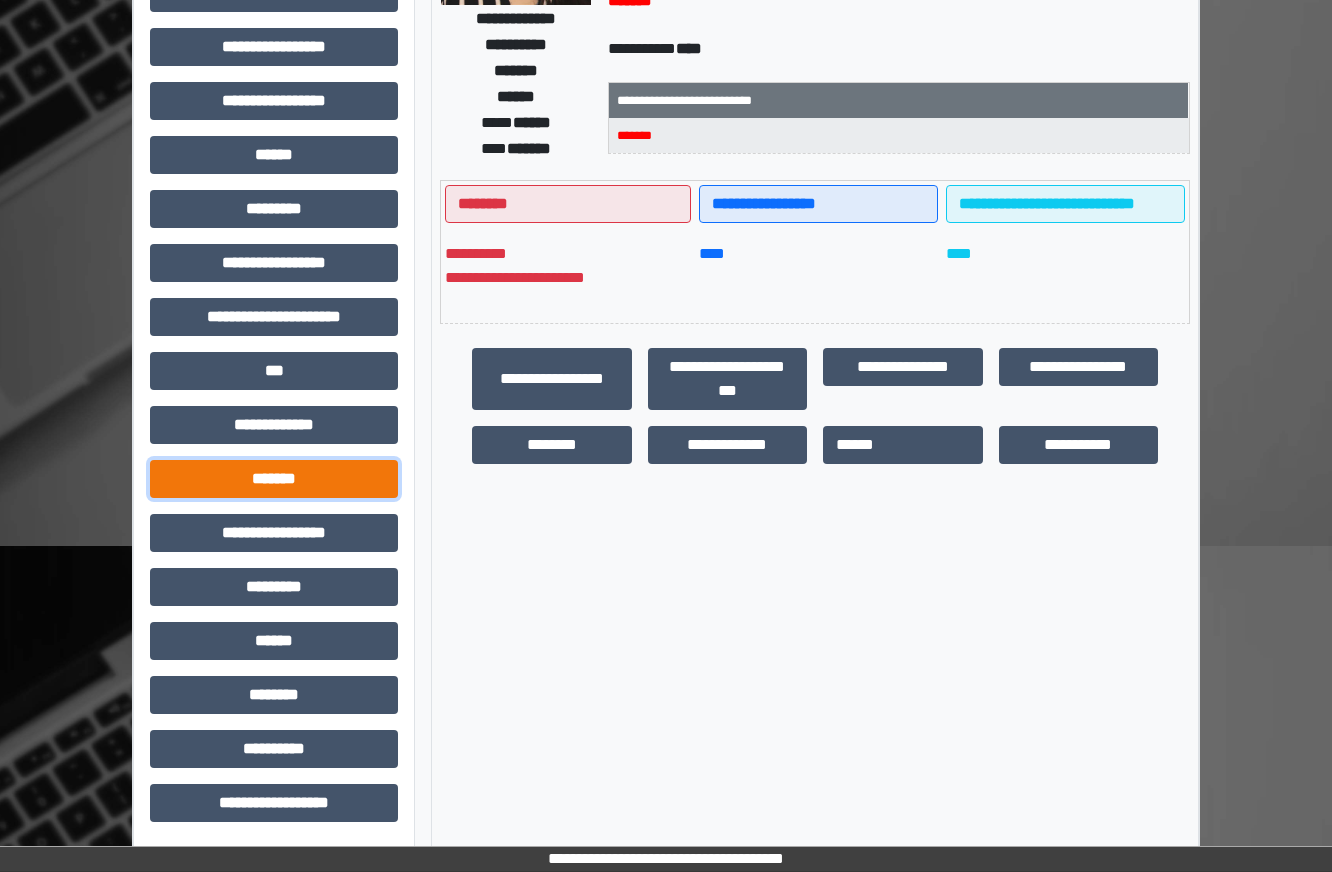 click on "*******" at bounding box center (274, 479) 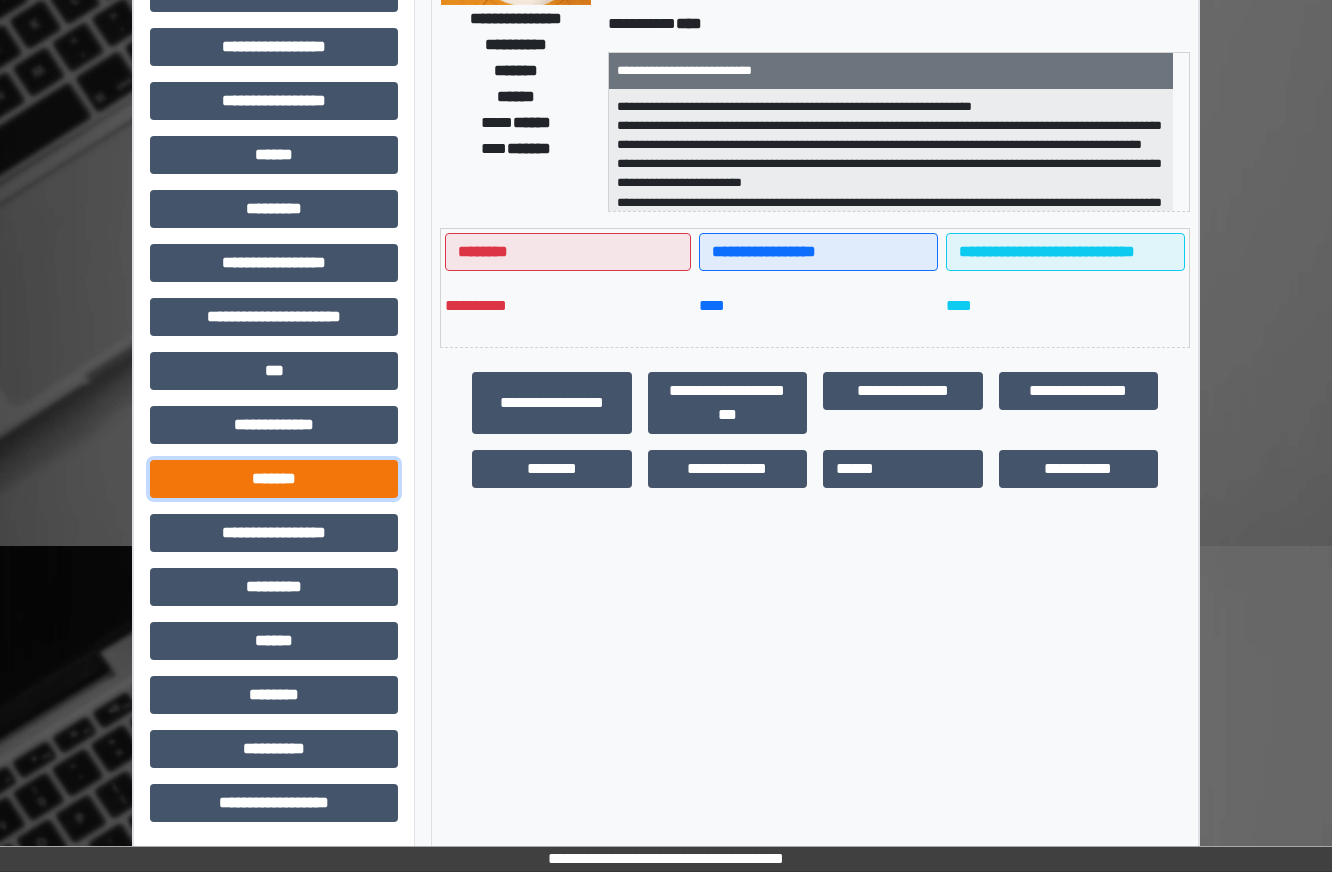 drag, startPoint x: 296, startPoint y: 490, endPoint x: 297, endPoint y: 480, distance: 10.049875 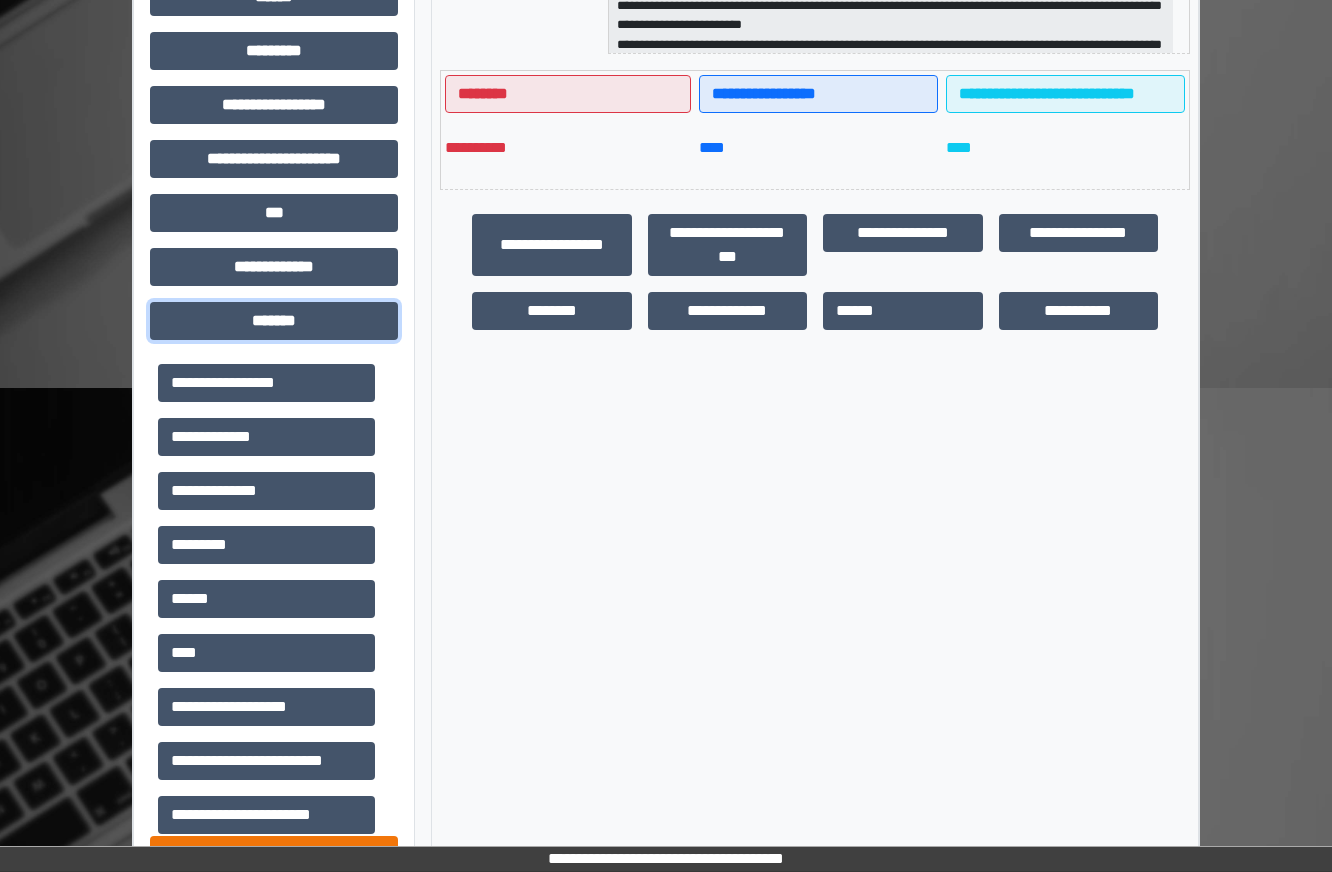 scroll, scrollTop: 806, scrollLeft: 0, axis: vertical 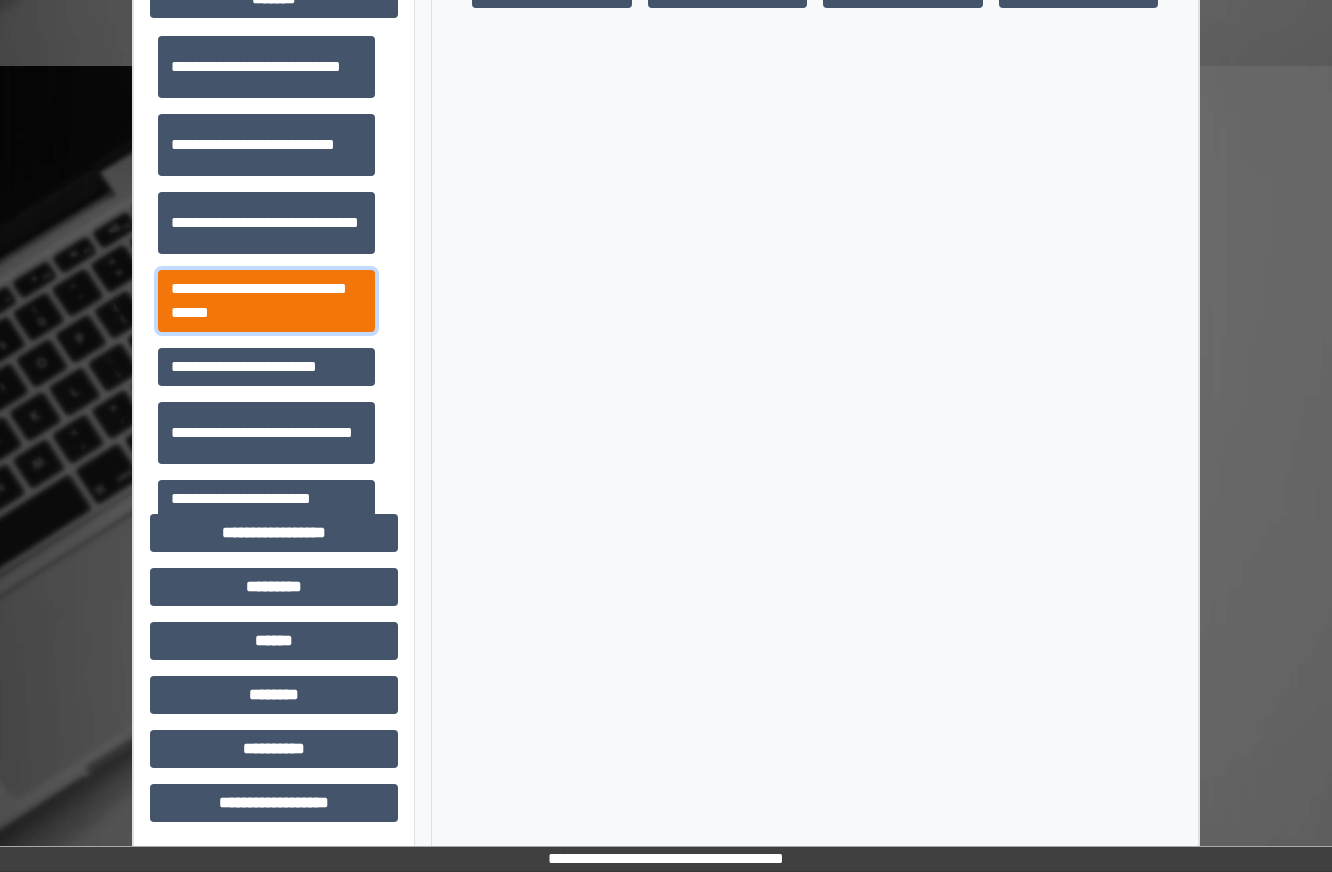 click on "**********" at bounding box center (266, 301) 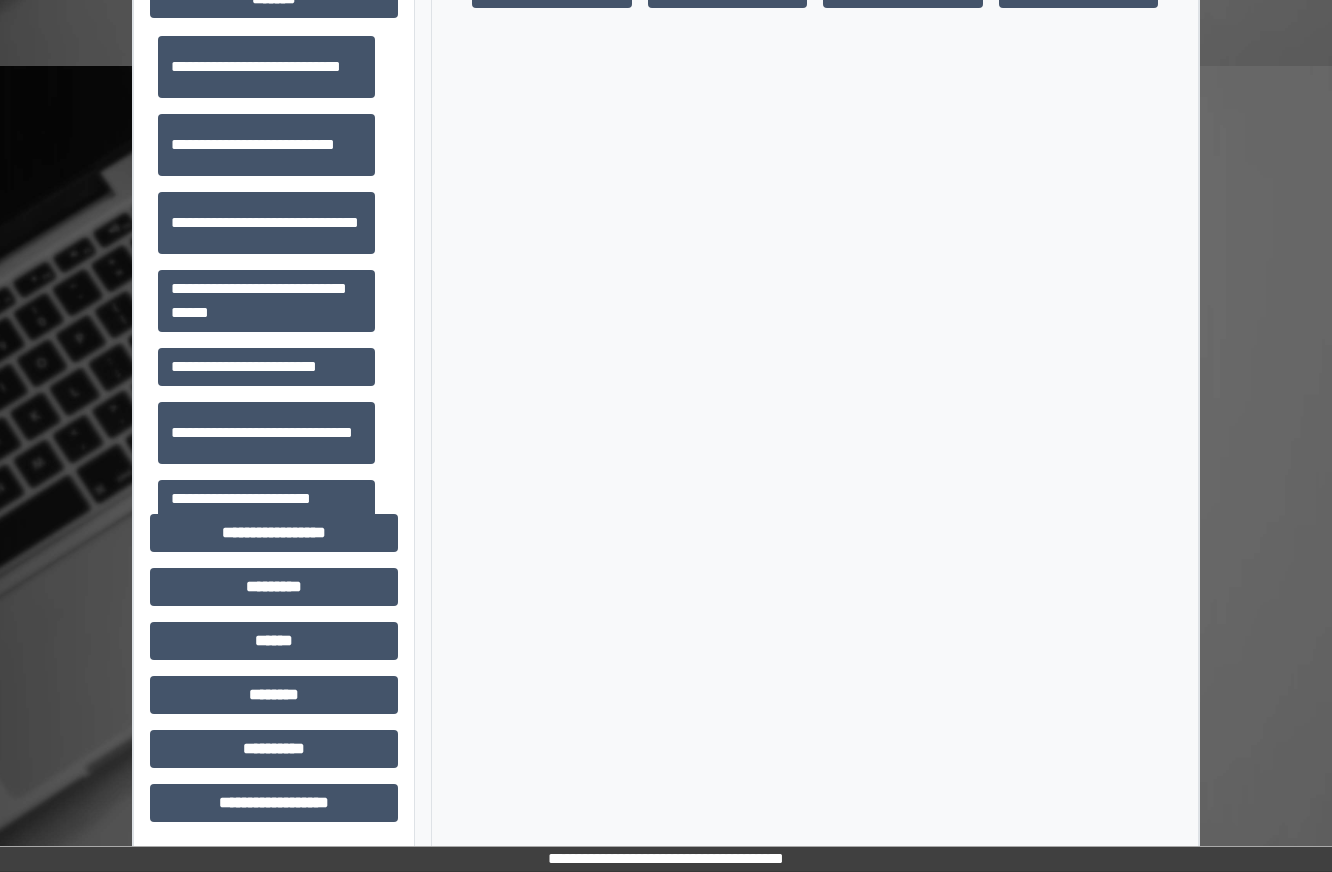 click on "**********" at bounding box center (266, 223) 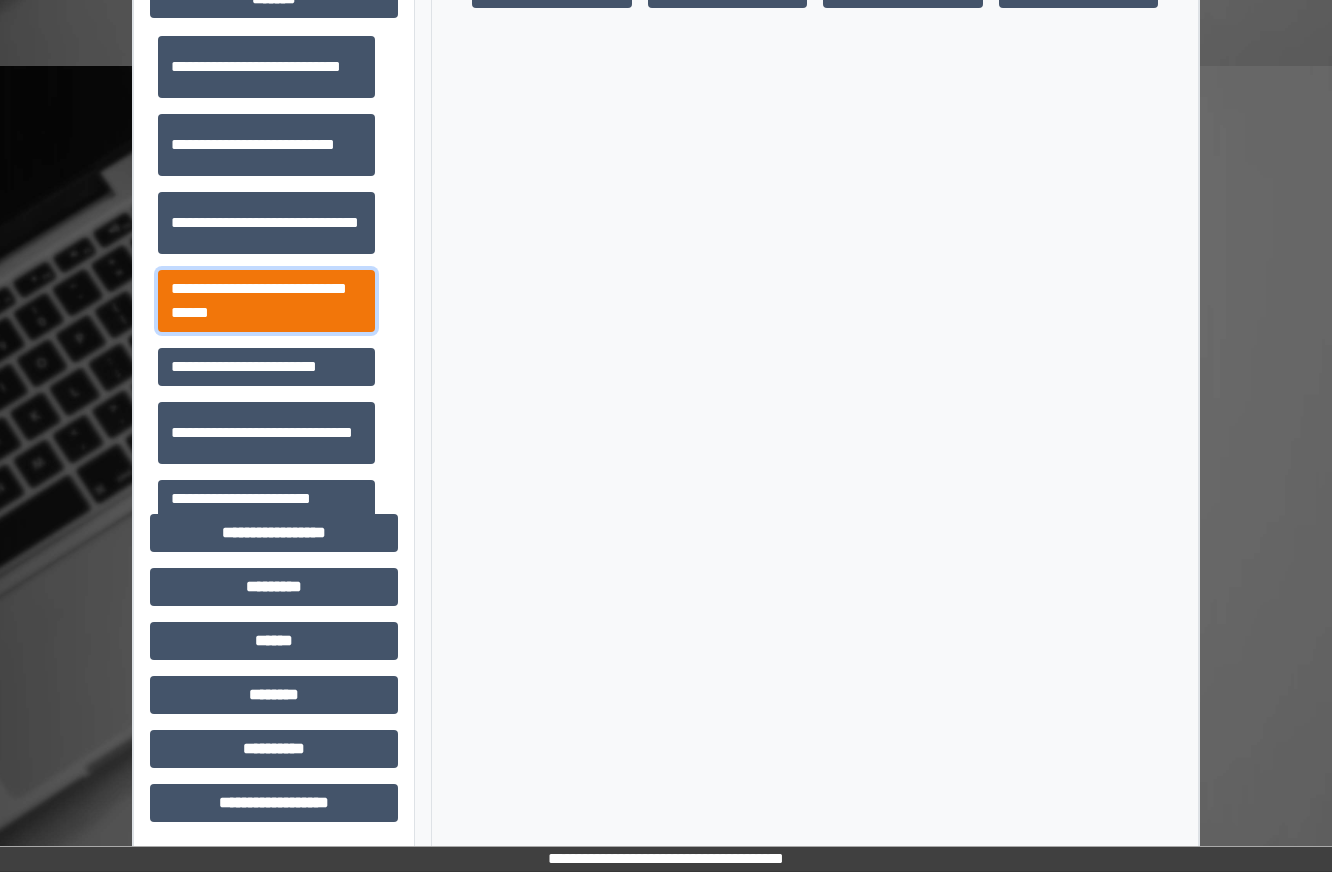 click on "**********" at bounding box center [266, 301] 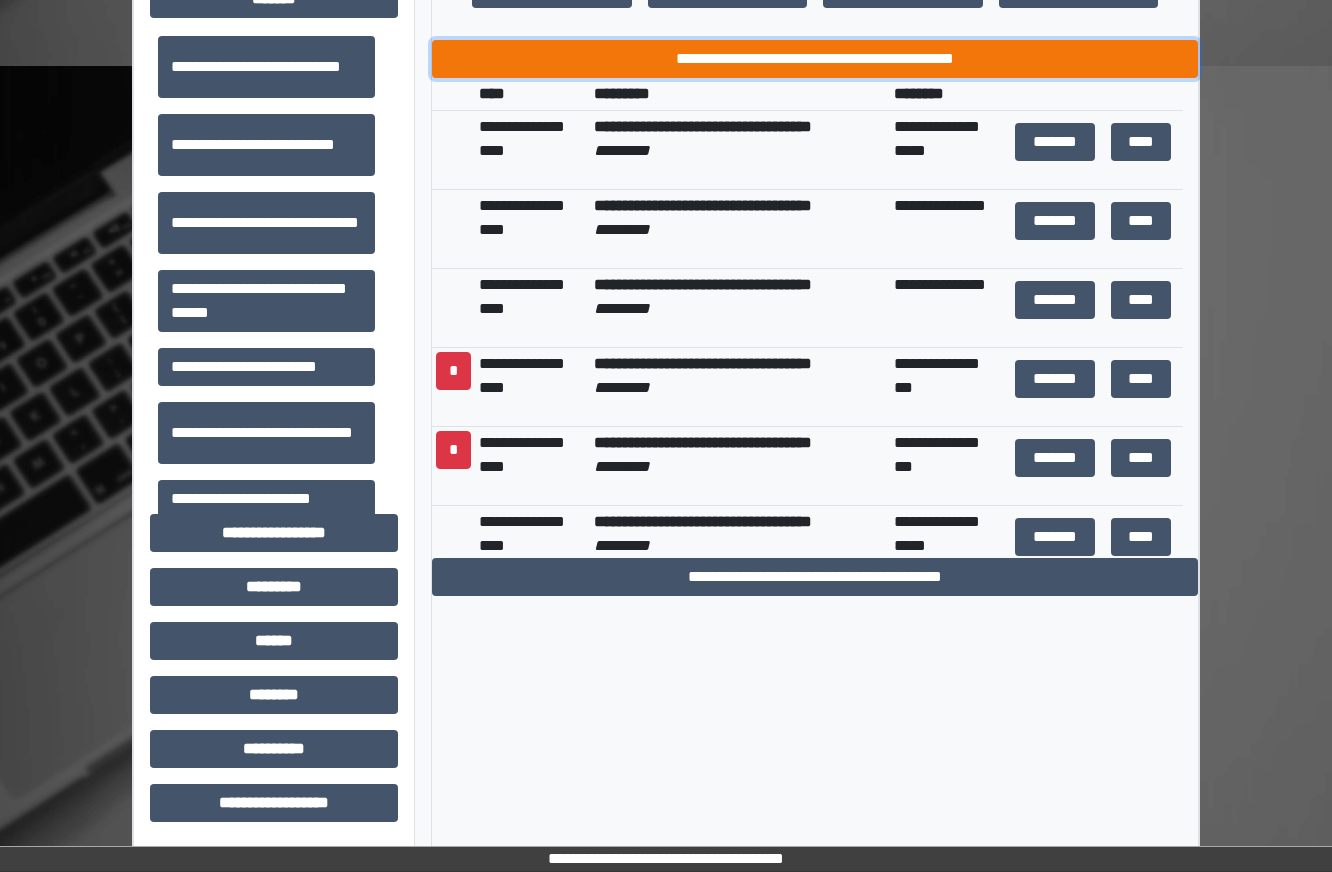 click on "**********" at bounding box center (815, 59) 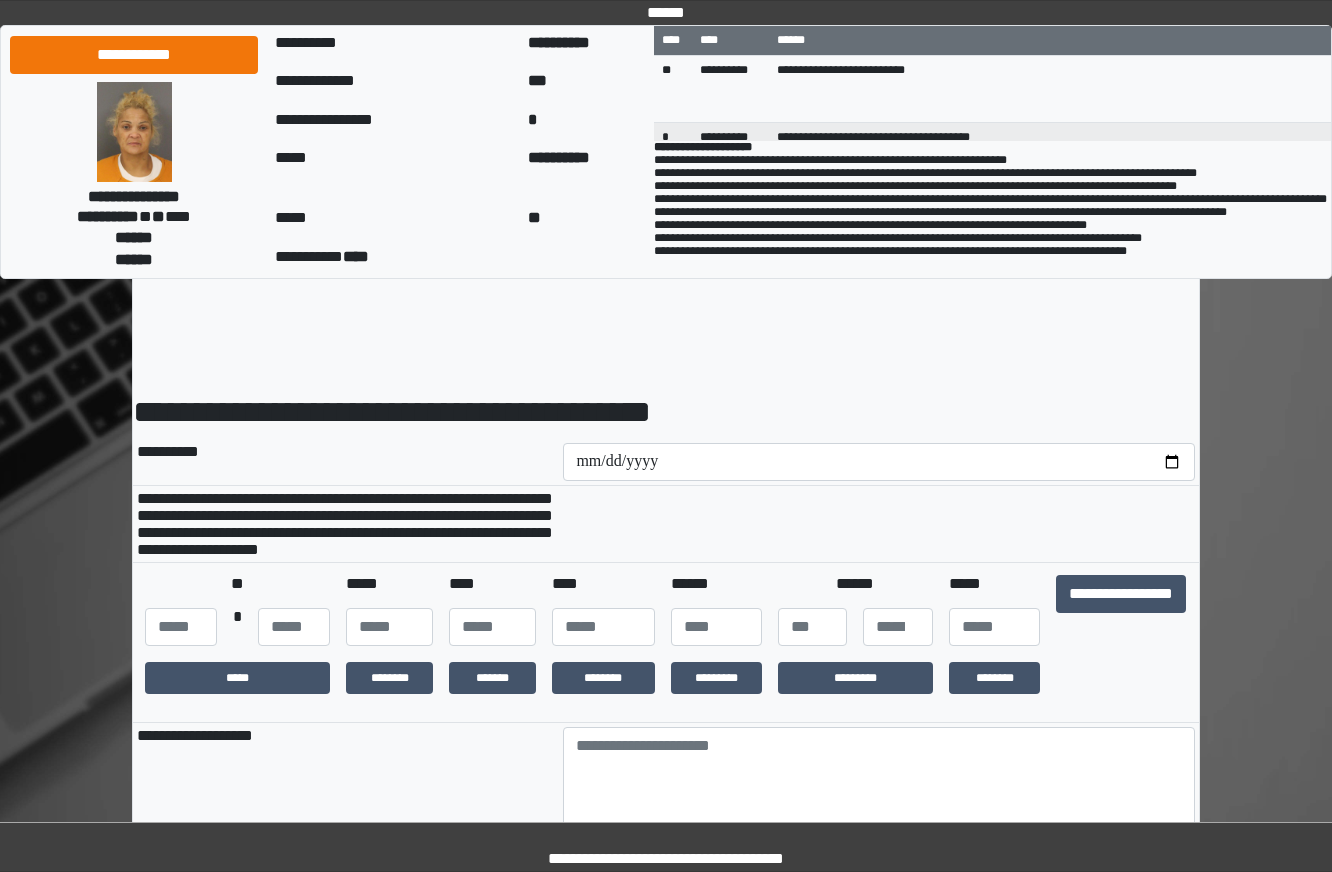scroll, scrollTop: 0, scrollLeft: 0, axis: both 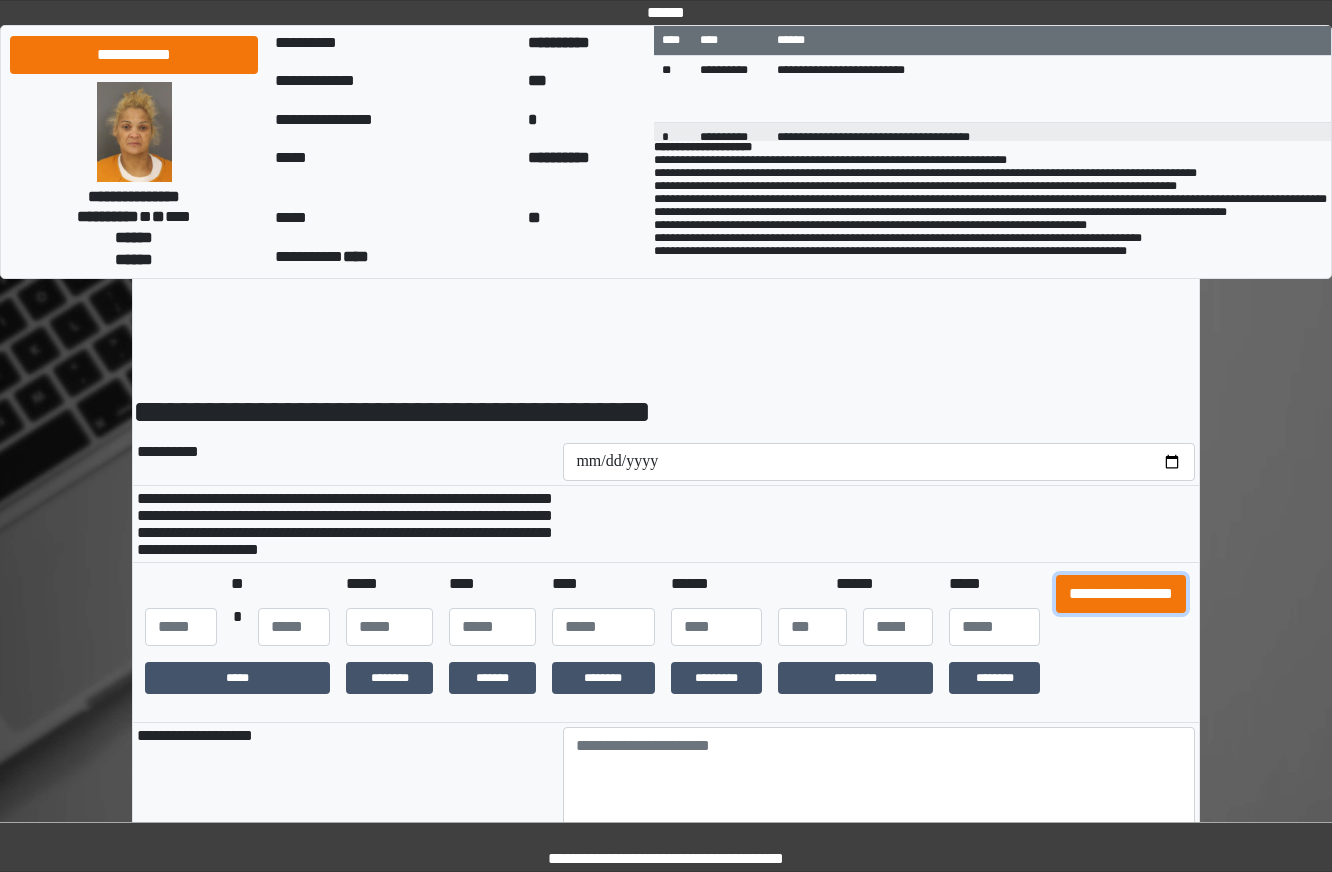 drag, startPoint x: 1126, startPoint y: 624, endPoint x: 1138, endPoint y: 620, distance: 12.649111 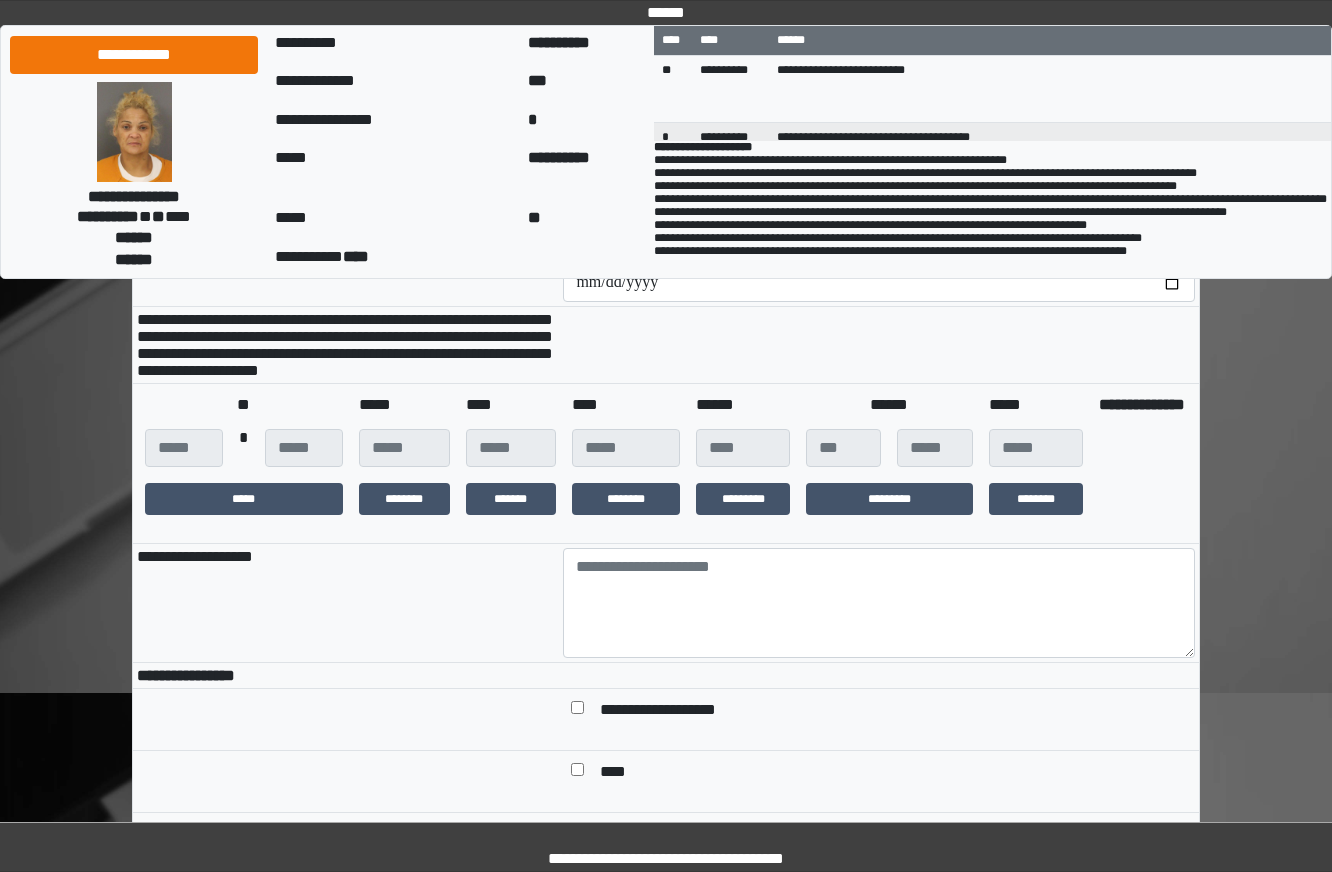 scroll, scrollTop: 400, scrollLeft: 0, axis: vertical 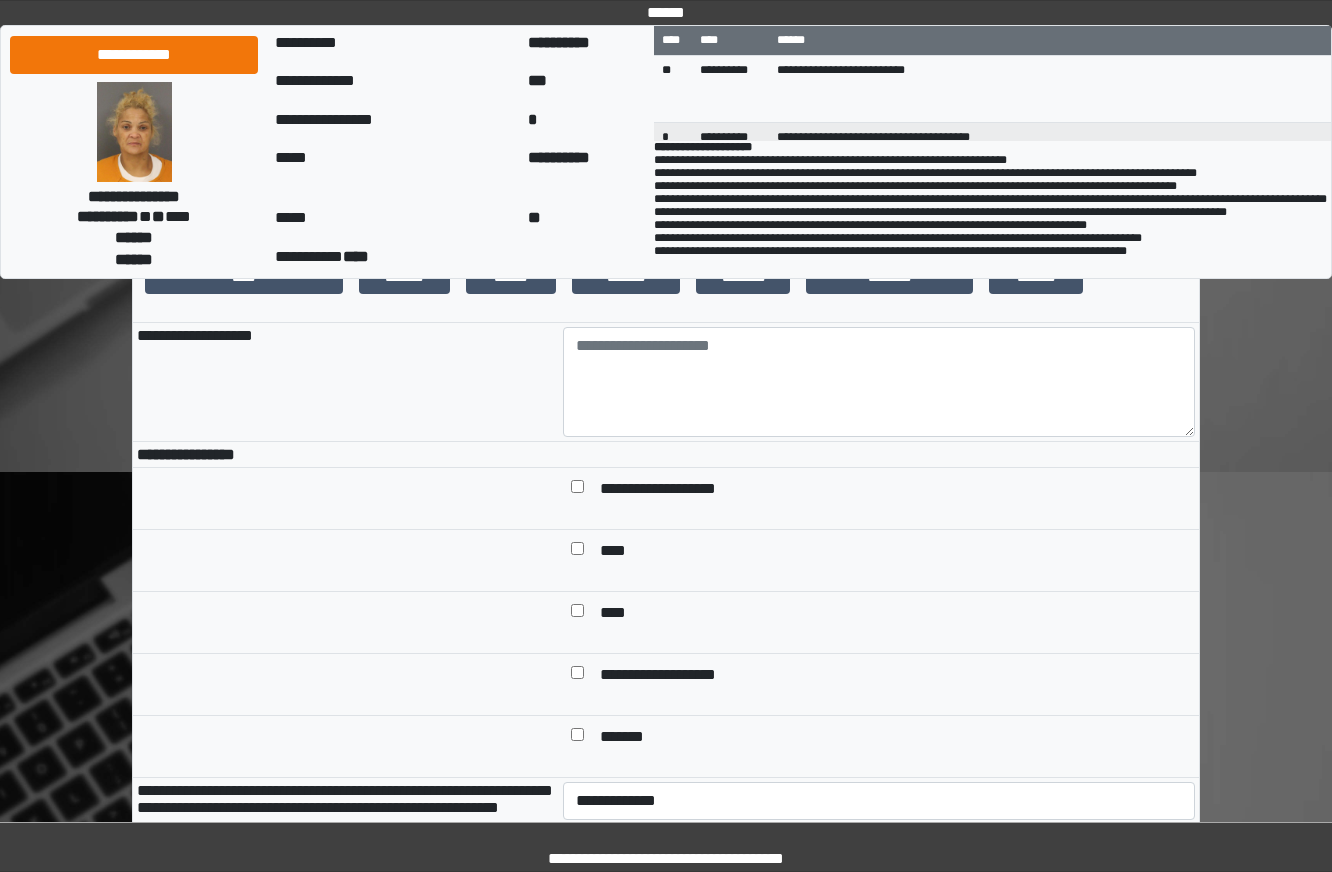 click at bounding box center (879, 455) 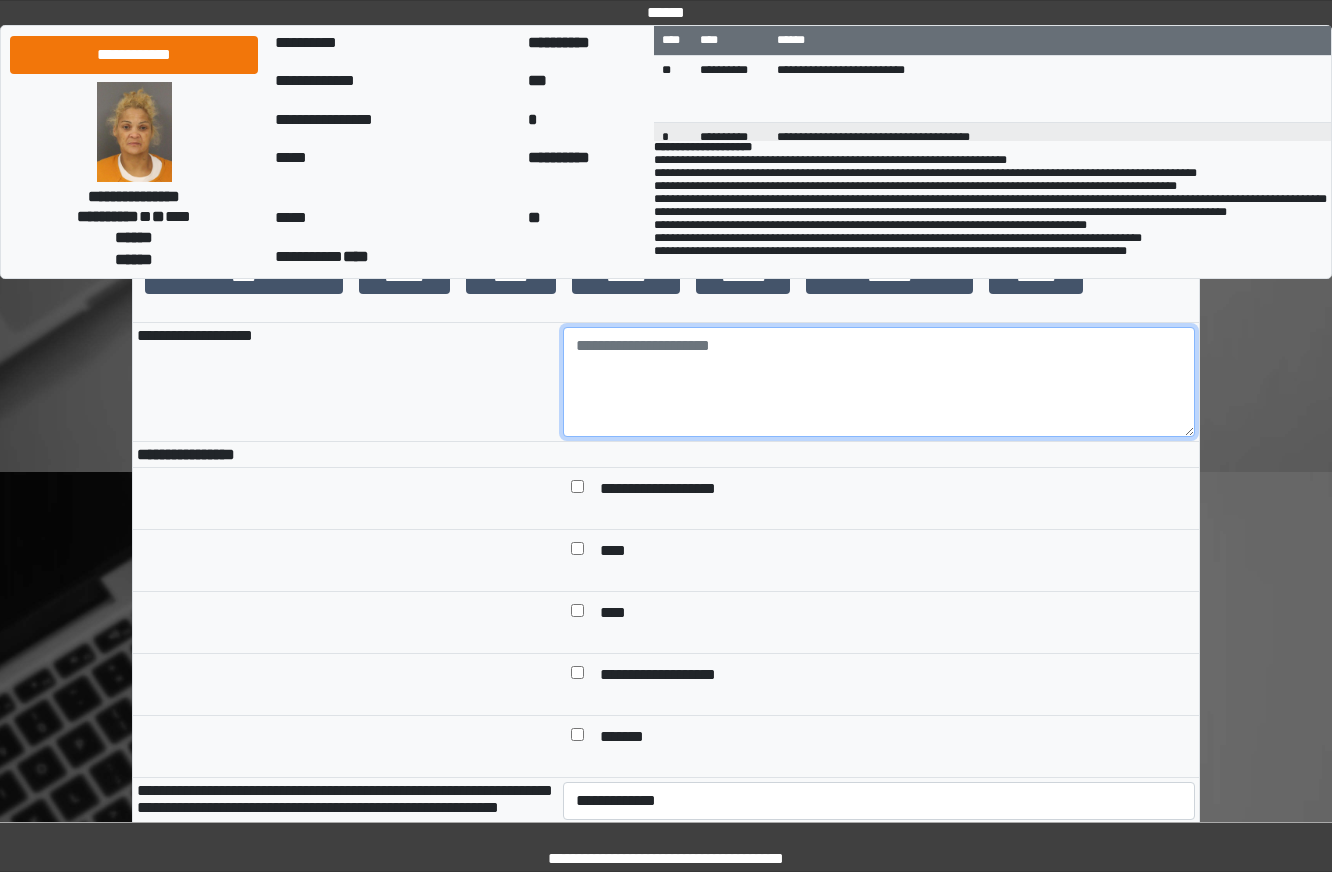 click at bounding box center (879, 382) 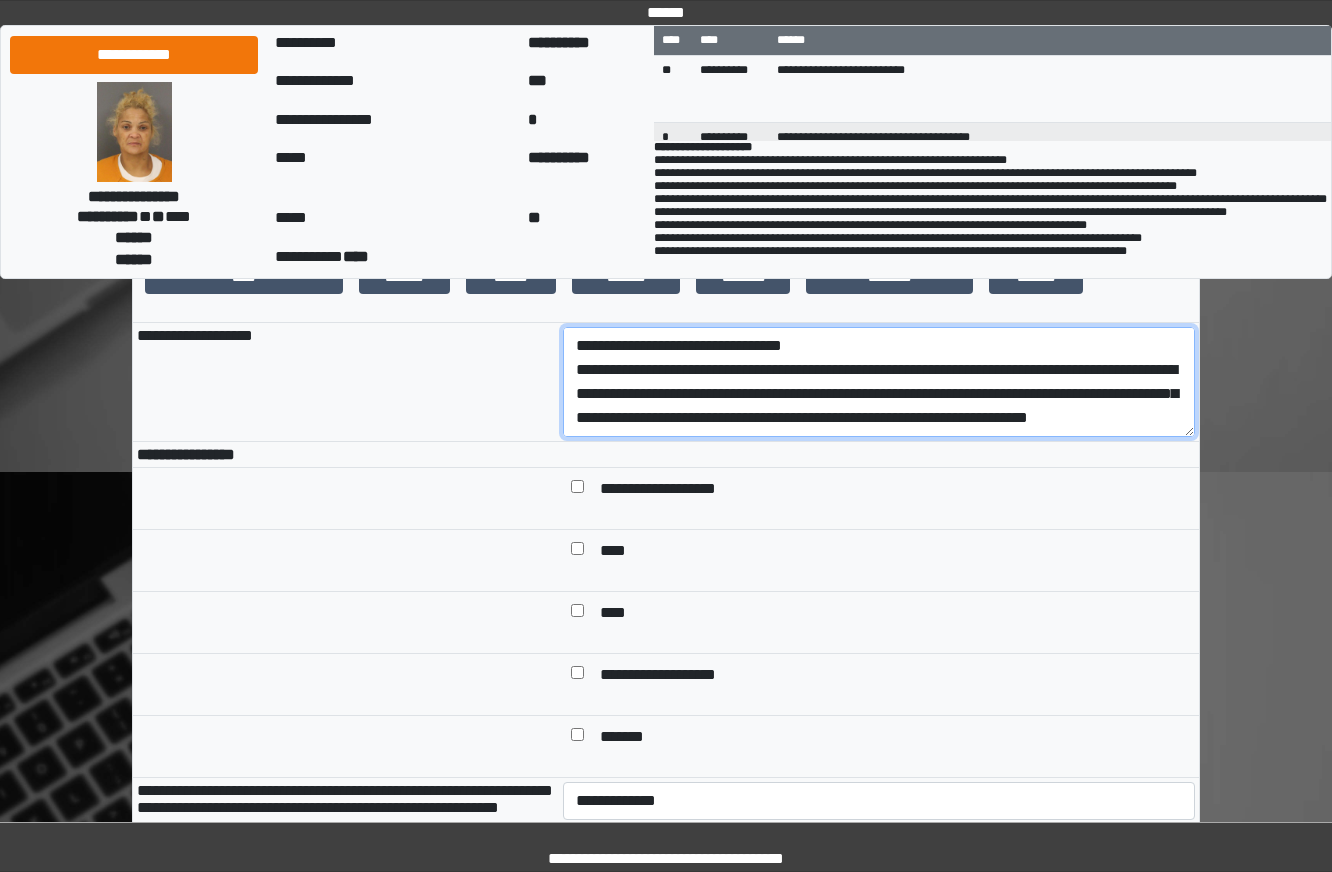 scroll, scrollTop: 137, scrollLeft: 0, axis: vertical 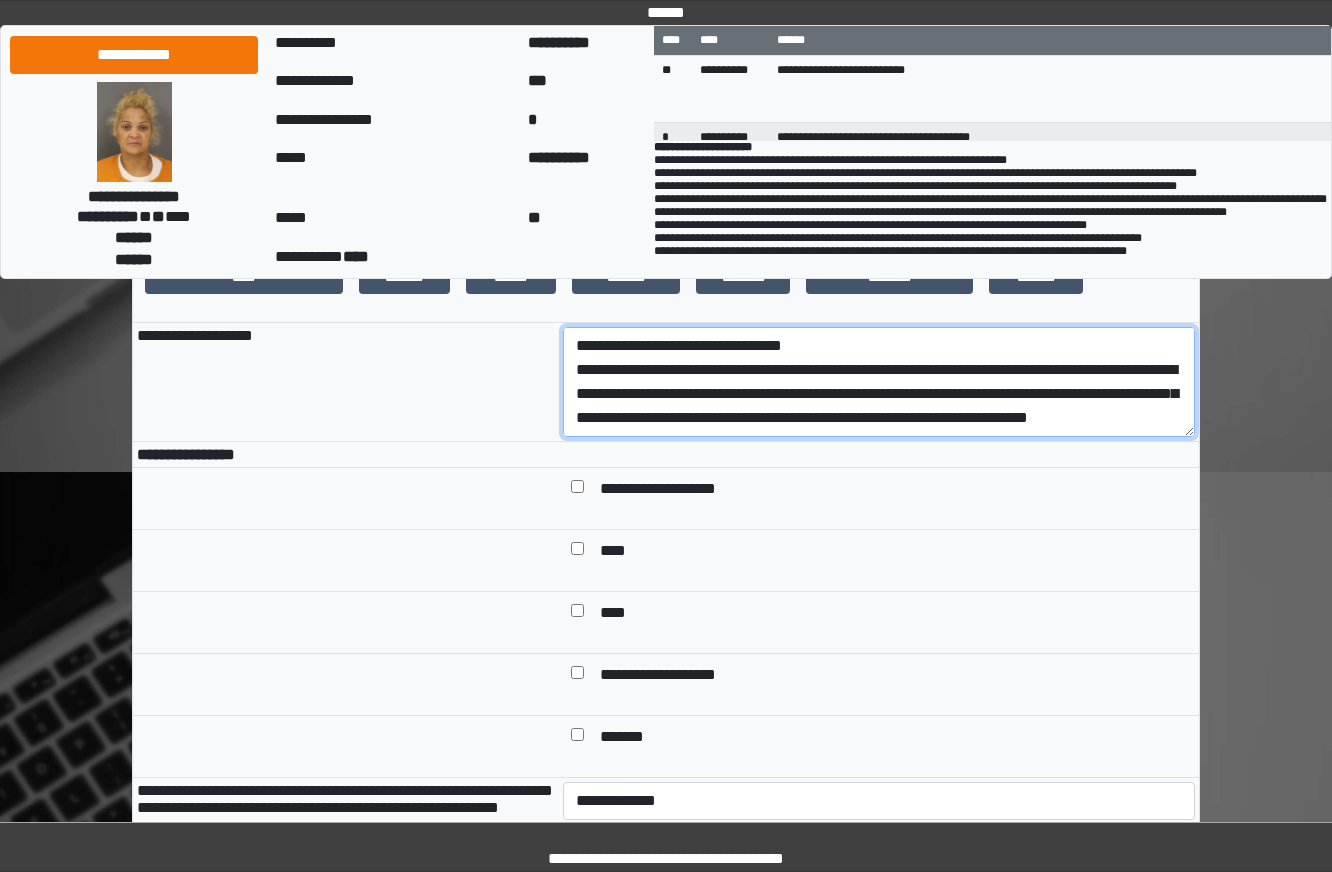 drag, startPoint x: 788, startPoint y: 443, endPoint x: 333, endPoint y: 414, distance: 455.92325 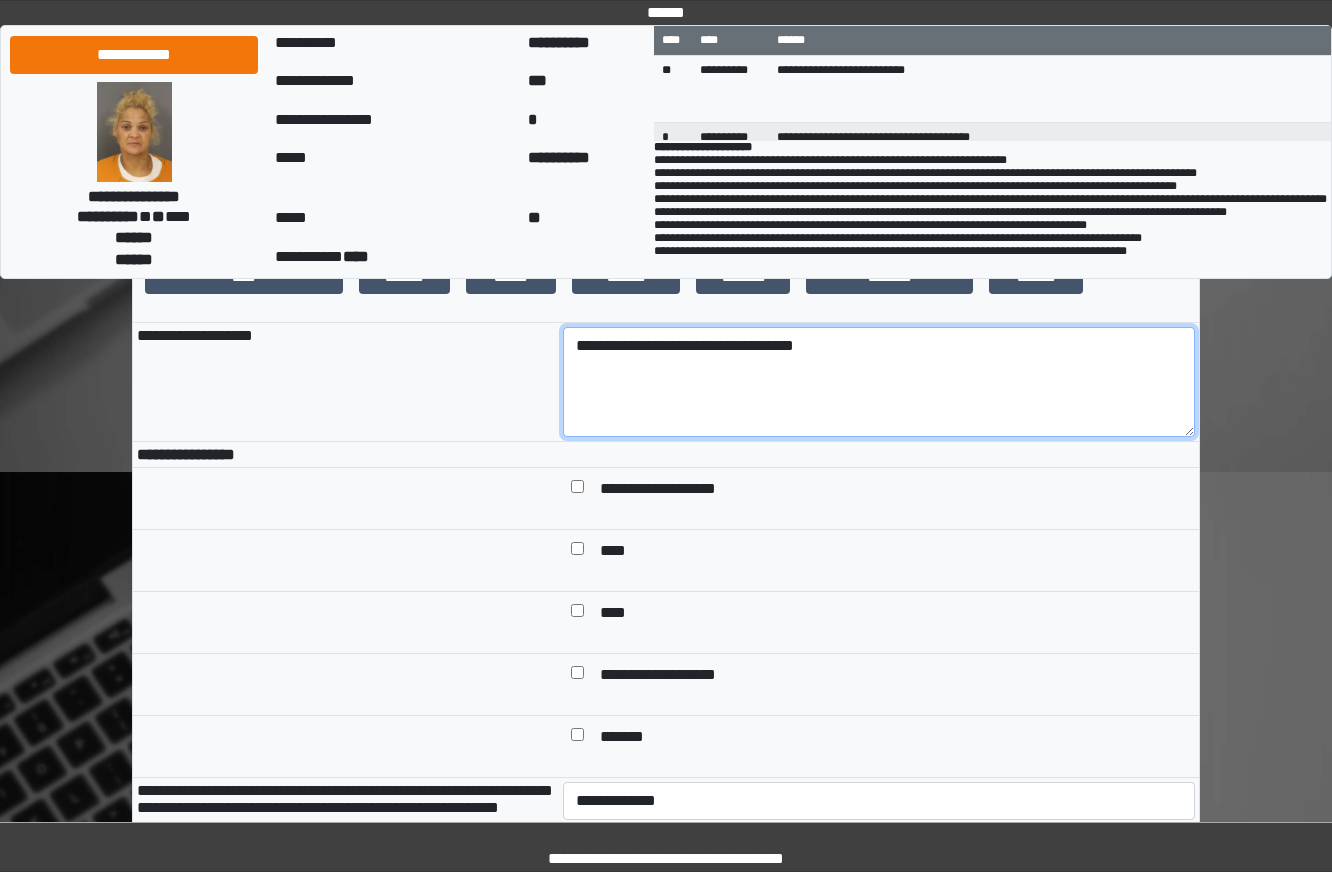 type on "**********" 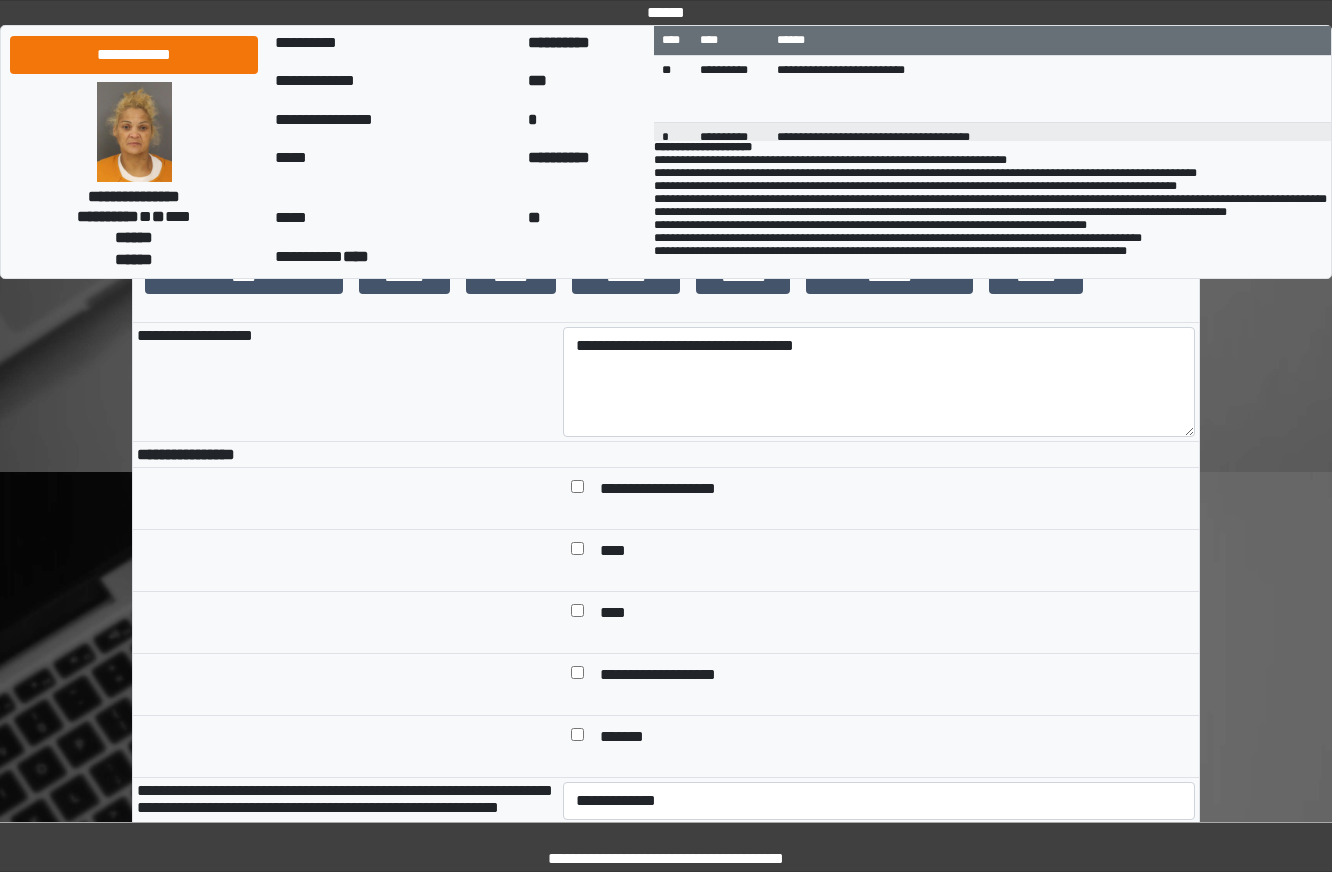 click on "****" at bounding box center (624, 552) 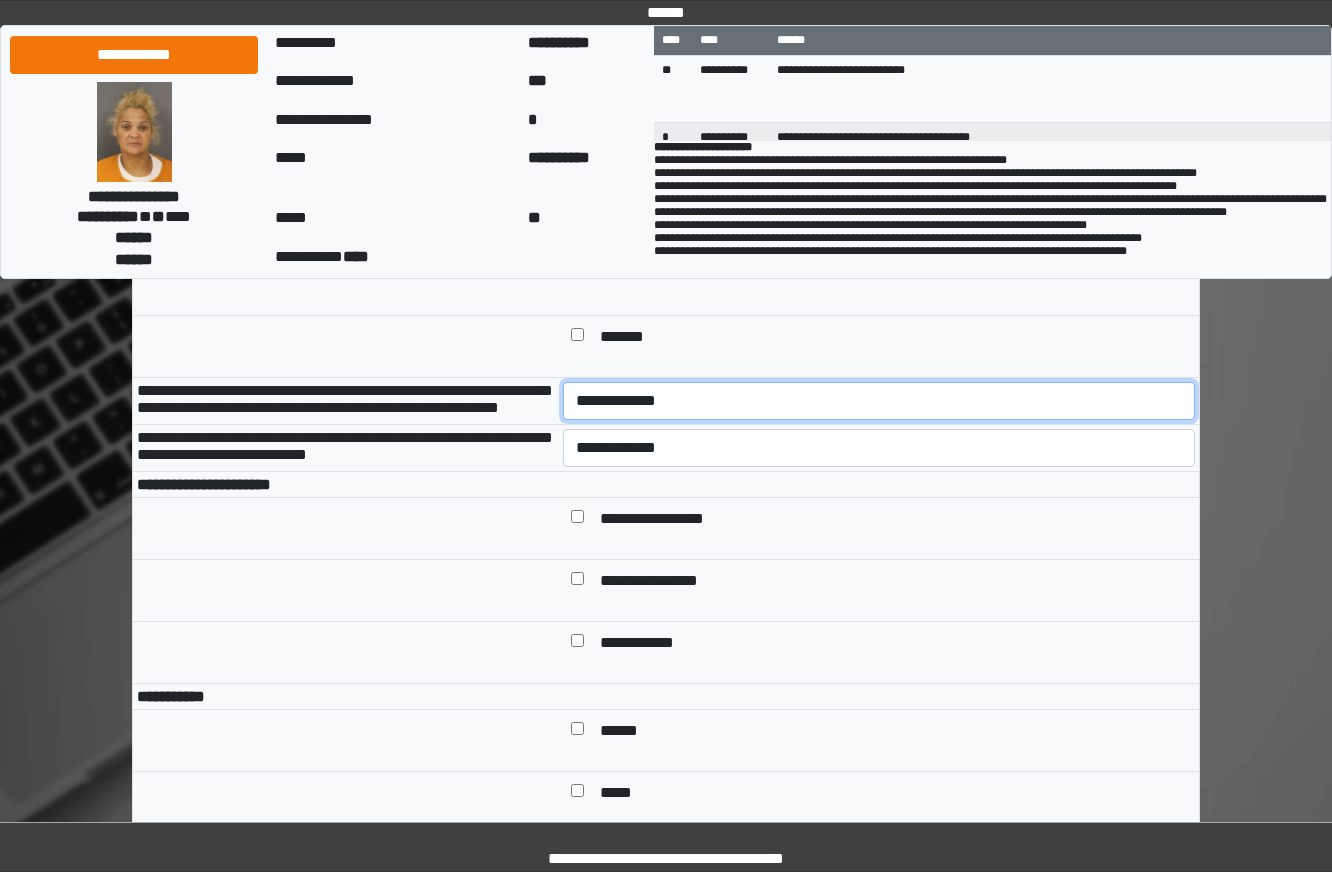 drag, startPoint x: 719, startPoint y: 431, endPoint x: 704, endPoint y: 459, distance: 31.764761 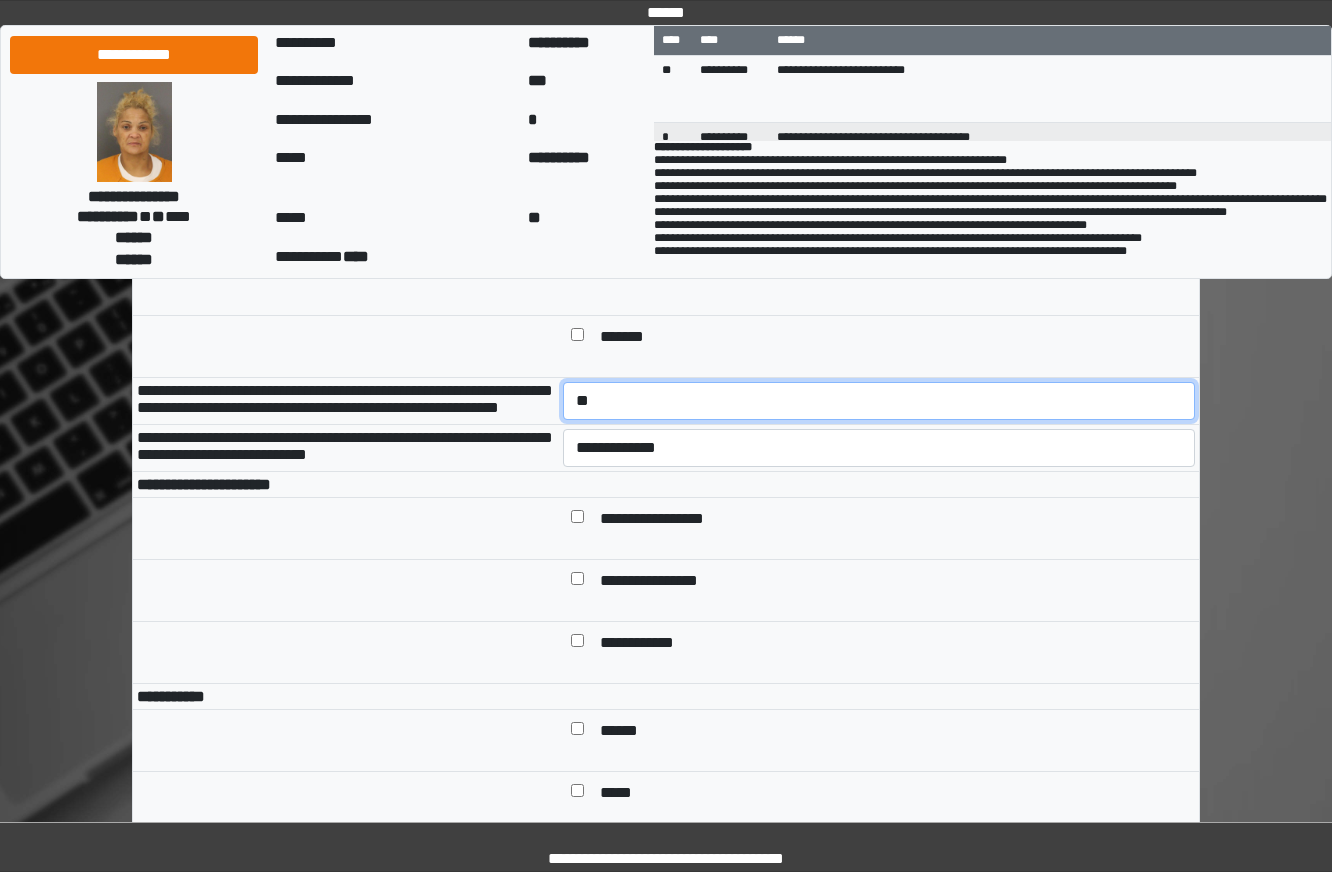click on "**********" at bounding box center [879, 401] 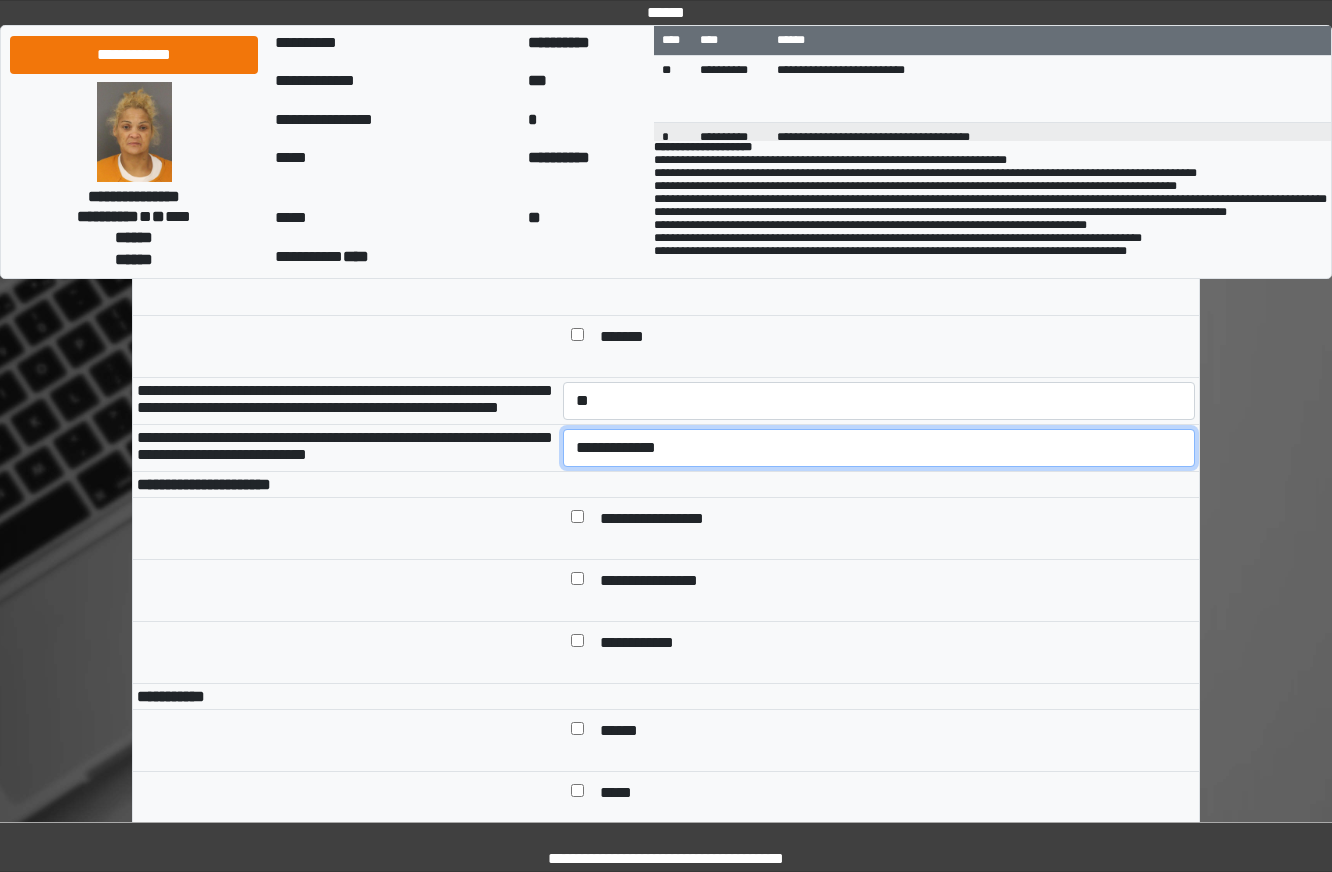 click on "**********" at bounding box center (879, 448) 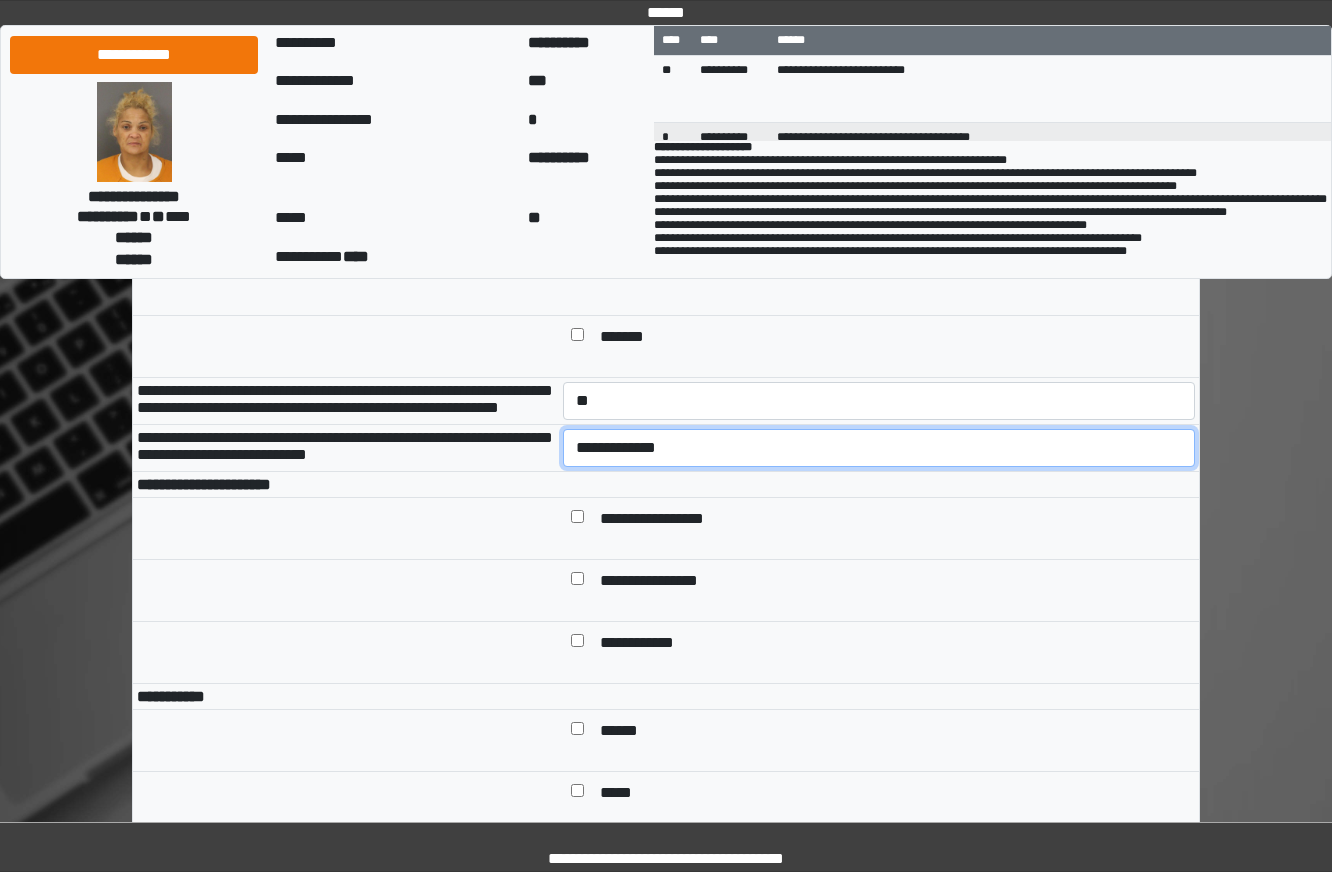 select on "*" 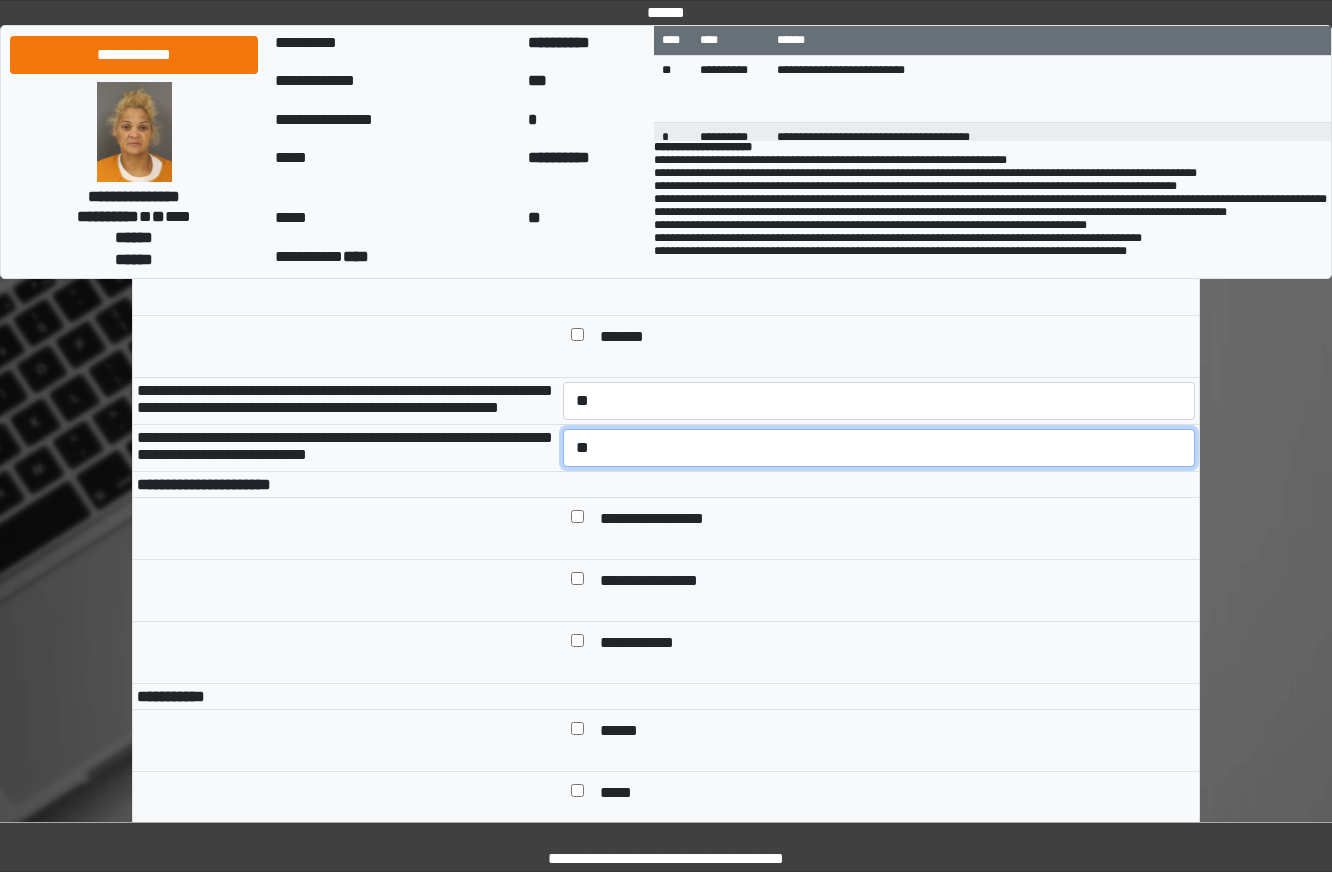 click on "**********" at bounding box center (879, 448) 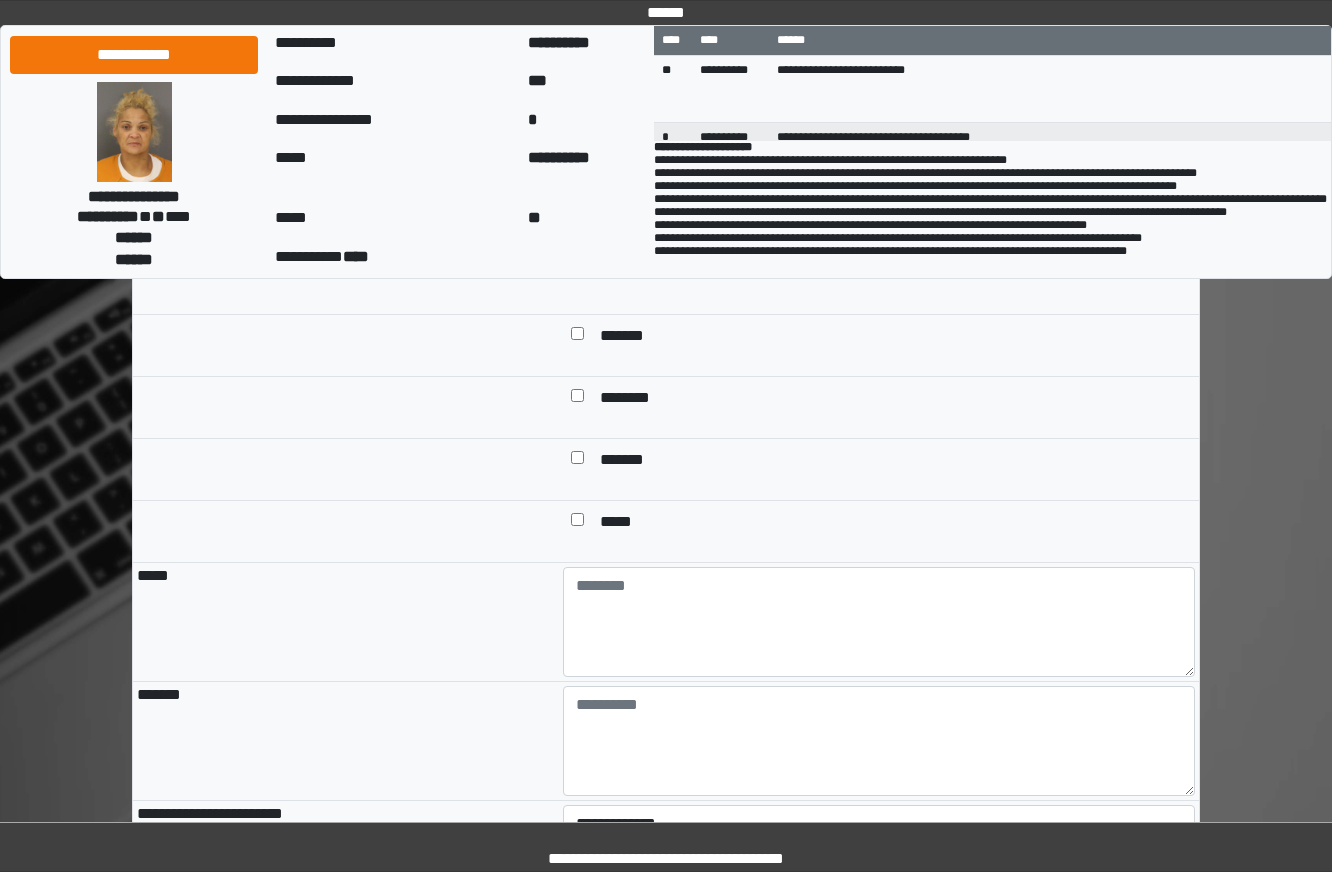scroll, scrollTop: 1700, scrollLeft: 0, axis: vertical 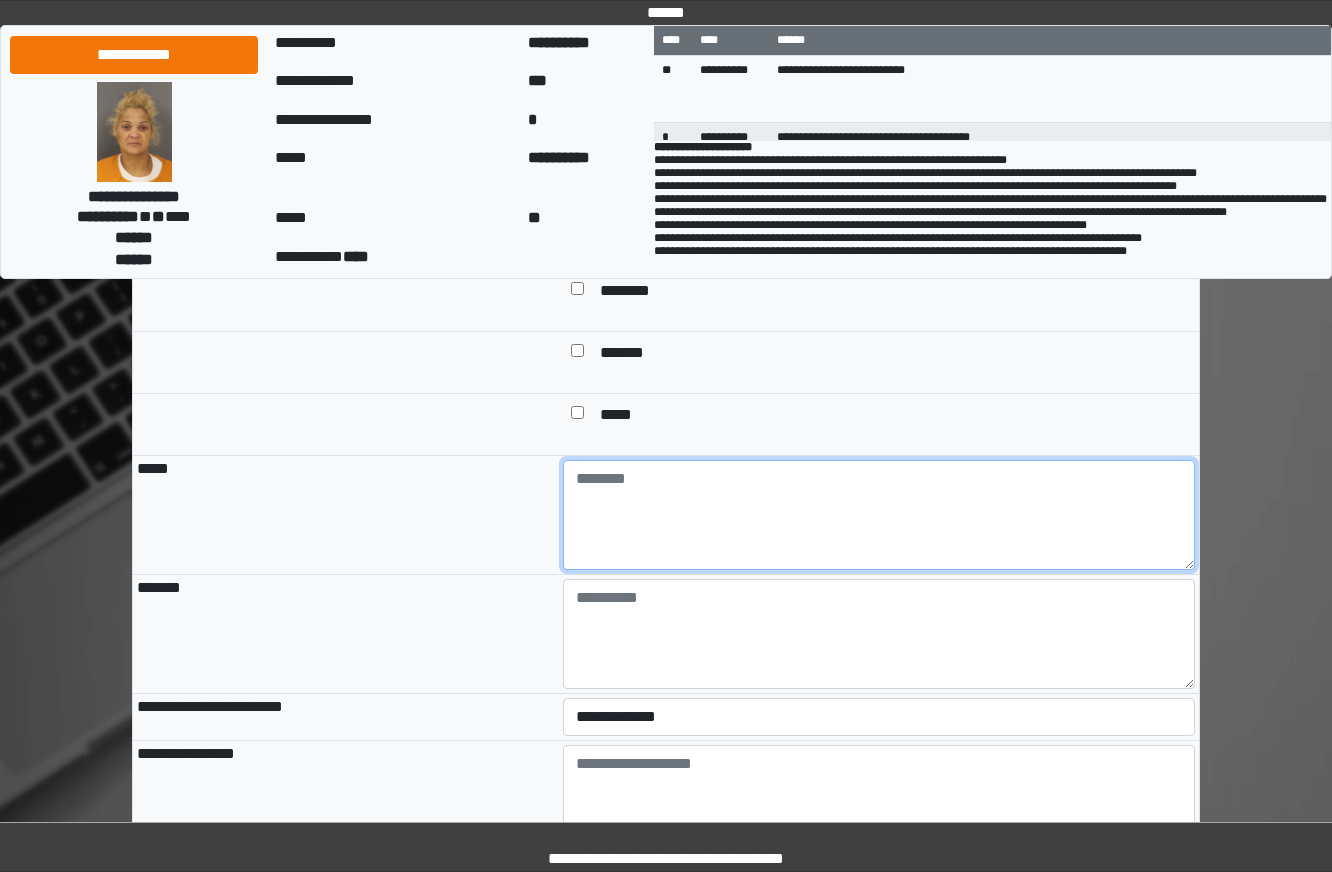 click at bounding box center (879, 515) 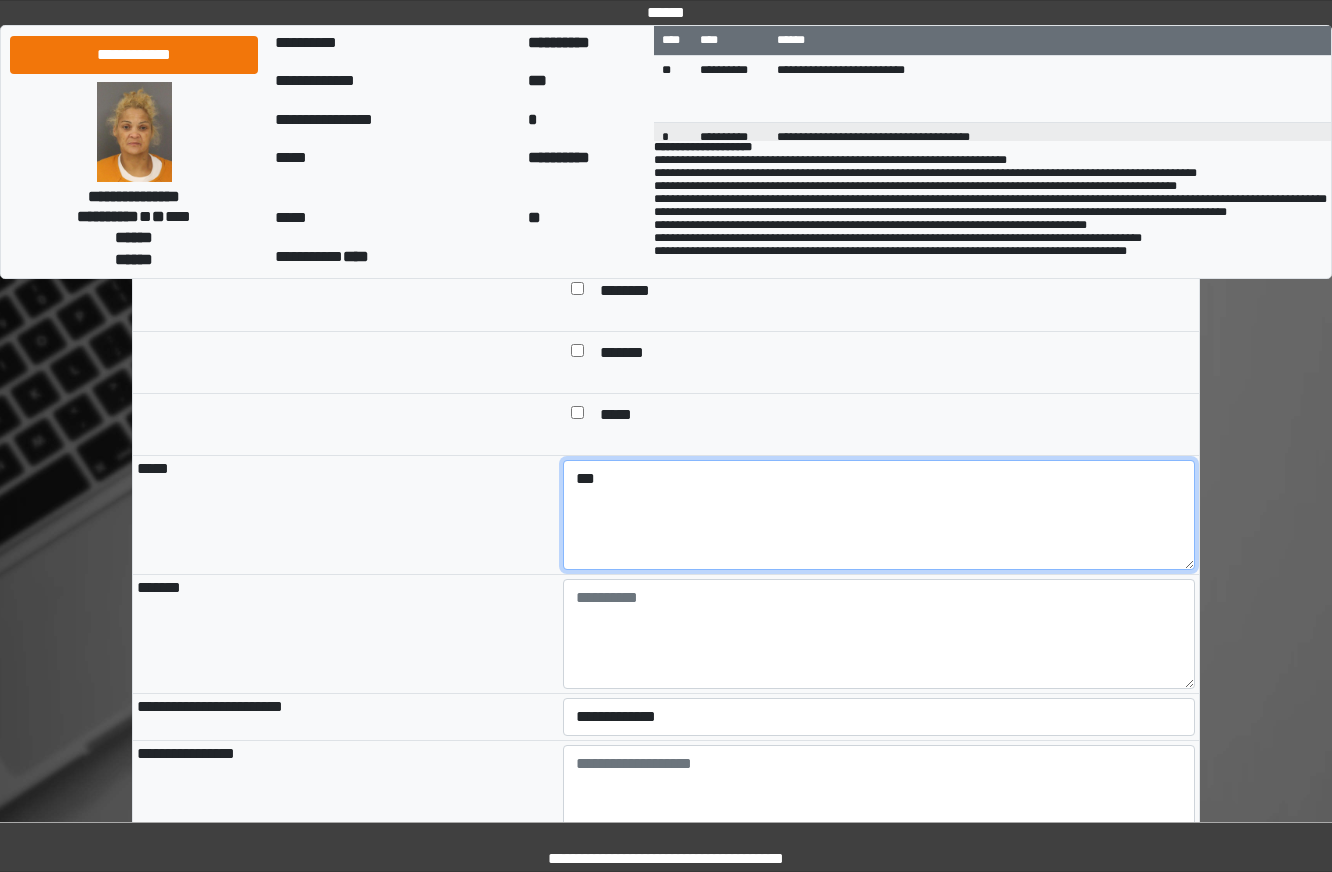 type on "***" 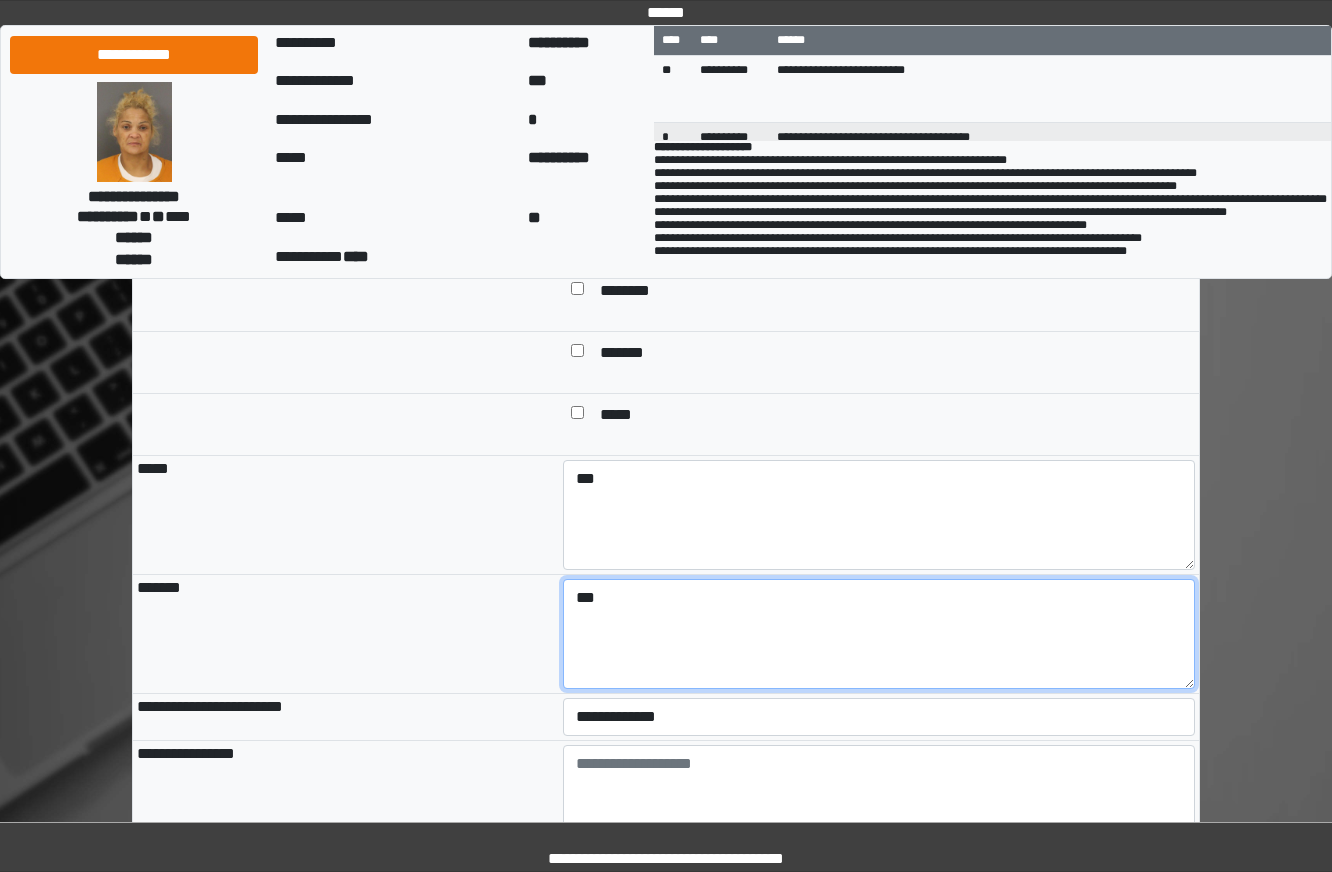 type on "***" 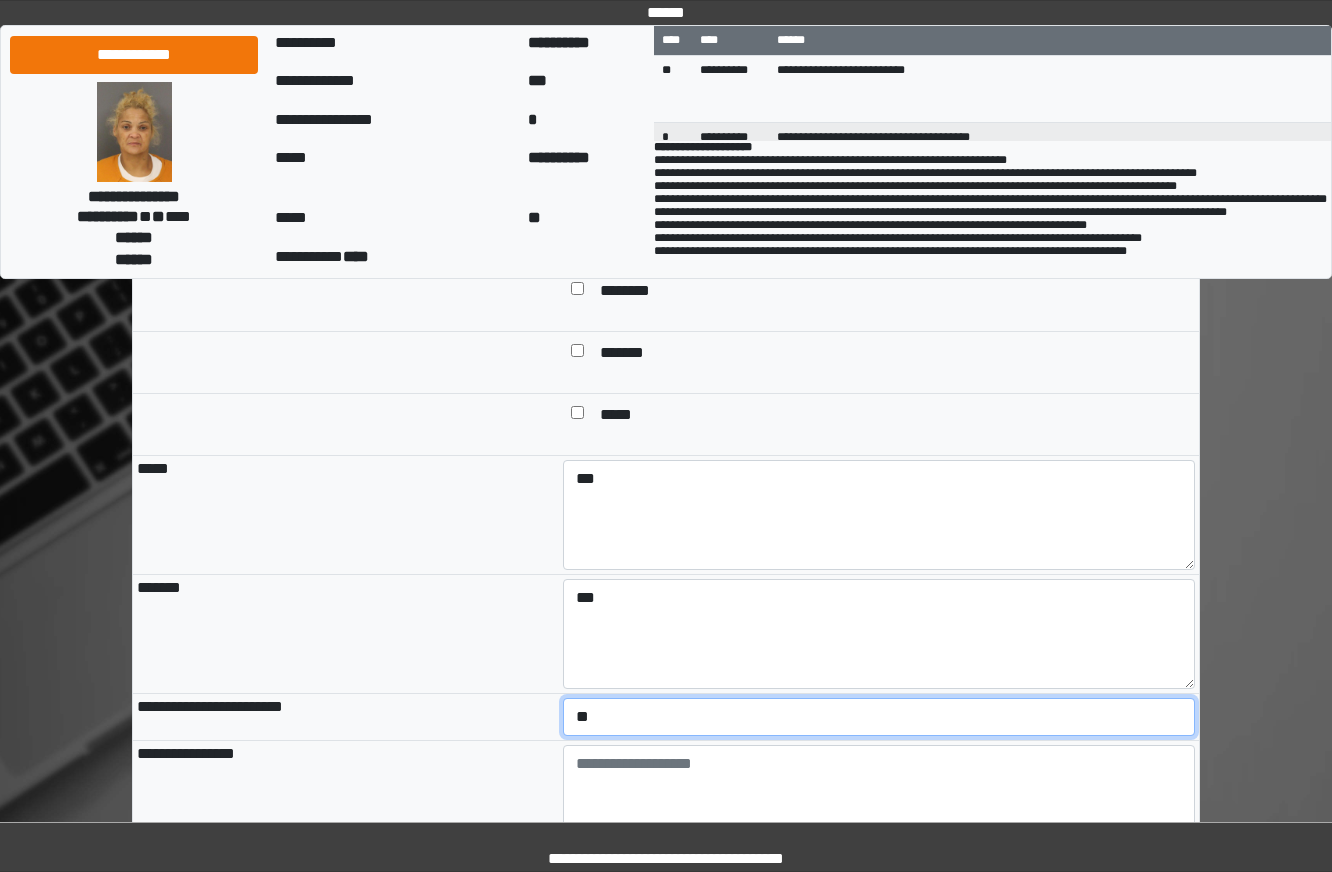 select on "*" 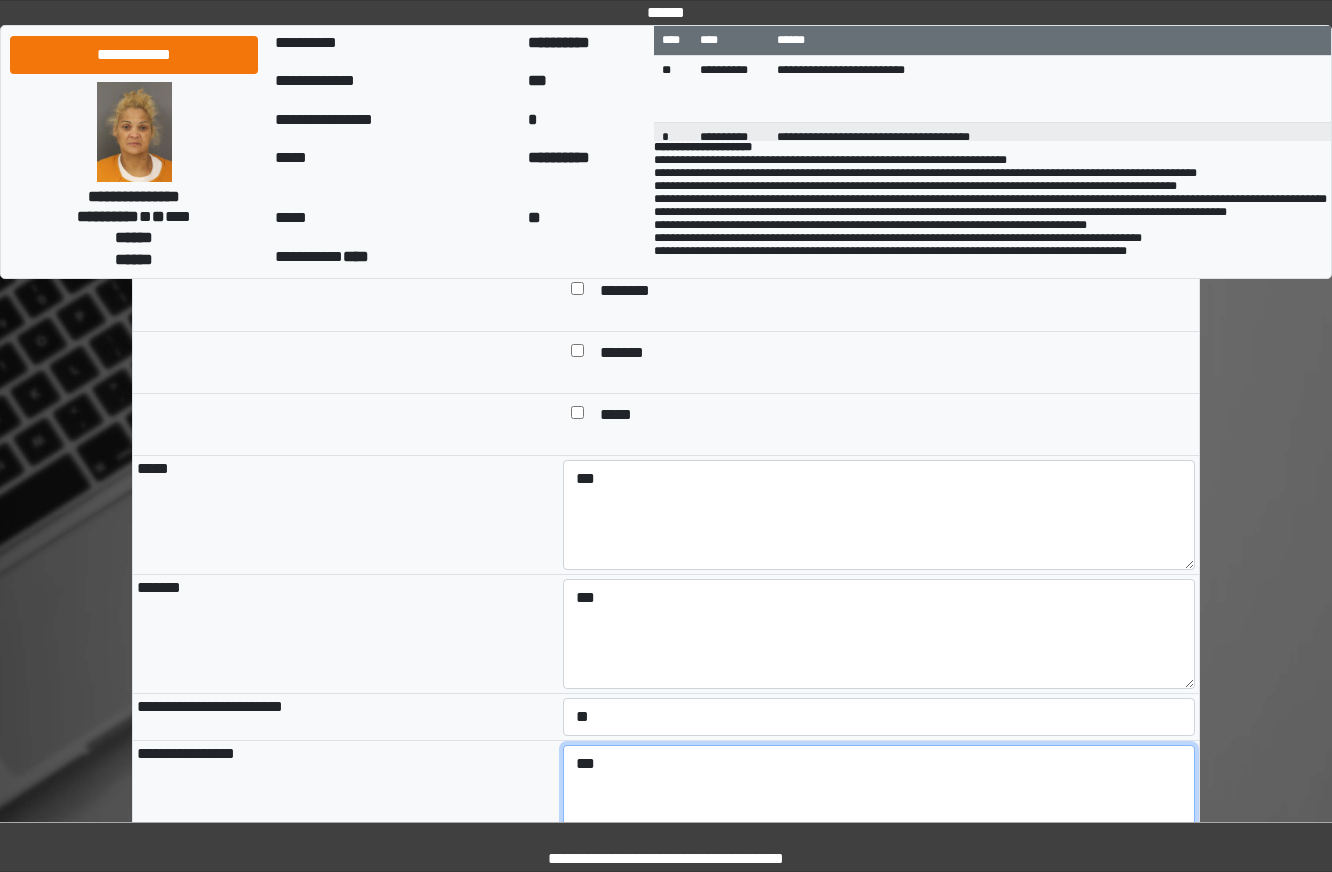 type on "***" 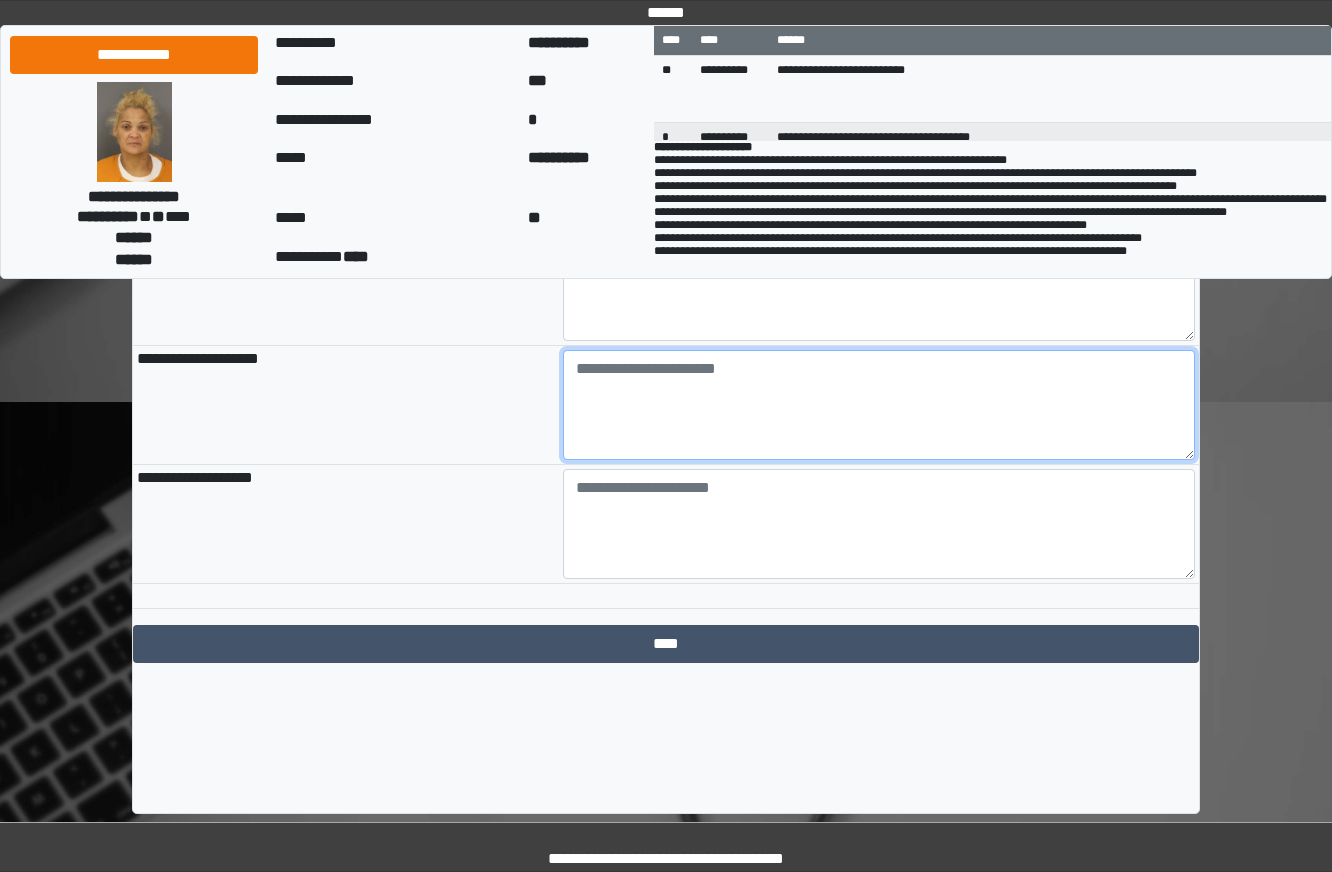 scroll, scrollTop: 2220, scrollLeft: 0, axis: vertical 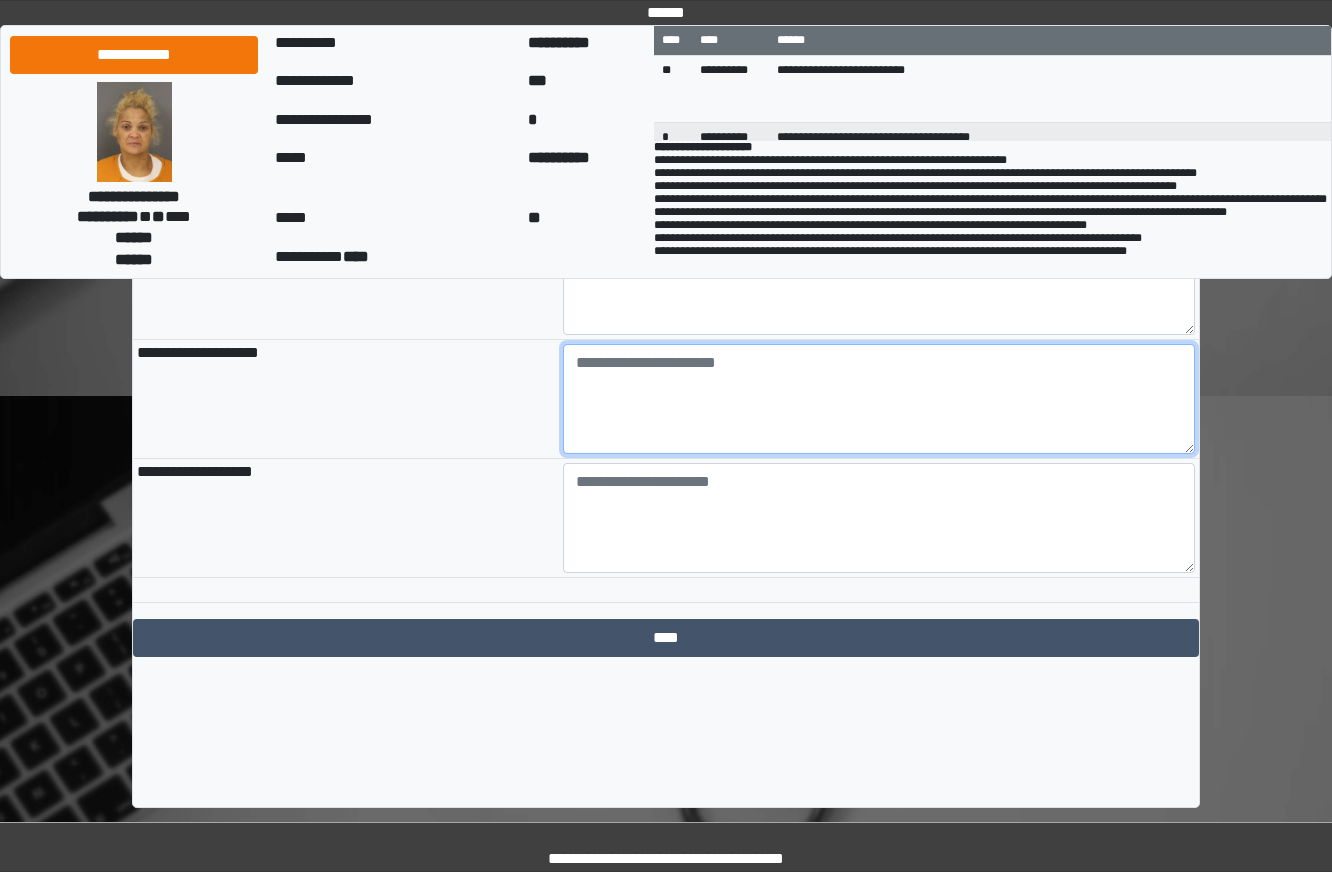 paste on "**********" 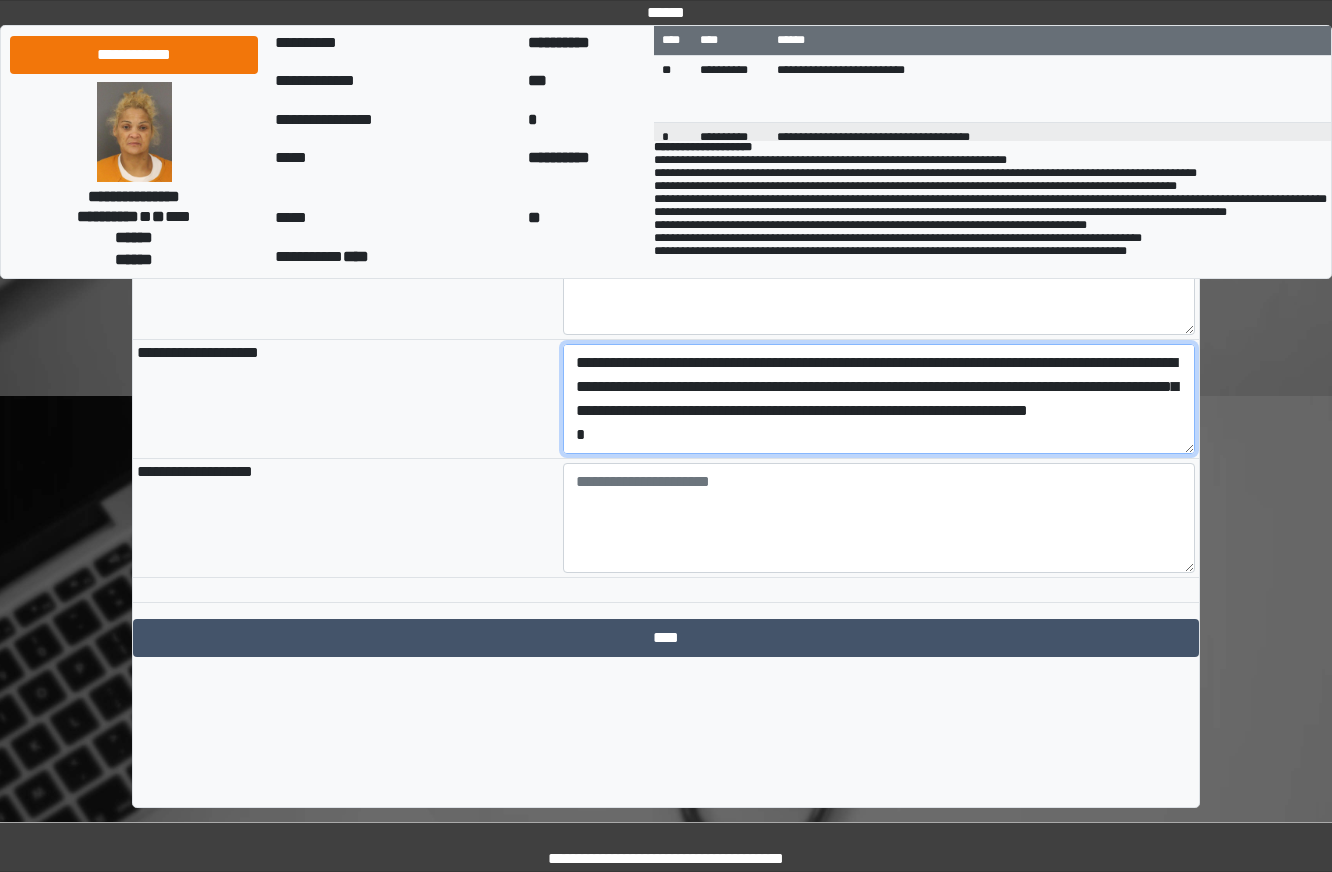 scroll, scrollTop: 89, scrollLeft: 0, axis: vertical 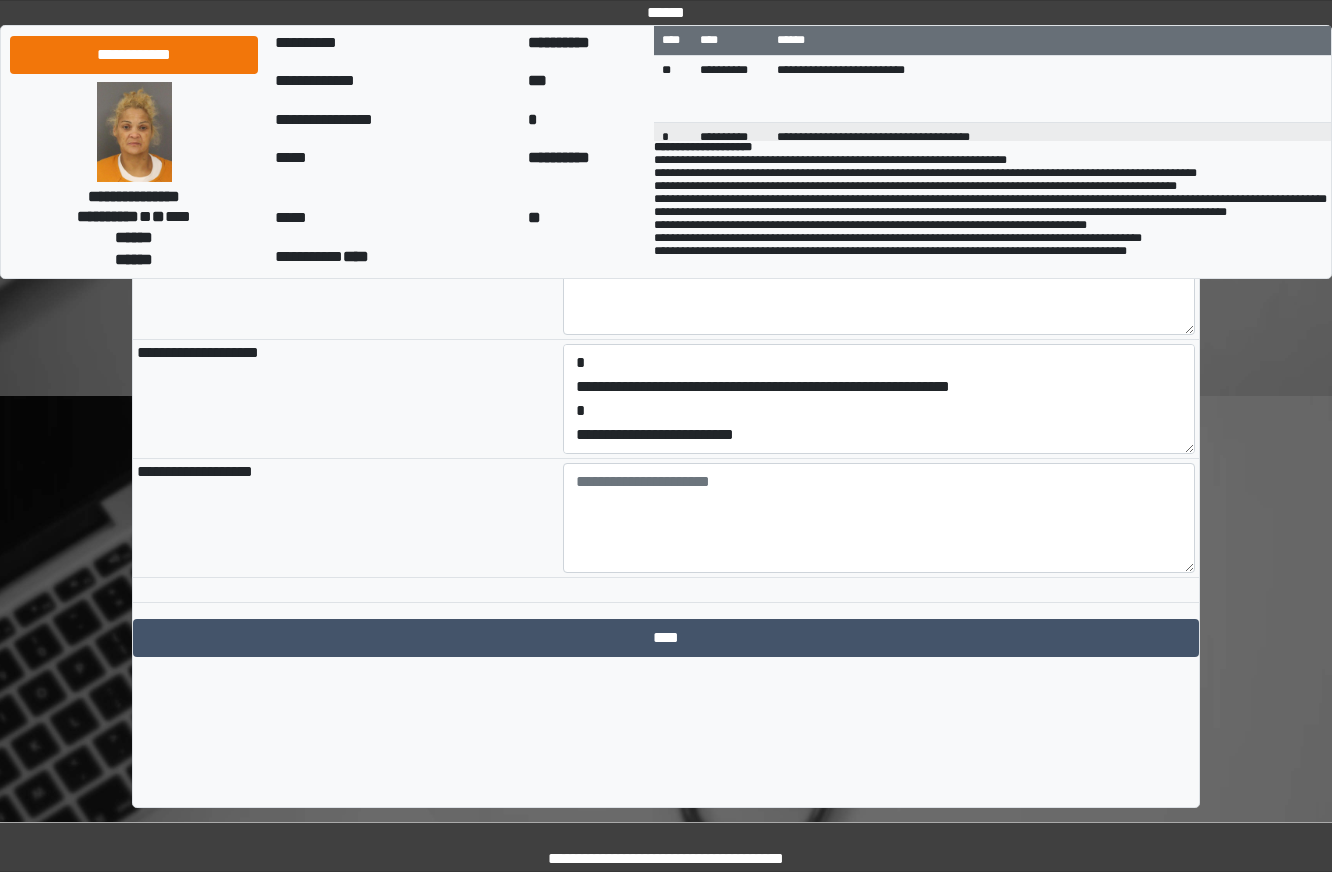 click on "**********" at bounding box center [879, 399] 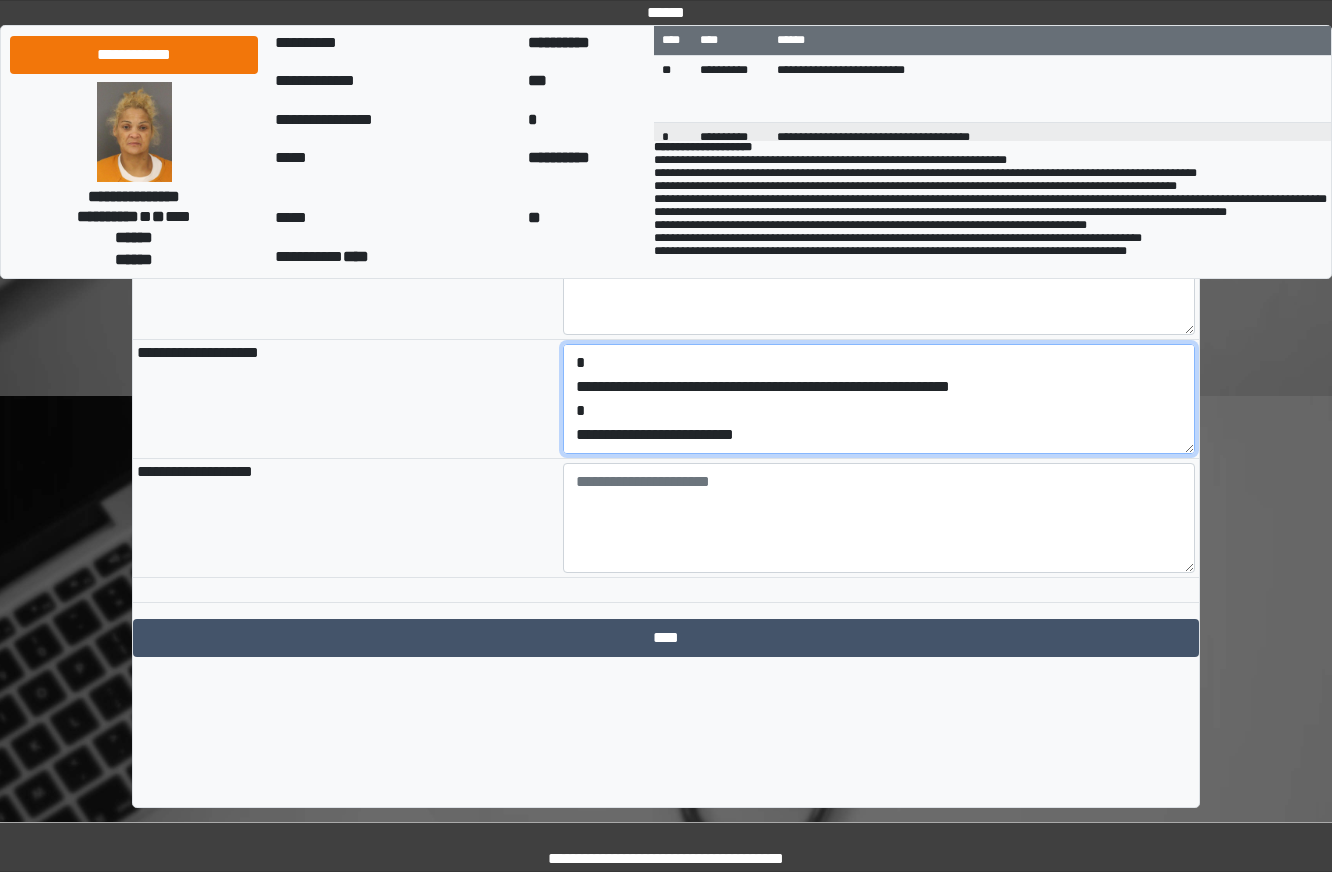 scroll, scrollTop: 96, scrollLeft: 0, axis: vertical 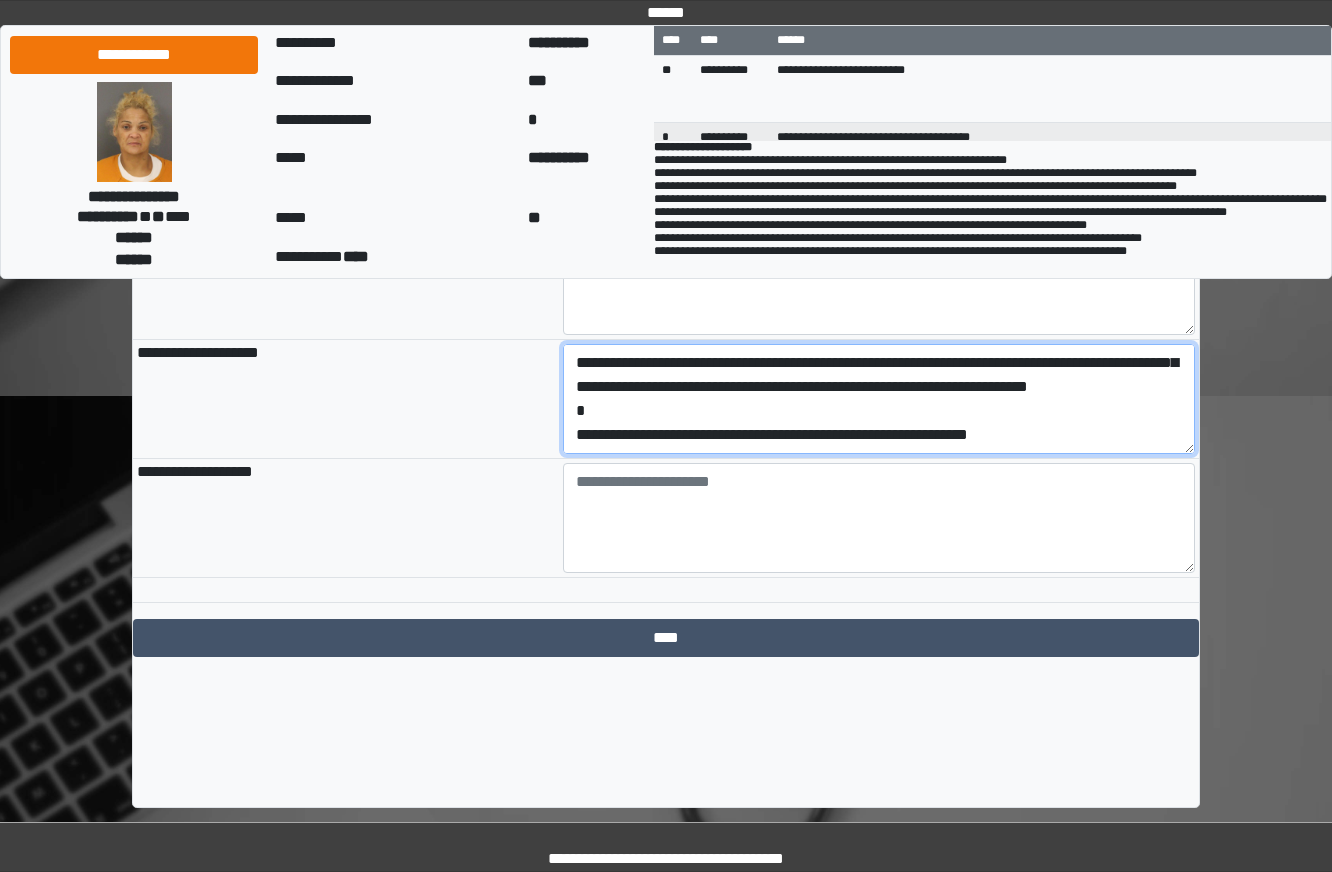 type on "**********" 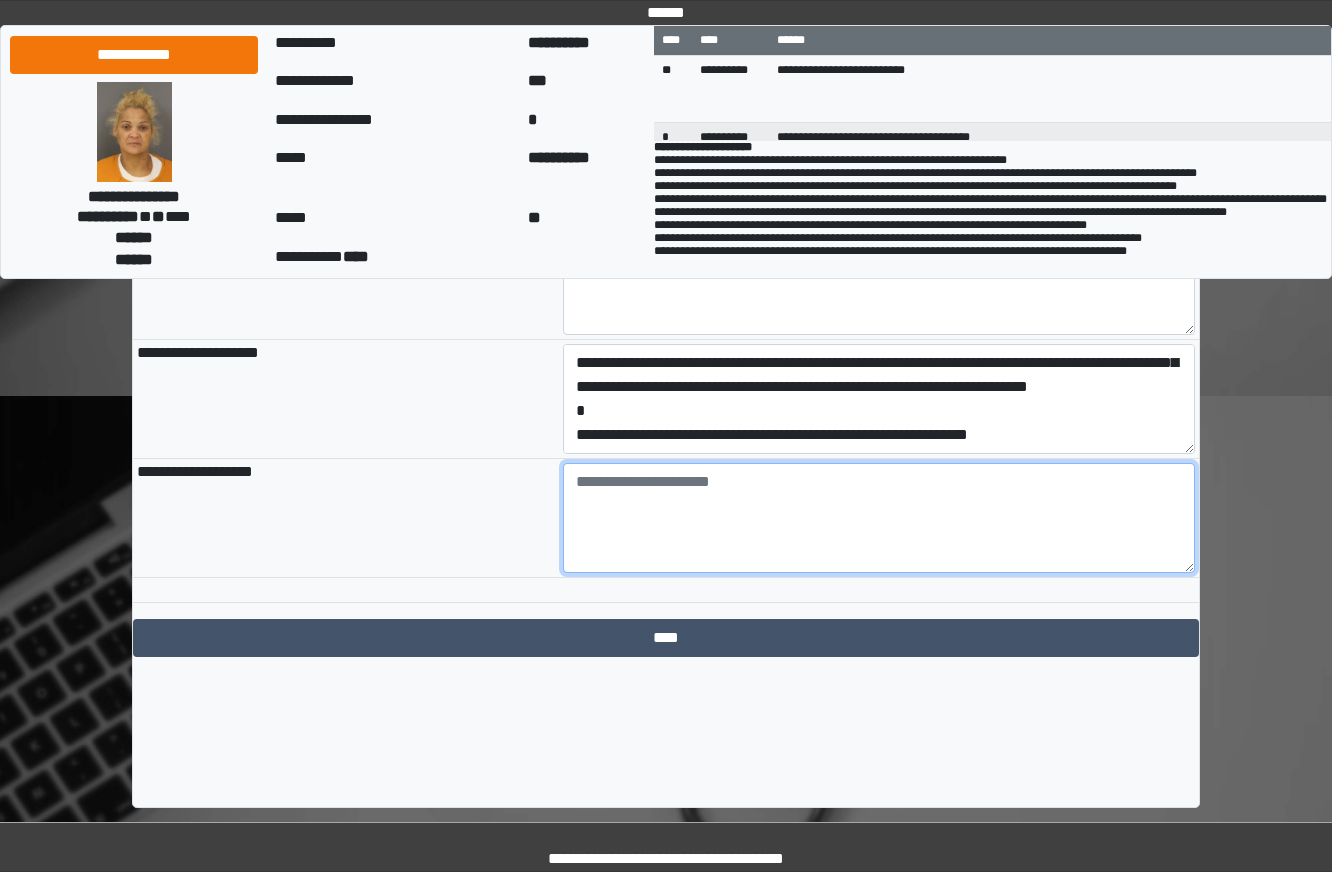click at bounding box center [879, 518] 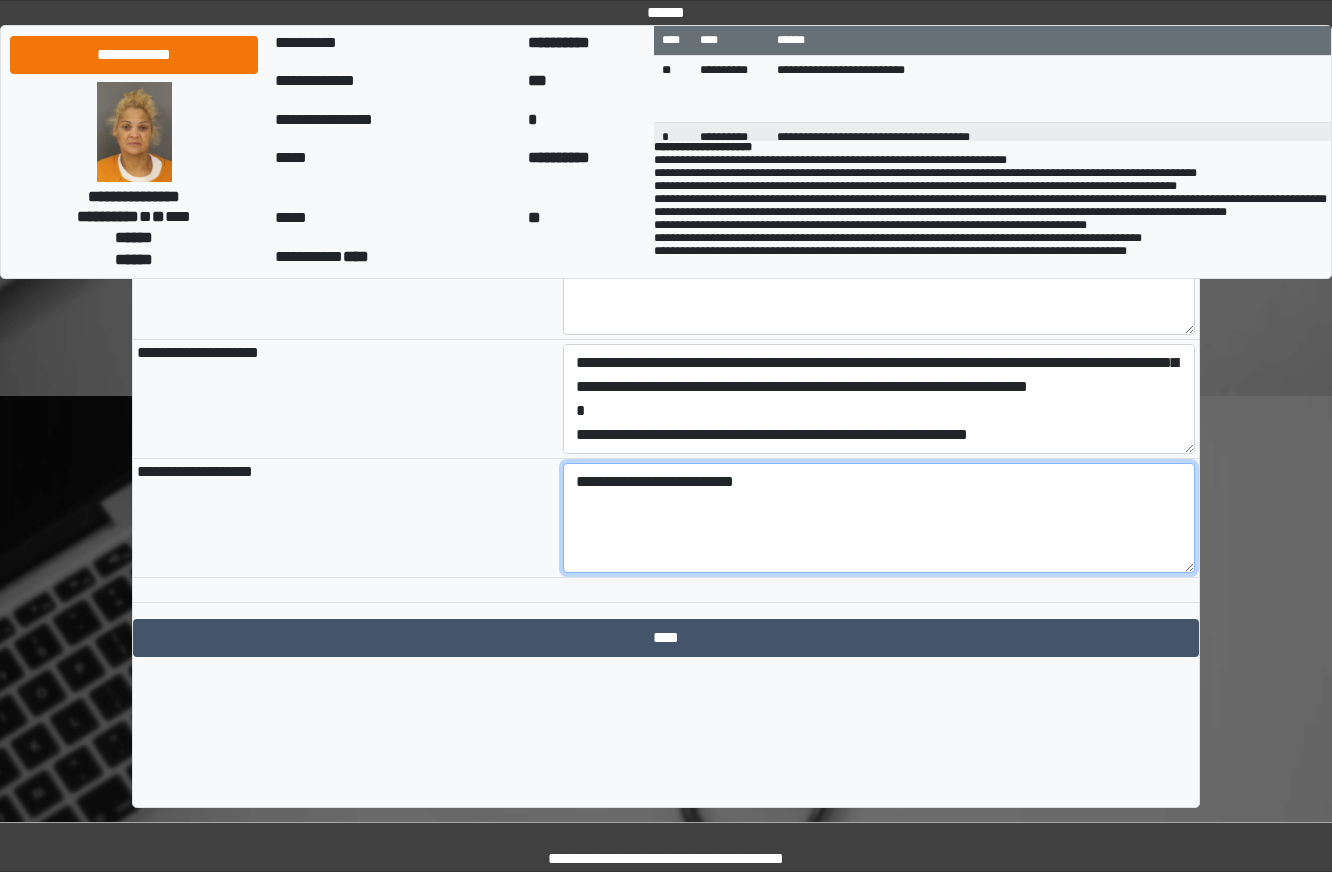 type on "**********" 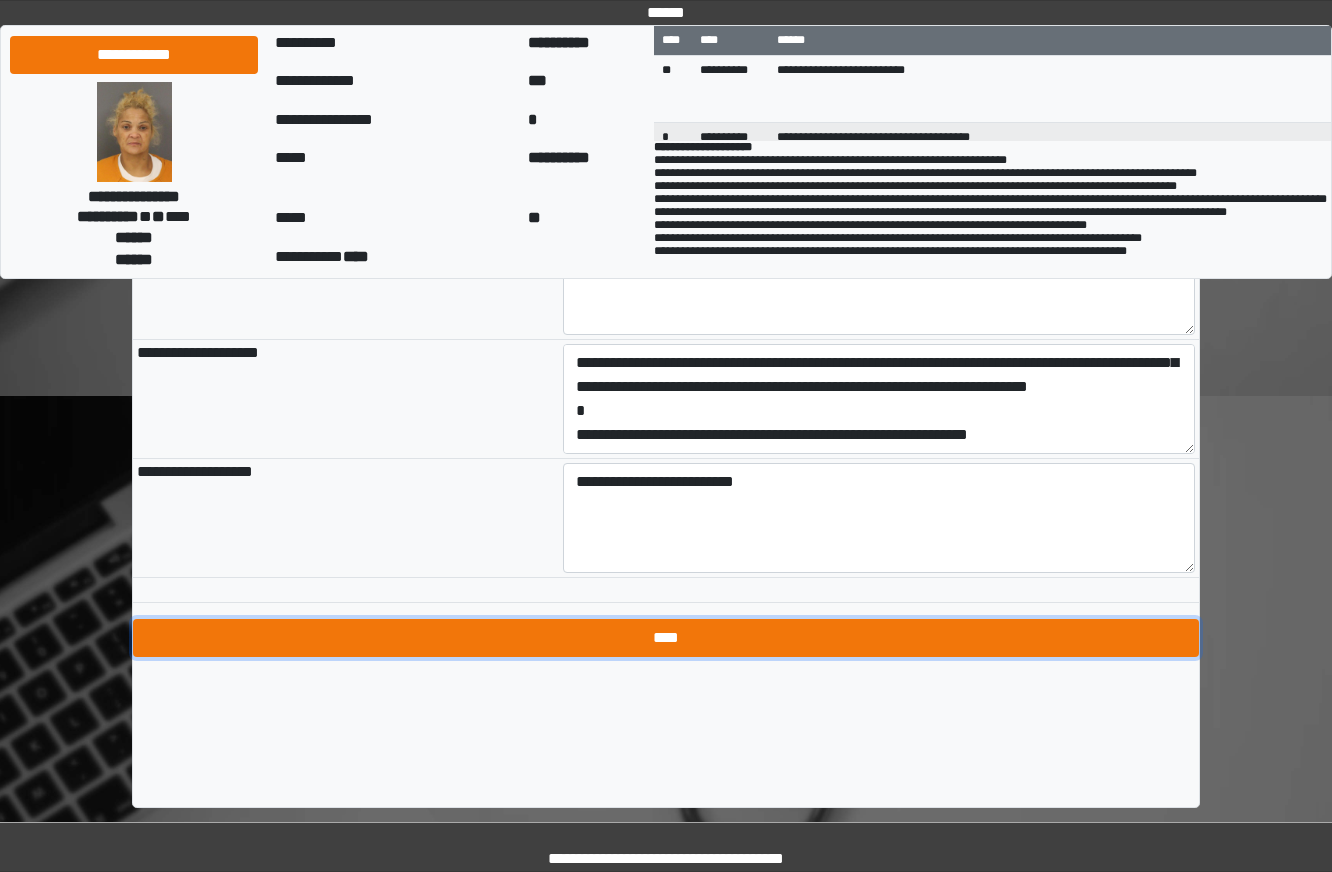 click on "****" at bounding box center (666, 638) 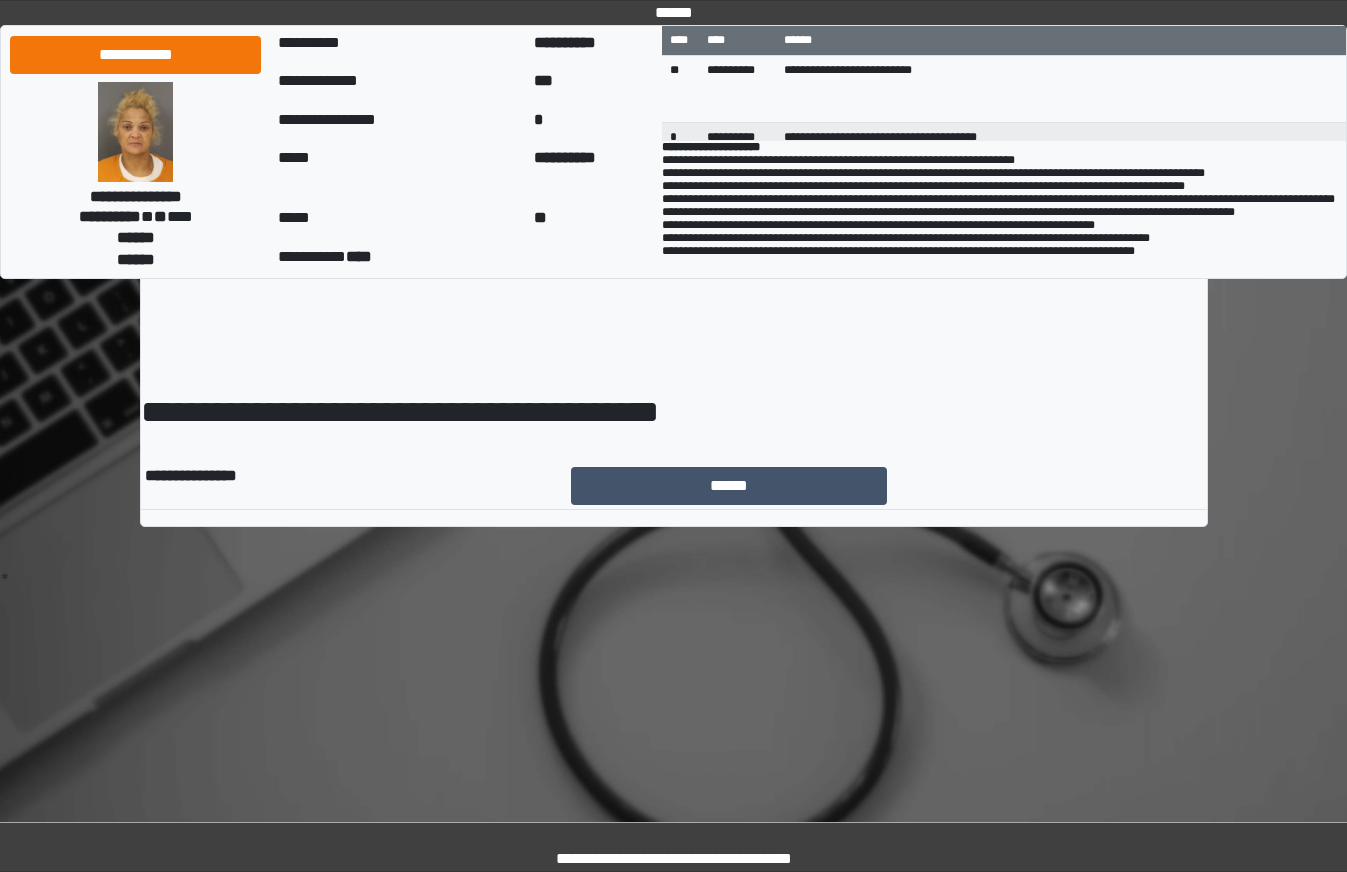 scroll, scrollTop: 0, scrollLeft: 0, axis: both 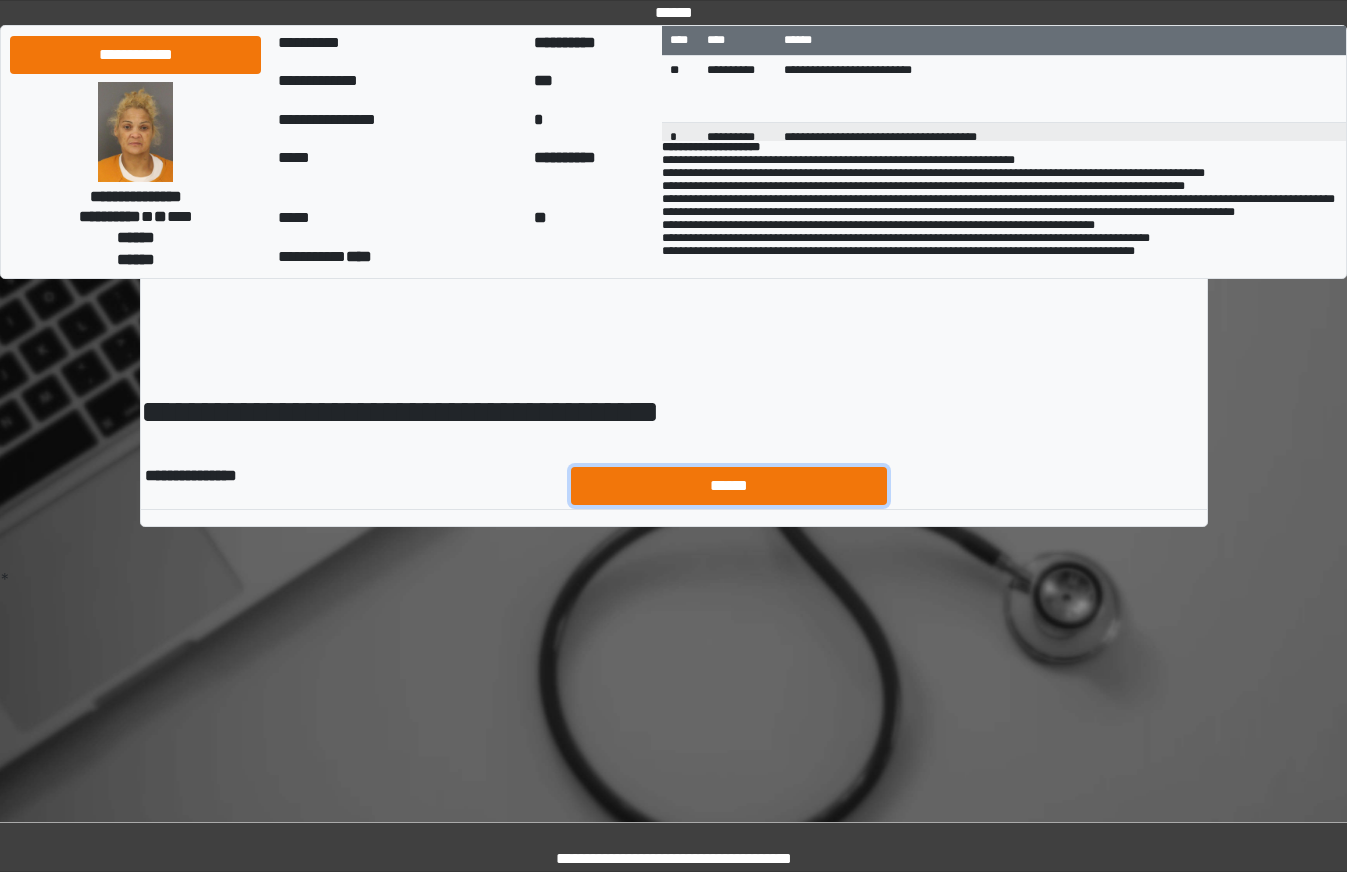 click on "******" at bounding box center [729, 486] 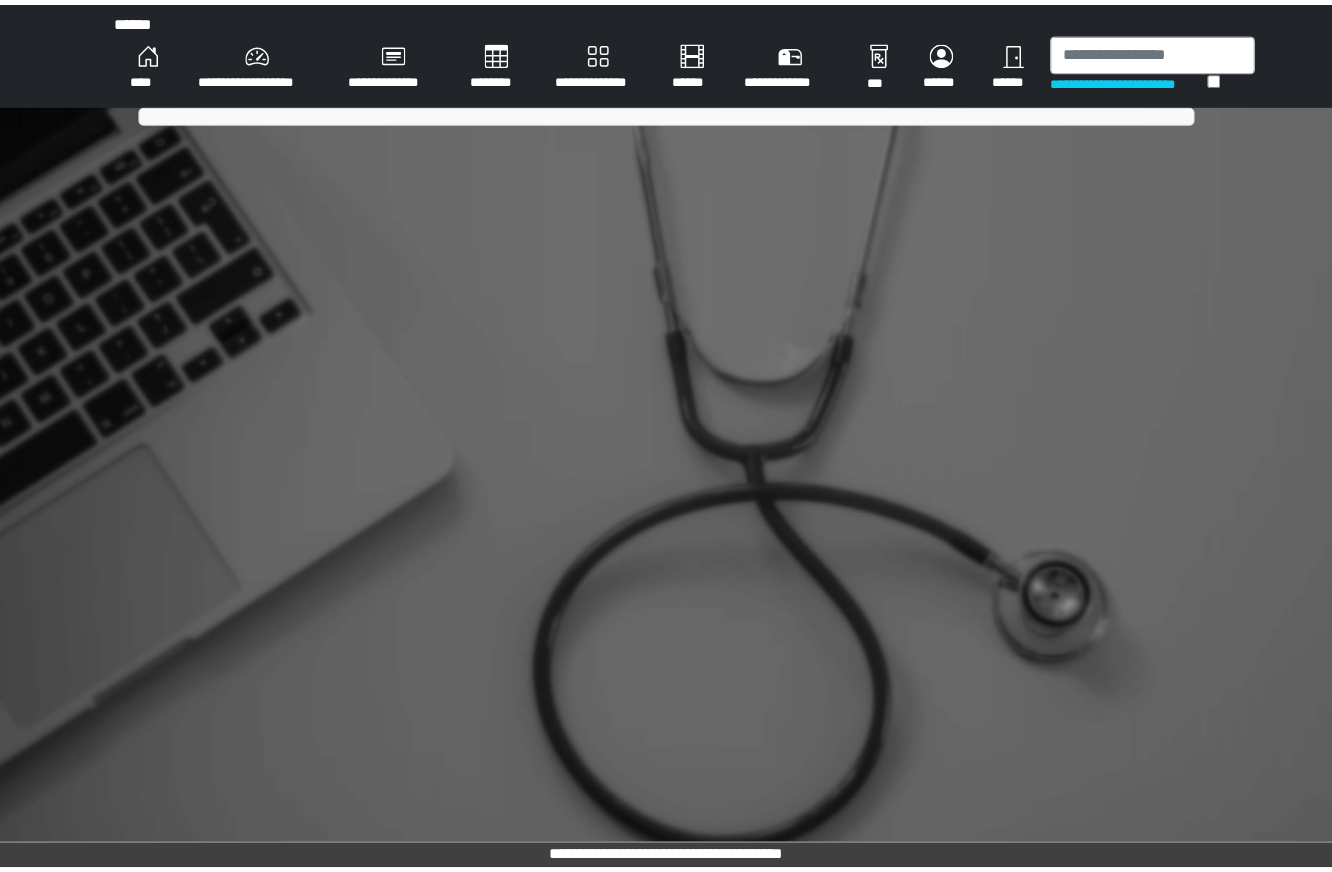scroll, scrollTop: 0, scrollLeft: 0, axis: both 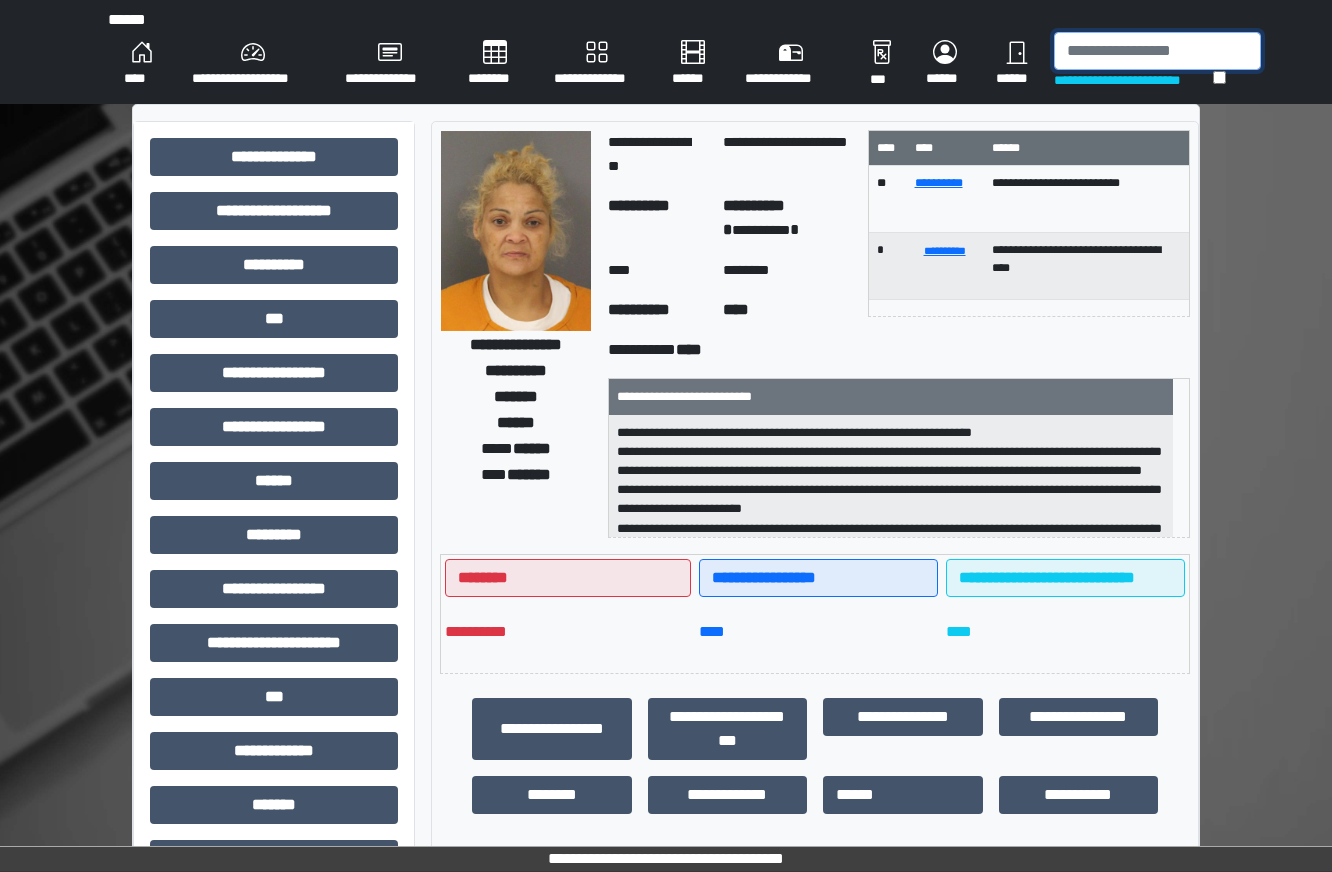 click at bounding box center (1157, 51) 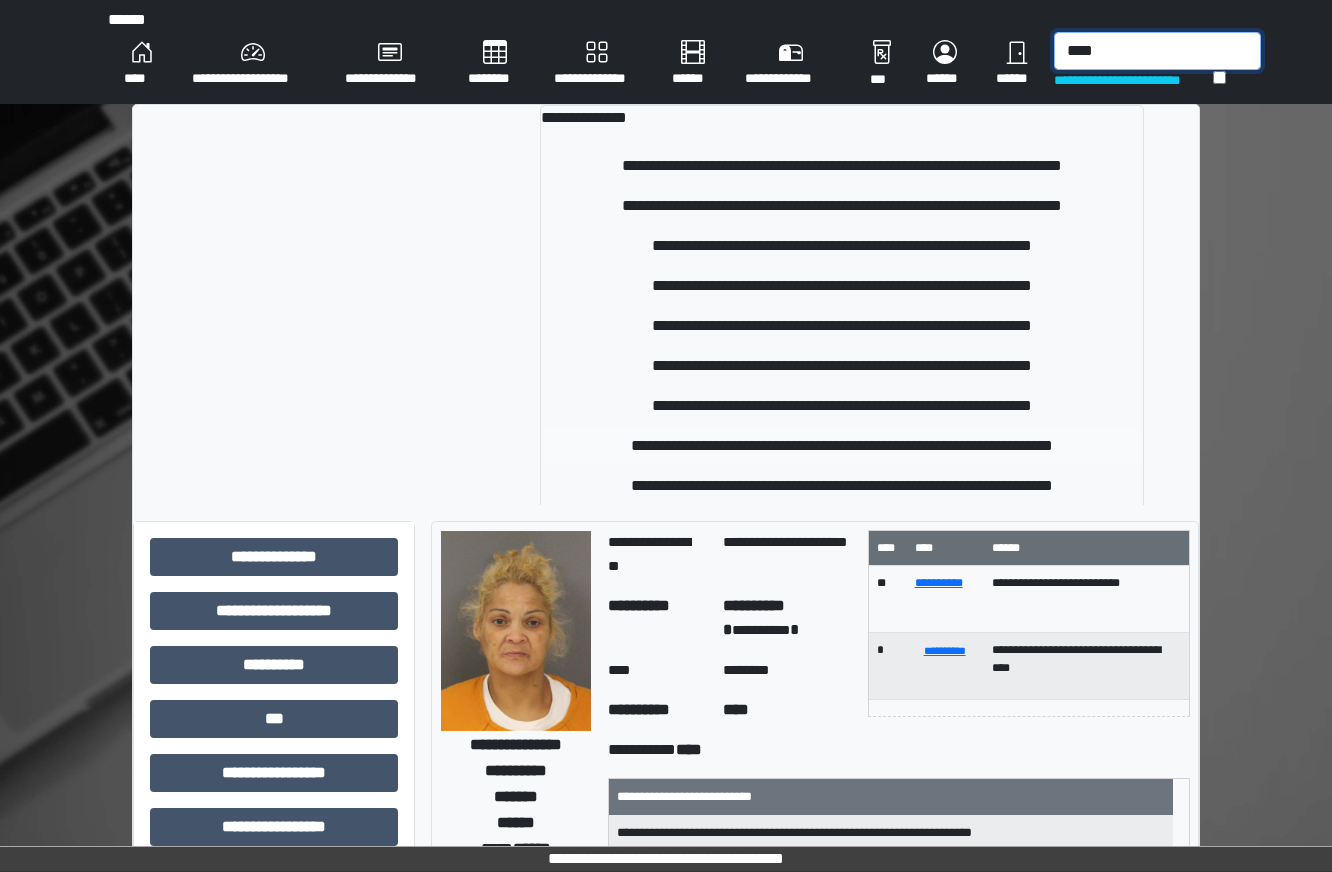 type on "****" 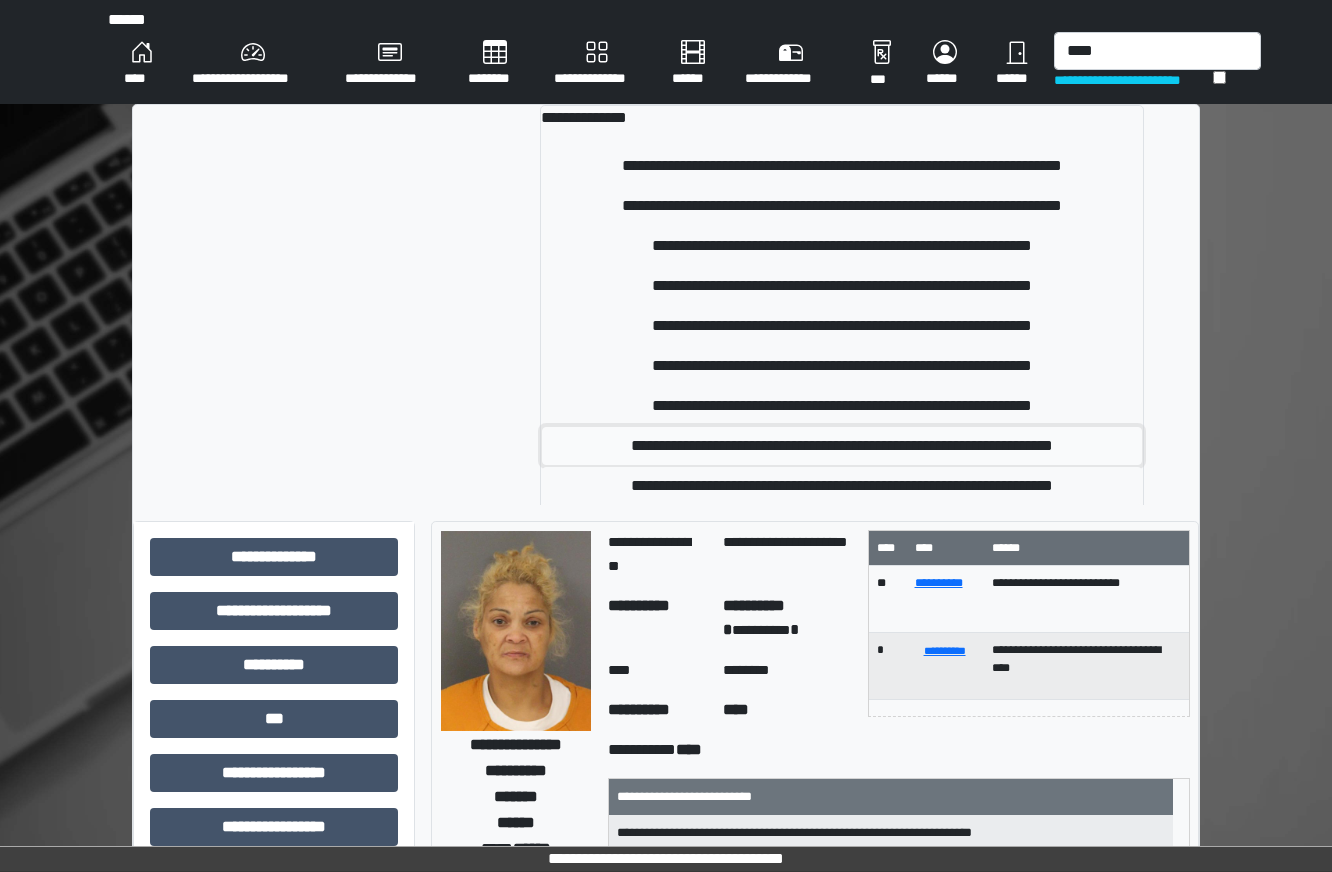 click on "**********" at bounding box center (841, 446) 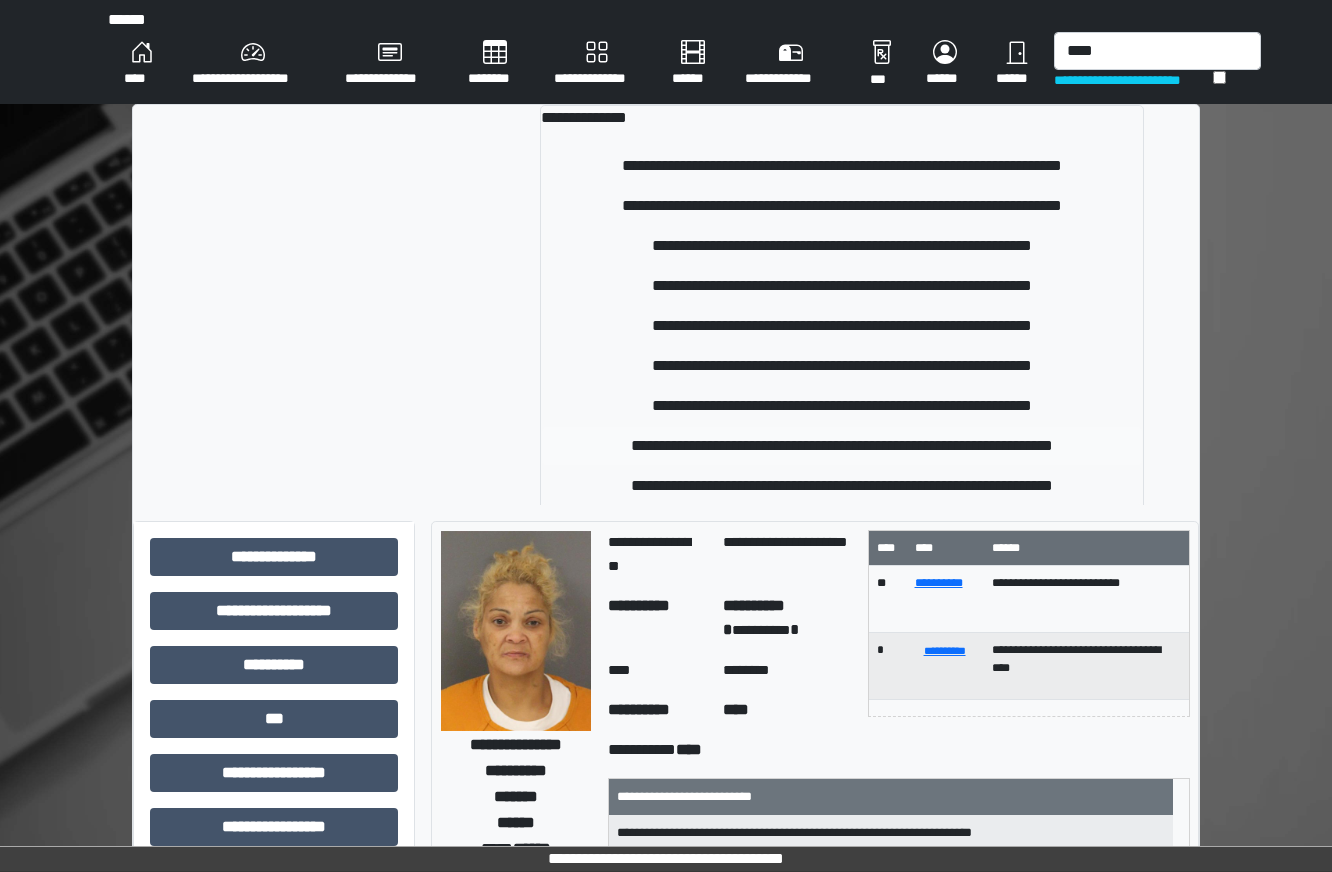 type 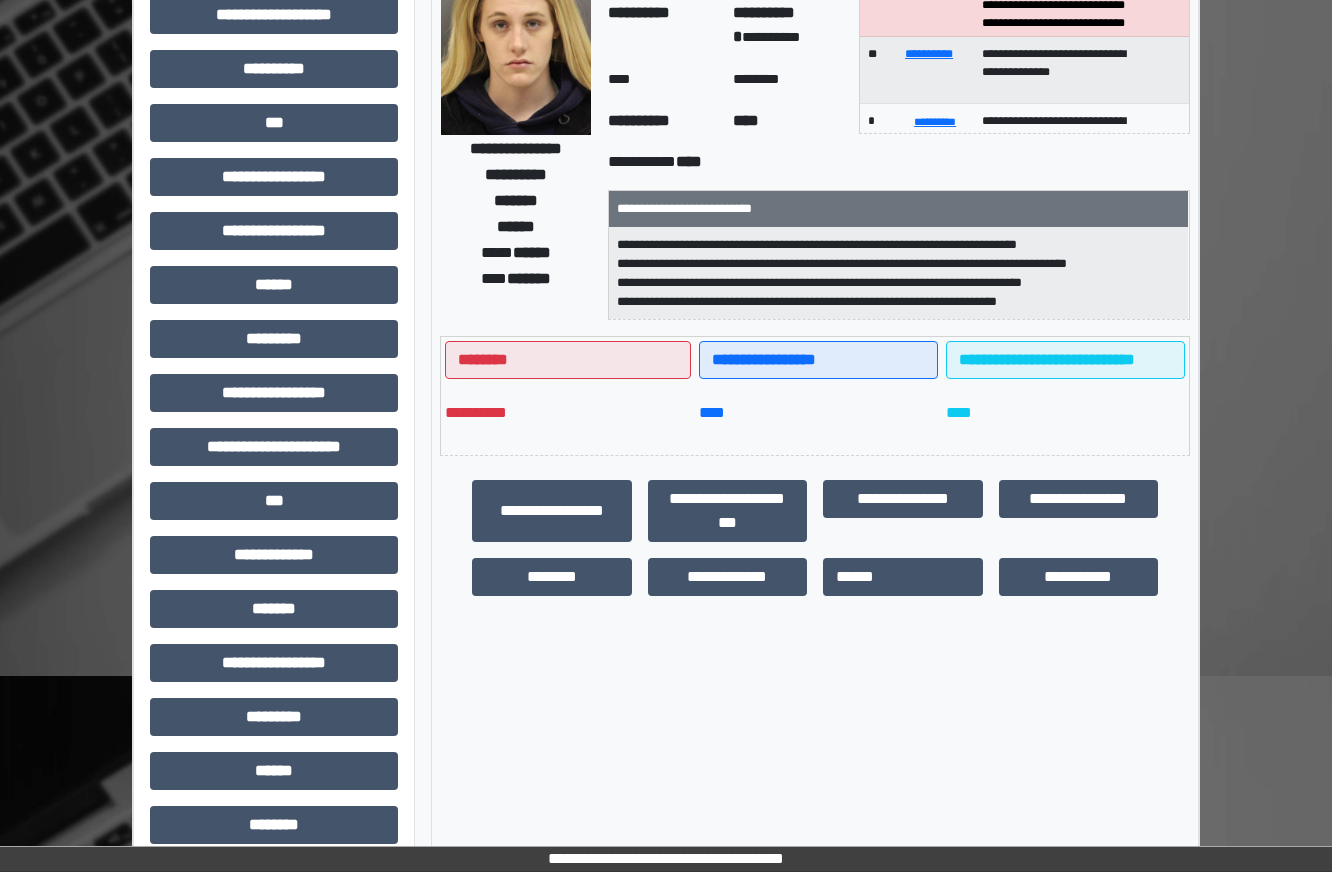 scroll, scrollTop: 300, scrollLeft: 0, axis: vertical 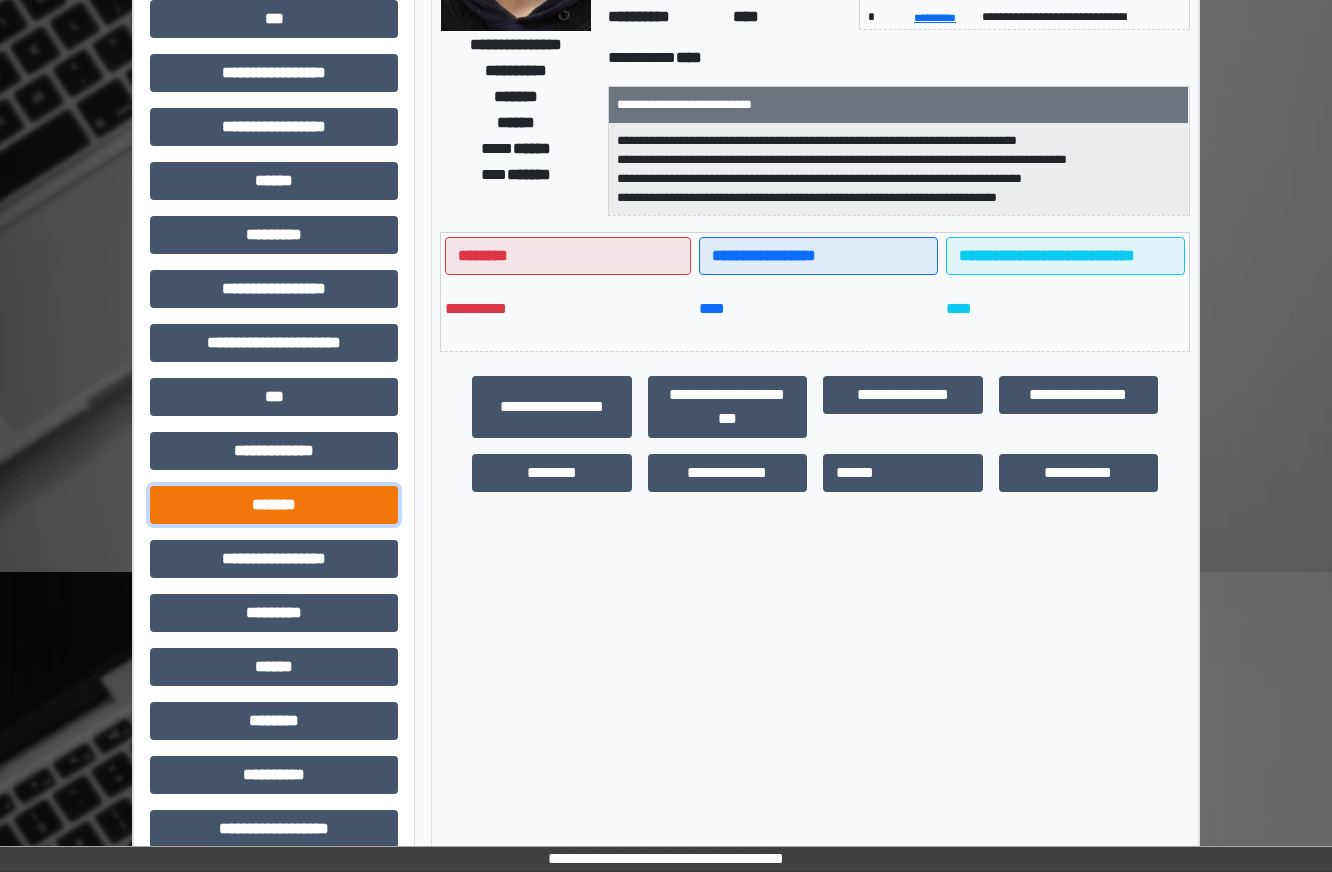 click on "*******" at bounding box center (274, 505) 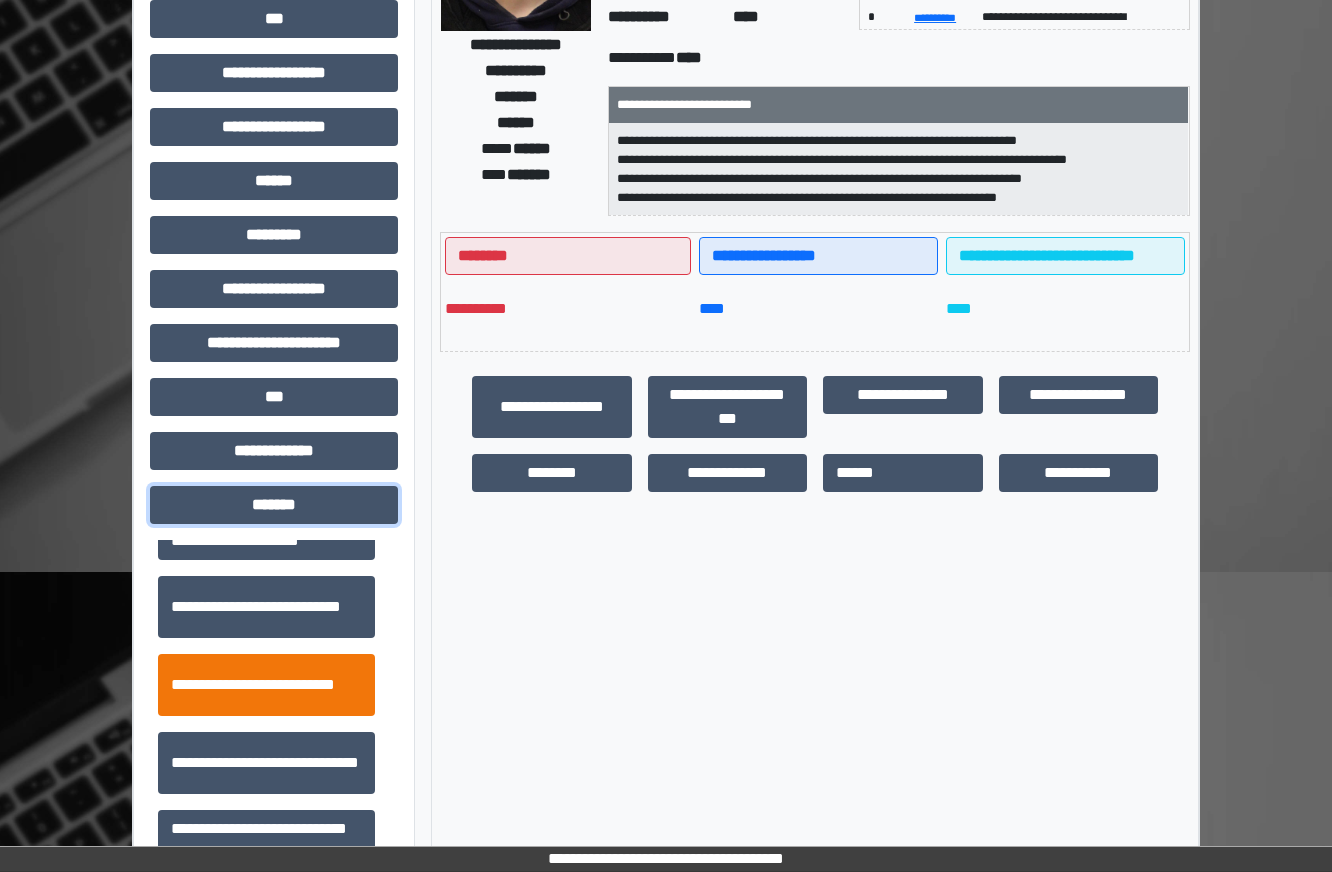 scroll, scrollTop: 600, scrollLeft: 0, axis: vertical 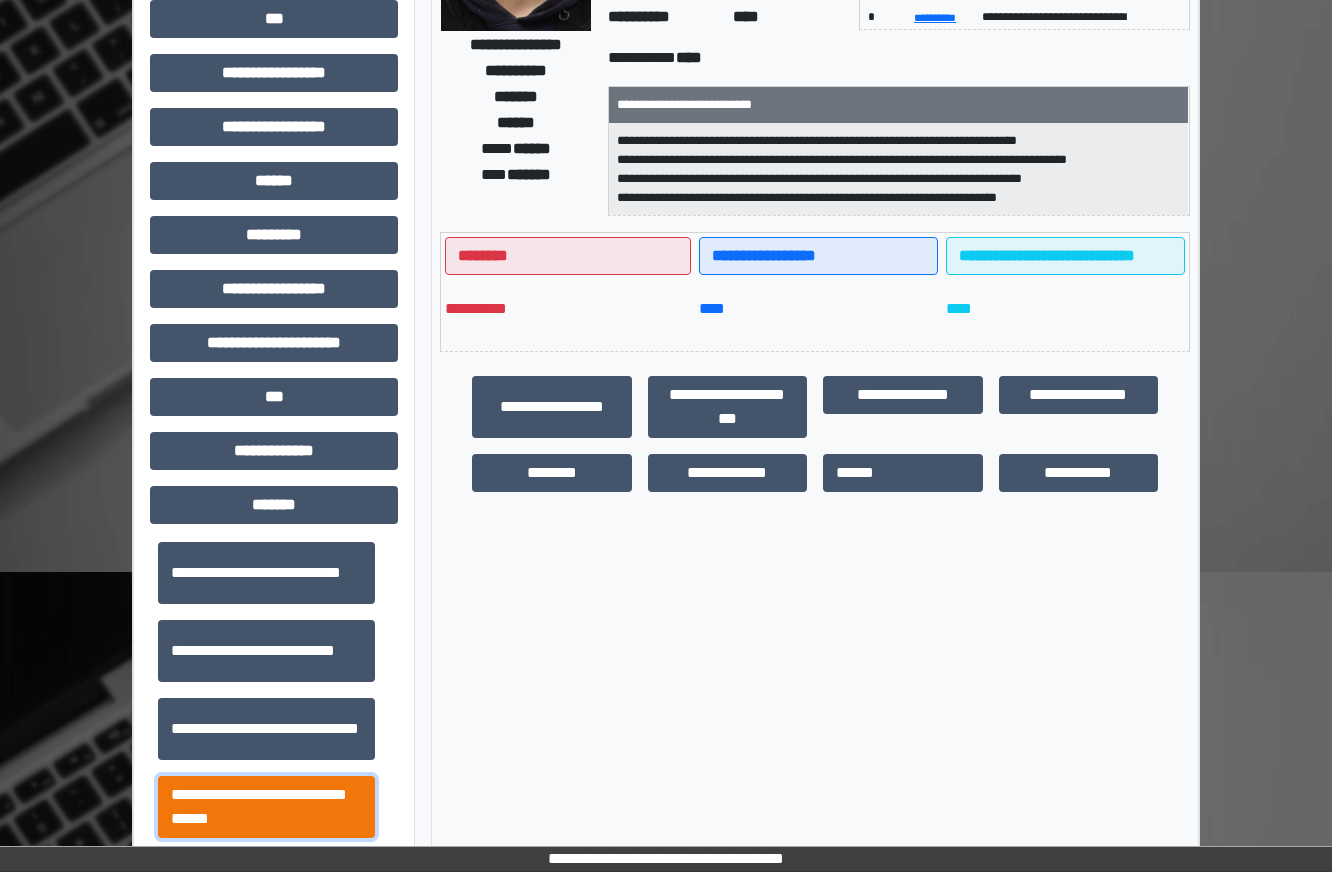 drag, startPoint x: 335, startPoint y: 803, endPoint x: 338, endPoint y: 791, distance: 12.369317 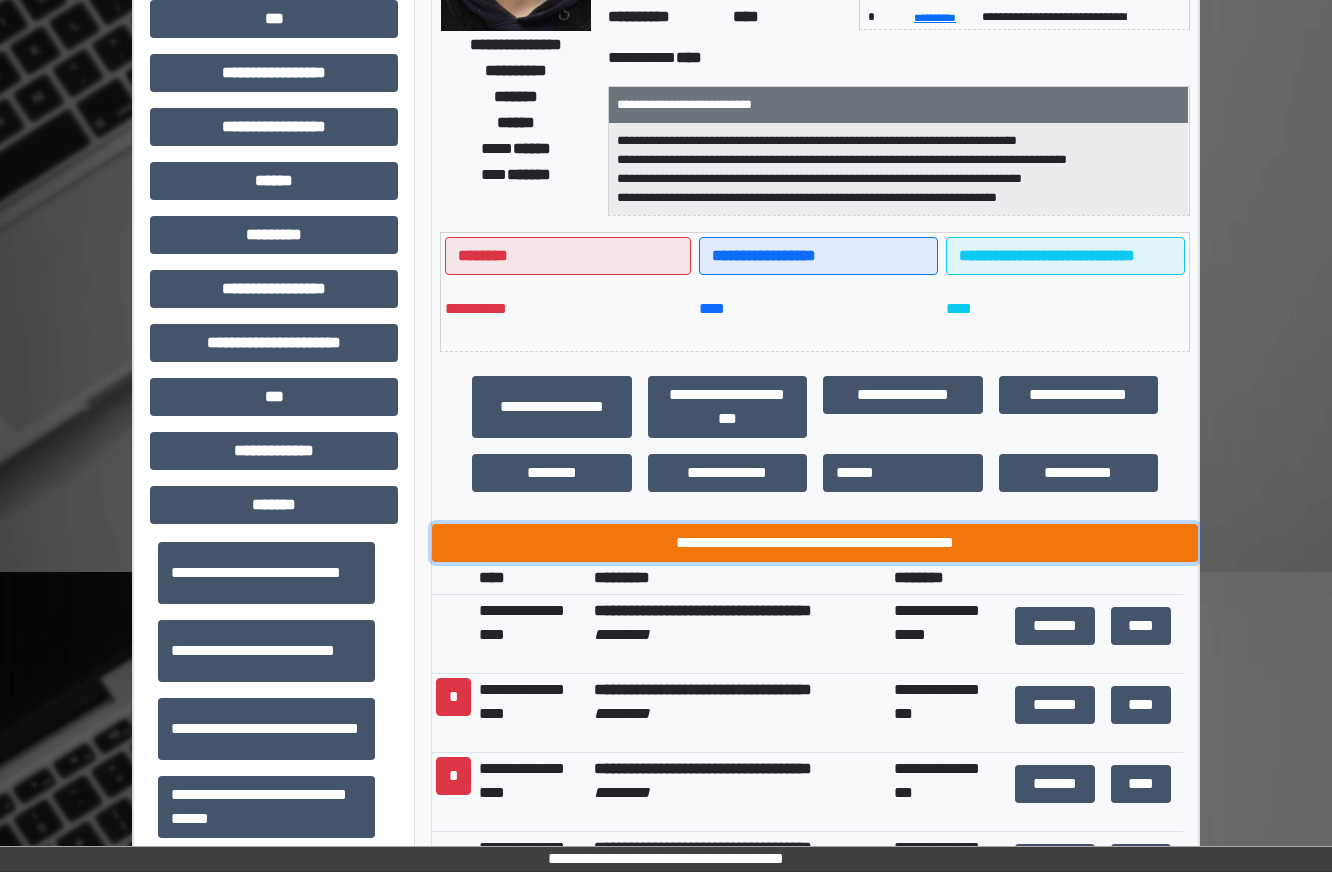 click on "**********" at bounding box center [815, 543] 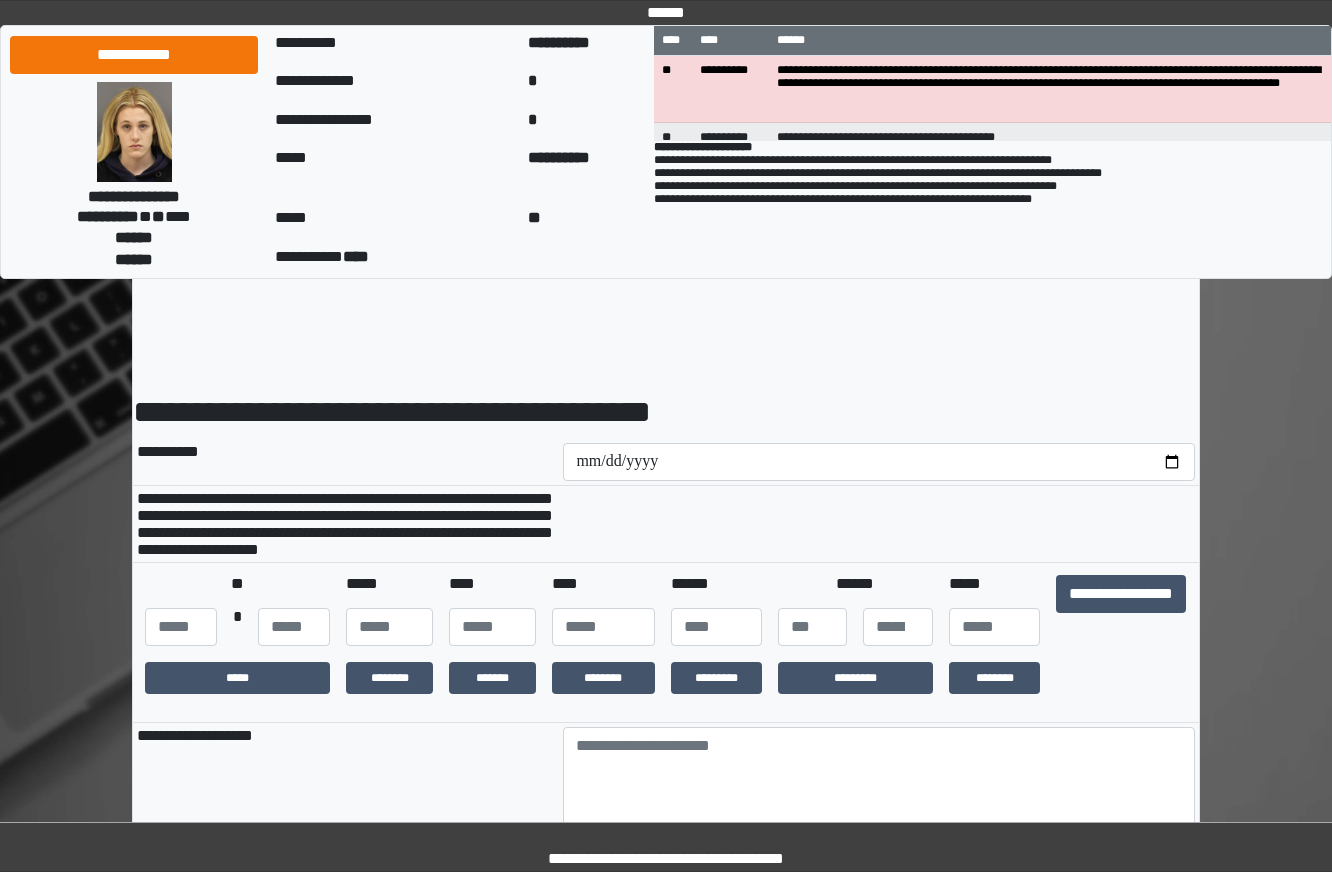 scroll, scrollTop: 0, scrollLeft: 0, axis: both 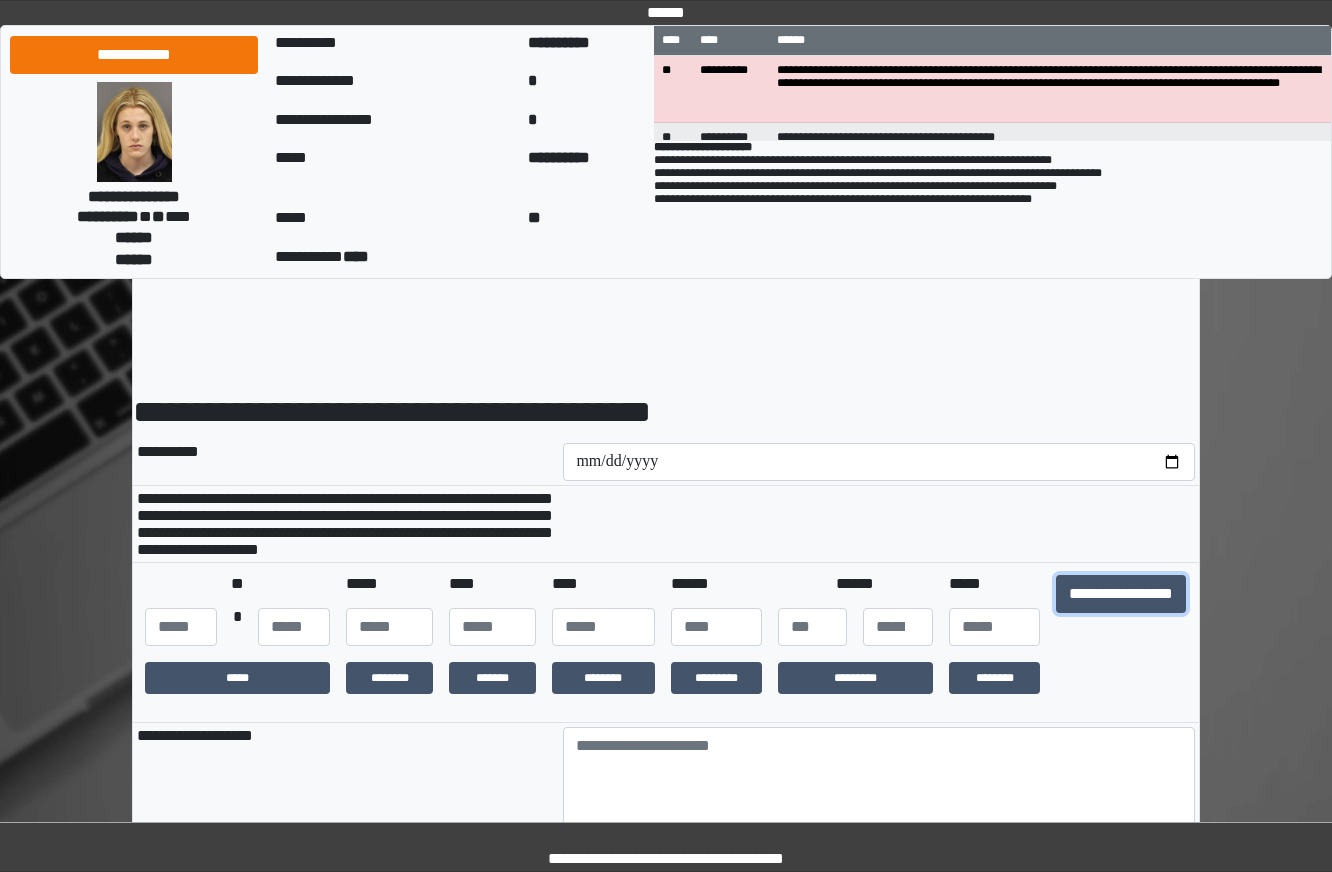 drag, startPoint x: 1191, startPoint y: 656, endPoint x: 1198, endPoint y: 668, distance: 13.892444 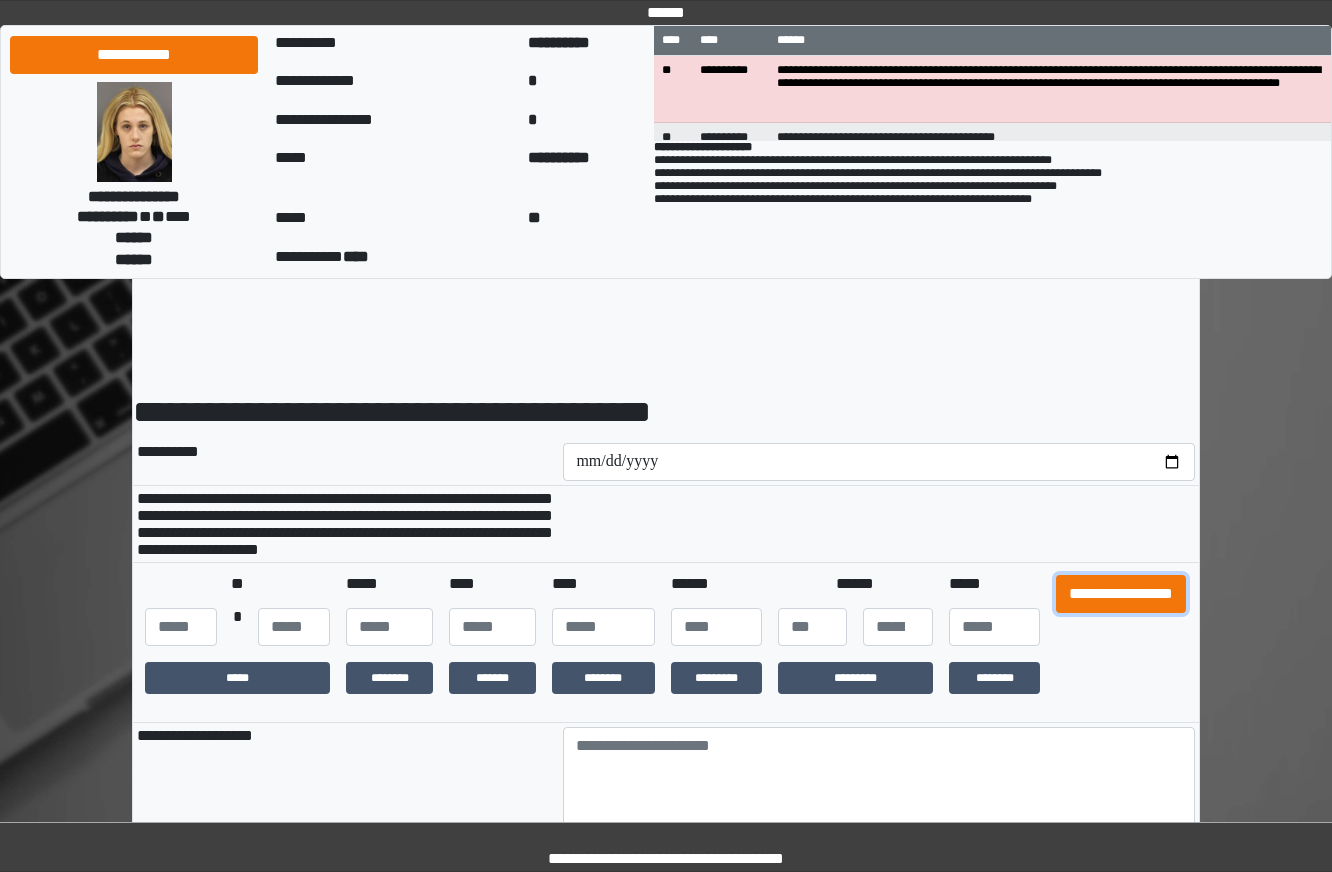 click on "**********" at bounding box center (1121, 594) 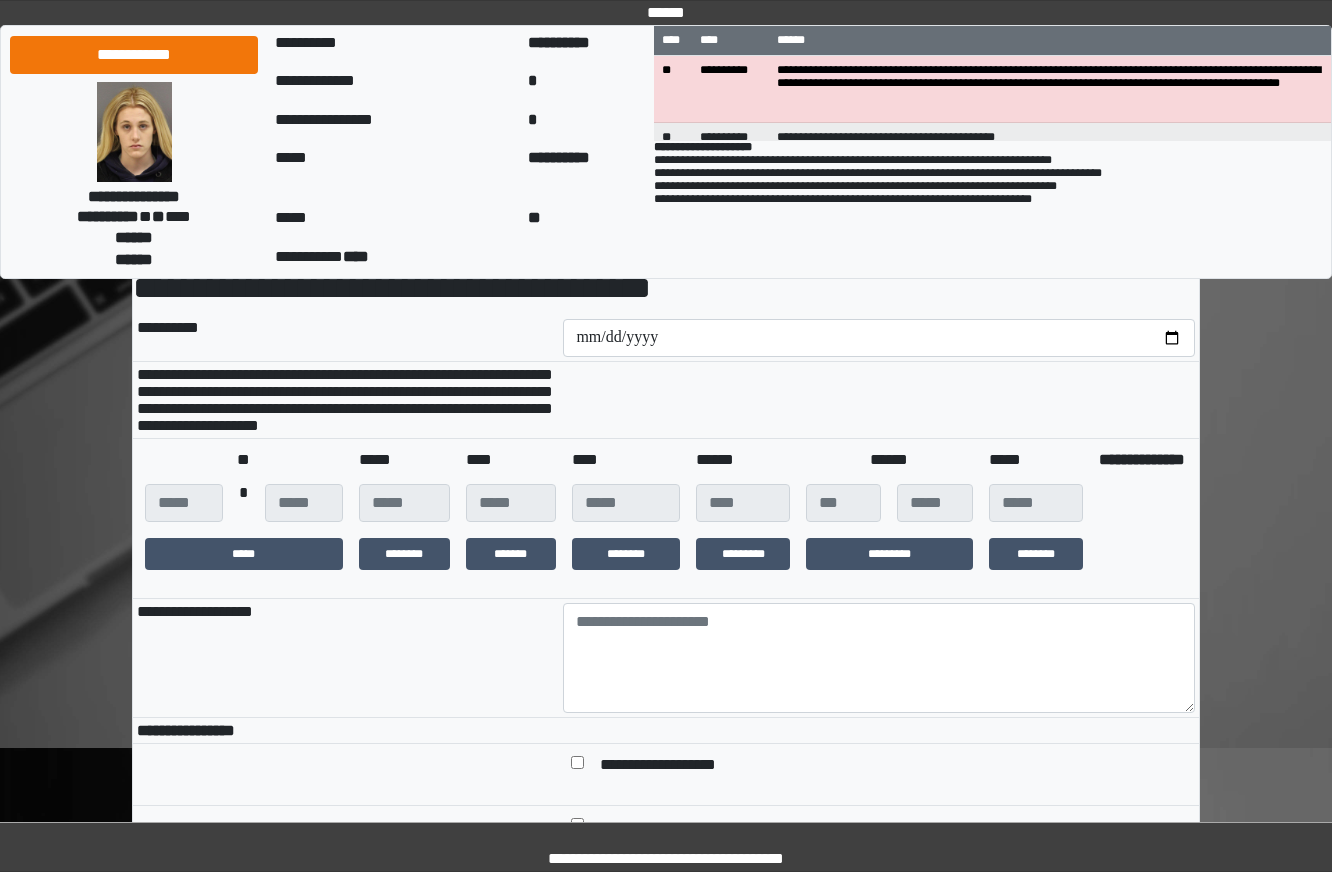 scroll, scrollTop: 300, scrollLeft: 0, axis: vertical 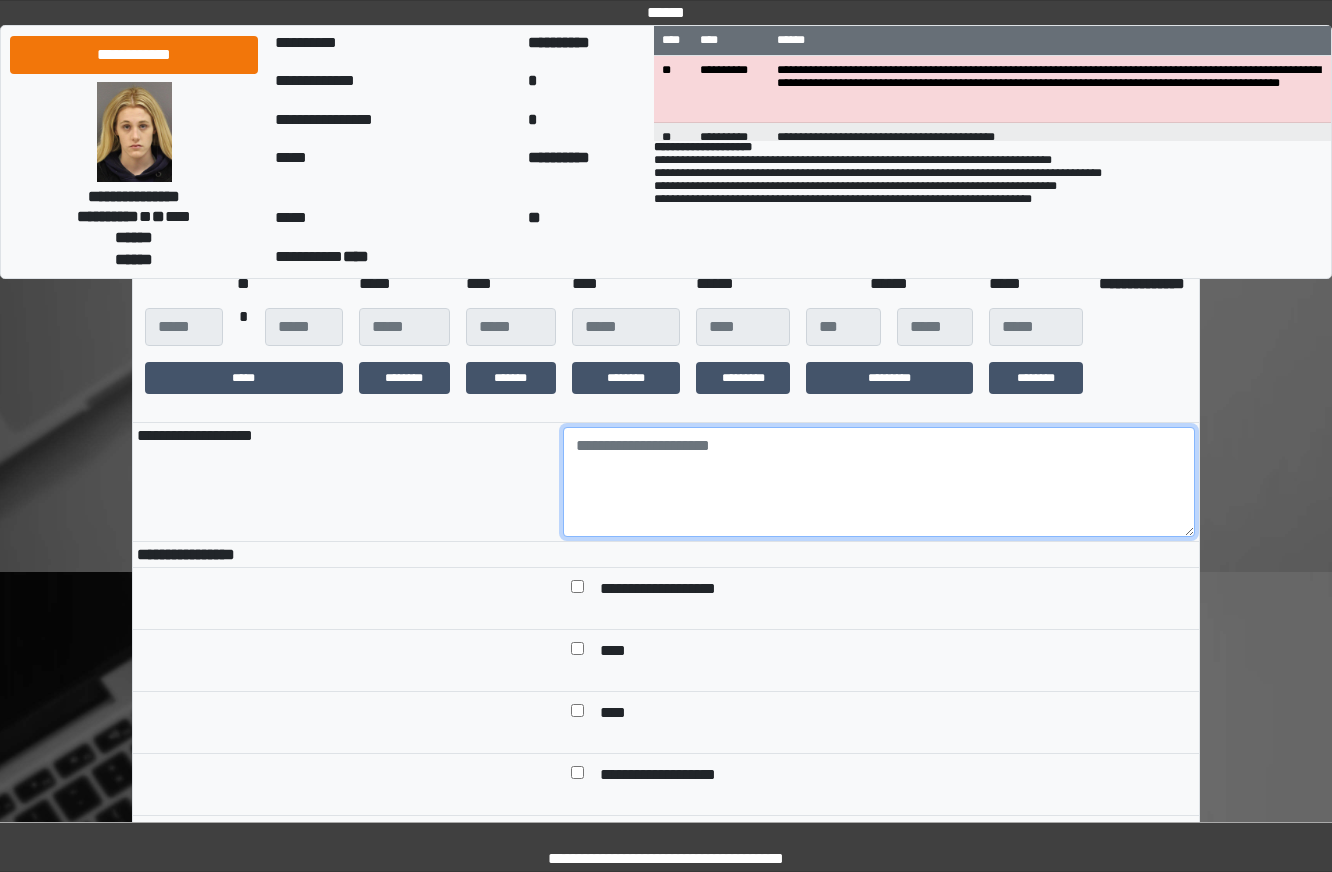 click at bounding box center (879, 482) 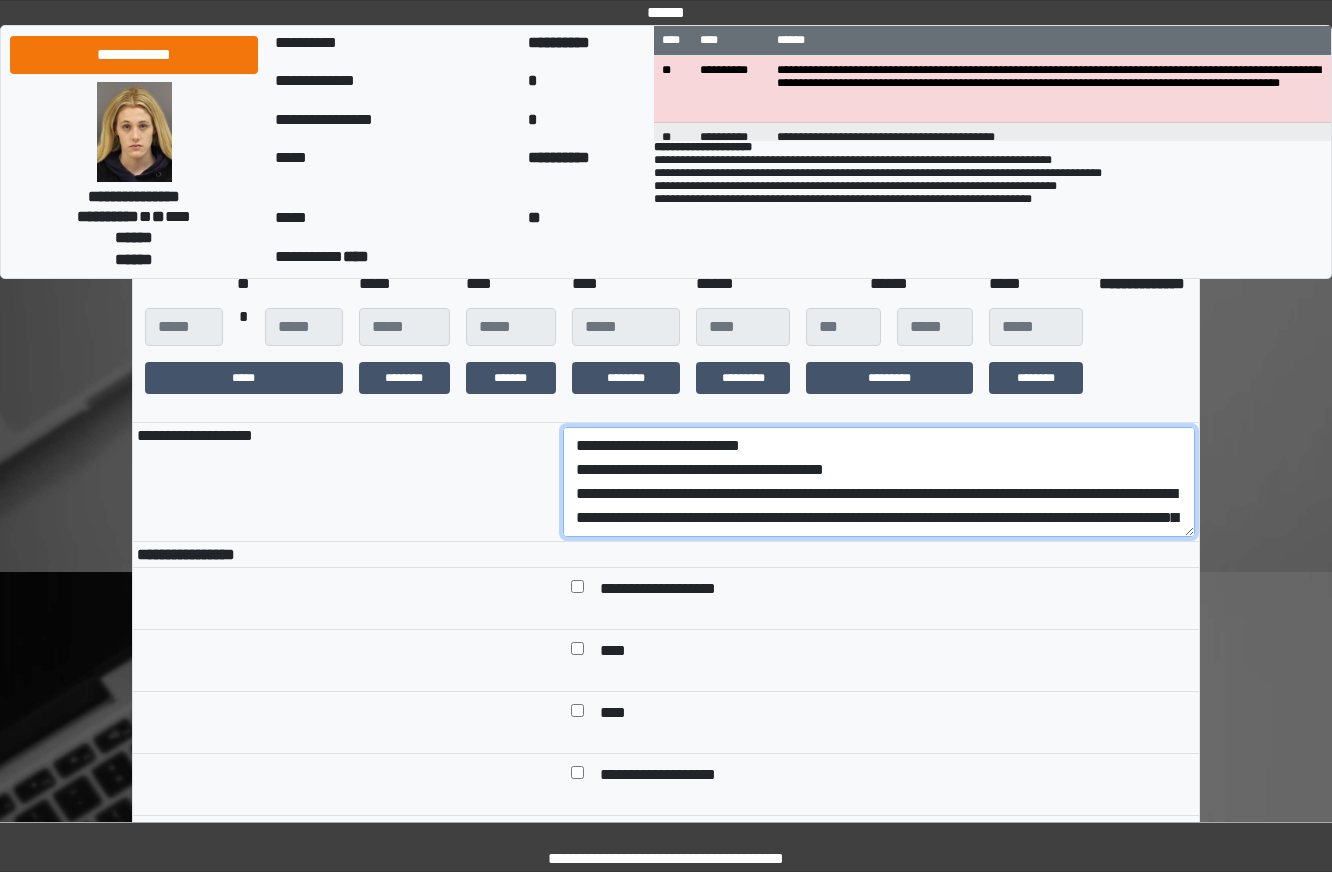 scroll, scrollTop: 185, scrollLeft: 0, axis: vertical 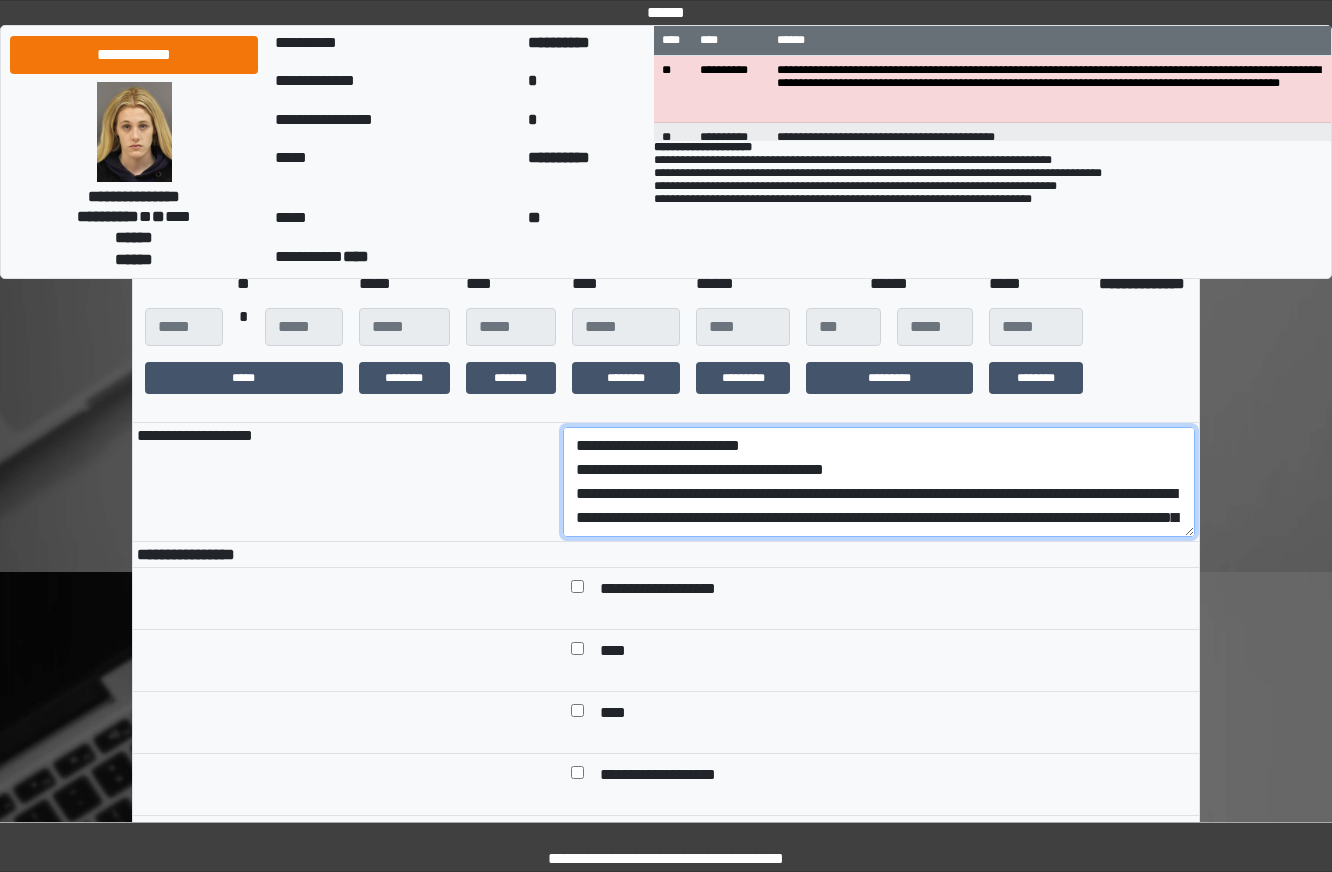 drag, startPoint x: 981, startPoint y: 550, endPoint x: 238, endPoint y: 502, distance: 744.5488 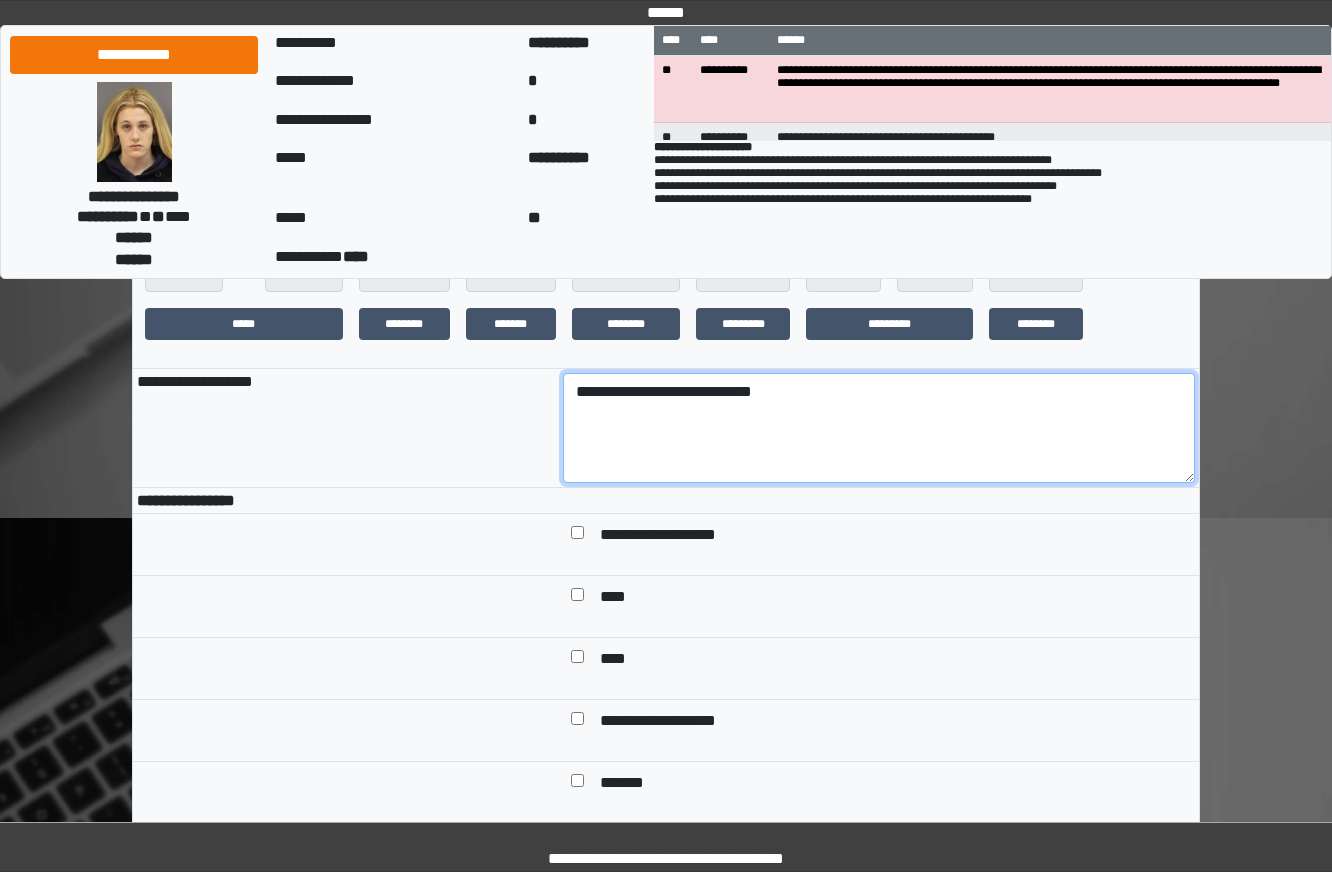 scroll, scrollTop: 400, scrollLeft: 0, axis: vertical 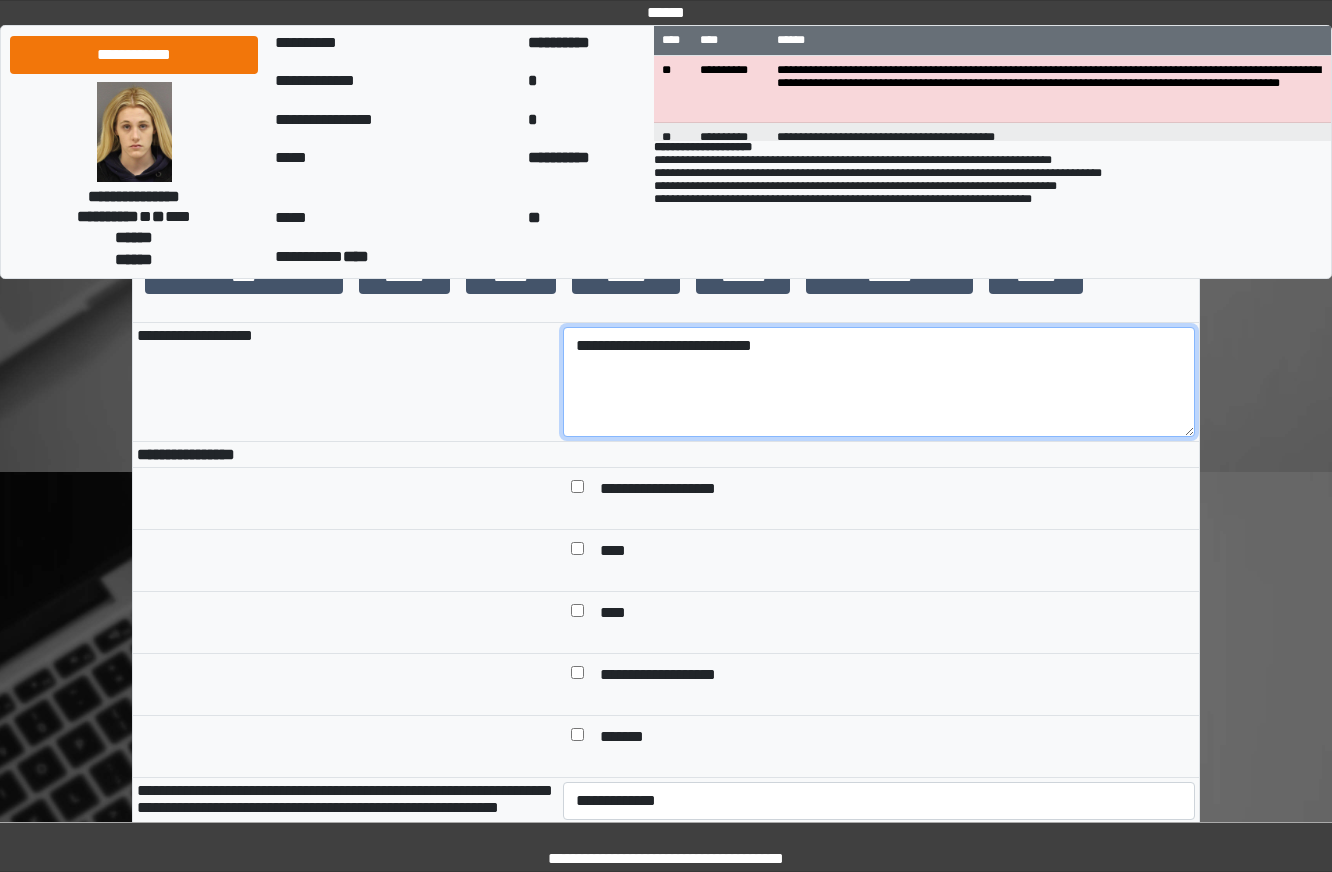 type on "**********" 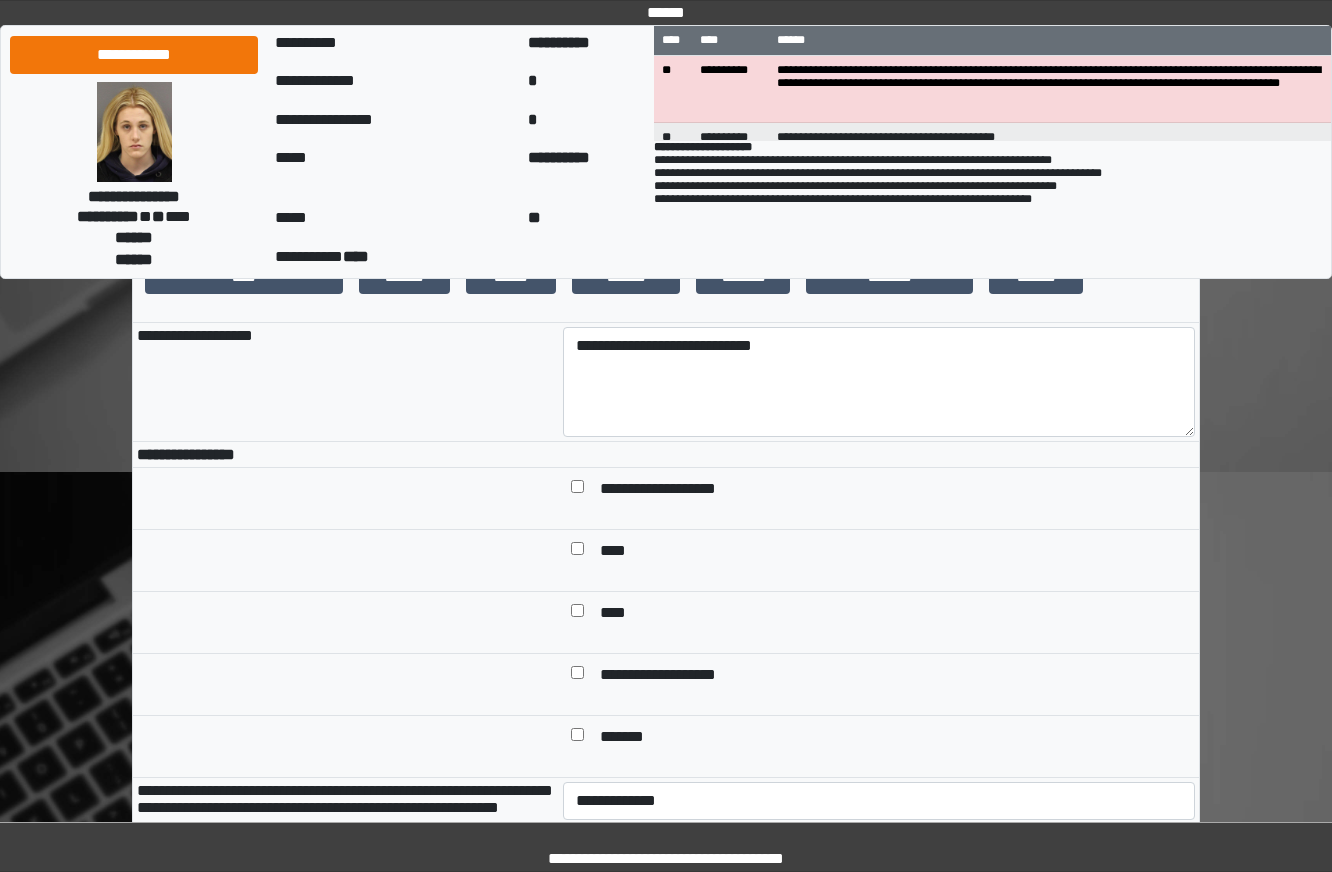 click on "**********" at bounding box center [675, 490] 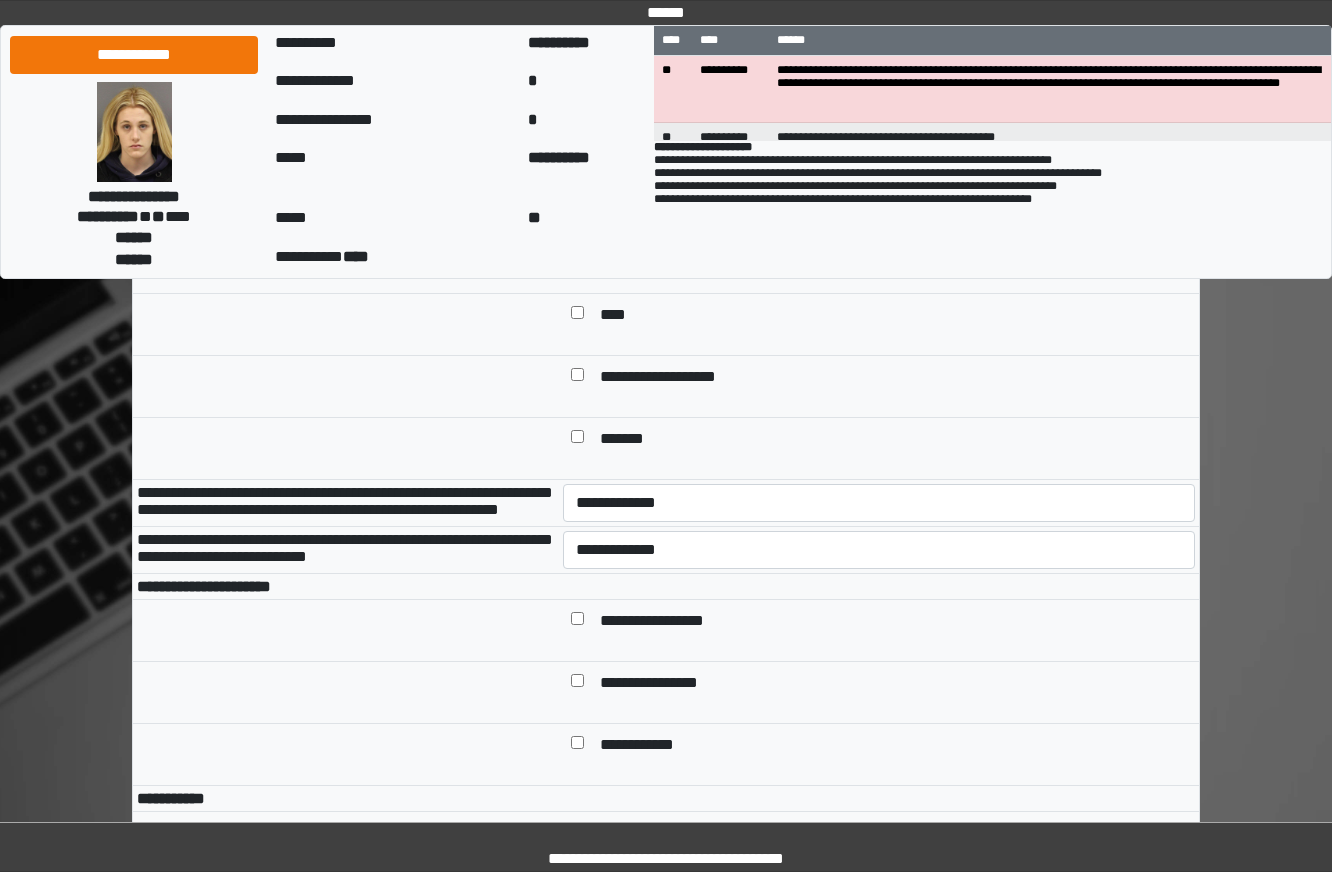 scroll, scrollTop: 800, scrollLeft: 0, axis: vertical 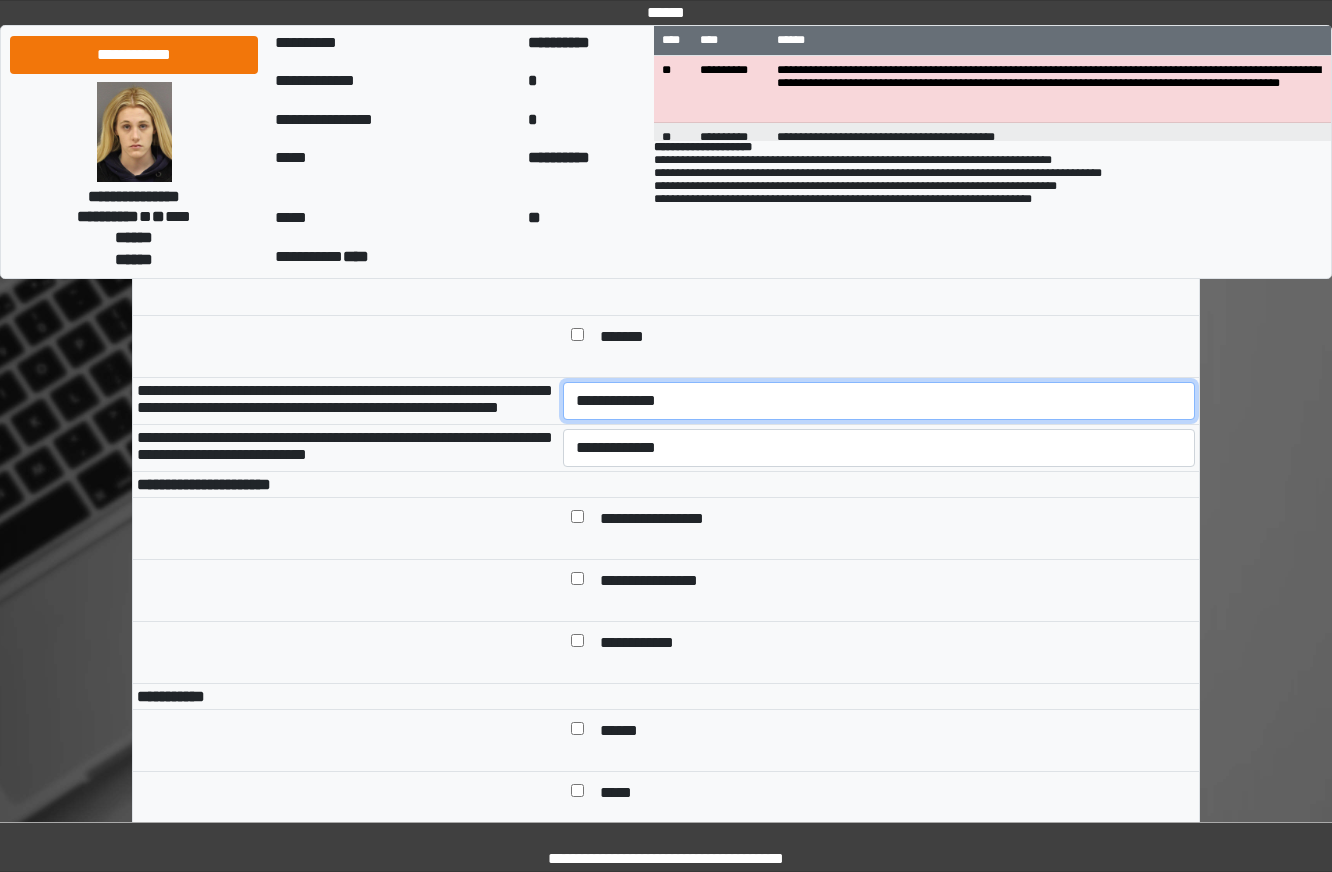 click on "**********" at bounding box center (879, 401) 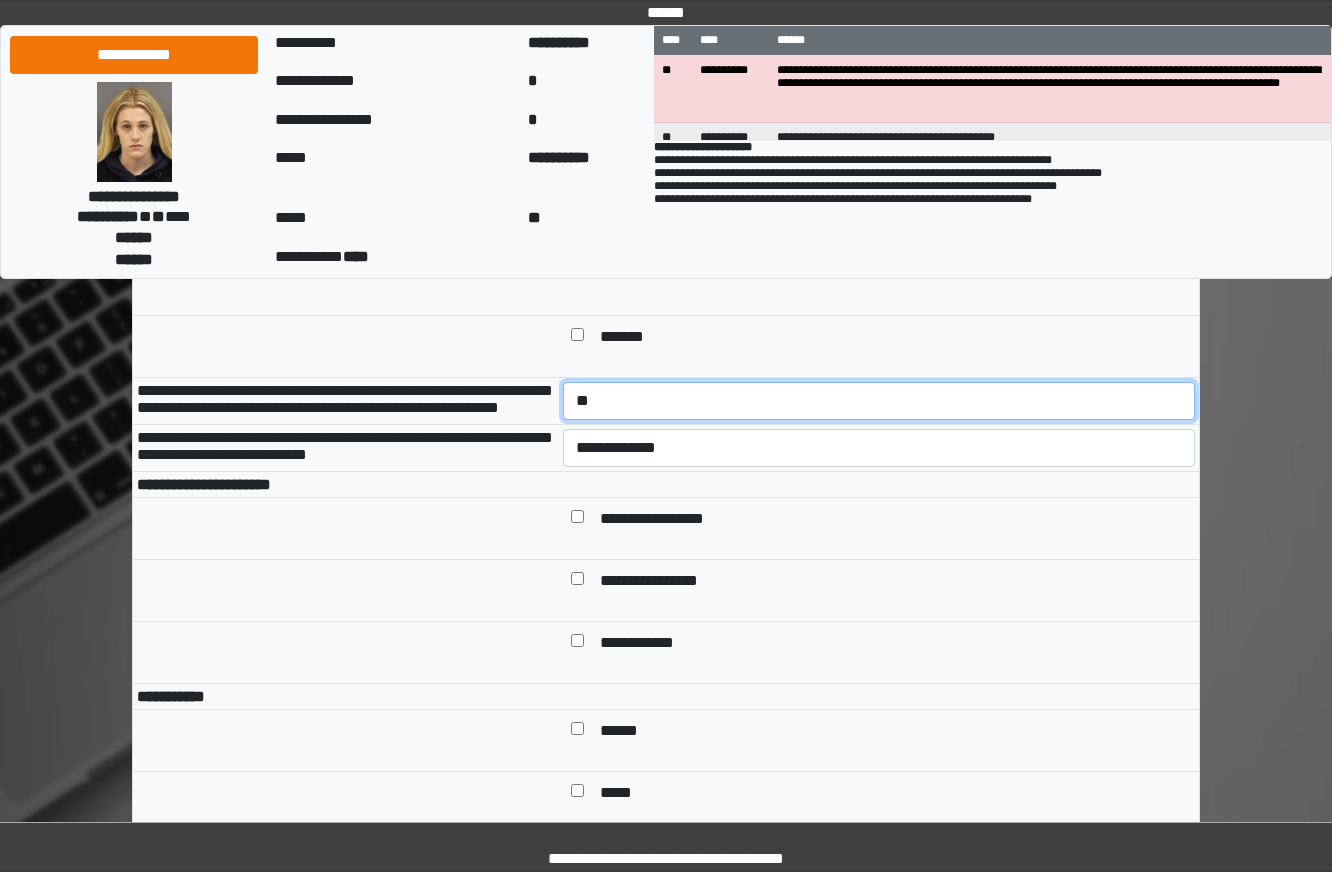 click on "**********" at bounding box center [879, 401] 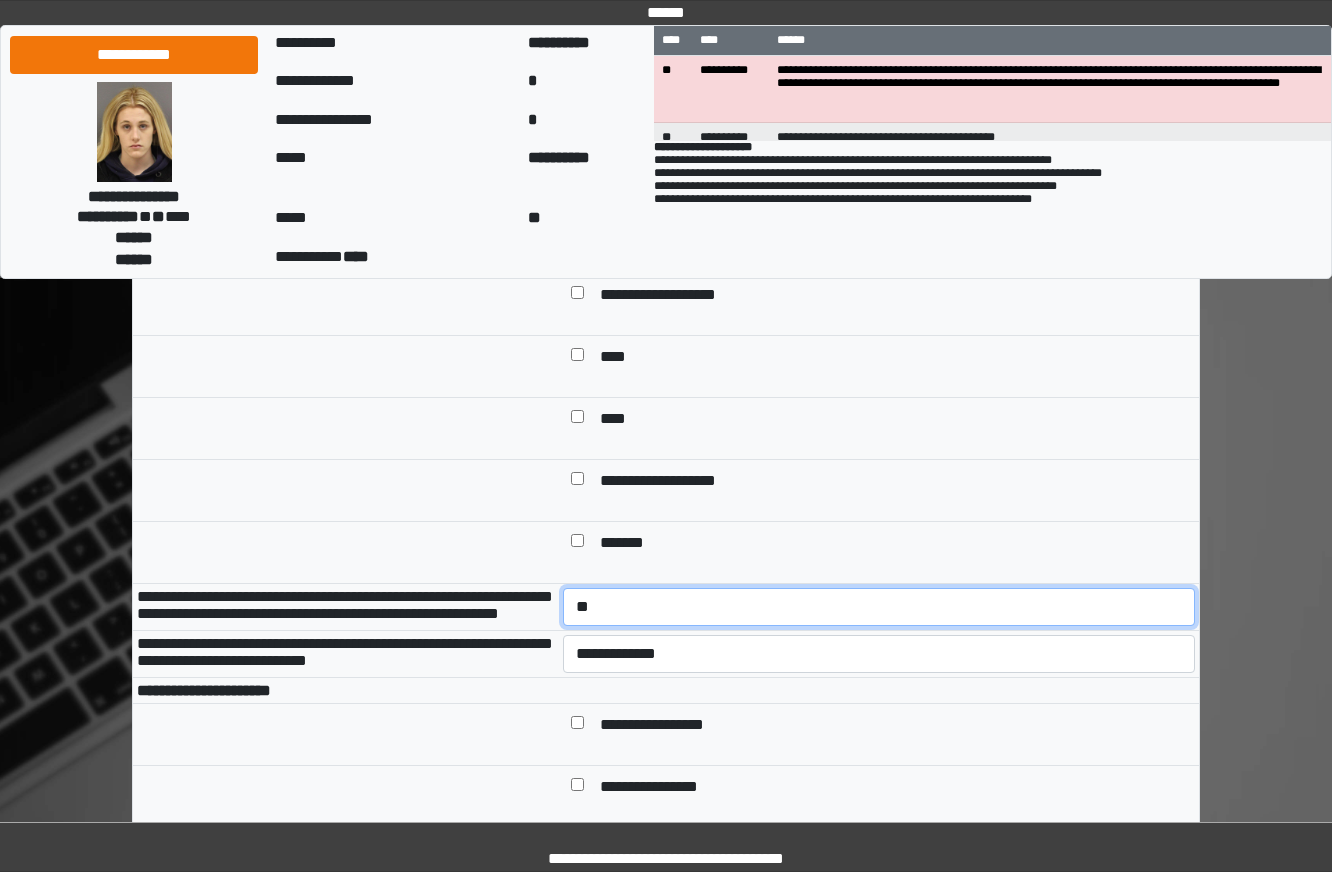 scroll, scrollTop: 300, scrollLeft: 0, axis: vertical 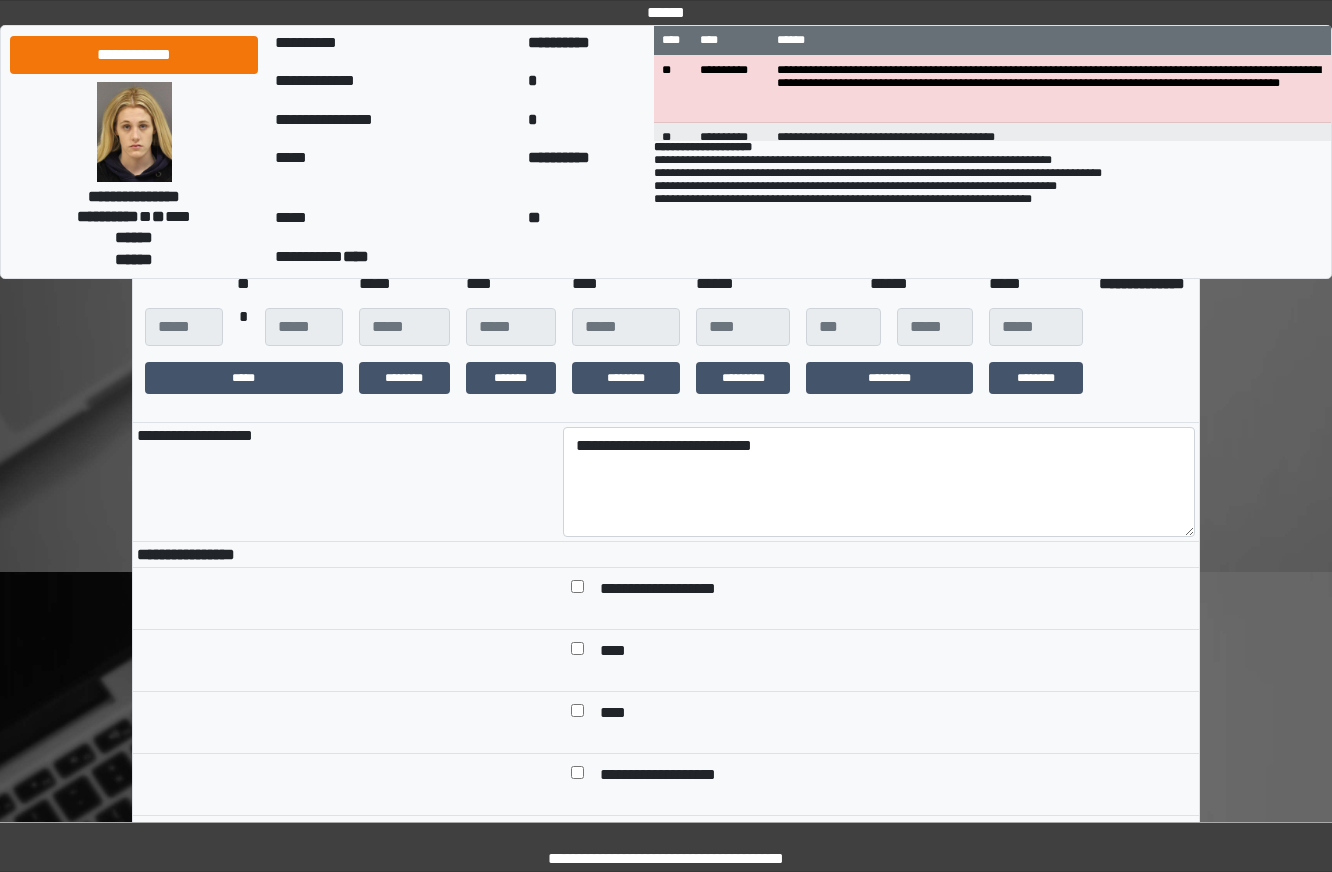 click on "**********" at bounding box center (675, 590) 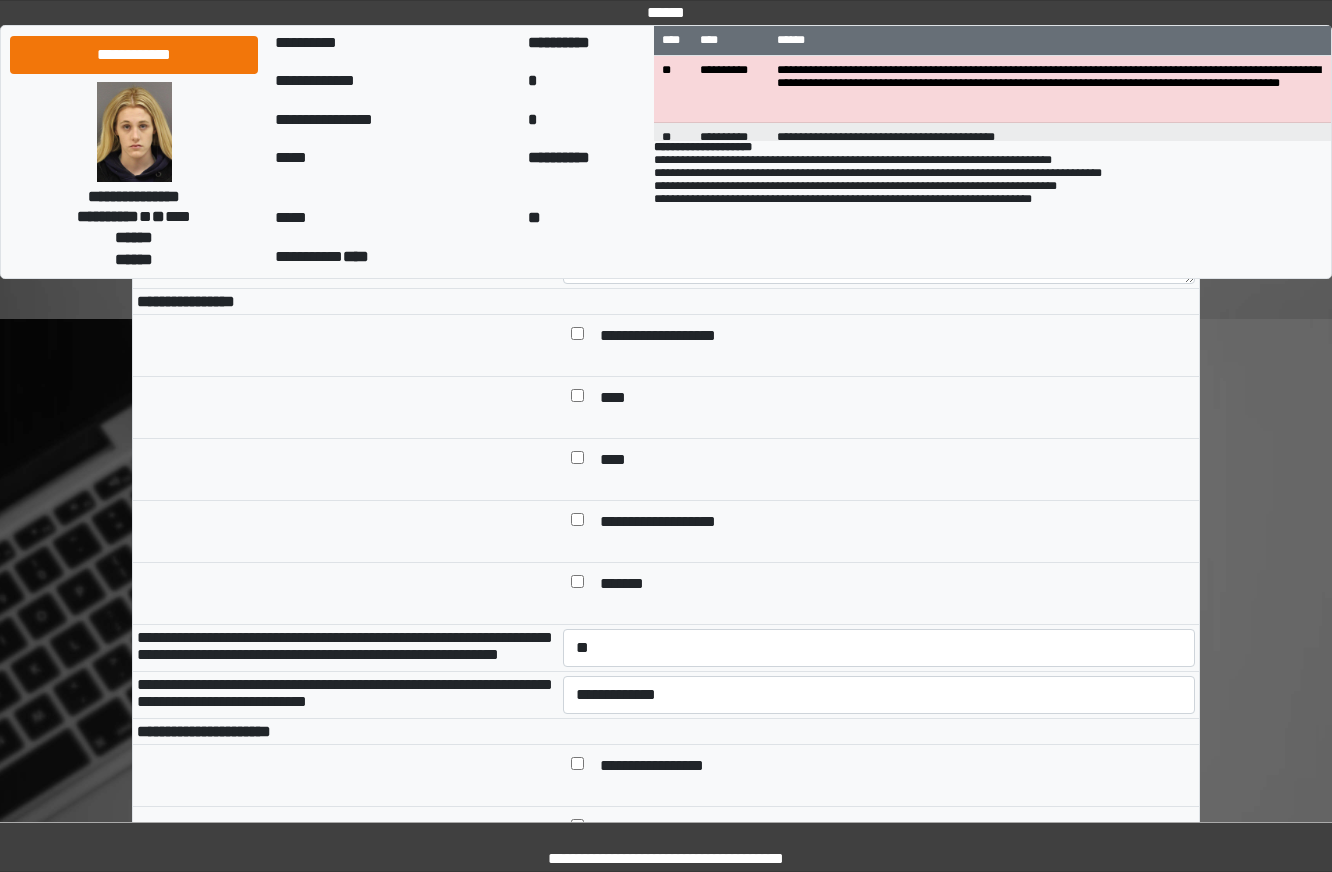 scroll, scrollTop: 700, scrollLeft: 0, axis: vertical 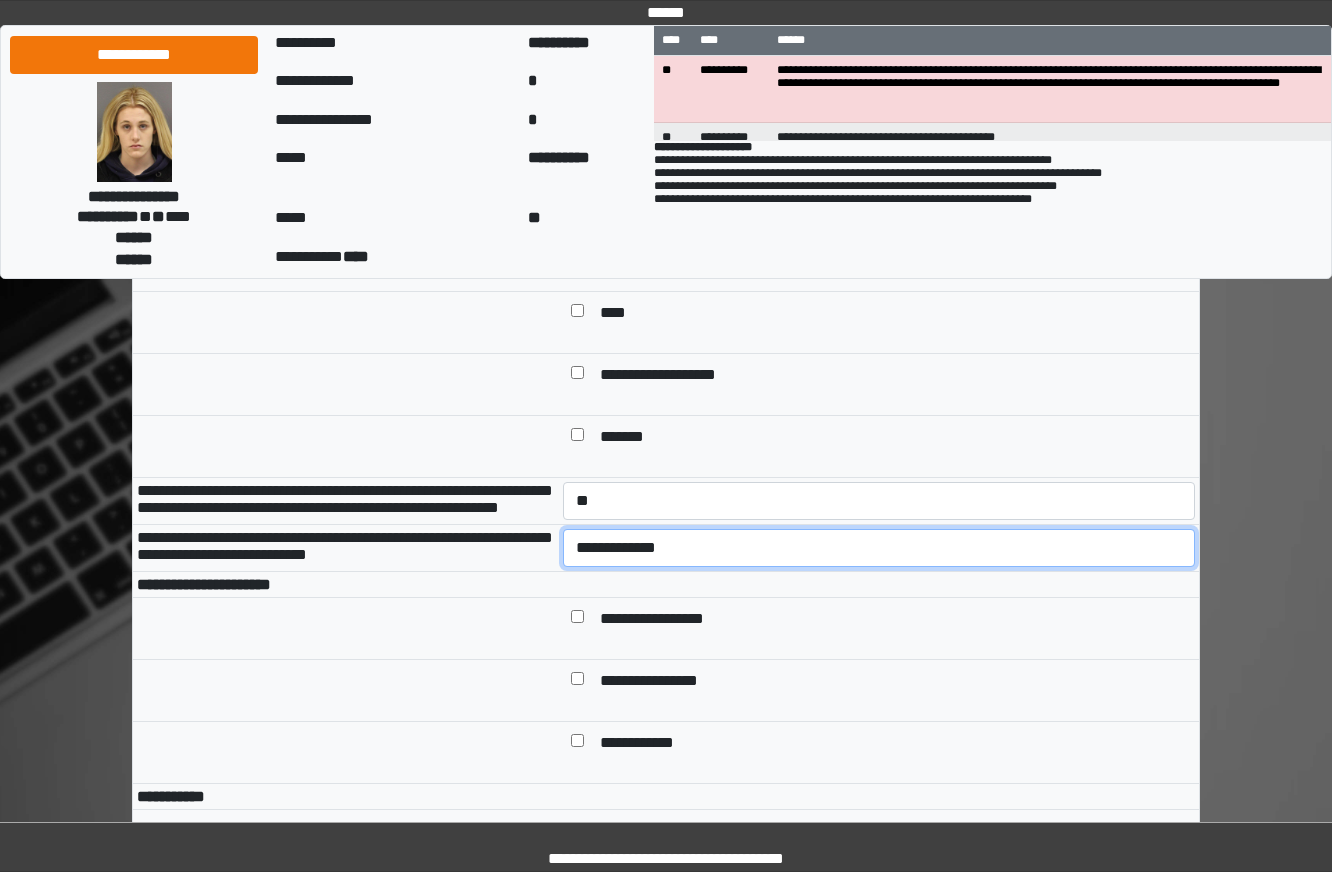 click on "**********" at bounding box center [879, 548] 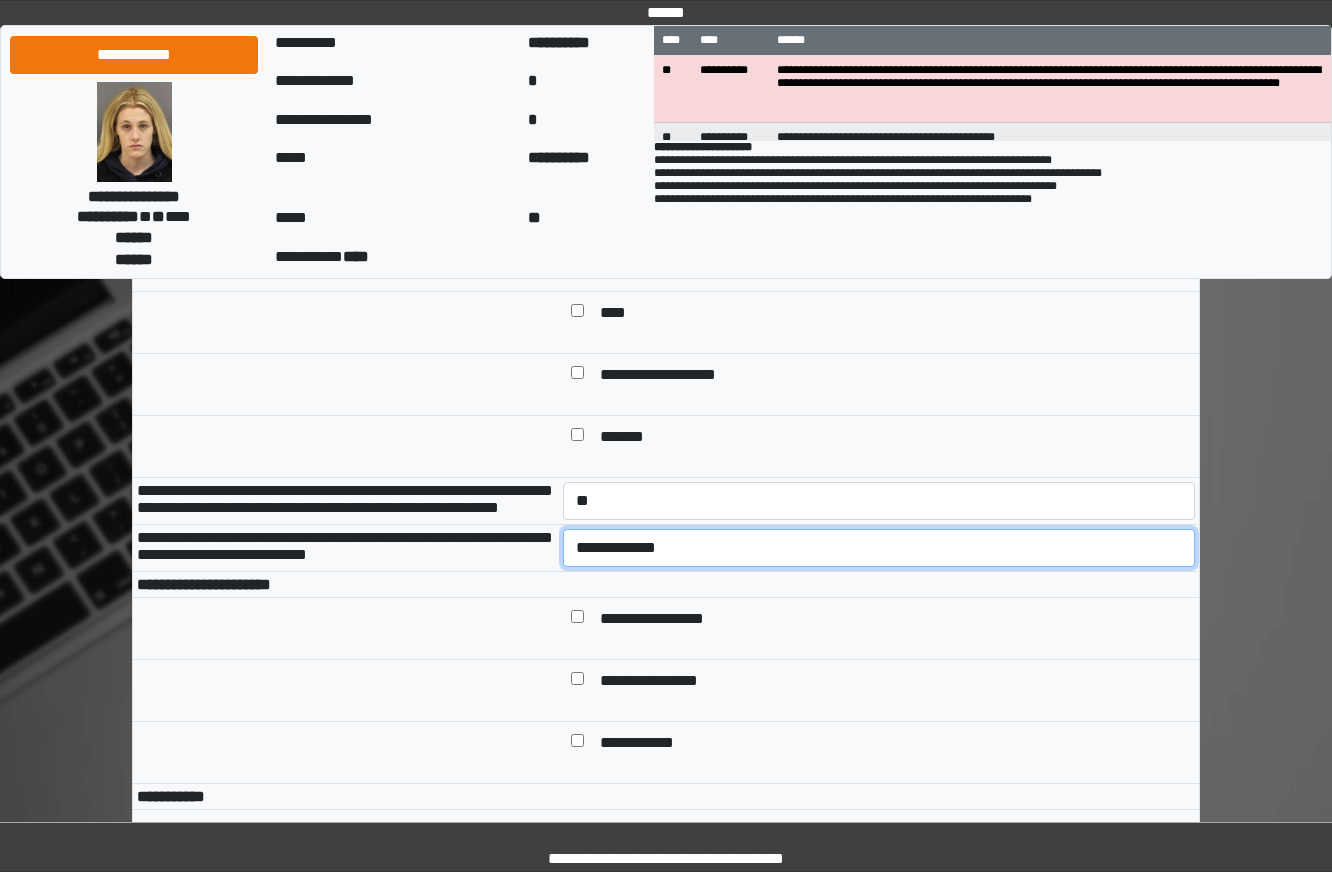 select on "*" 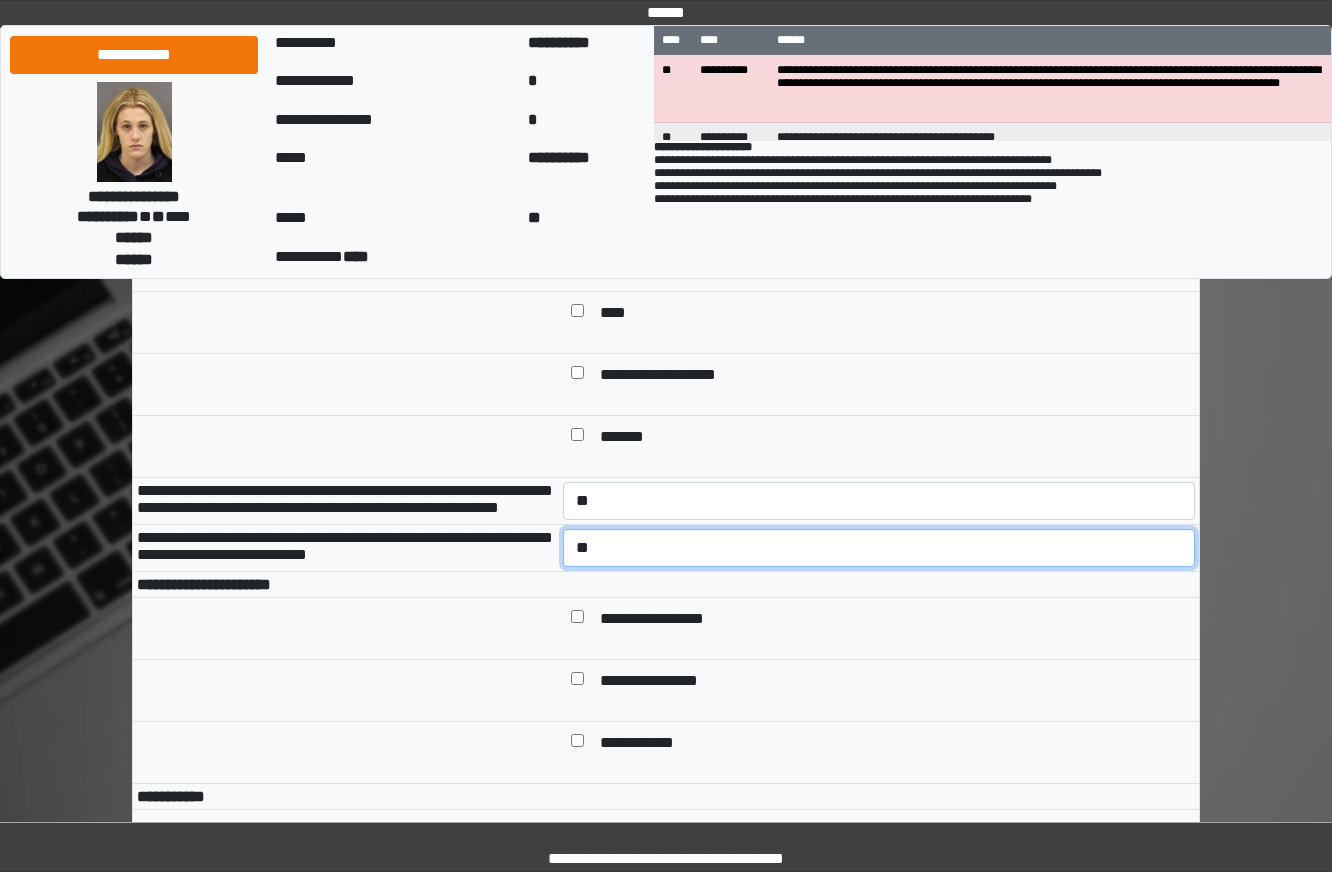 click on "**********" at bounding box center [879, 548] 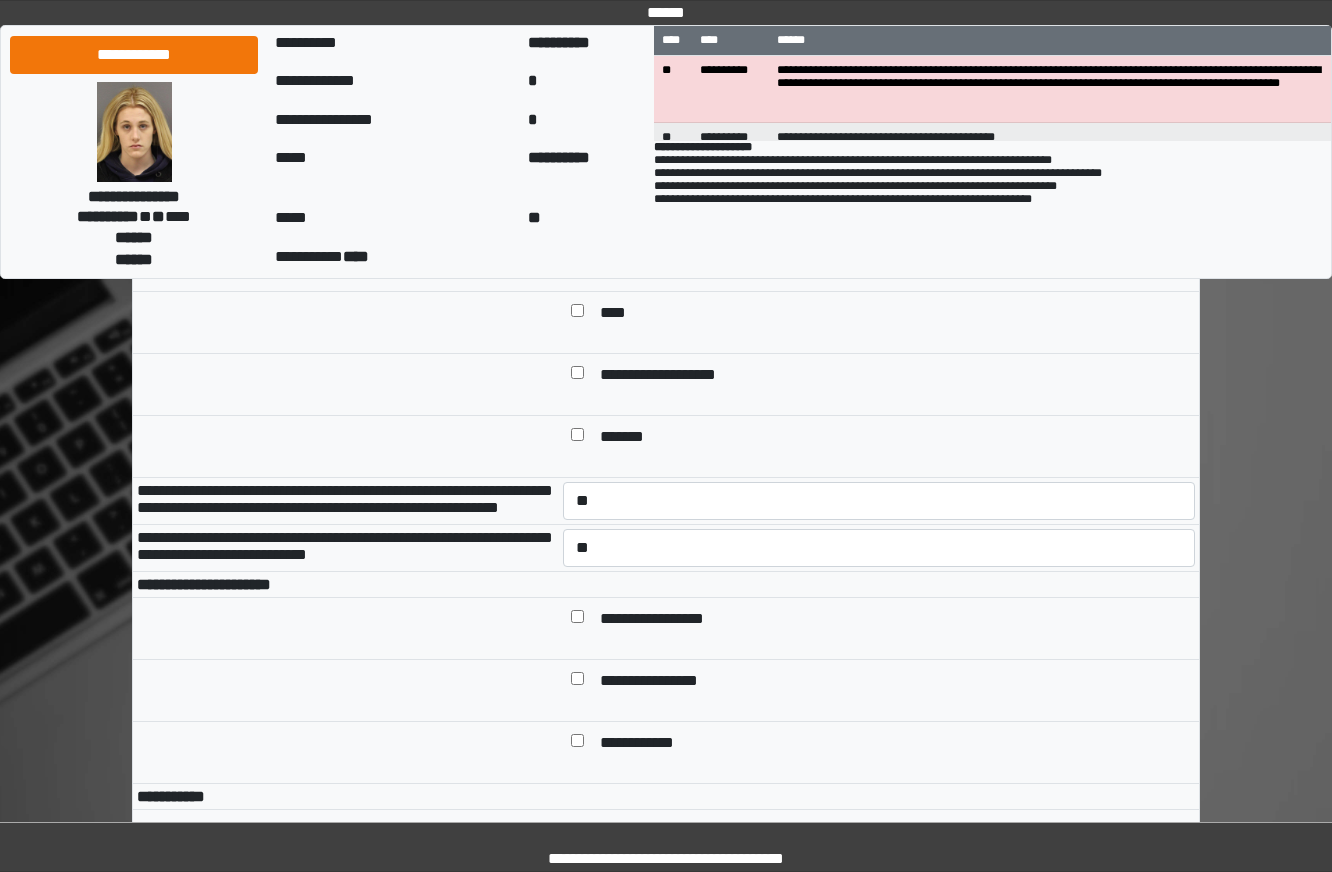 click on "**********" at bounding box center [667, 620] 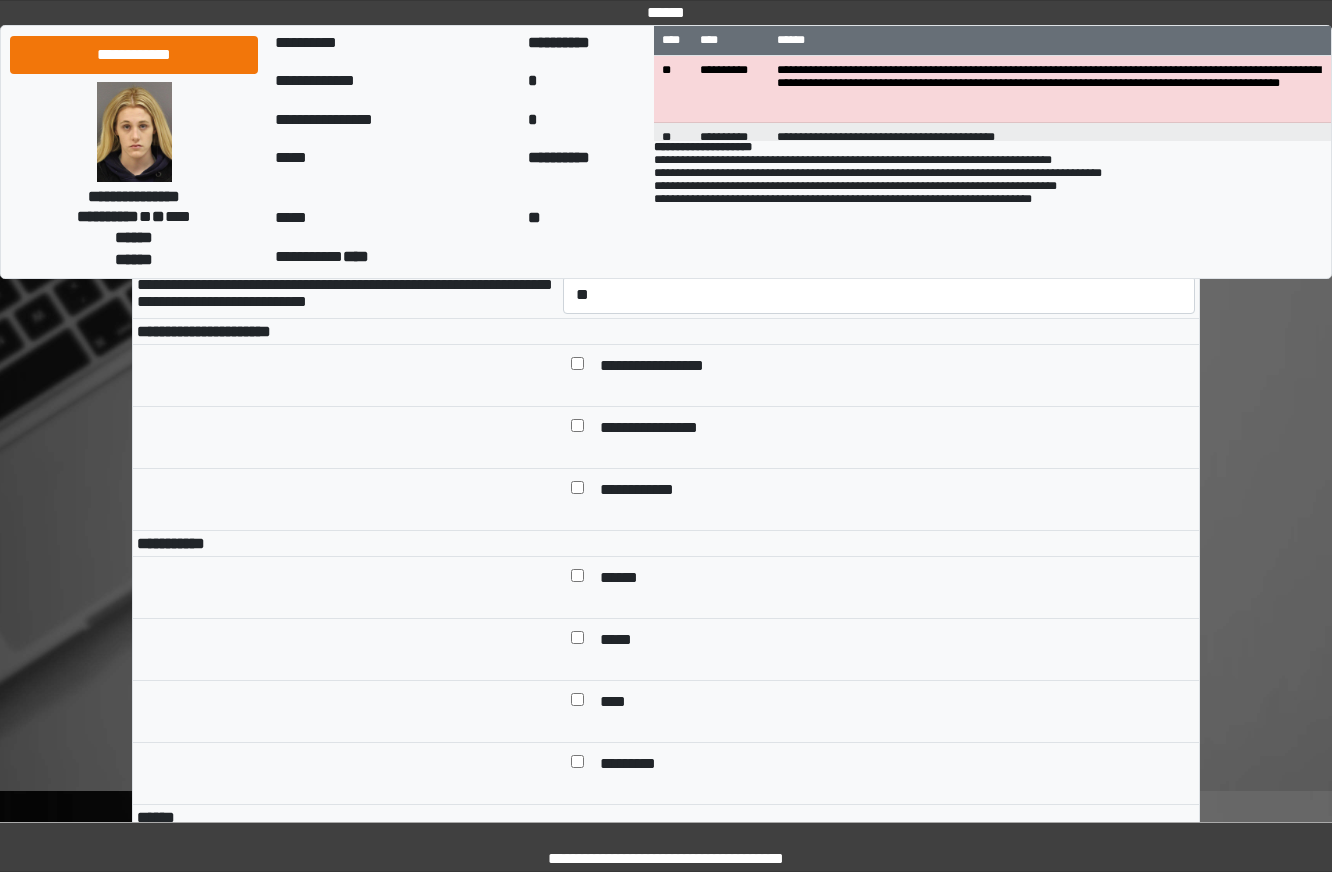 scroll, scrollTop: 1200, scrollLeft: 0, axis: vertical 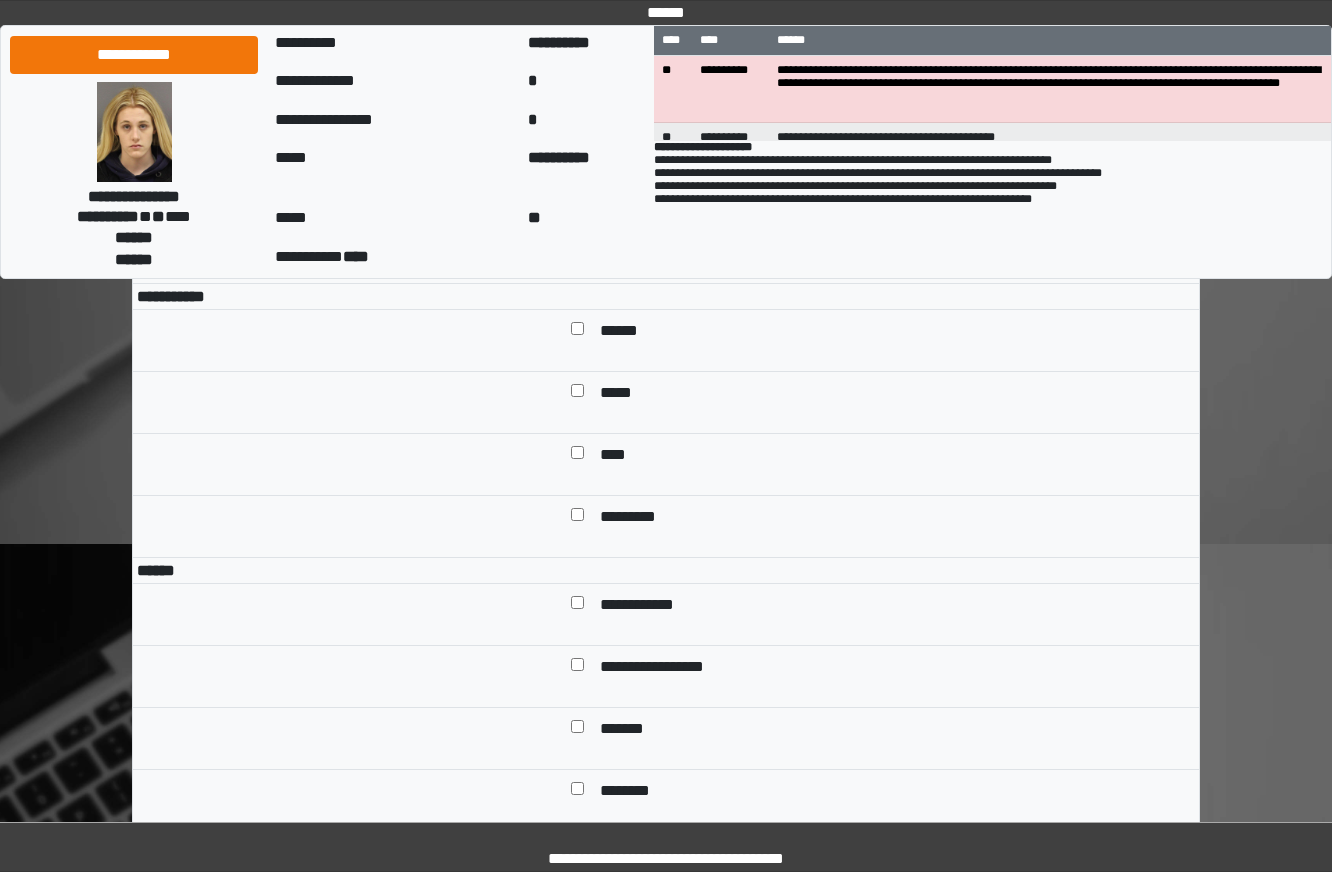 drag, startPoint x: 611, startPoint y: 409, endPoint x: 616, endPoint y: 427, distance: 18.681541 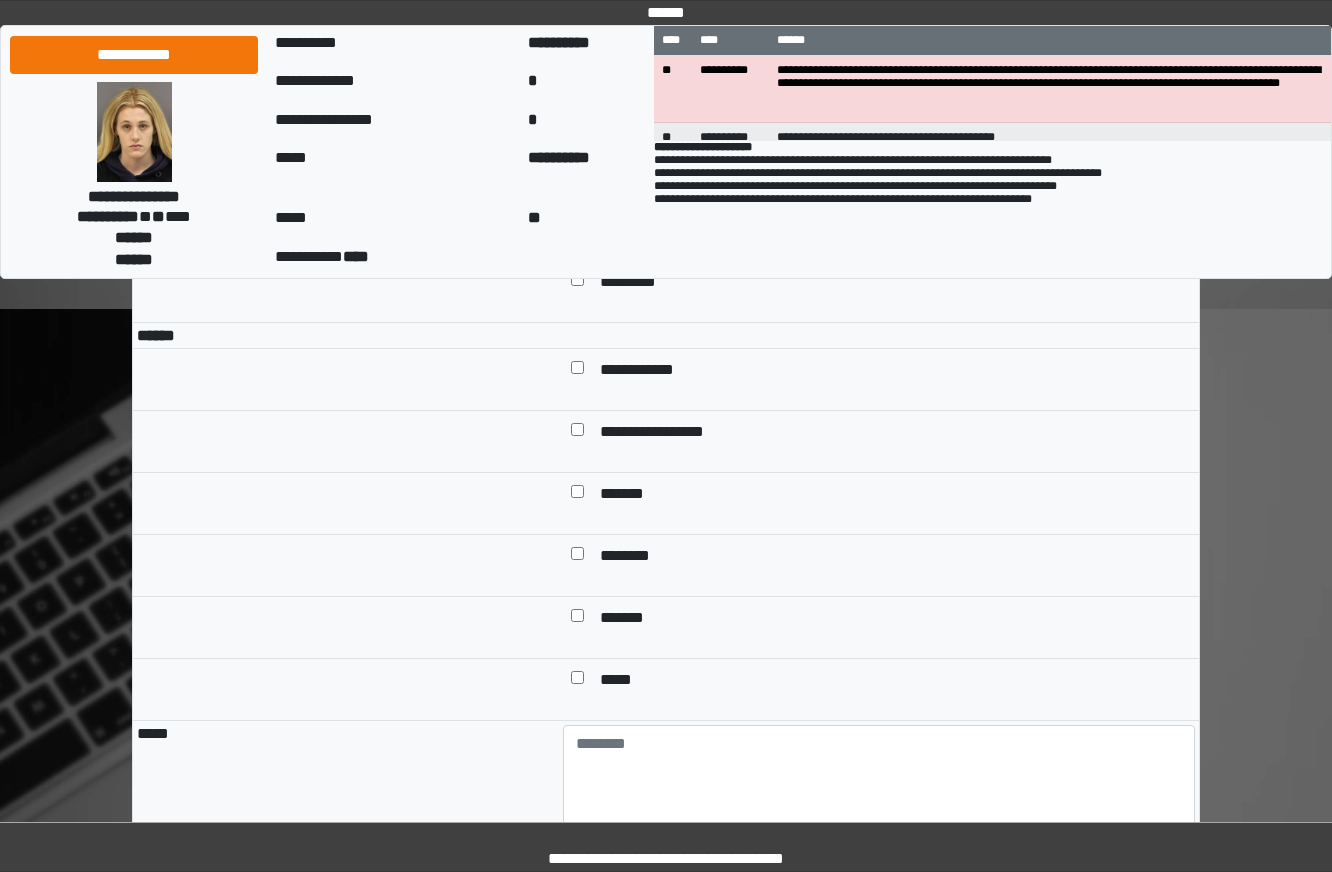 scroll, scrollTop: 1600, scrollLeft: 0, axis: vertical 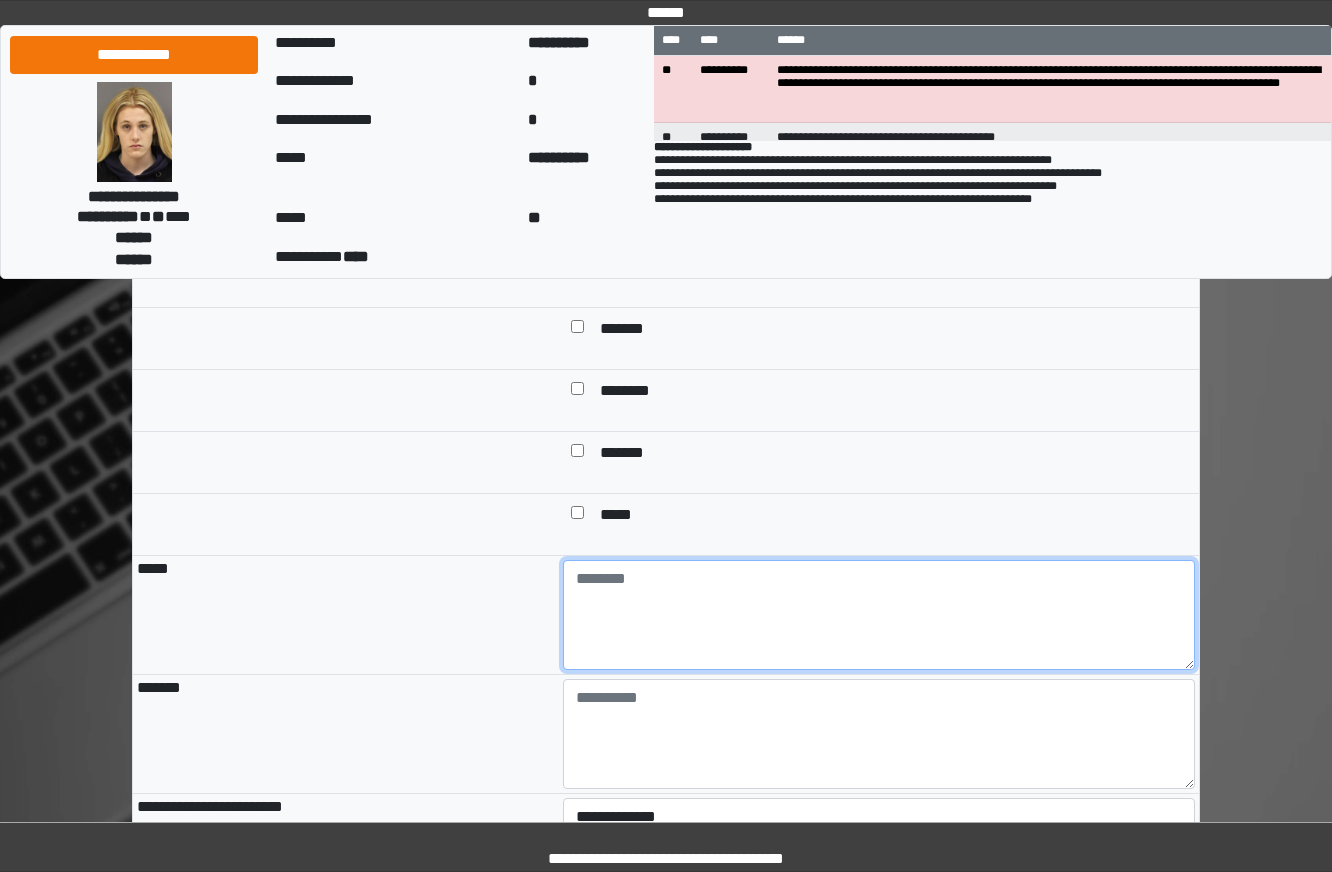 click at bounding box center (879, 615) 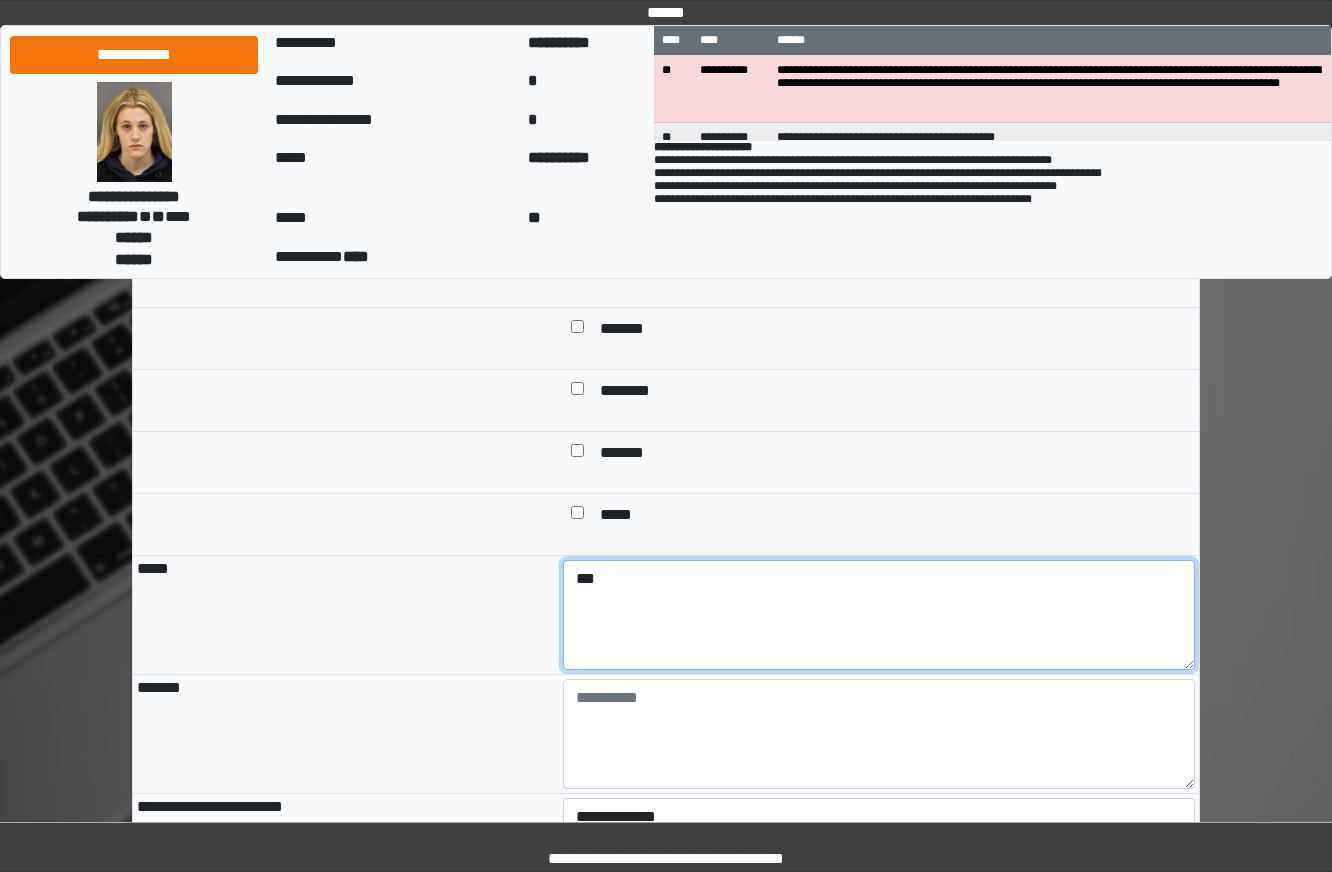 type on "***" 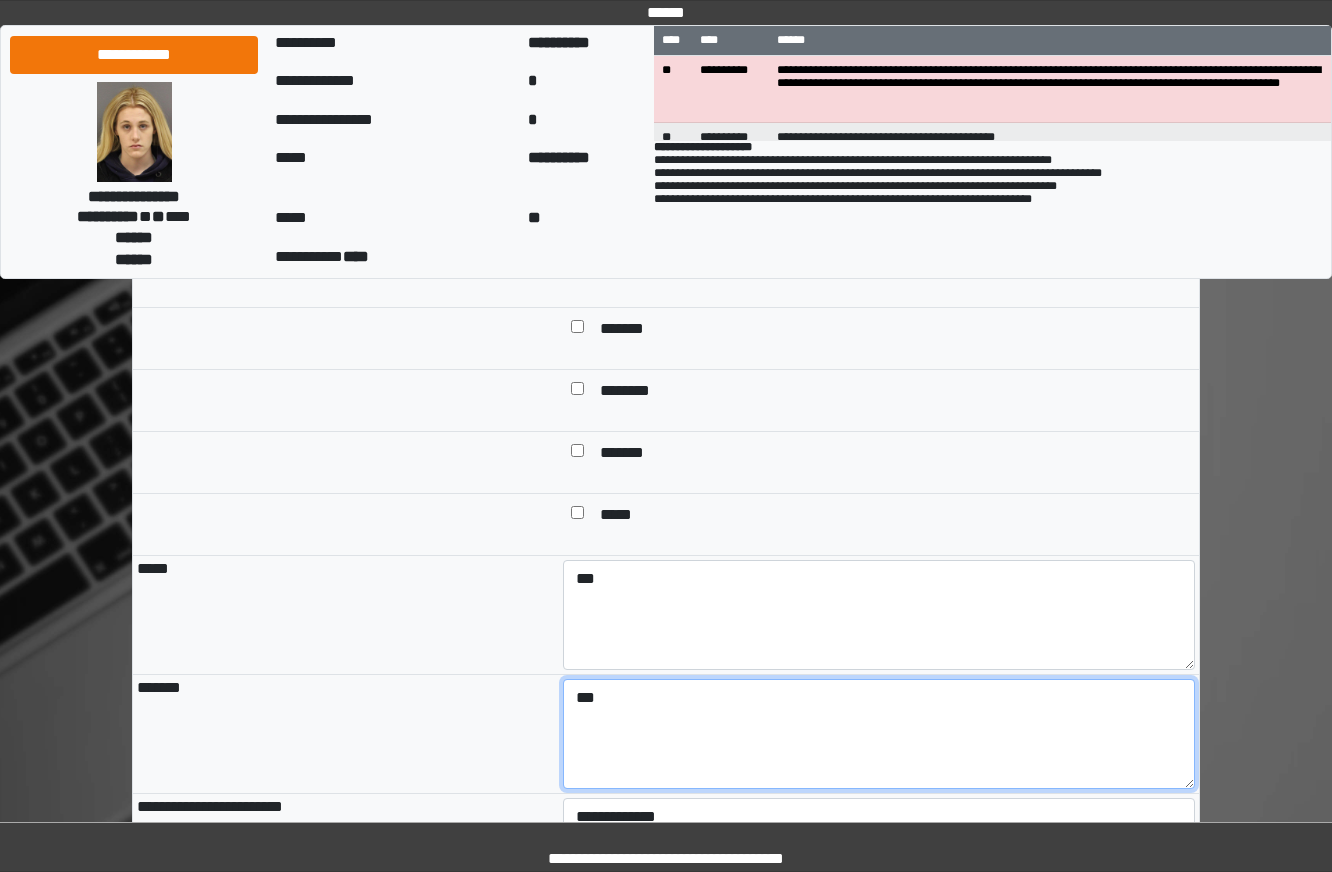type on "***" 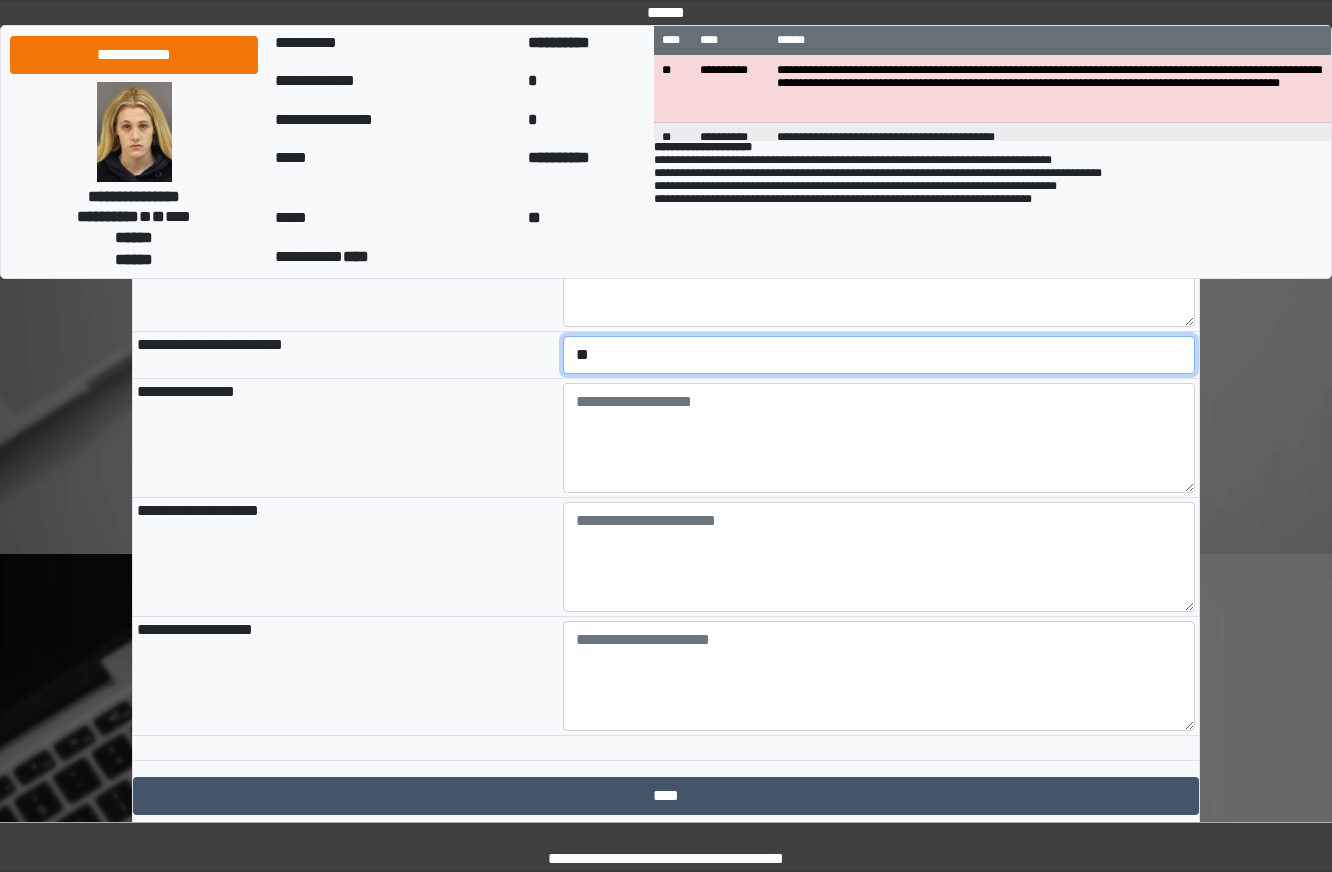 scroll, scrollTop: 2067, scrollLeft: 0, axis: vertical 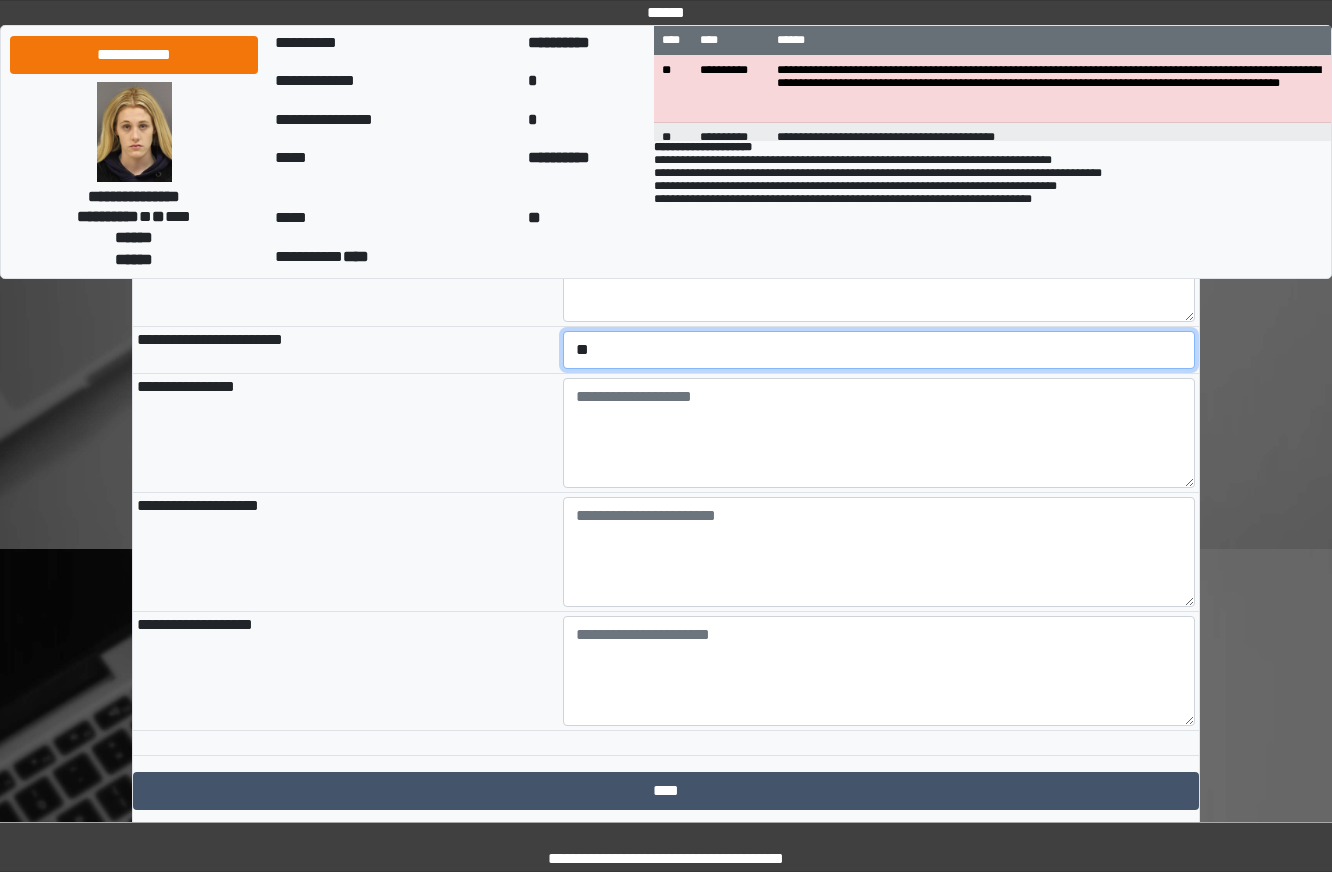 select on "*" 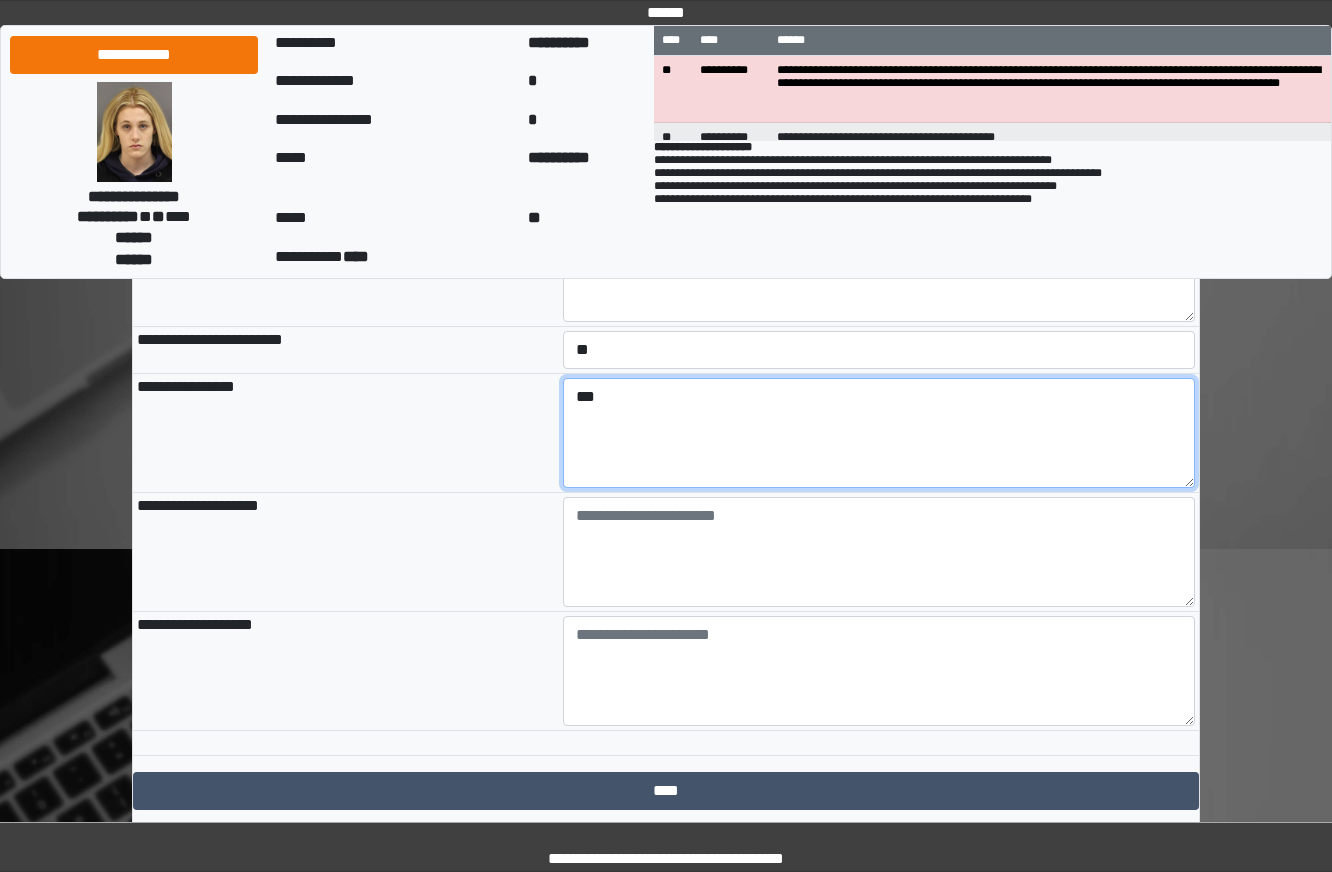 type on "***" 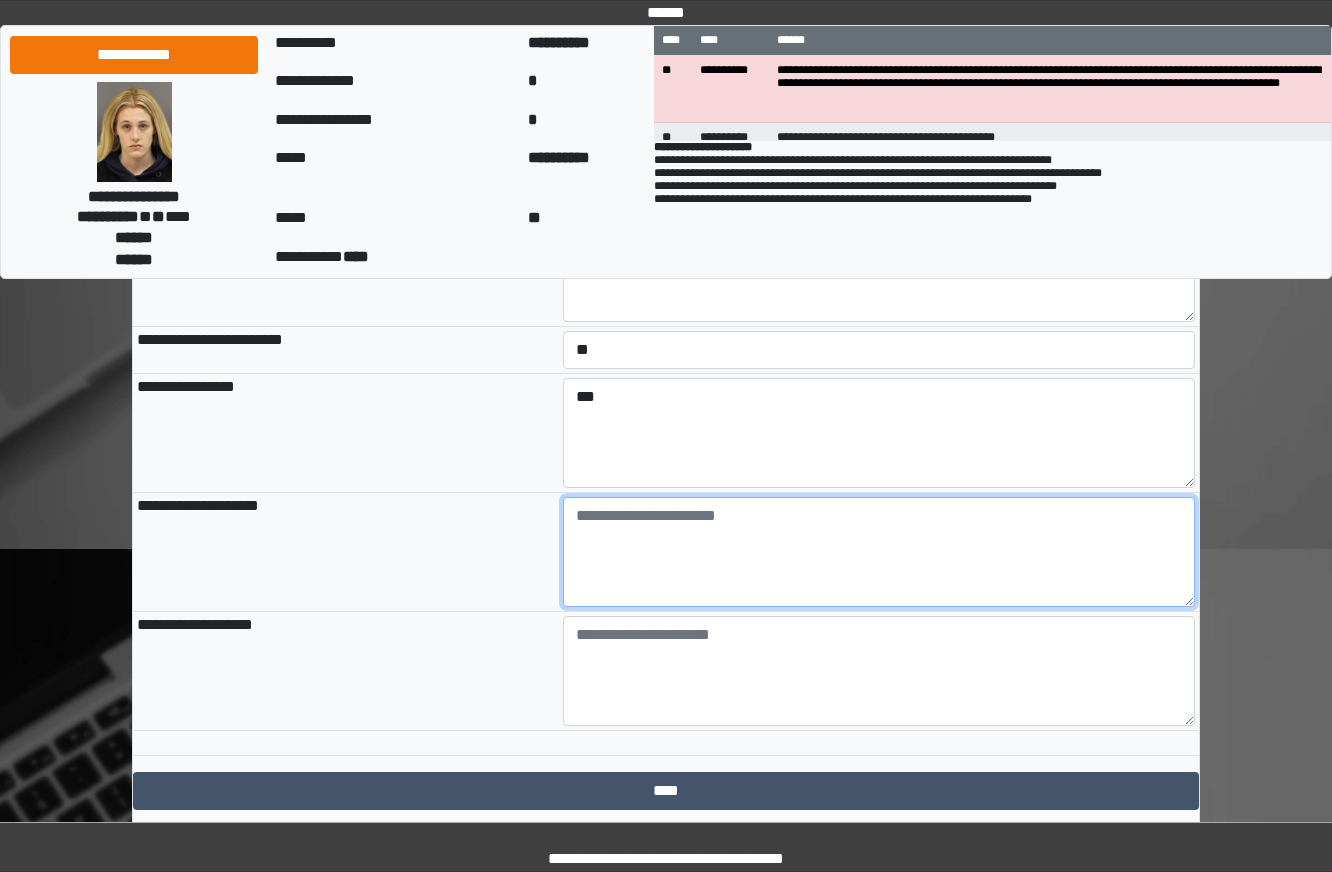 paste on "**********" 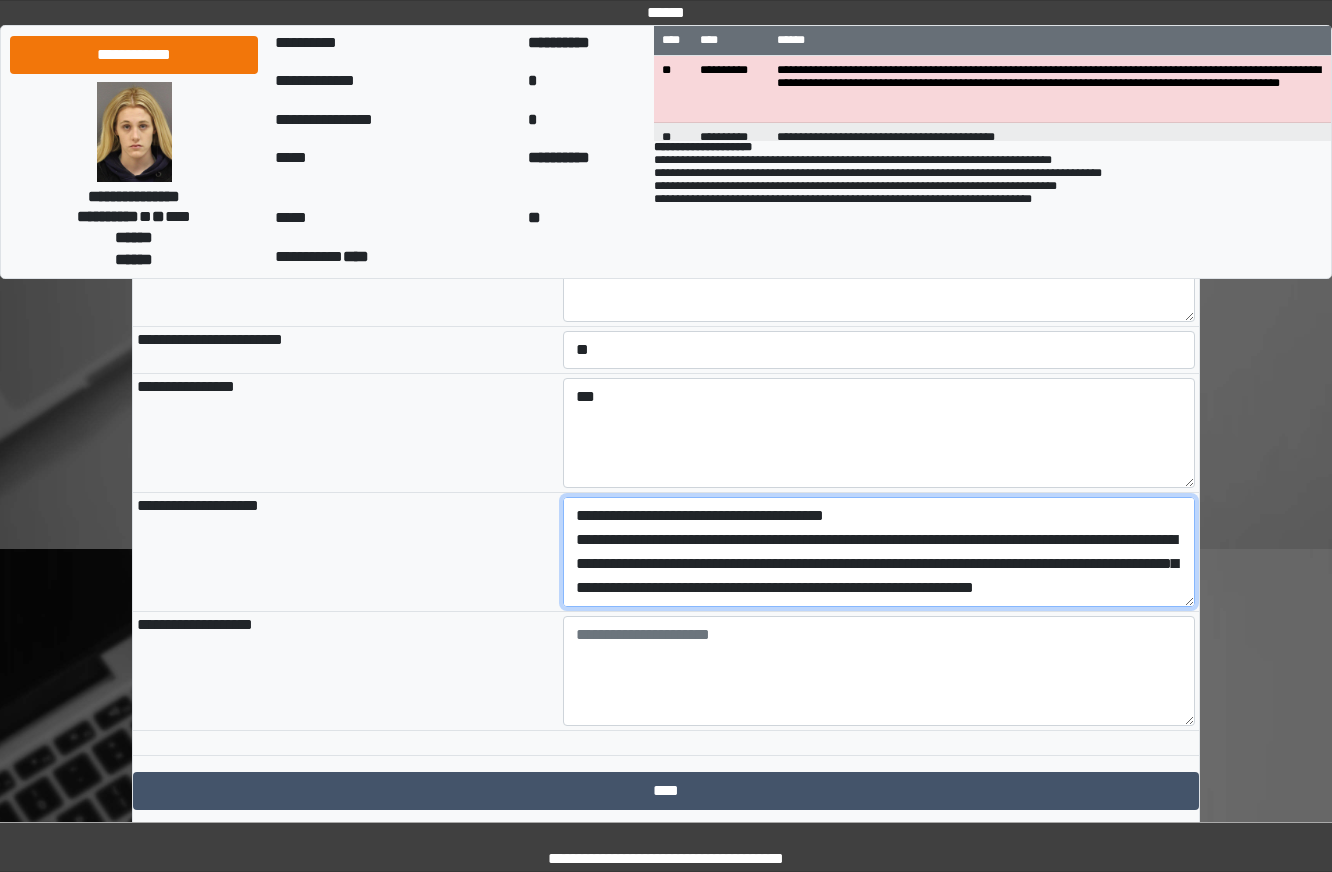 scroll, scrollTop: 137, scrollLeft: 0, axis: vertical 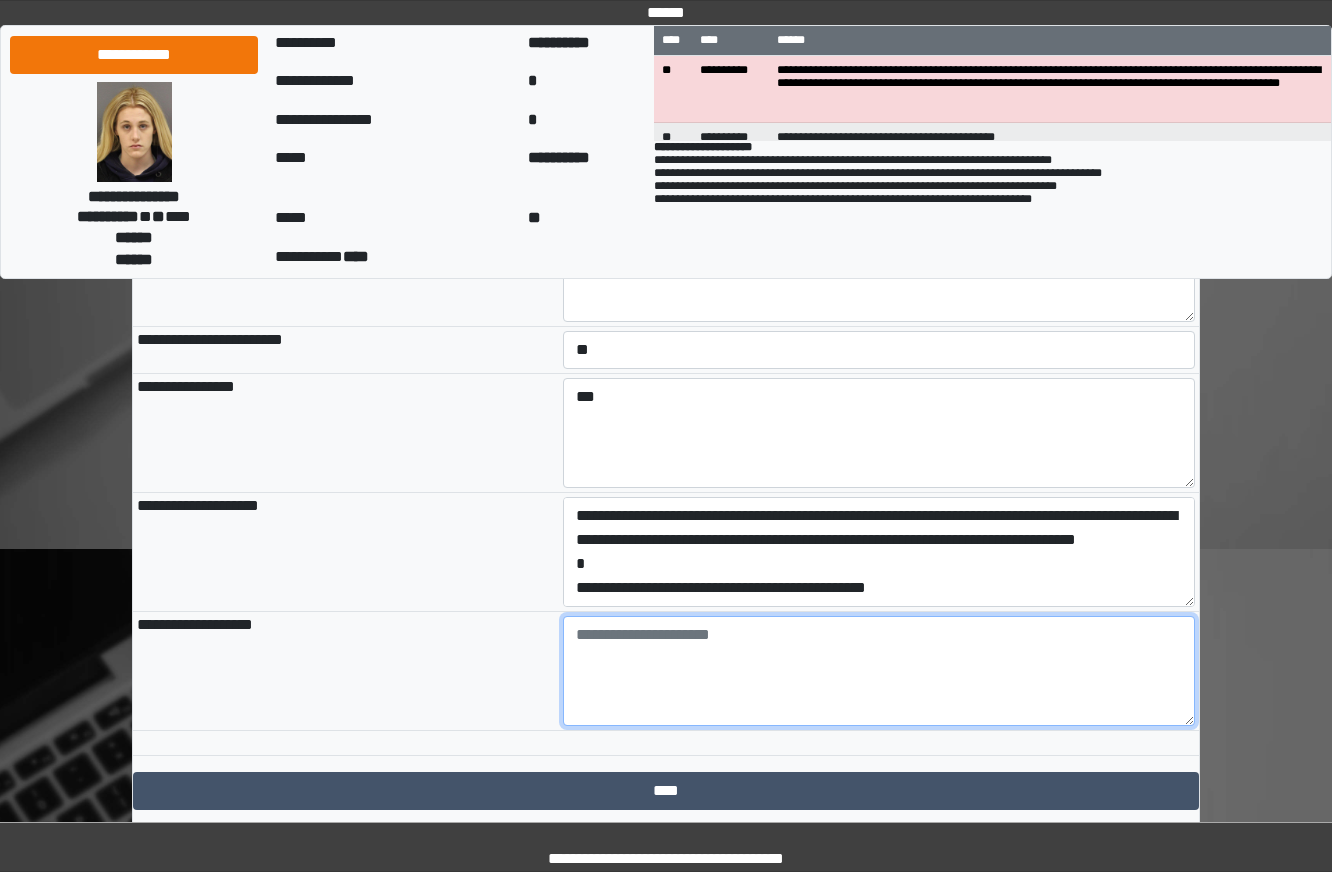drag, startPoint x: 702, startPoint y: 764, endPoint x: 366, endPoint y: 749, distance: 336.33466 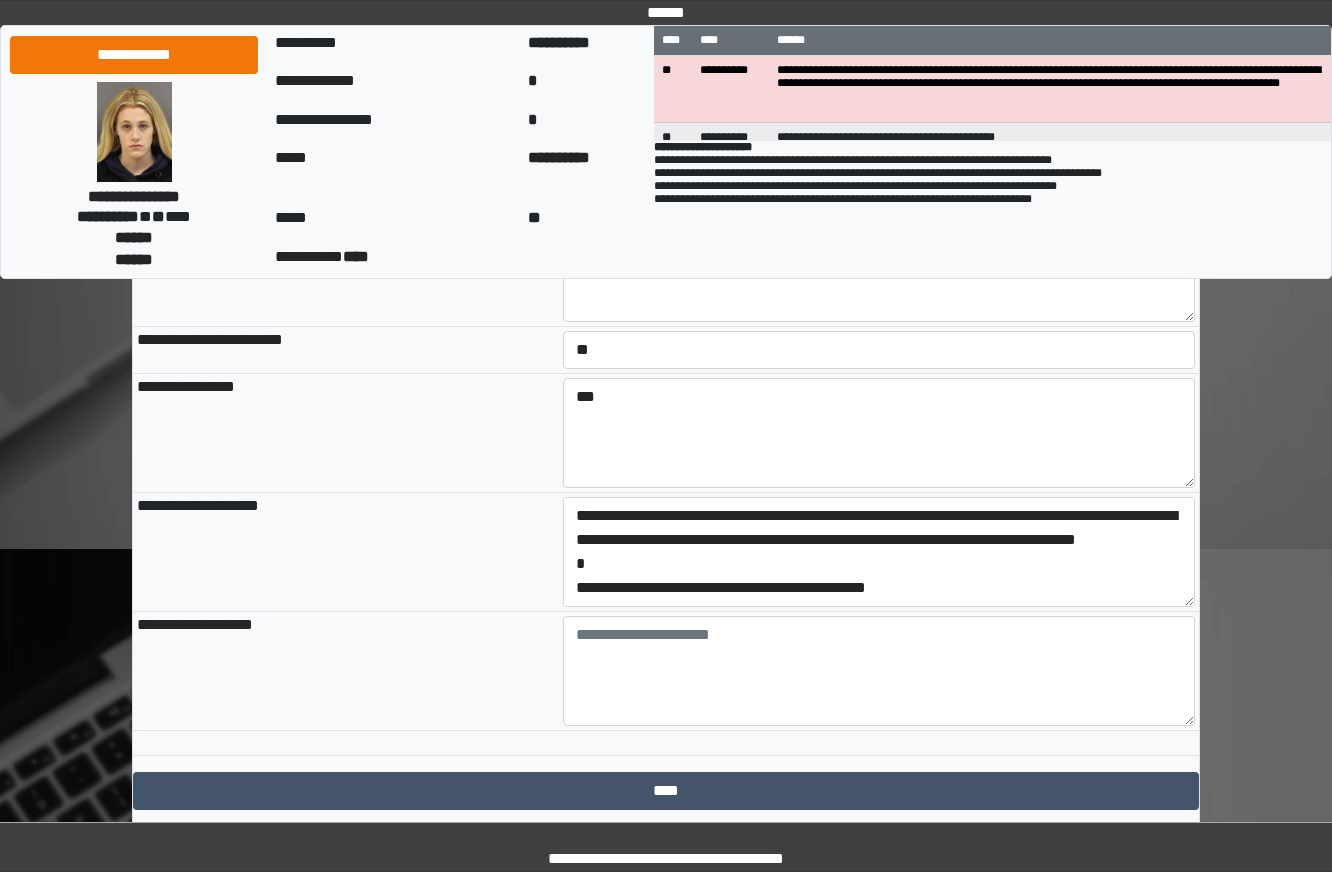 drag, startPoint x: 573, startPoint y: 696, endPoint x: 608, endPoint y: 698, distance: 35.057095 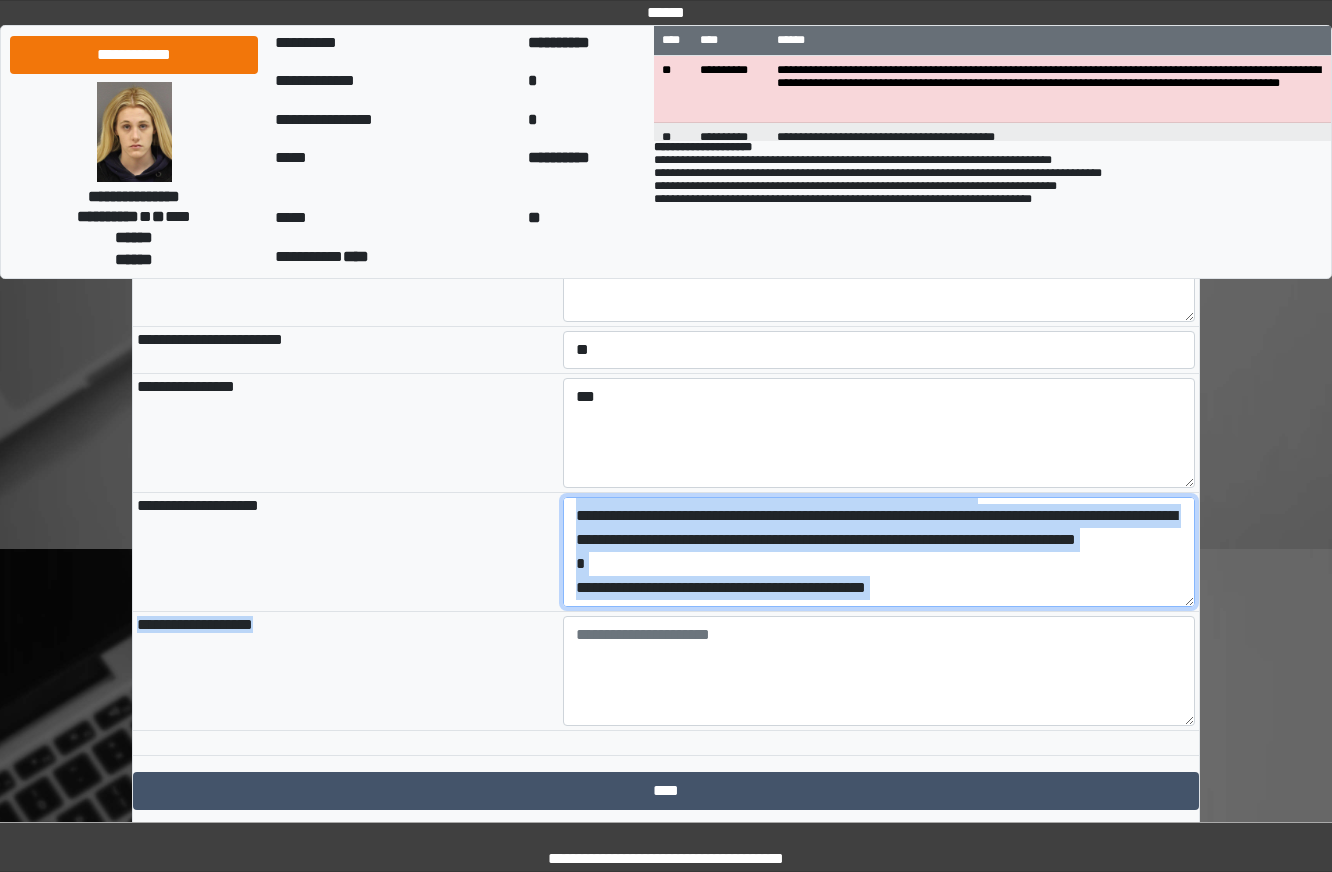 scroll, scrollTop: 144, scrollLeft: 0, axis: vertical 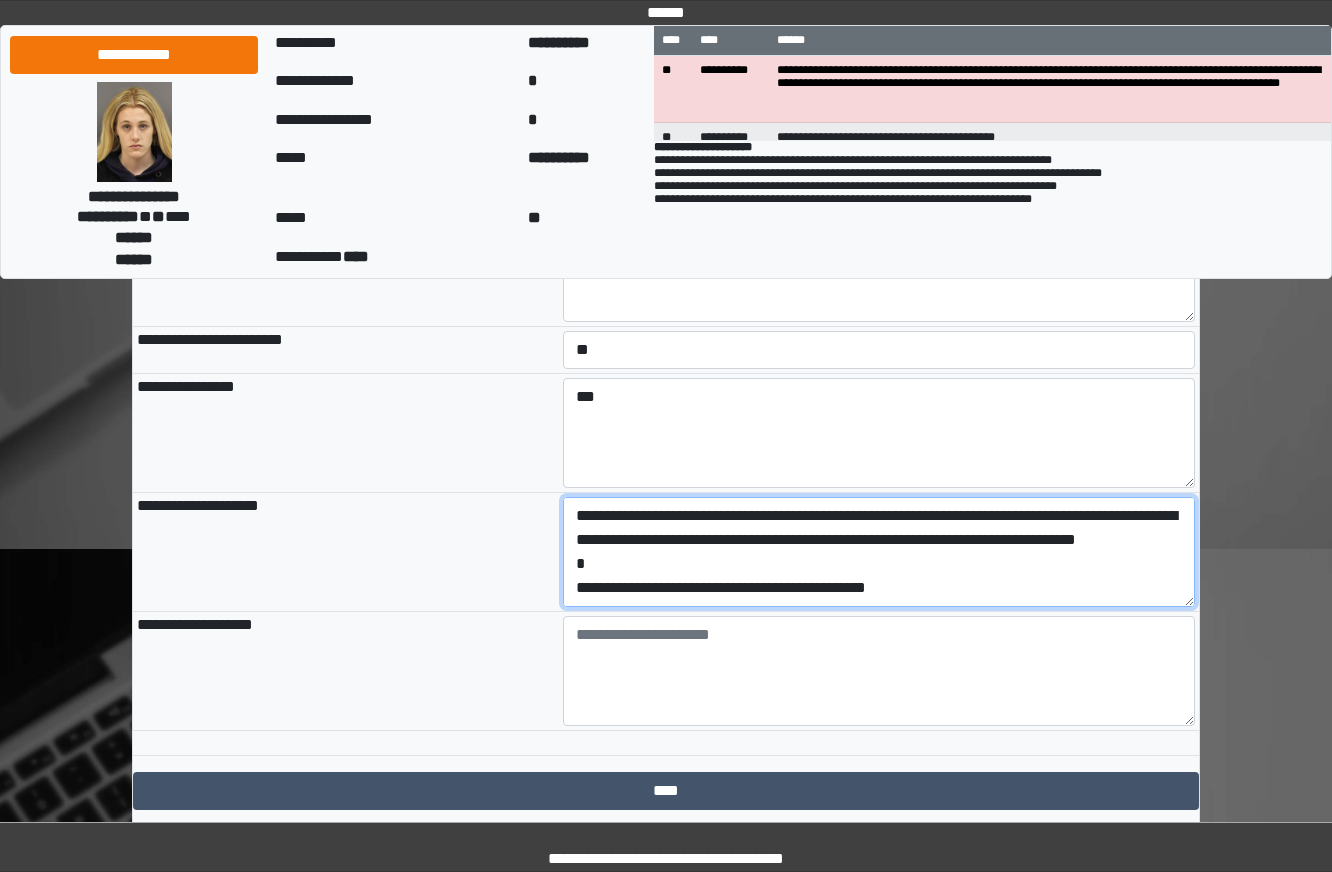 drag, startPoint x: 850, startPoint y: 683, endPoint x: 543, endPoint y: 649, distance: 308.87698 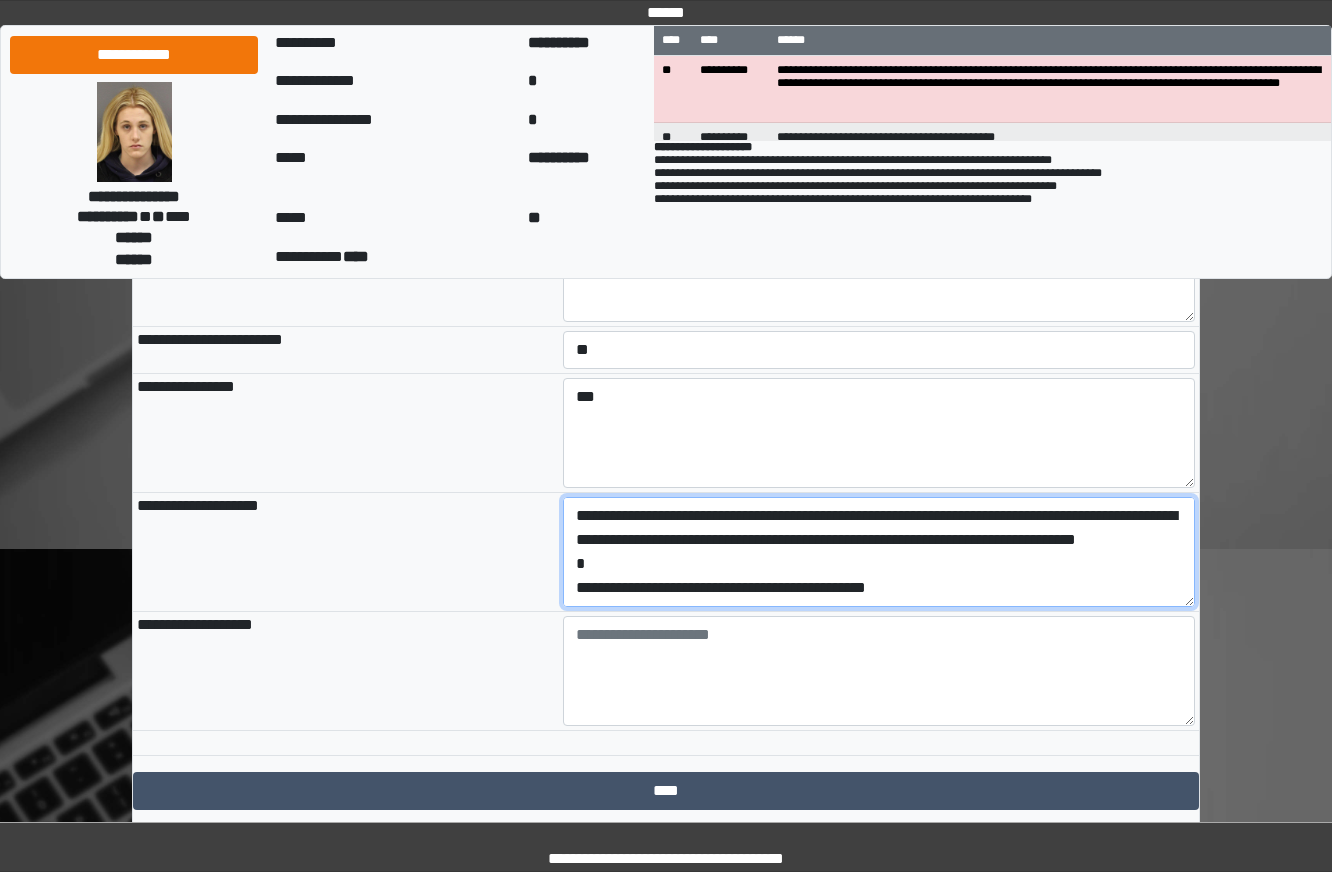 click on "**********" at bounding box center (879, 552) 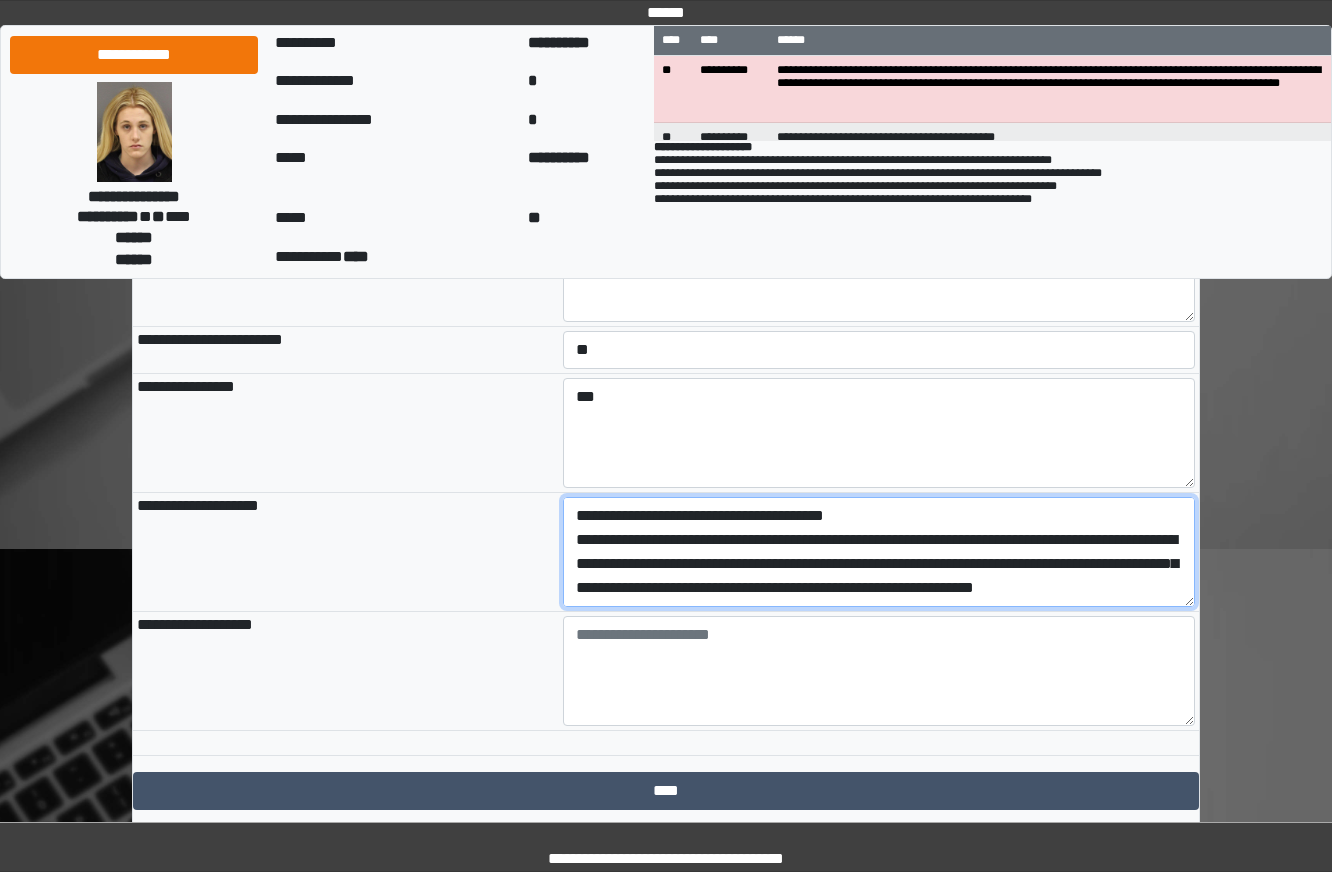 drag, startPoint x: 991, startPoint y: 679, endPoint x: 397, endPoint y: 621, distance: 596.82495 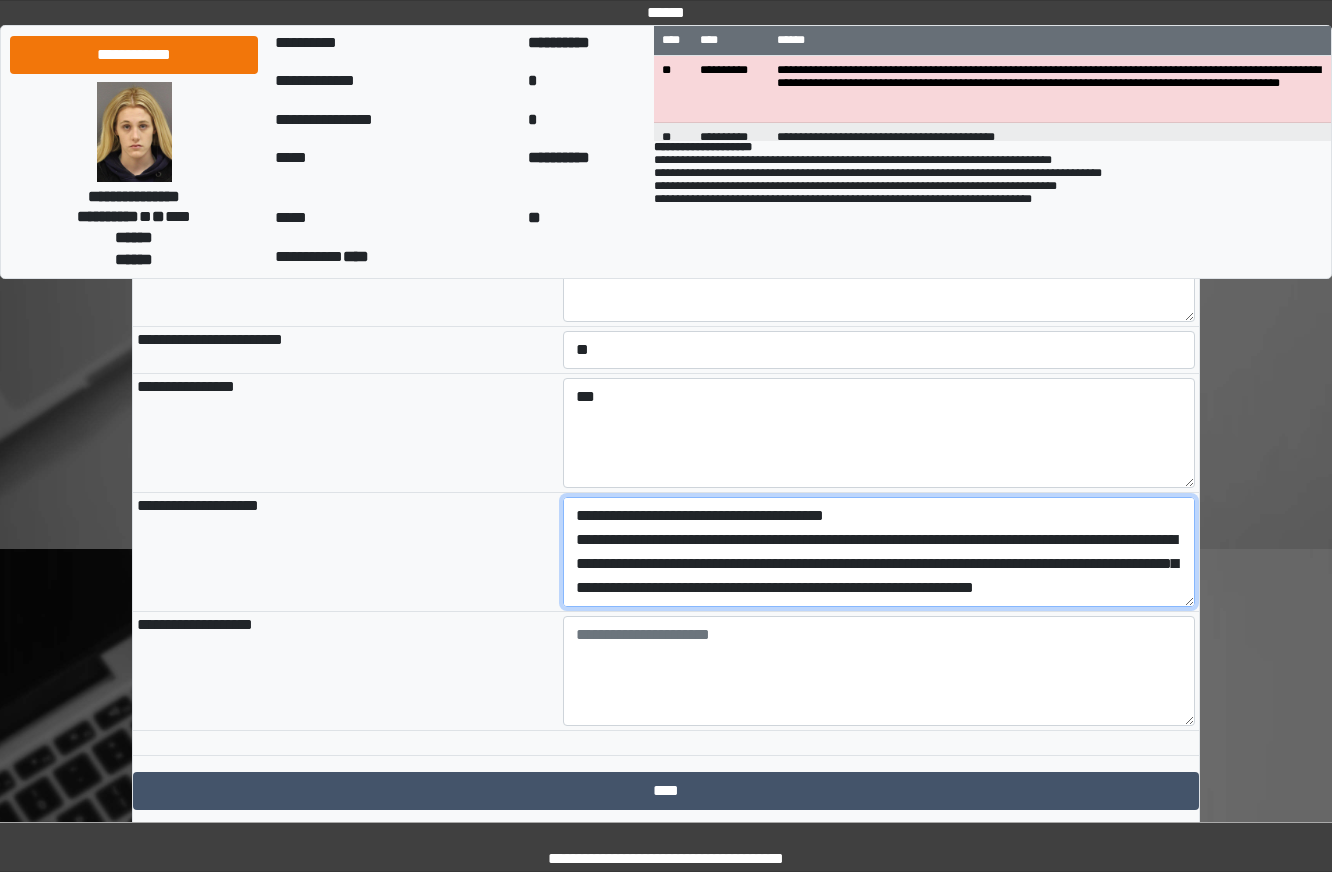 click on "**********" at bounding box center (879, 552) 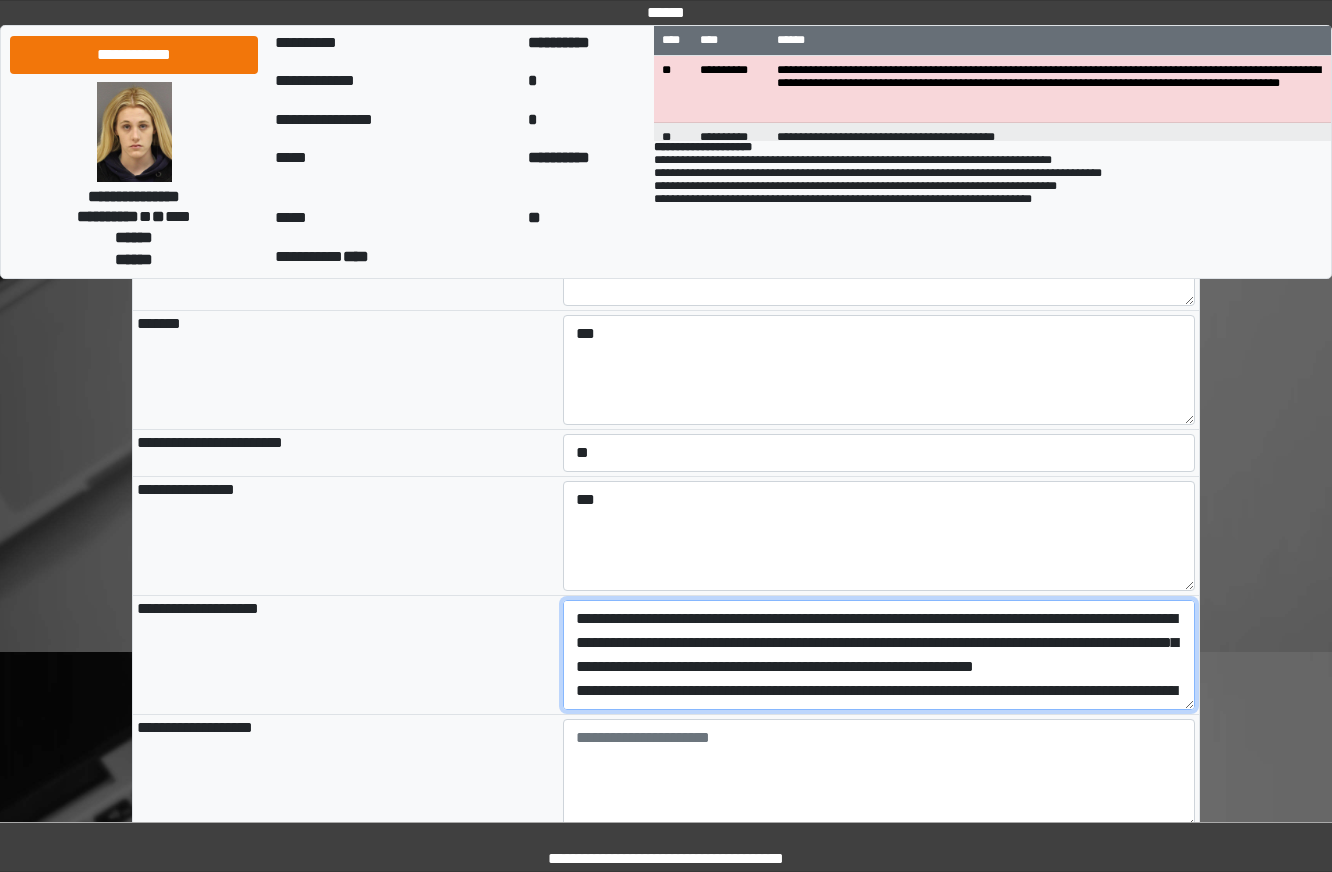 scroll, scrollTop: 1867, scrollLeft: 0, axis: vertical 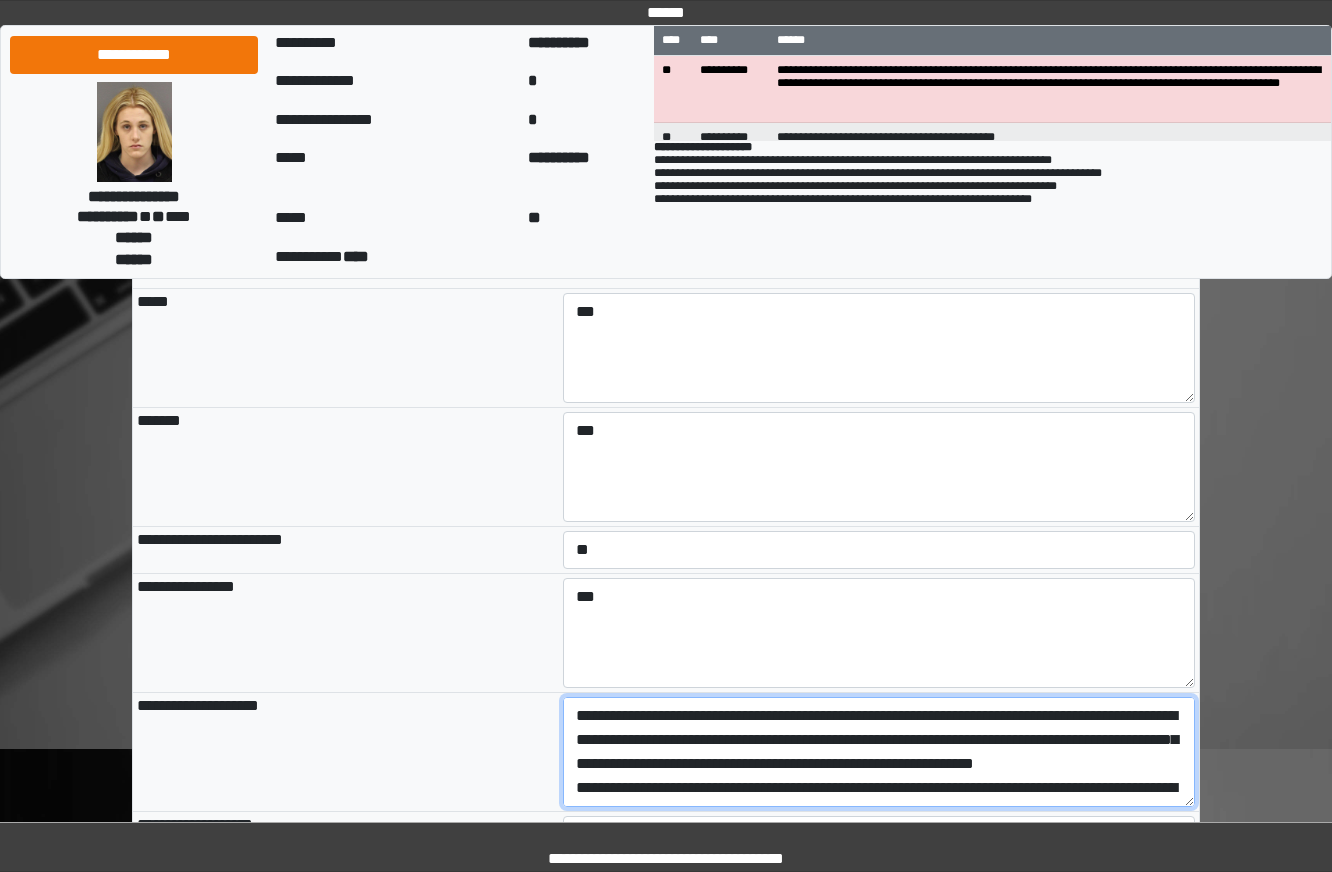 type on "**********" 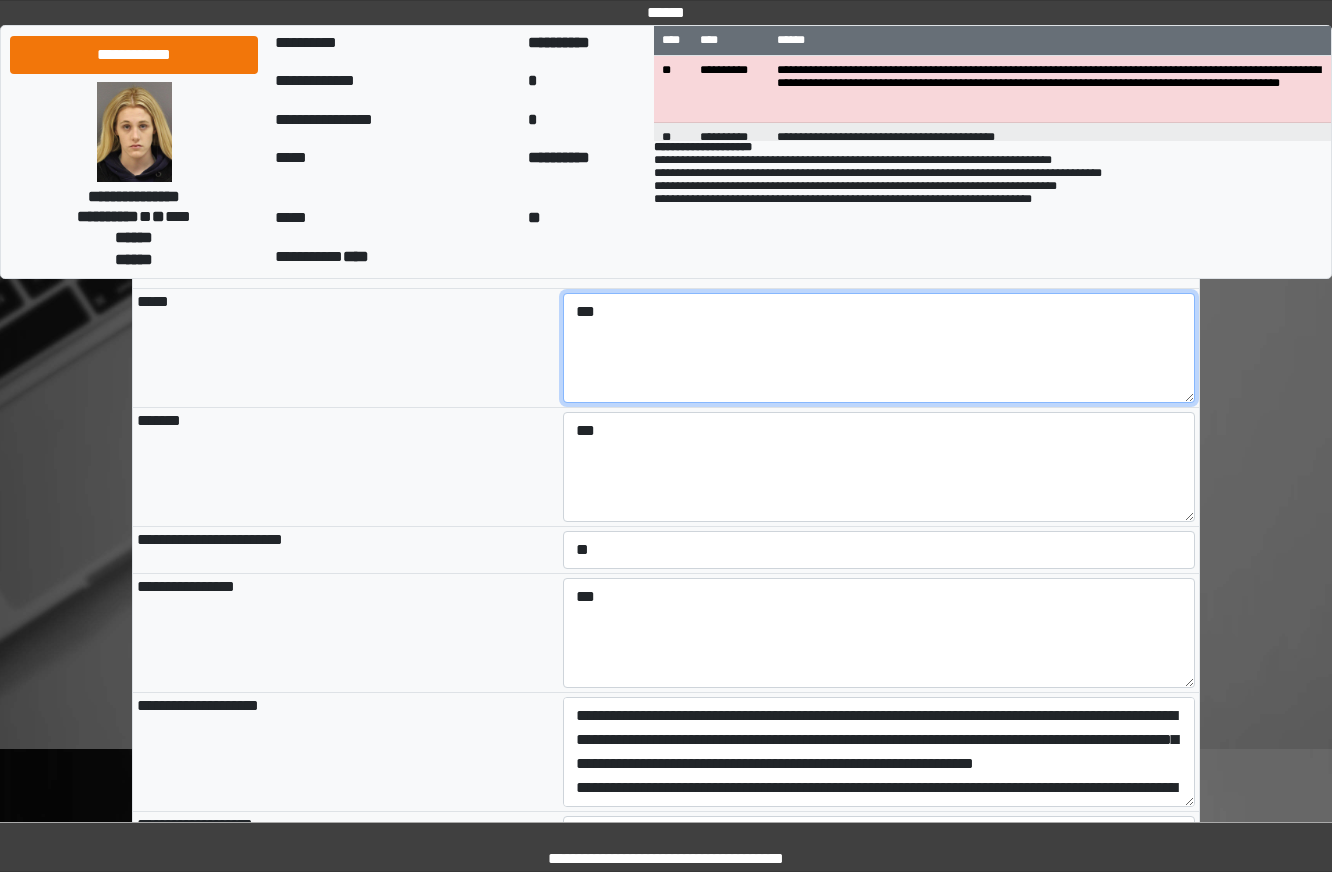 drag, startPoint x: 787, startPoint y: 456, endPoint x: 452, endPoint y: 439, distance: 335.43106 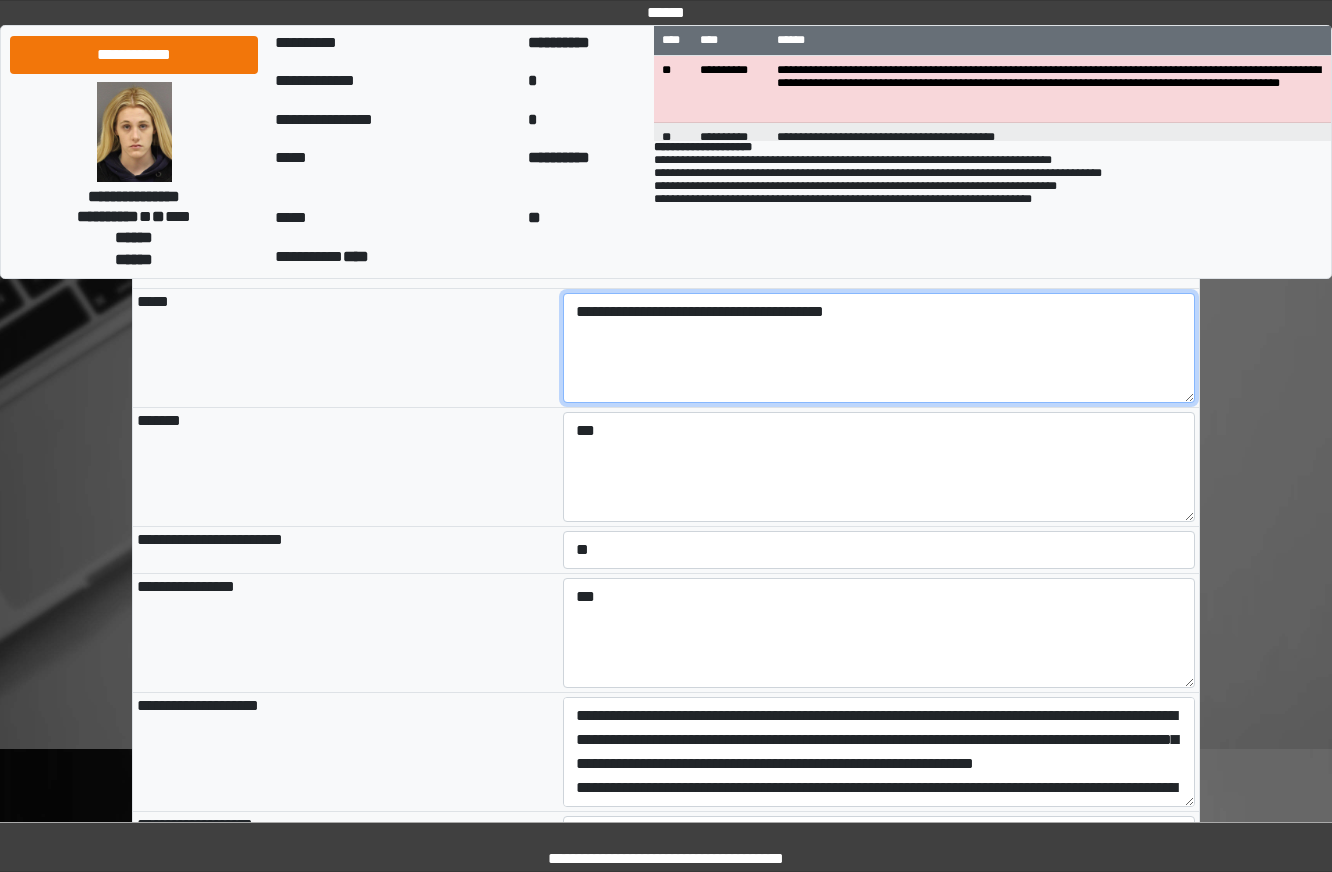 scroll, scrollTop: 2220, scrollLeft: 0, axis: vertical 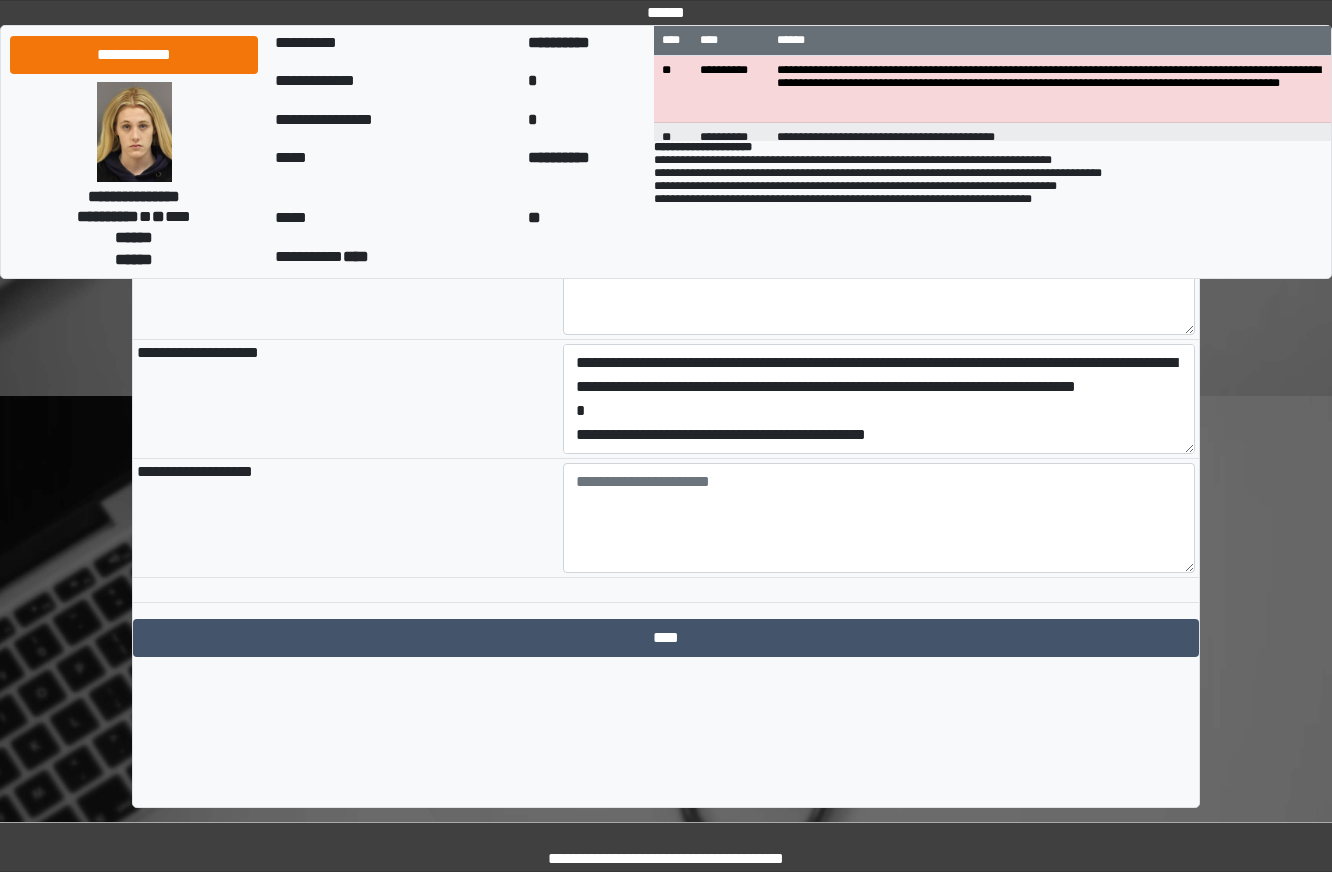 type on "**********" 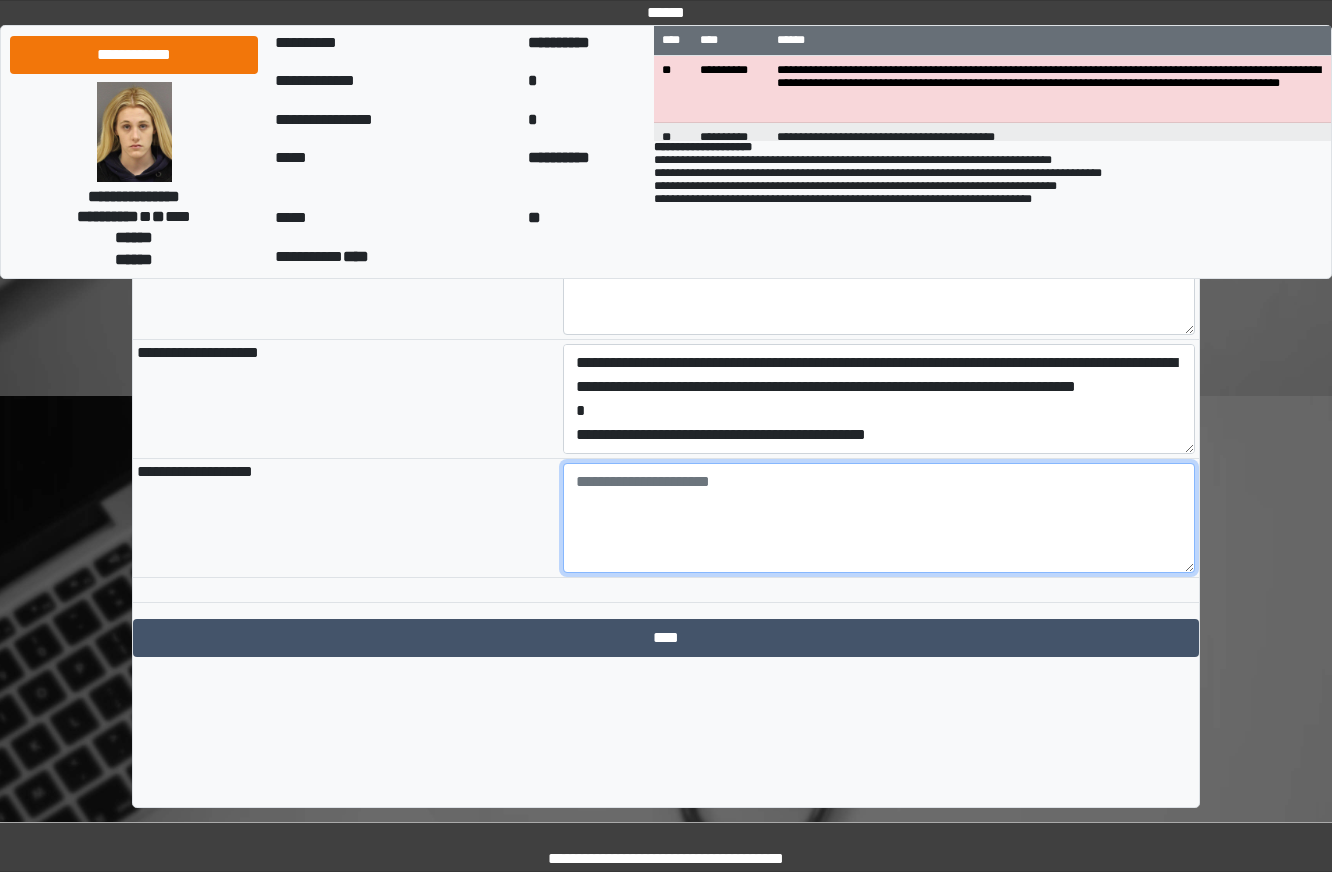 drag, startPoint x: 1019, startPoint y: 552, endPoint x: 519, endPoint y: 529, distance: 500.52872 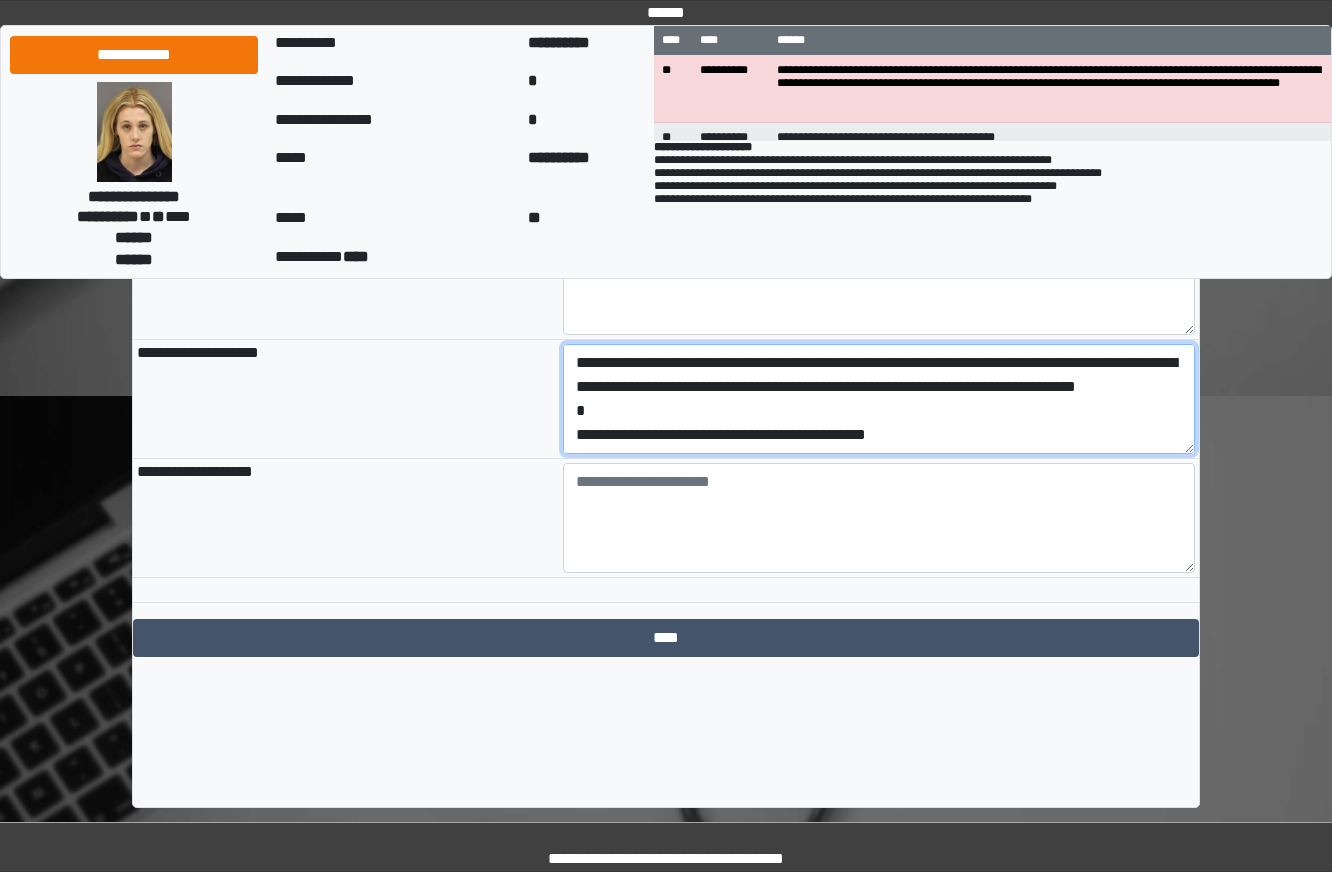 click on "**********" at bounding box center [879, 399] 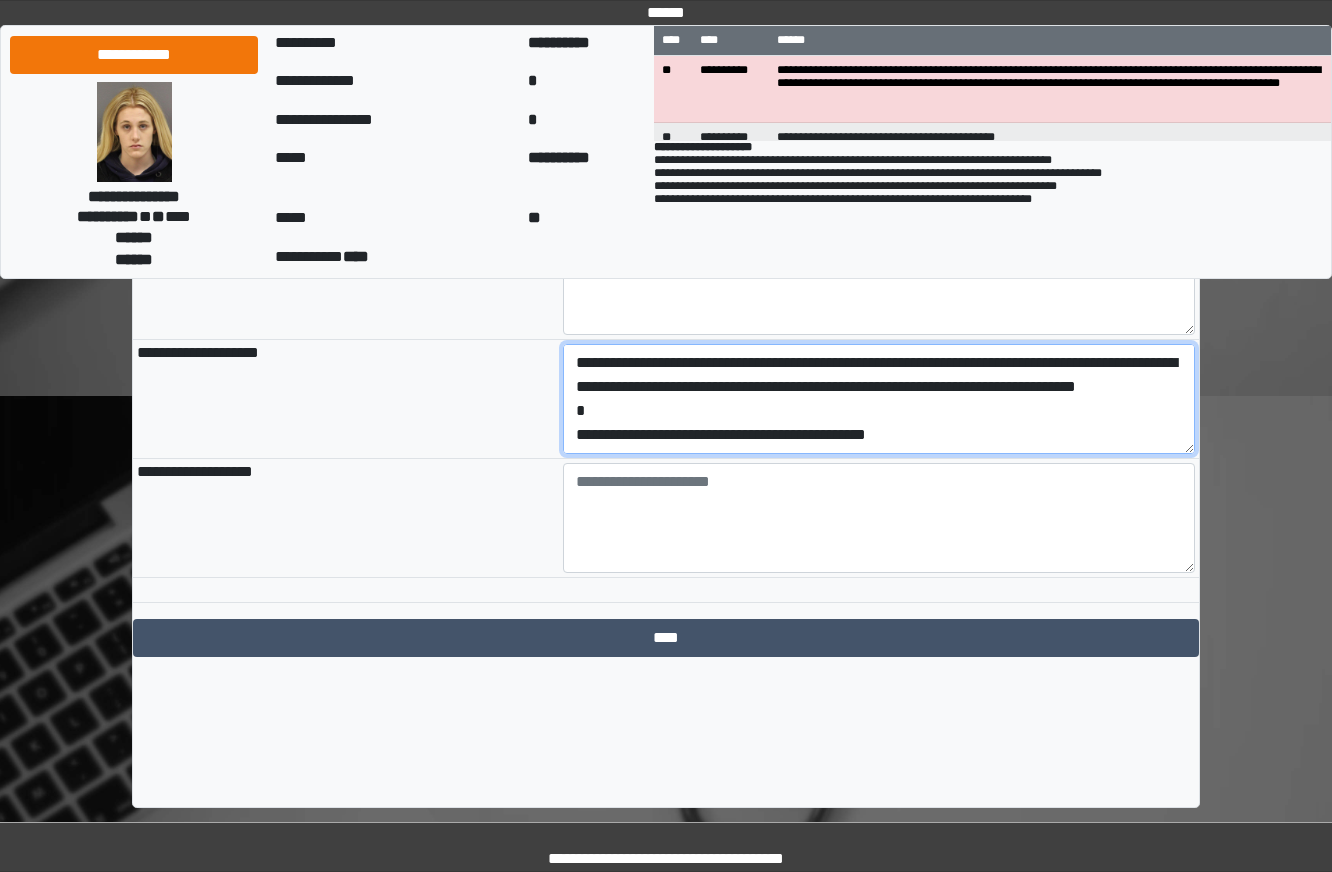 drag, startPoint x: 1007, startPoint y: 530, endPoint x: 38, endPoint y: 512, distance: 969.1672 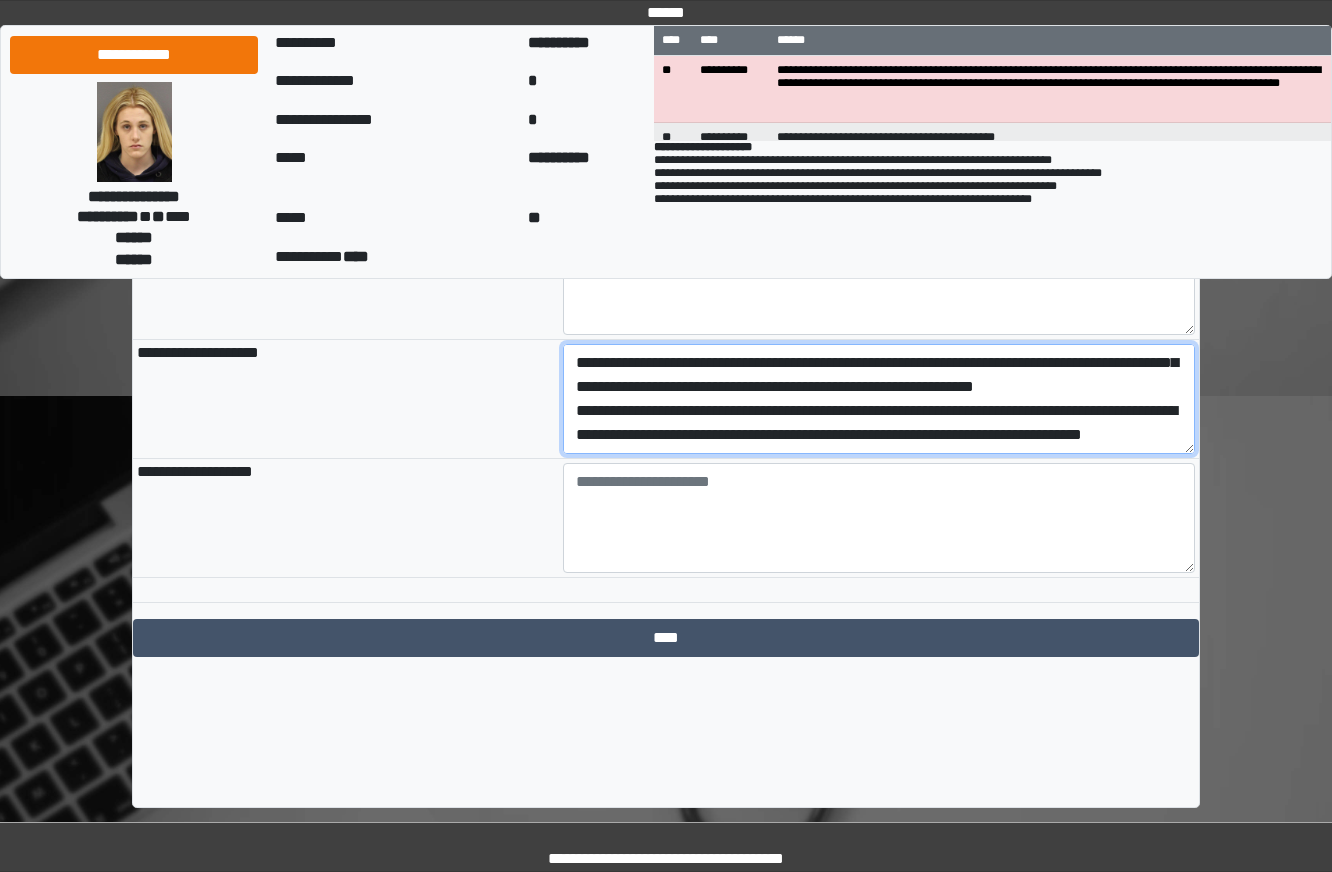 scroll, scrollTop: 96, scrollLeft: 0, axis: vertical 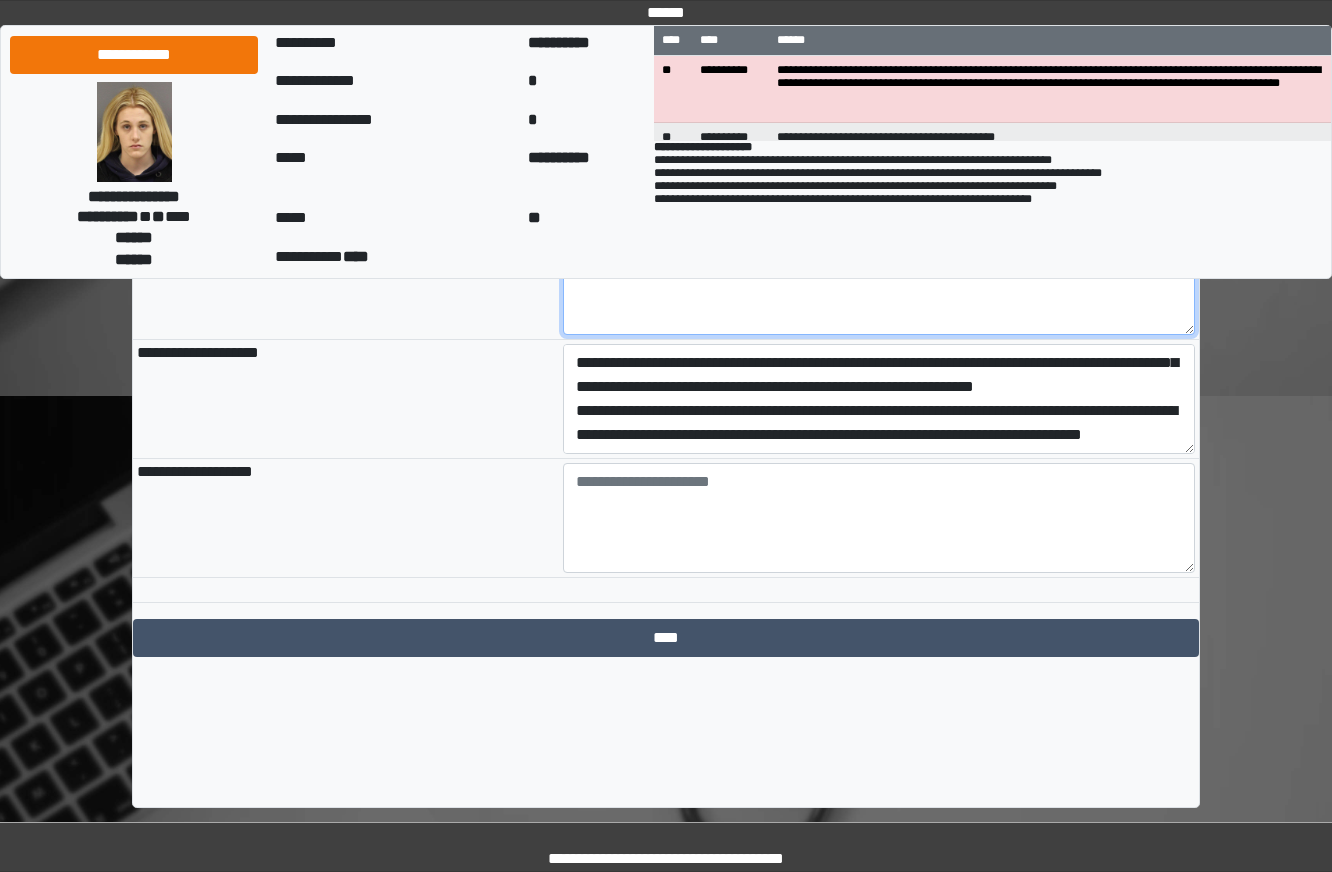 click on "***" at bounding box center [879, 280] 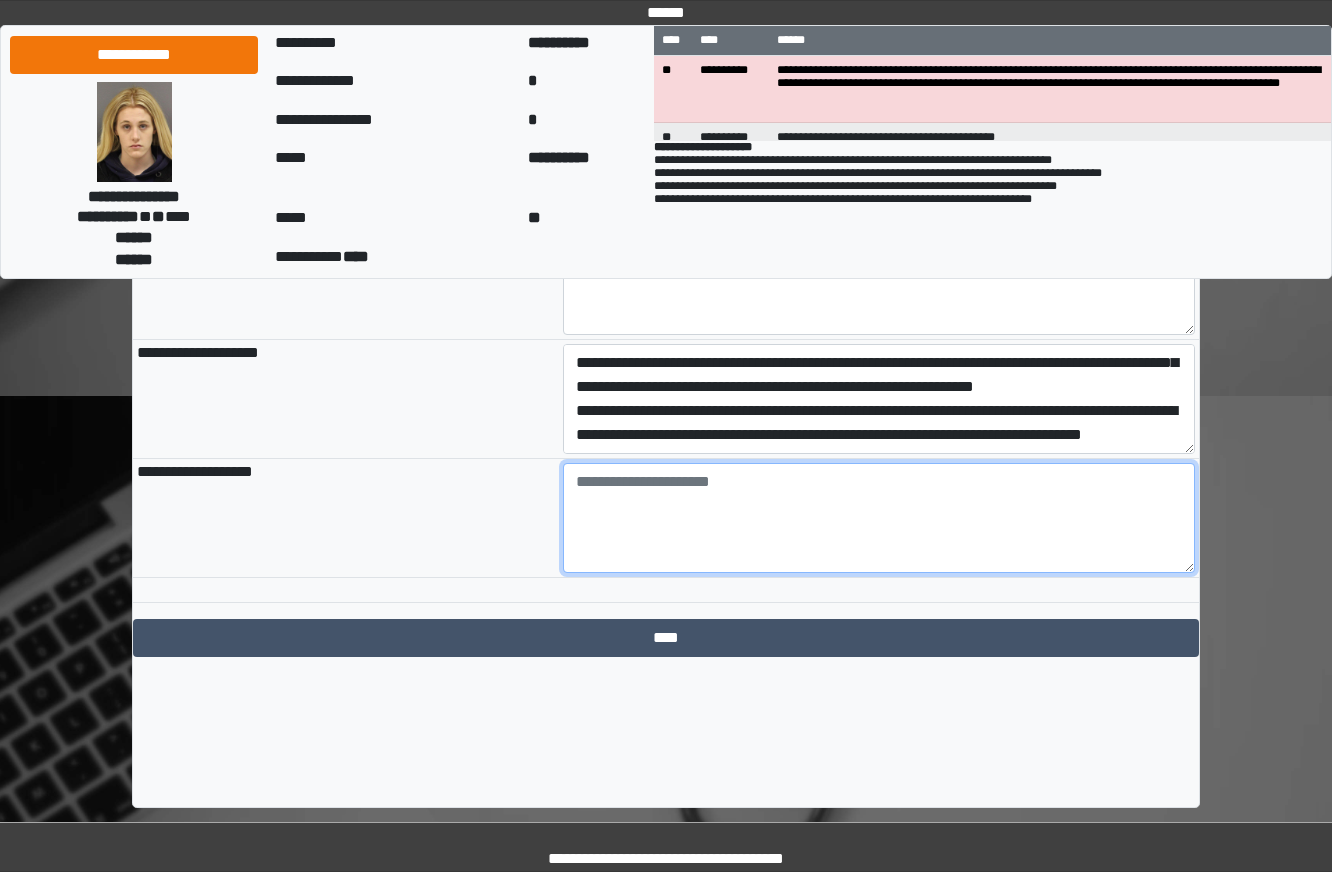 click at bounding box center [879, 518] 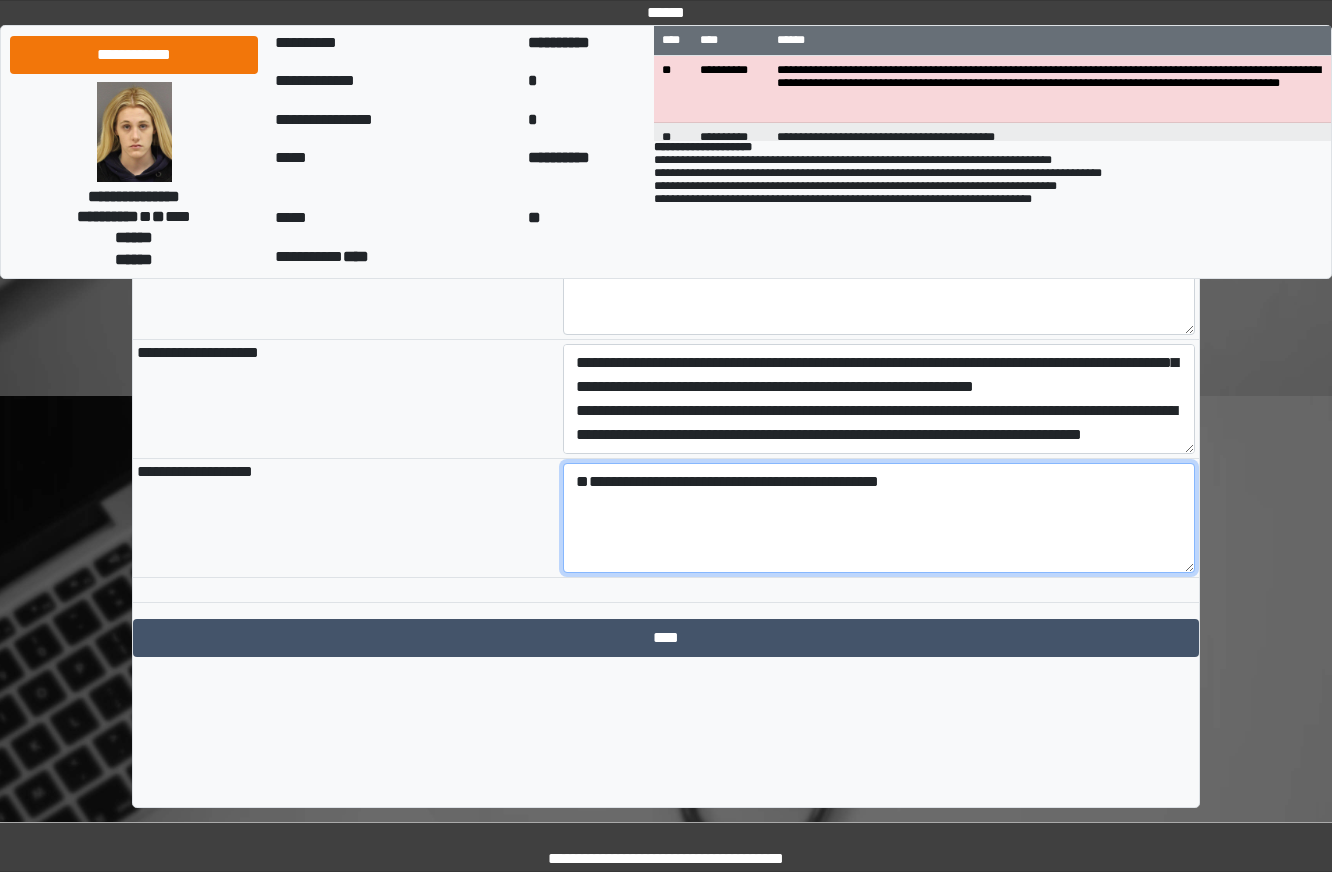 click on "**********" at bounding box center [879, 518] 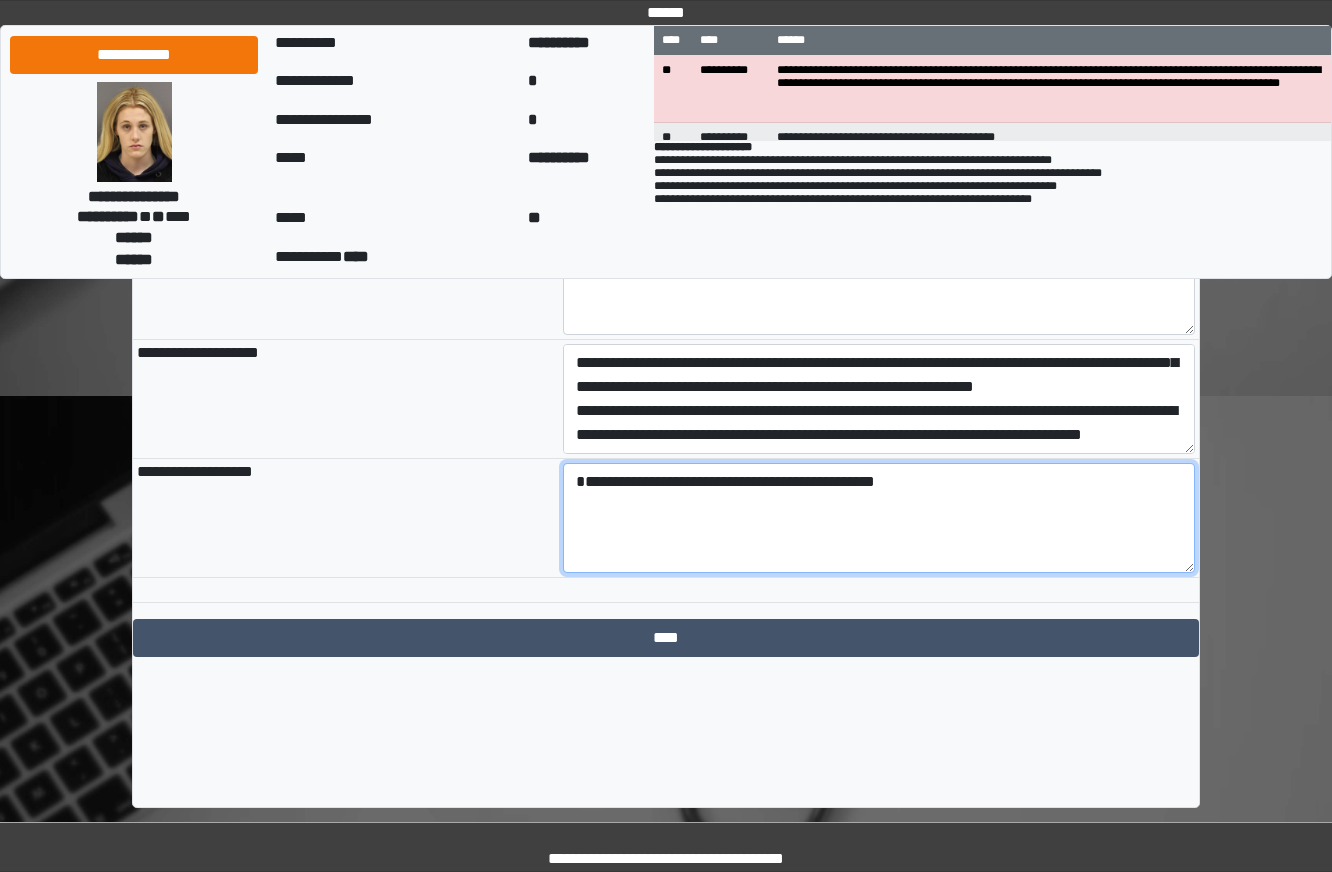 type on "**********" 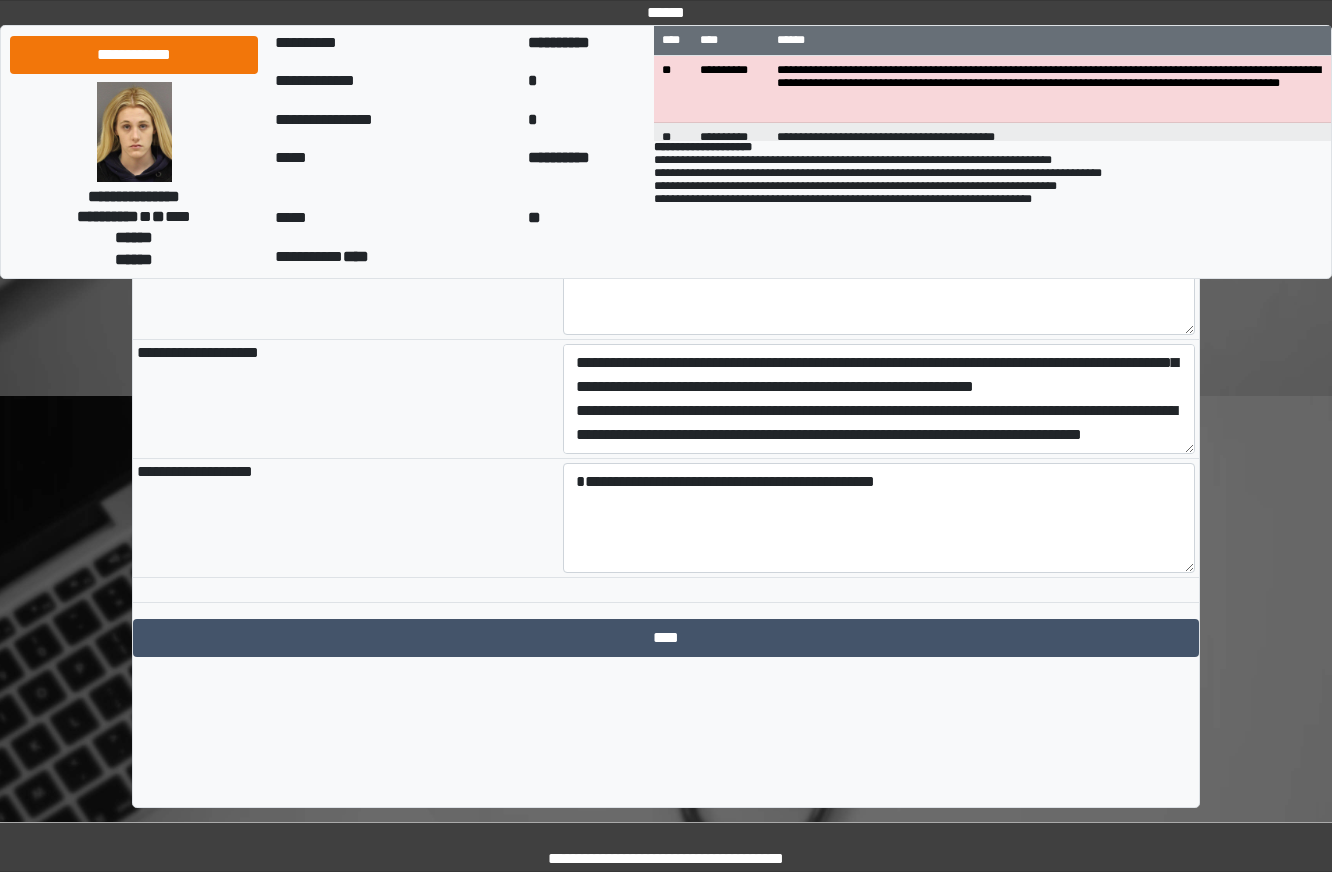 click on "**********" at bounding box center (666, -487) 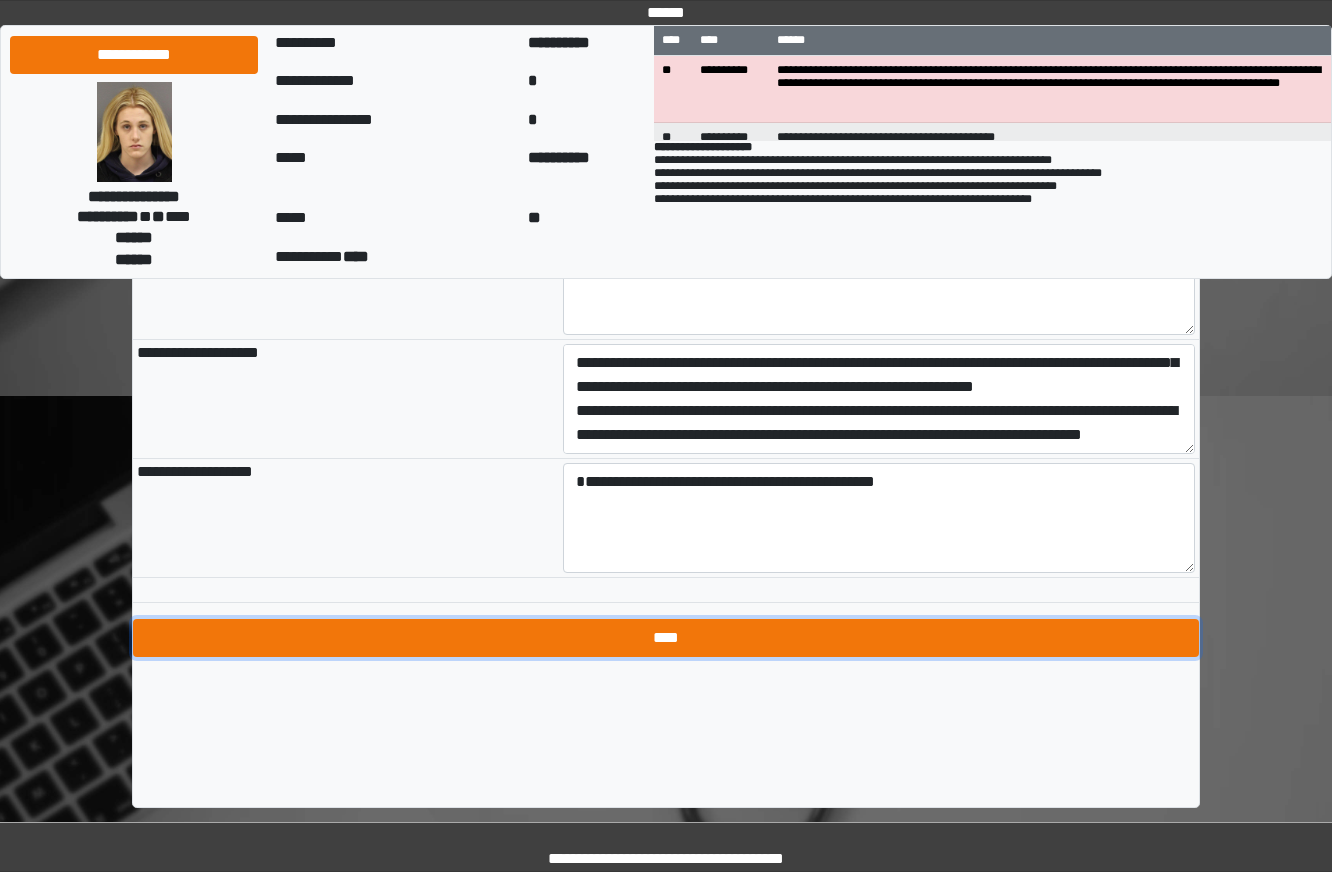 click on "****" at bounding box center (666, 638) 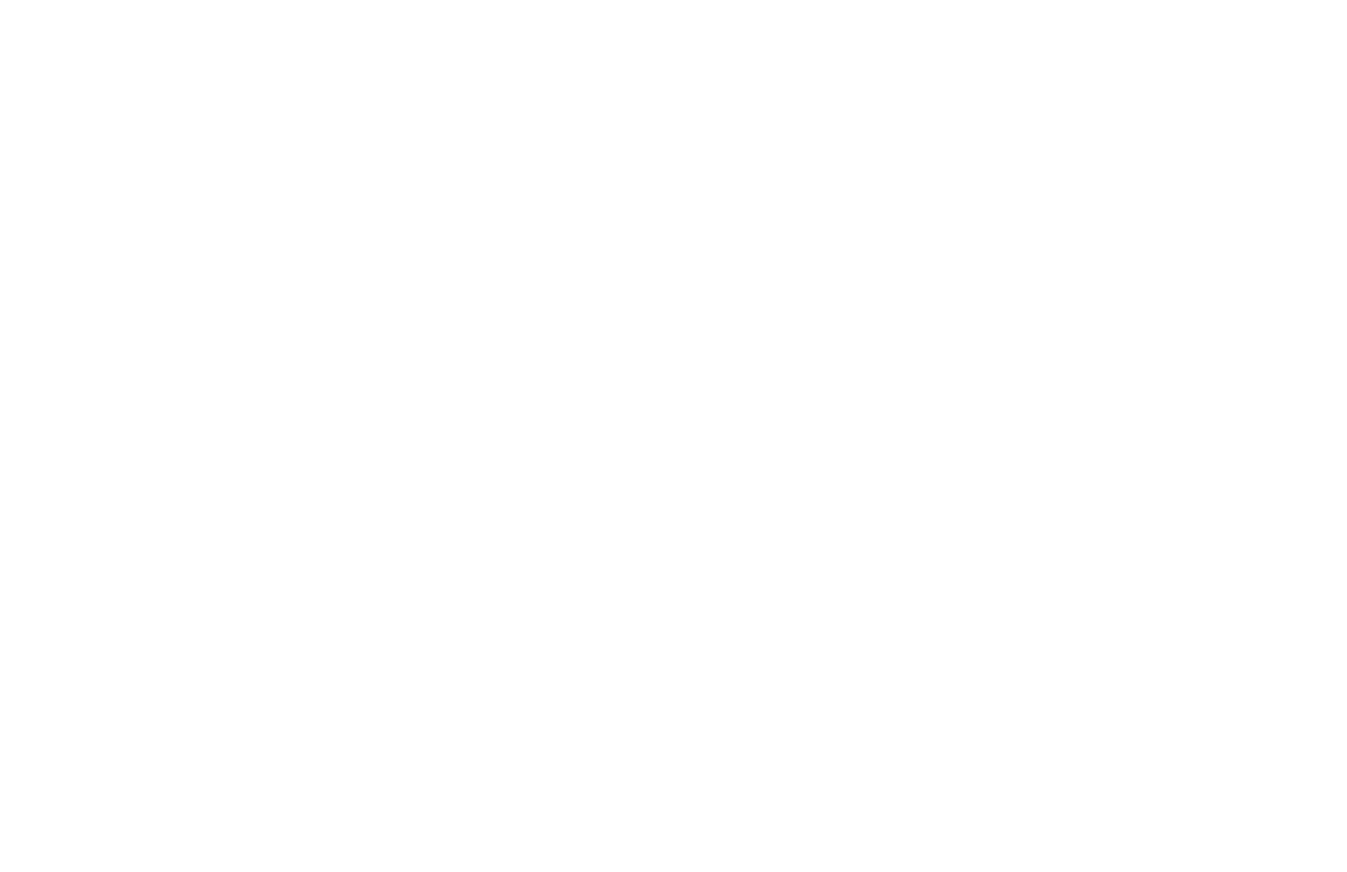 scroll, scrollTop: 0, scrollLeft: 0, axis: both 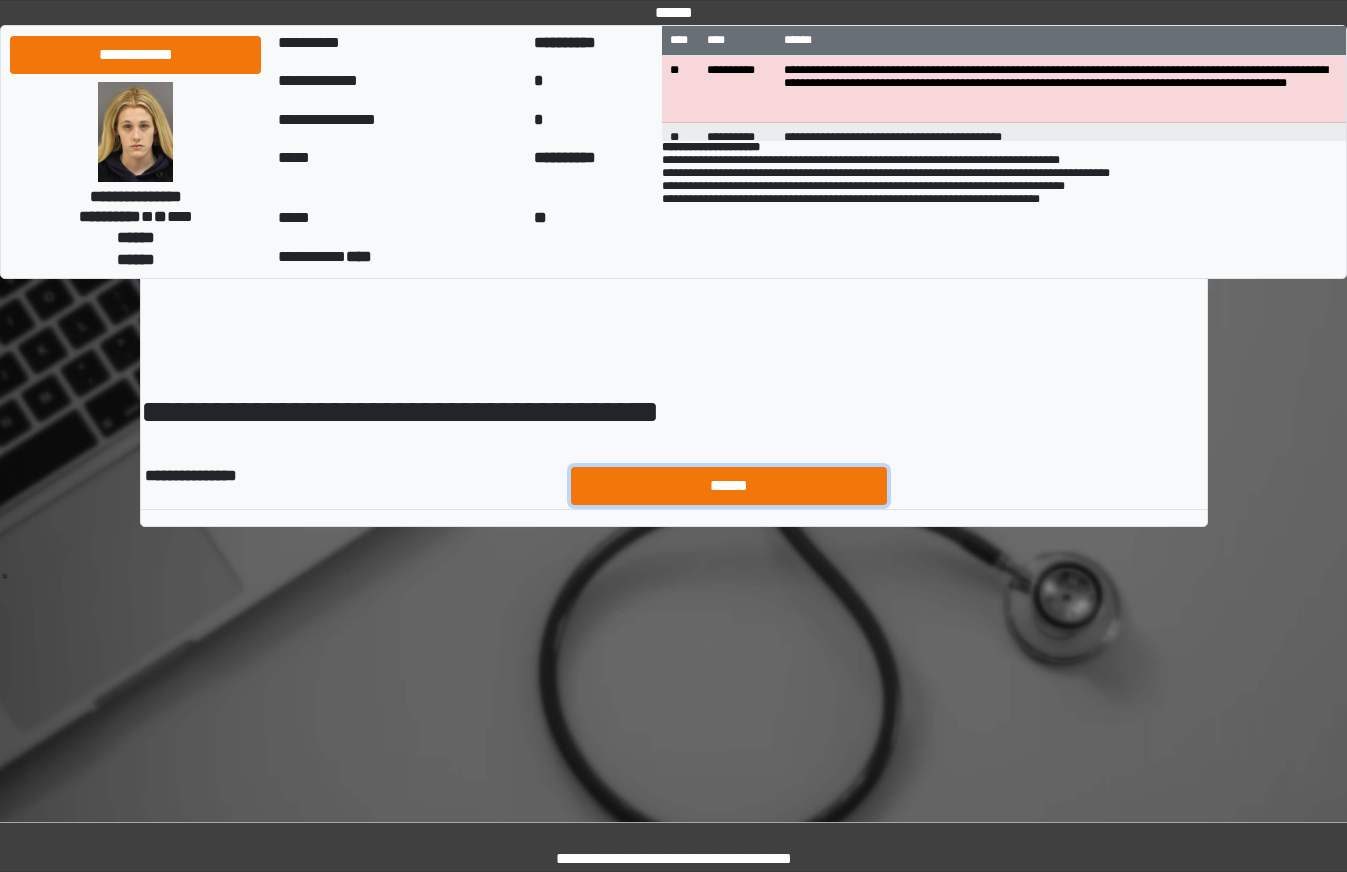 click on "******" at bounding box center [729, 486] 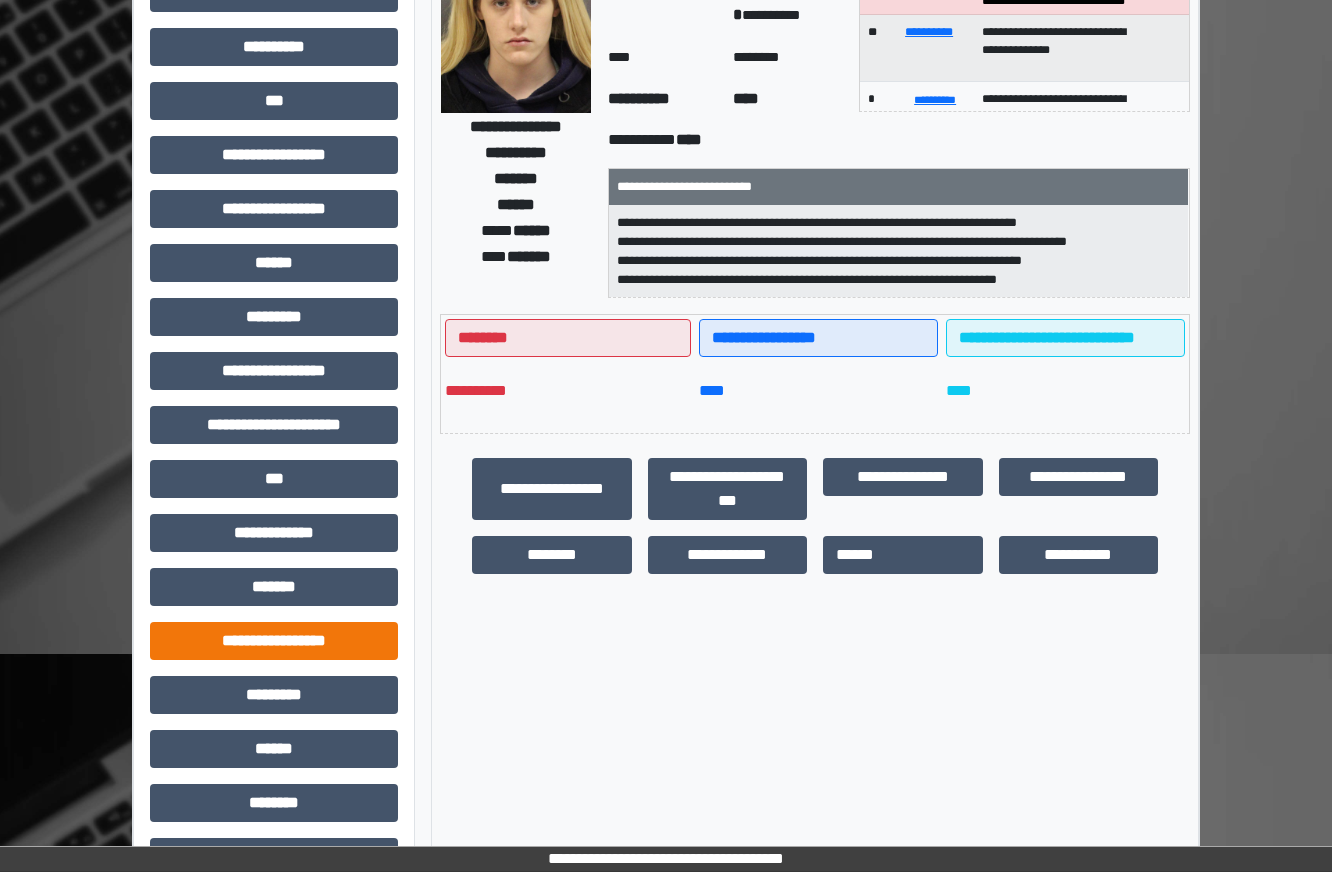 scroll, scrollTop: 300, scrollLeft: 0, axis: vertical 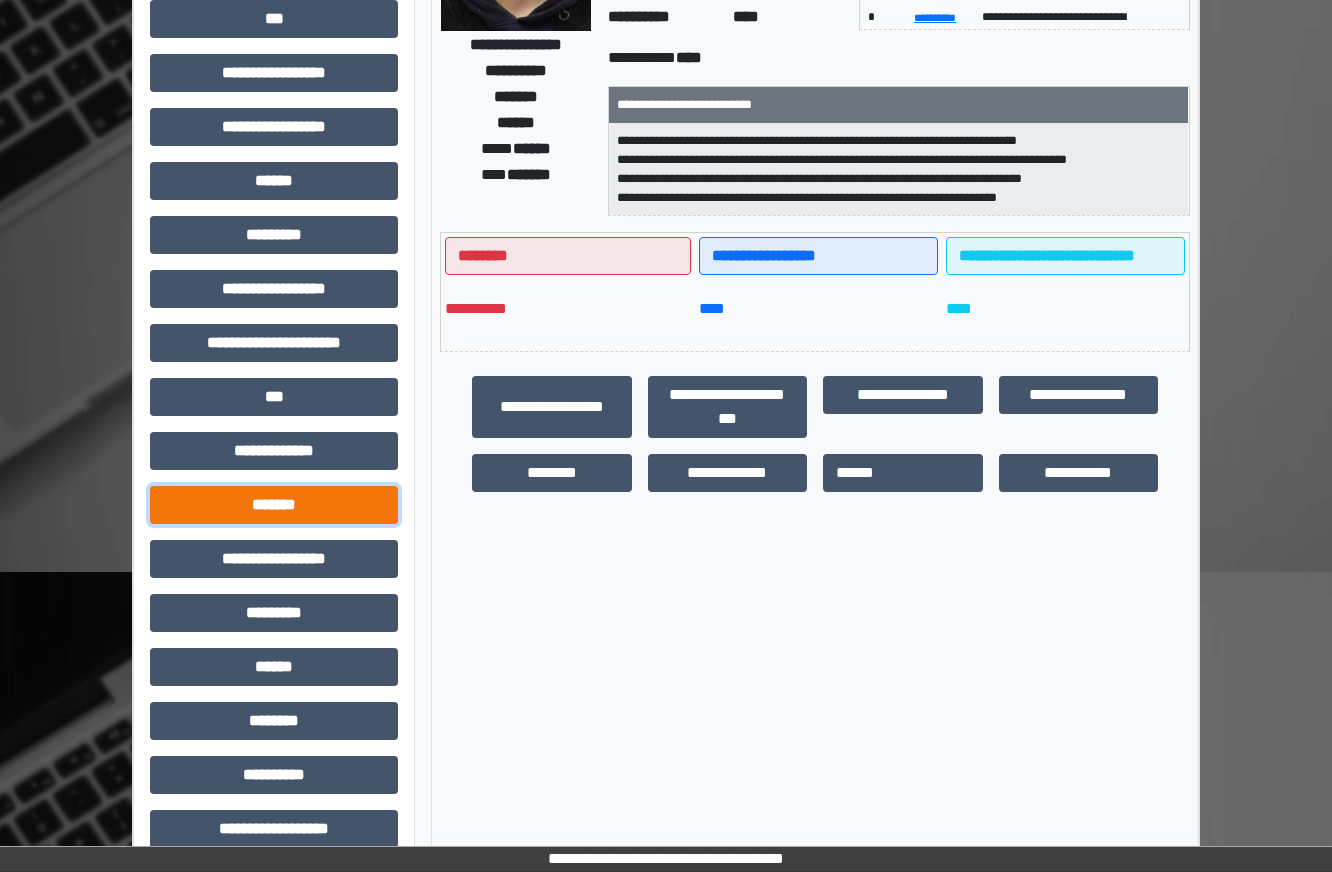 click on "*******" at bounding box center (274, 505) 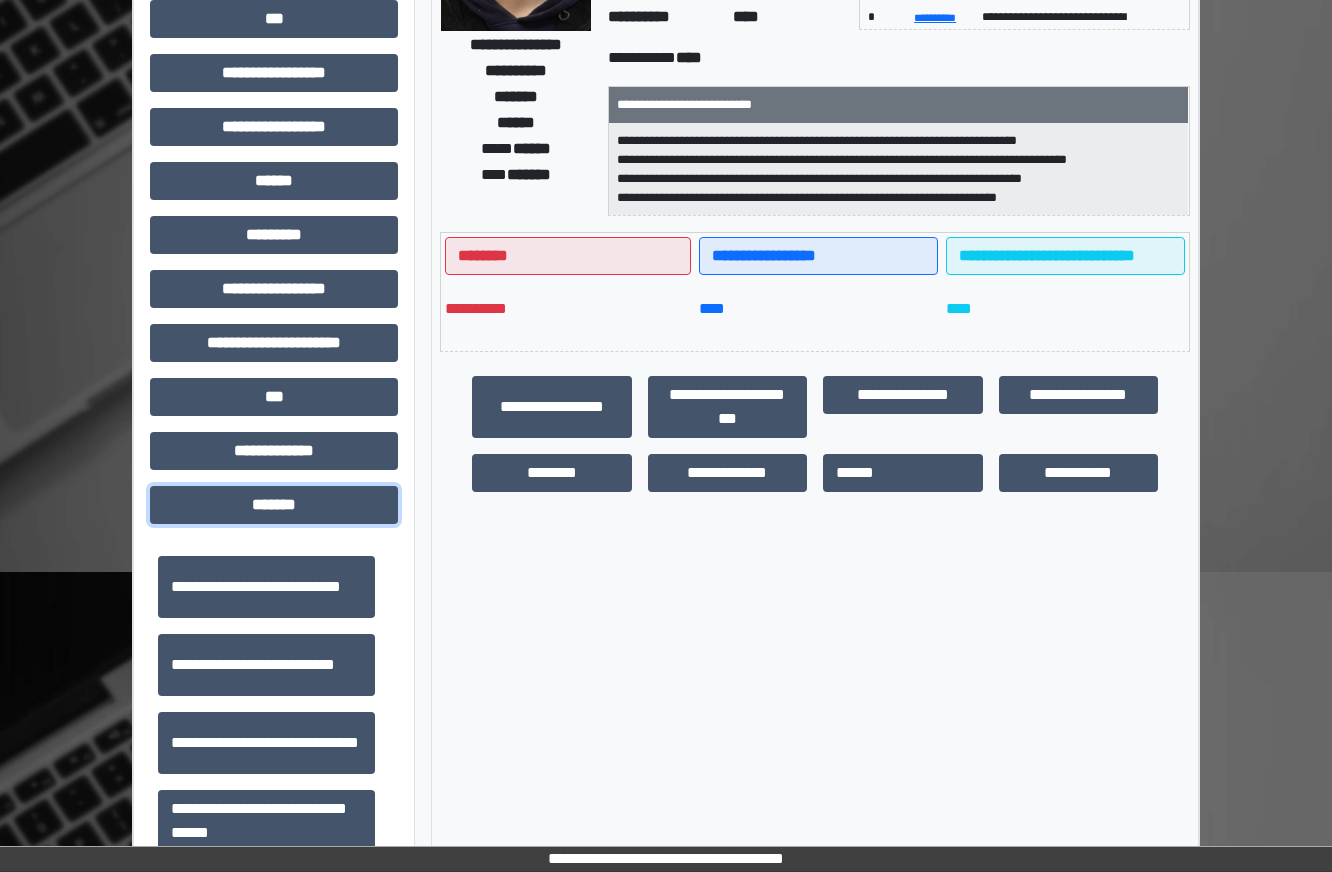 scroll, scrollTop: 600, scrollLeft: 0, axis: vertical 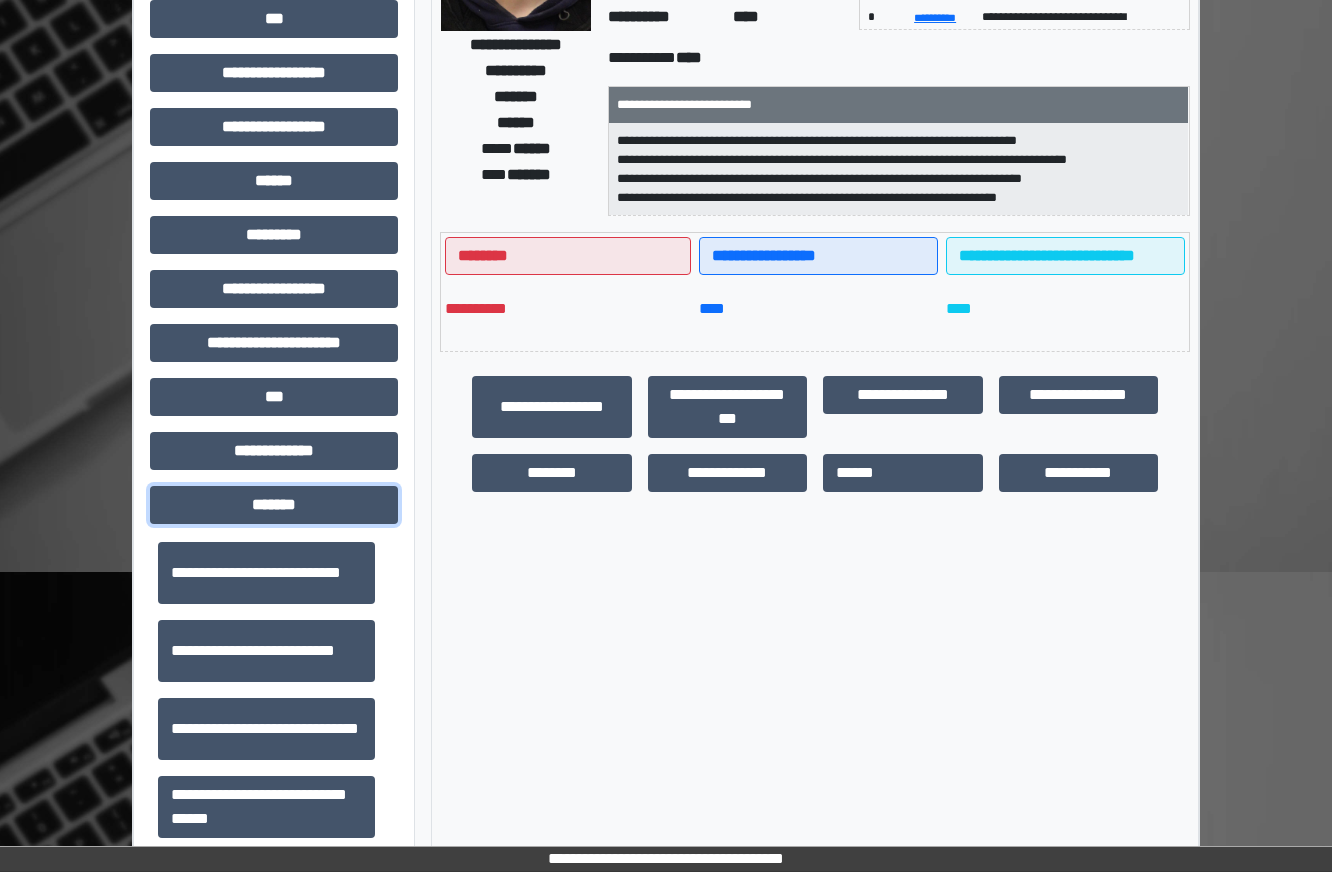 type 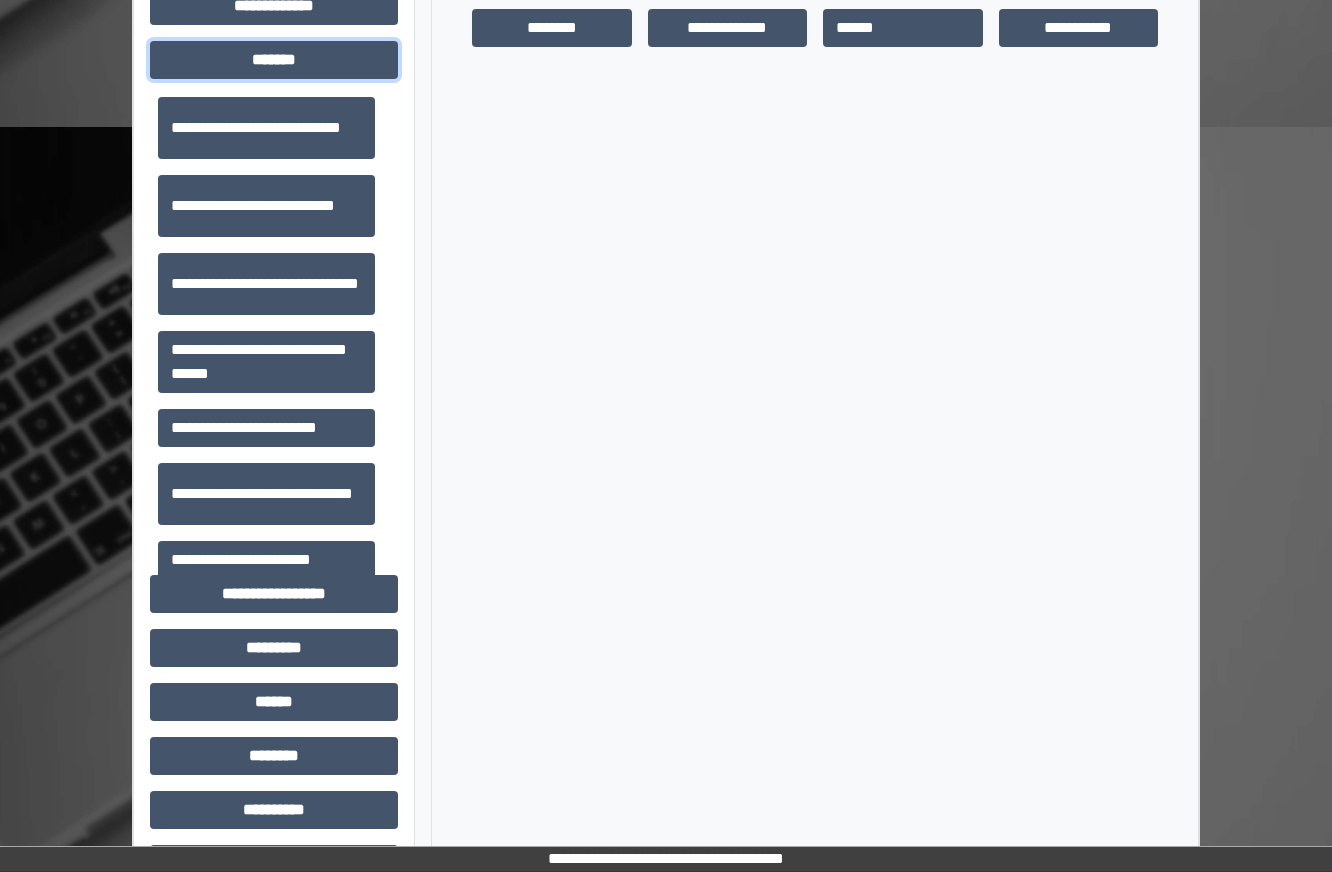 scroll, scrollTop: 806, scrollLeft: 0, axis: vertical 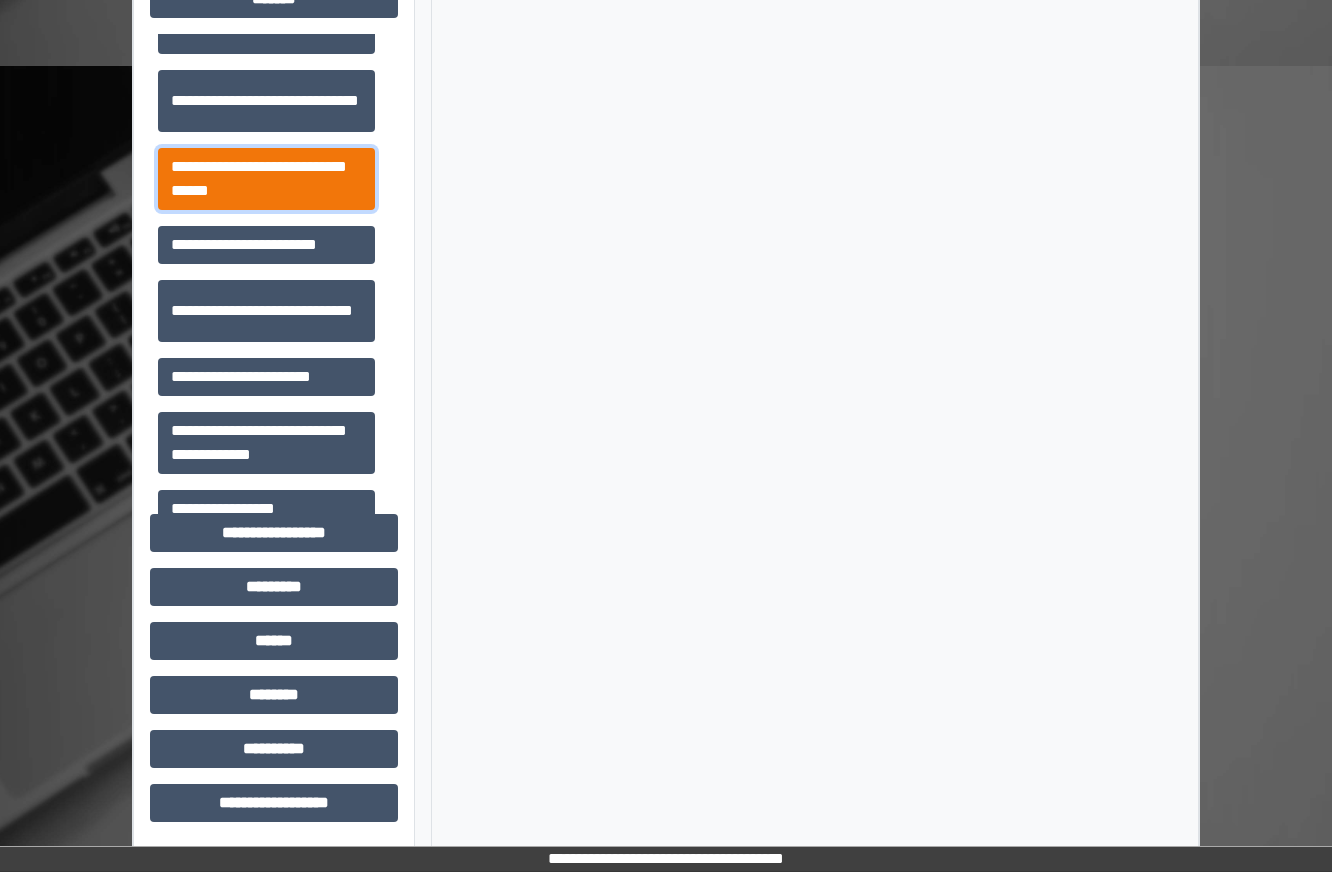 click on "**********" at bounding box center [266, 179] 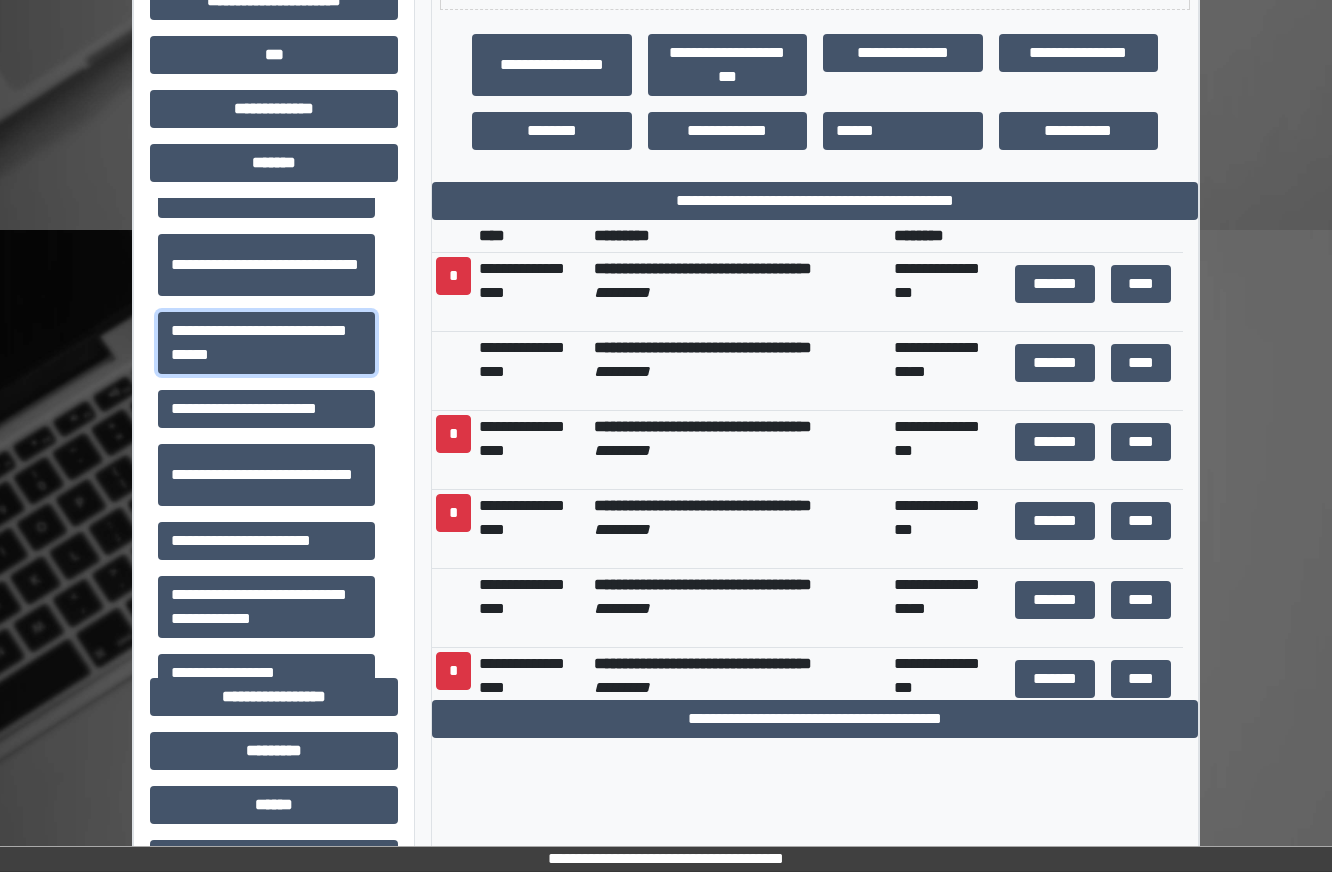 scroll, scrollTop: 306, scrollLeft: 0, axis: vertical 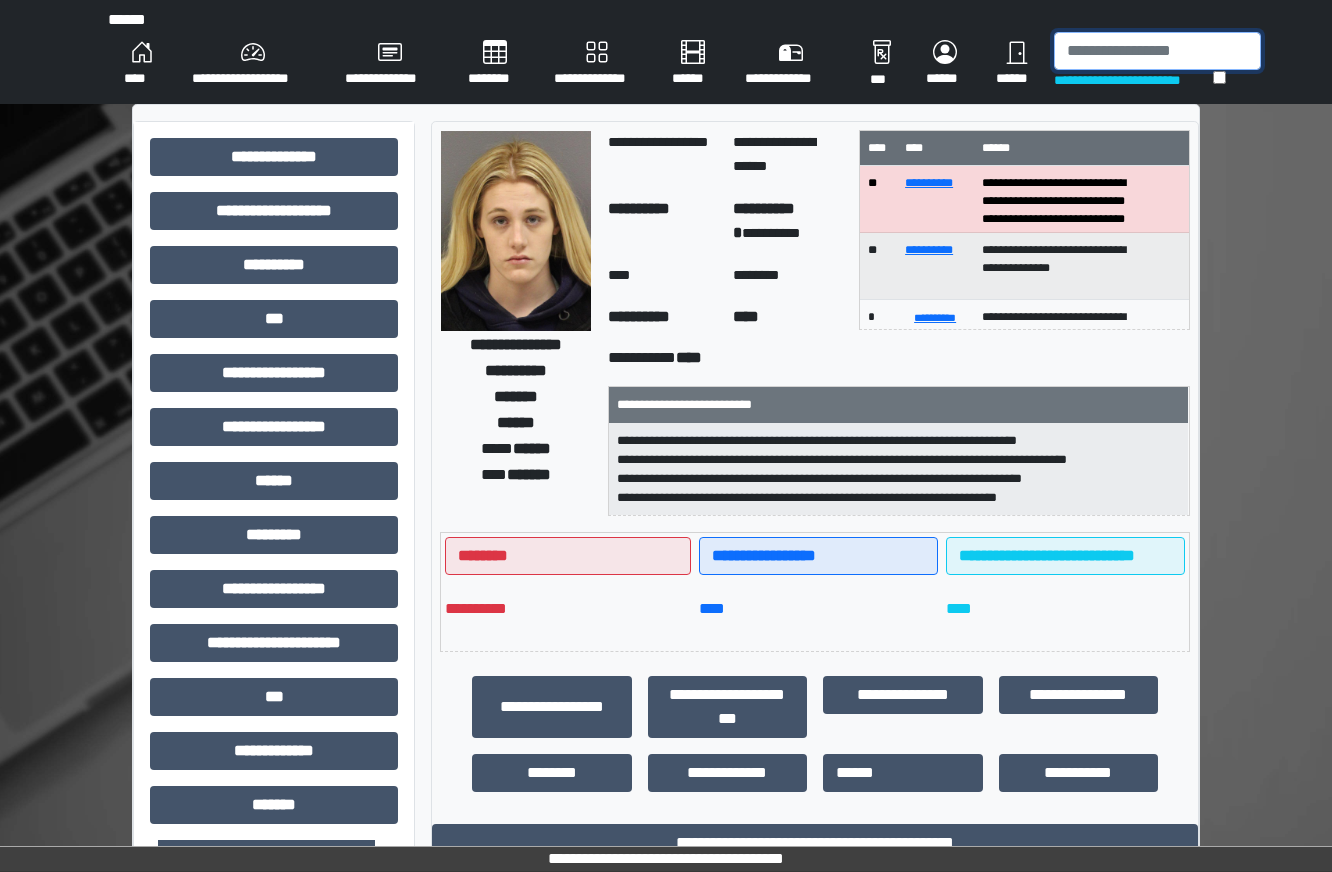 click at bounding box center [1157, 51] 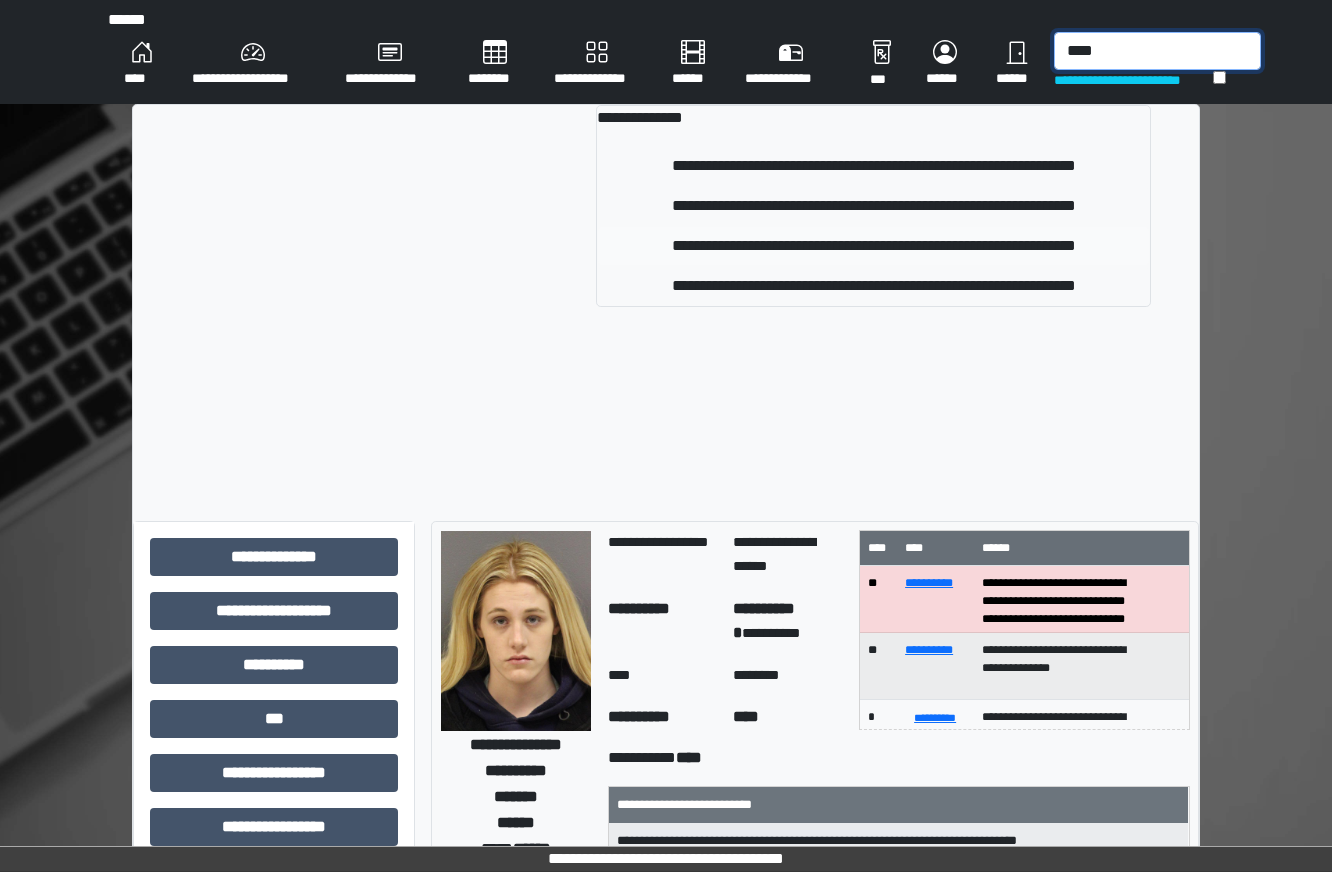 type on "****" 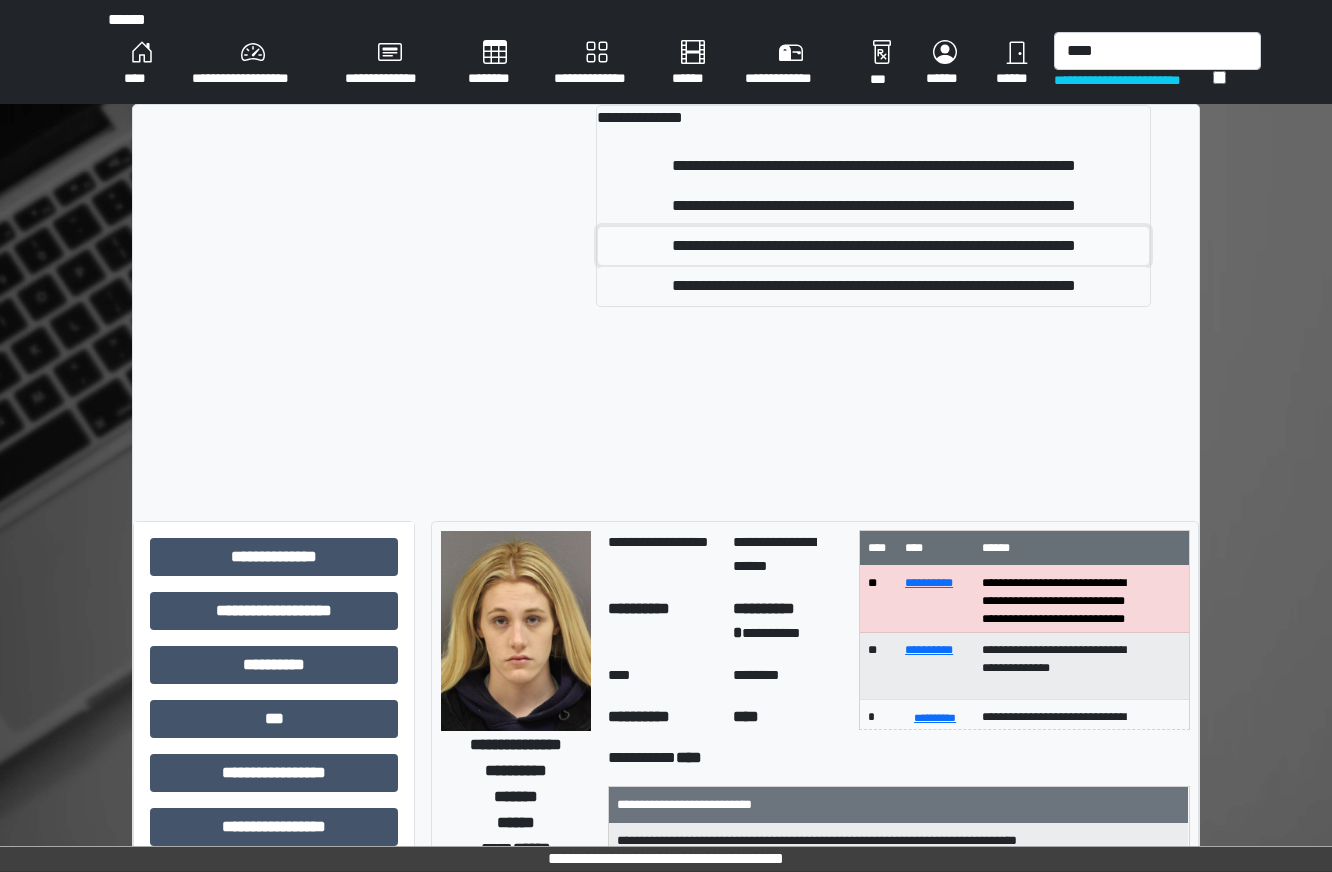 click on "**********" at bounding box center [873, 246] 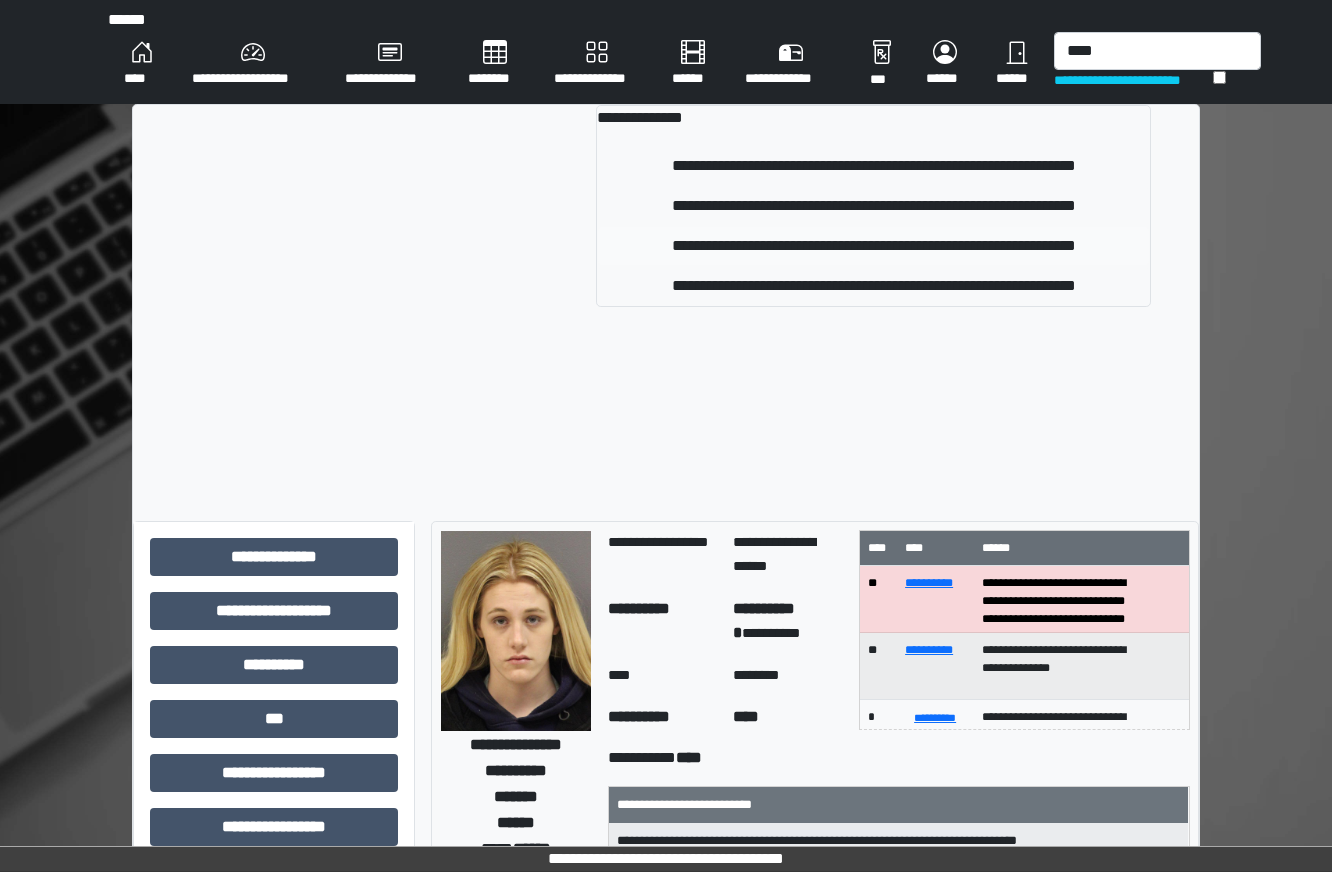 type 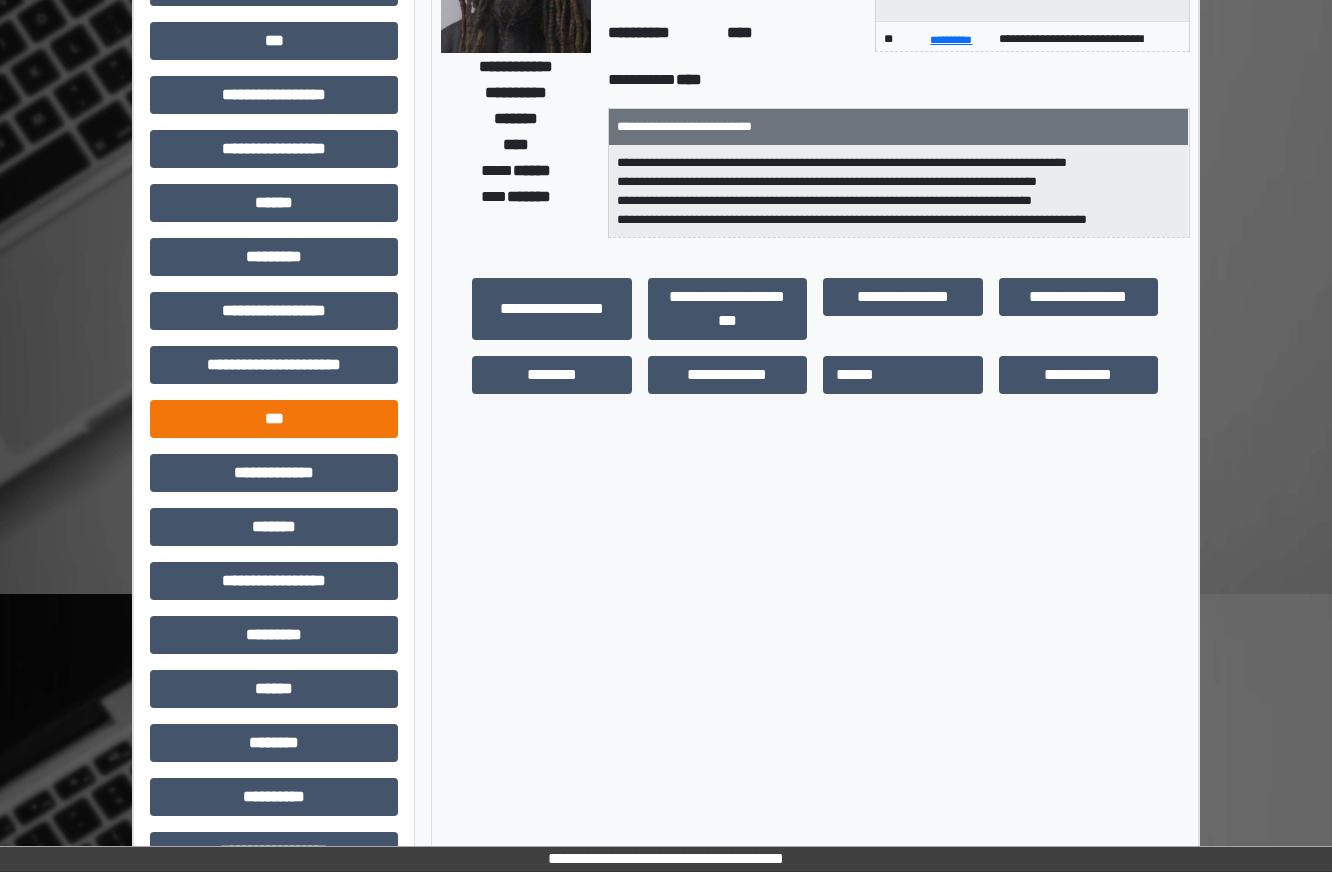 scroll, scrollTop: 326, scrollLeft: 0, axis: vertical 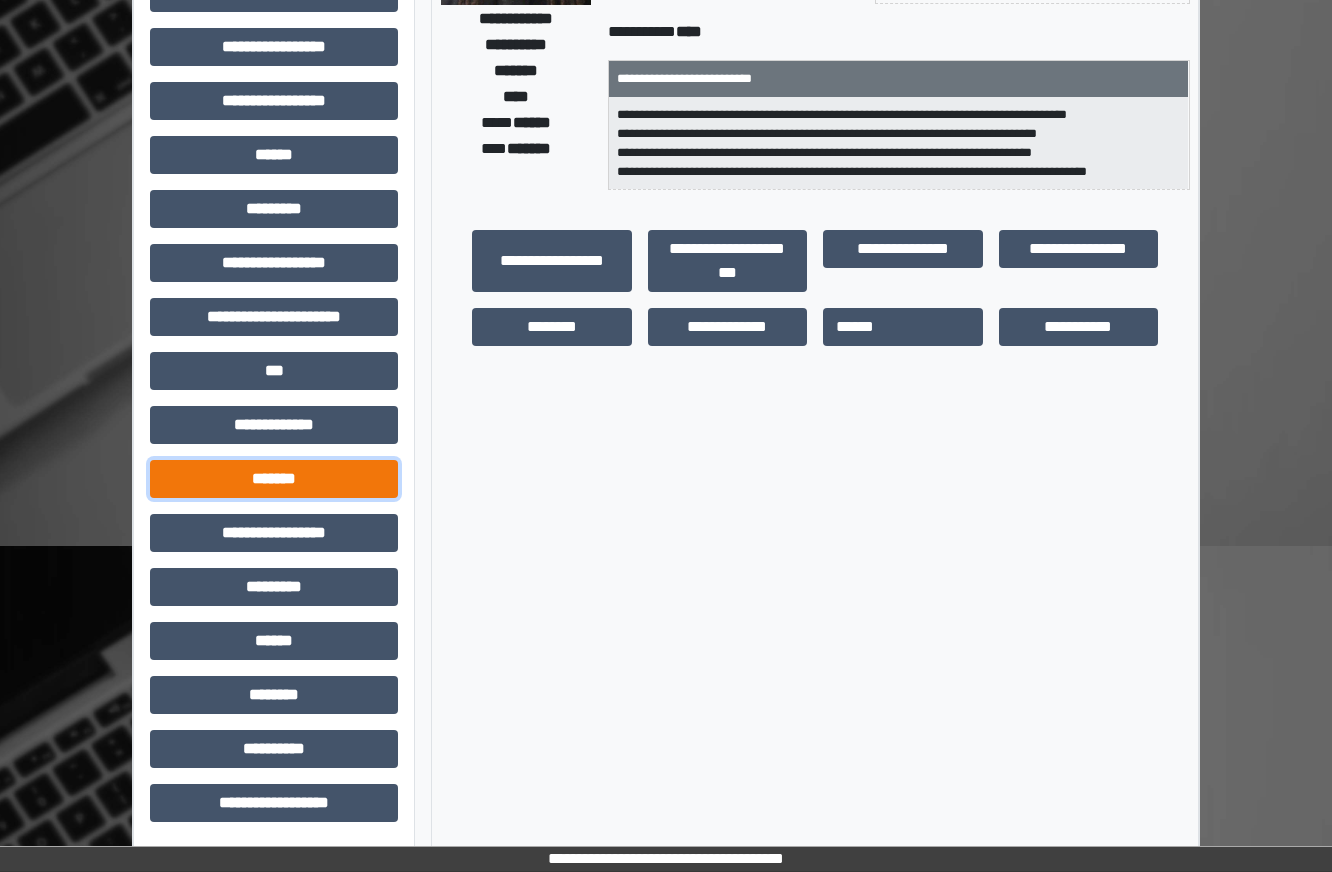 click on "*******" at bounding box center (274, 479) 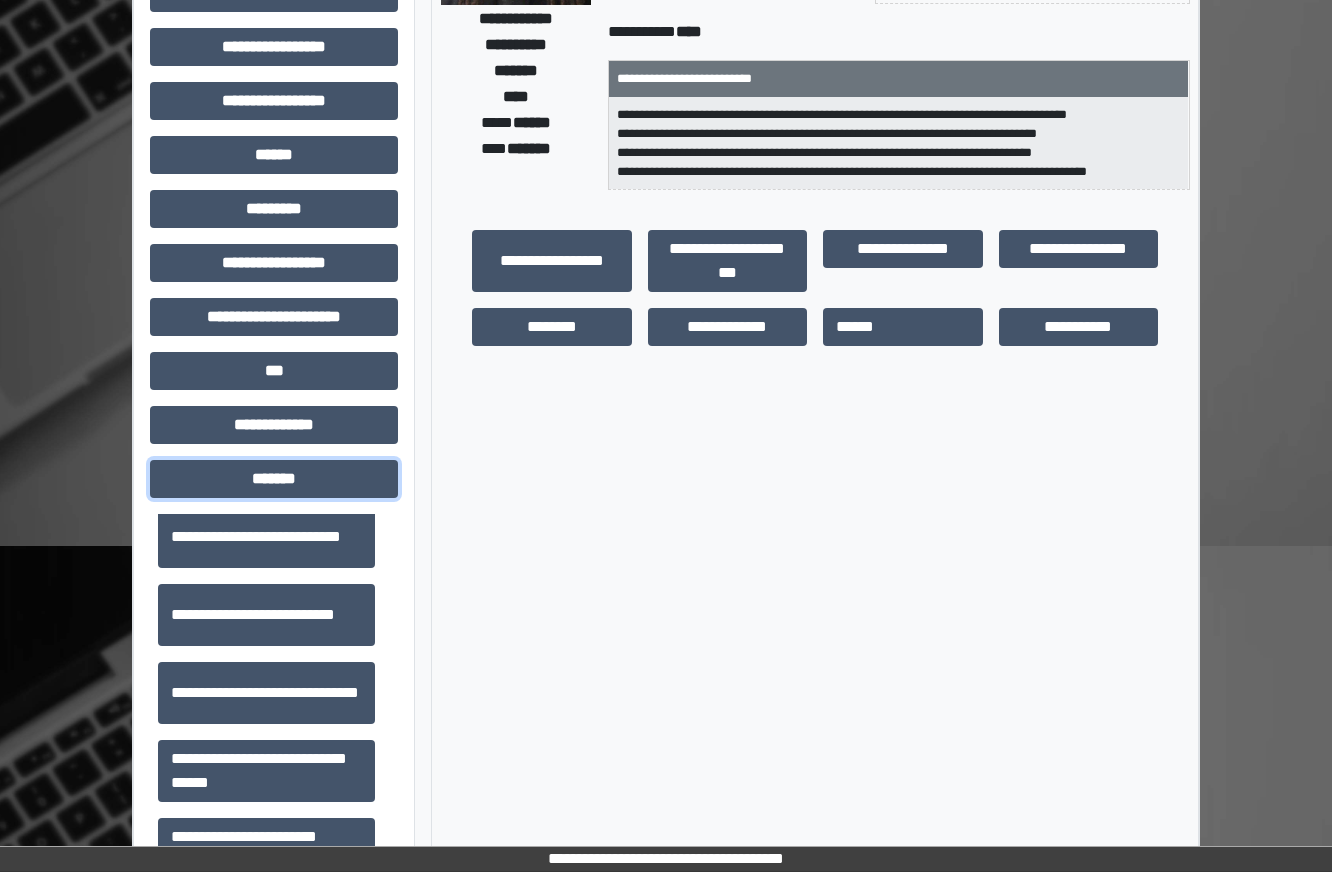 scroll, scrollTop: 800, scrollLeft: 0, axis: vertical 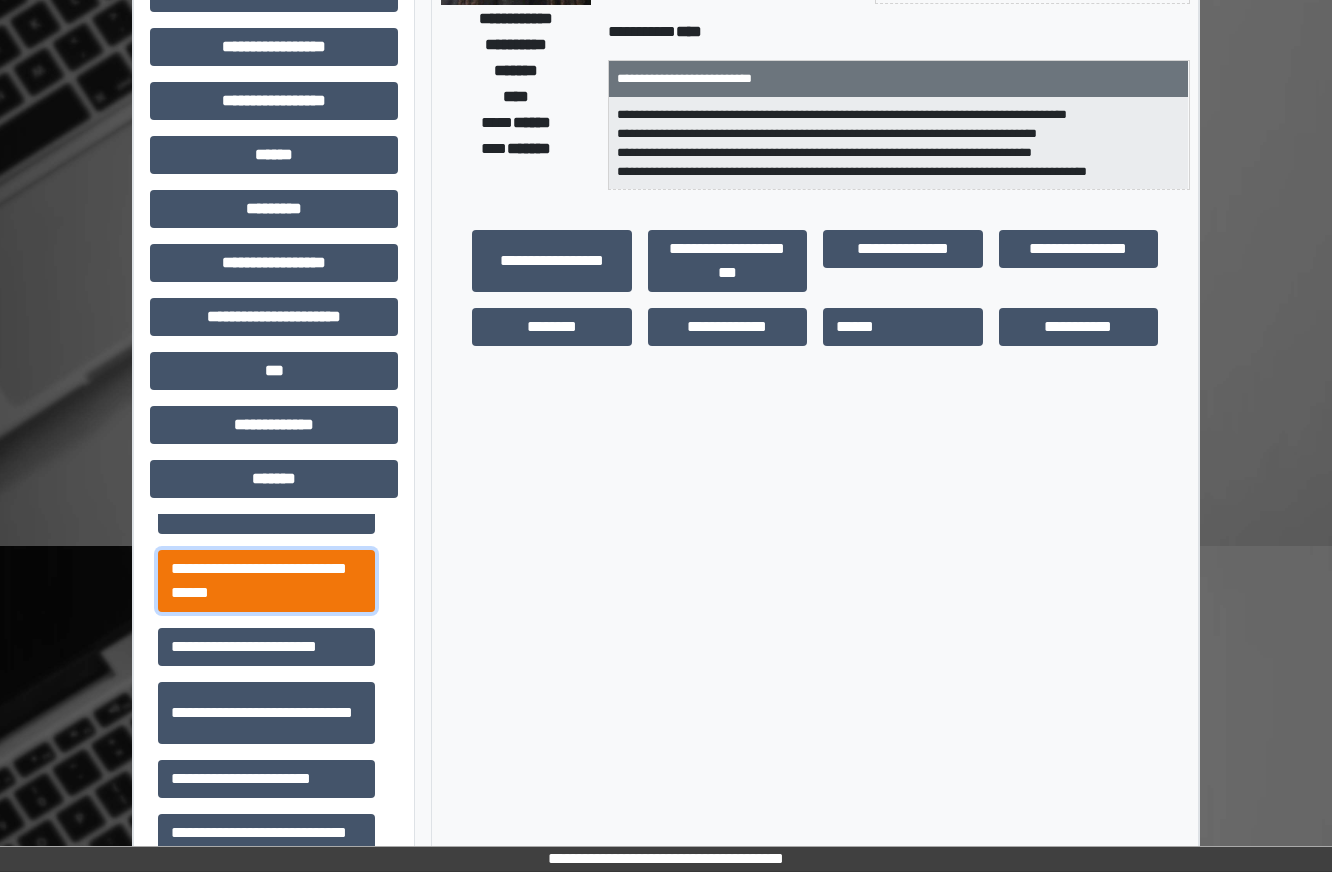 click on "**********" at bounding box center [266, 581] 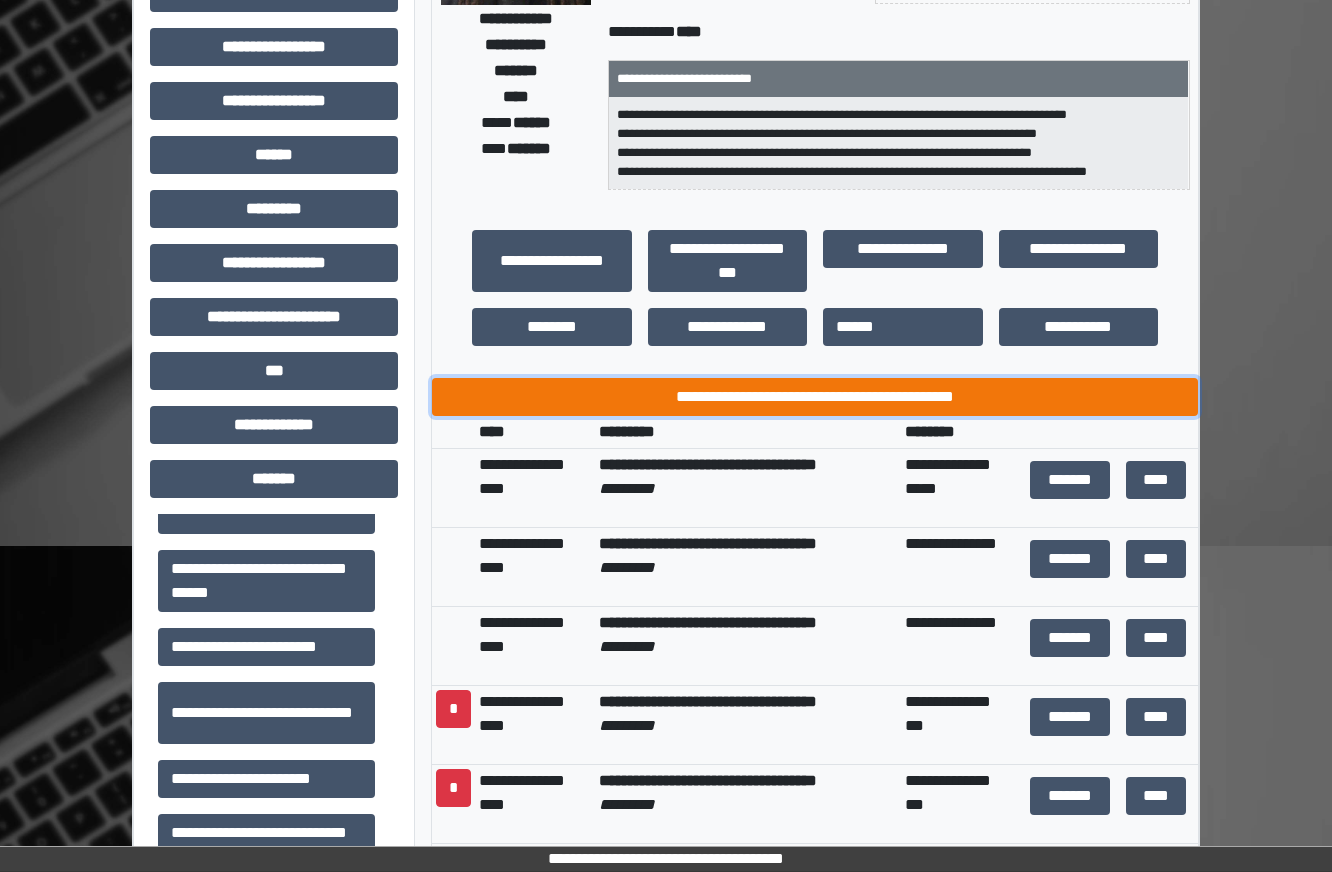 click on "**********" at bounding box center (815, 397) 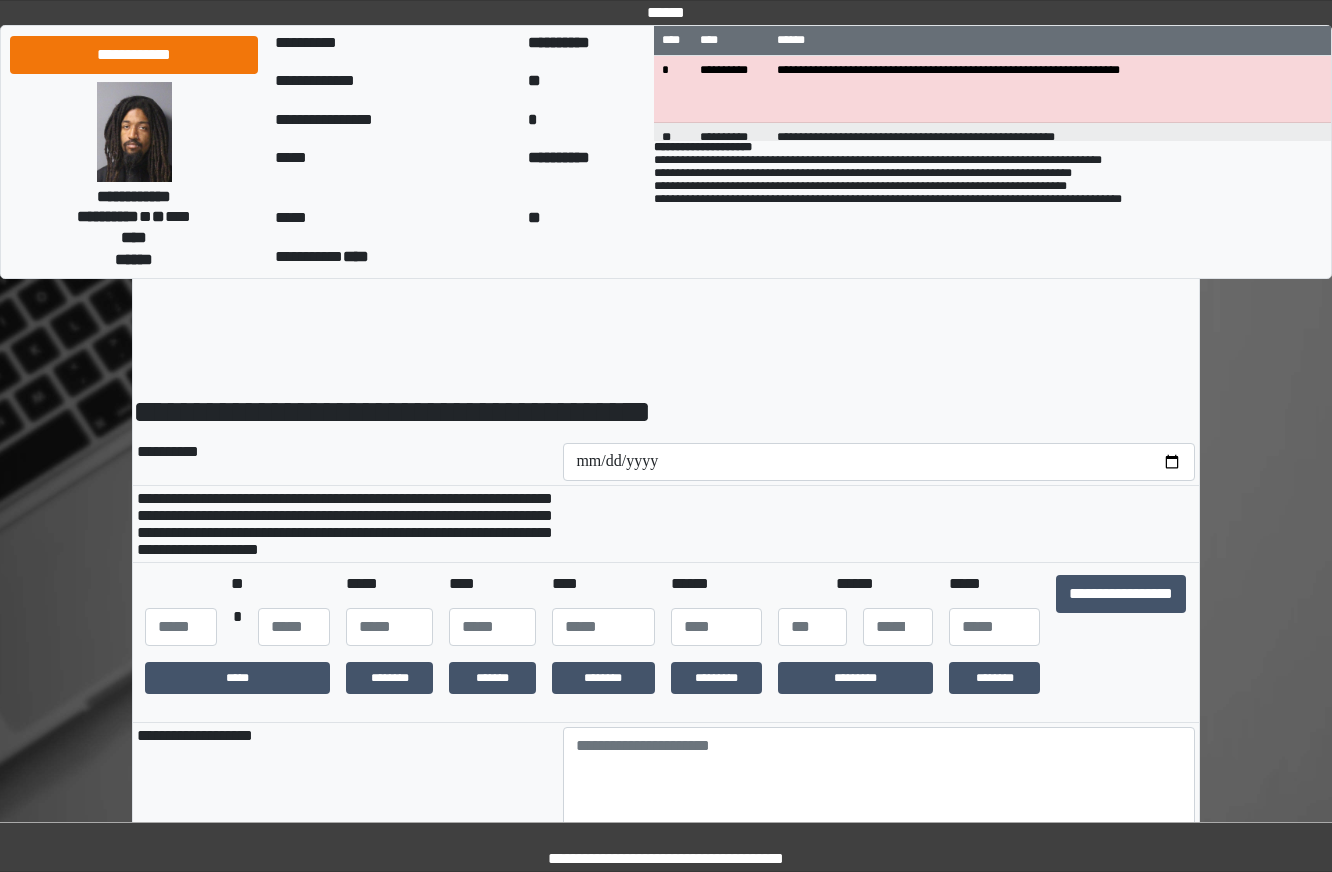 scroll, scrollTop: 0, scrollLeft: 0, axis: both 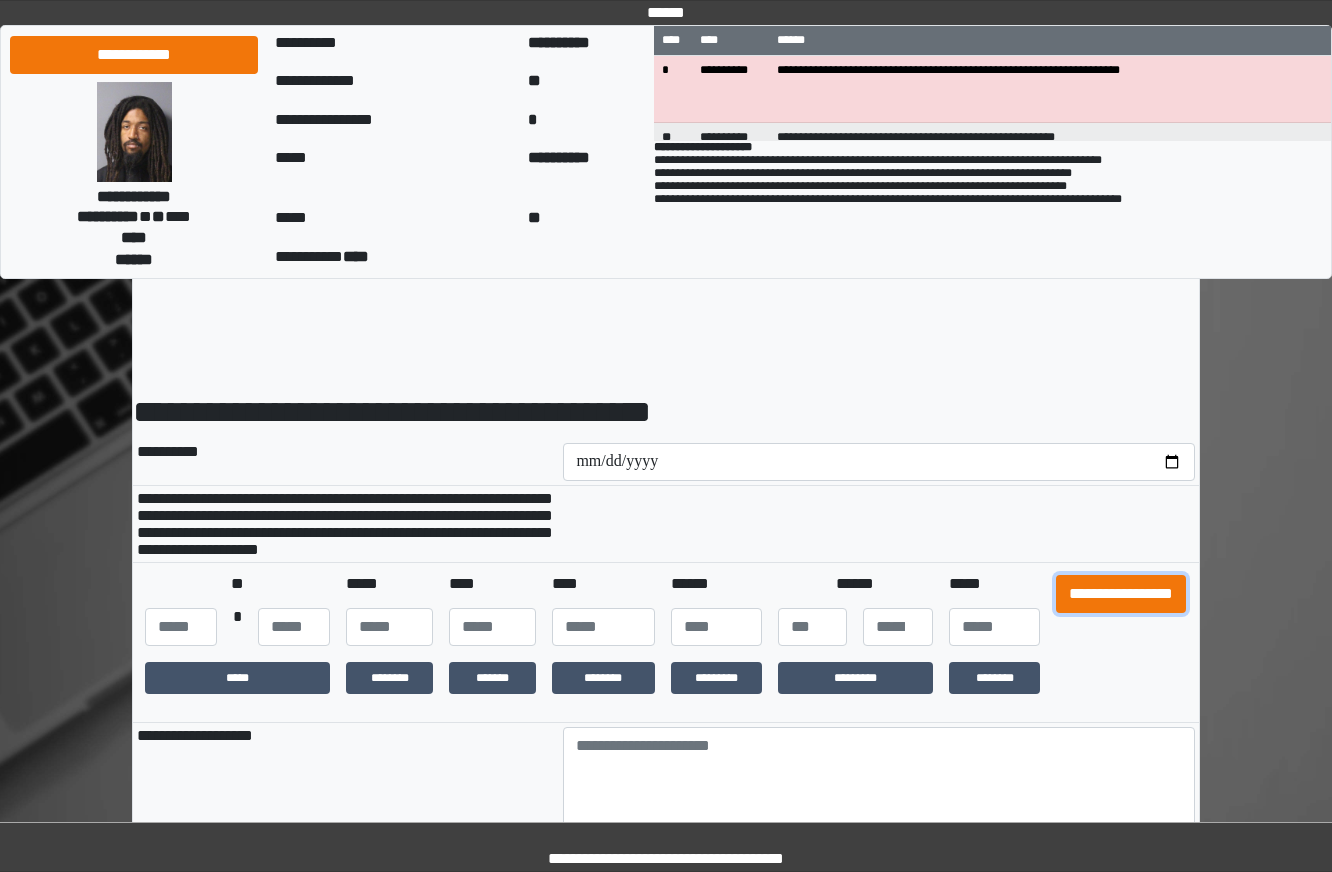click on "**********" at bounding box center (1121, 594) 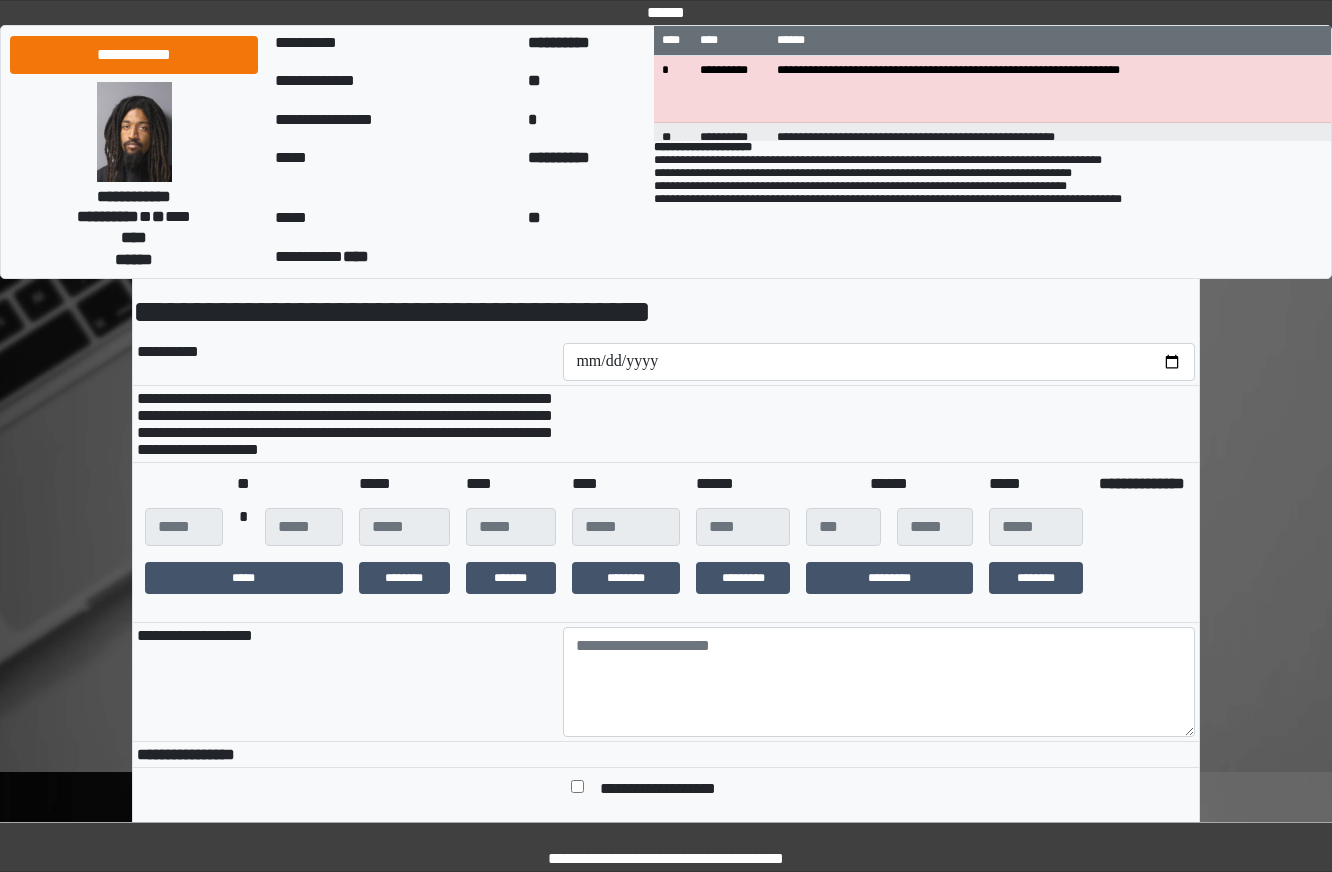 scroll, scrollTop: 300, scrollLeft: 0, axis: vertical 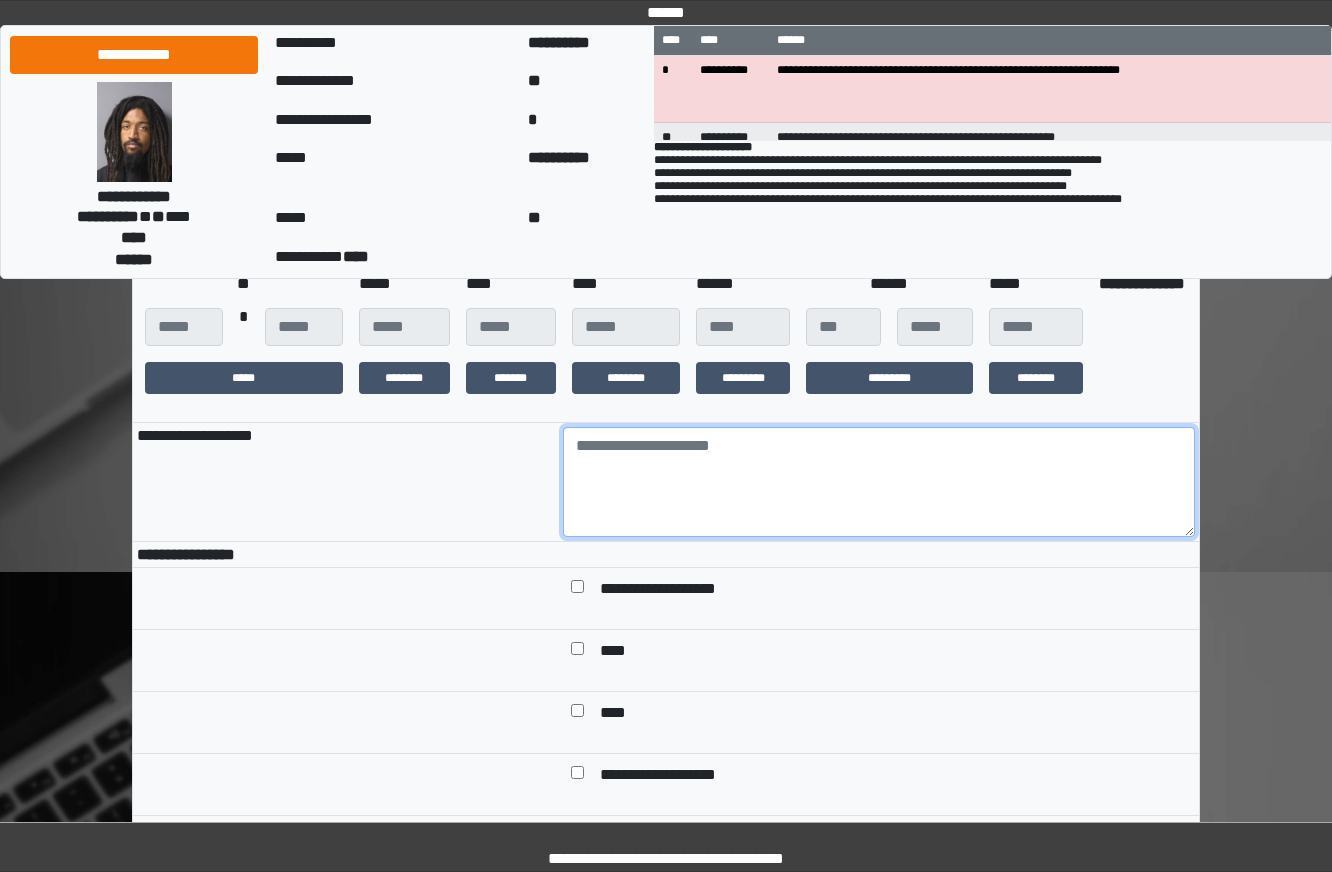 click at bounding box center [879, 482] 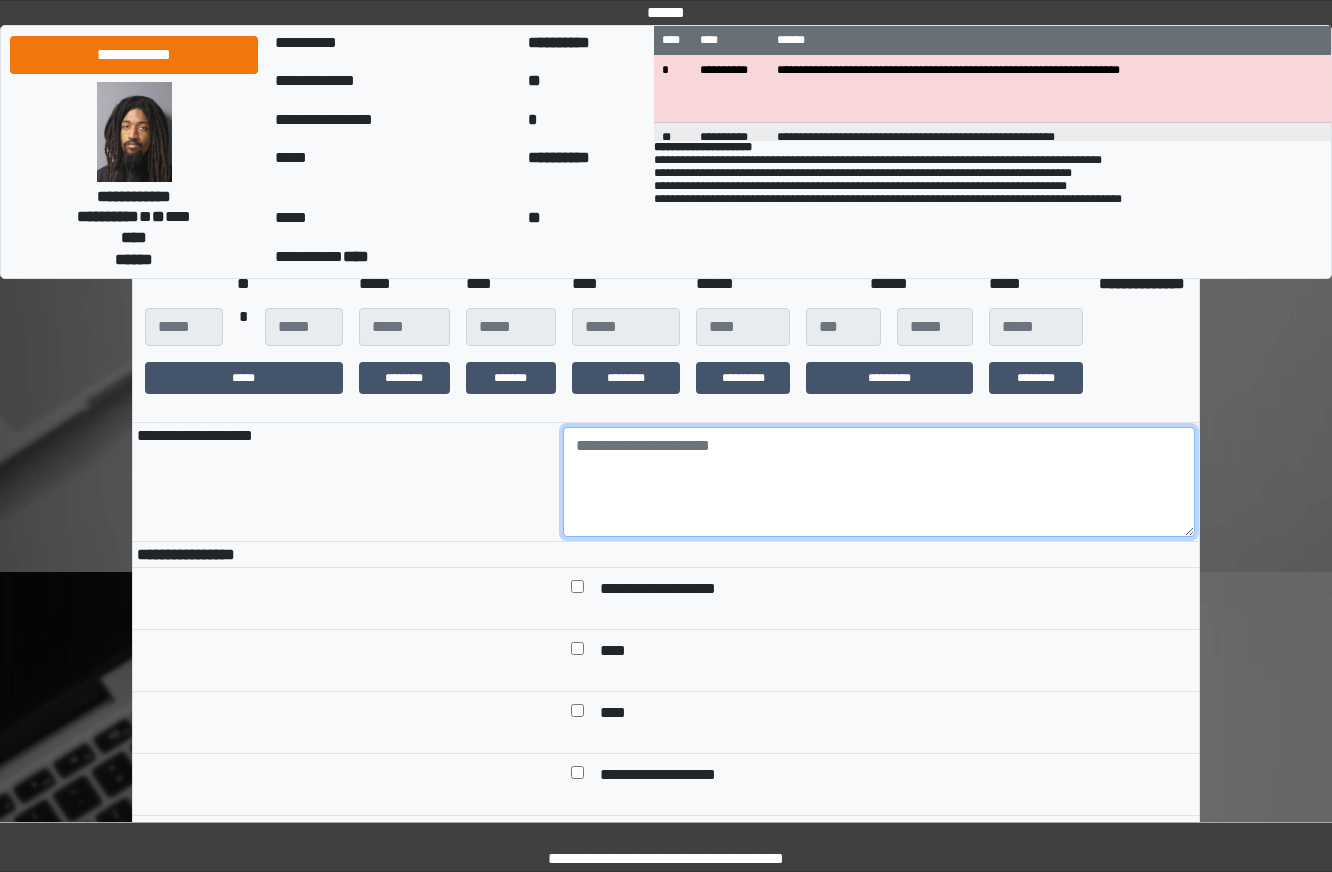 paste on "**********" 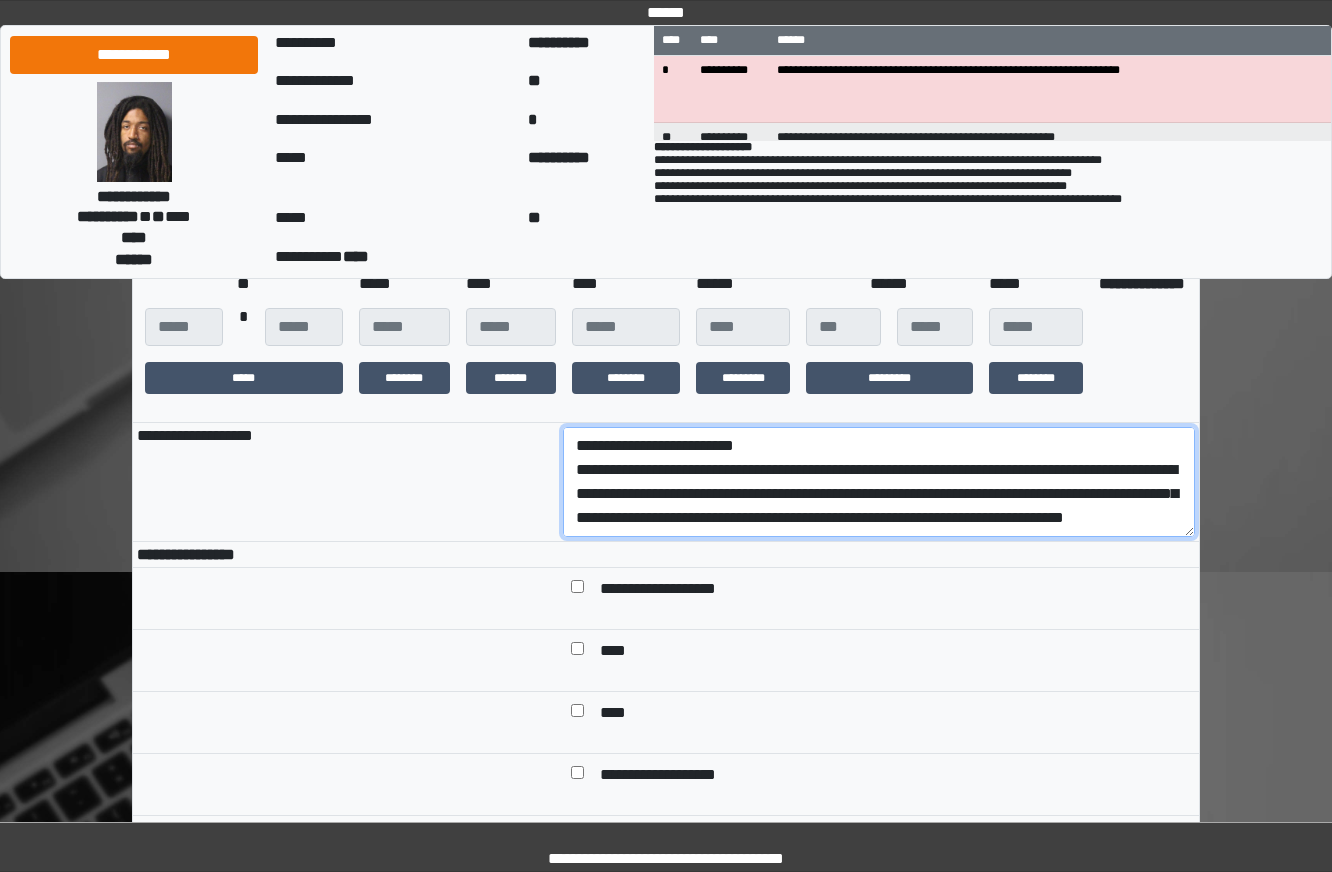 scroll, scrollTop: 137, scrollLeft: 0, axis: vertical 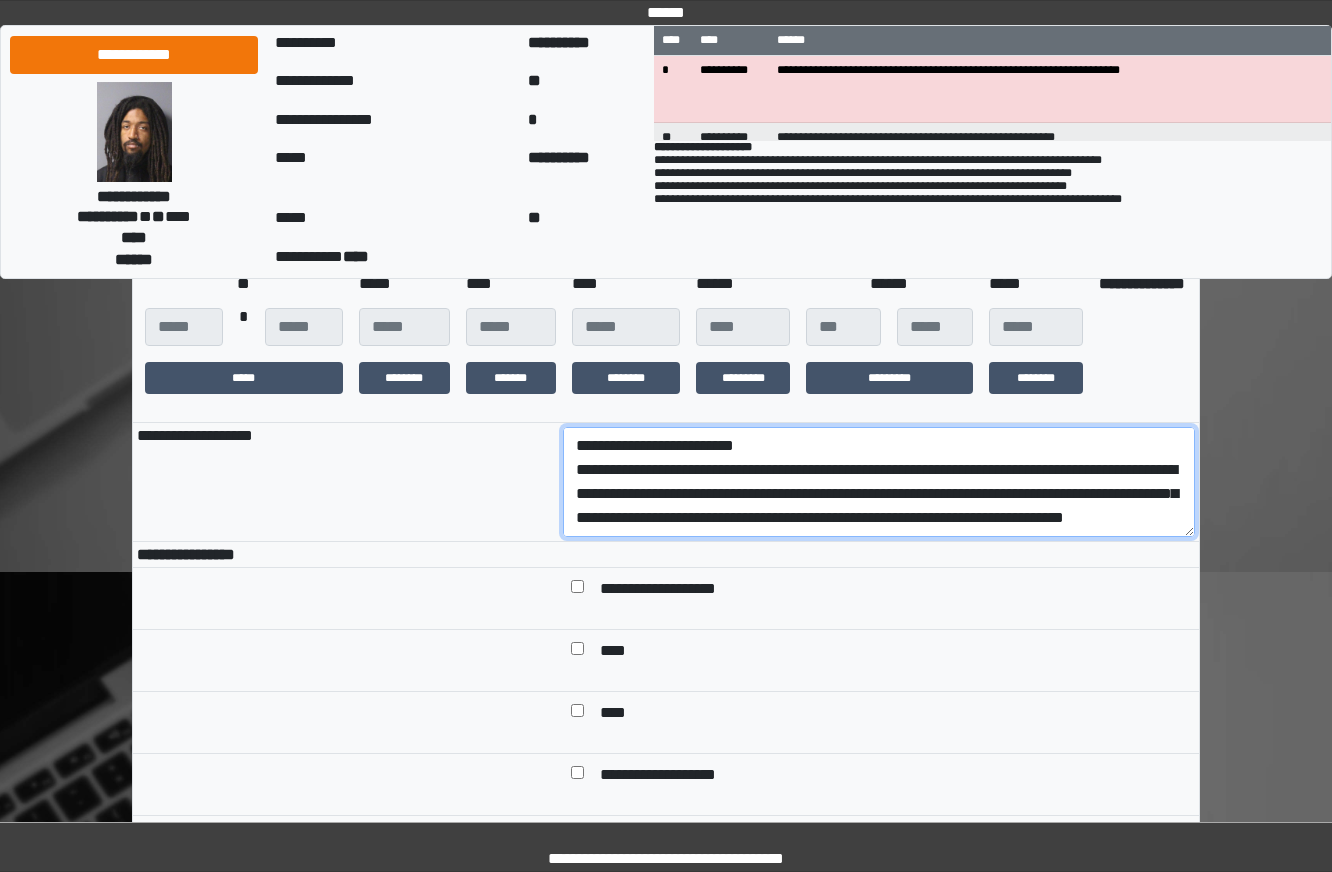 drag, startPoint x: 829, startPoint y: 541, endPoint x: 382, endPoint y: 520, distance: 447.493 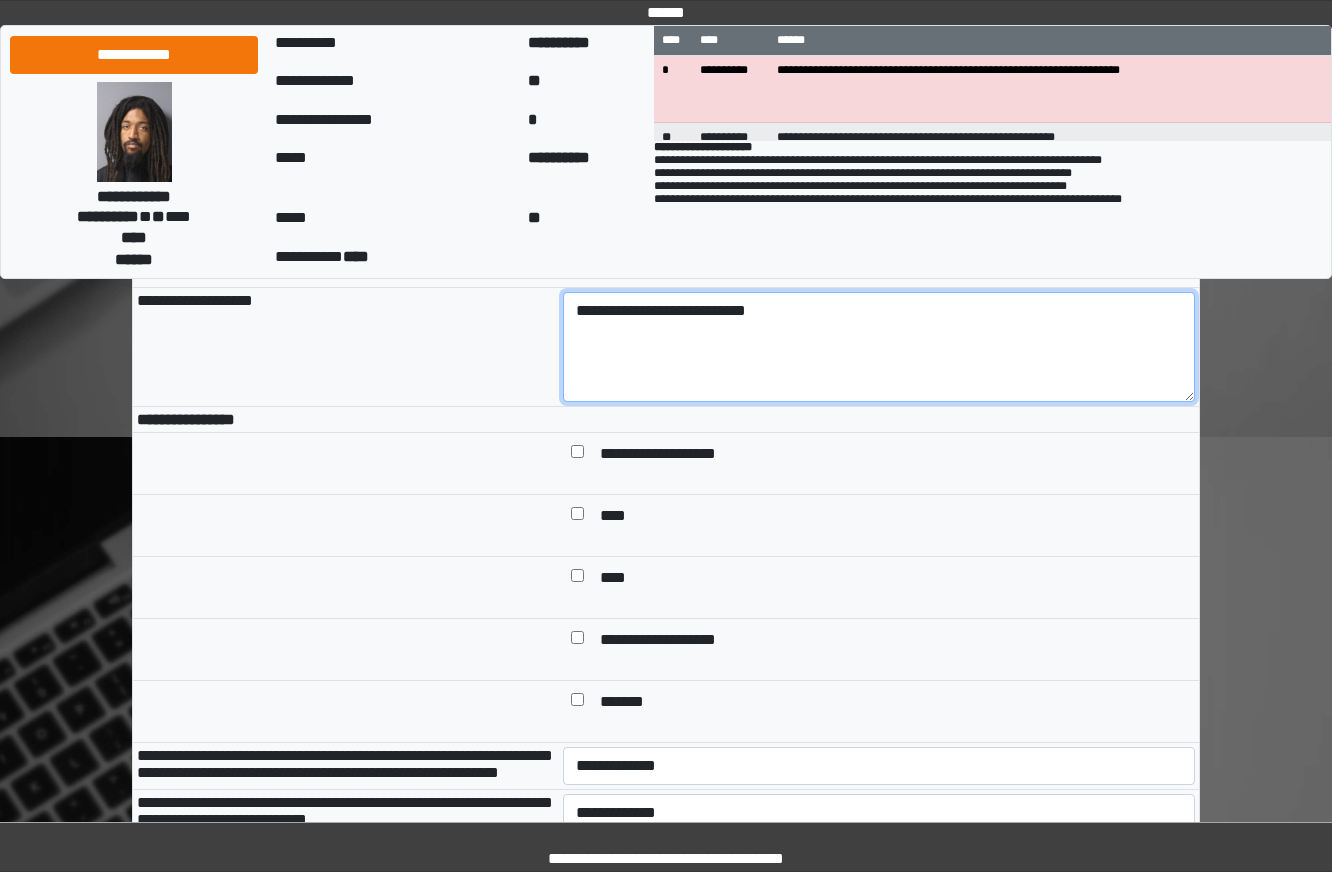 scroll, scrollTop: 700, scrollLeft: 0, axis: vertical 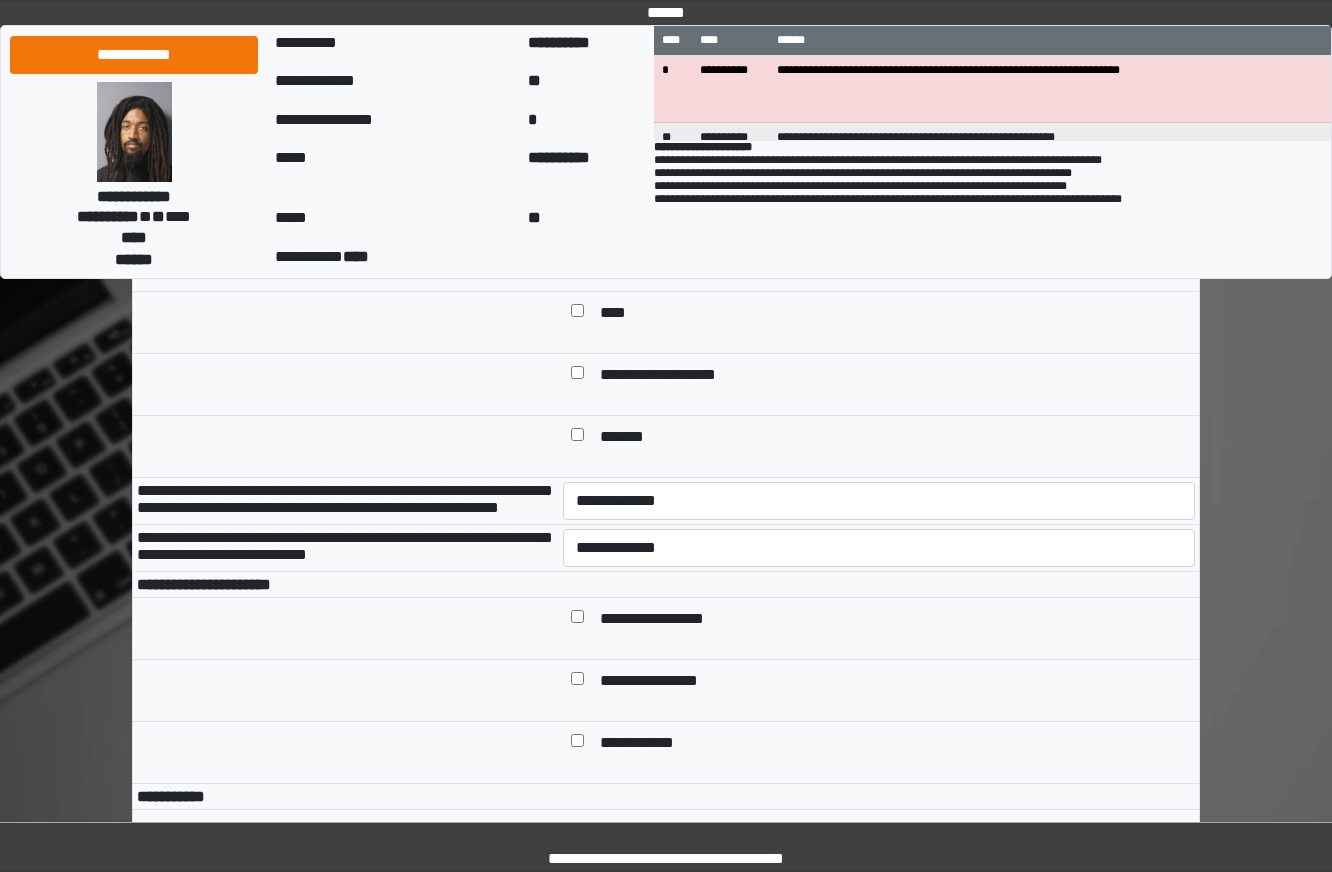 type on "**********" 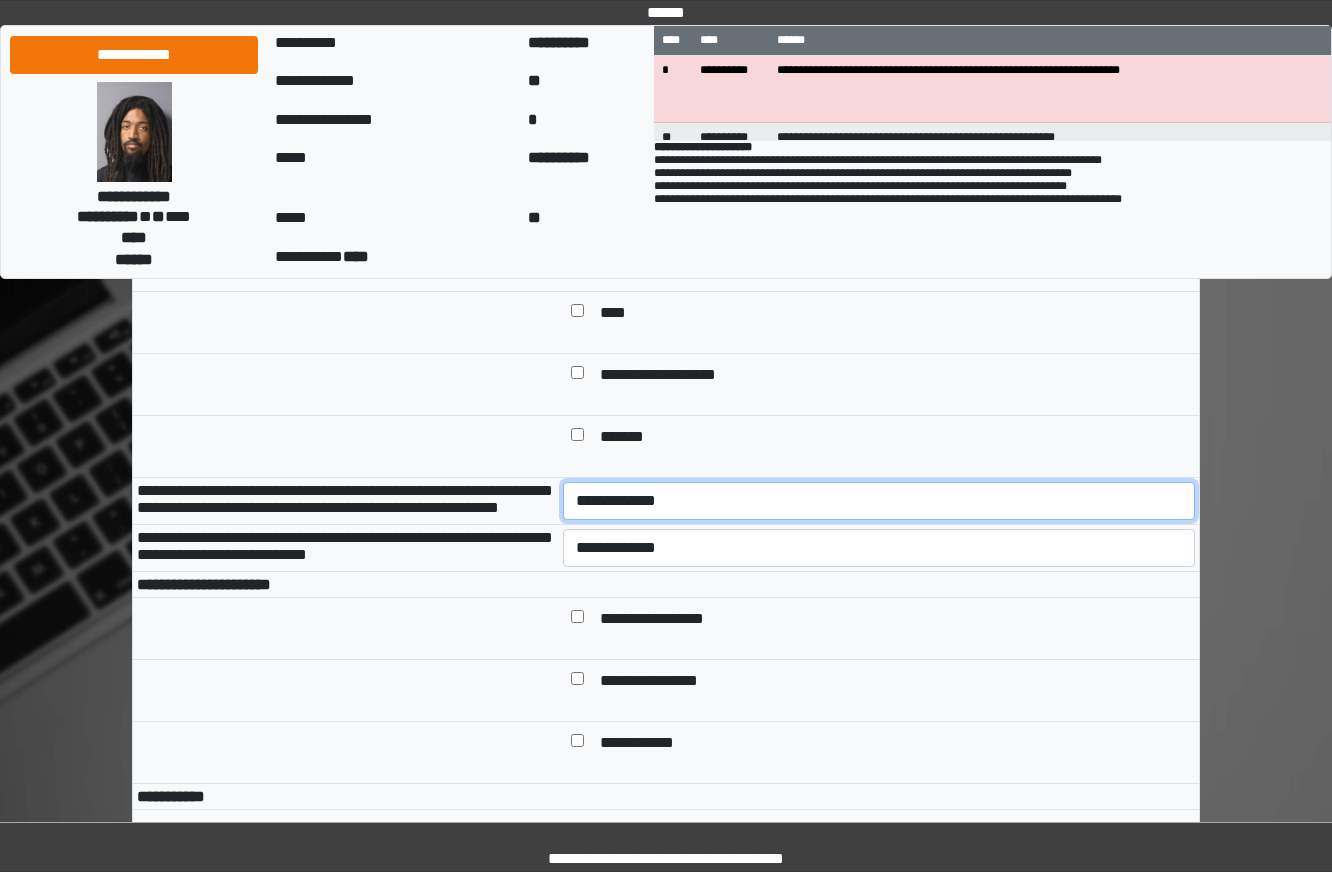 click on "**********" at bounding box center (879, 501) 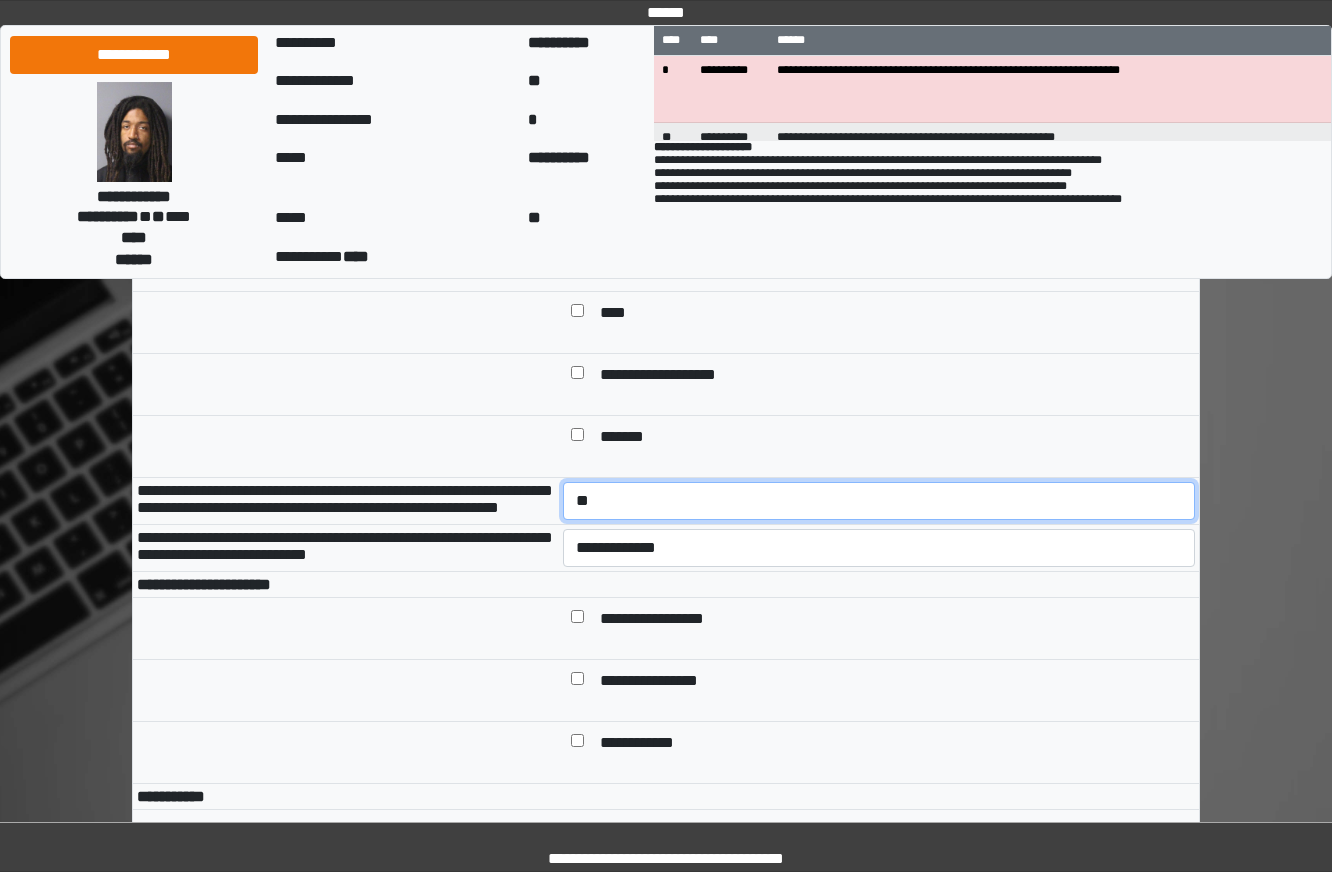 click on "**********" at bounding box center (879, 501) 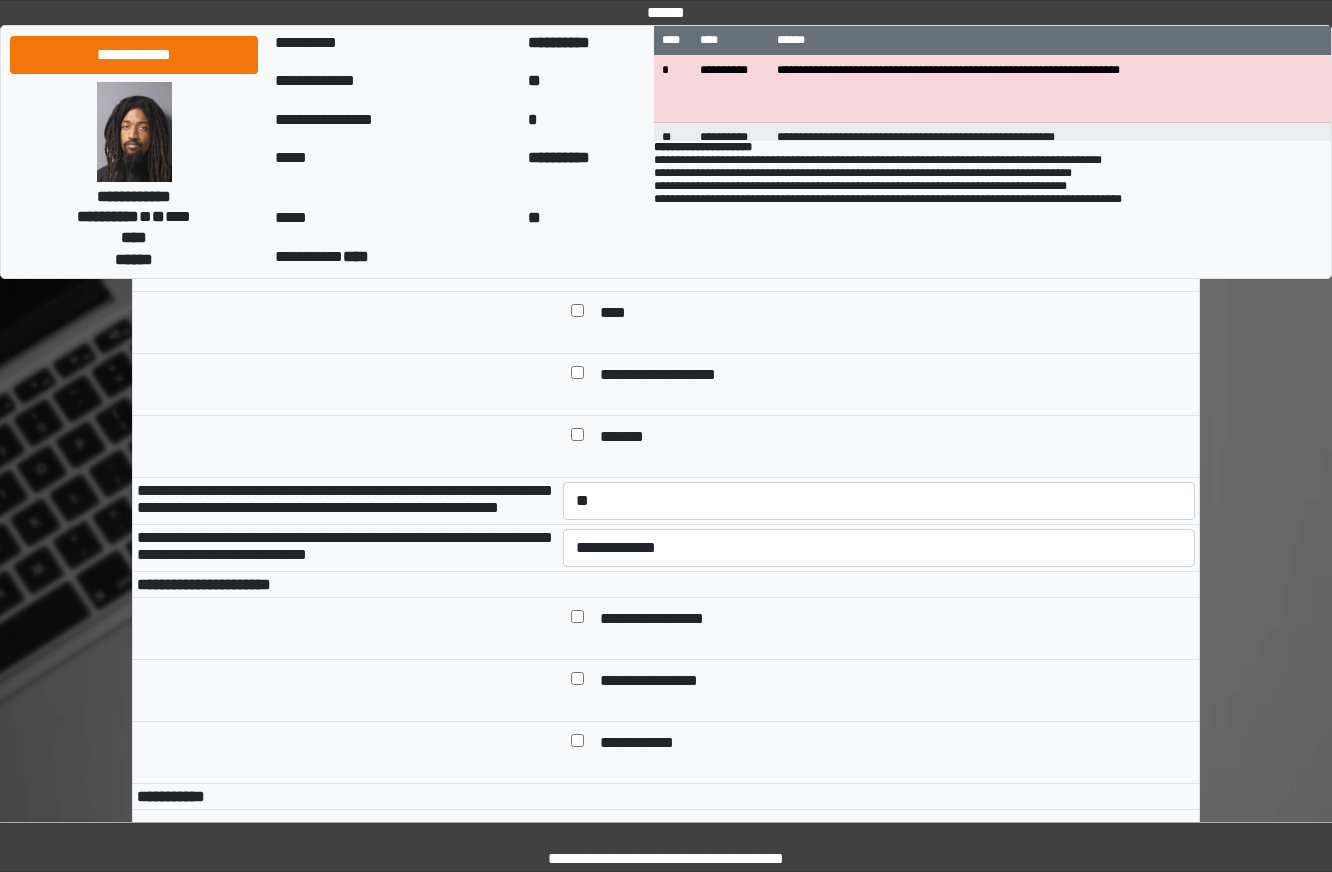 click on "**********" at bounding box center [879, 548] 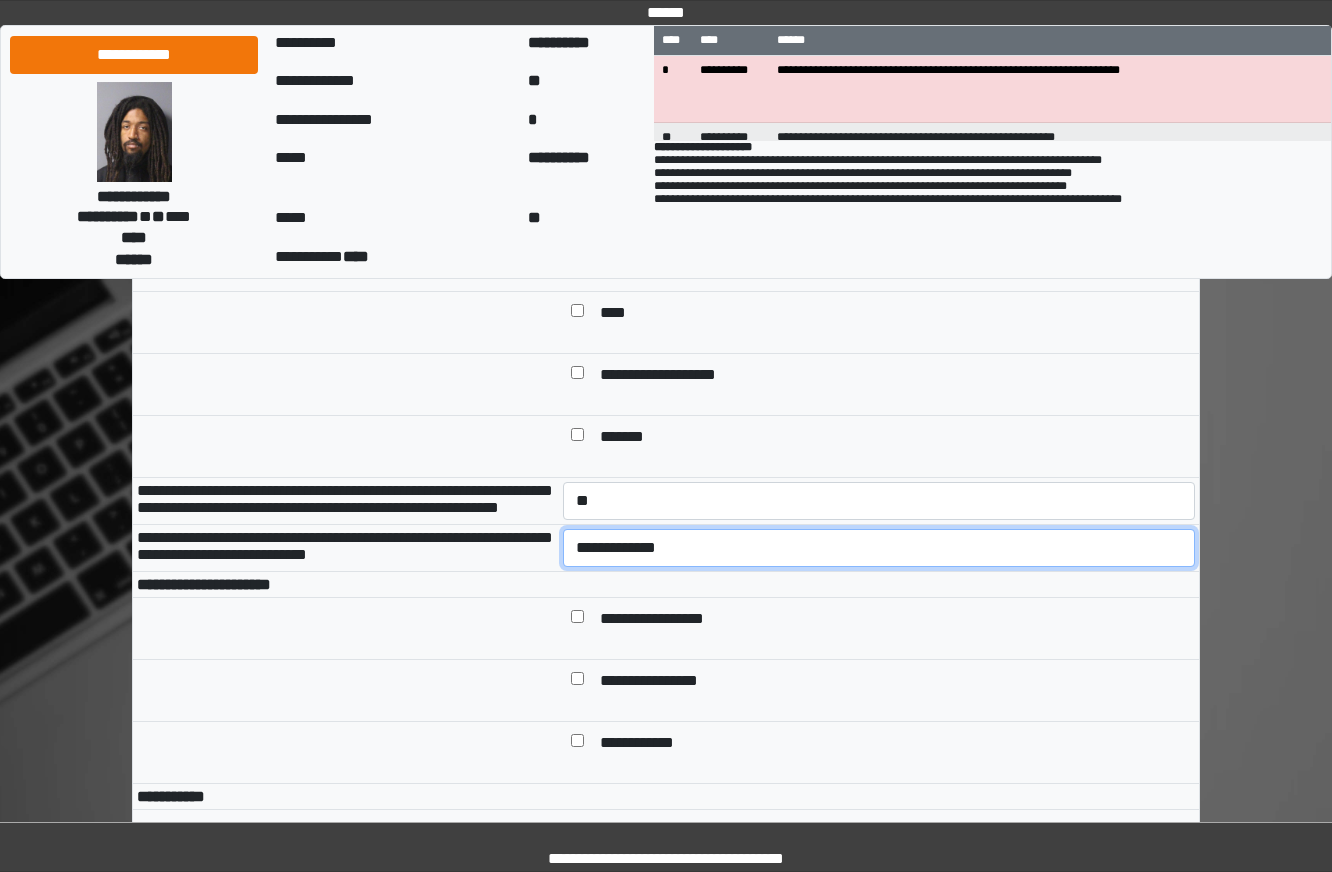 click on "**********" at bounding box center (879, 548) 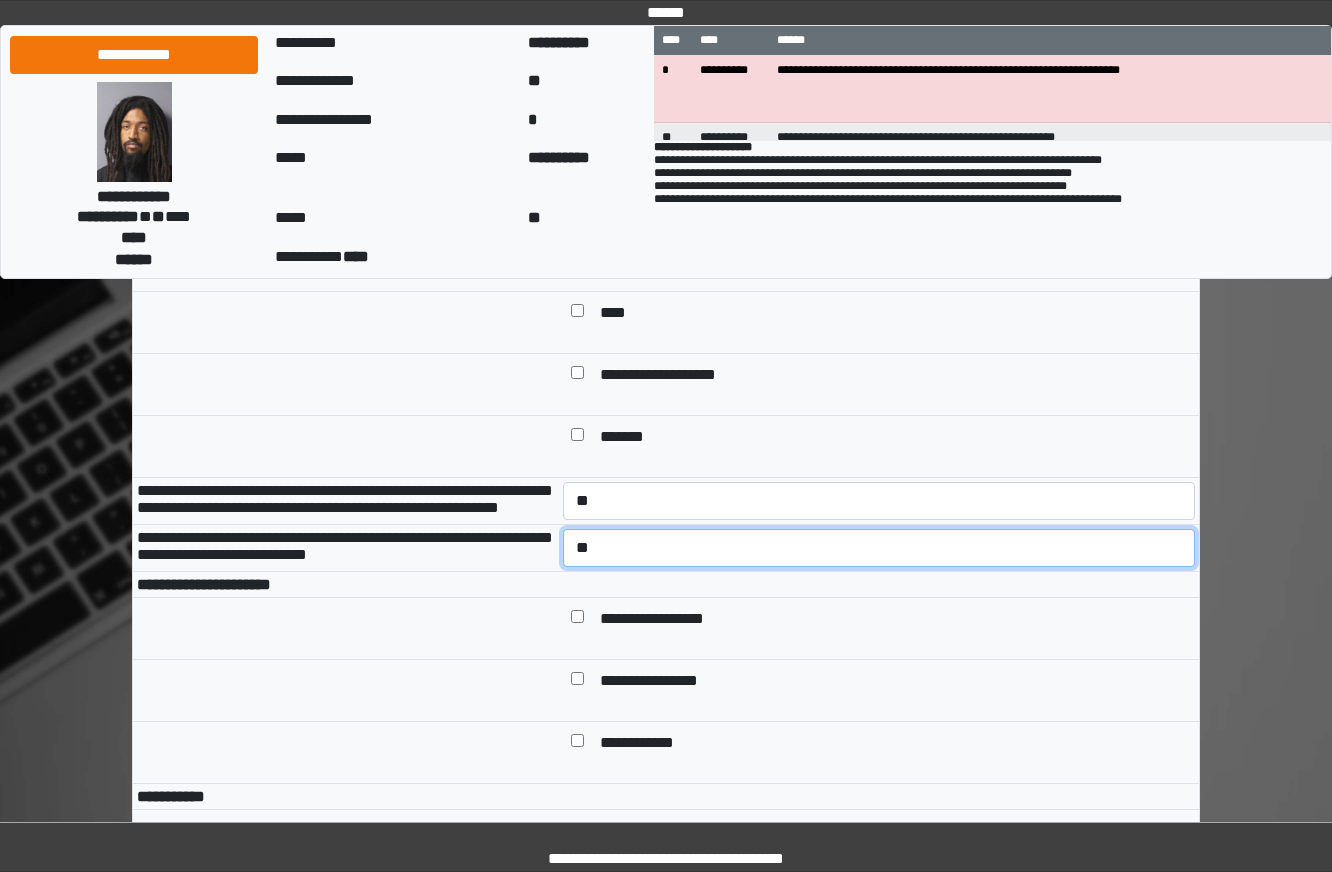 click on "**********" at bounding box center [879, 548] 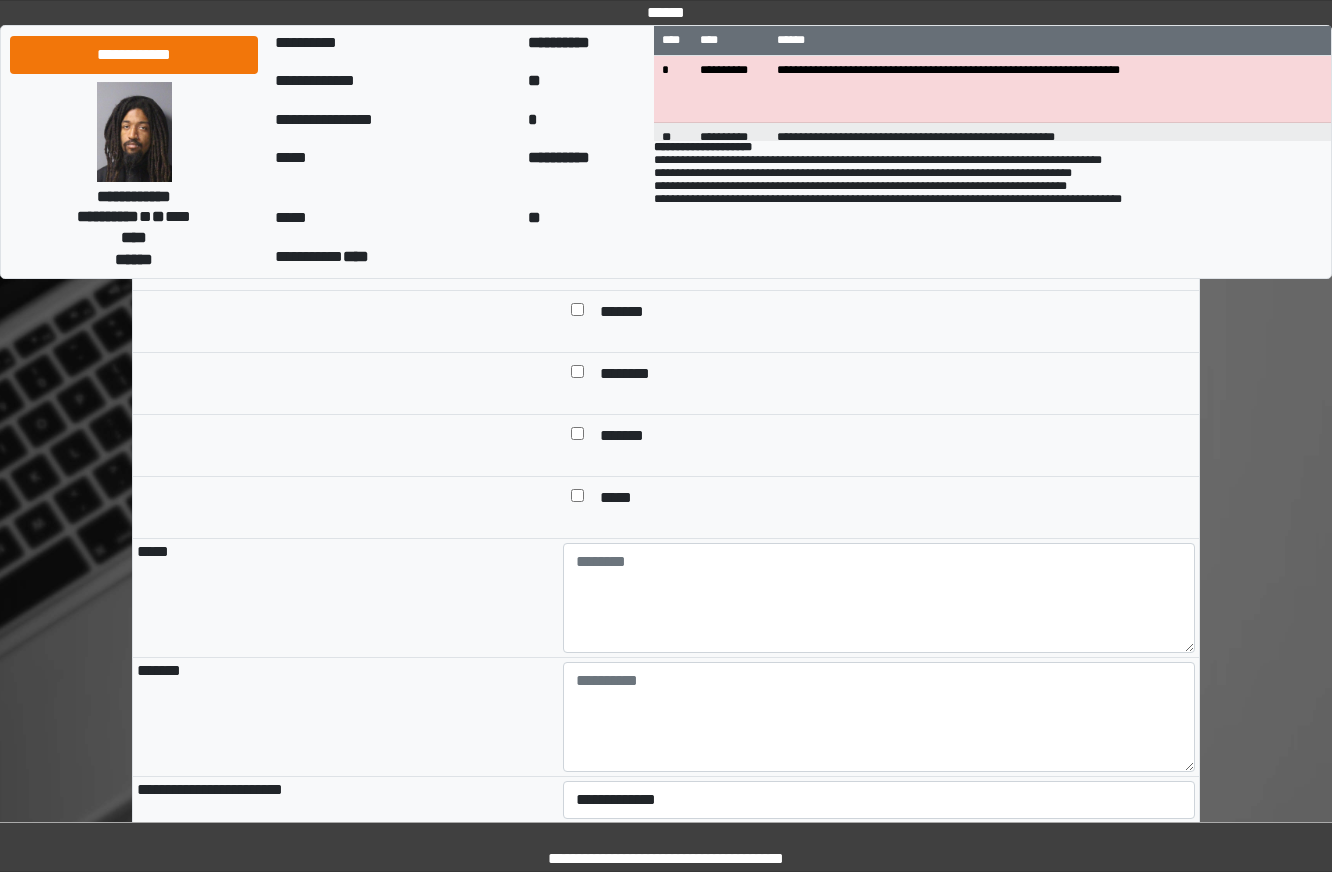 scroll, scrollTop: 1700, scrollLeft: 0, axis: vertical 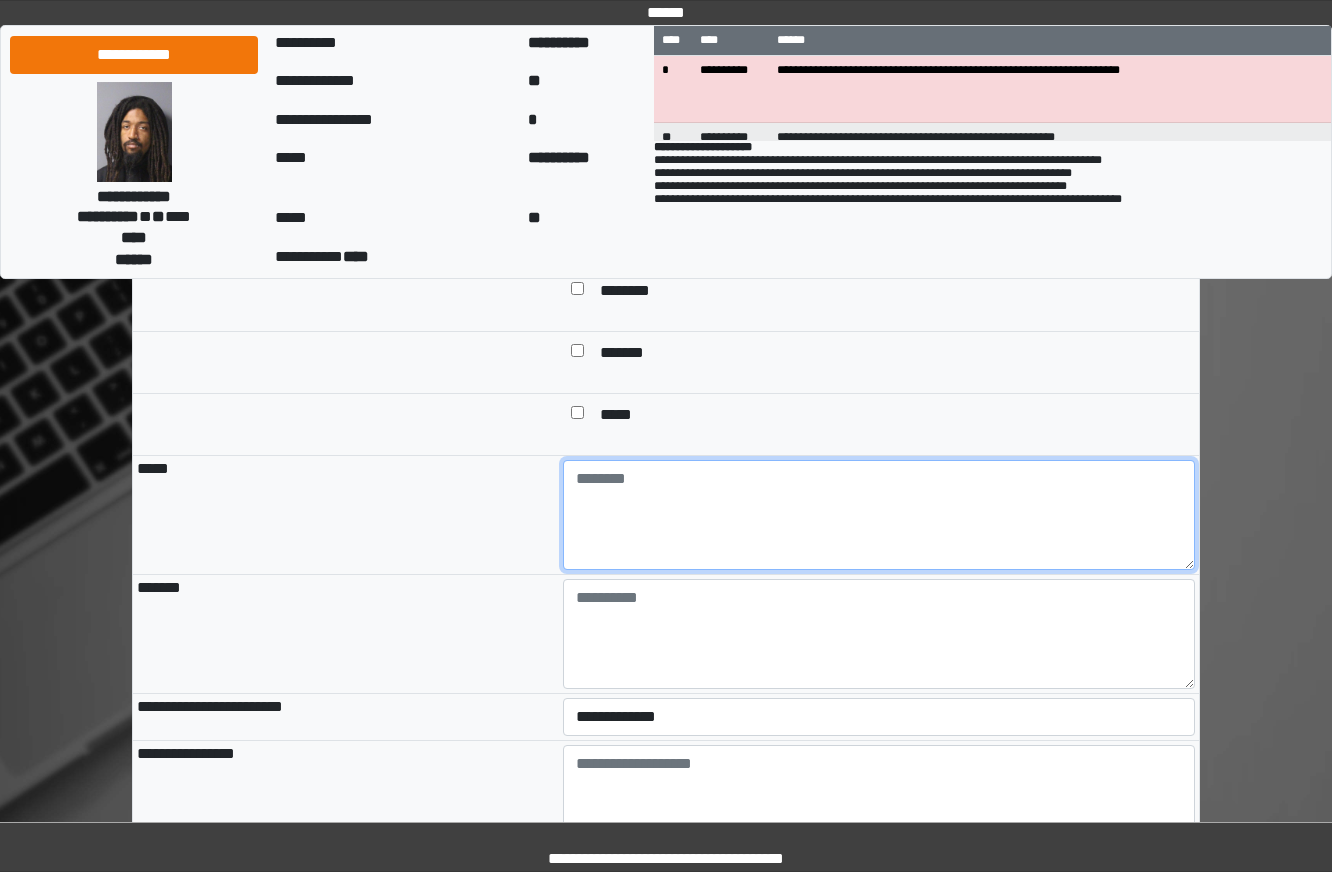 drag, startPoint x: 991, startPoint y: 588, endPoint x: 980, endPoint y: 588, distance: 11 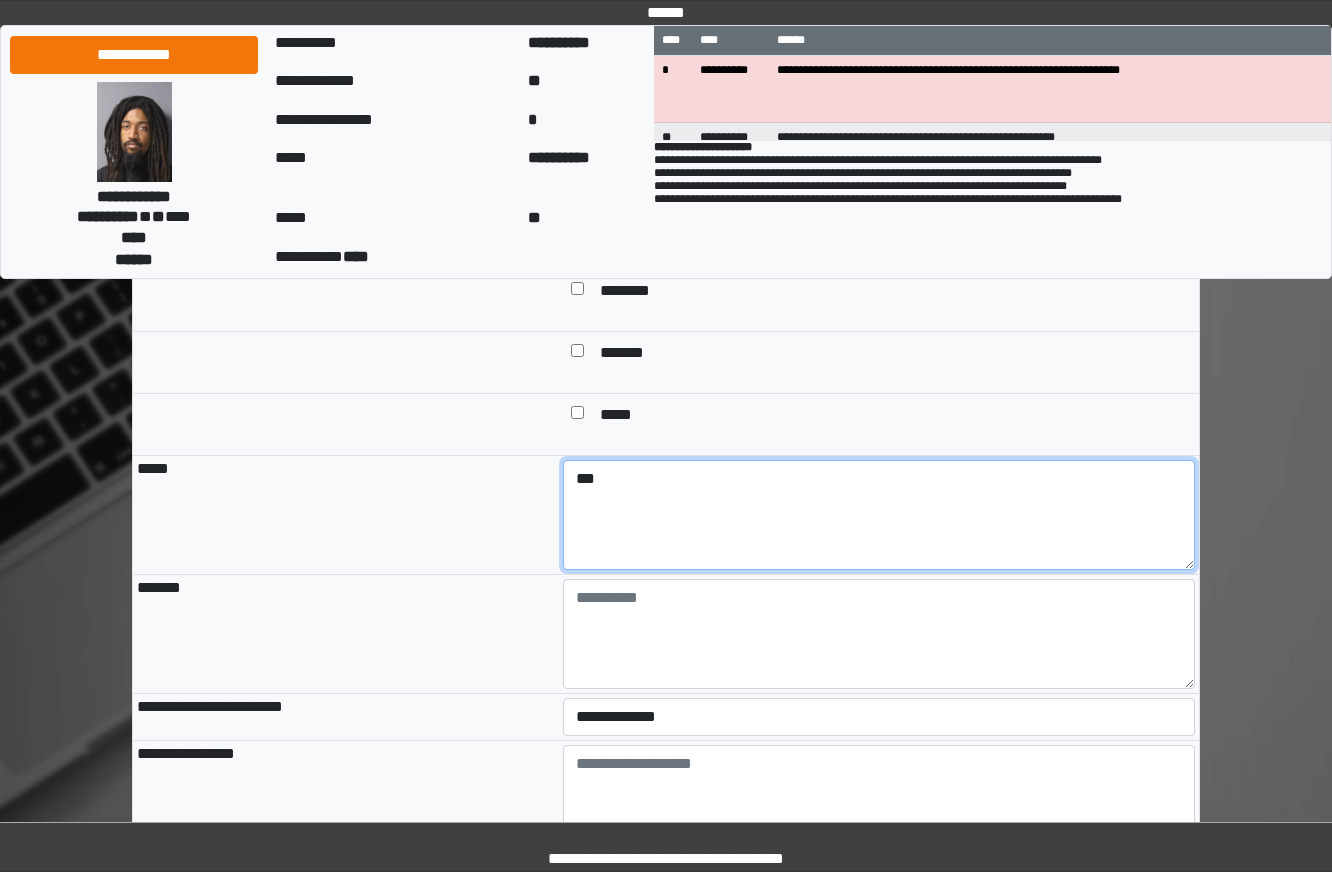 type on "***" 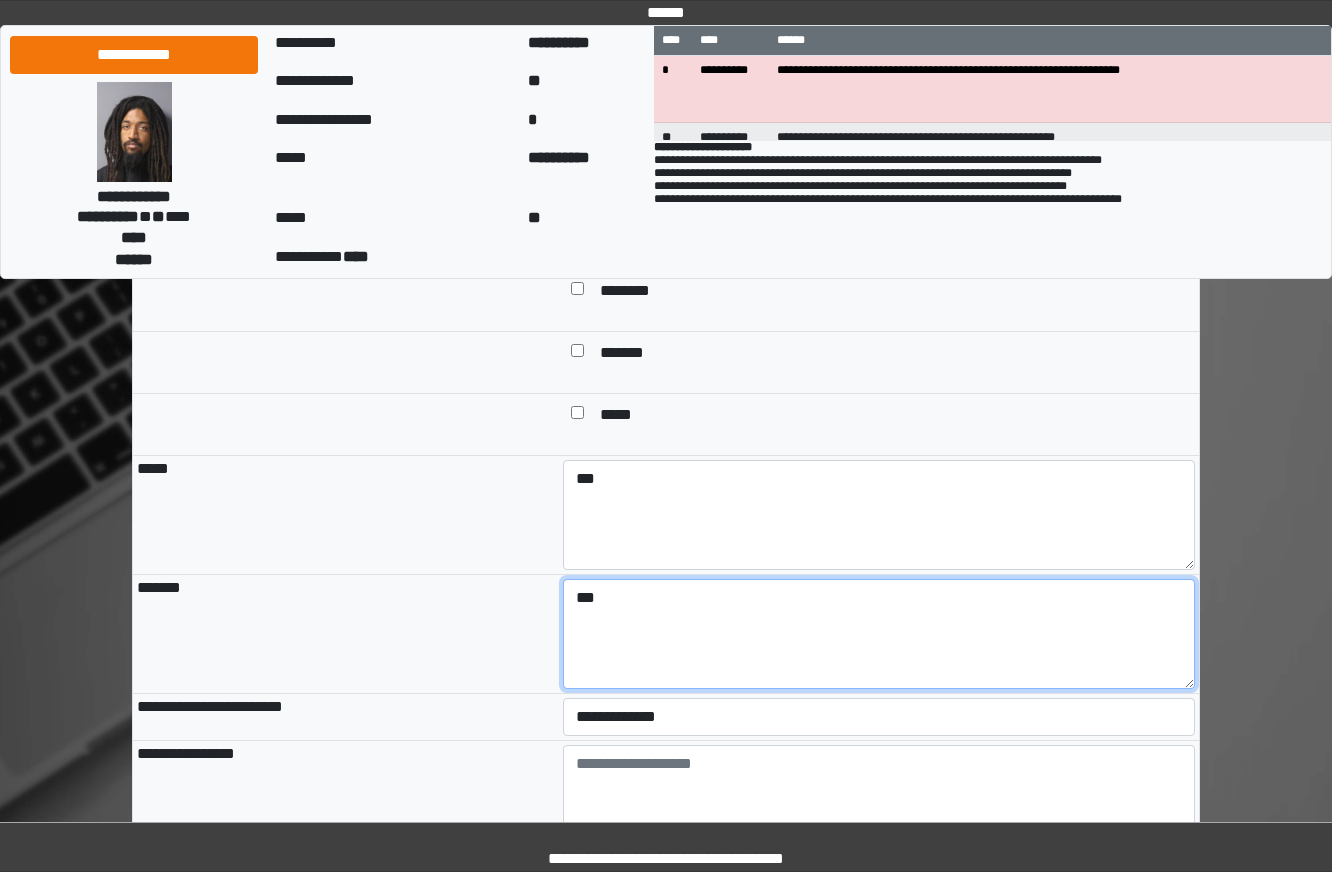 type on "***" 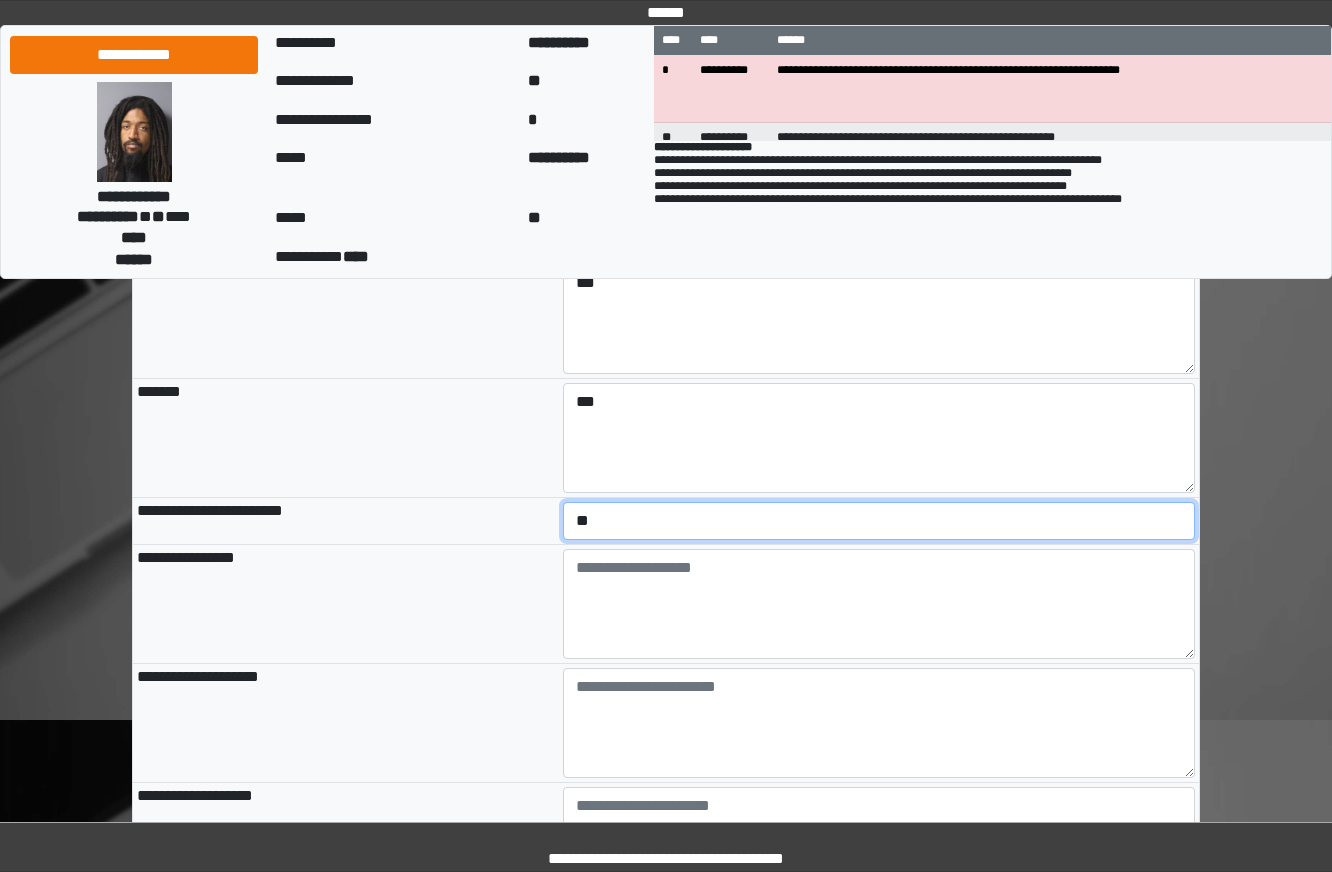 scroll, scrollTop: 1900, scrollLeft: 0, axis: vertical 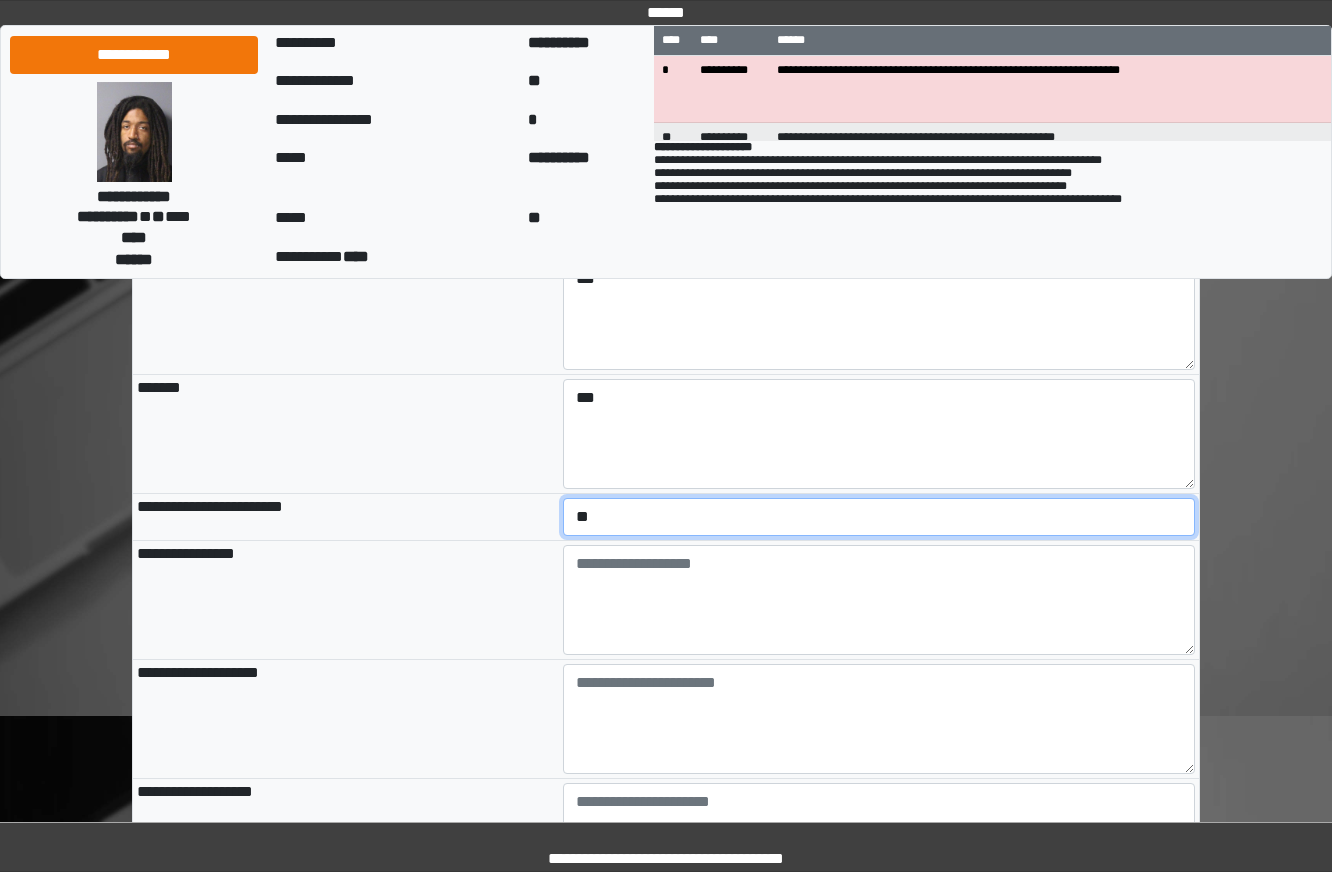 click on "**********" at bounding box center (879, 517) 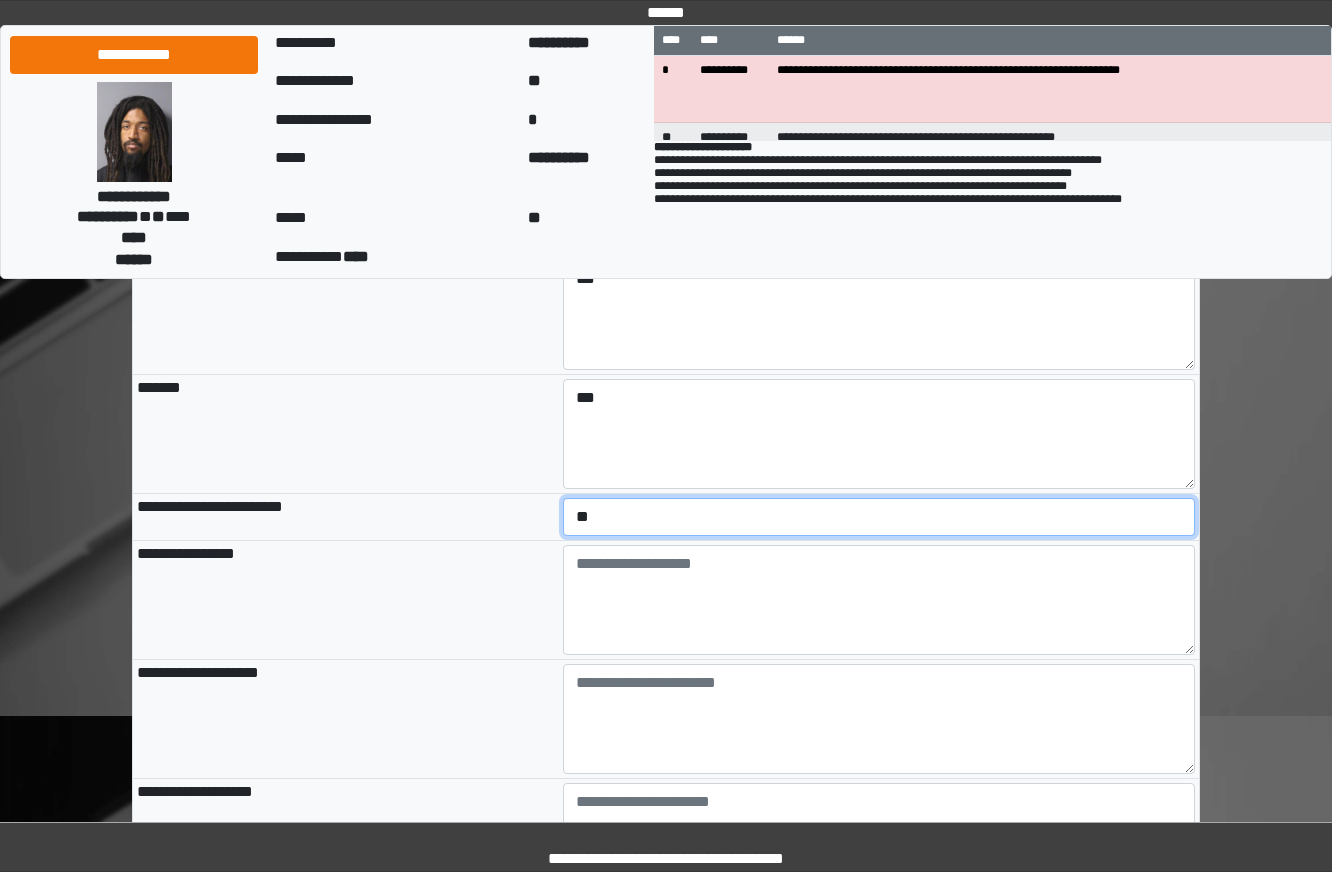 select on "*" 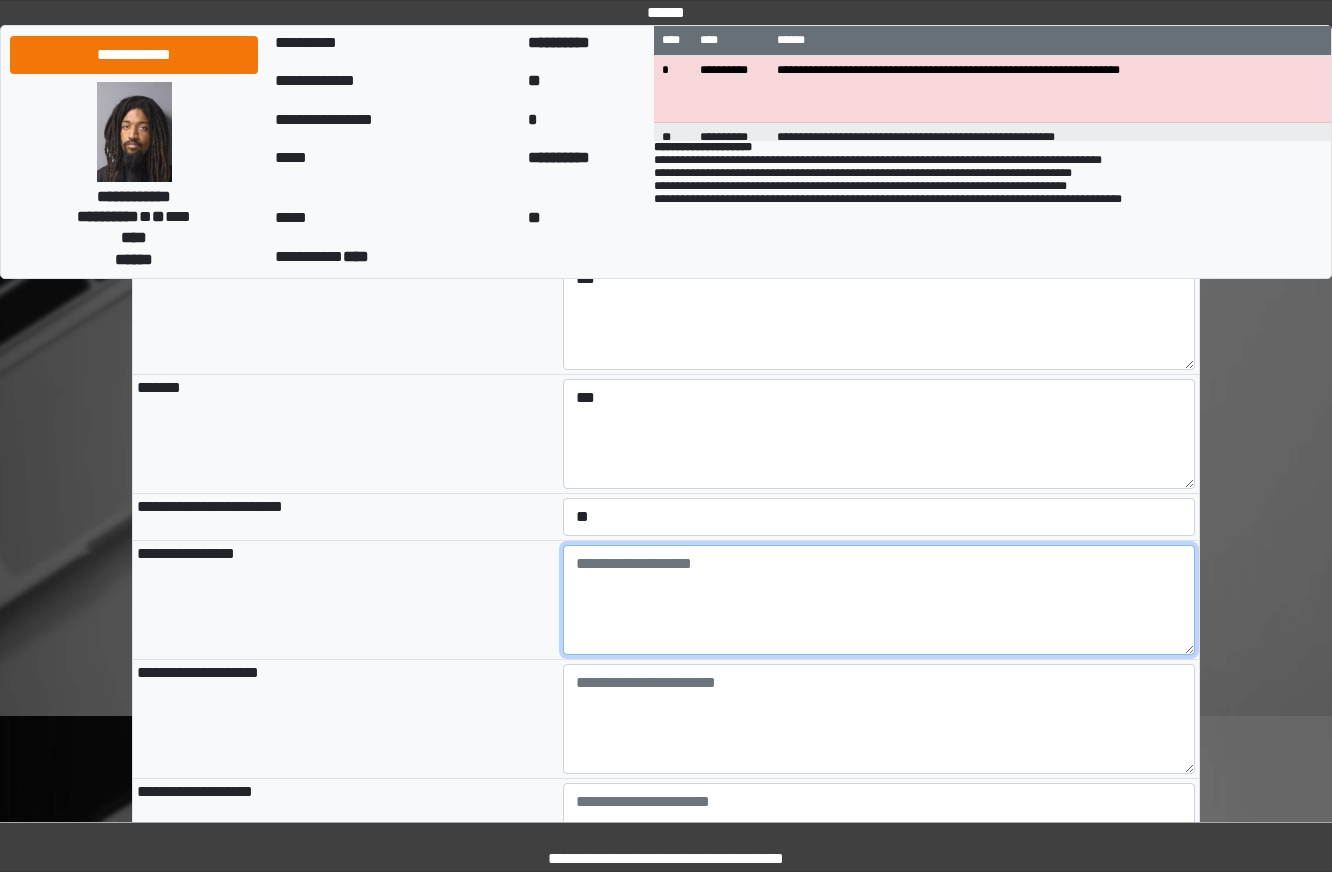 click at bounding box center (879, 600) 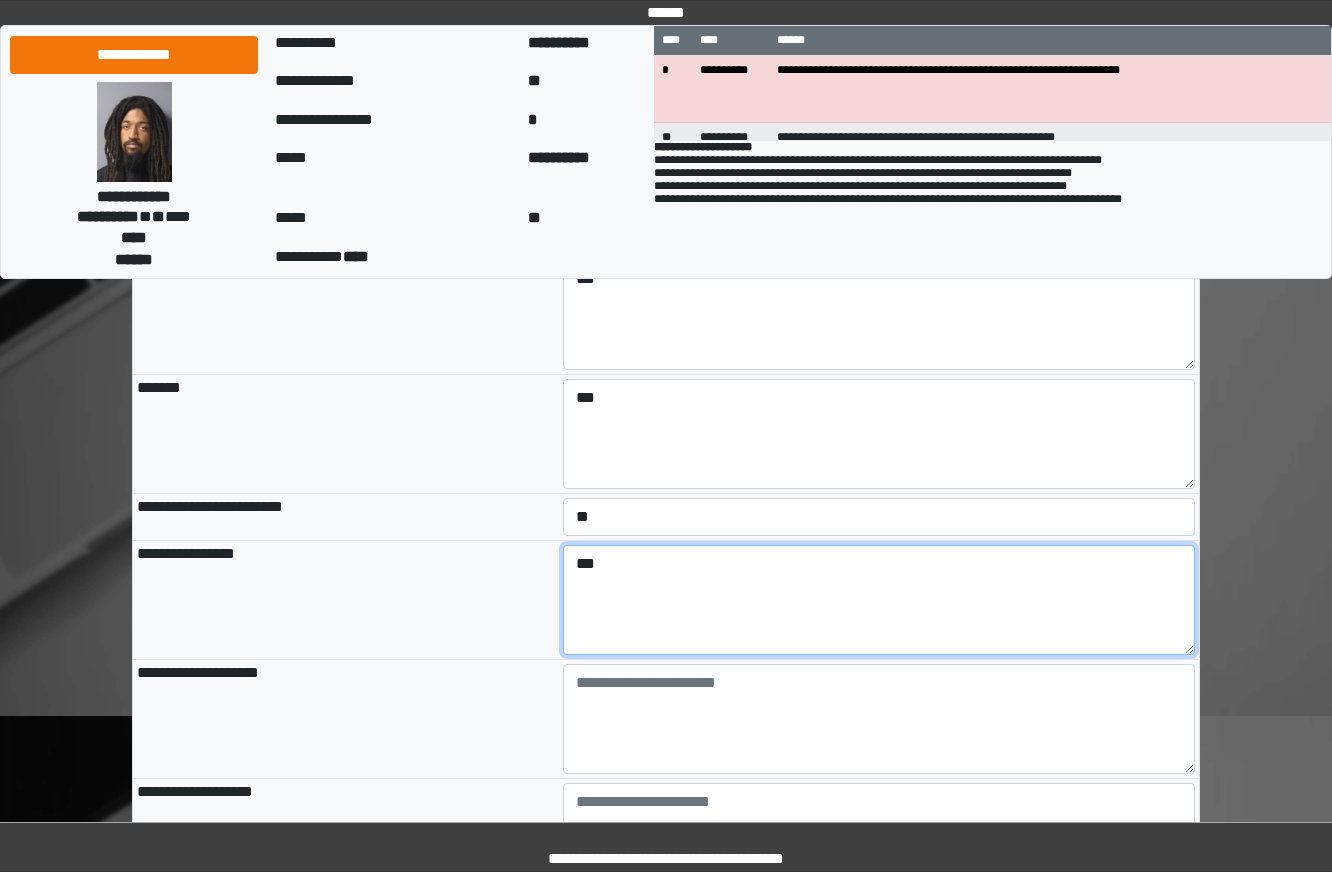type on "***" 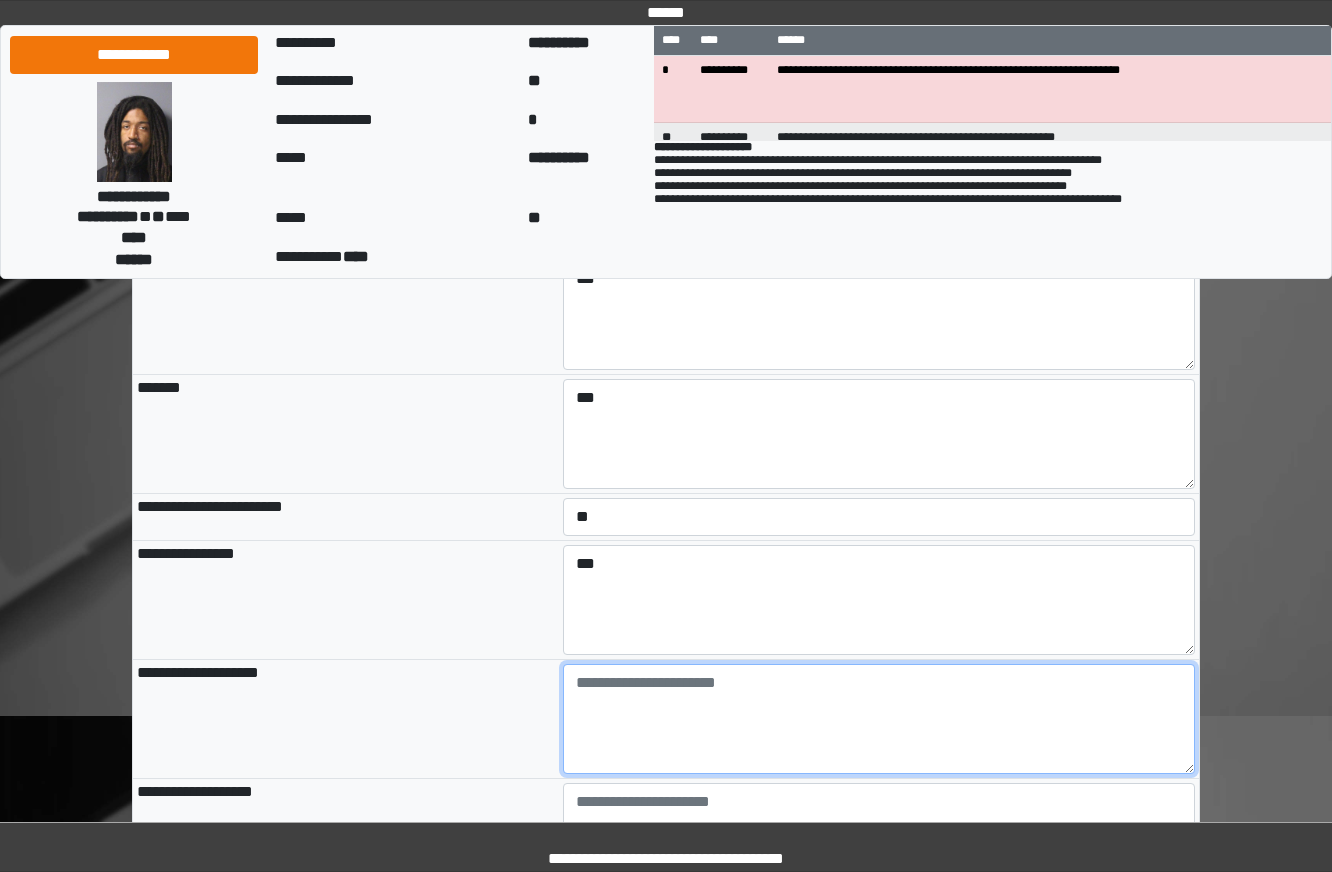 paste on "**********" 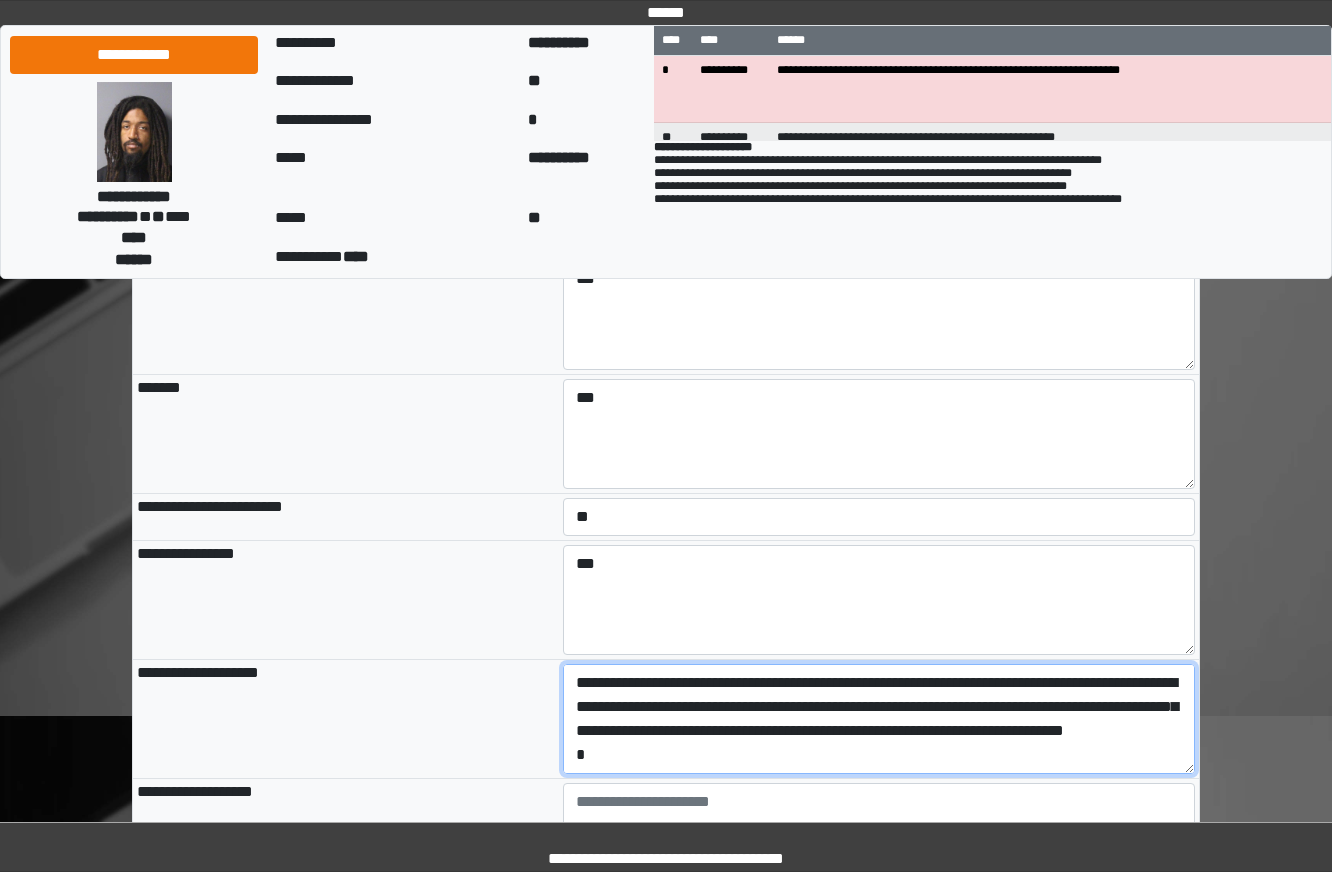 scroll, scrollTop: 89, scrollLeft: 0, axis: vertical 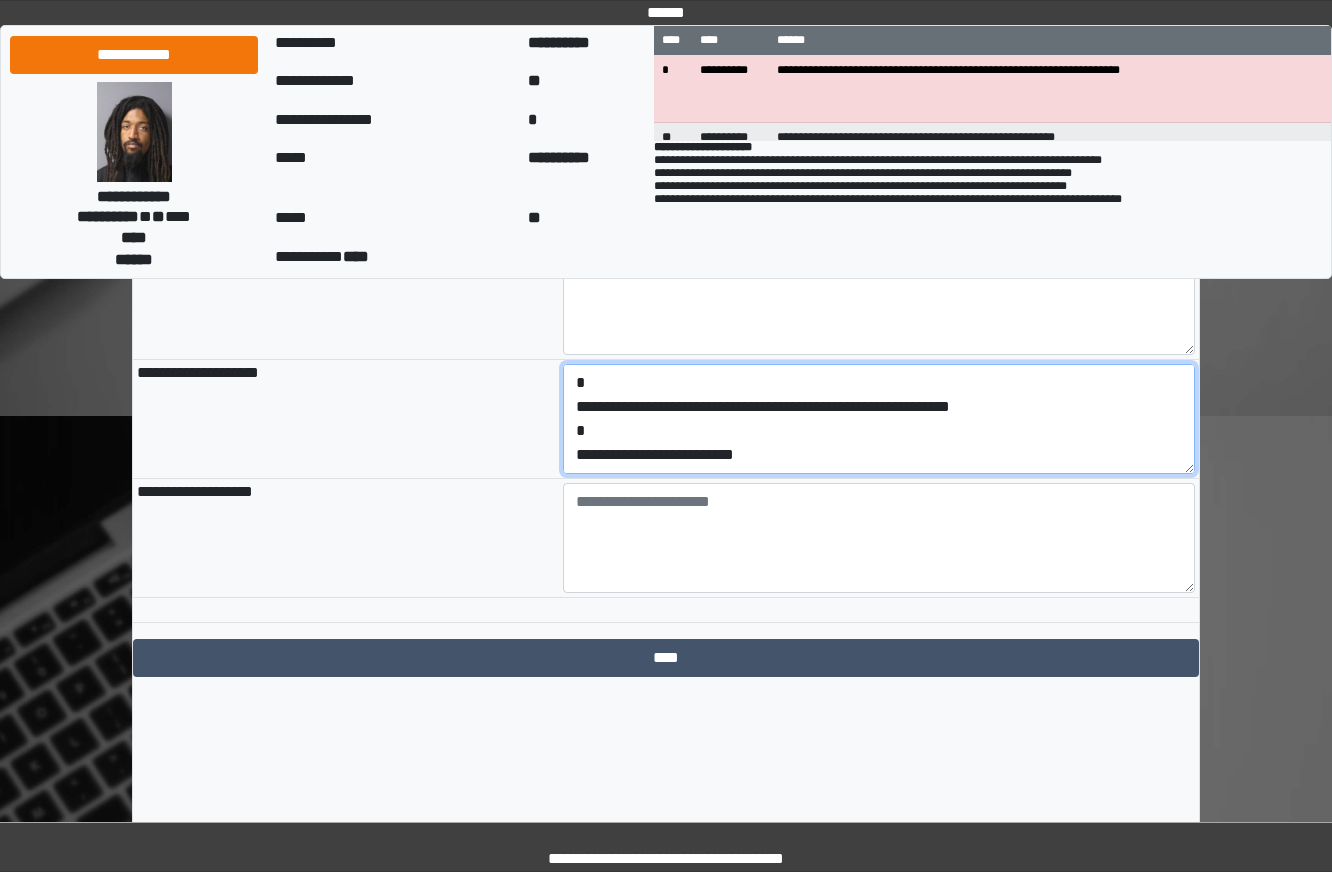 drag, startPoint x: 803, startPoint y: 559, endPoint x: 470, endPoint y: 552, distance: 333.07358 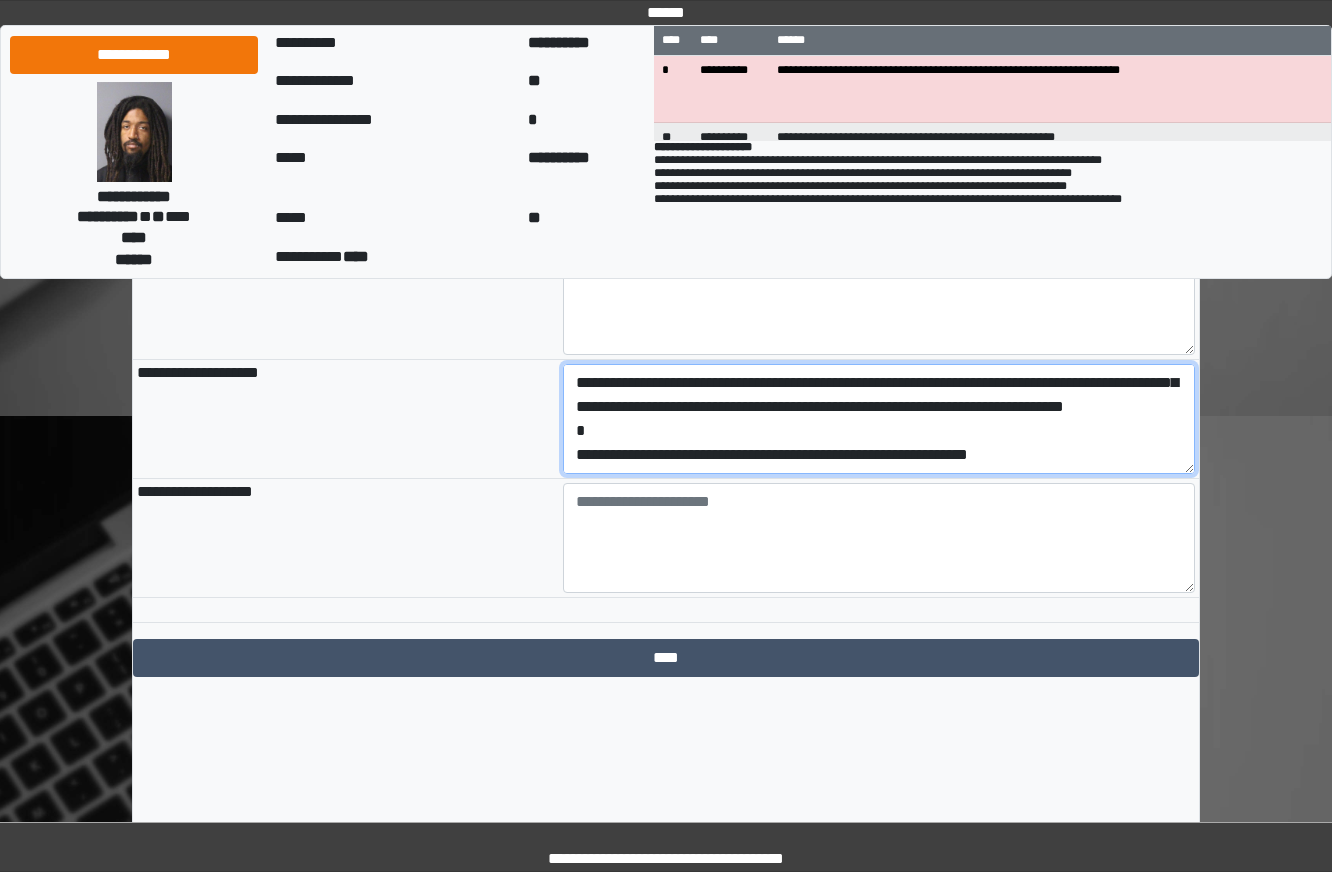 type on "**********" 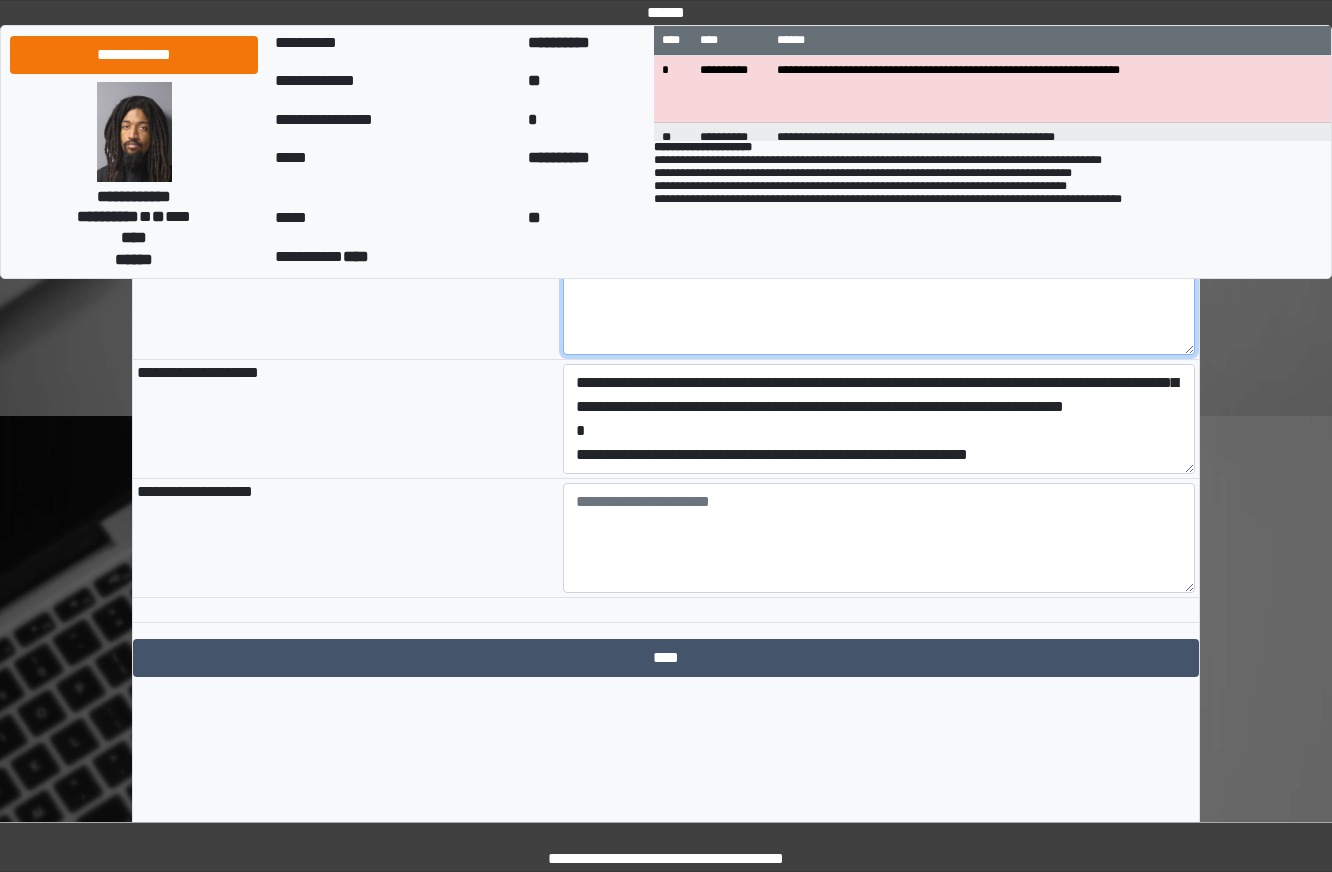 click on "***" at bounding box center (879, 300) 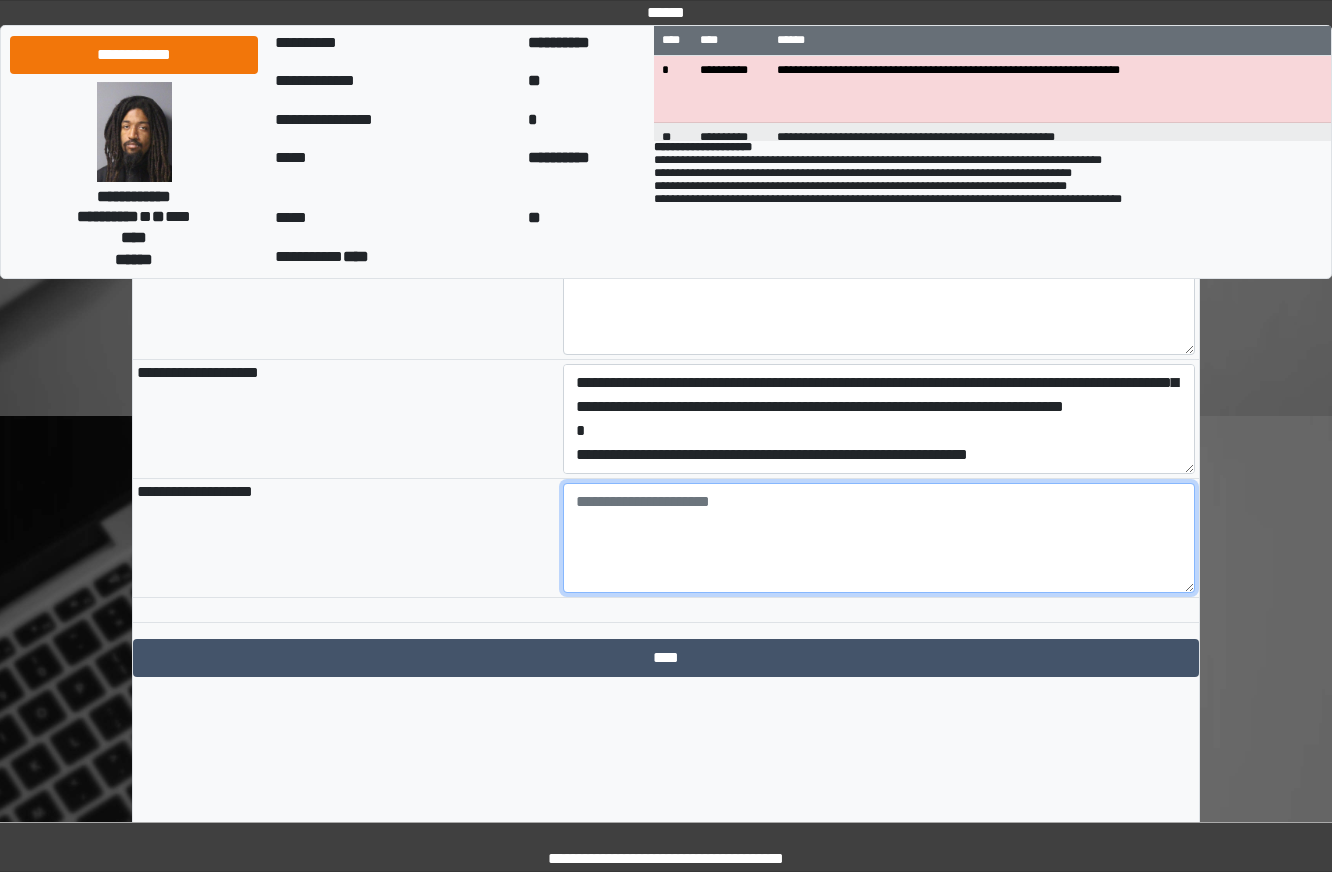 drag, startPoint x: 807, startPoint y: 619, endPoint x: 826, endPoint y: 620, distance: 19.026299 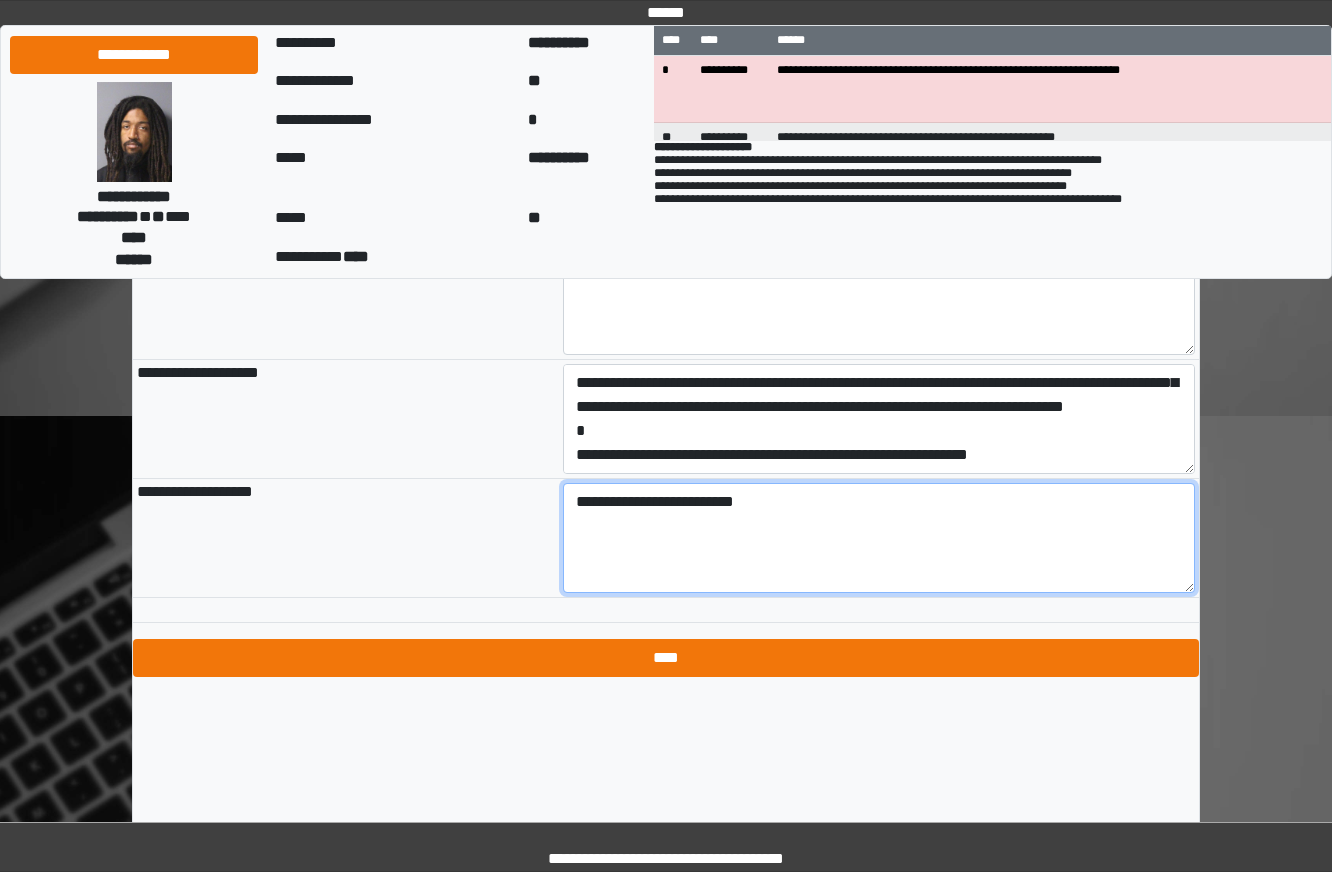 type on "**********" 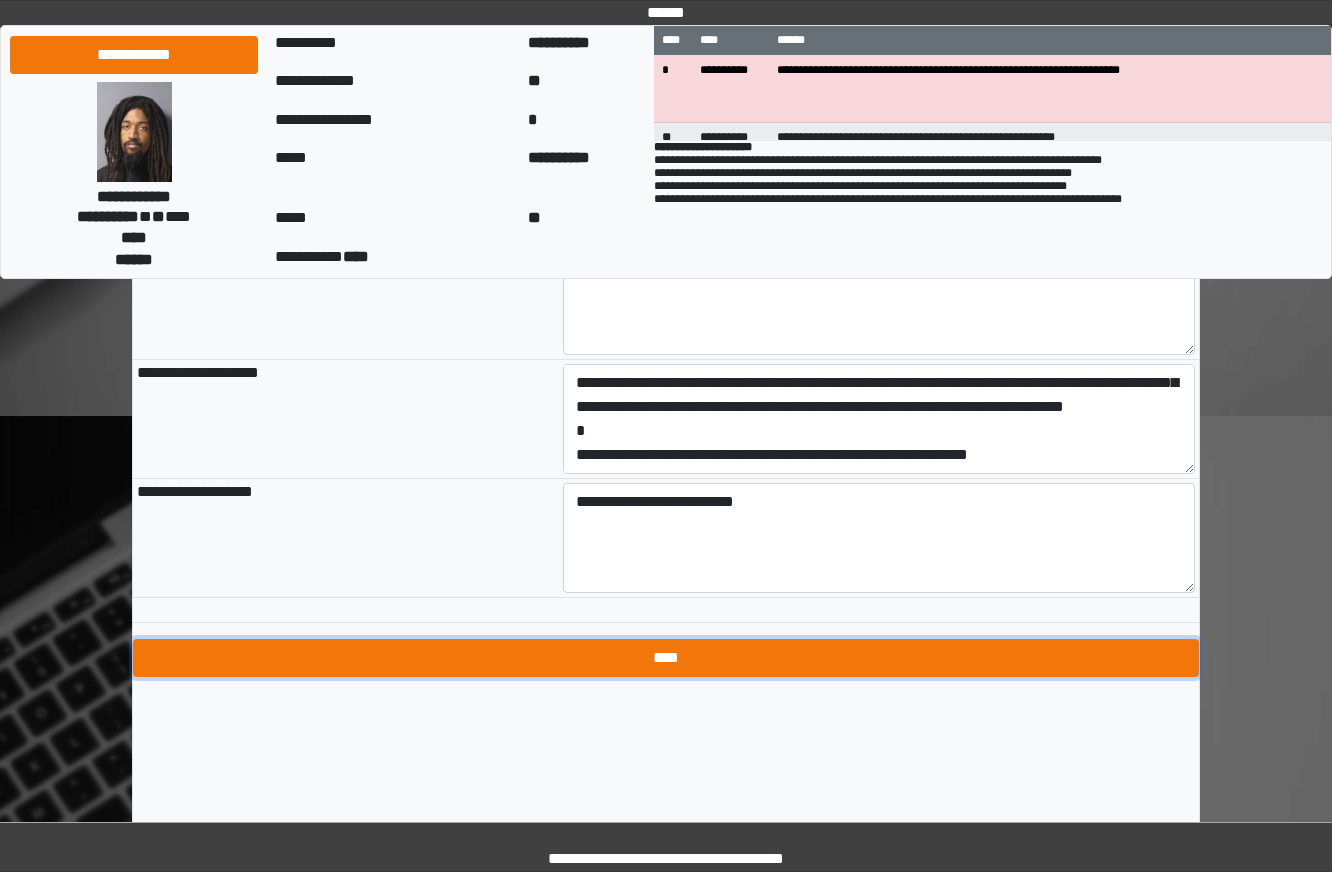 click on "****" at bounding box center (666, 658) 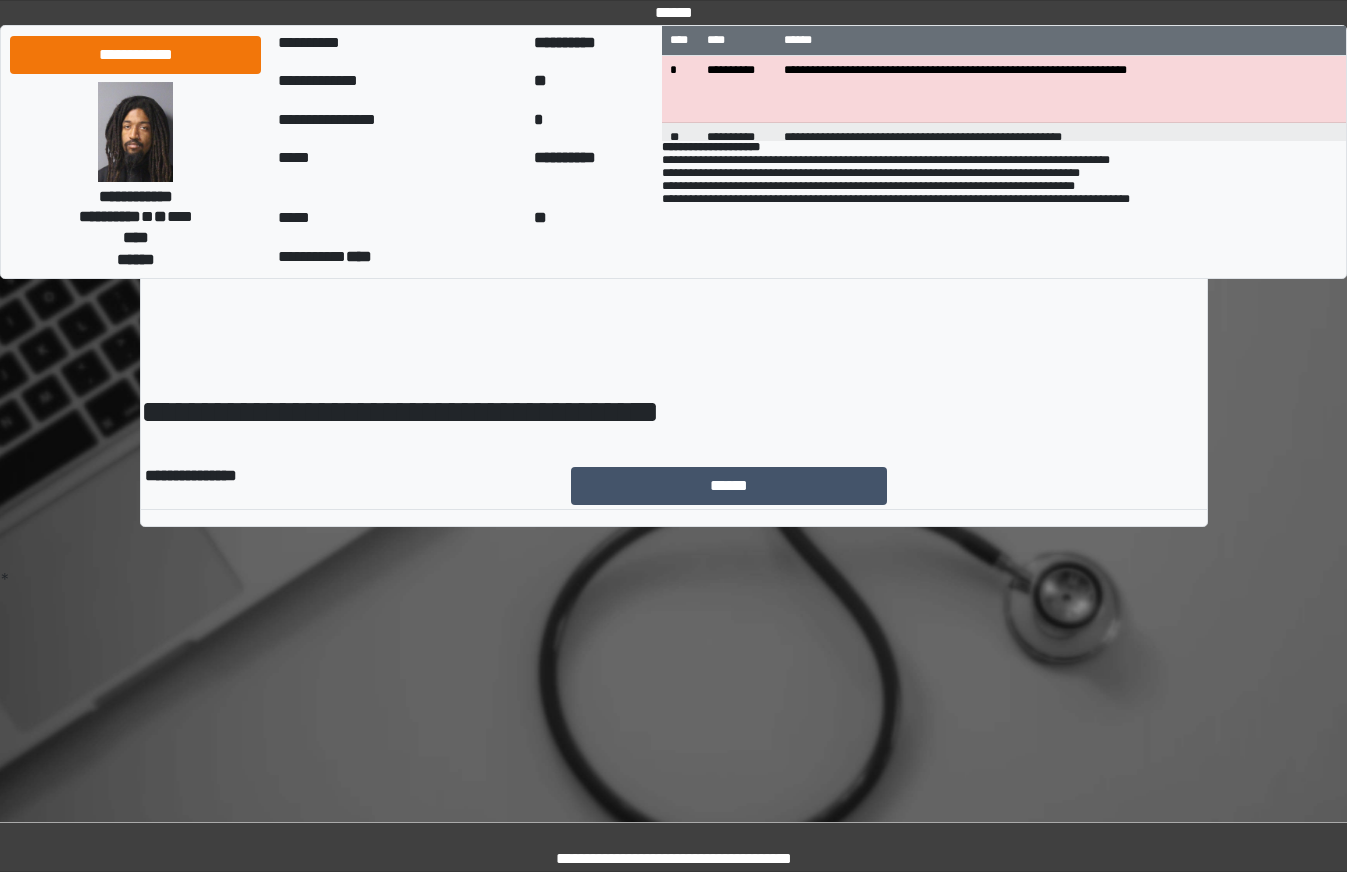 scroll, scrollTop: 0, scrollLeft: 0, axis: both 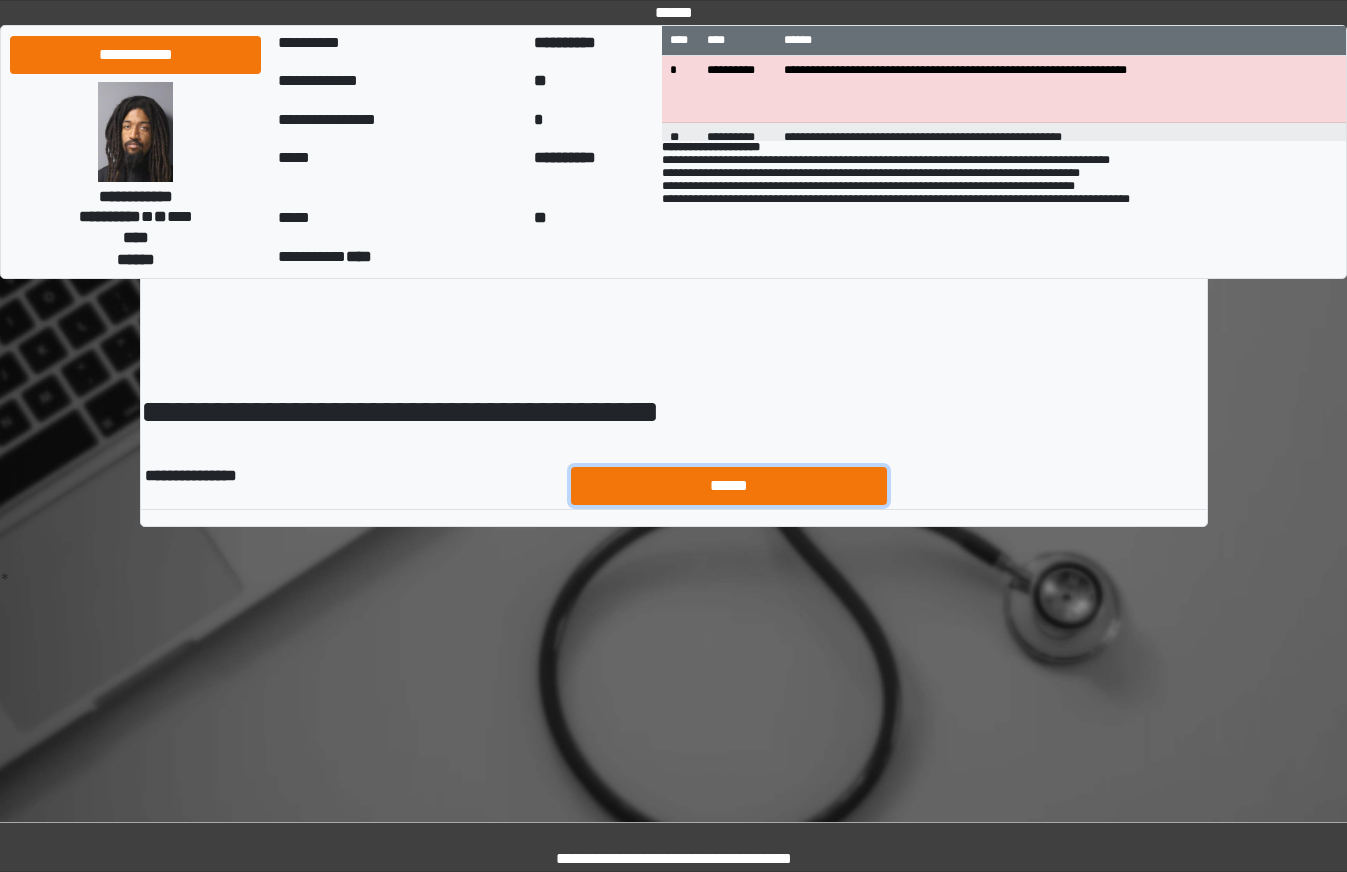 click on "******" at bounding box center (729, 486) 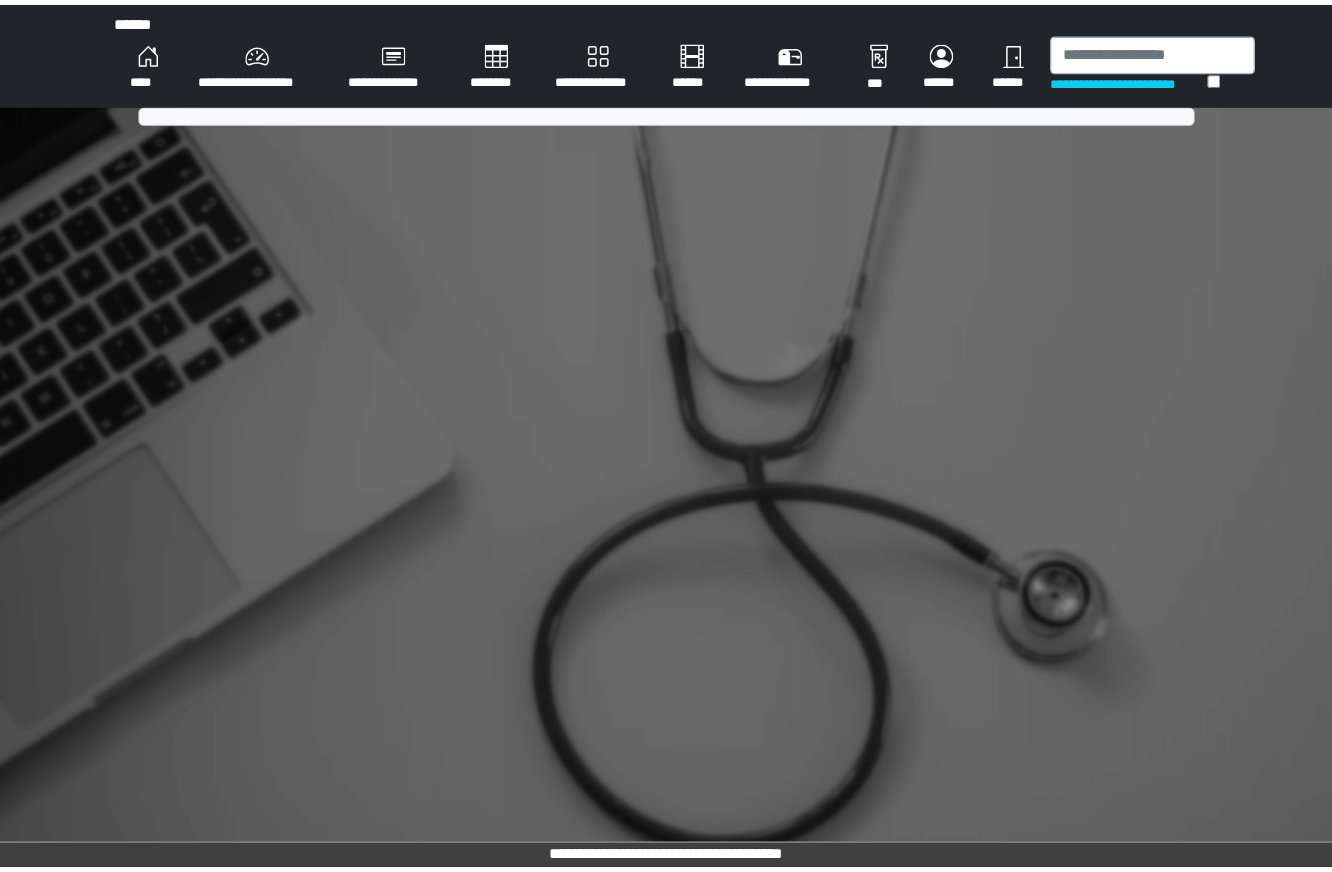 scroll, scrollTop: 0, scrollLeft: 0, axis: both 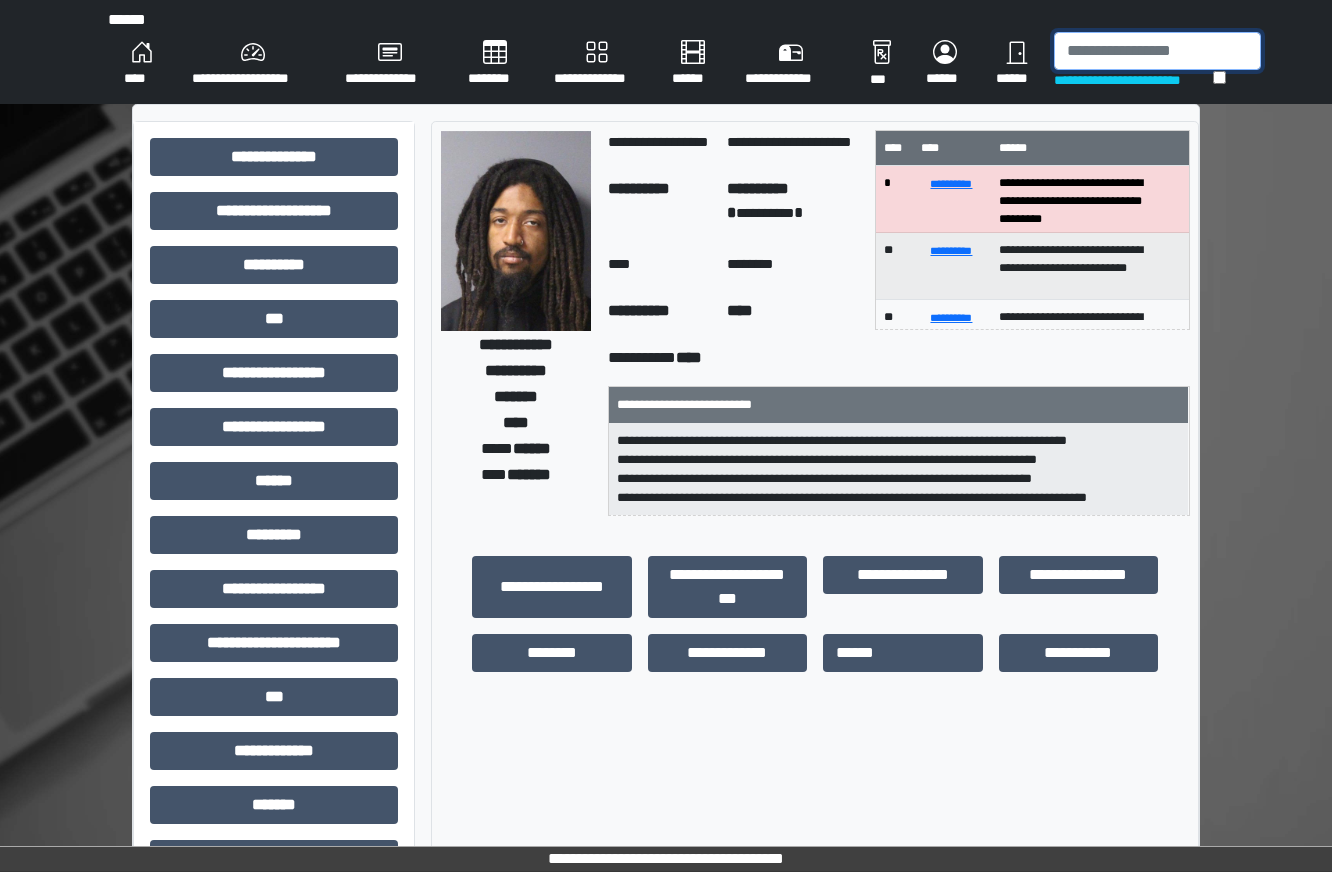 drag, startPoint x: 1186, startPoint y: 35, endPoint x: 1194, endPoint y: 12, distance: 24.351591 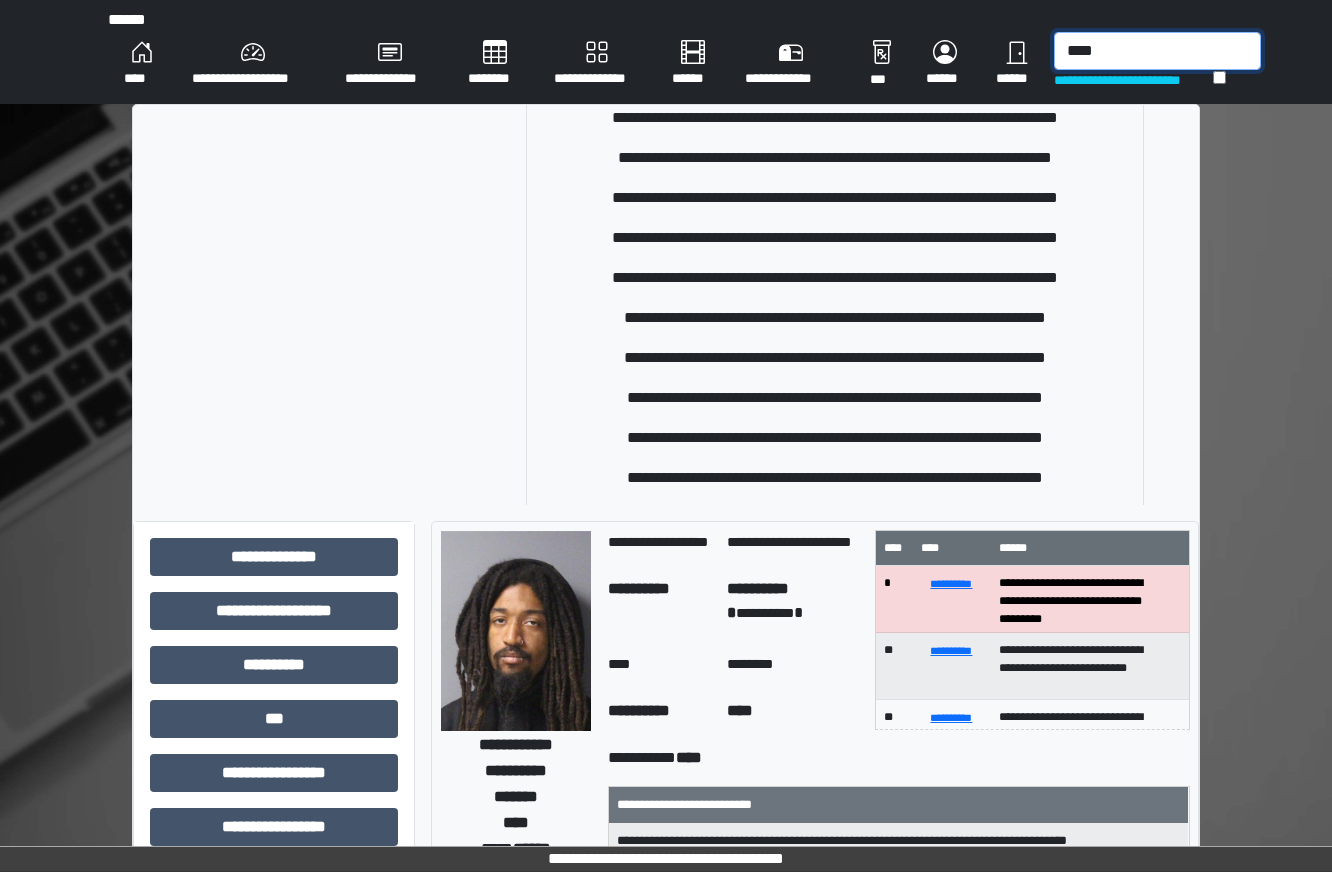 scroll, scrollTop: 378, scrollLeft: 0, axis: vertical 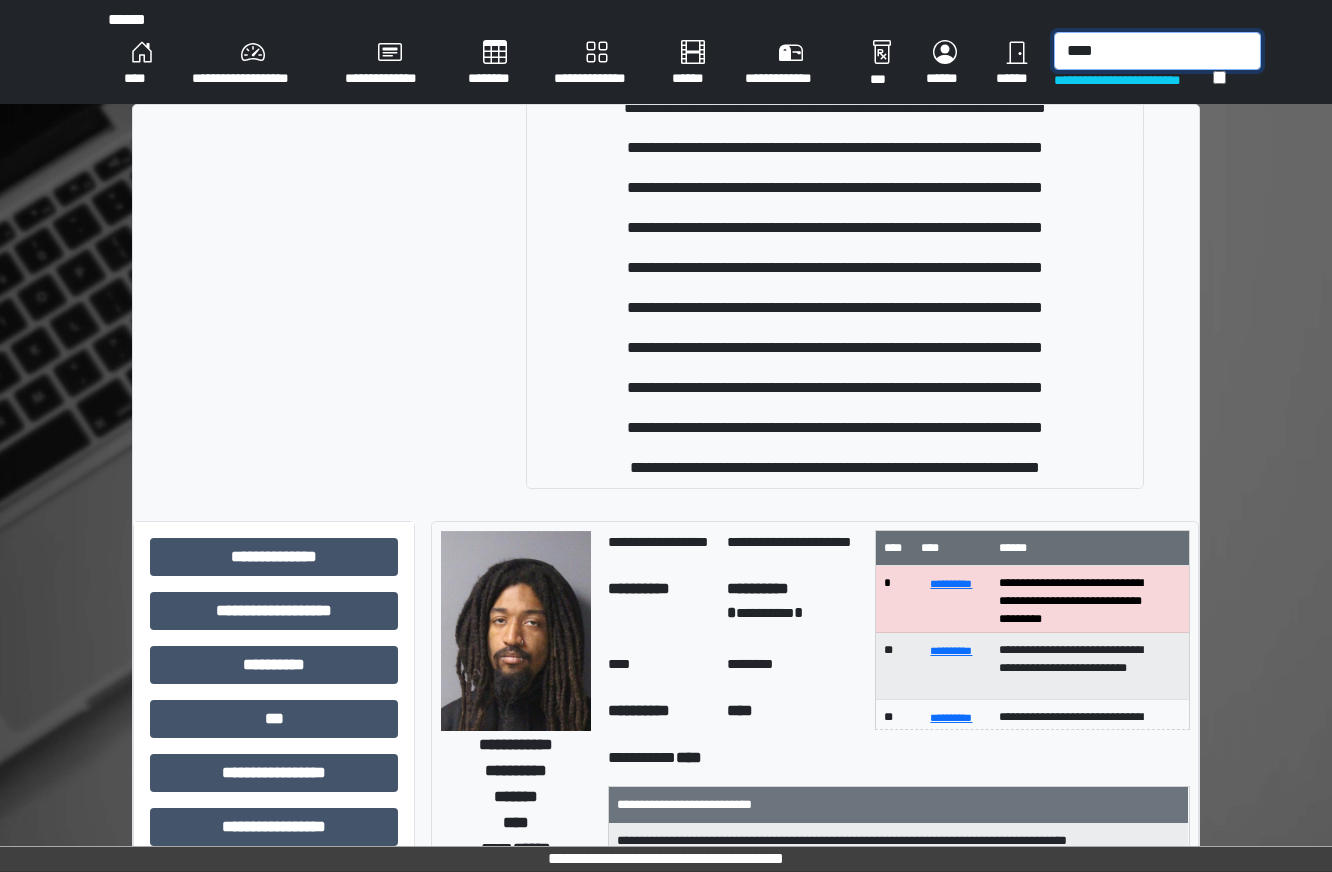 type on "****" 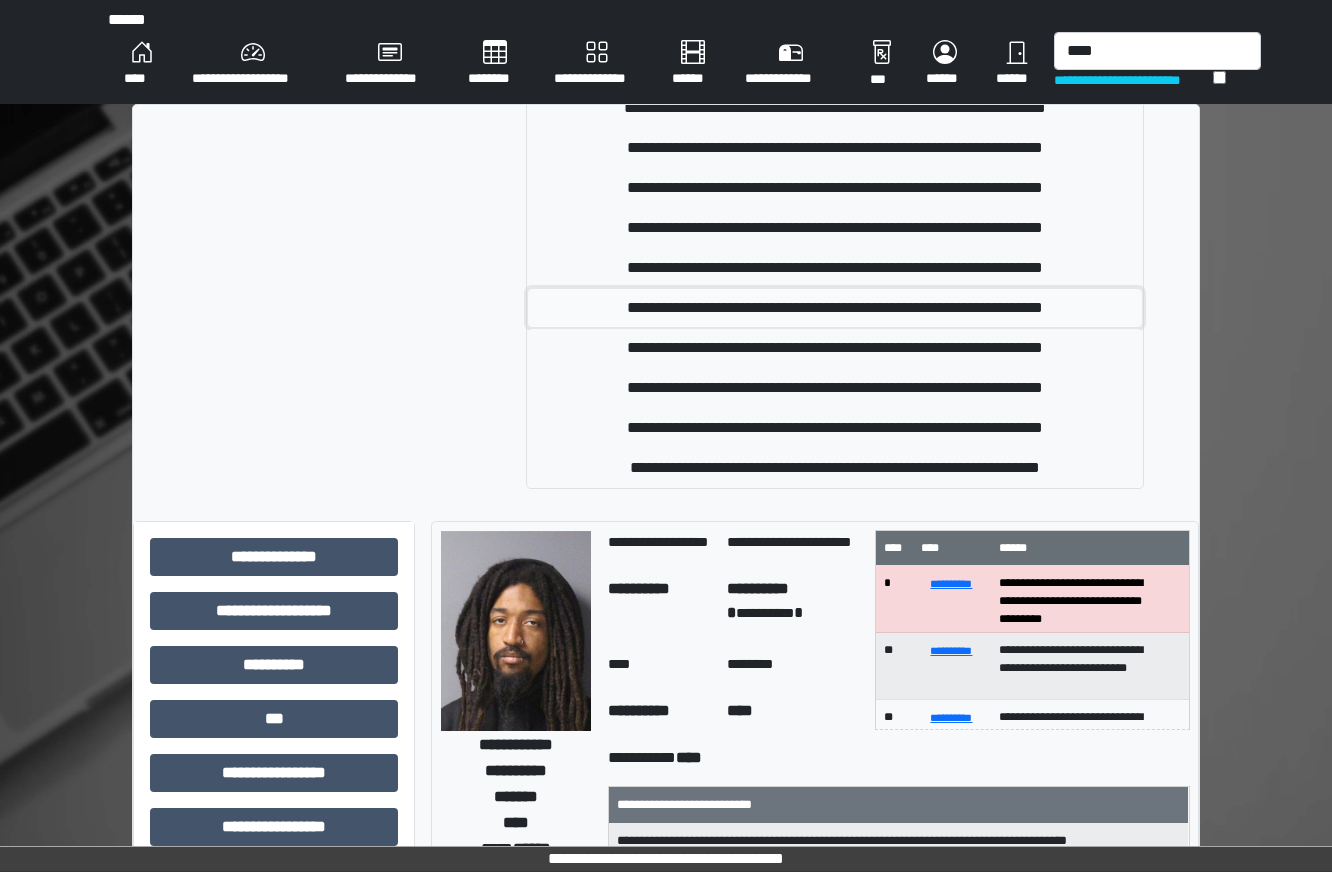 click on "**********" at bounding box center [834, 128] 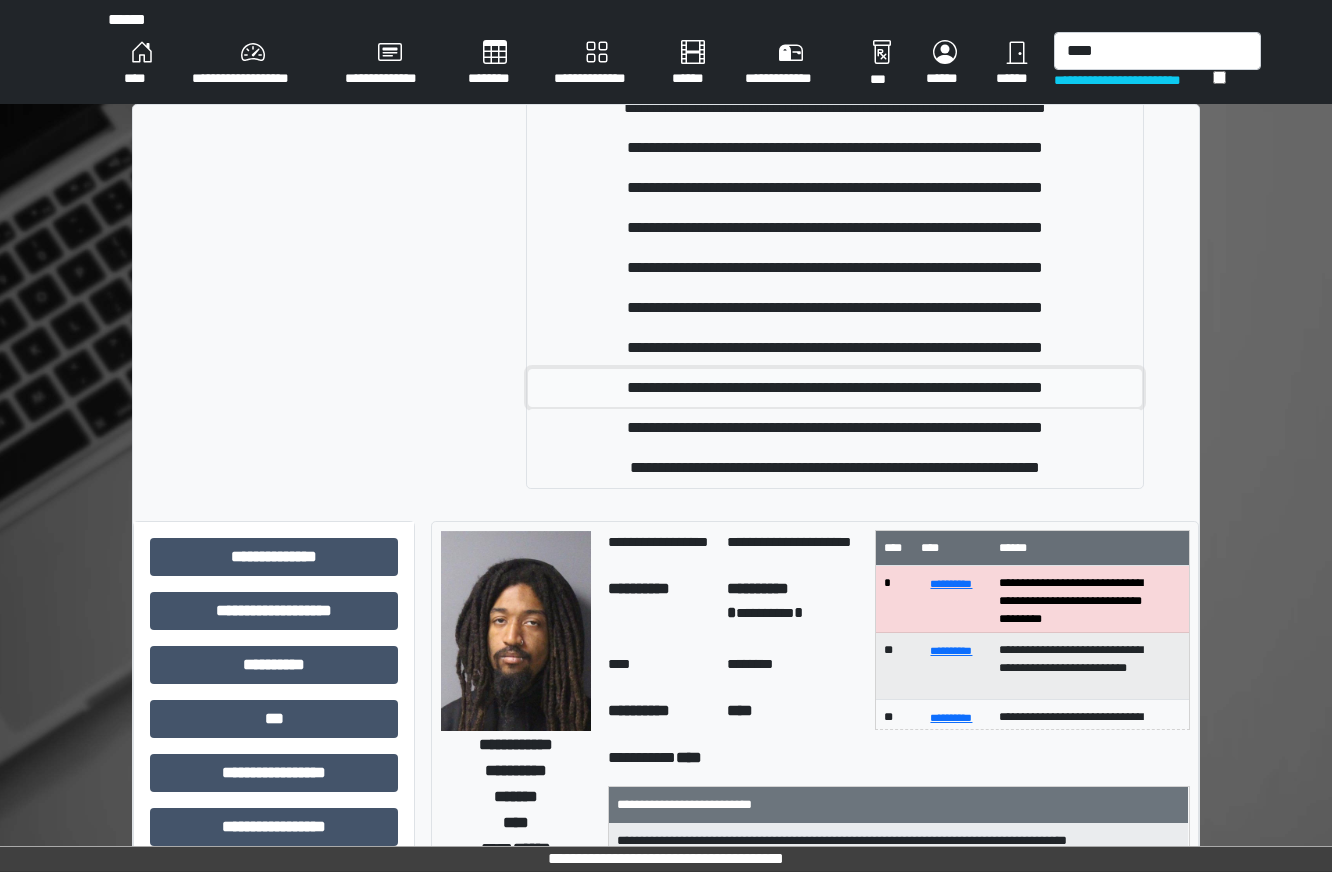click on "**********" at bounding box center (834, 388) 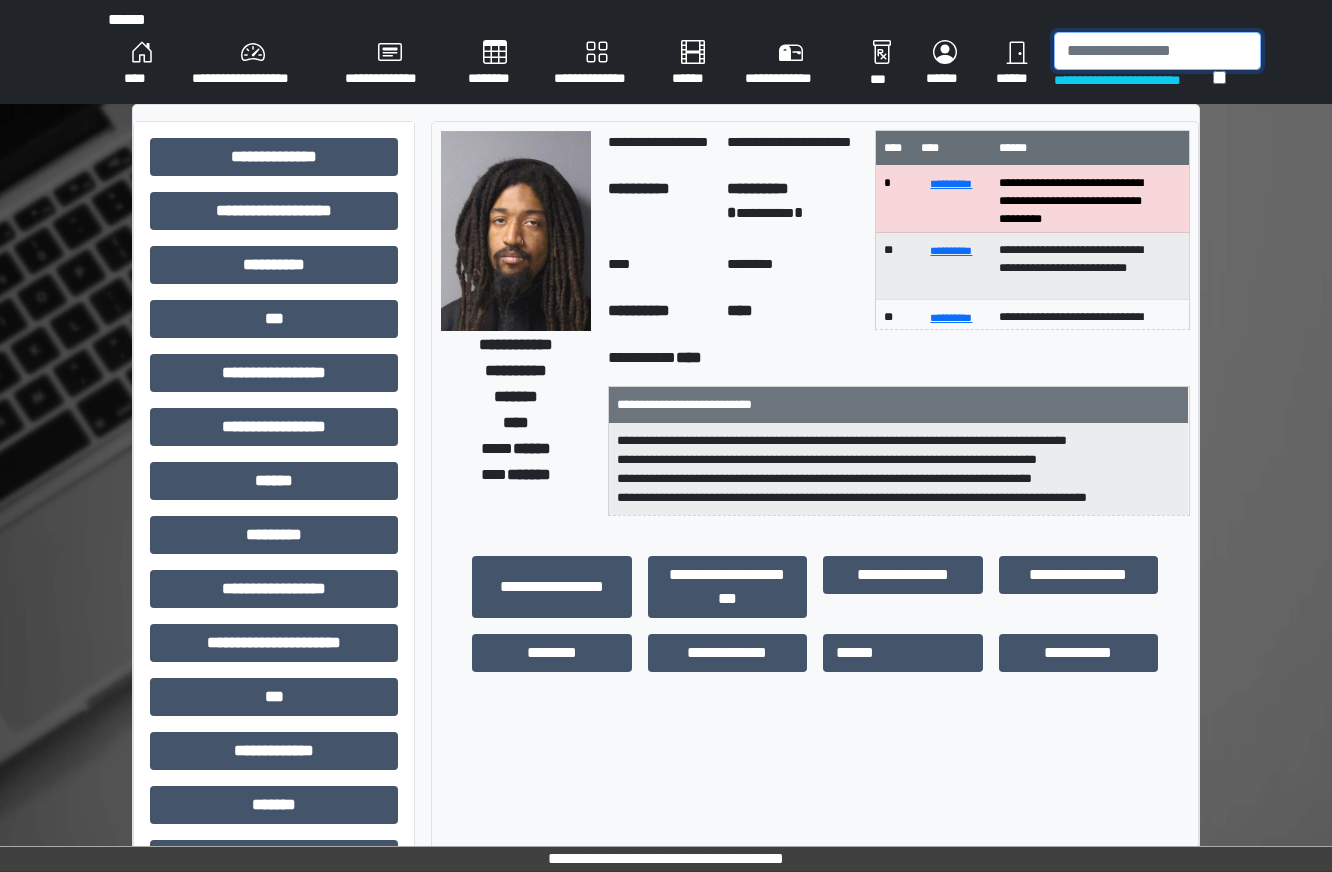 click at bounding box center [1157, 51] 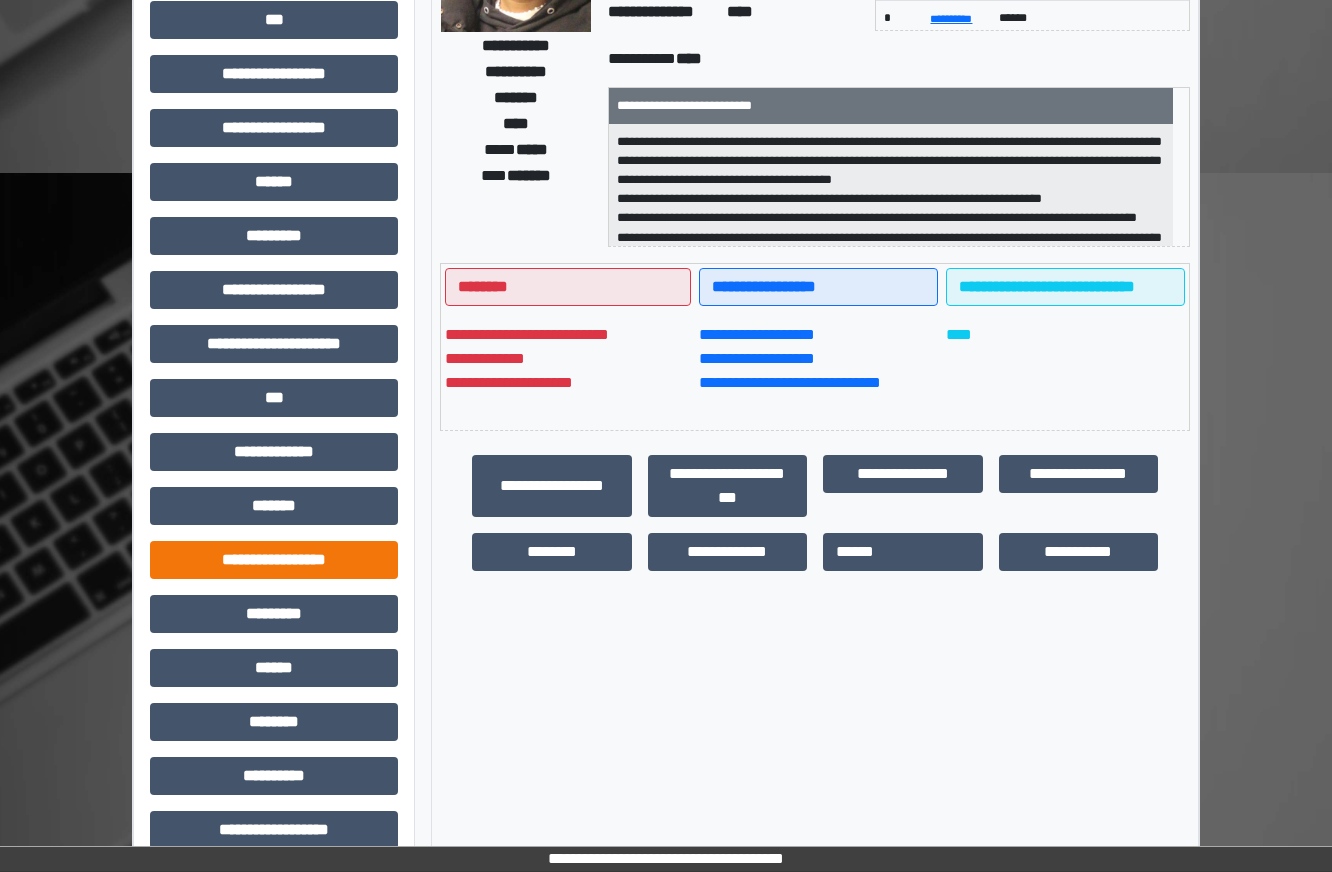 scroll, scrollTop: 700, scrollLeft: 0, axis: vertical 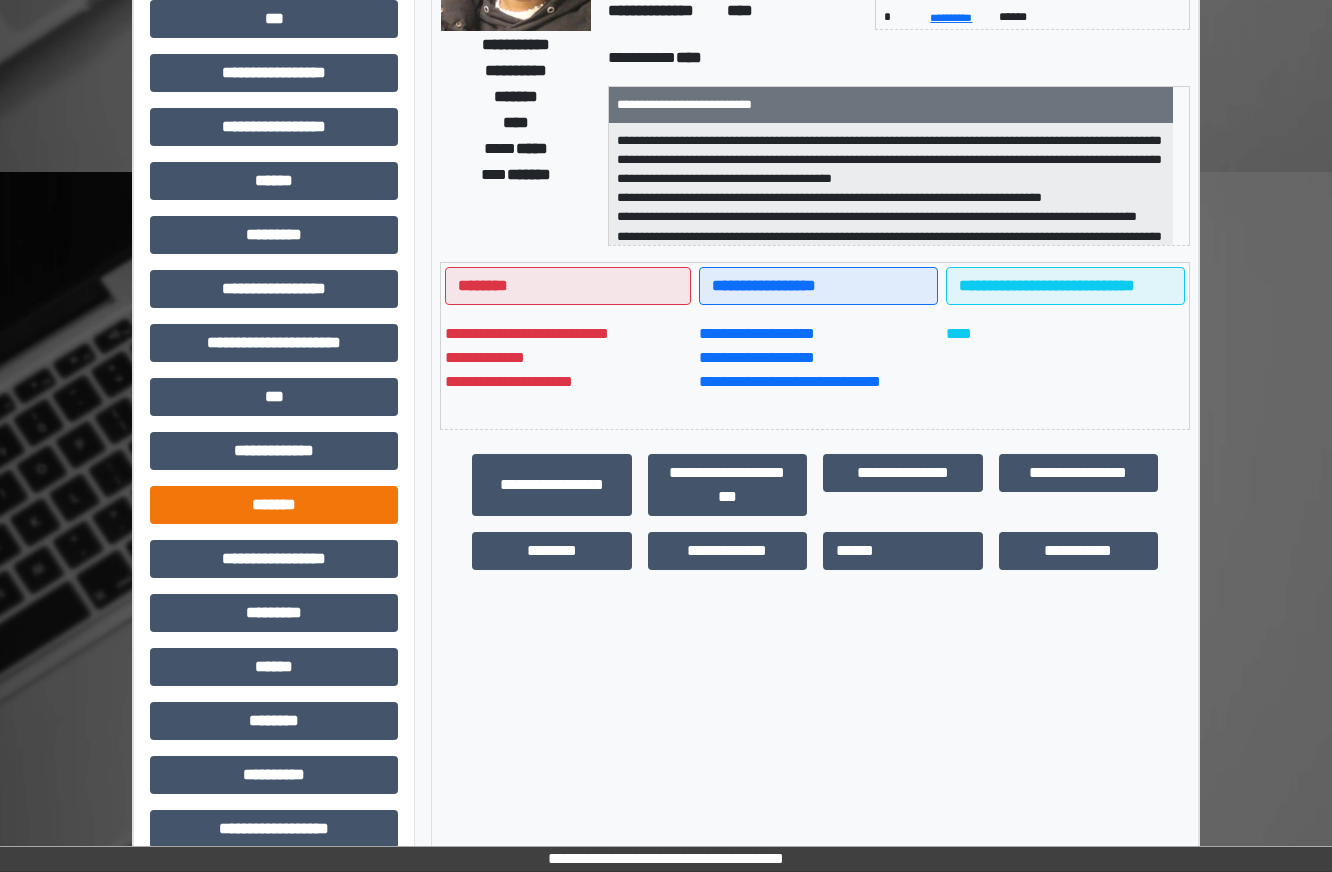 type on "****" 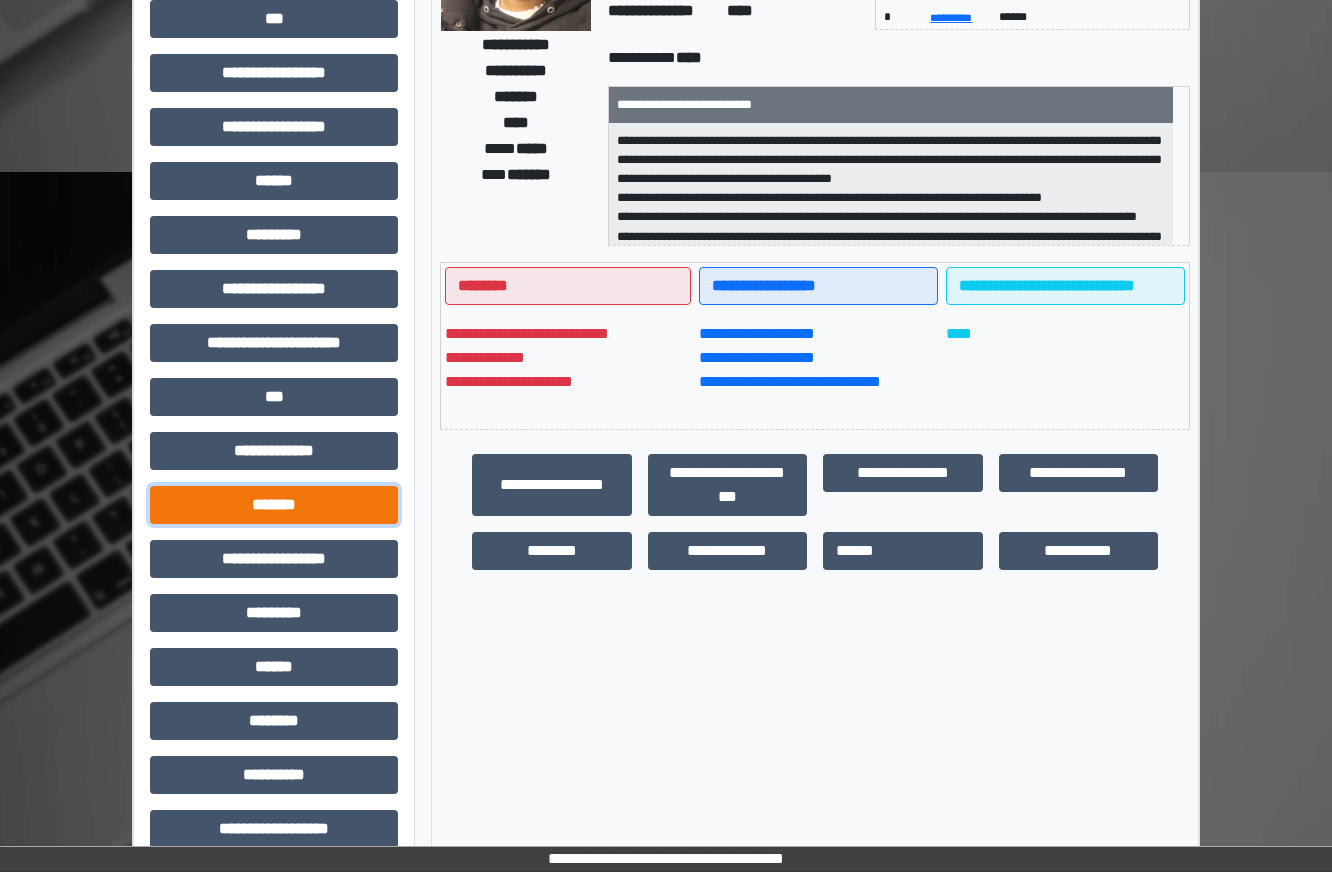 click on "*******" at bounding box center (274, 505) 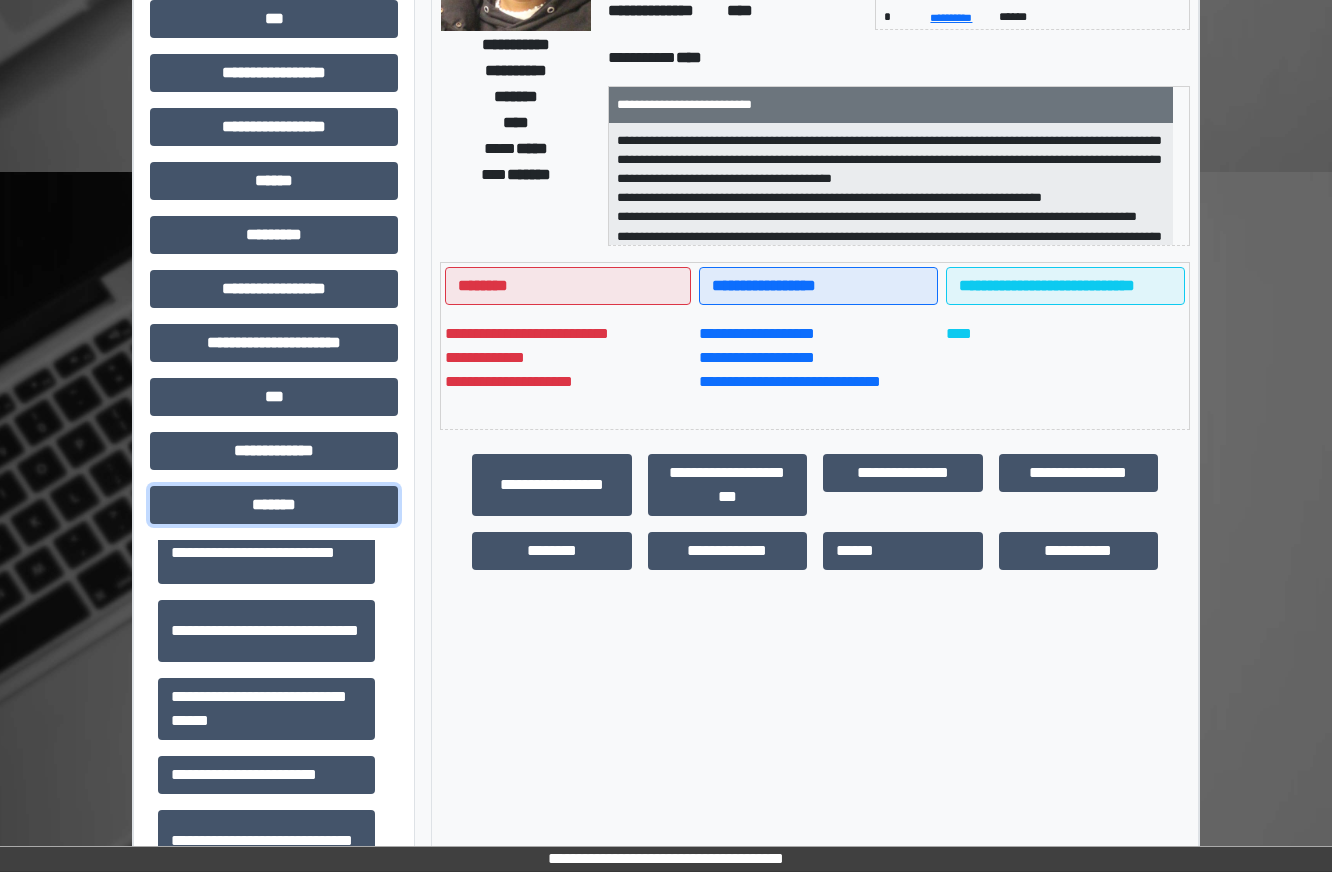 scroll, scrollTop: 700, scrollLeft: 0, axis: vertical 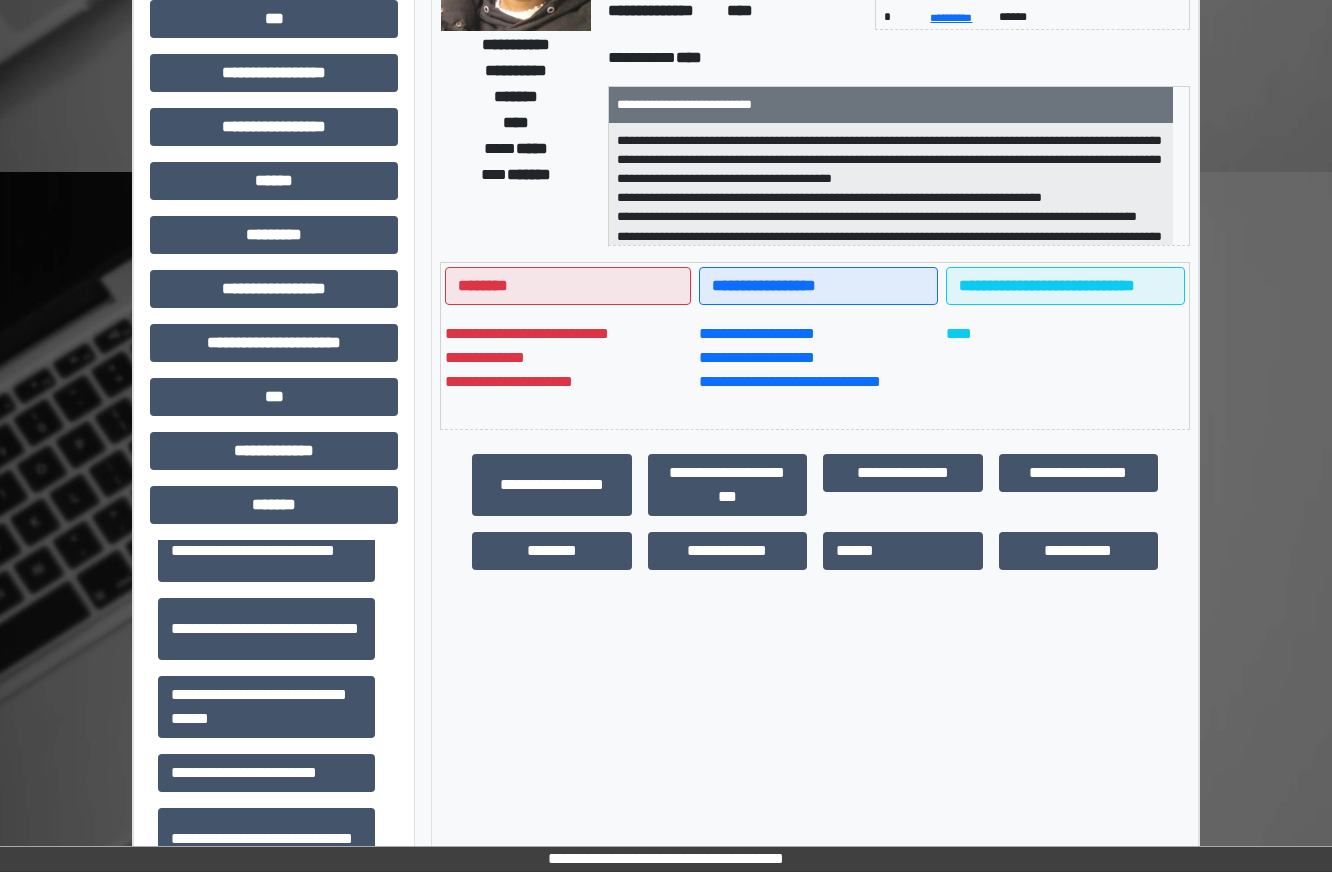 click on "**********" at bounding box center [266, 707] 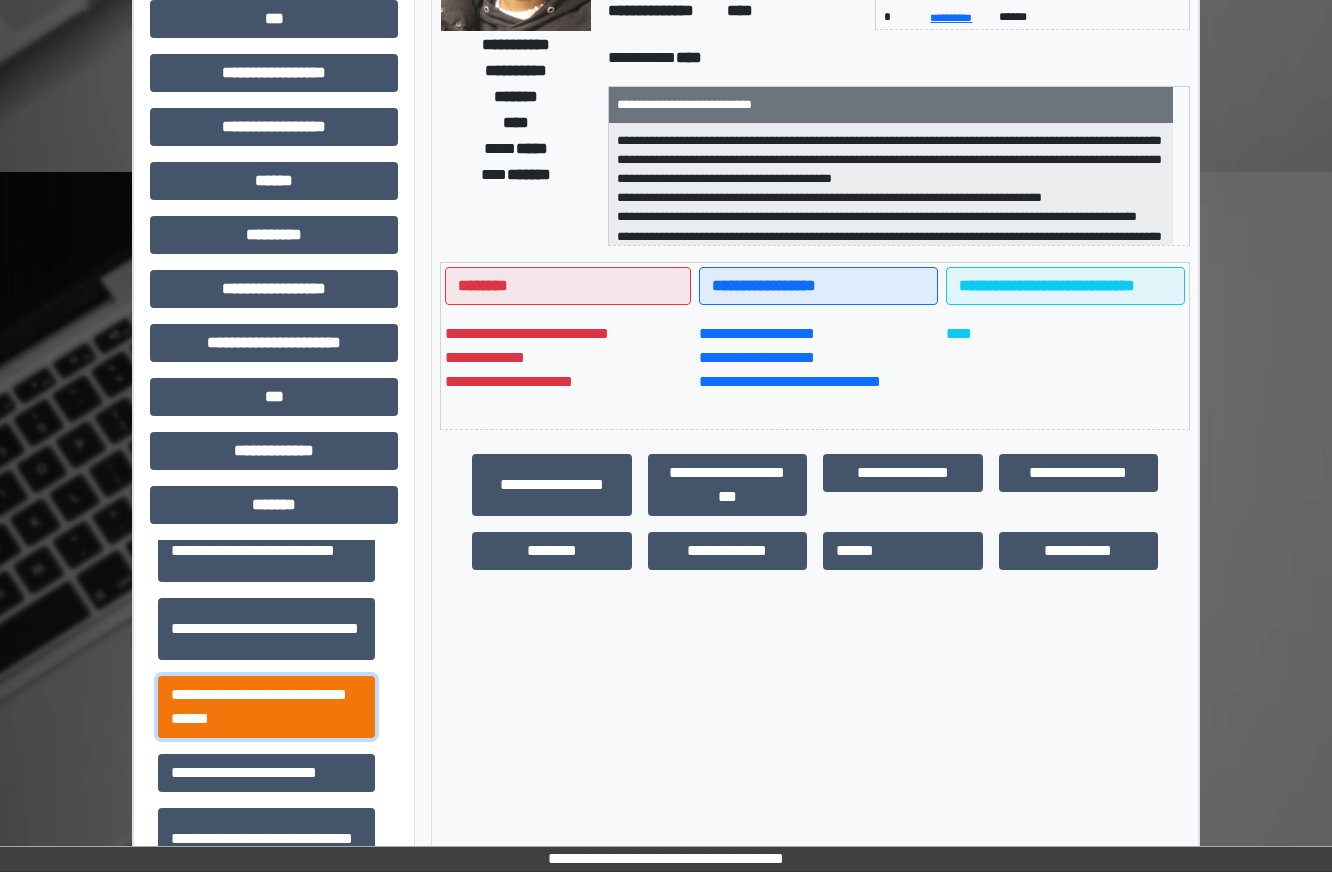click on "**********" at bounding box center [266, 707] 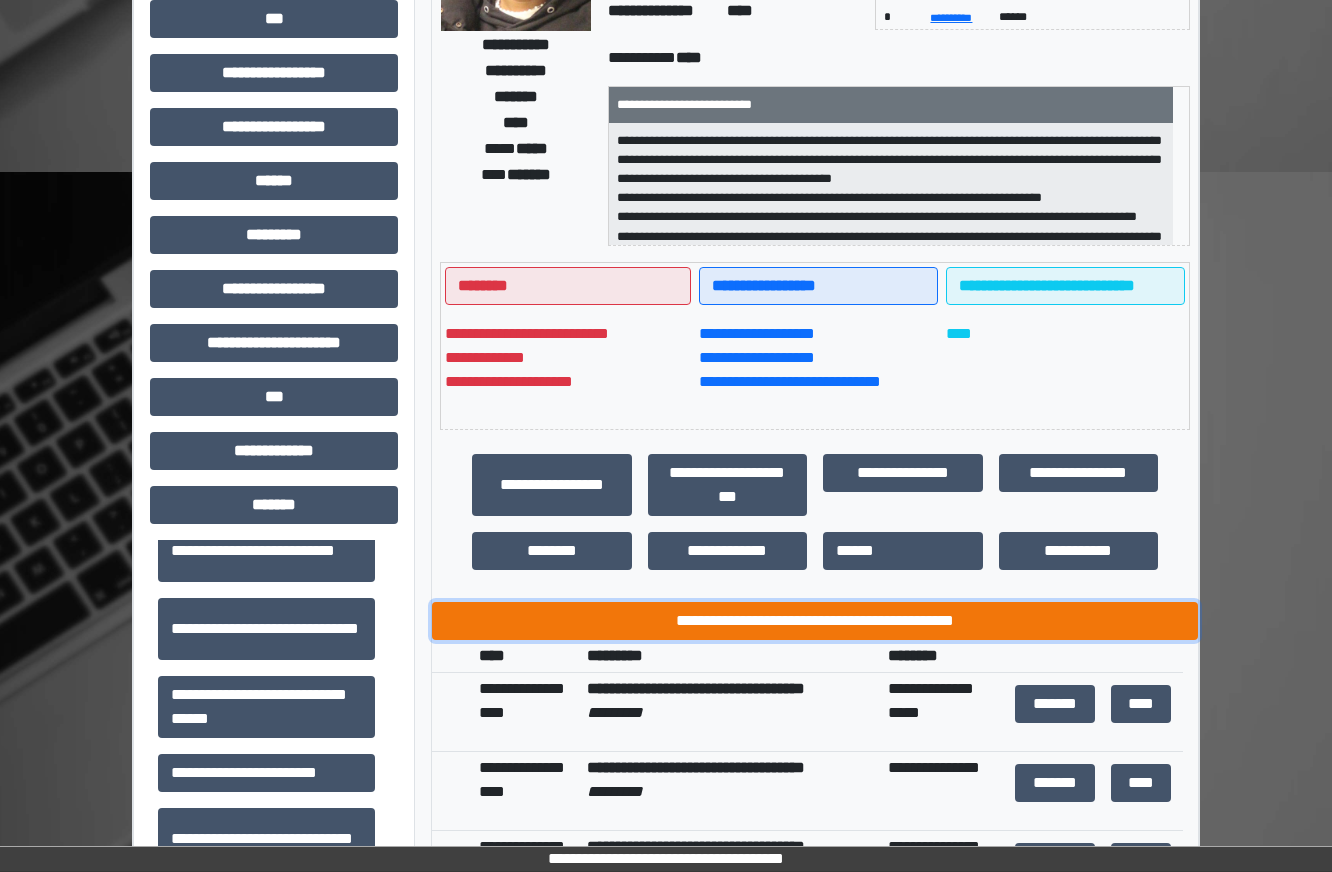 click on "**********" at bounding box center (815, 621) 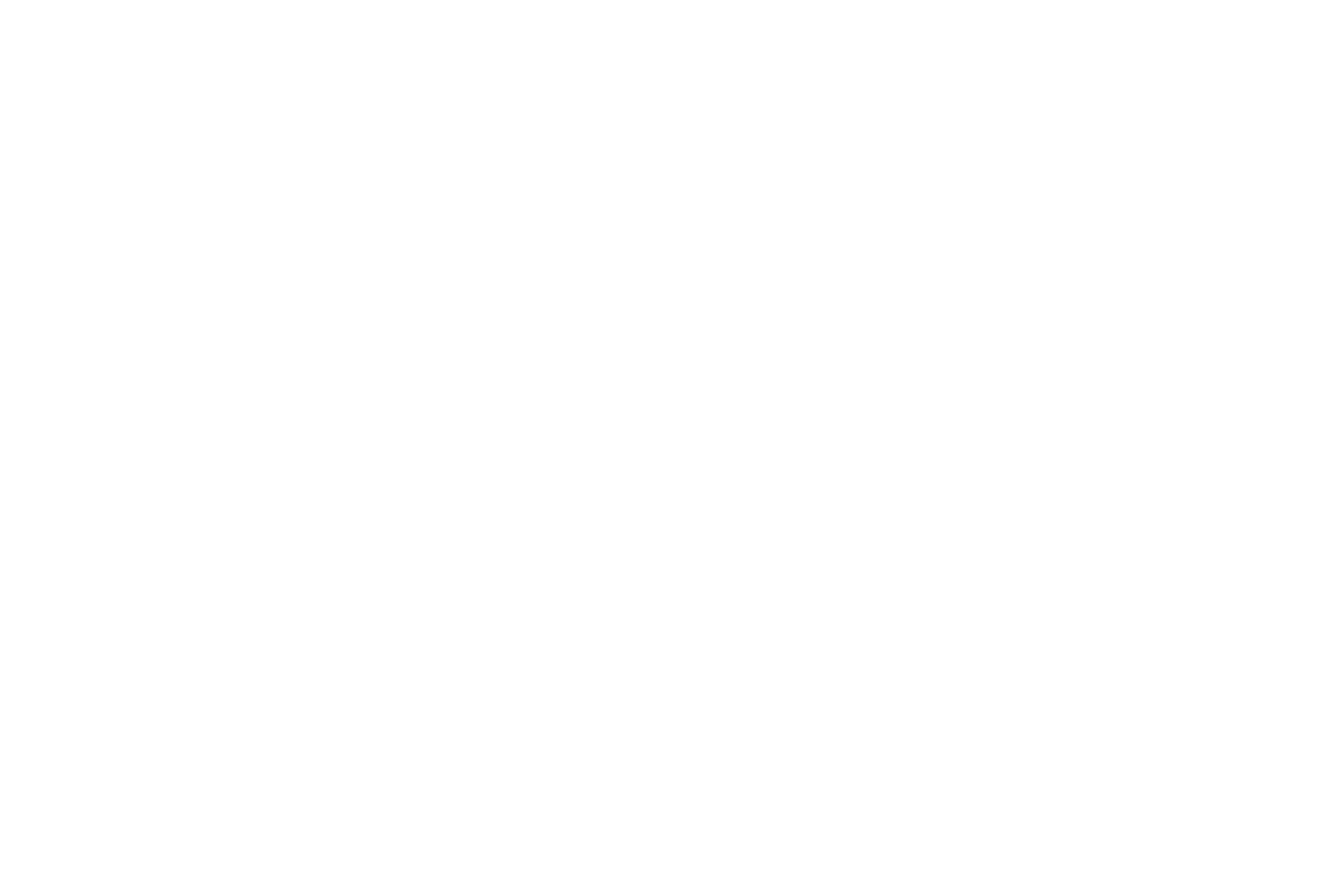 scroll, scrollTop: 0, scrollLeft: 0, axis: both 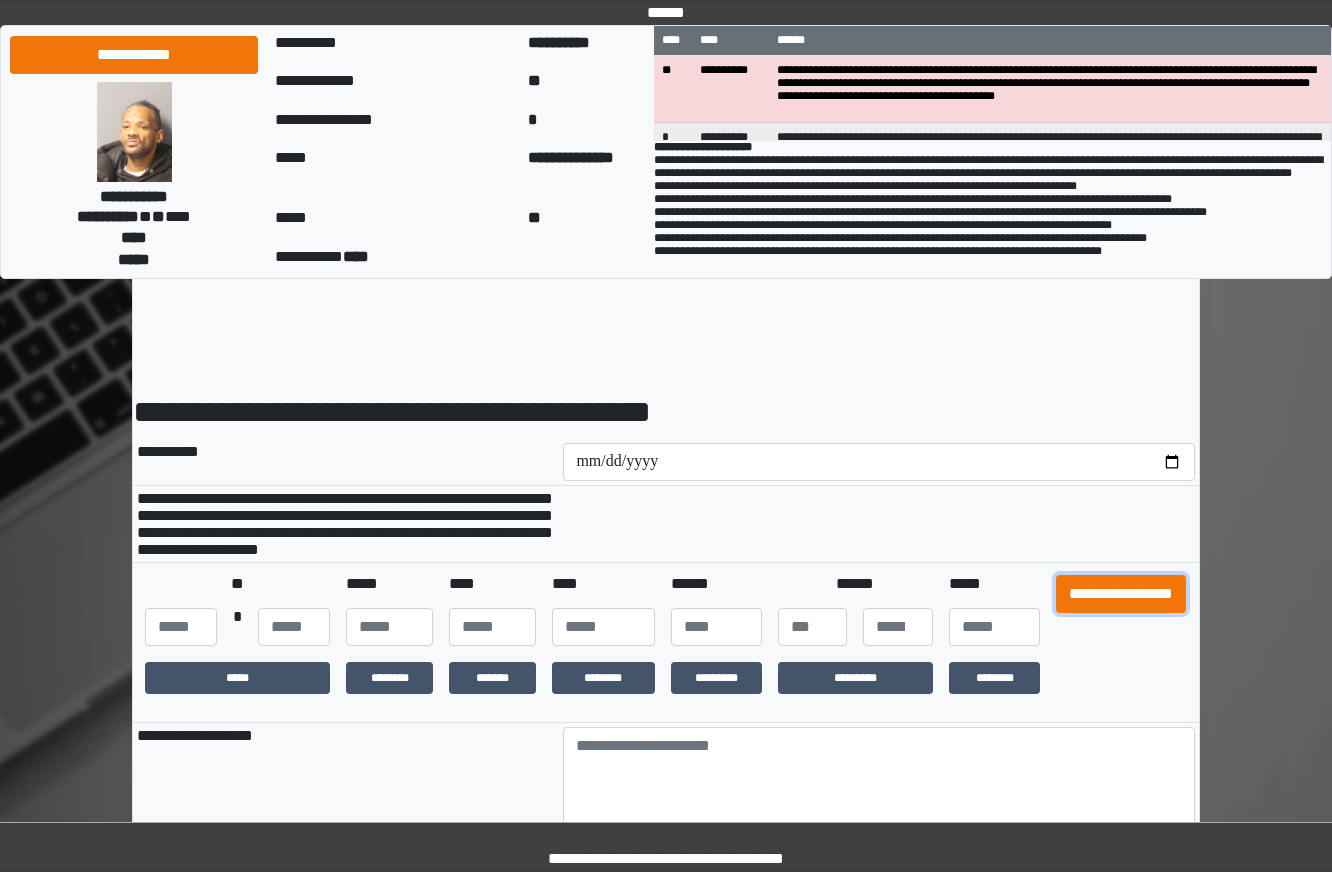 click on "**********" at bounding box center [1121, 594] 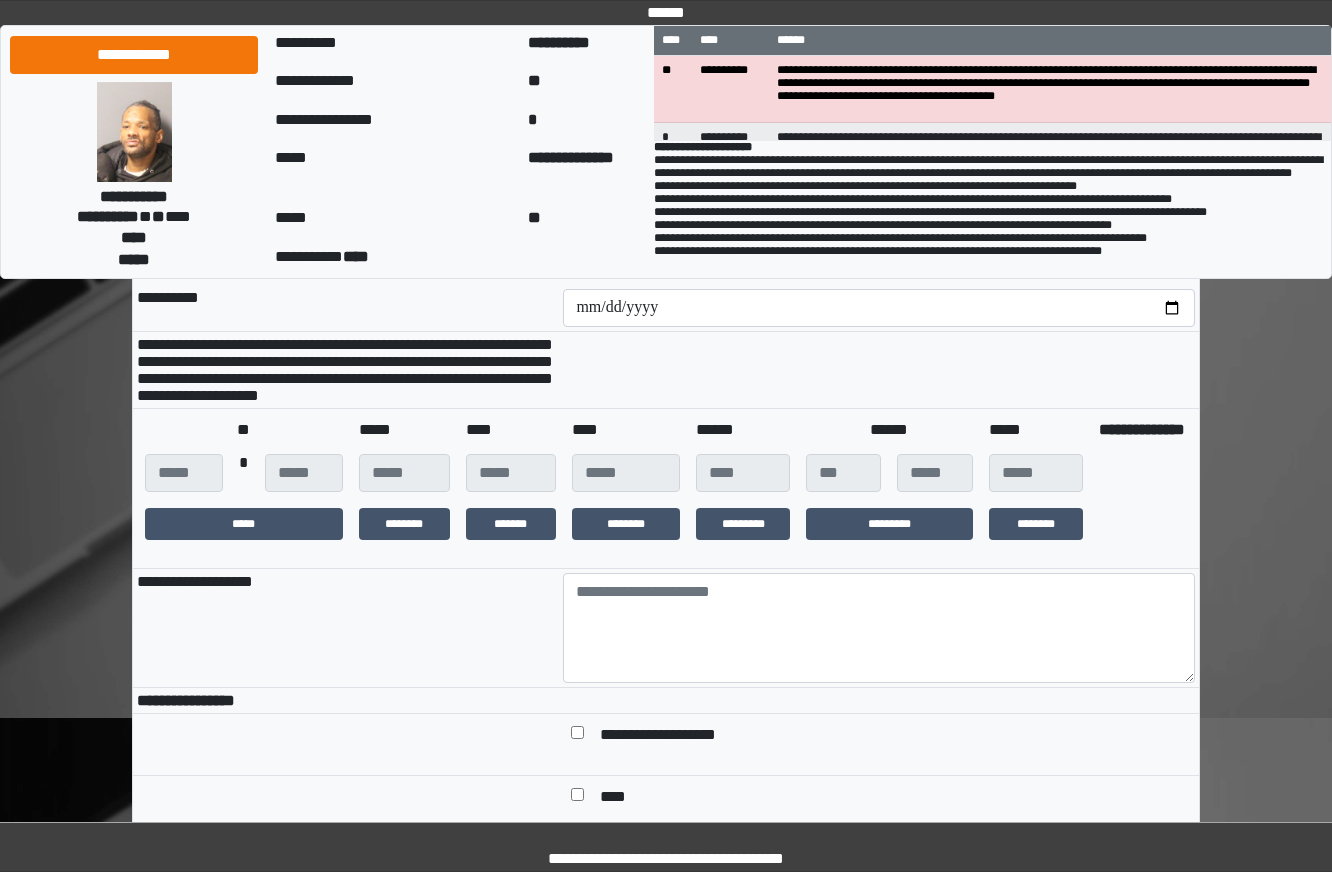 scroll, scrollTop: 300, scrollLeft: 0, axis: vertical 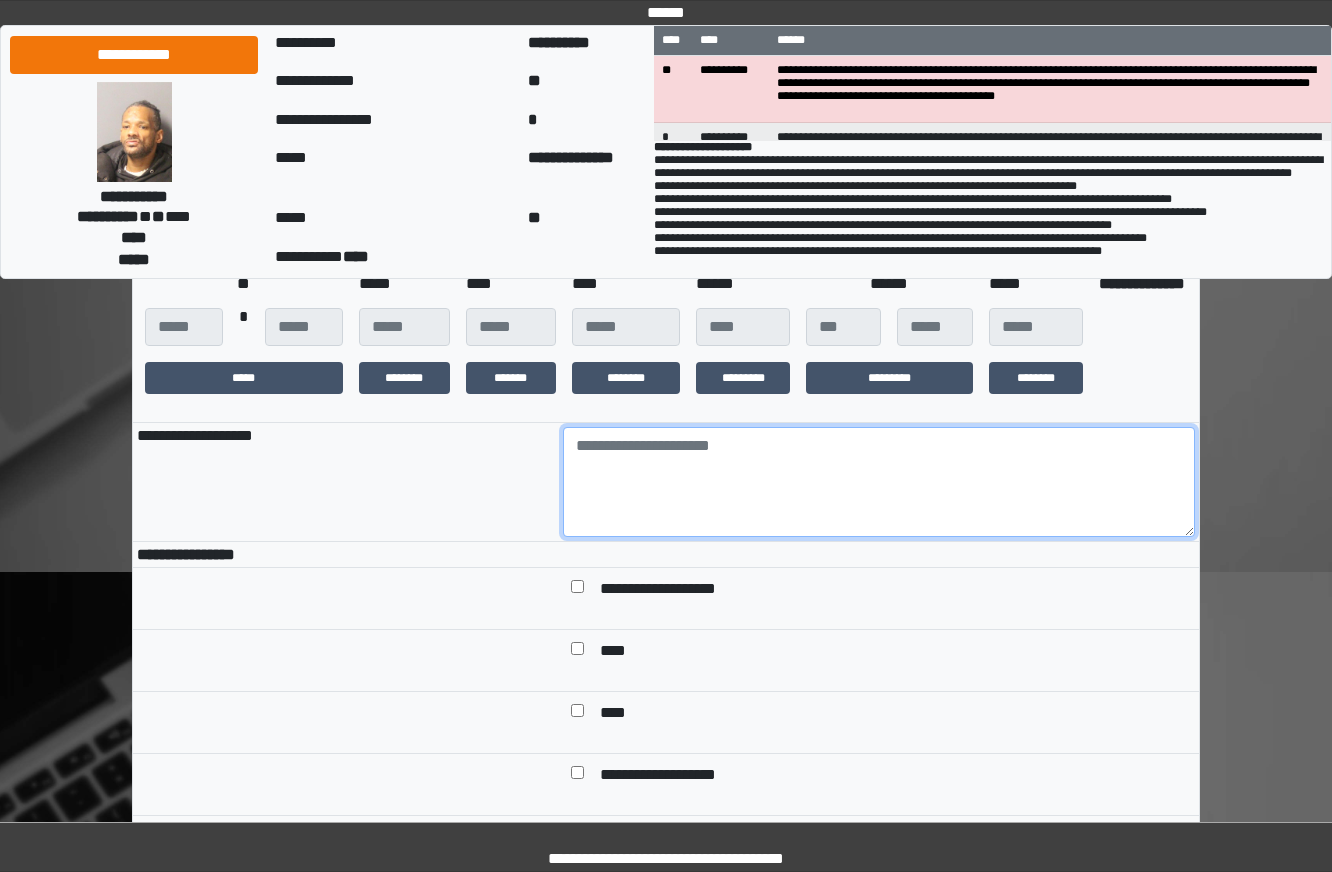 click at bounding box center (879, 482) 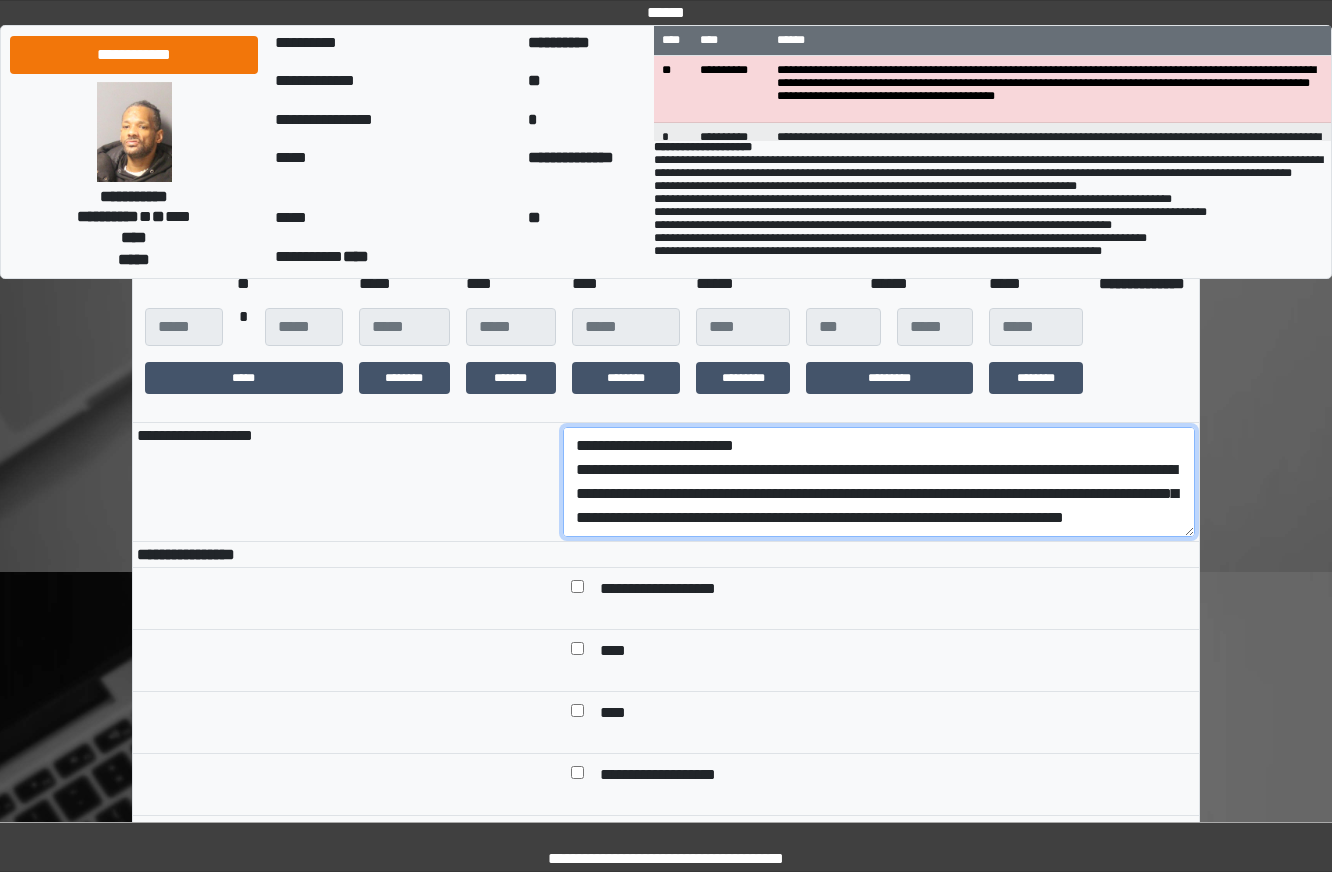 scroll, scrollTop: 137, scrollLeft: 0, axis: vertical 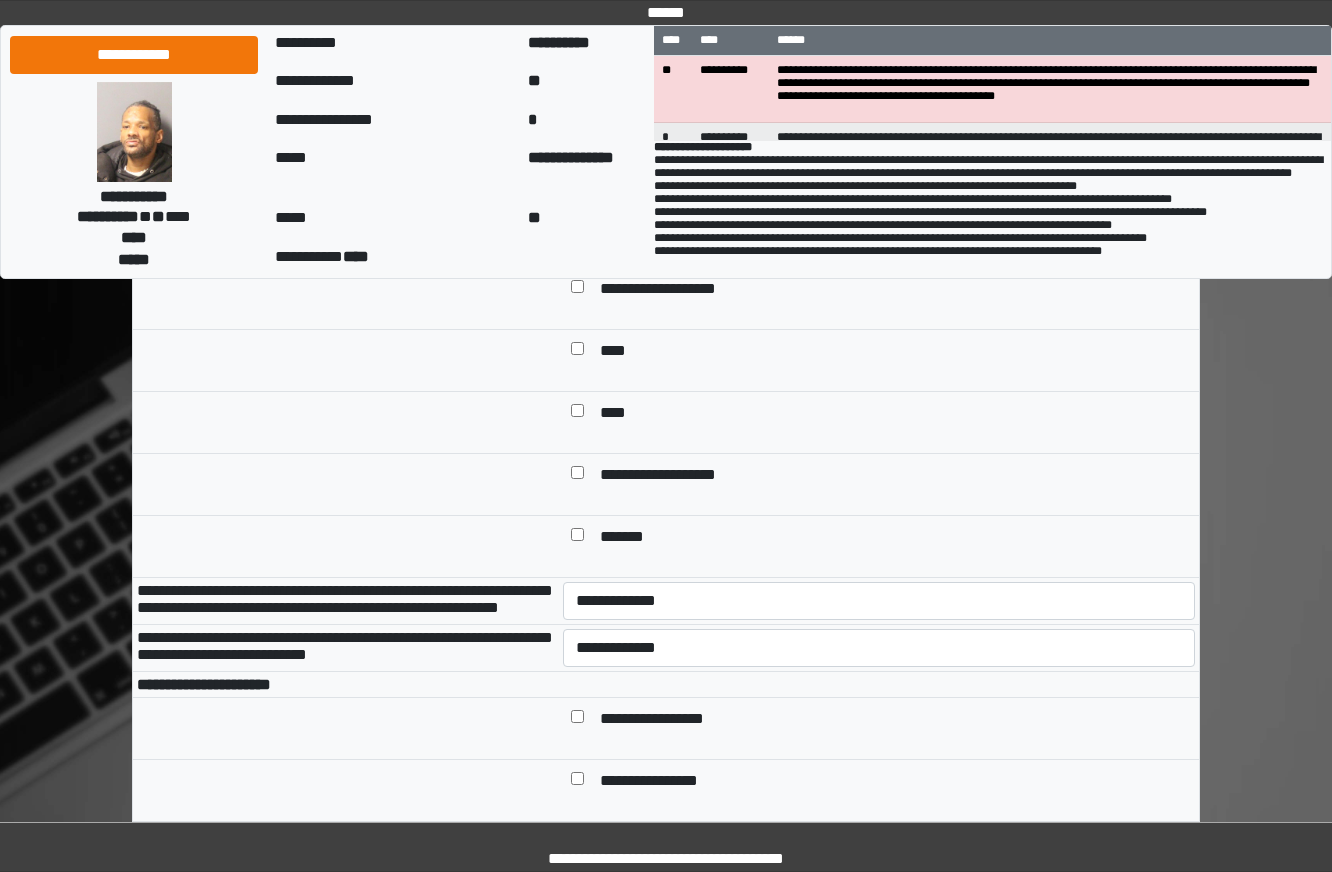 type on "**********" 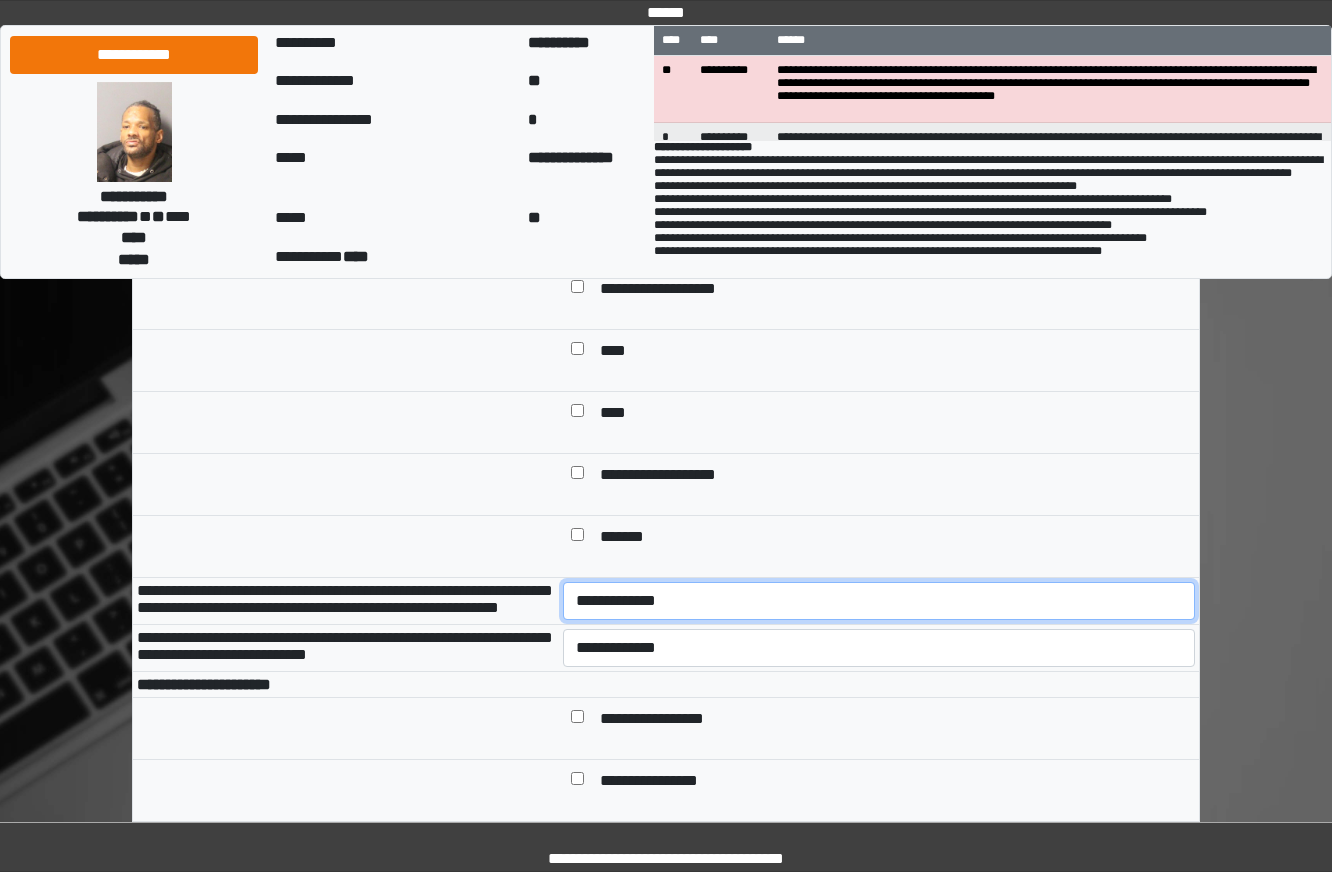 click on "**********" at bounding box center [879, 601] 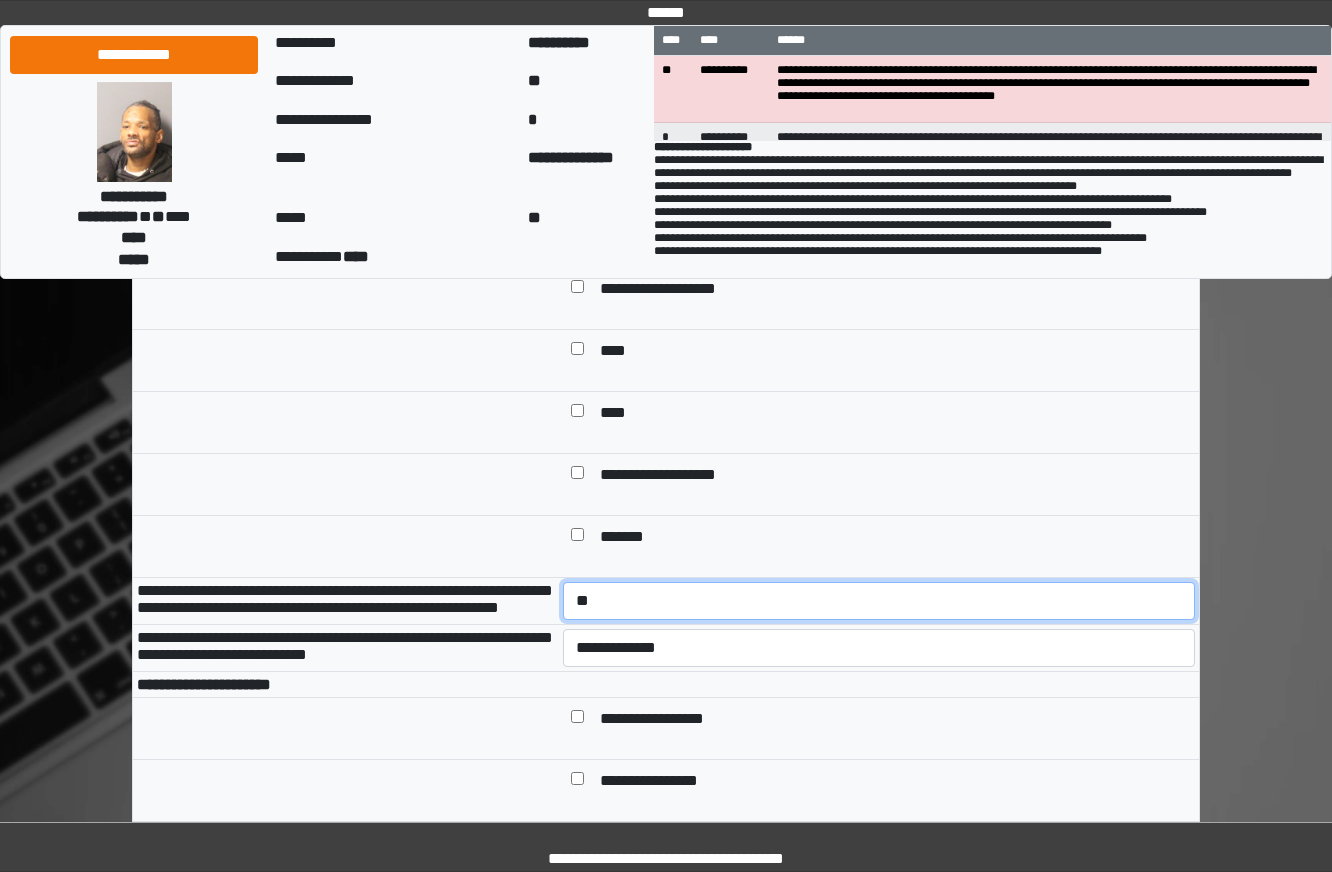 click on "**********" at bounding box center (879, 601) 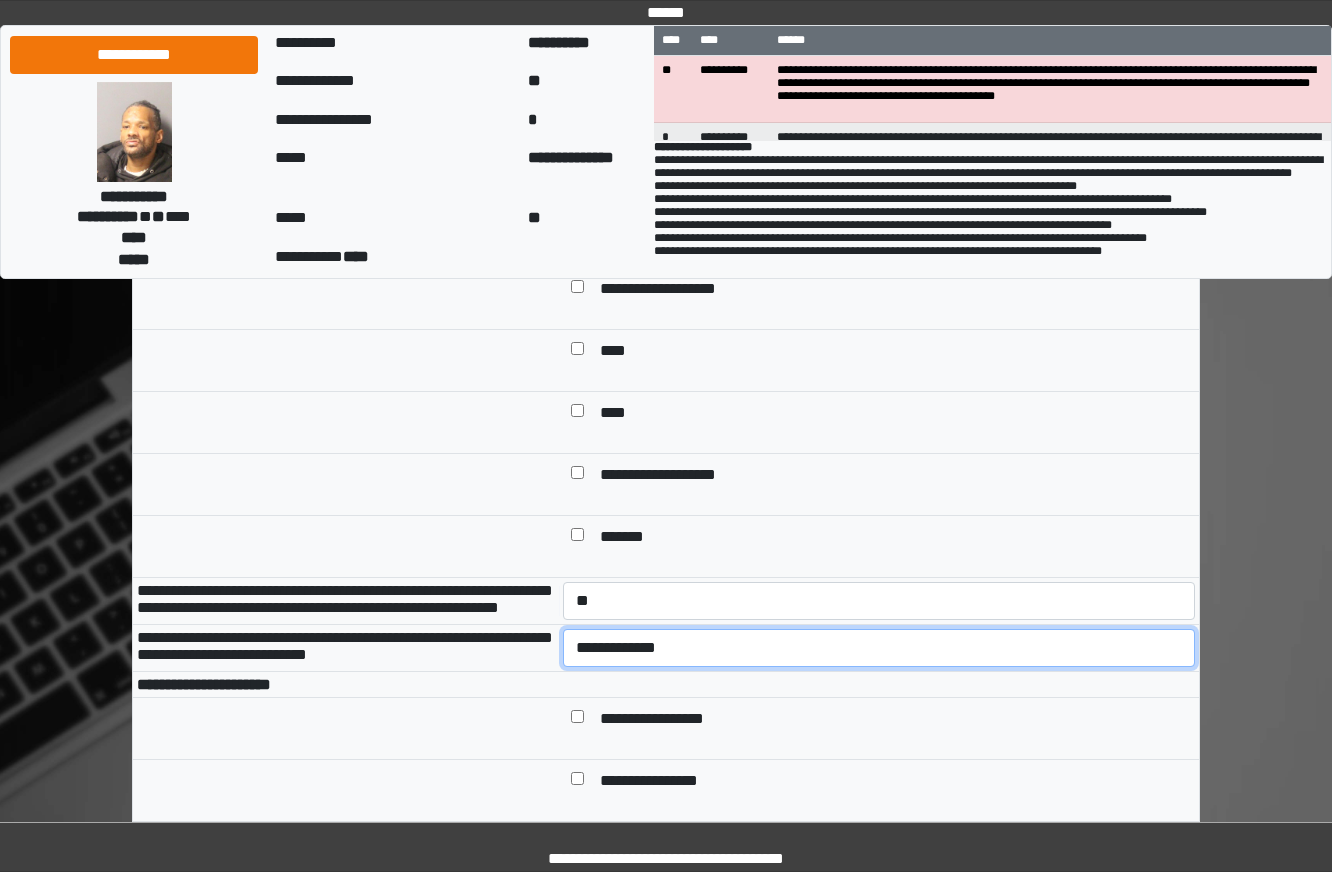click on "**********" at bounding box center (879, 648) 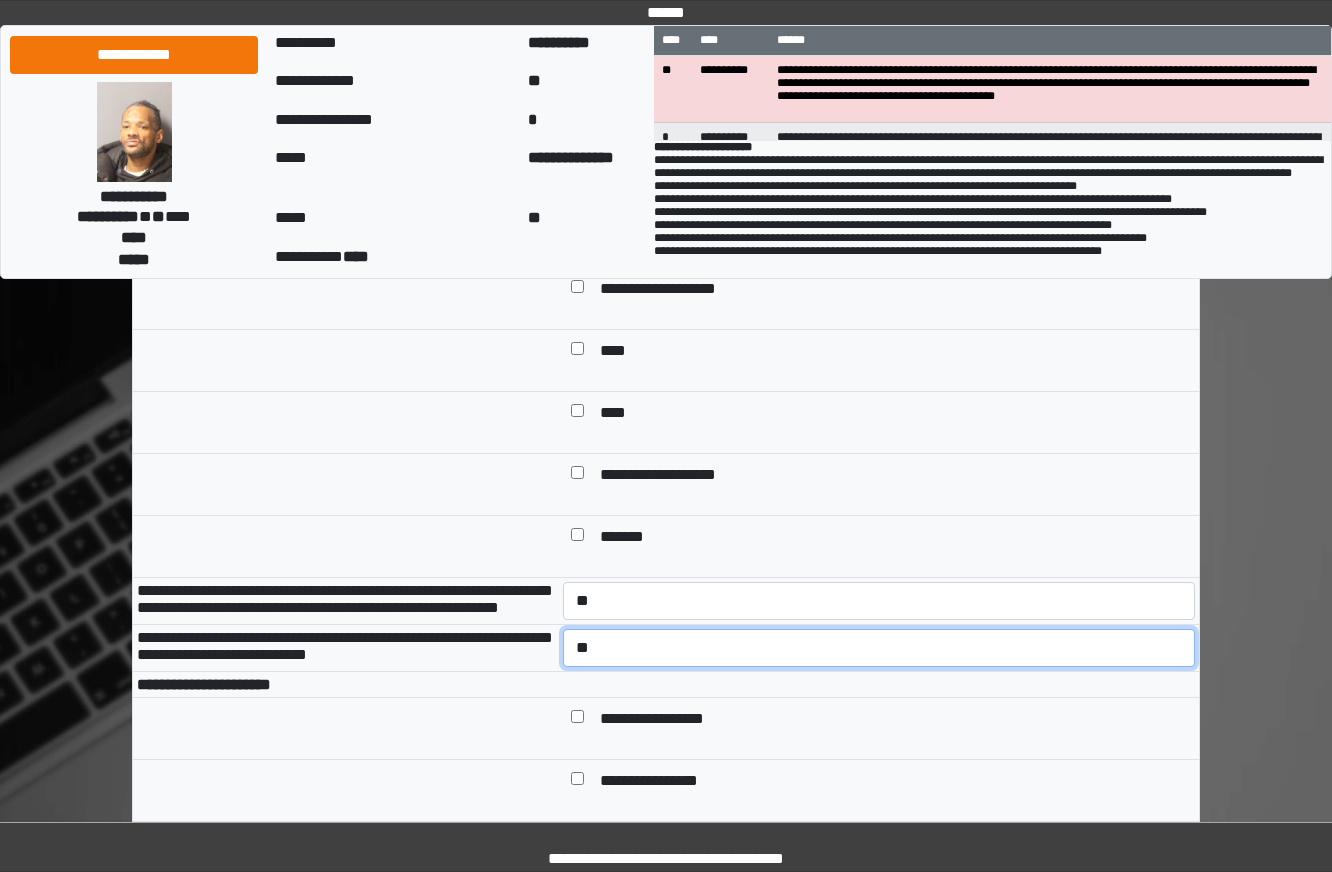 click on "**********" at bounding box center [879, 648] 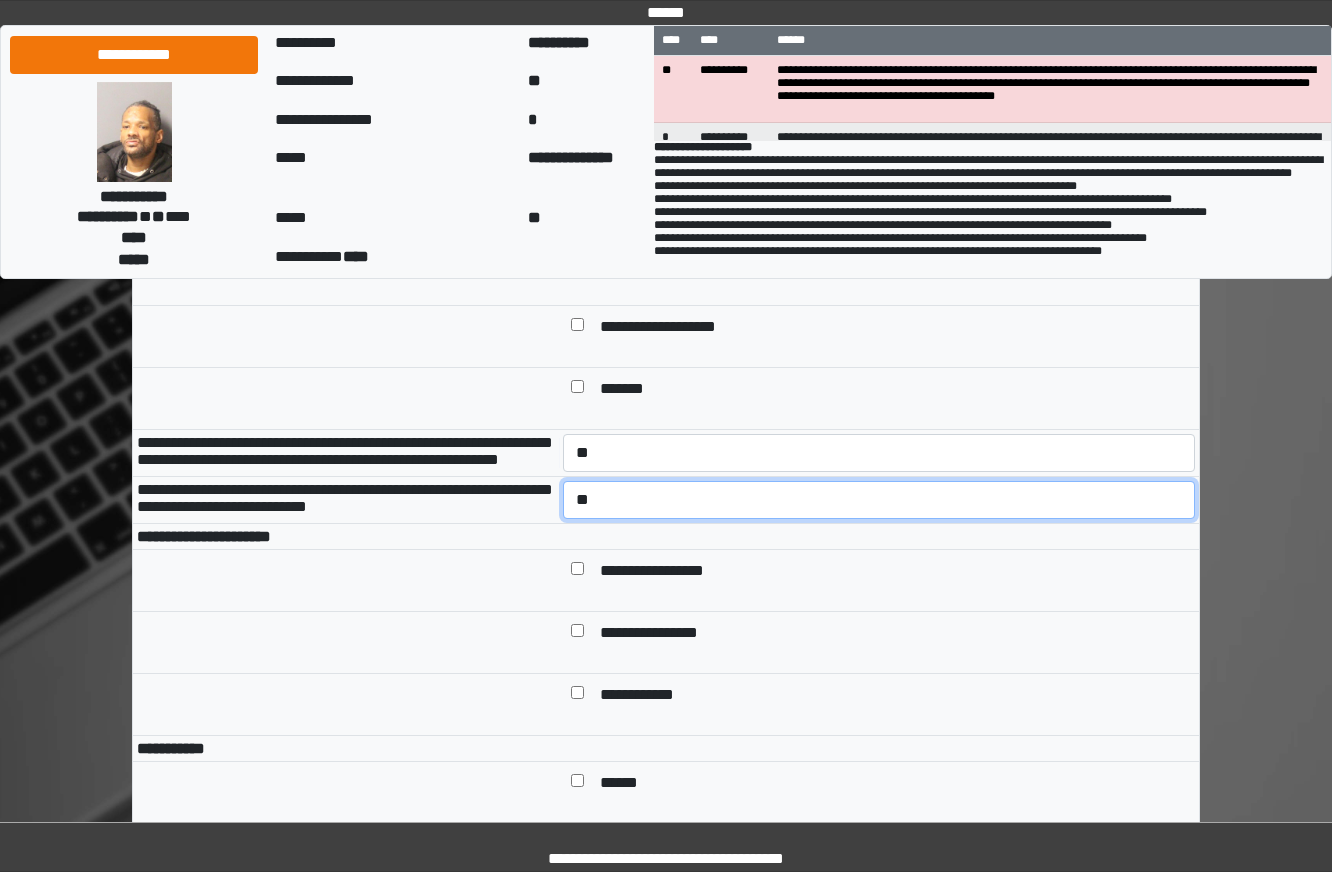 scroll, scrollTop: 900, scrollLeft: 0, axis: vertical 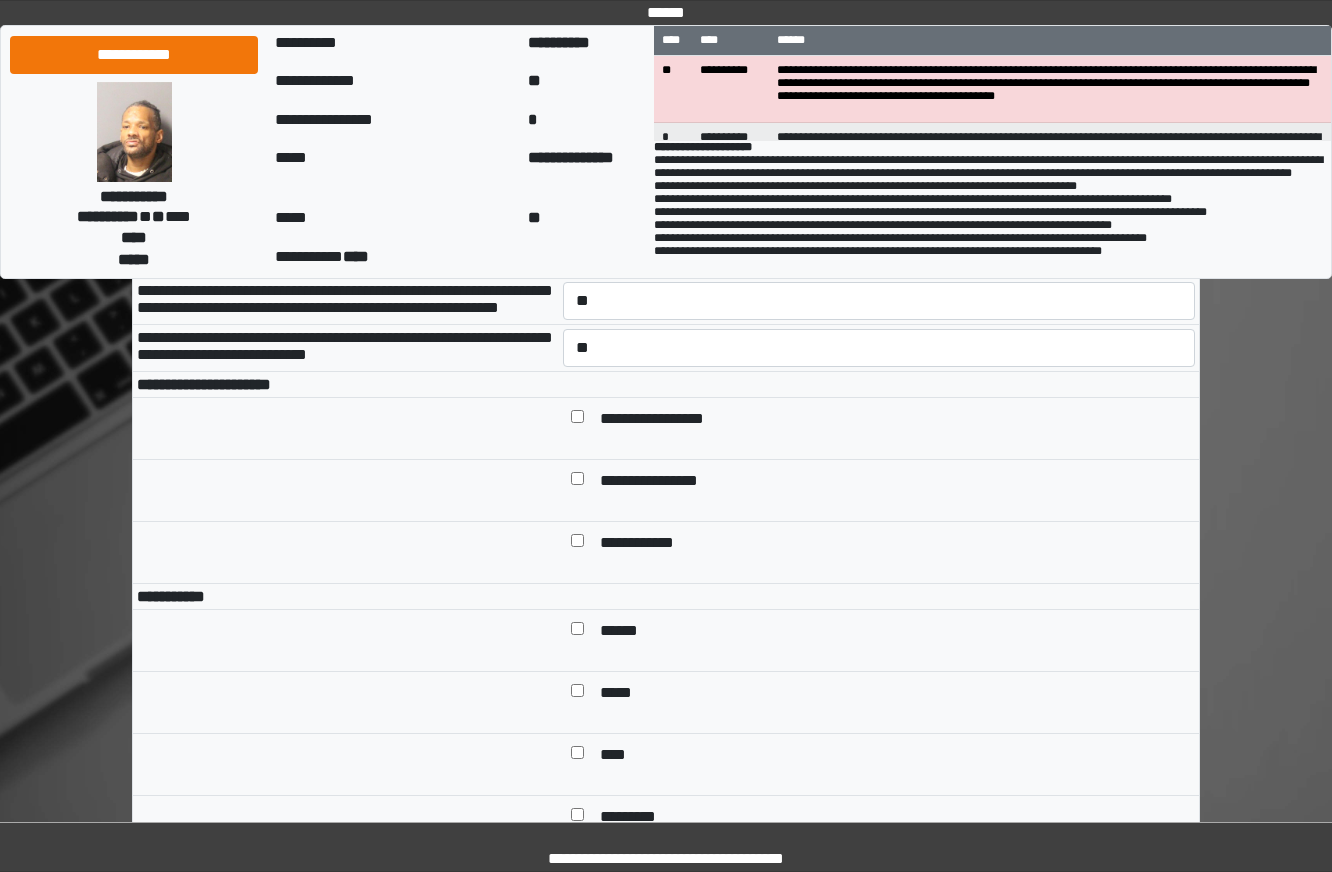 click on "**********" at bounding box center (667, 420) 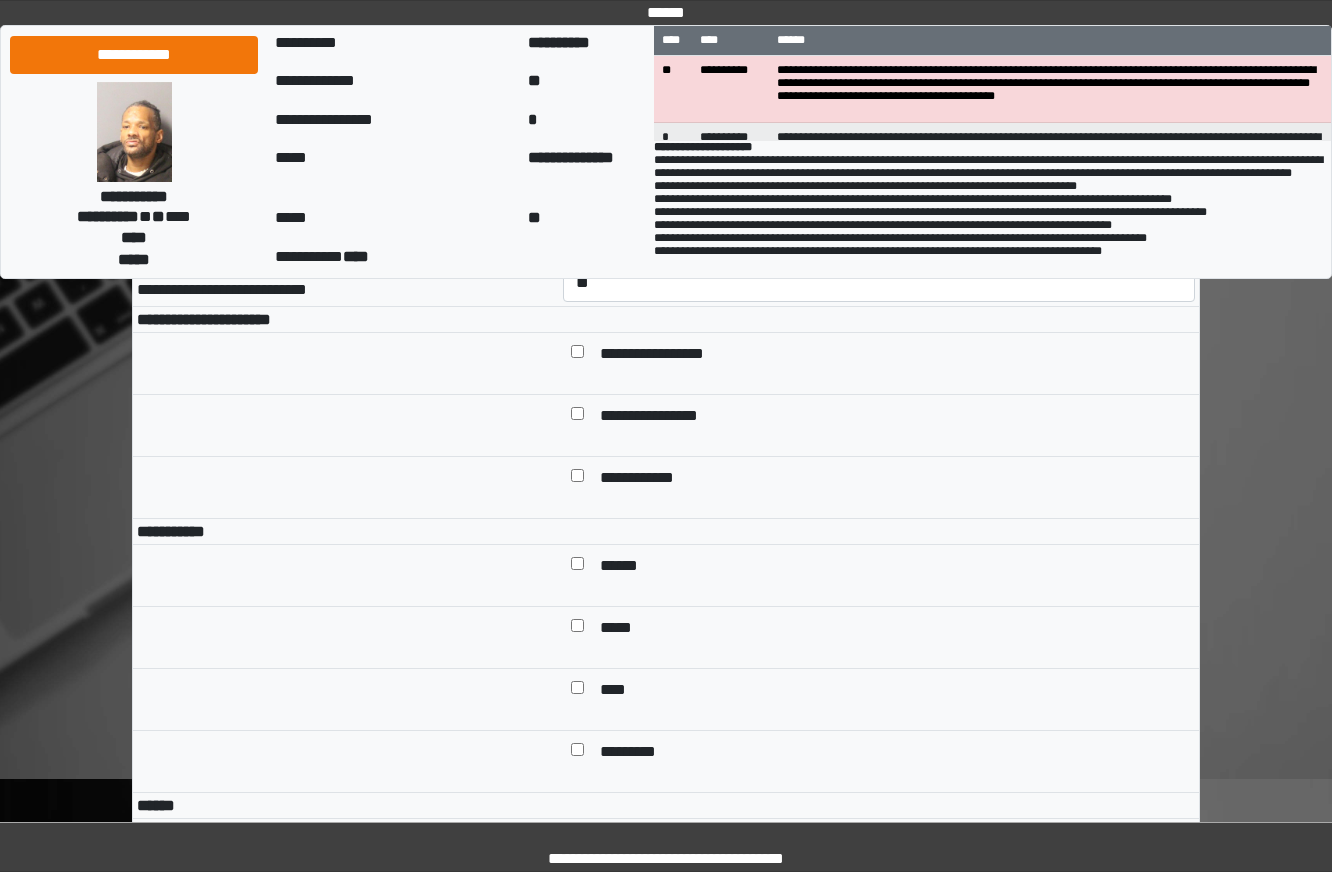 scroll, scrollTop: 1100, scrollLeft: 0, axis: vertical 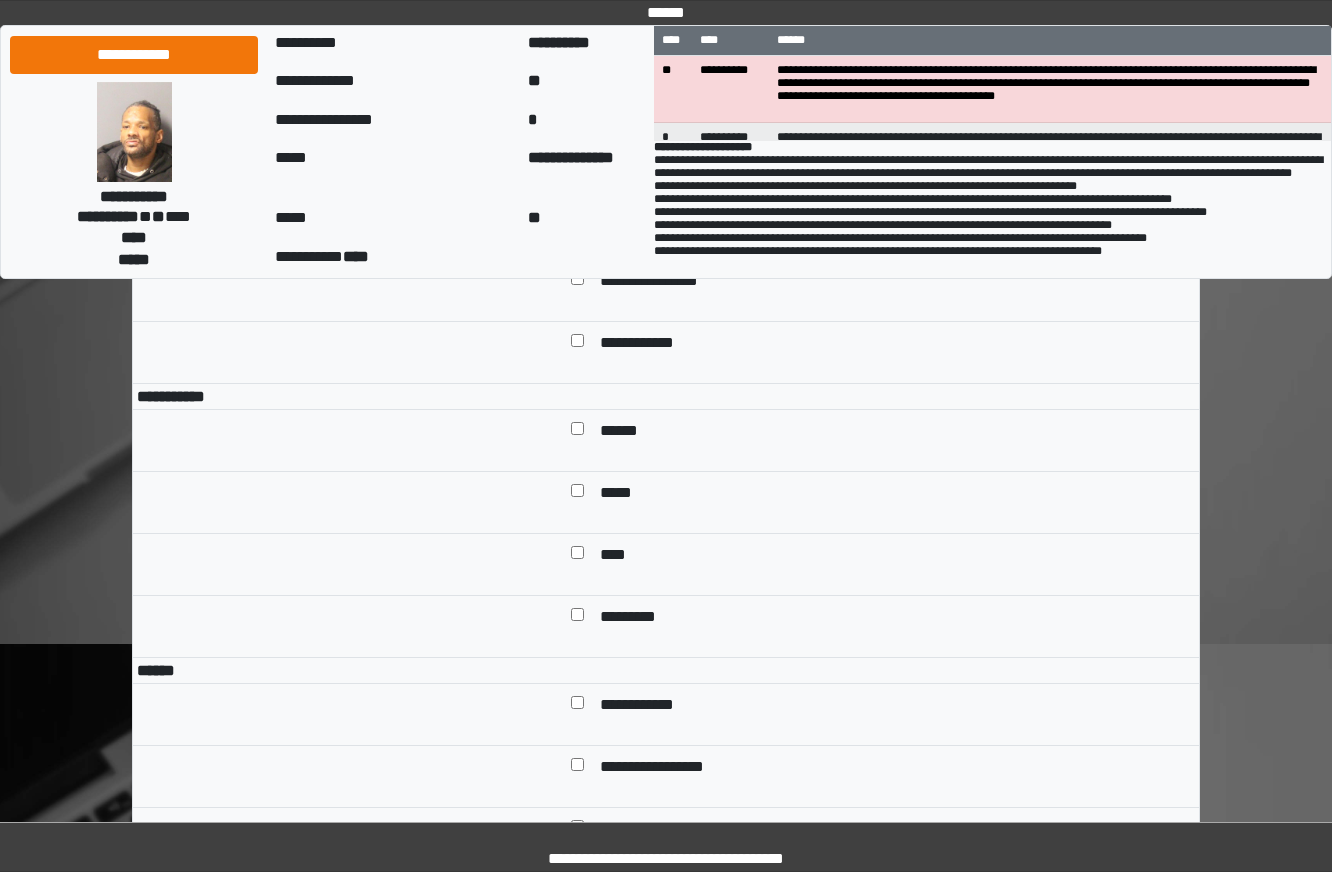 click on "******" at bounding box center [626, 432] 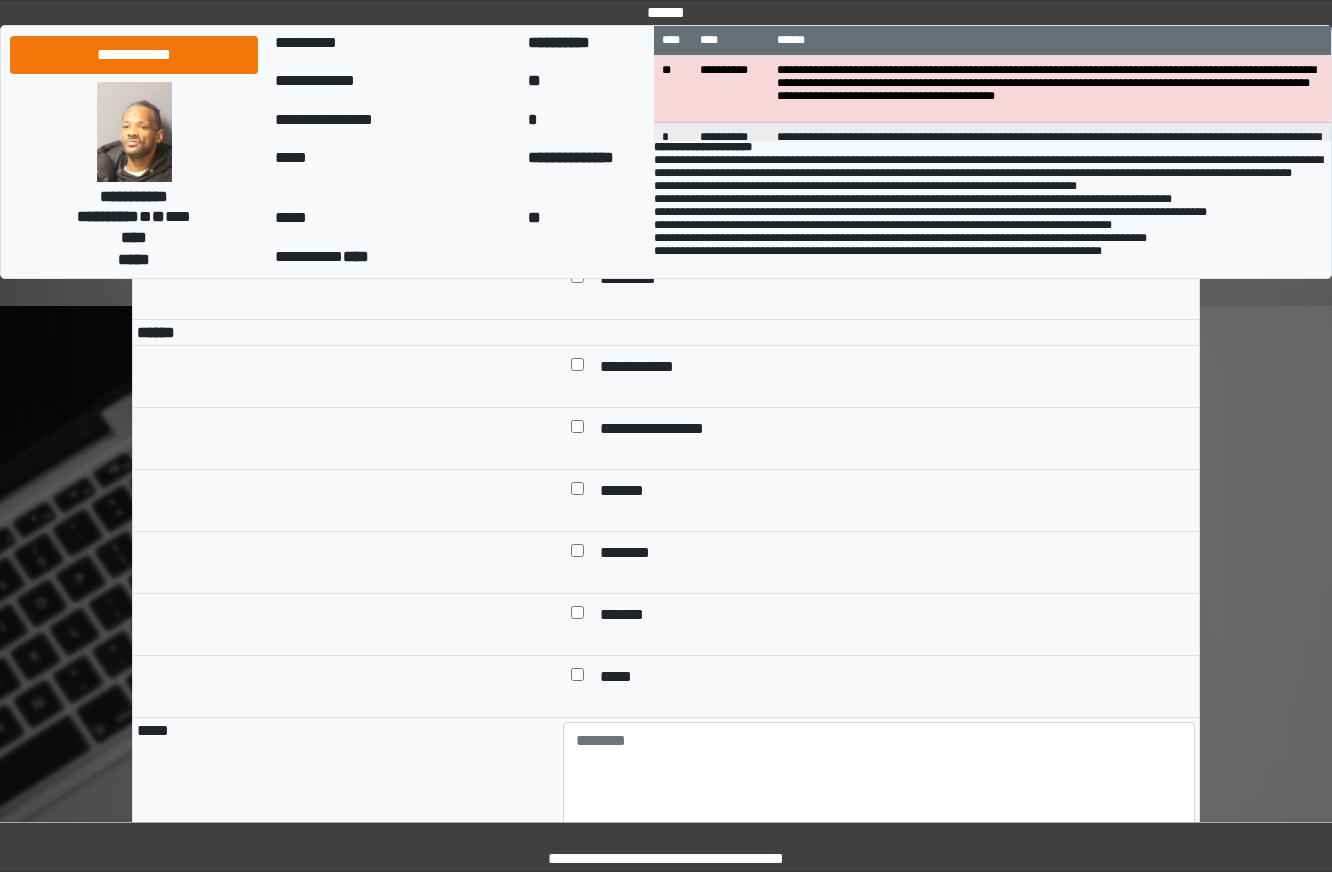 scroll, scrollTop: 1600, scrollLeft: 0, axis: vertical 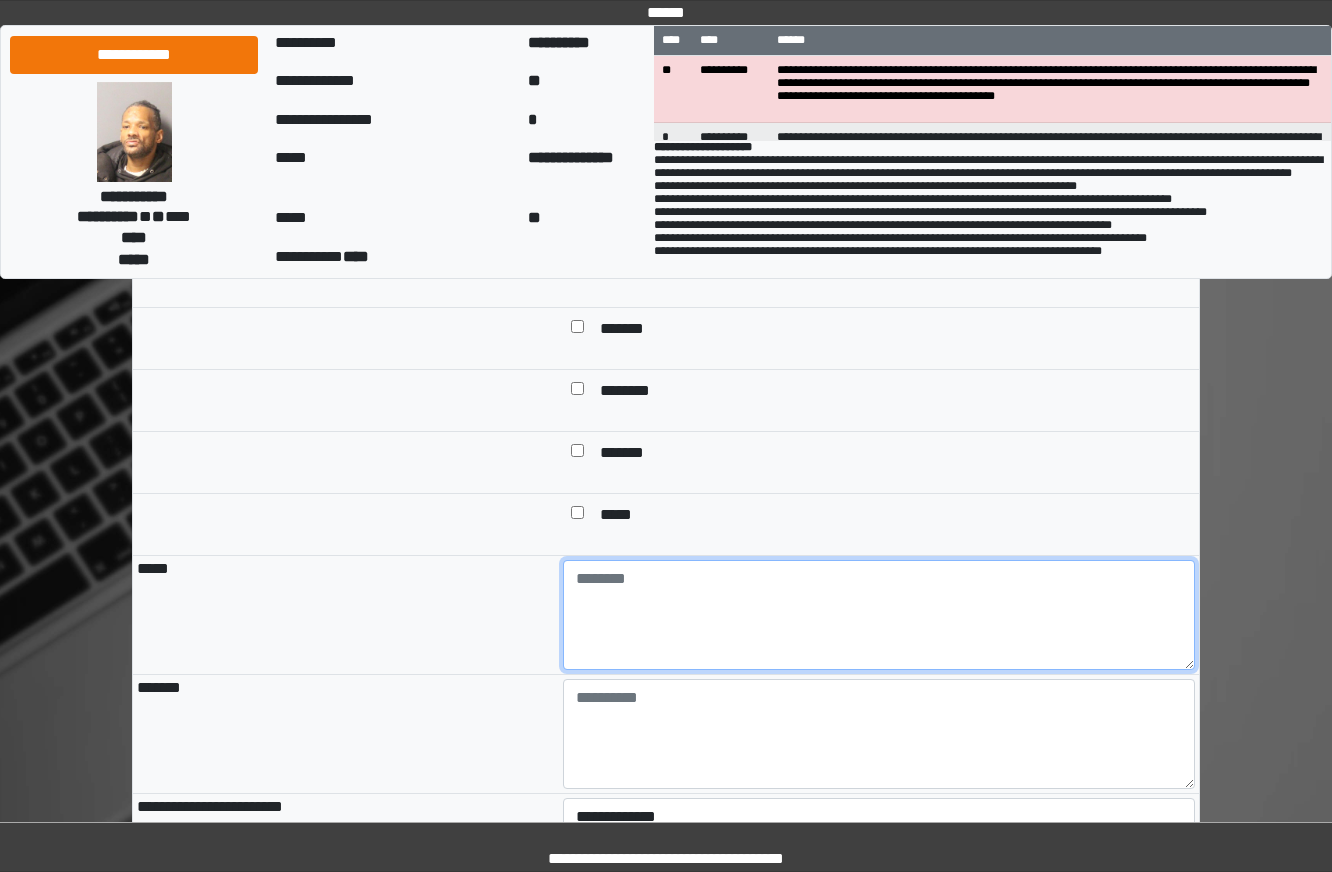 drag, startPoint x: 701, startPoint y: 732, endPoint x: 648, endPoint y: 719, distance: 54.571056 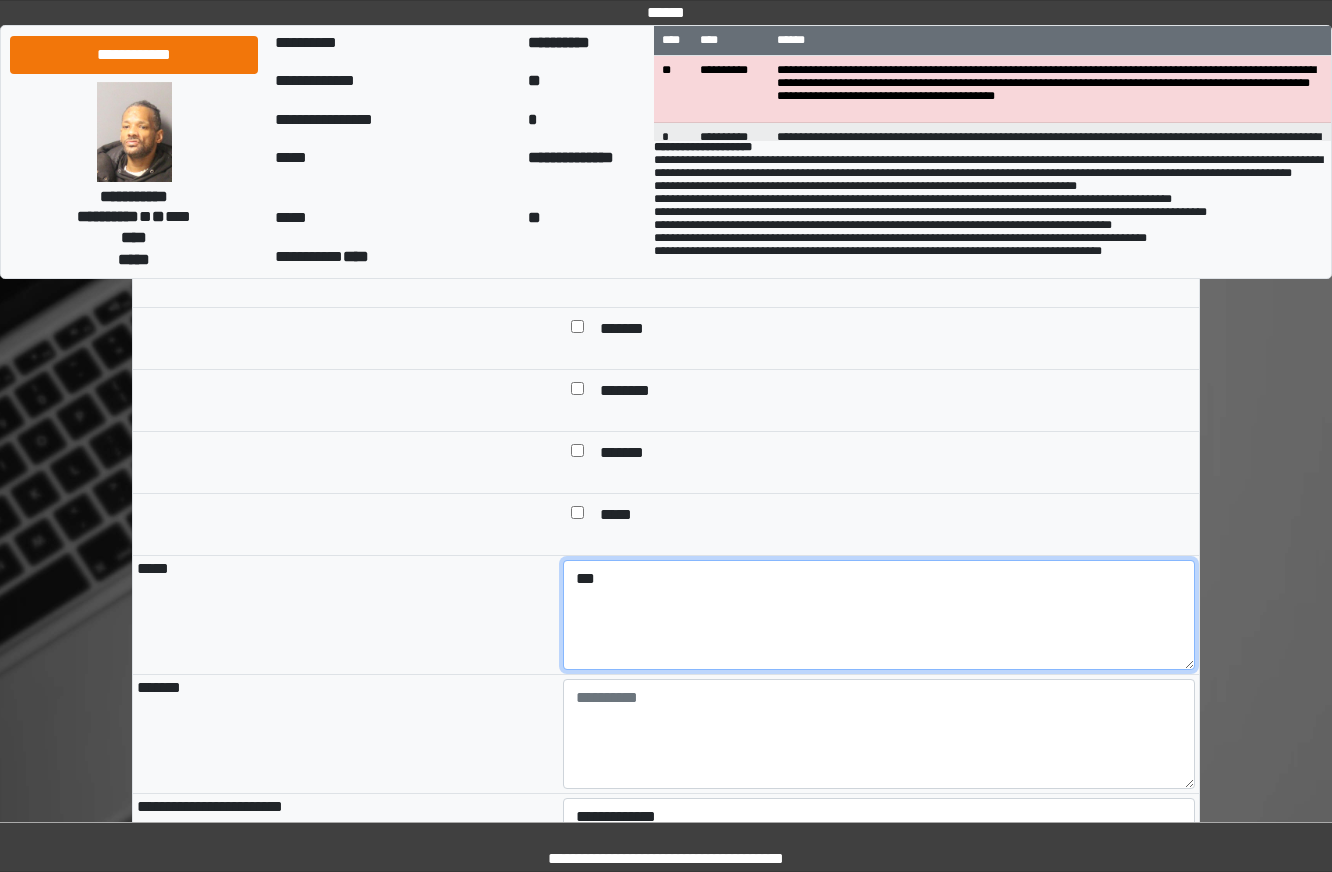 type on "***" 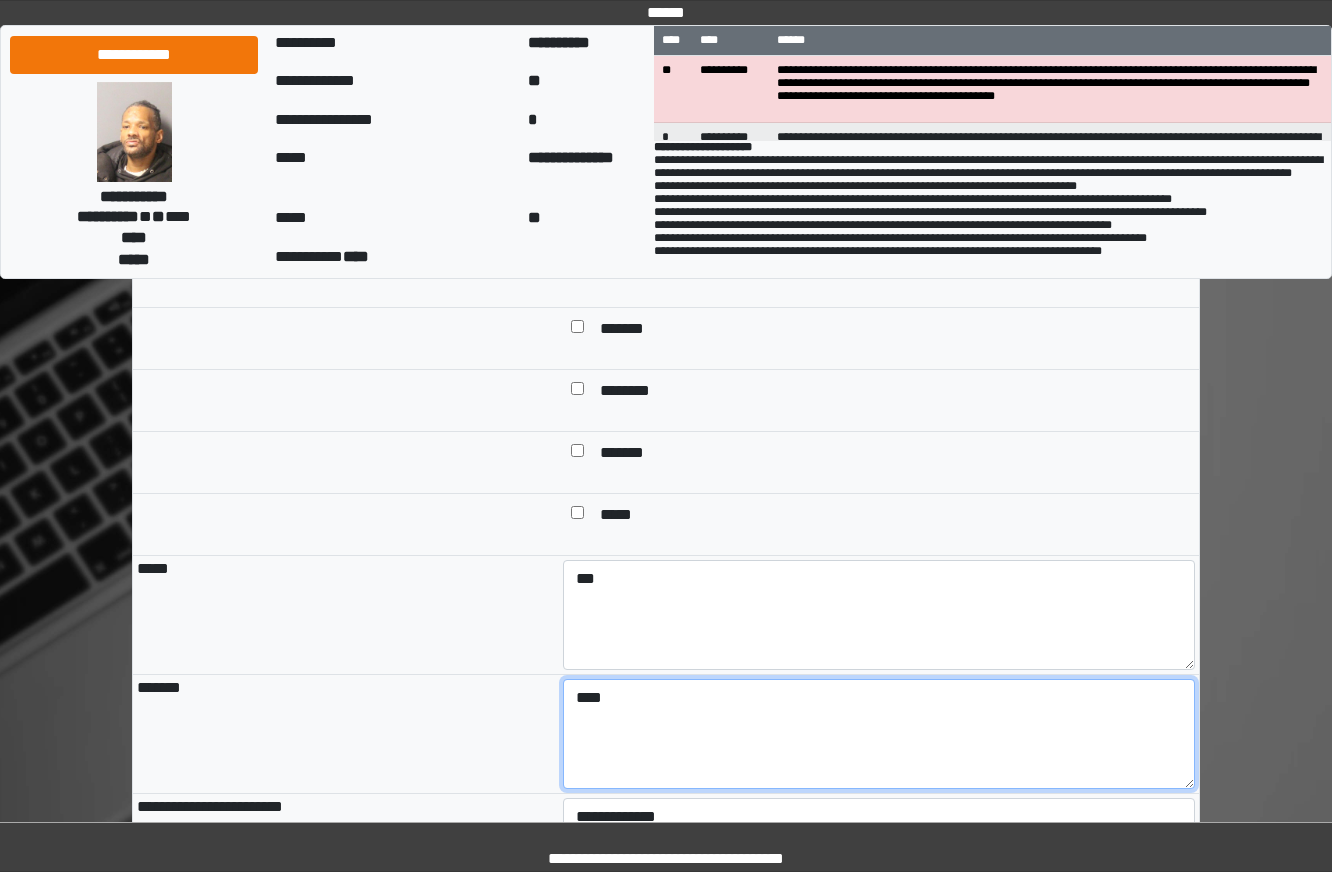 type on "****" 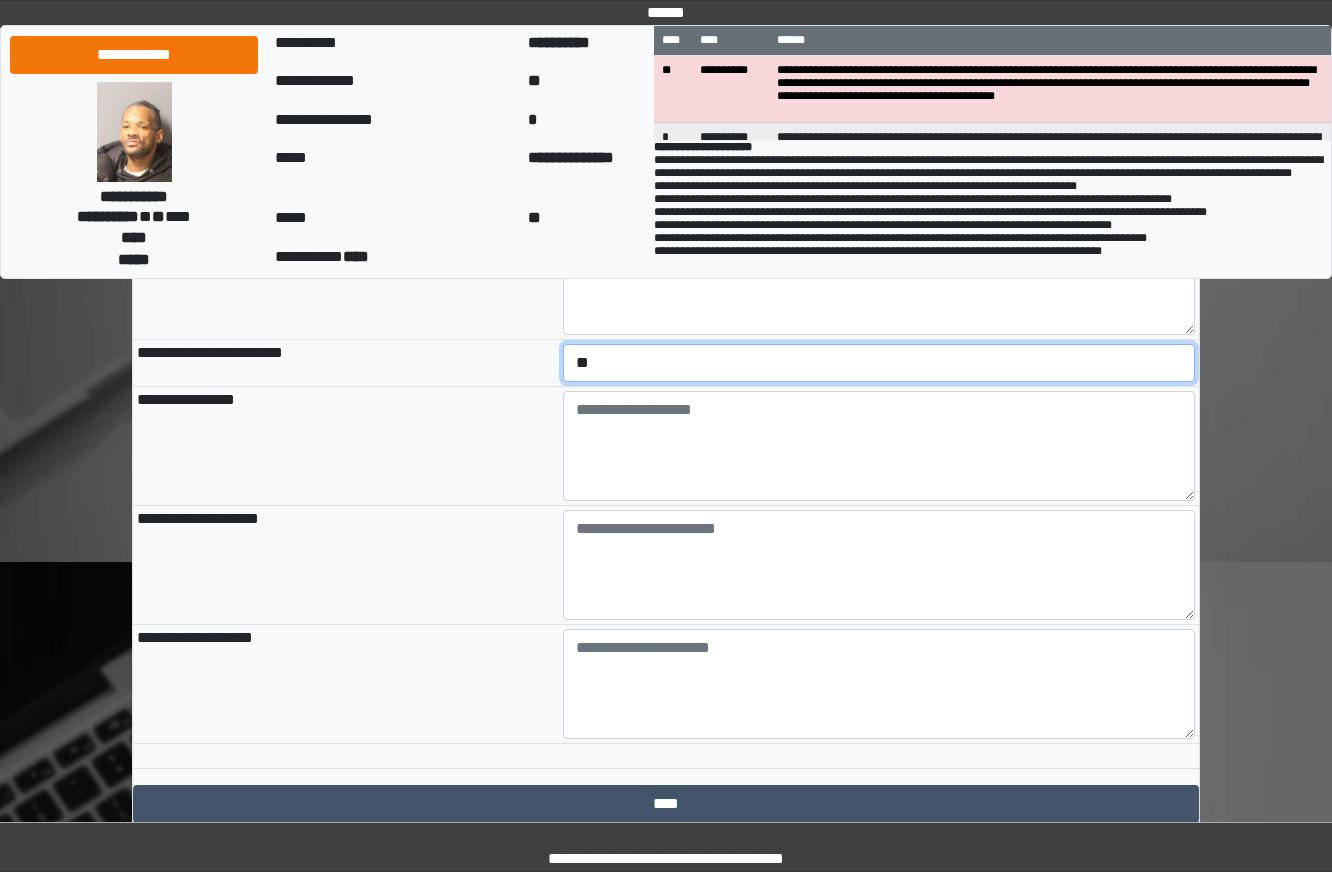 scroll, scrollTop: 2067, scrollLeft: 0, axis: vertical 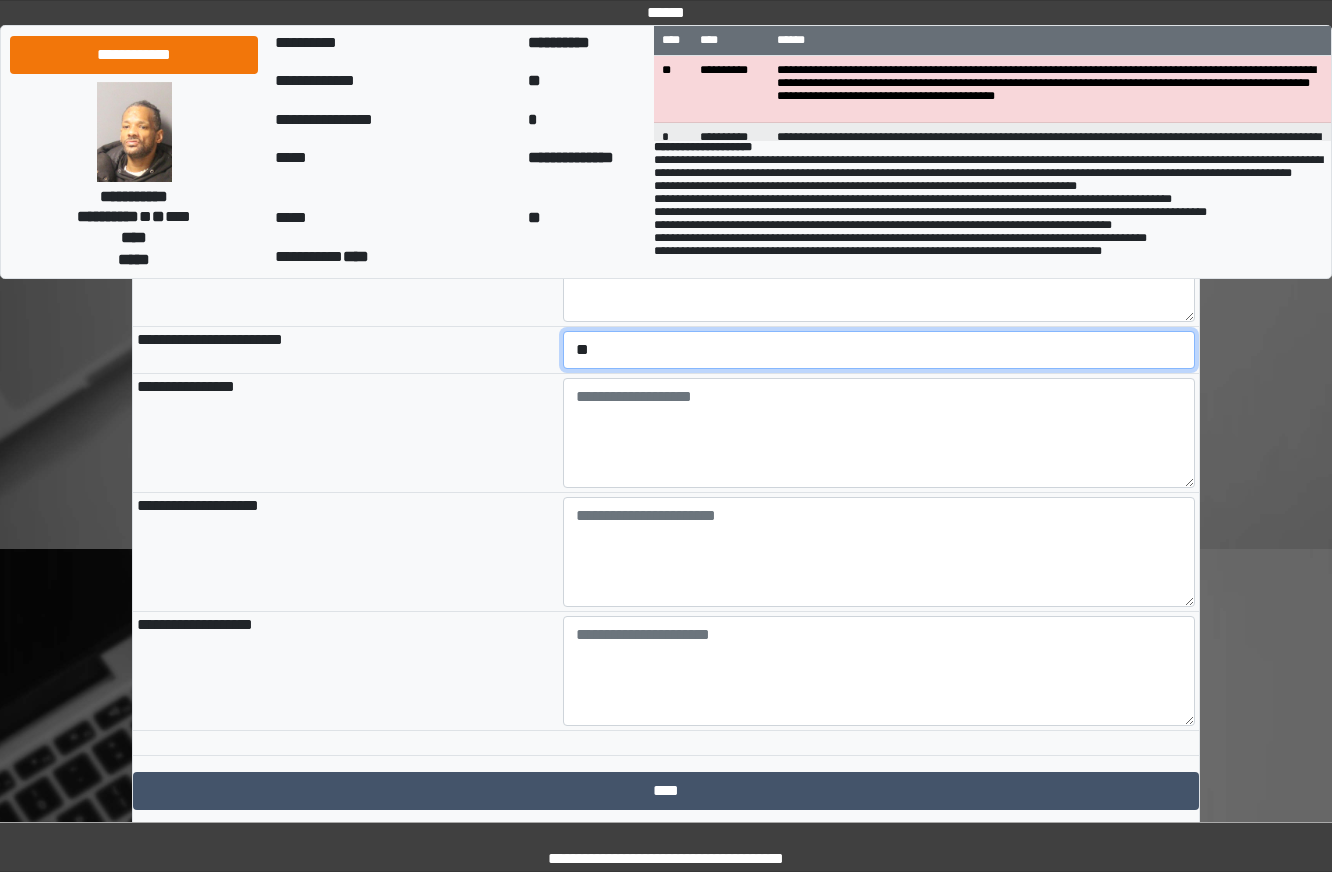 select on "*" 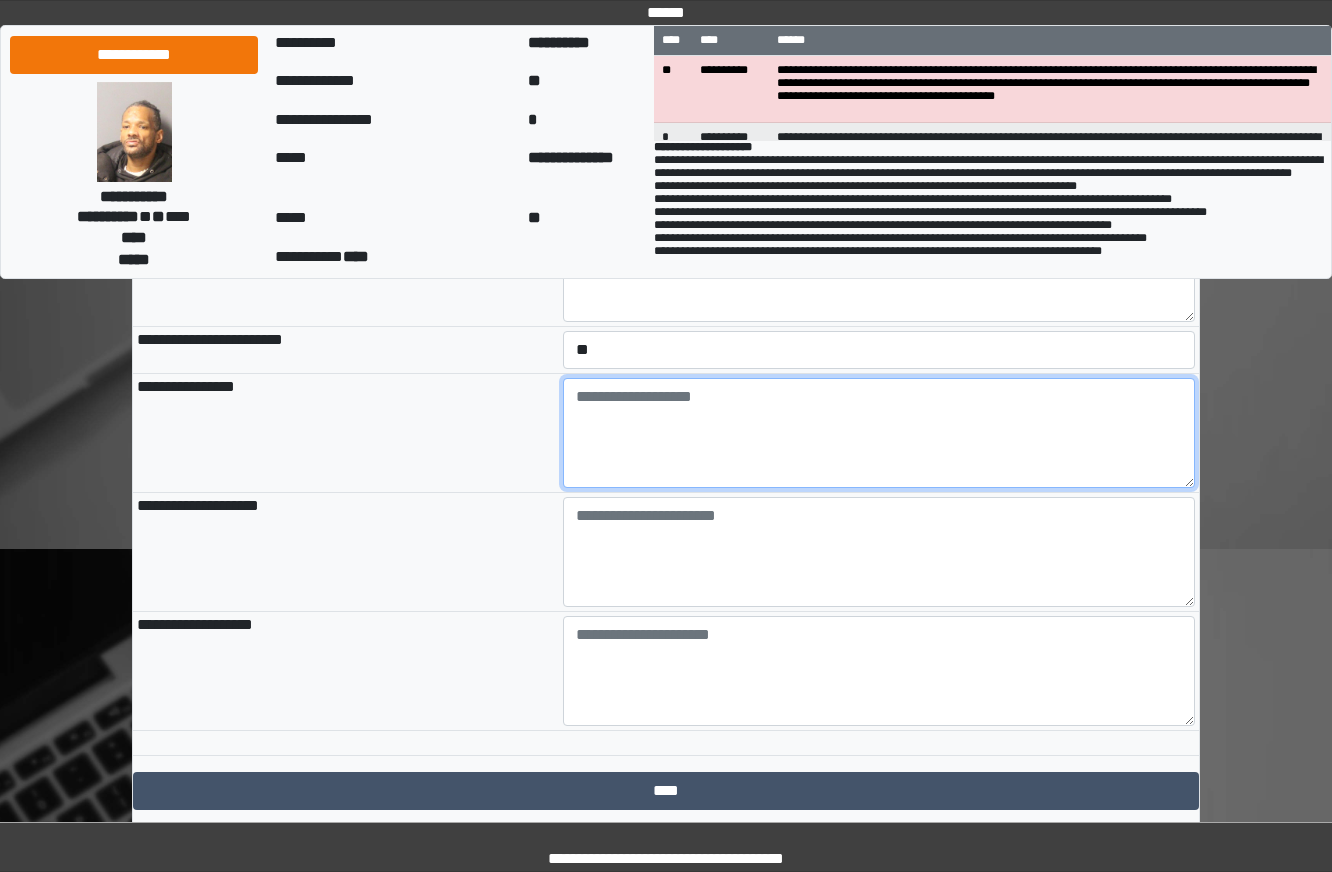 type on "*" 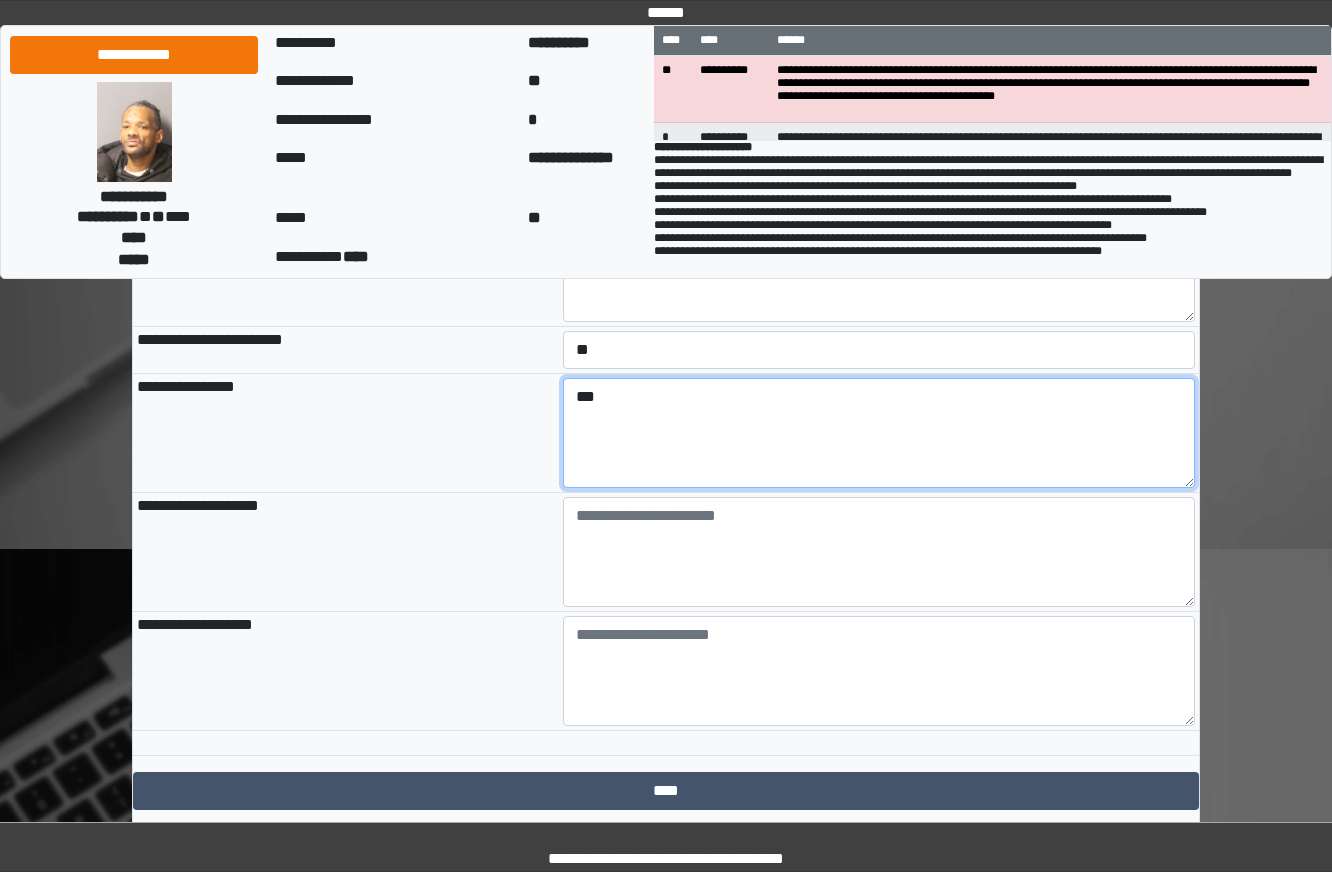 type on "***" 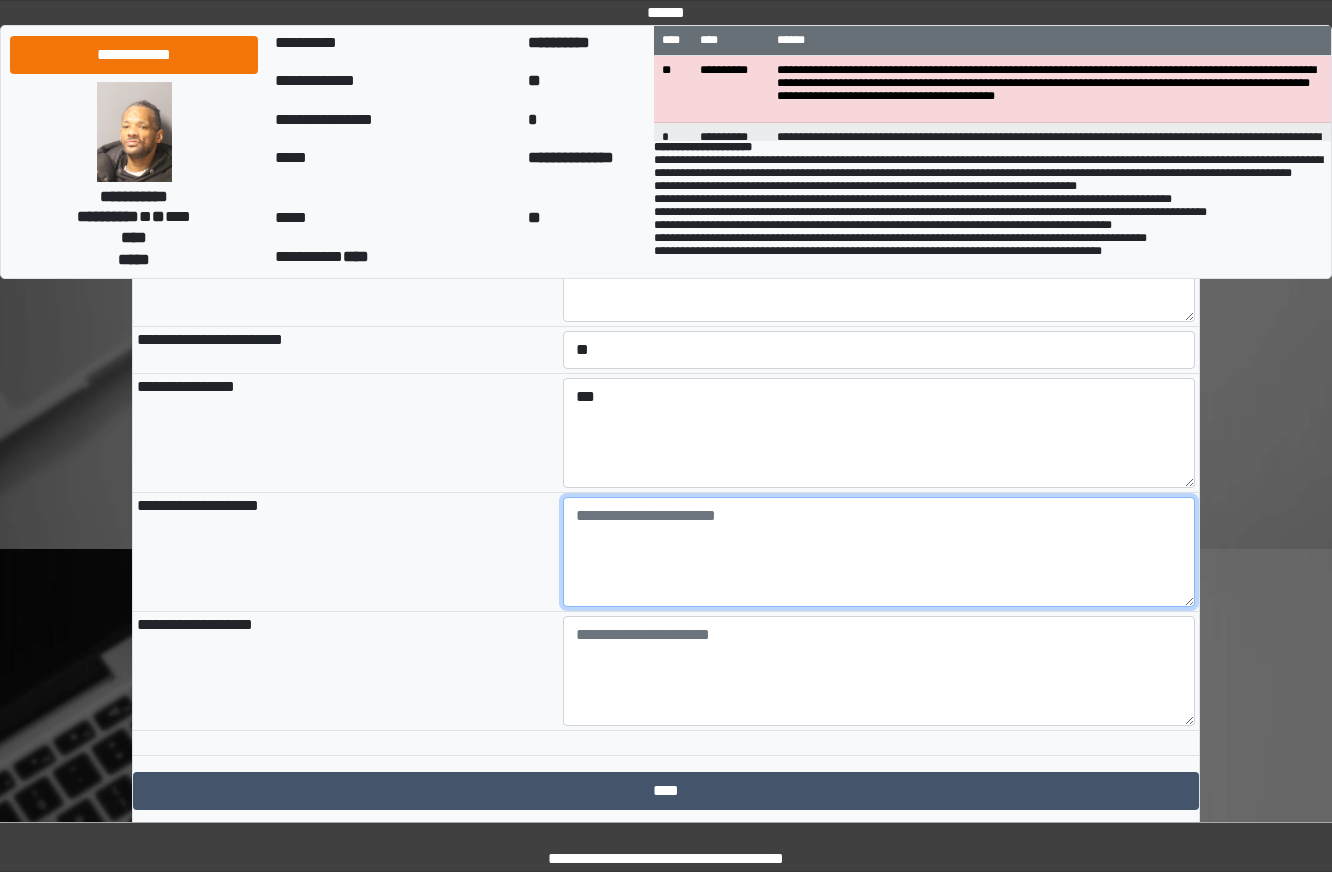 paste on "**********" 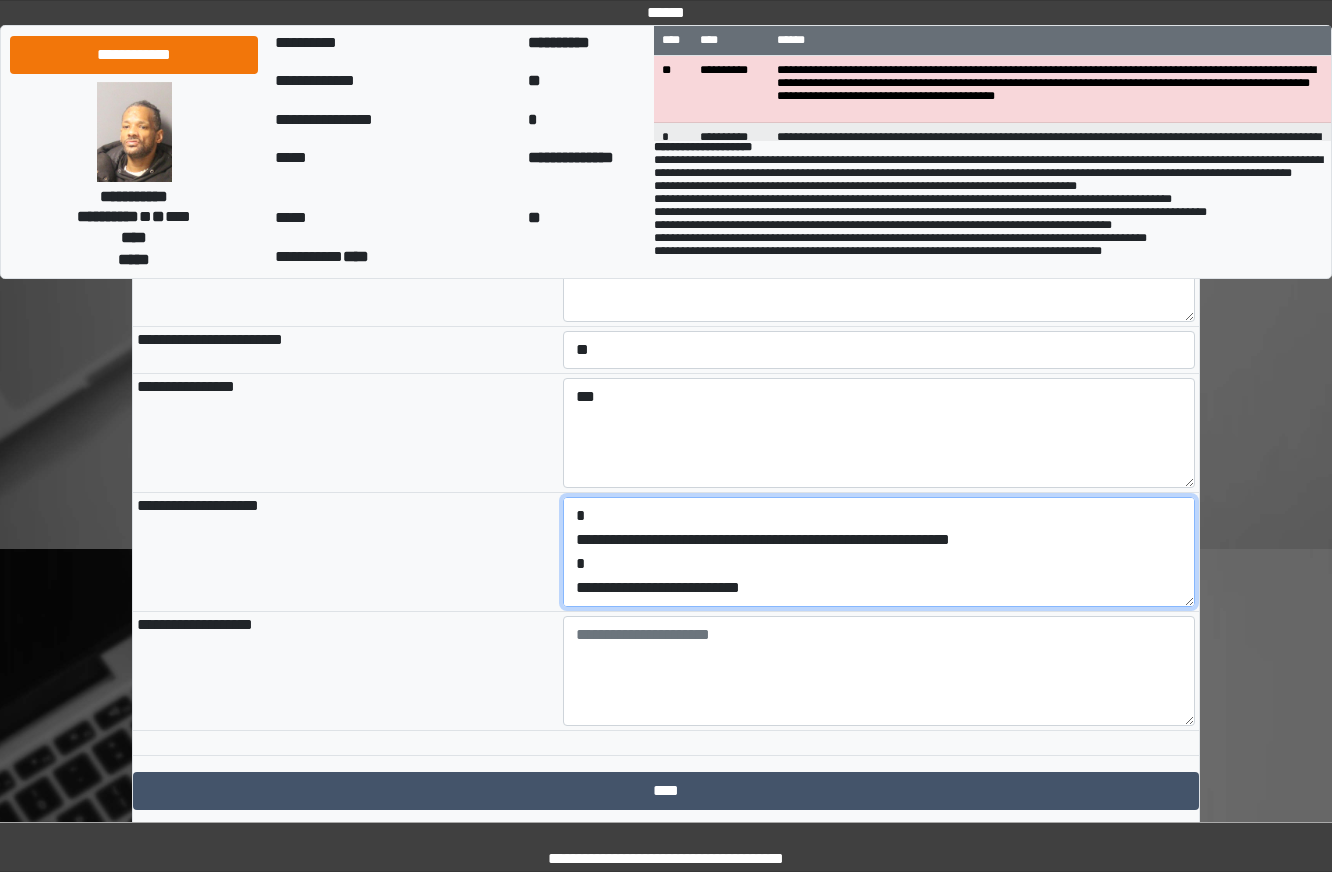 scroll, scrollTop: 137, scrollLeft: 0, axis: vertical 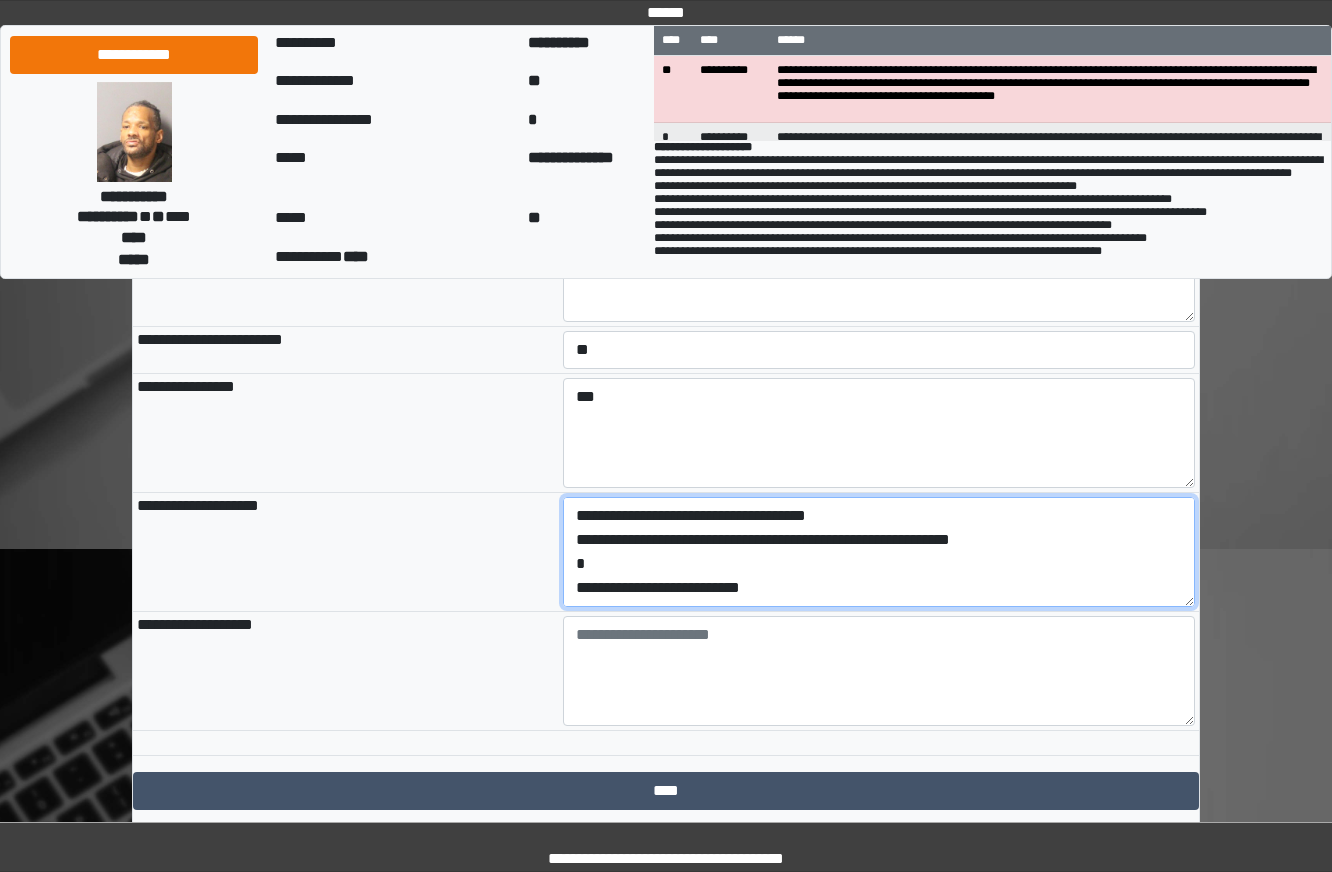 drag, startPoint x: 800, startPoint y: 673, endPoint x: 328, endPoint y: 669, distance: 472.01694 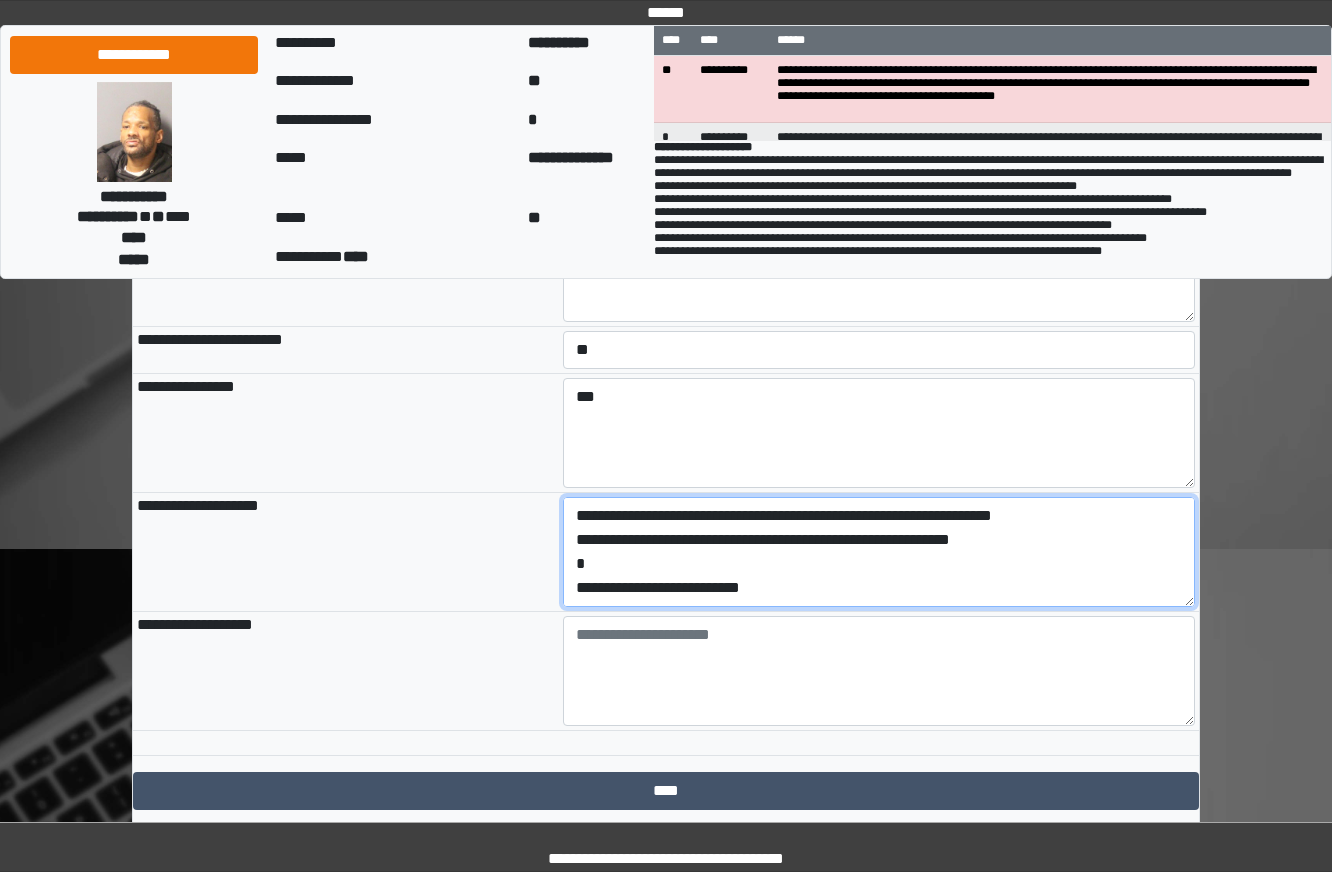 drag, startPoint x: 574, startPoint y: 597, endPoint x: 591, endPoint y: 593, distance: 17.464249 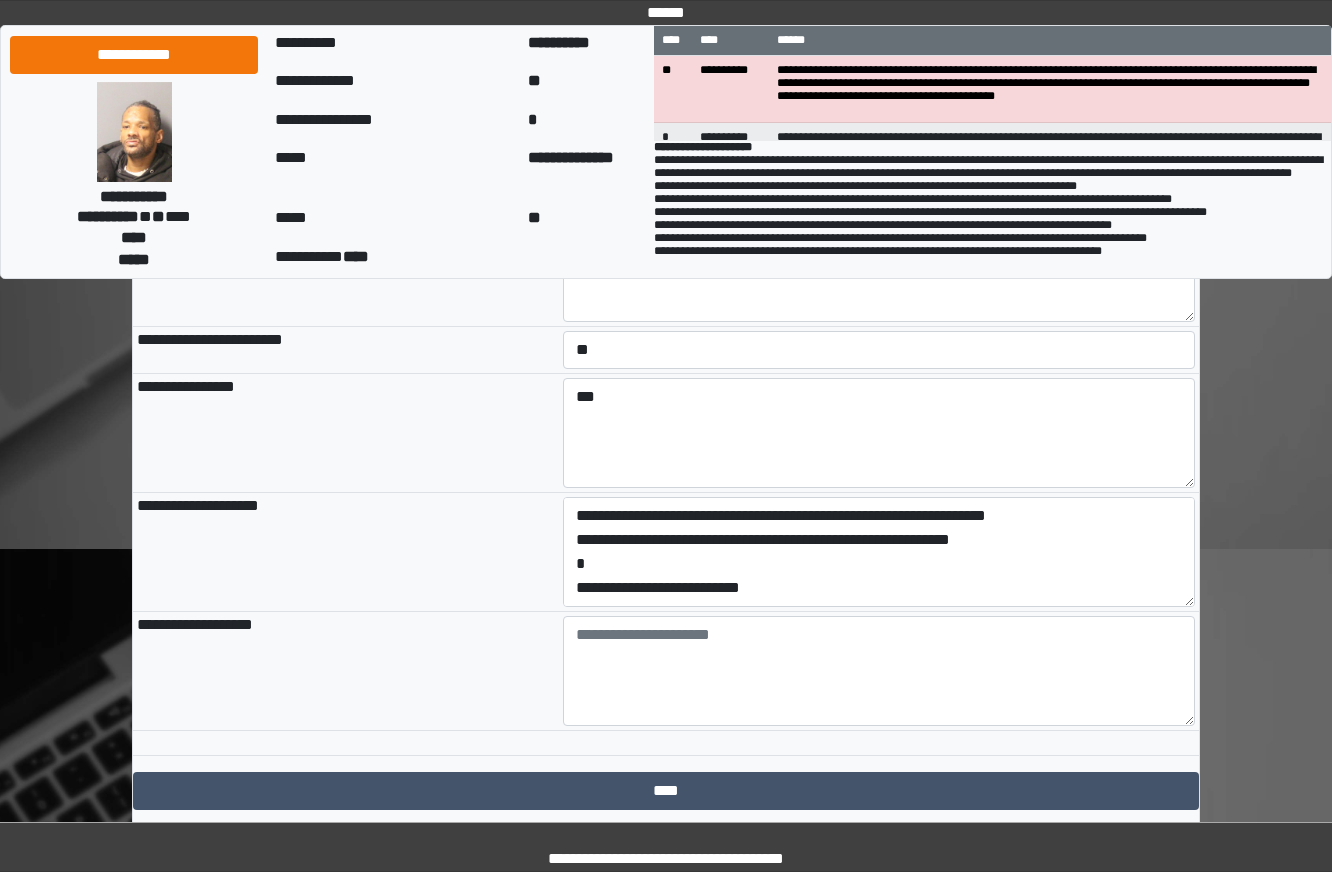 click on "***" at bounding box center [879, 433] 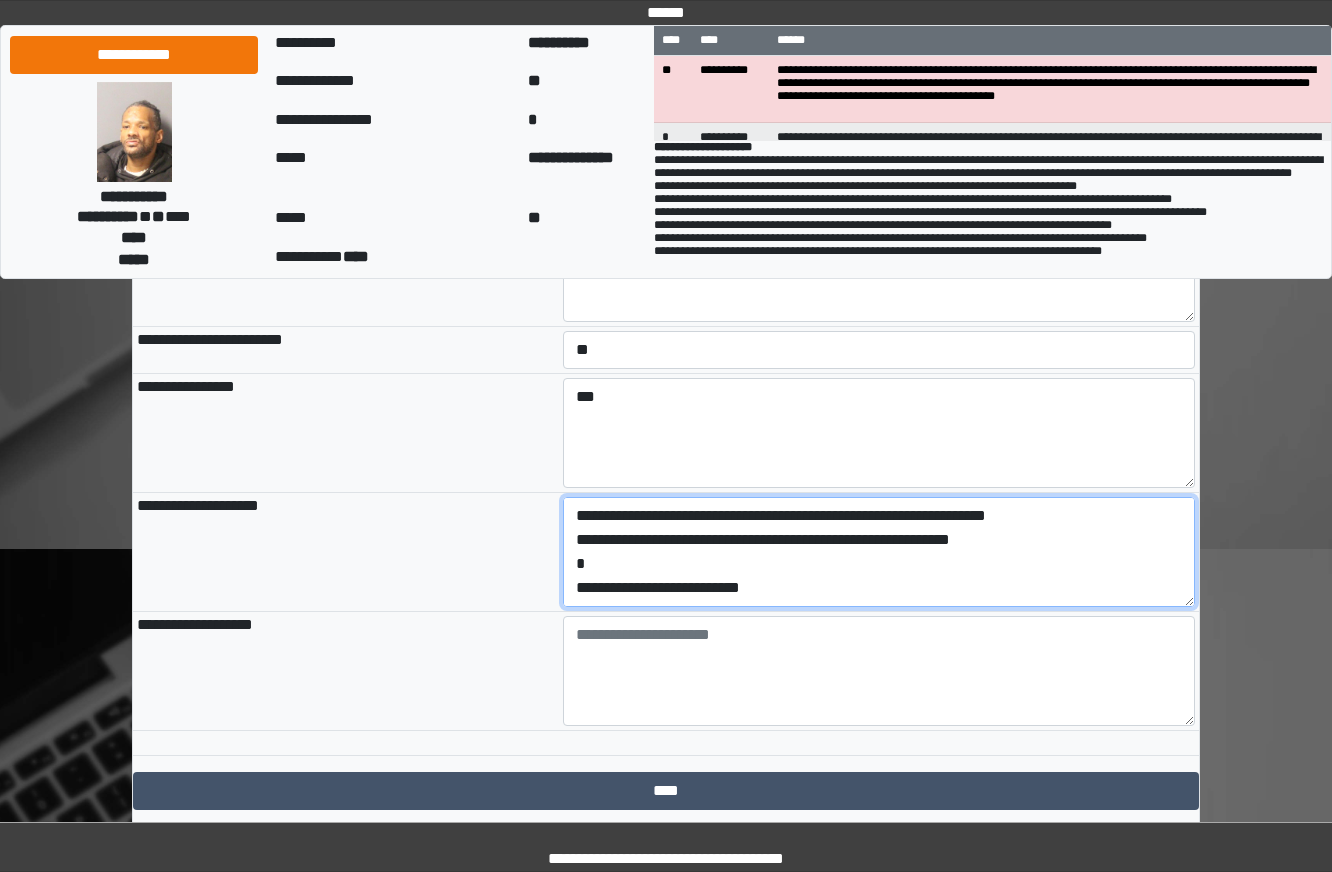 drag, startPoint x: 1111, startPoint y: 599, endPoint x: 1062, endPoint y: 590, distance: 49.819675 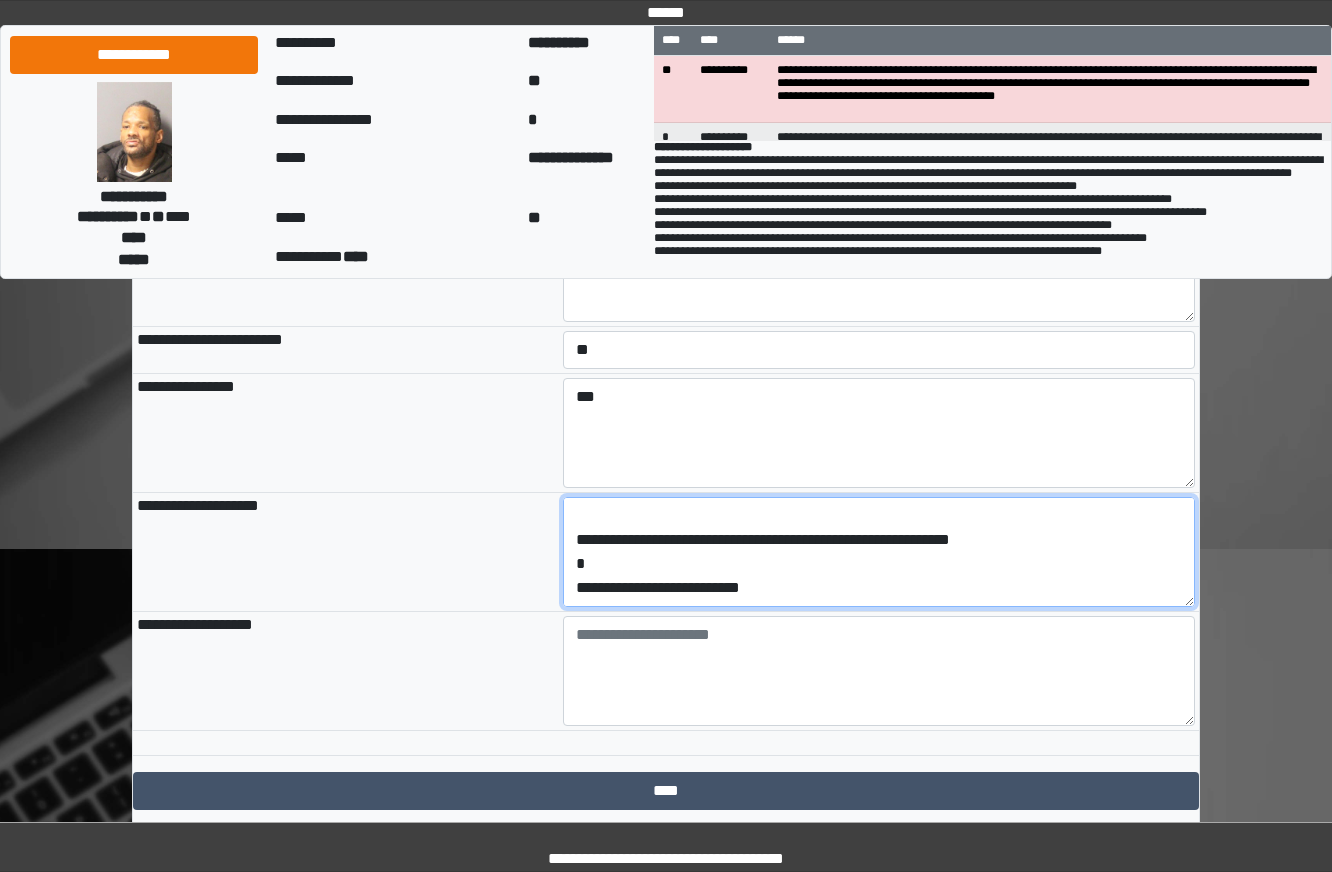 scroll, scrollTop: 151, scrollLeft: 0, axis: vertical 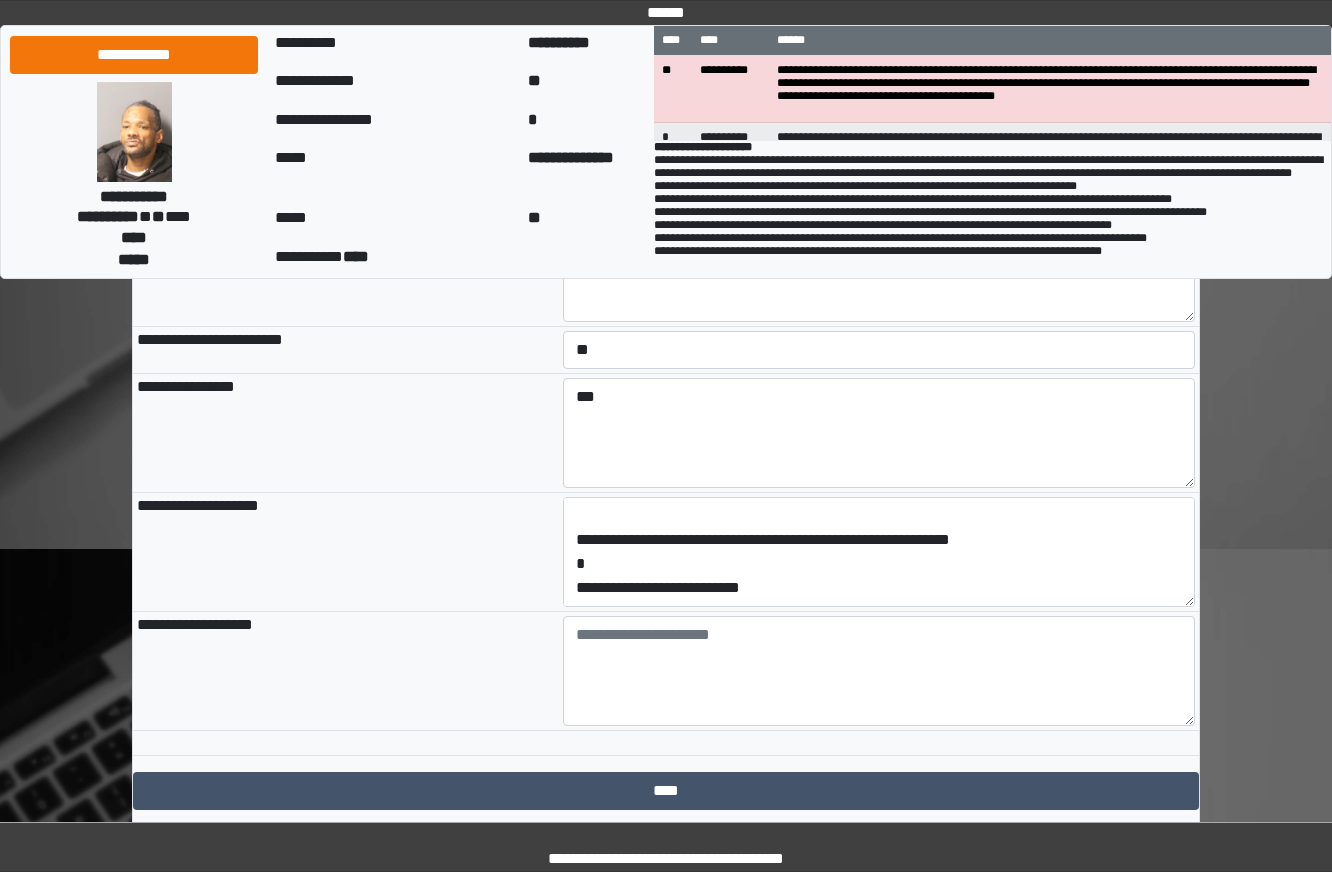 drag, startPoint x: 338, startPoint y: 649, endPoint x: 456, endPoint y: 645, distance: 118.06778 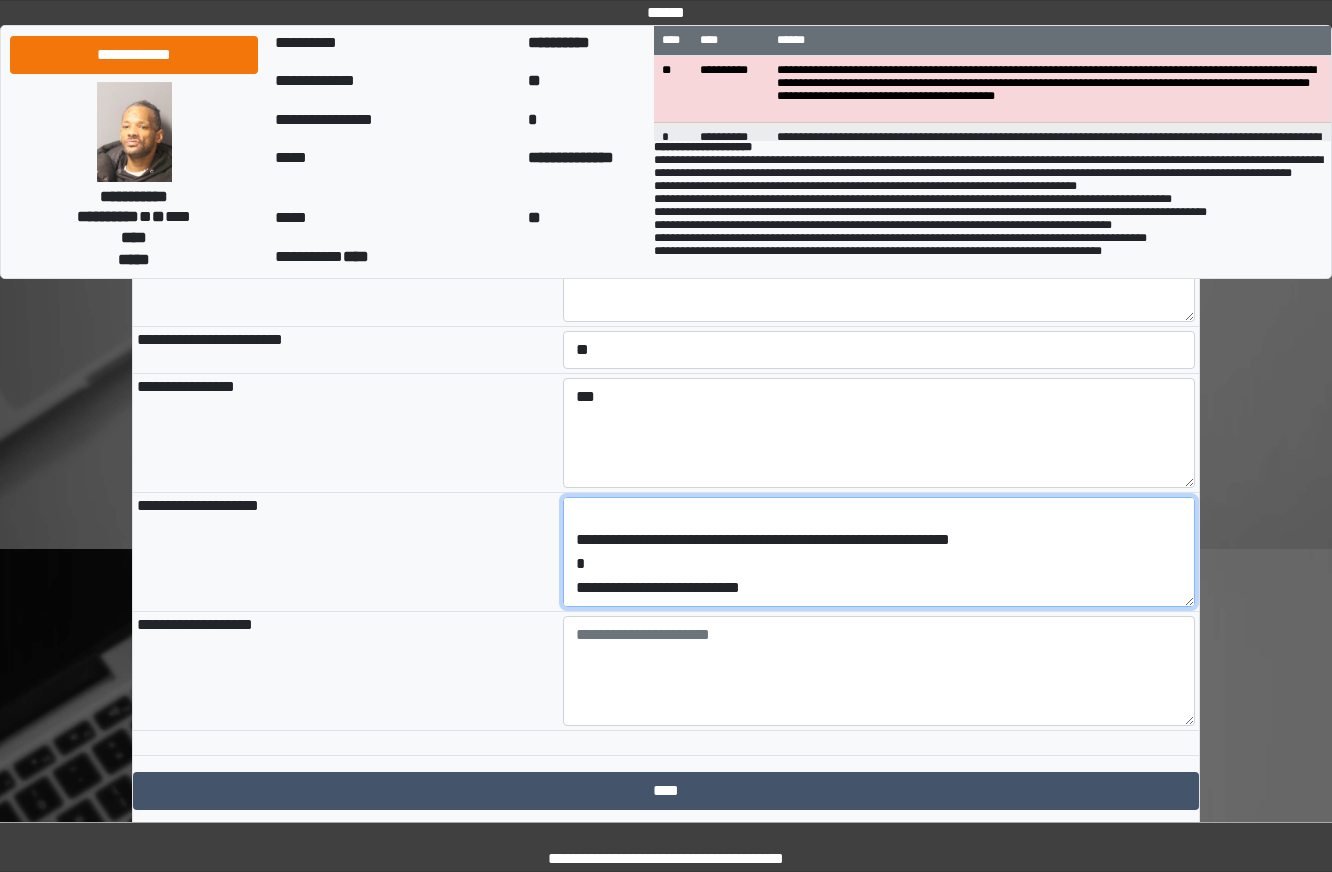 drag, startPoint x: 880, startPoint y: 667, endPoint x: 218, endPoint y: 661, distance: 662.02716 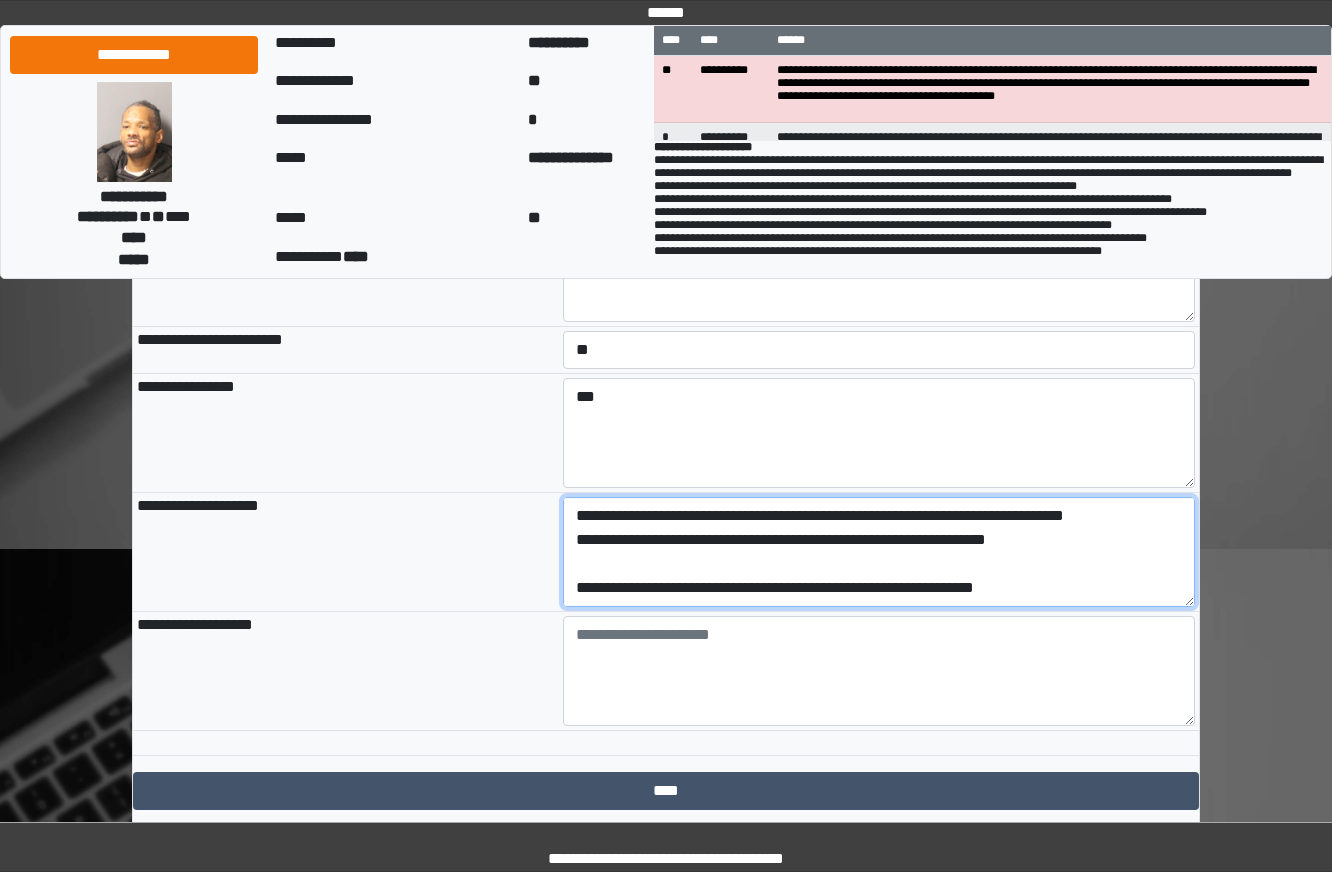 type on "**********" 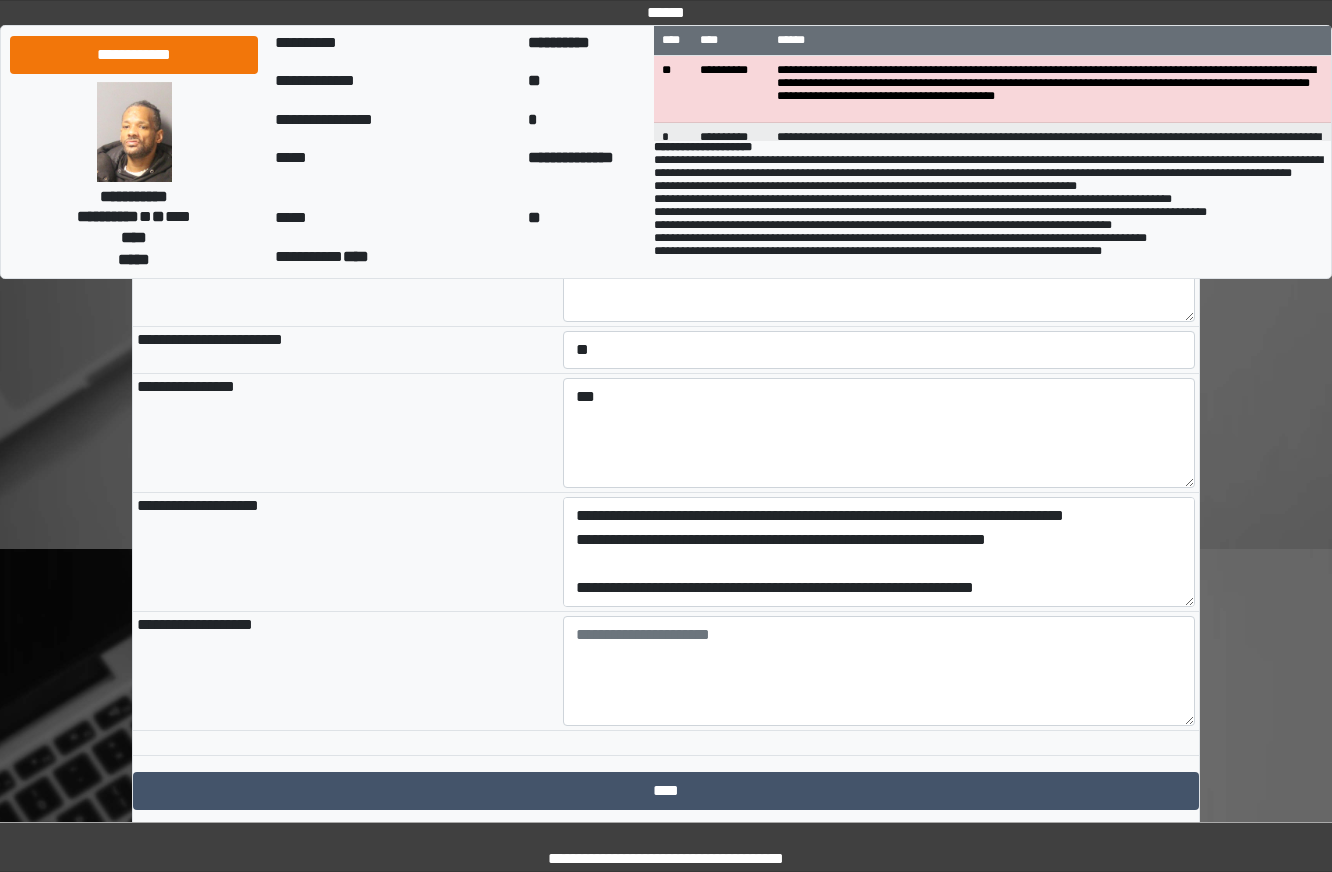 click at bounding box center (879, 671) 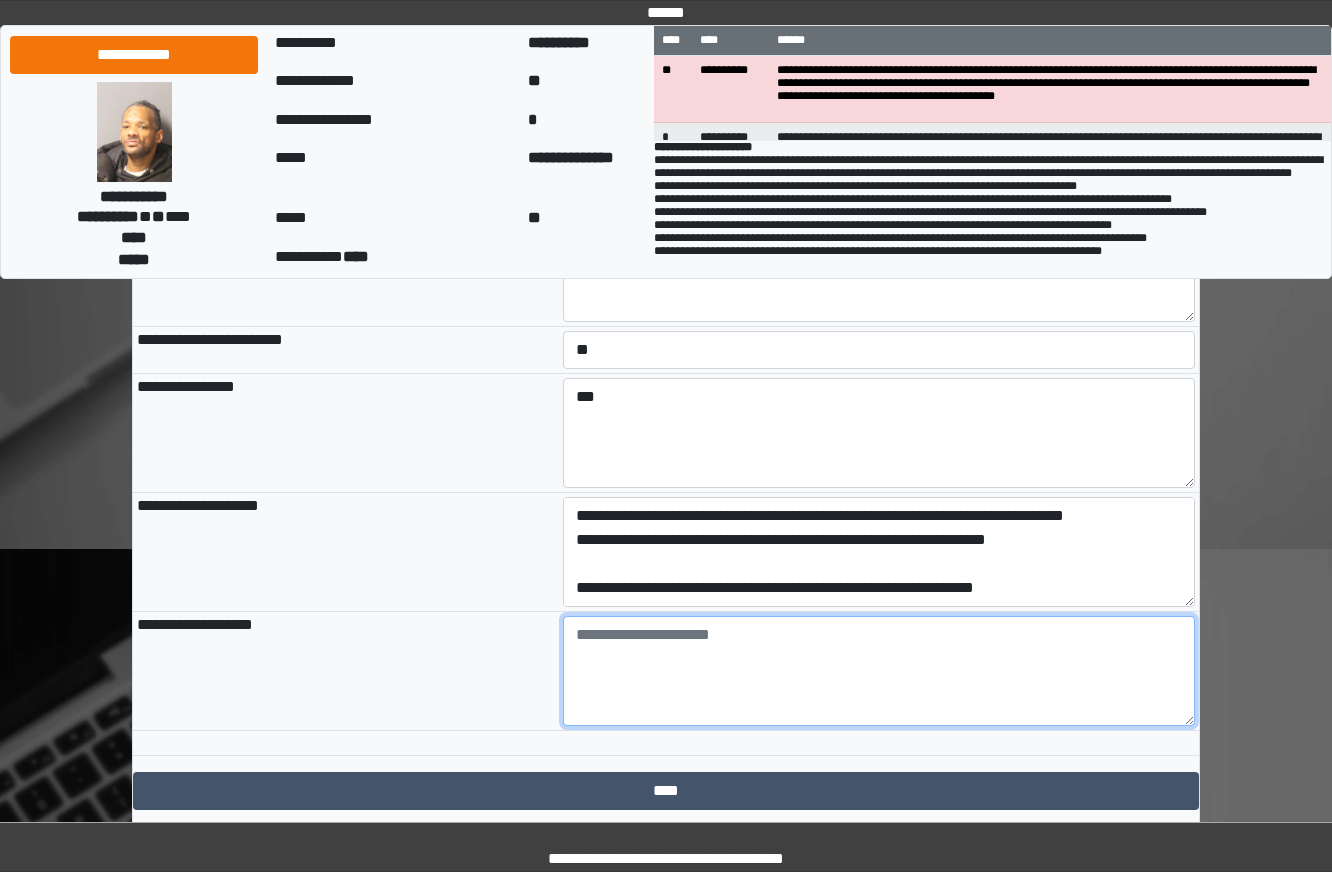 click at bounding box center (879, 671) 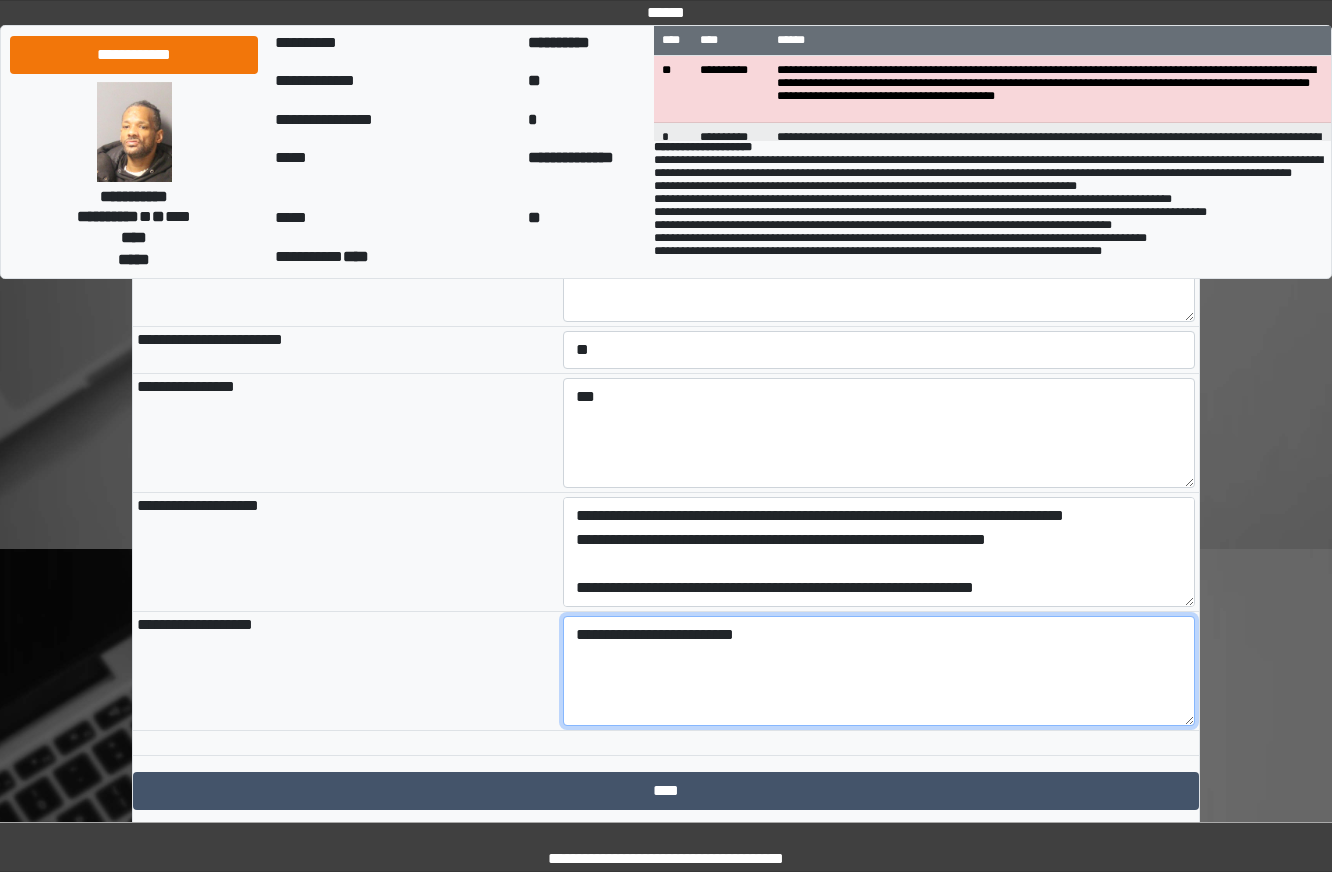 scroll, scrollTop: 168, scrollLeft: 0, axis: vertical 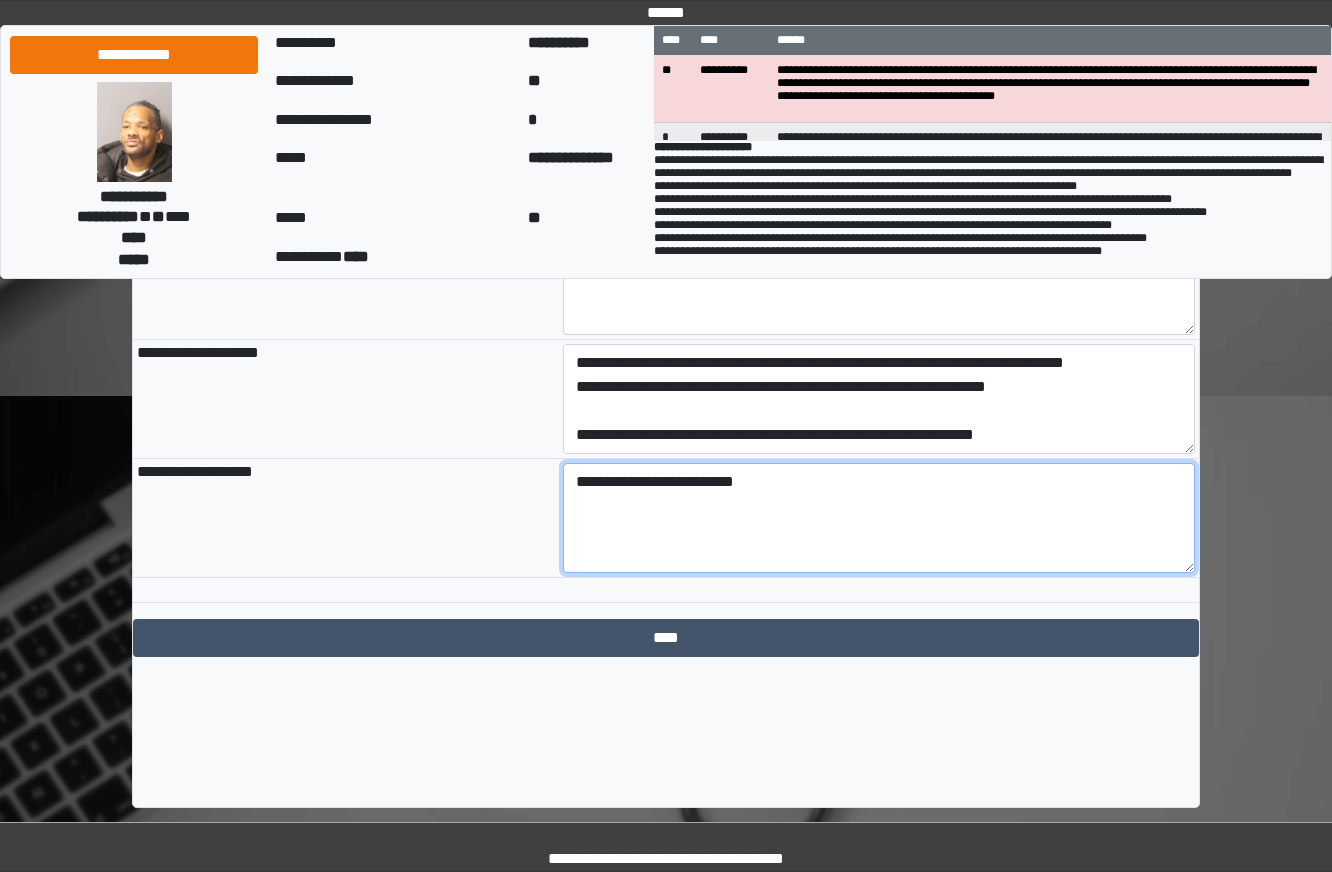 type on "**********" 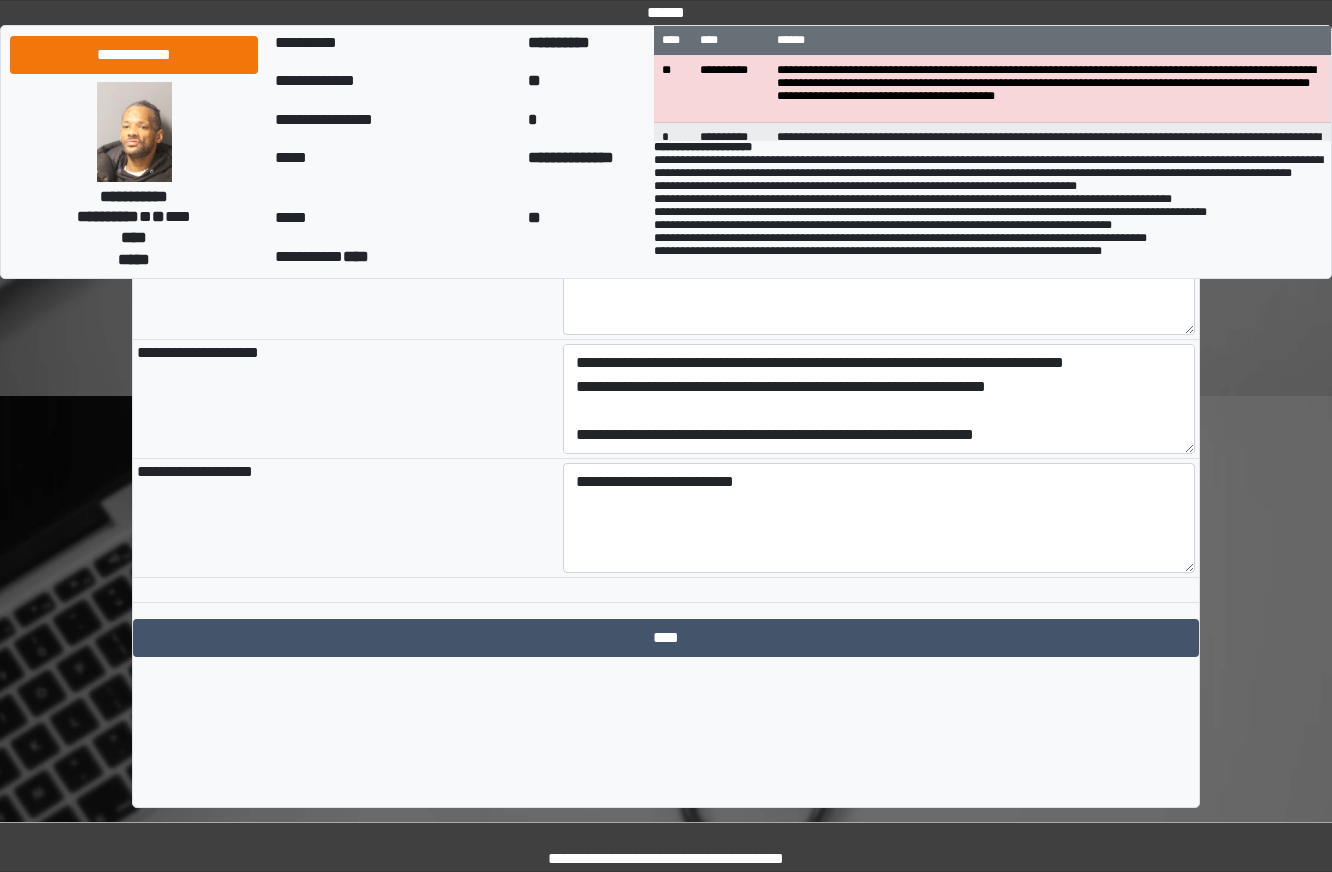 click at bounding box center (666, 598) 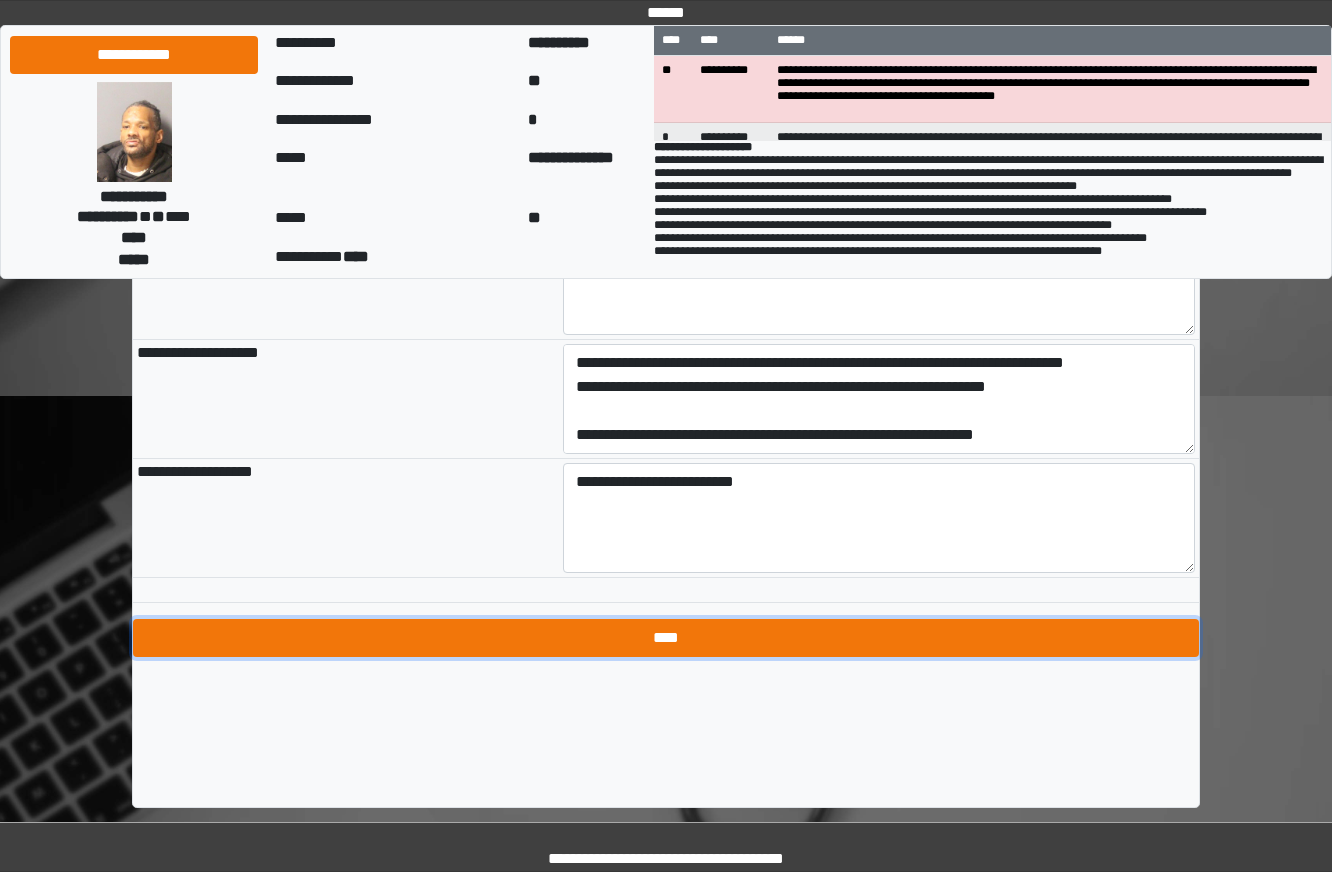 click on "****" at bounding box center (666, 638) 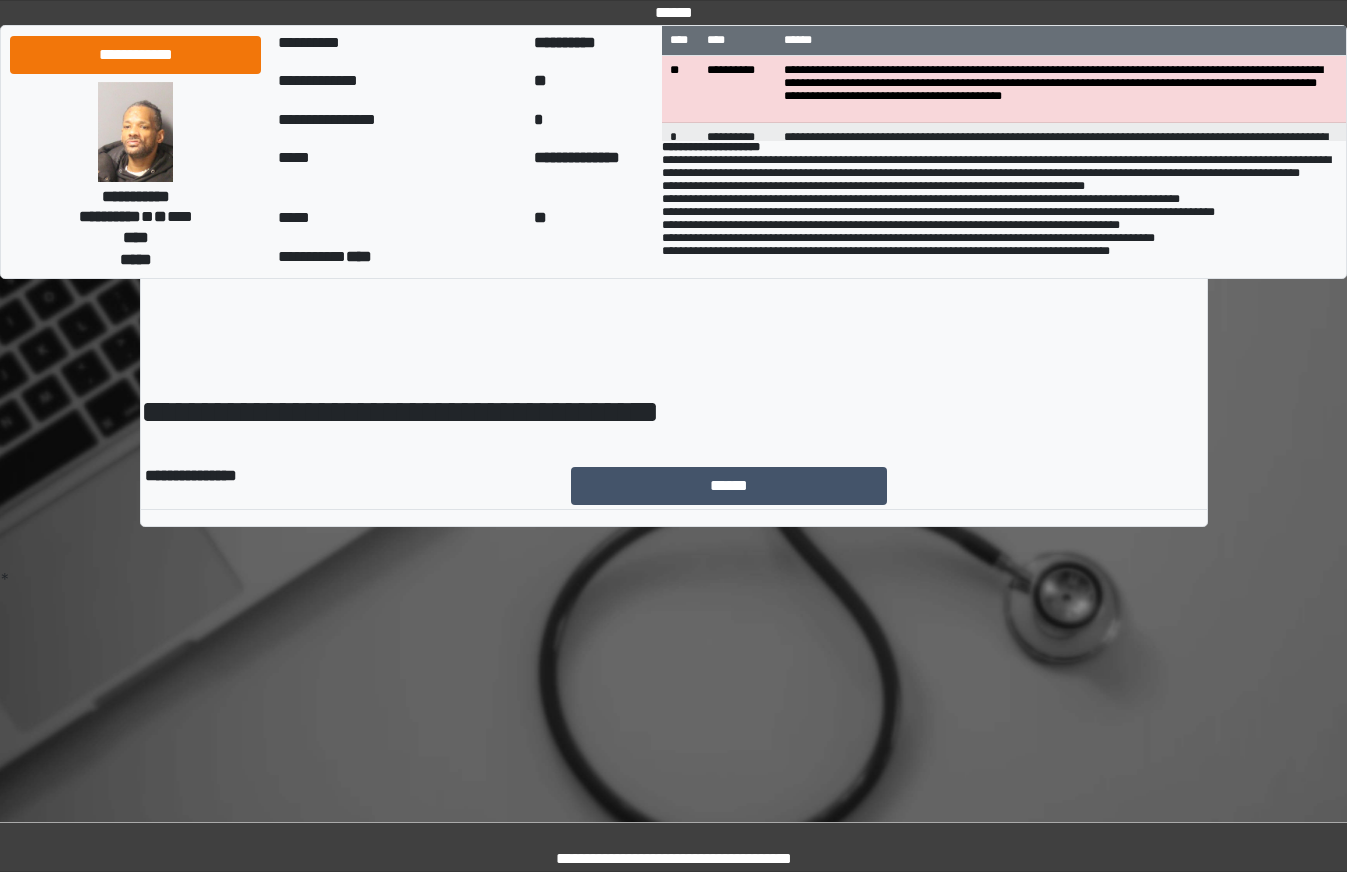 scroll, scrollTop: 0, scrollLeft: 0, axis: both 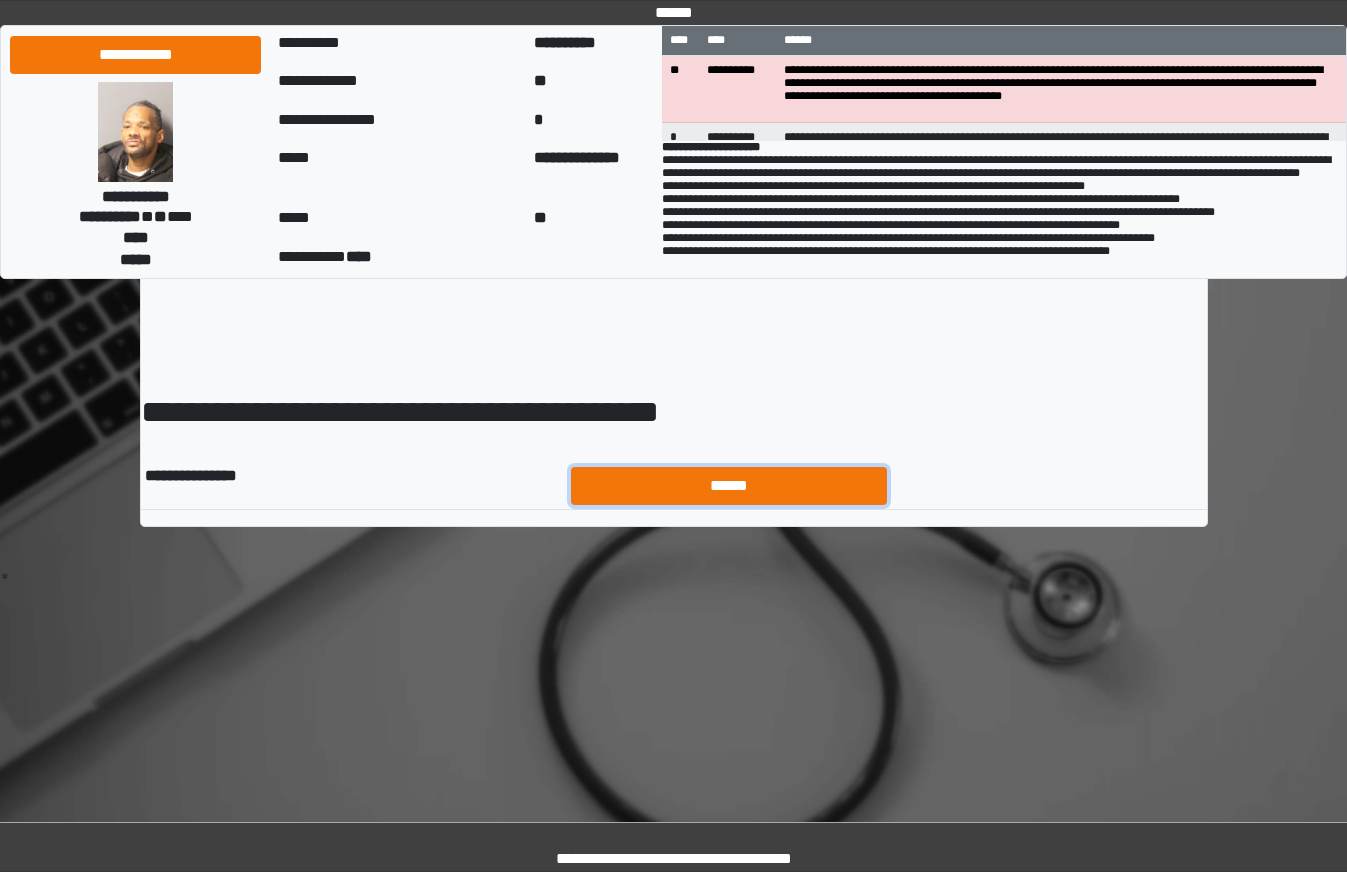 click on "******" at bounding box center [729, 486] 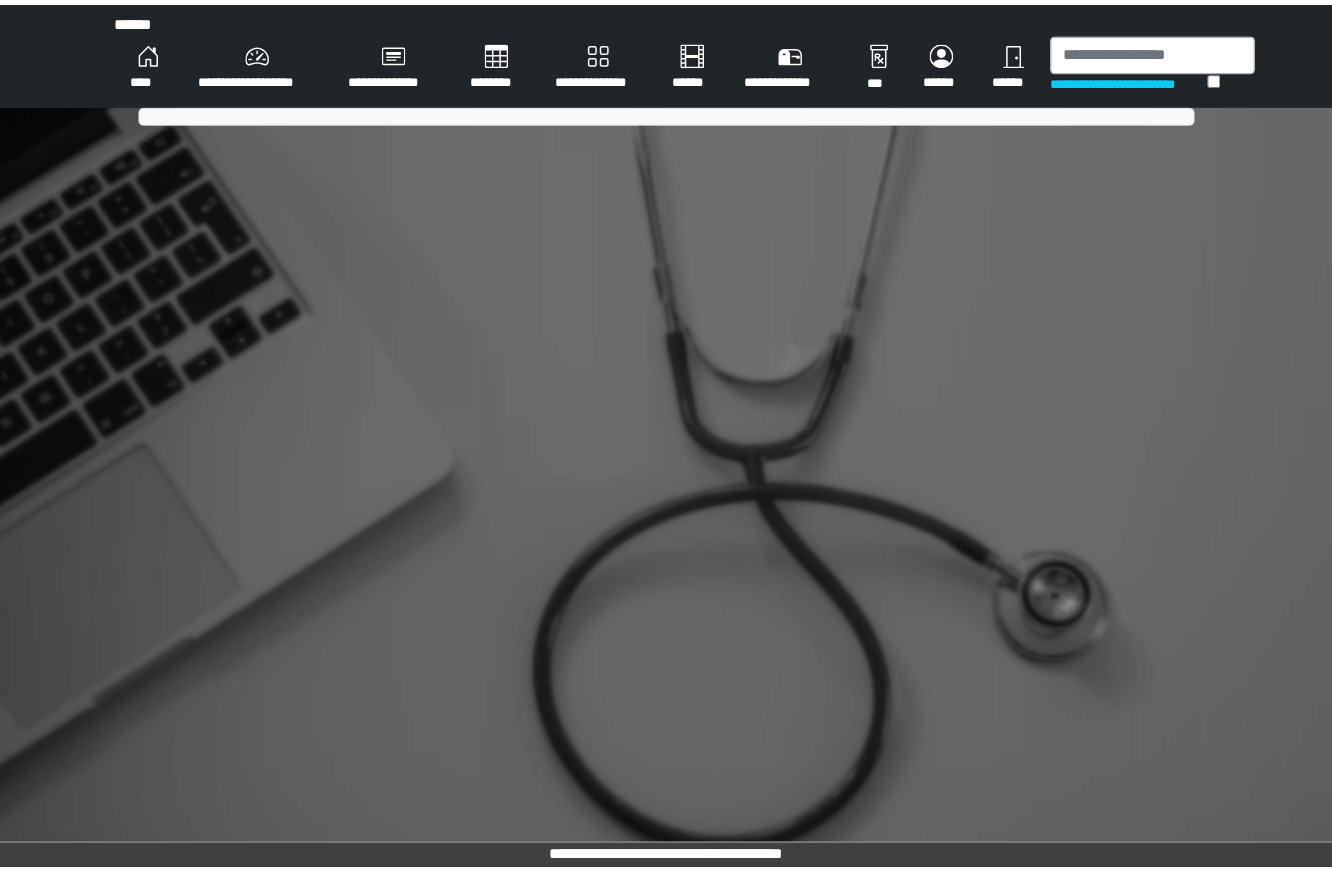 scroll, scrollTop: 0, scrollLeft: 0, axis: both 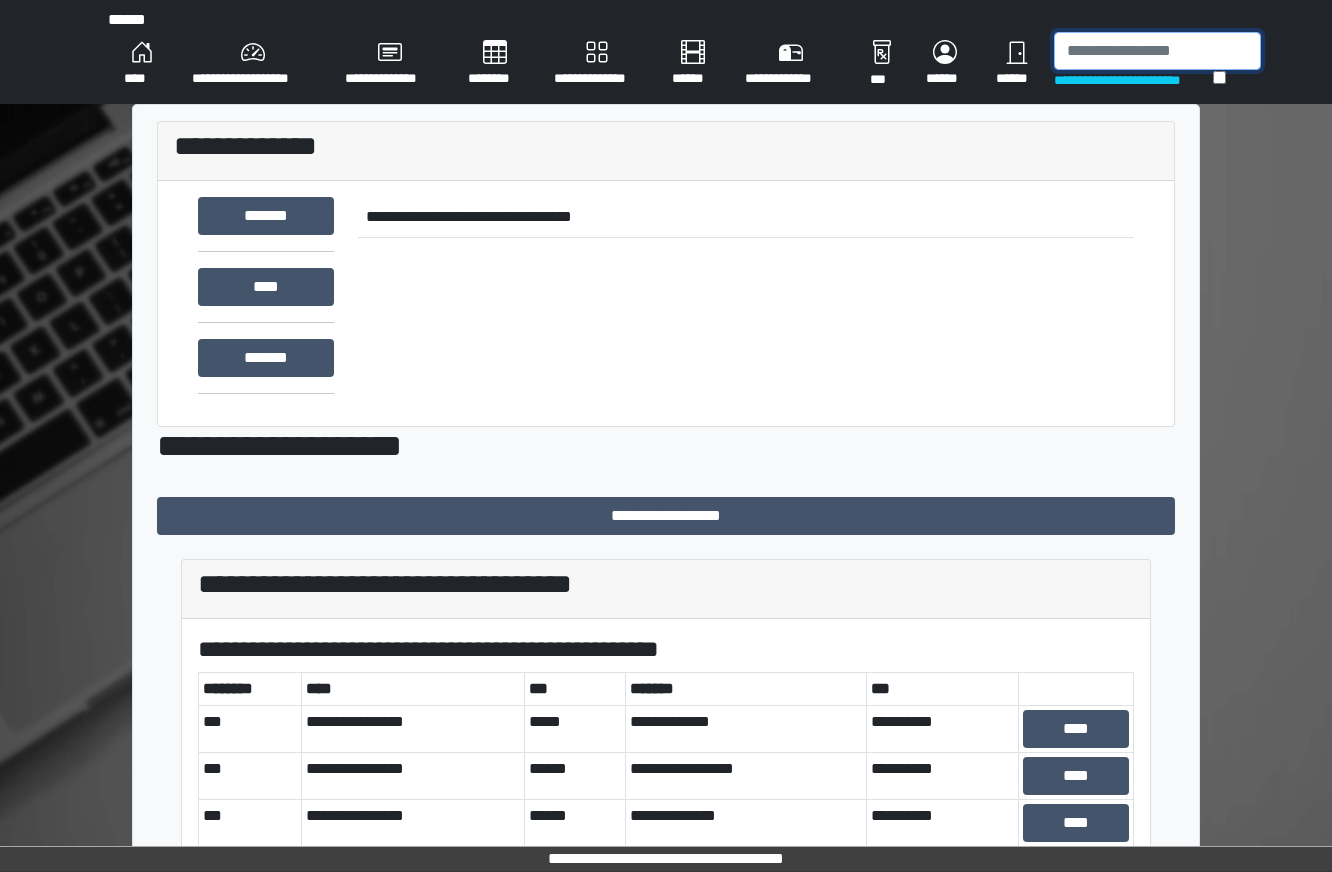 click at bounding box center (1157, 51) 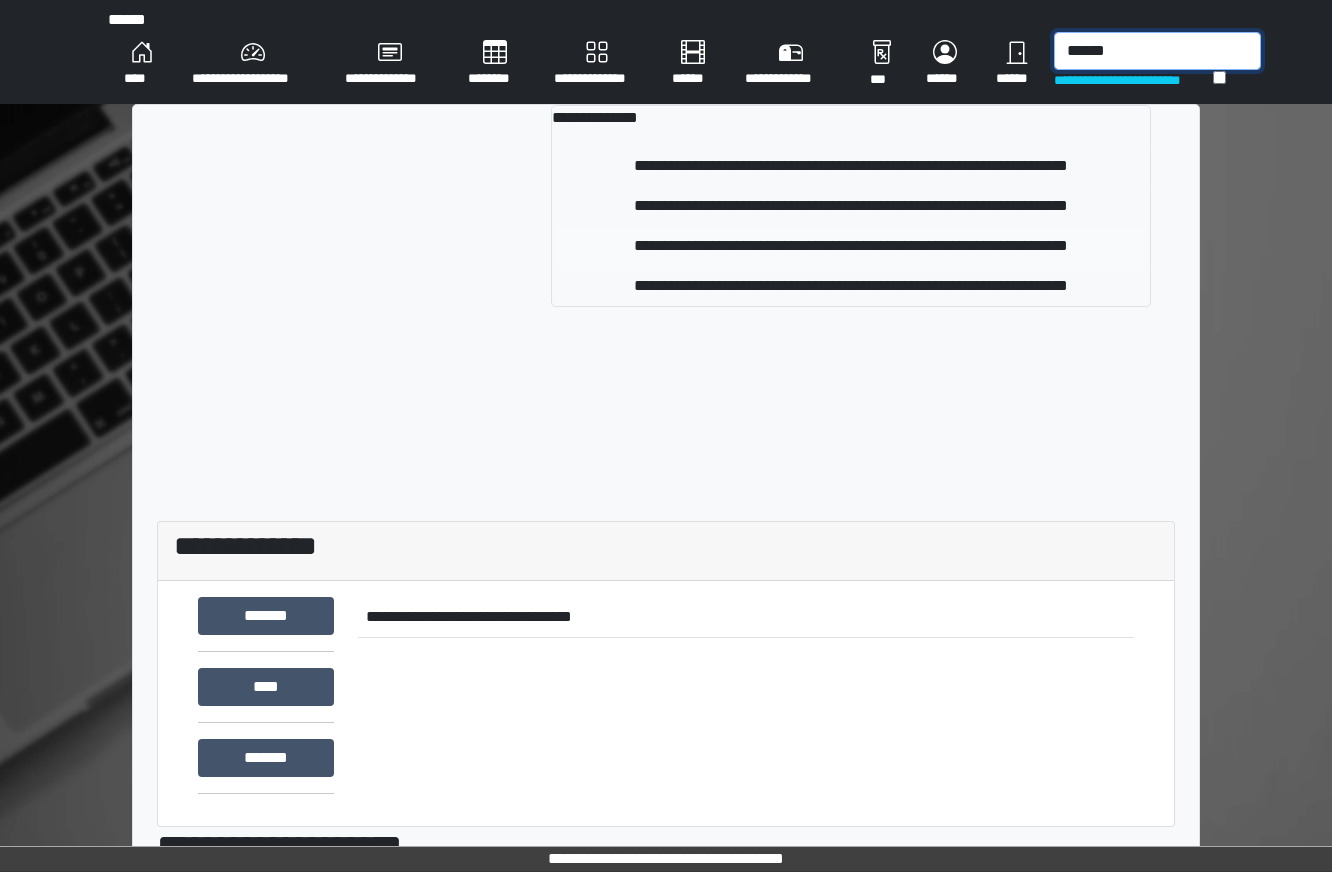 type on "******" 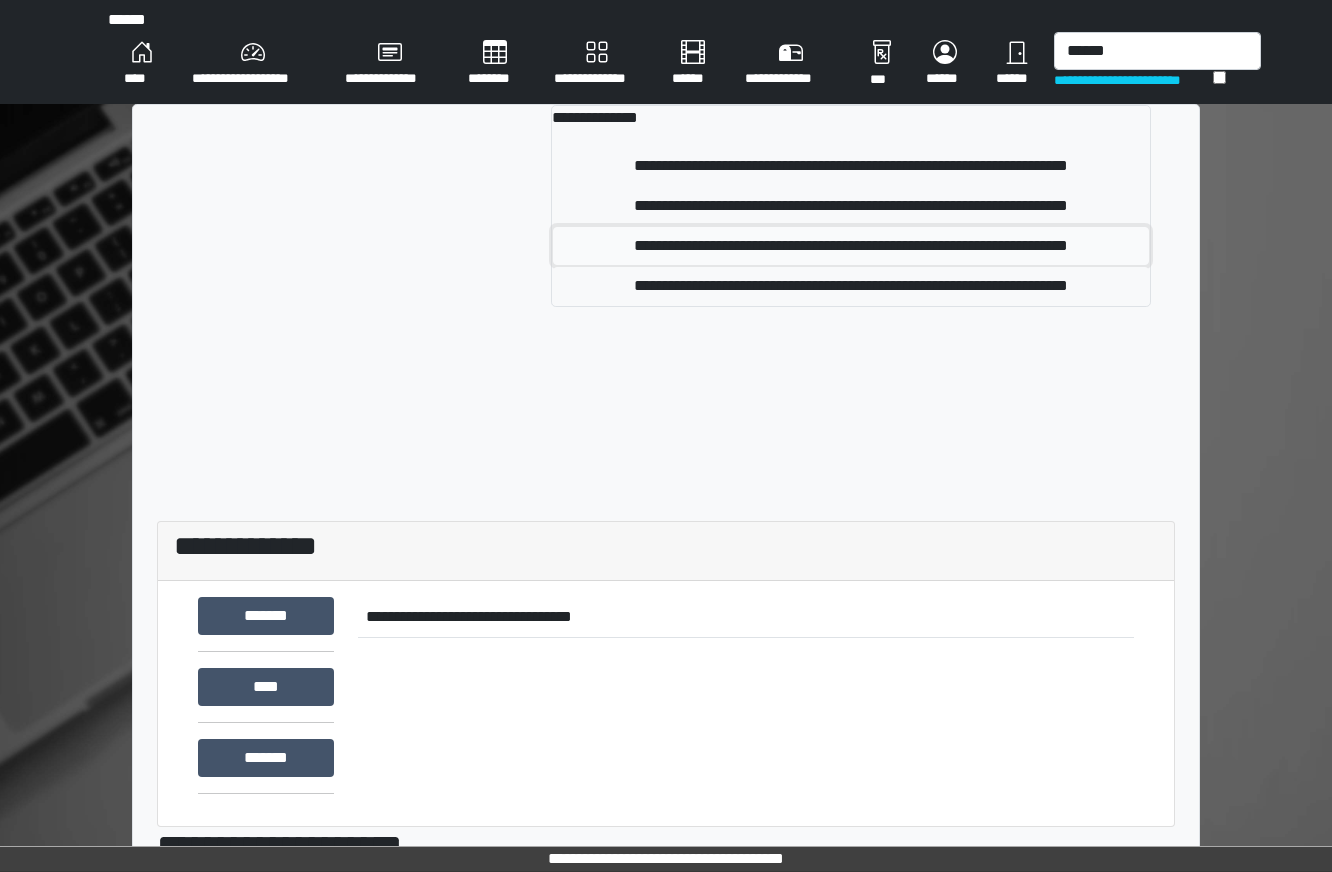 click on "**********" at bounding box center (851, 246) 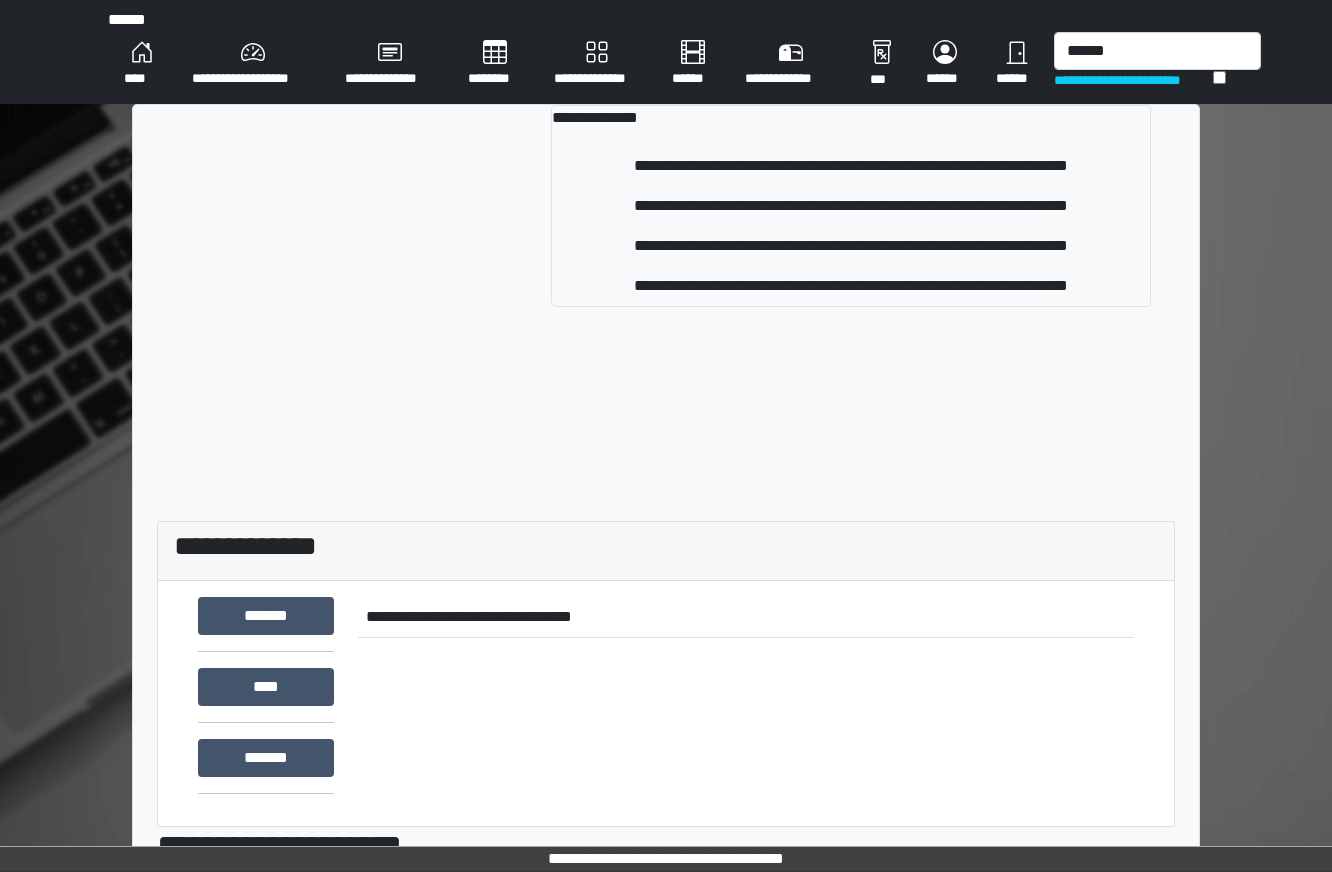 type 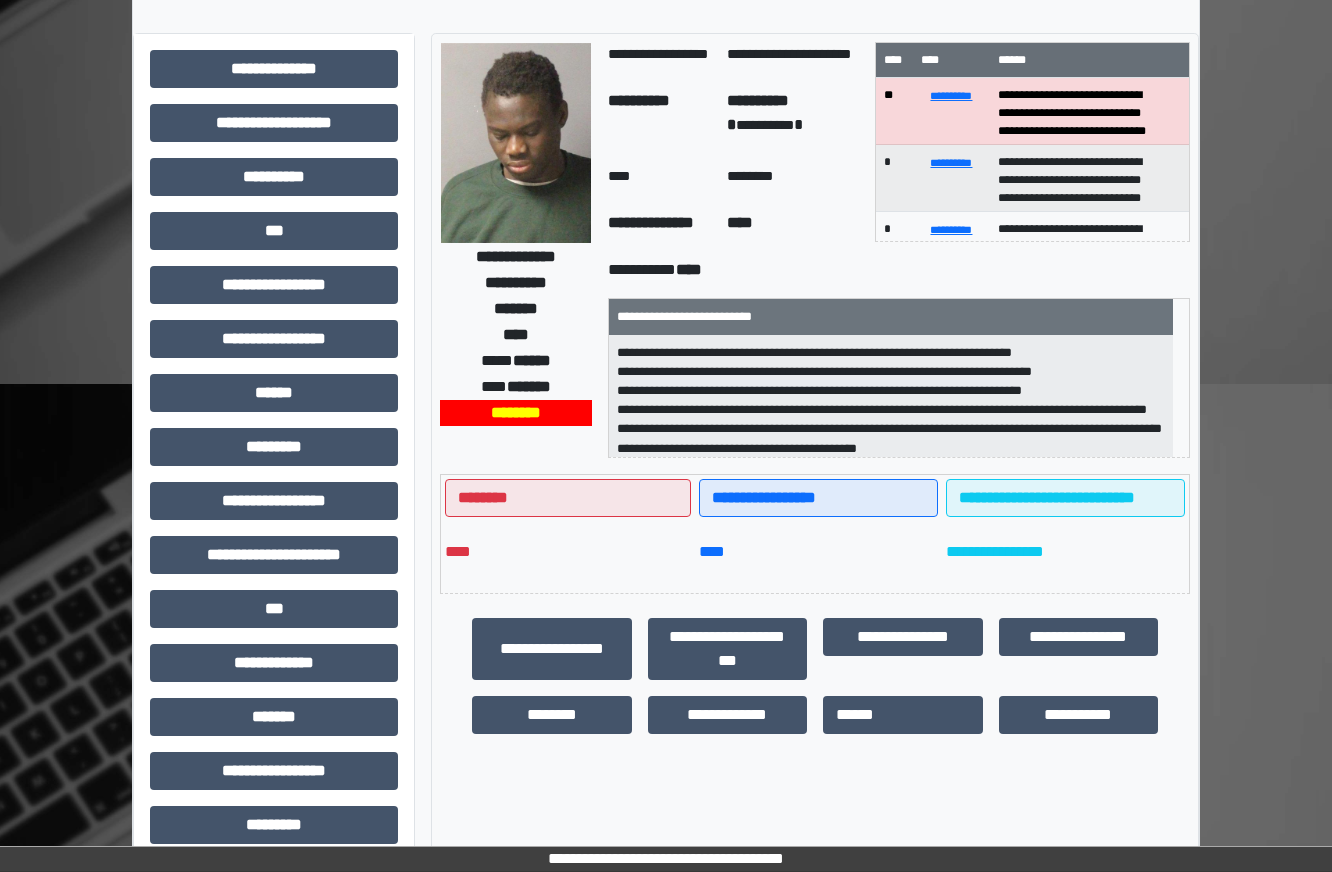 scroll, scrollTop: 700, scrollLeft: 0, axis: vertical 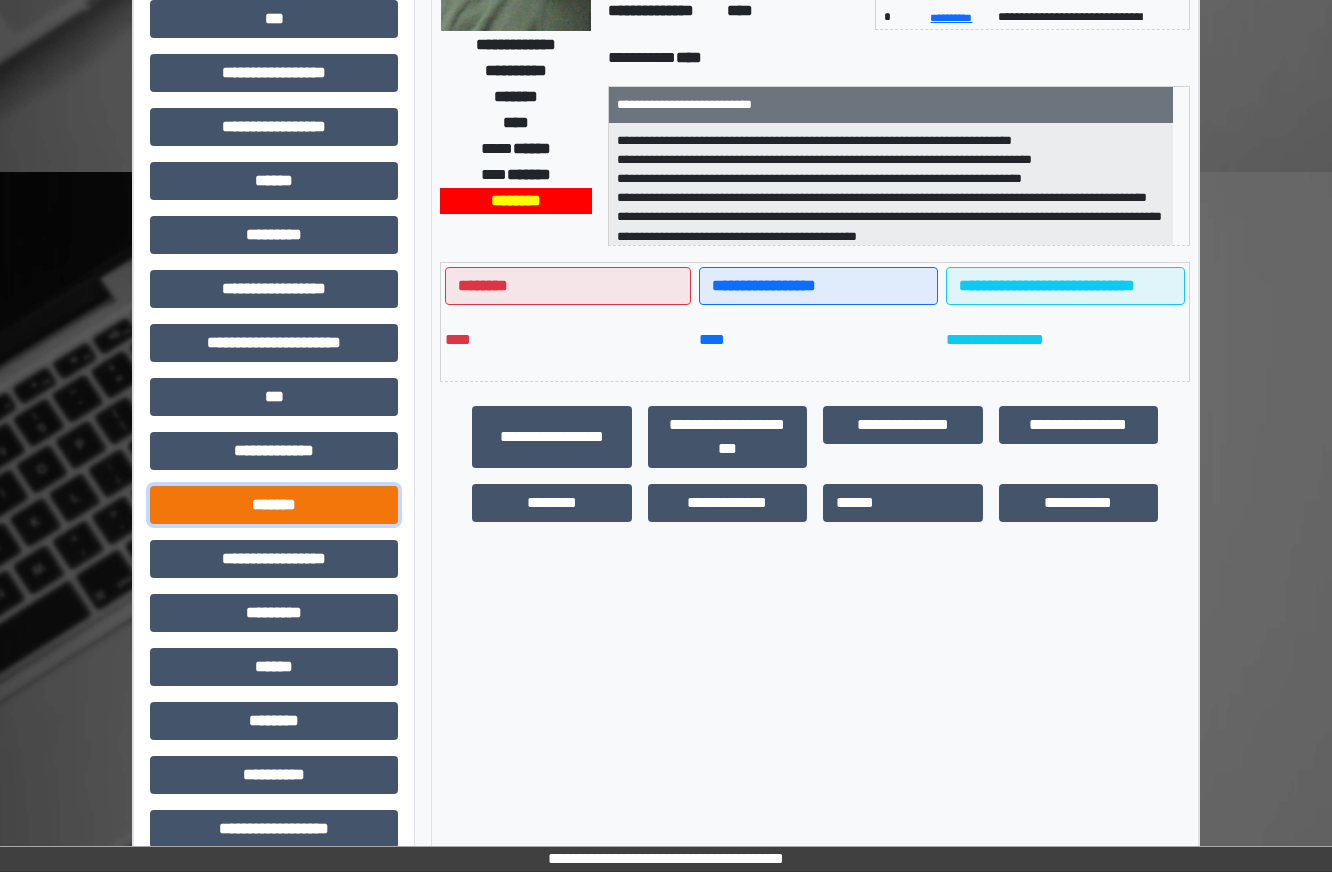 click on "*******" at bounding box center (274, 505) 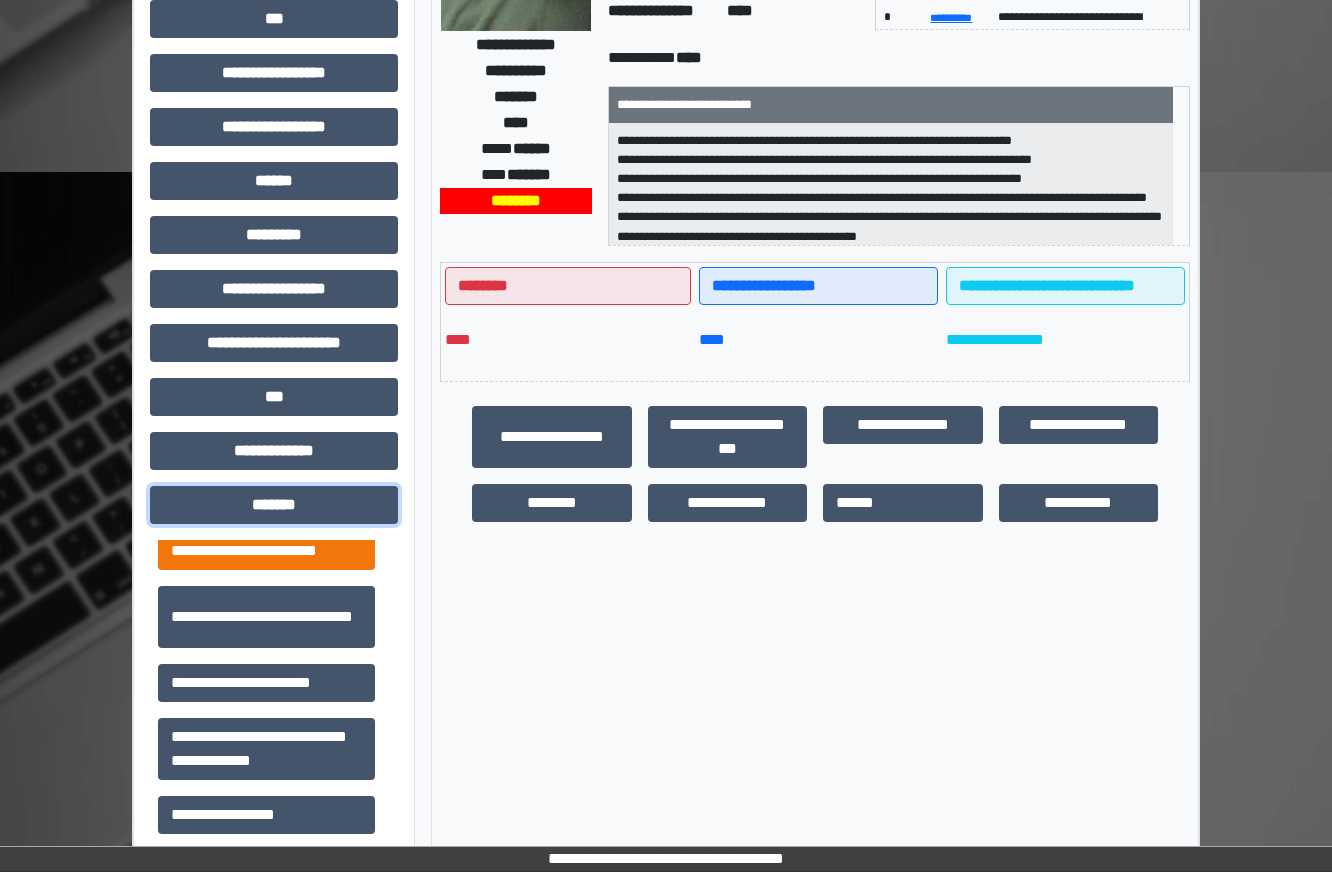 scroll, scrollTop: 822, scrollLeft: 0, axis: vertical 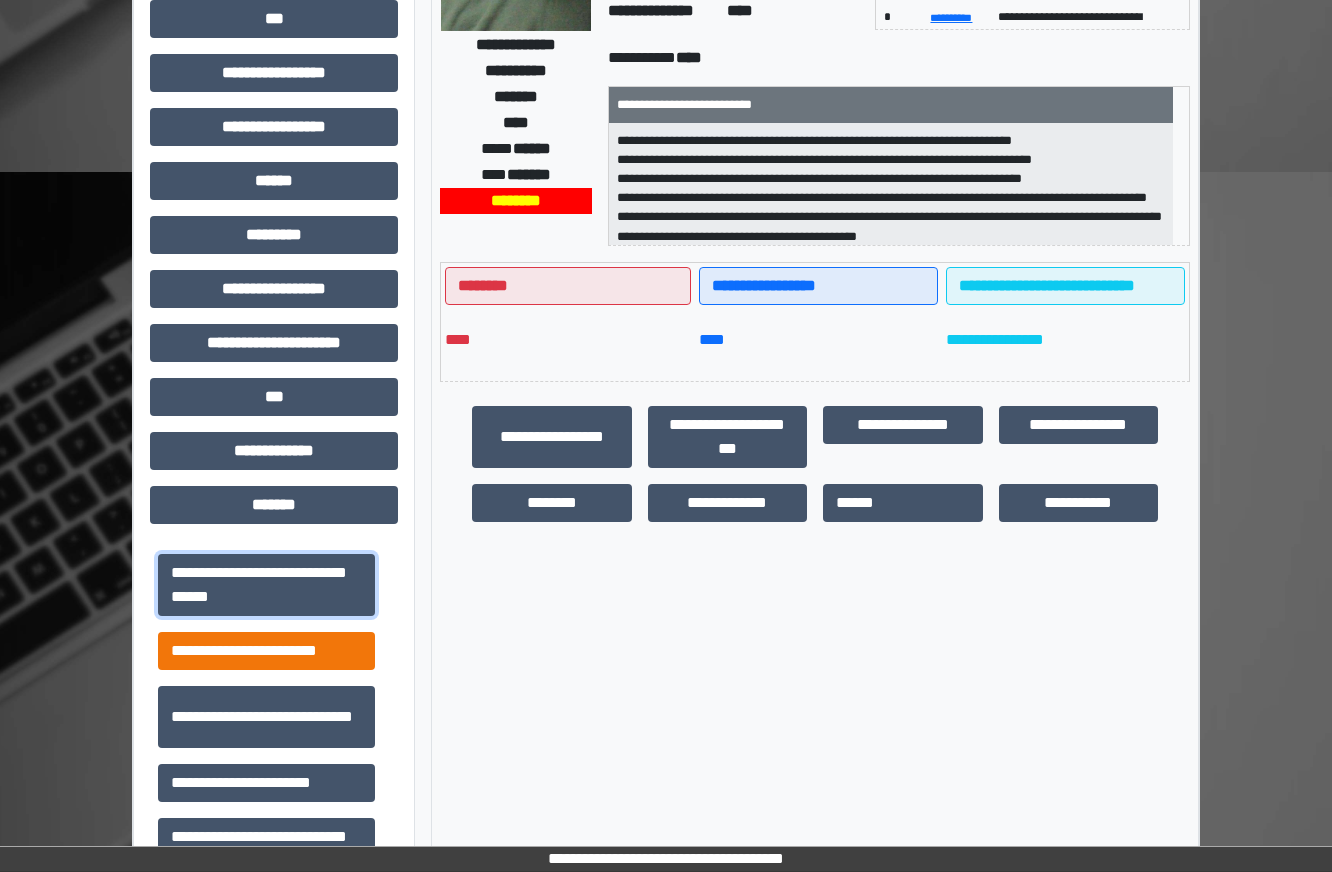 click on "**********" at bounding box center (266, 585) 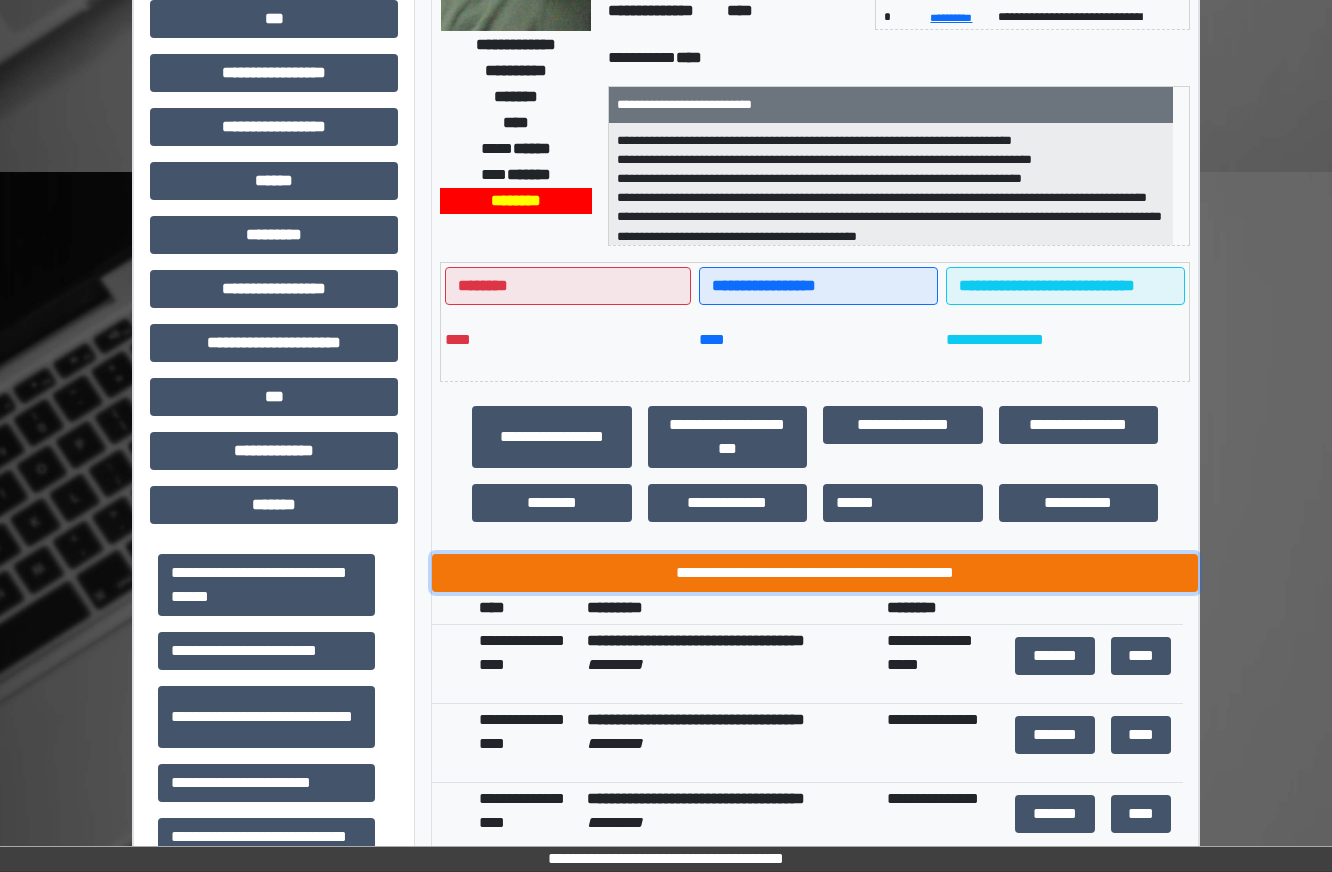 click on "**********" at bounding box center [815, 573] 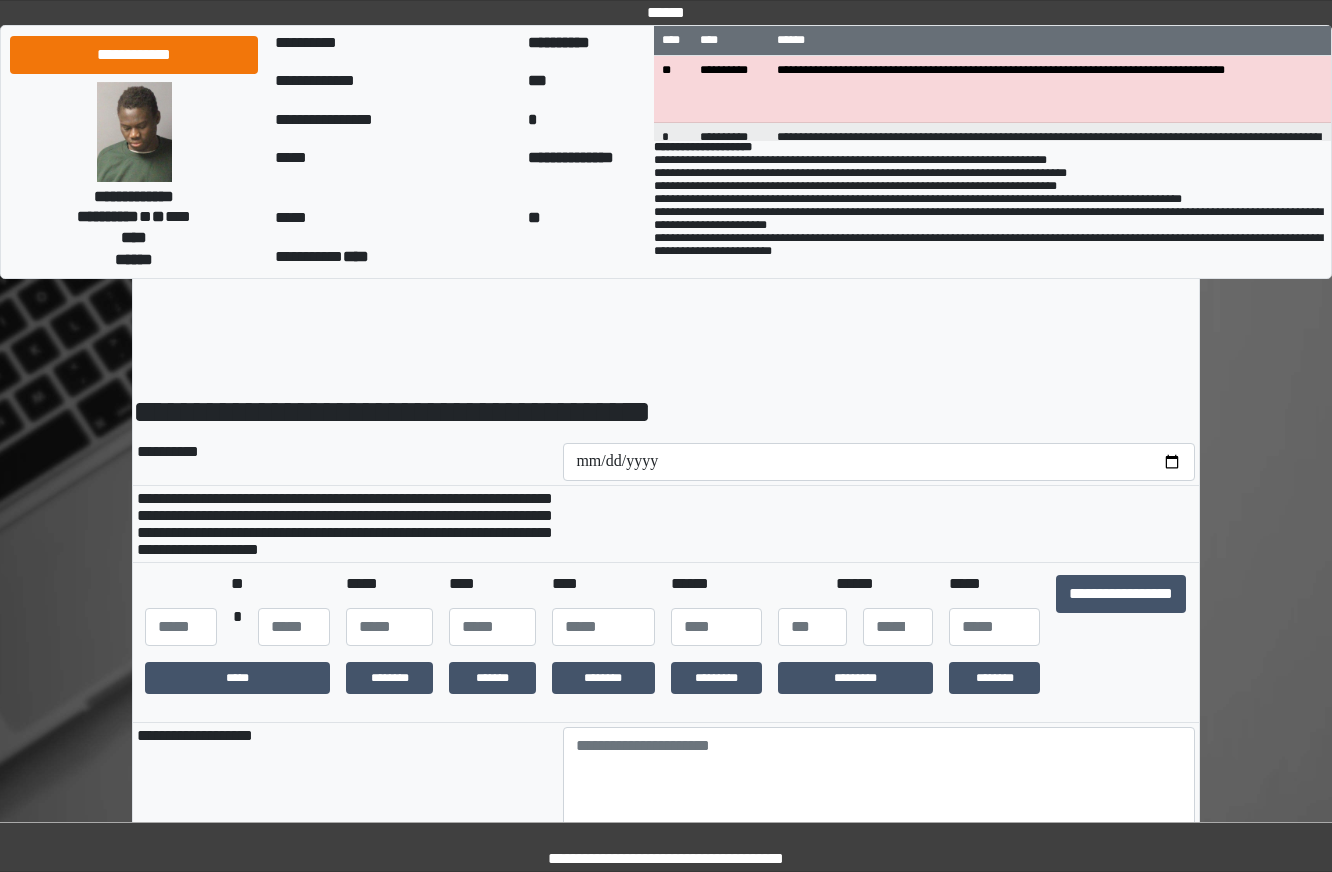 scroll, scrollTop: 0, scrollLeft: 0, axis: both 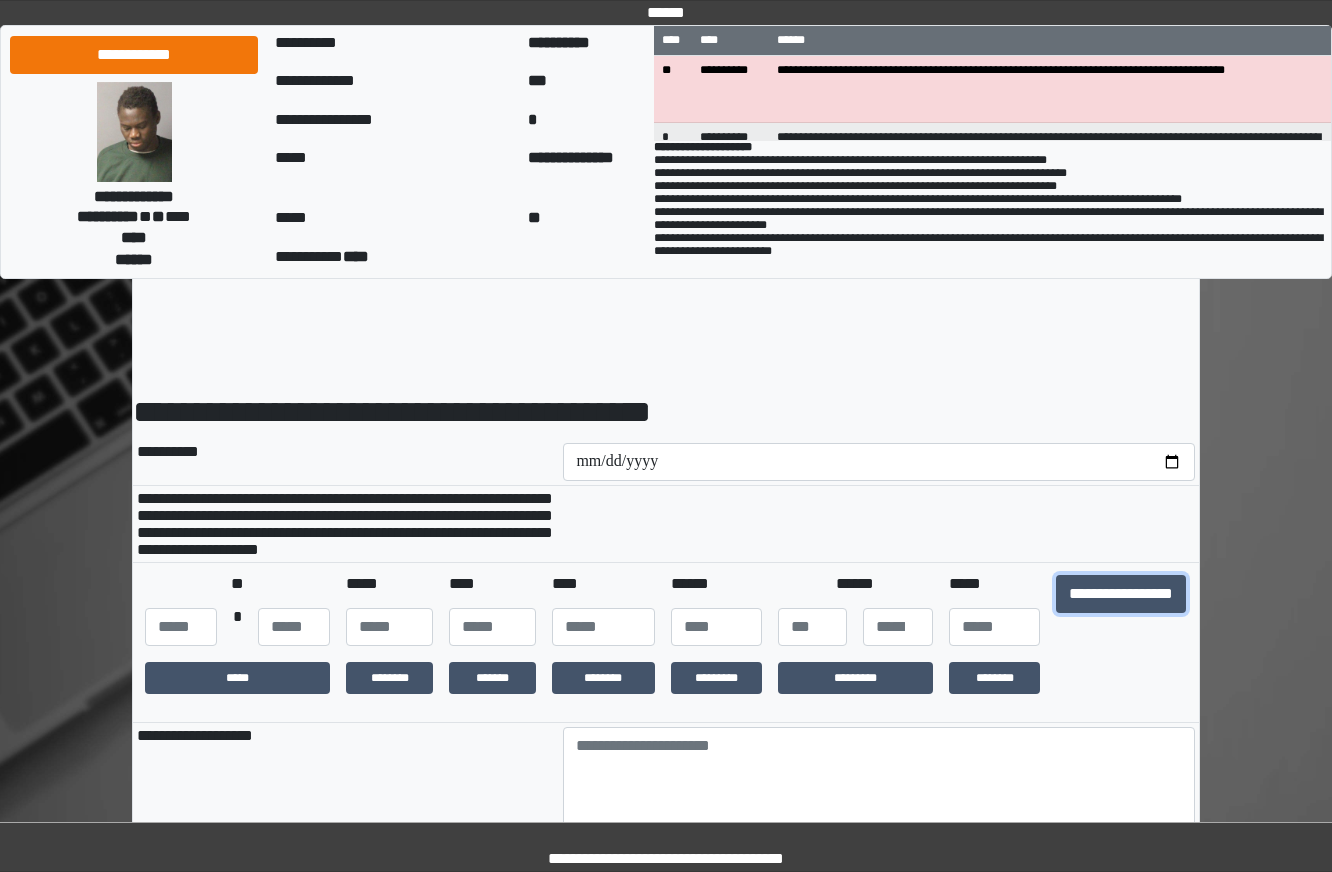 click on "**********" at bounding box center [1121, 594] 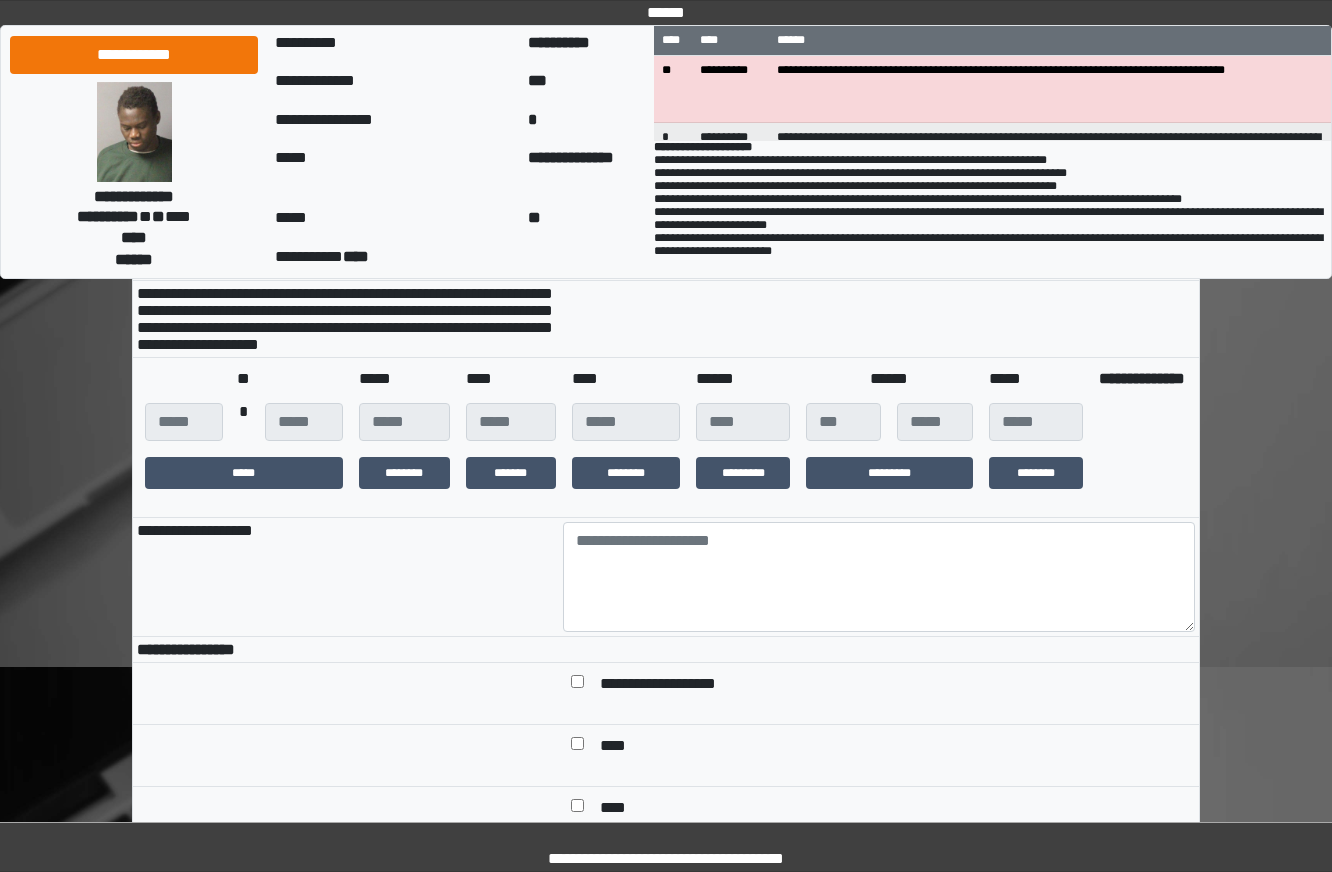 scroll, scrollTop: 400, scrollLeft: 0, axis: vertical 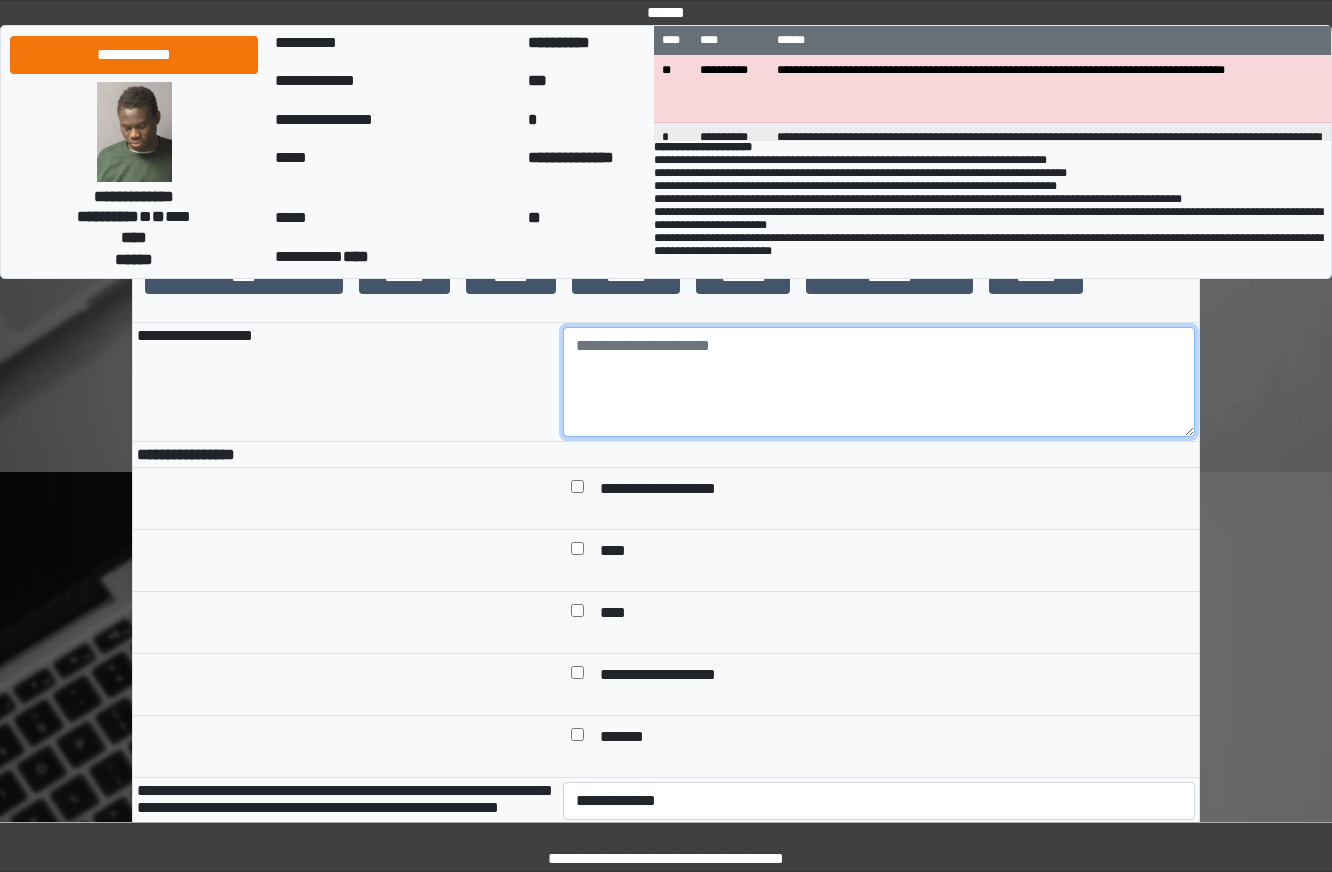click at bounding box center (879, 382) 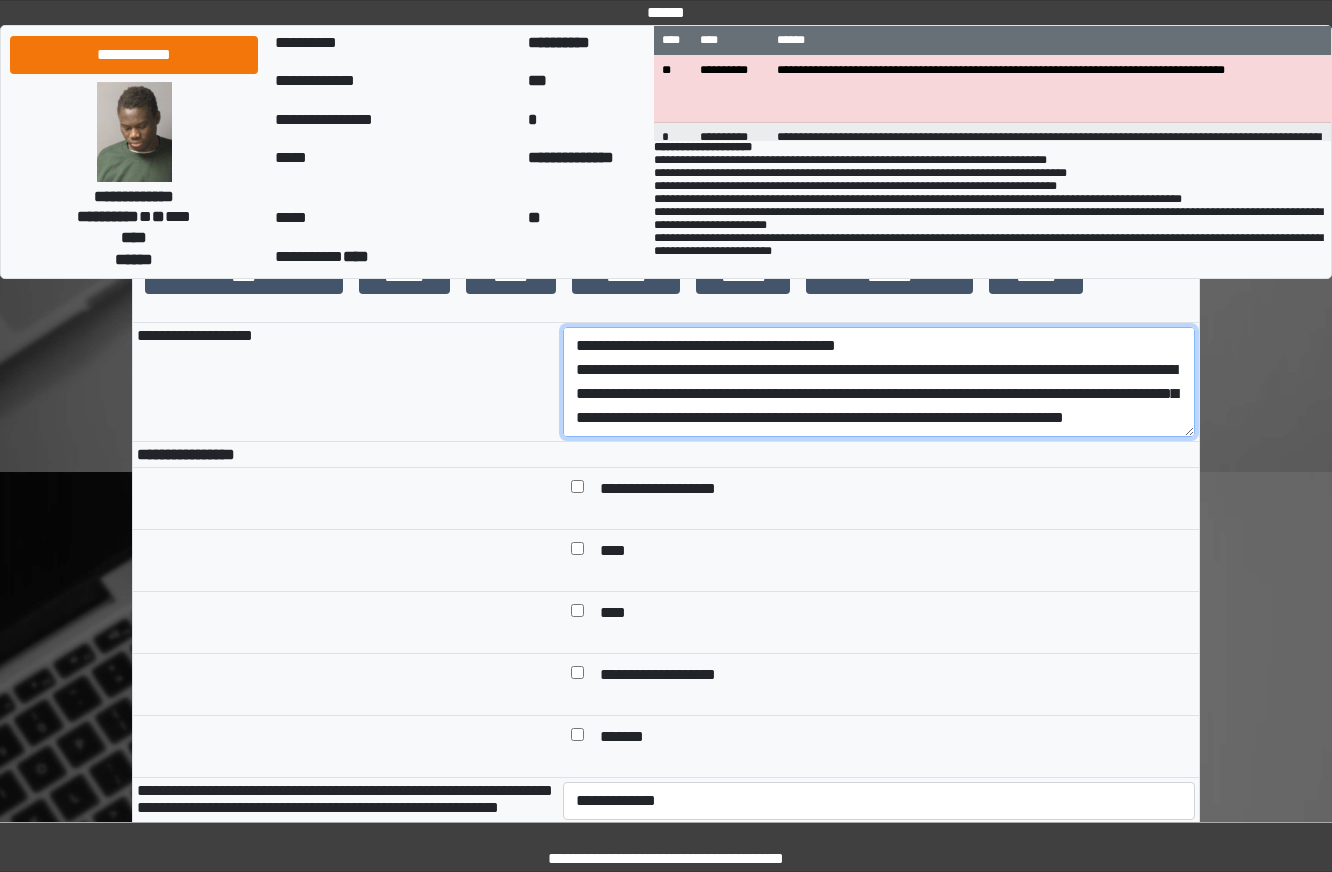scroll, scrollTop: 209, scrollLeft: 0, axis: vertical 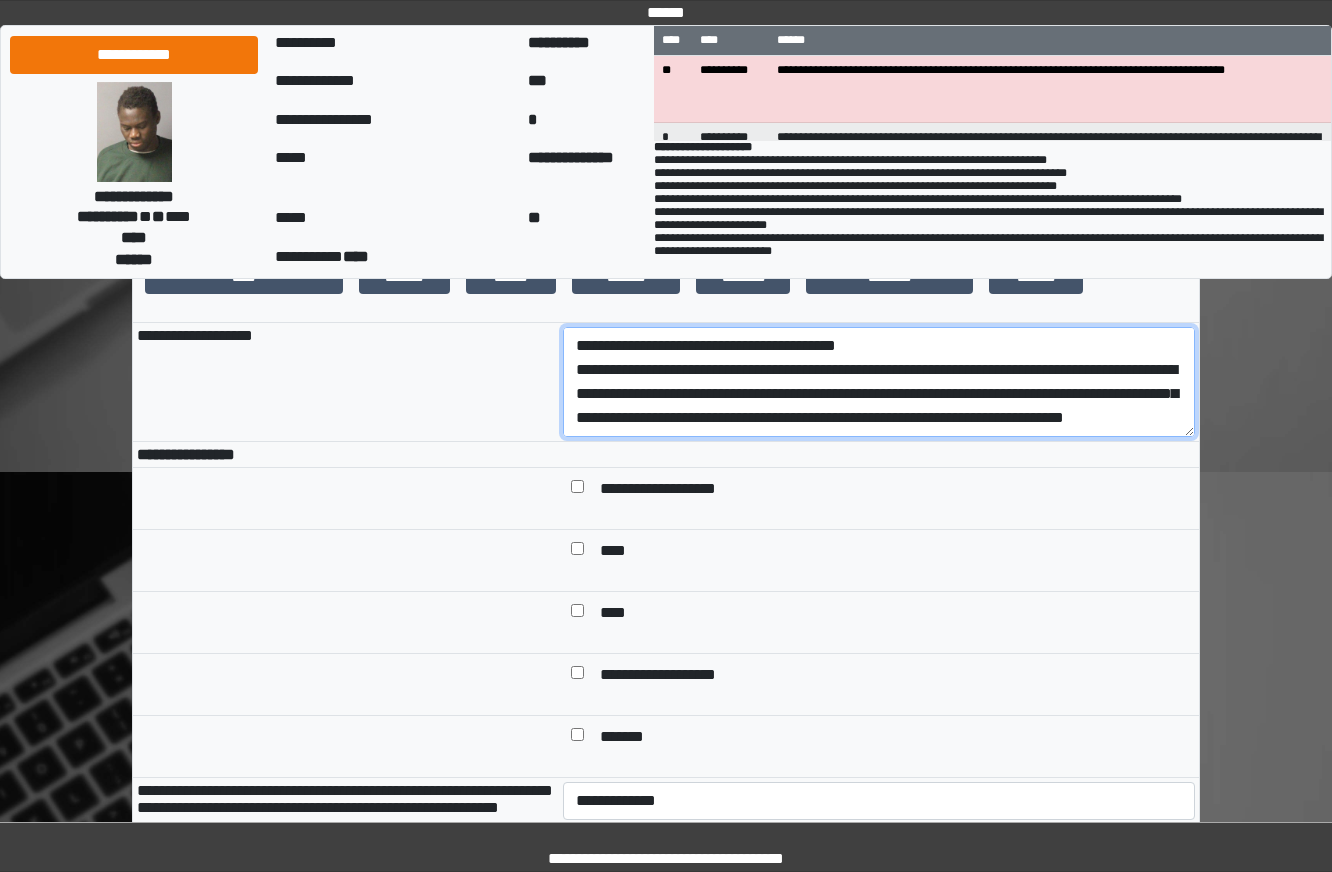 drag, startPoint x: 913, startPoint y: 445, endPoint x: 324, endPoint y: 401, distance: 590.6412 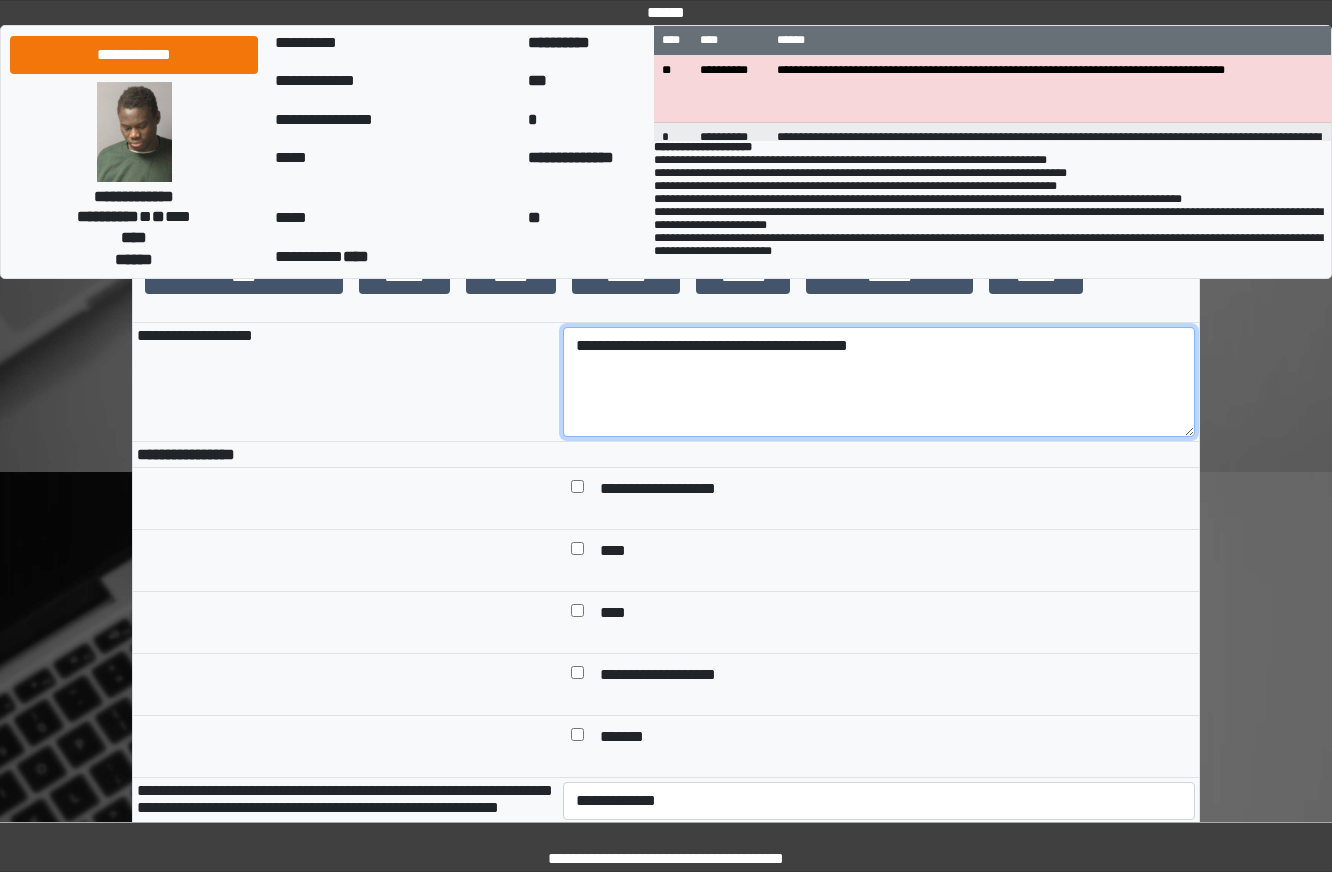type on "**********" 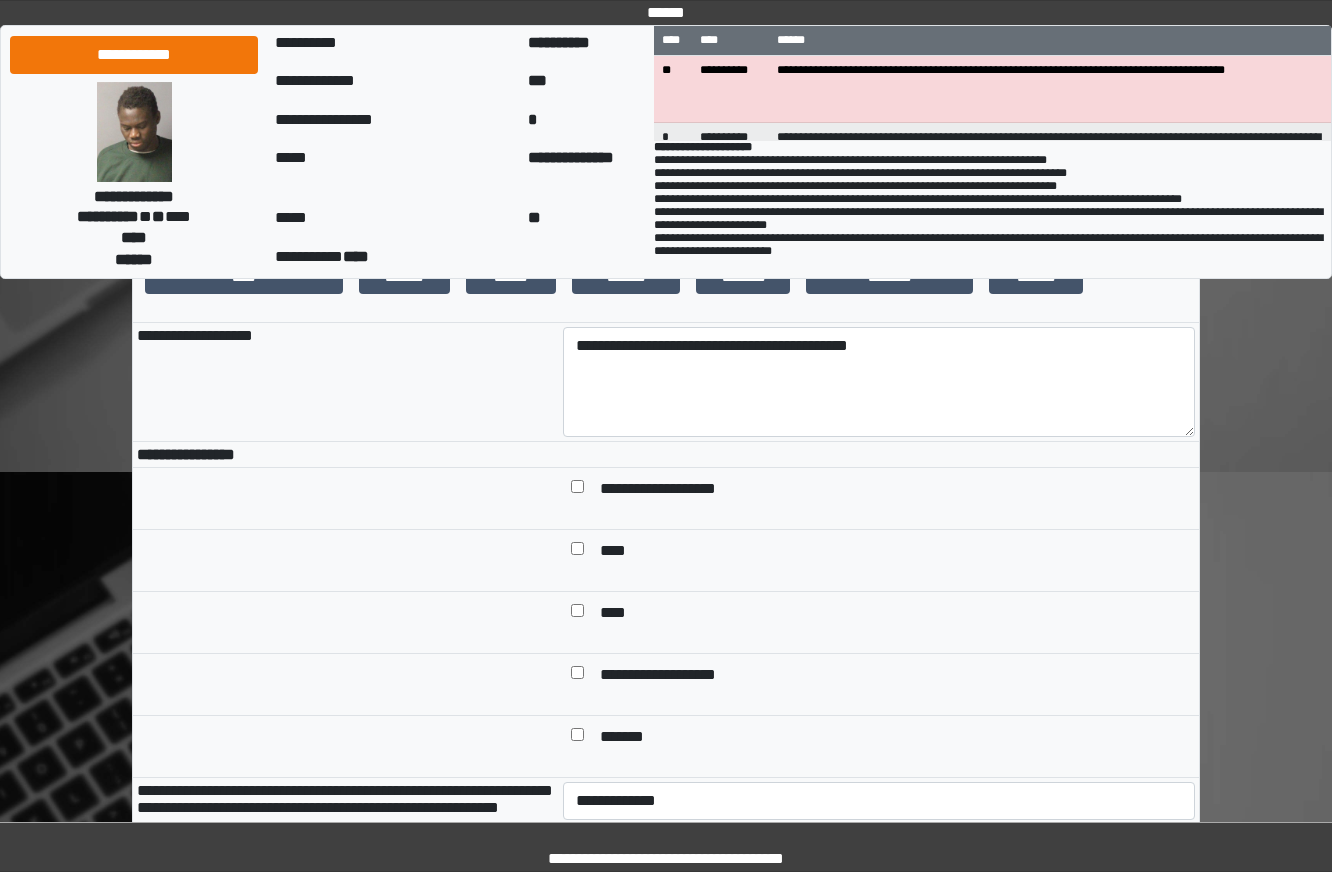 click at bounding box center (577, 676) 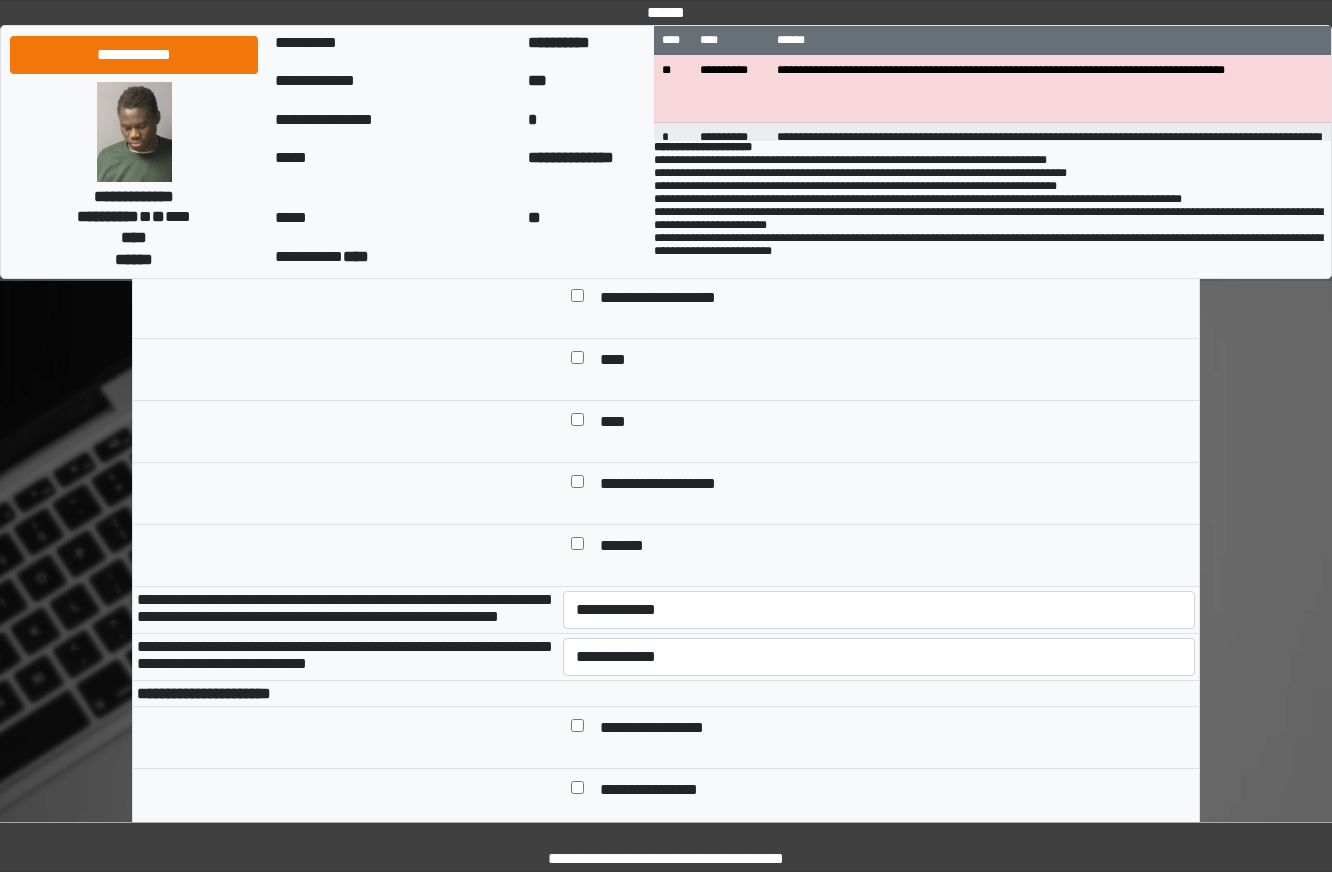 scroll, scrollTop: 700, scrollLeft: 0, axis: vertical 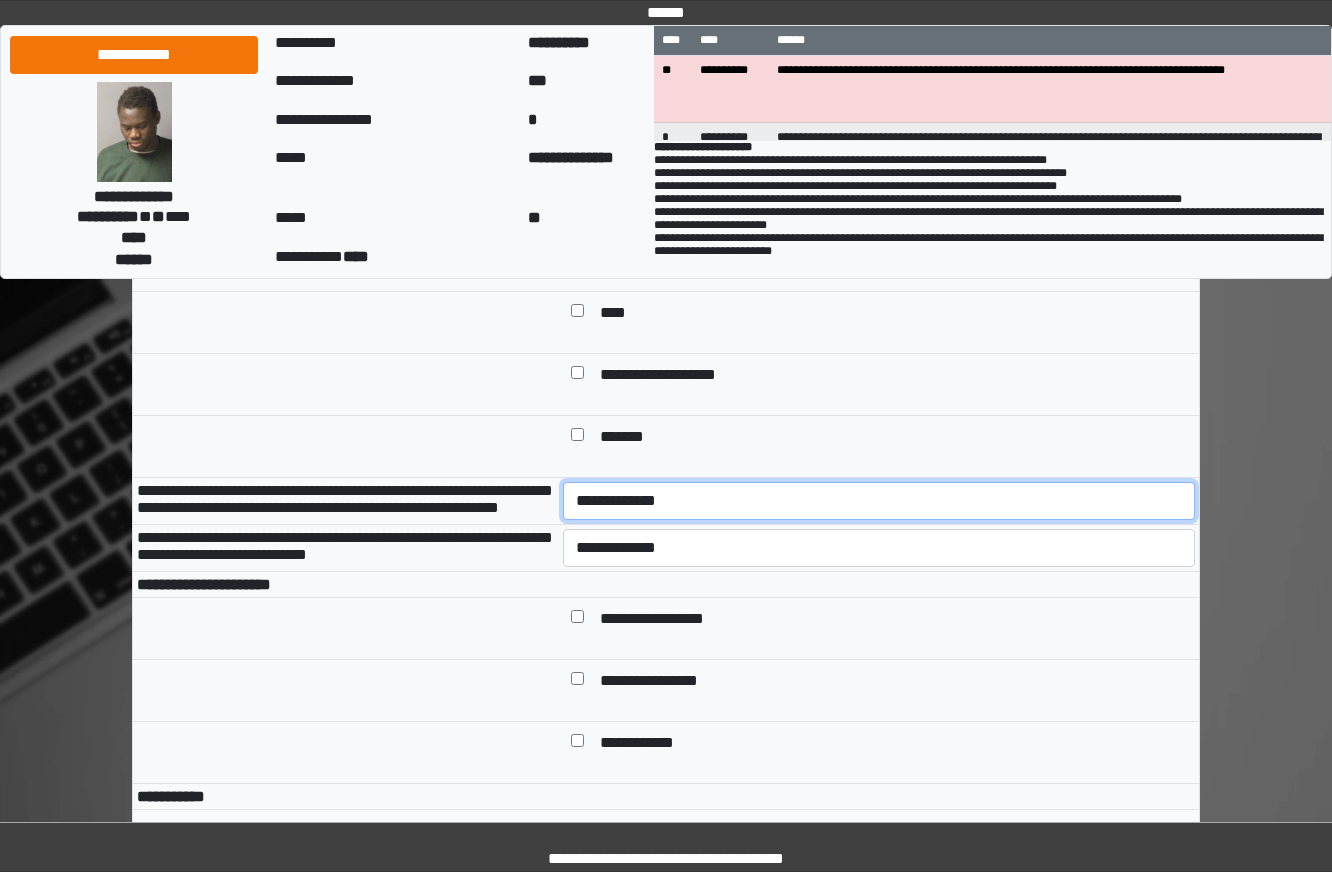 drag, startPoint x: 788, startPoint y: 547, endPoint x: 793, endPoint y: 564, distance: 17.720045 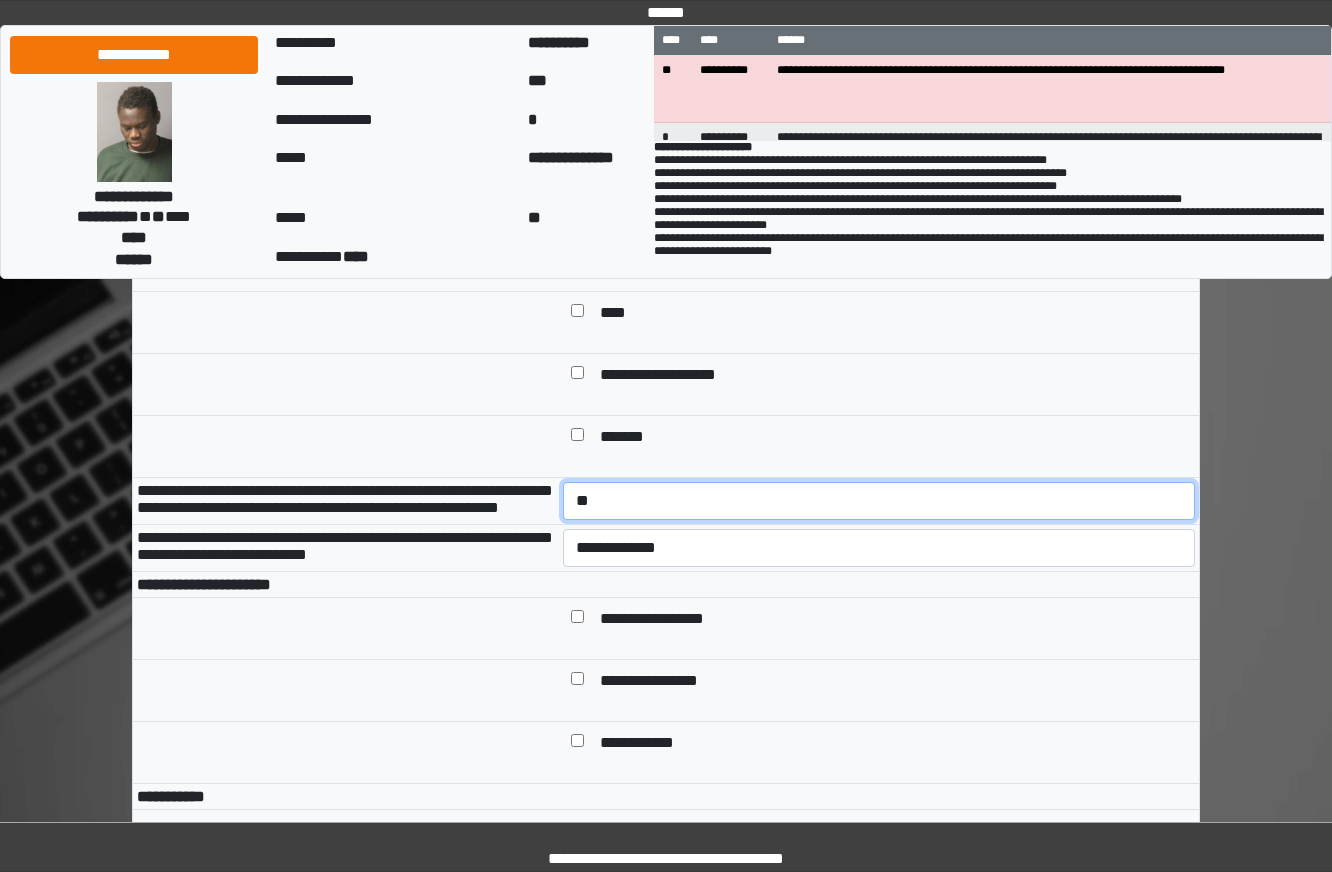 click on "**********" at bounding box center (879, 501) 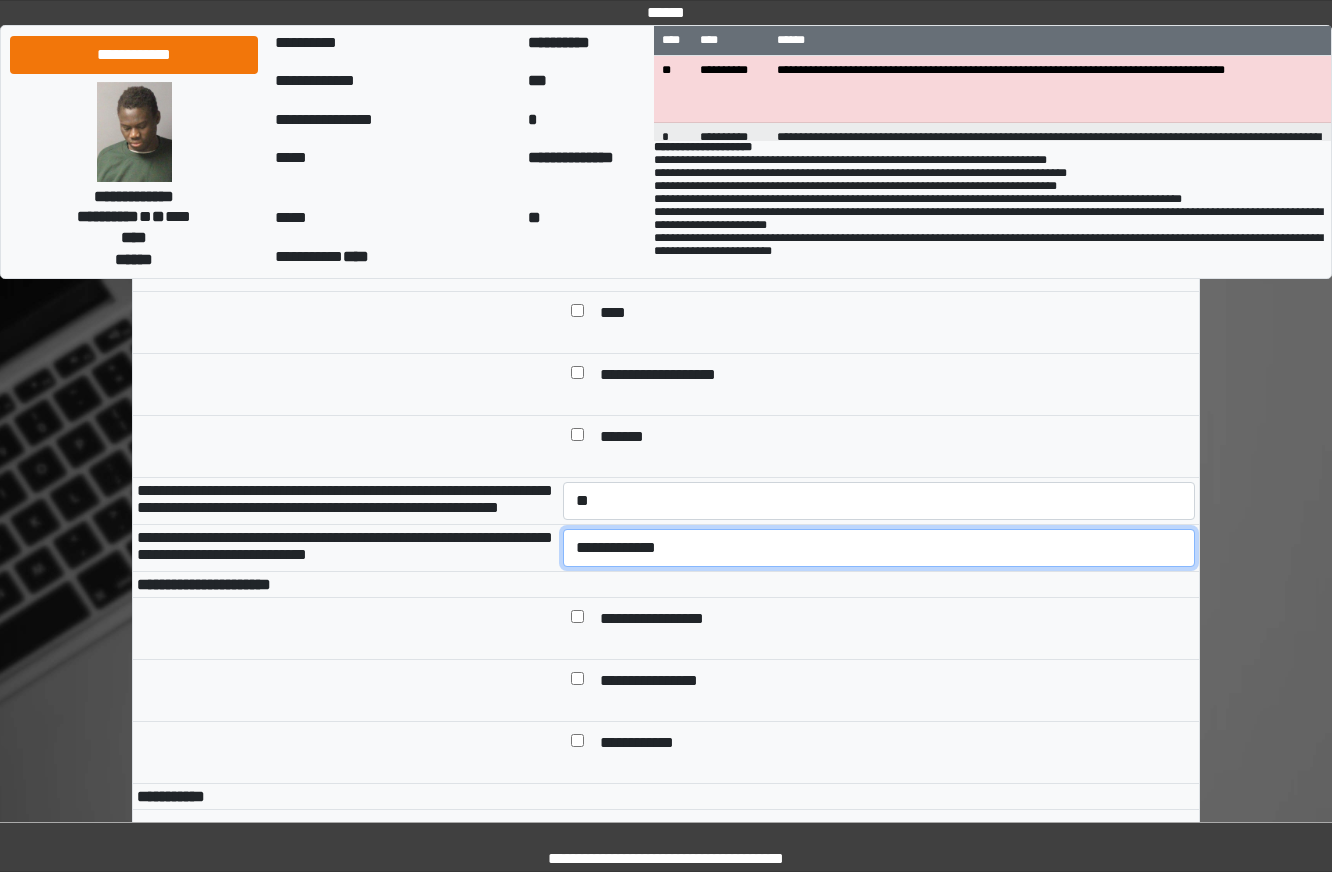 click on "**********" at bounding box center (879, 548) 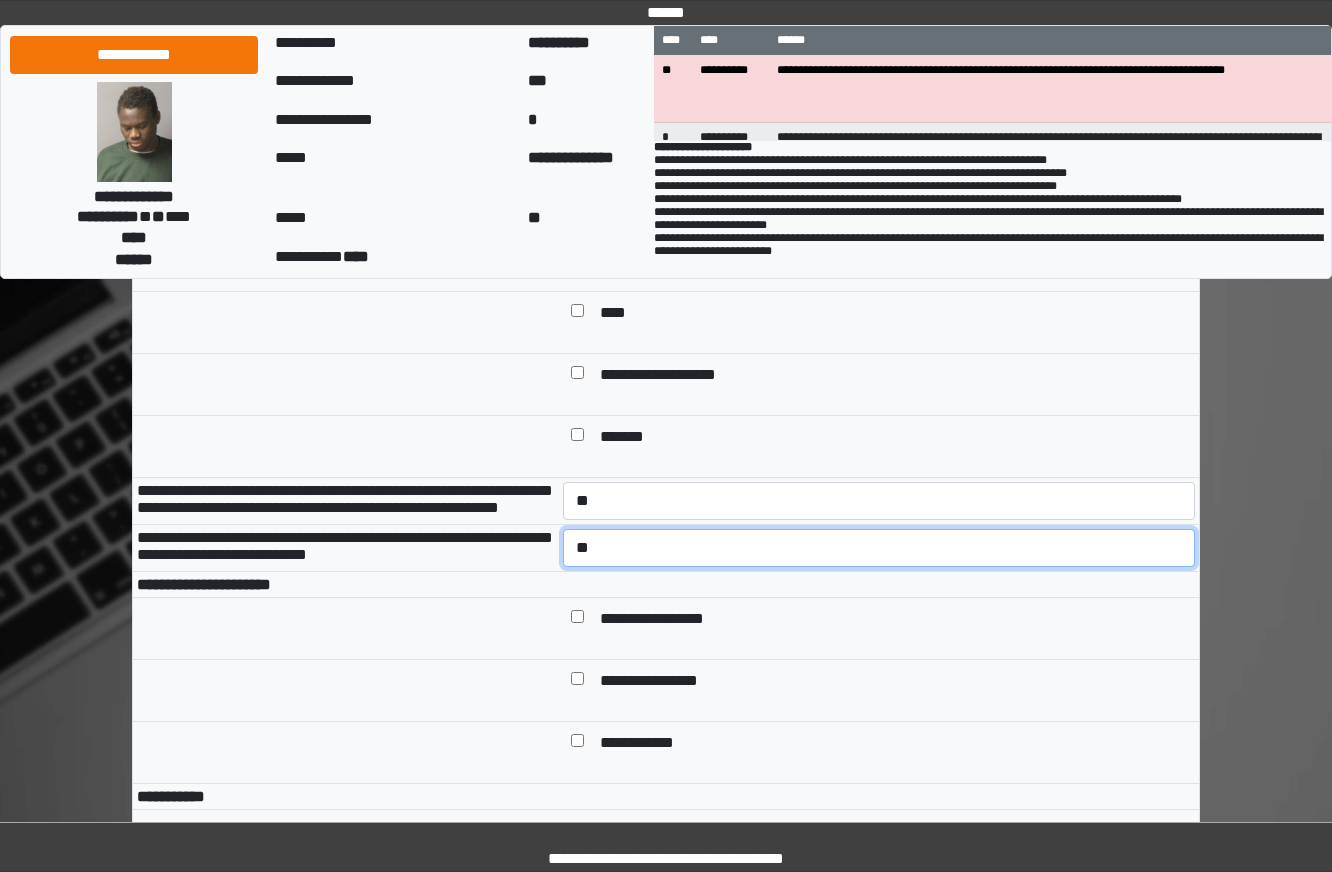 click on "**********" at bounding box center (879, 548) 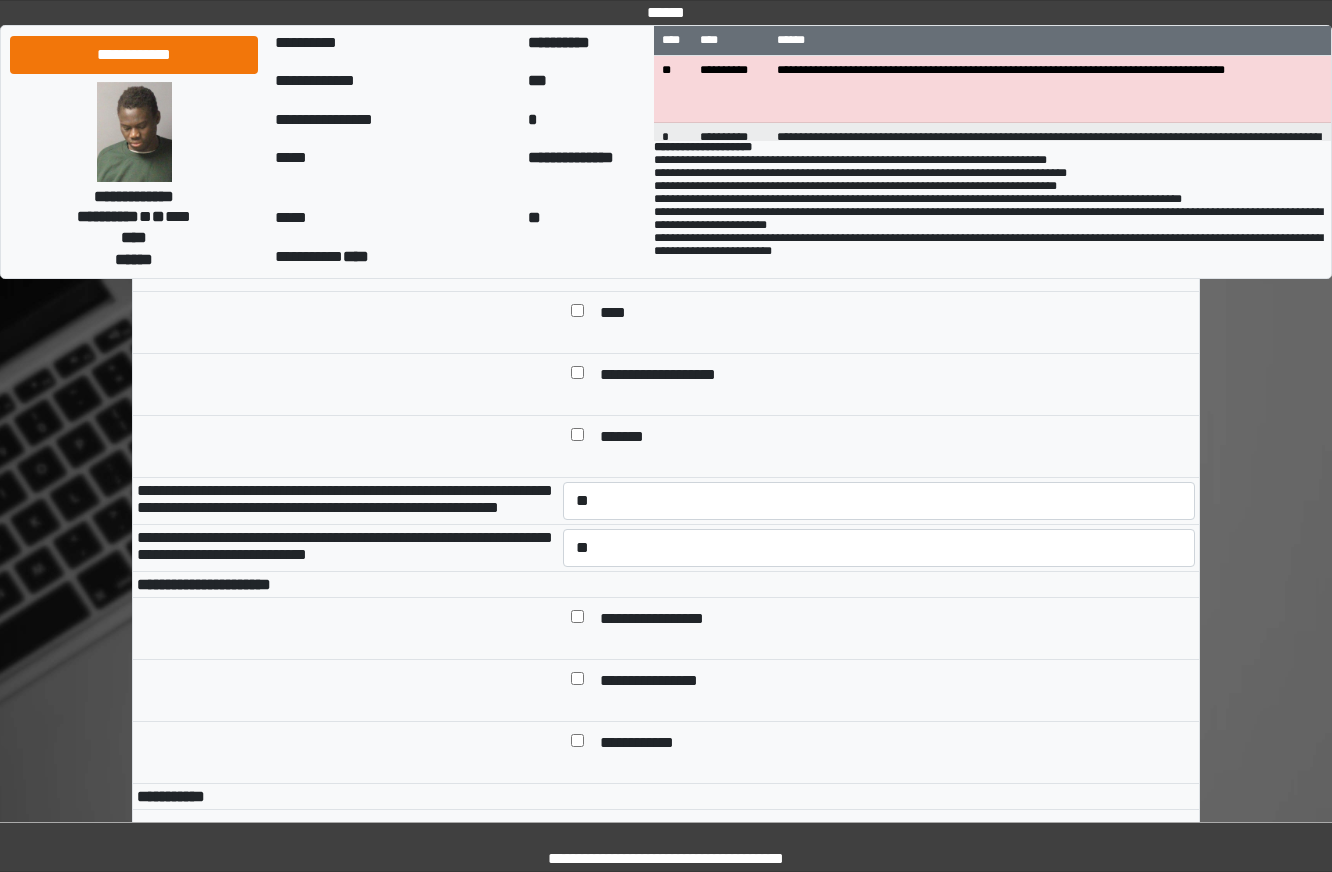click on "**********" at bounding box center [879, 629] 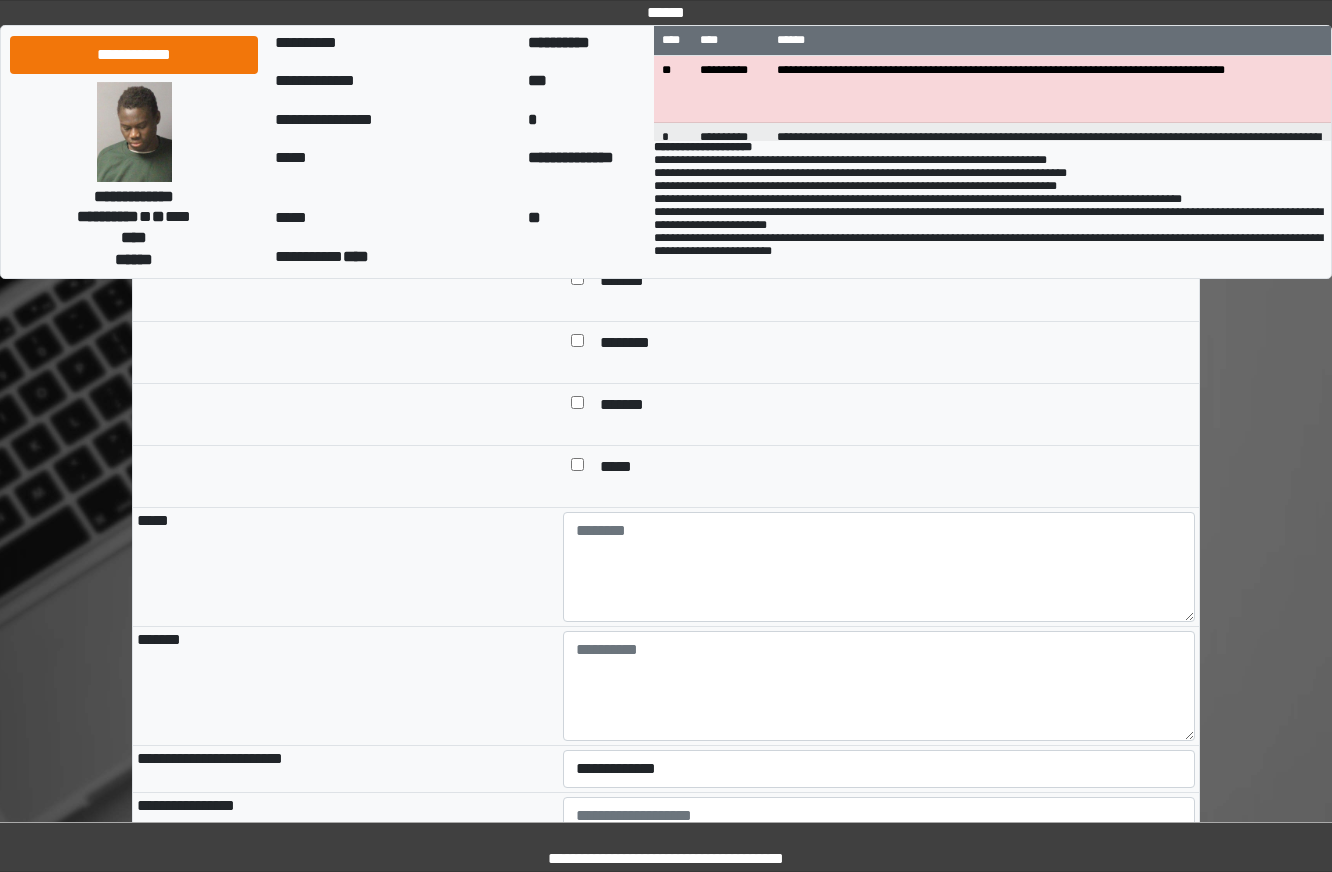 scroll, scrollTop: 1800, scrollLeft: 0, axis: vertical 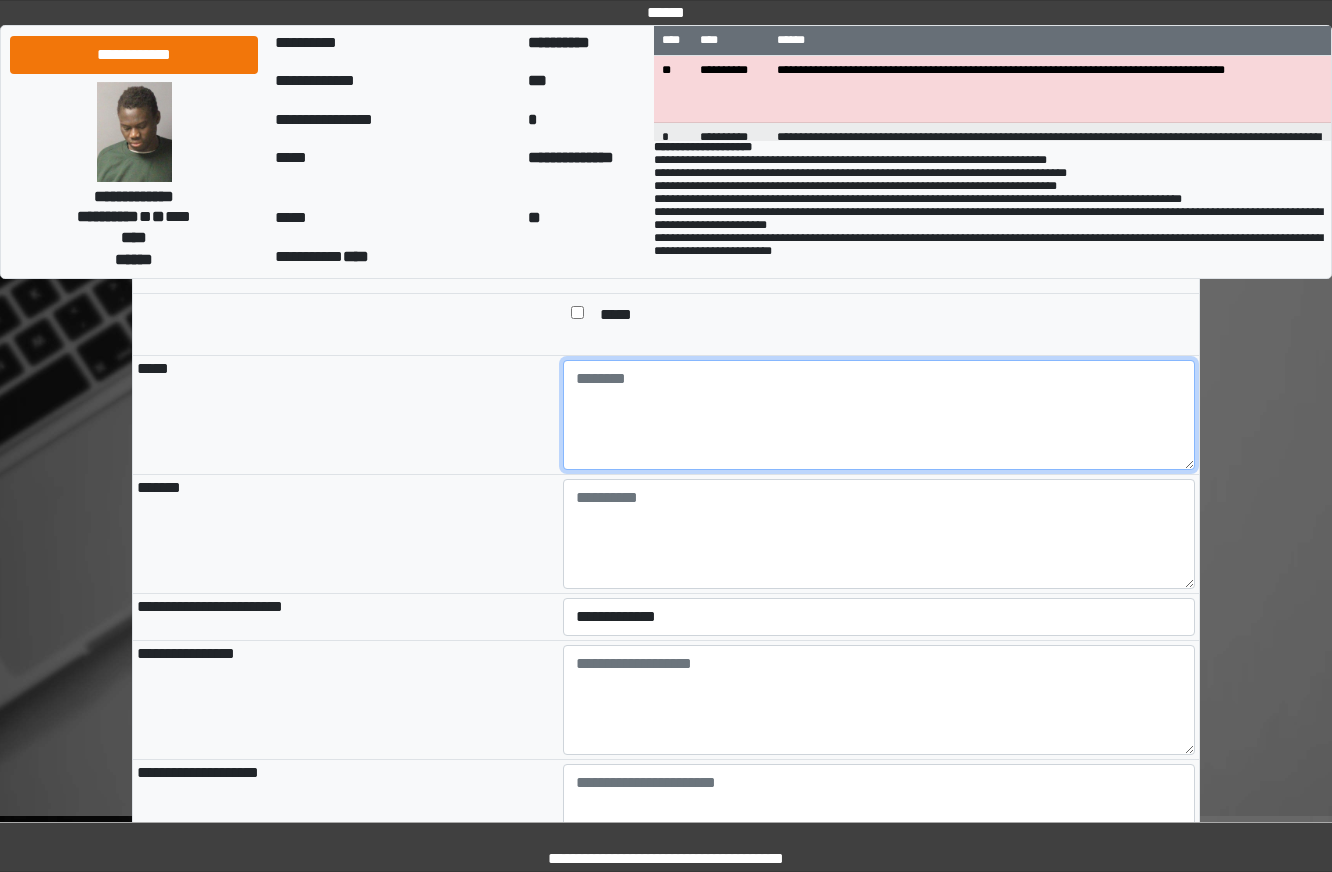 drag, startPoint x: 671, startPoint y: 527, endPoint x: 603, endPoint y: 560, distance: 75.58439 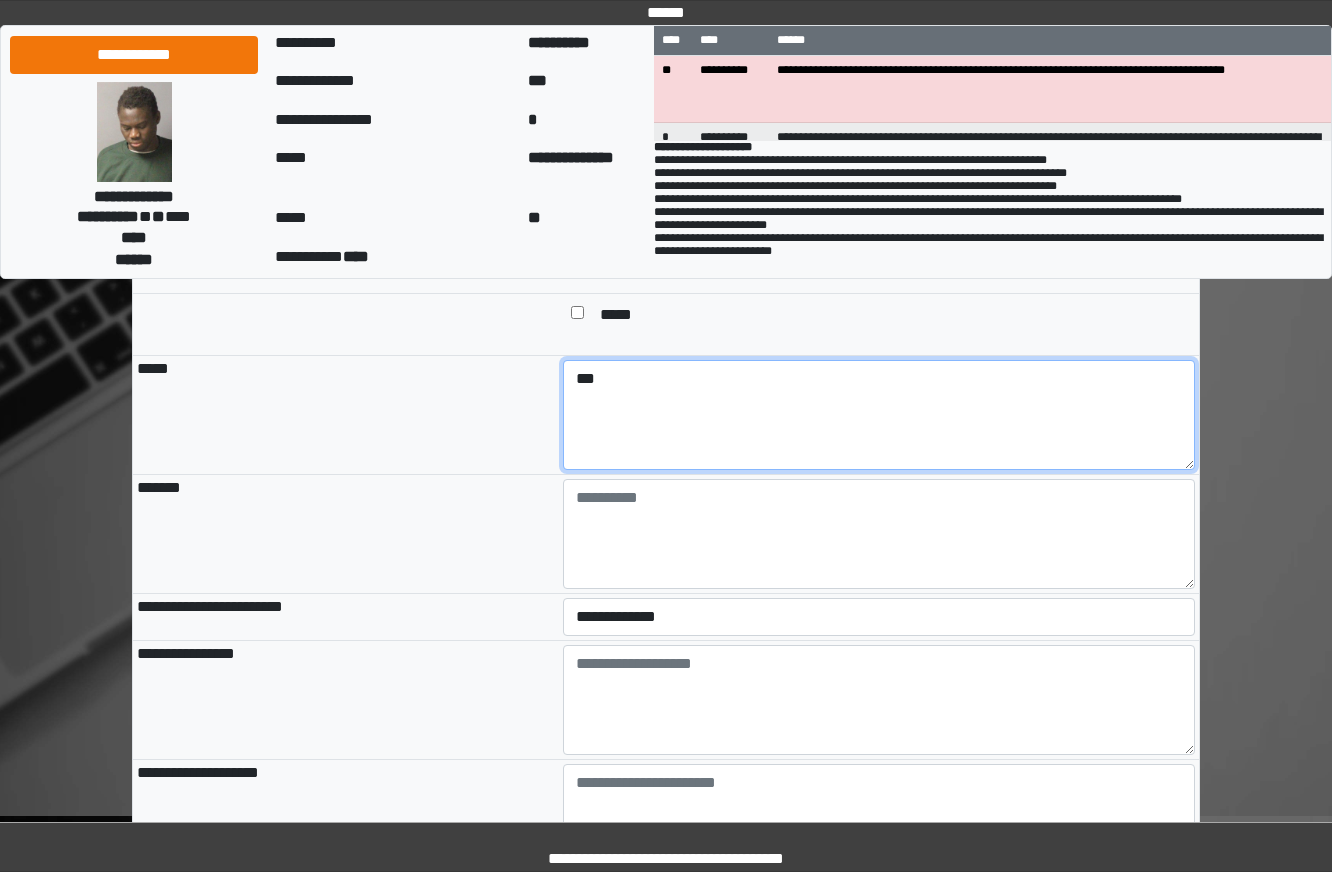 type on "***" 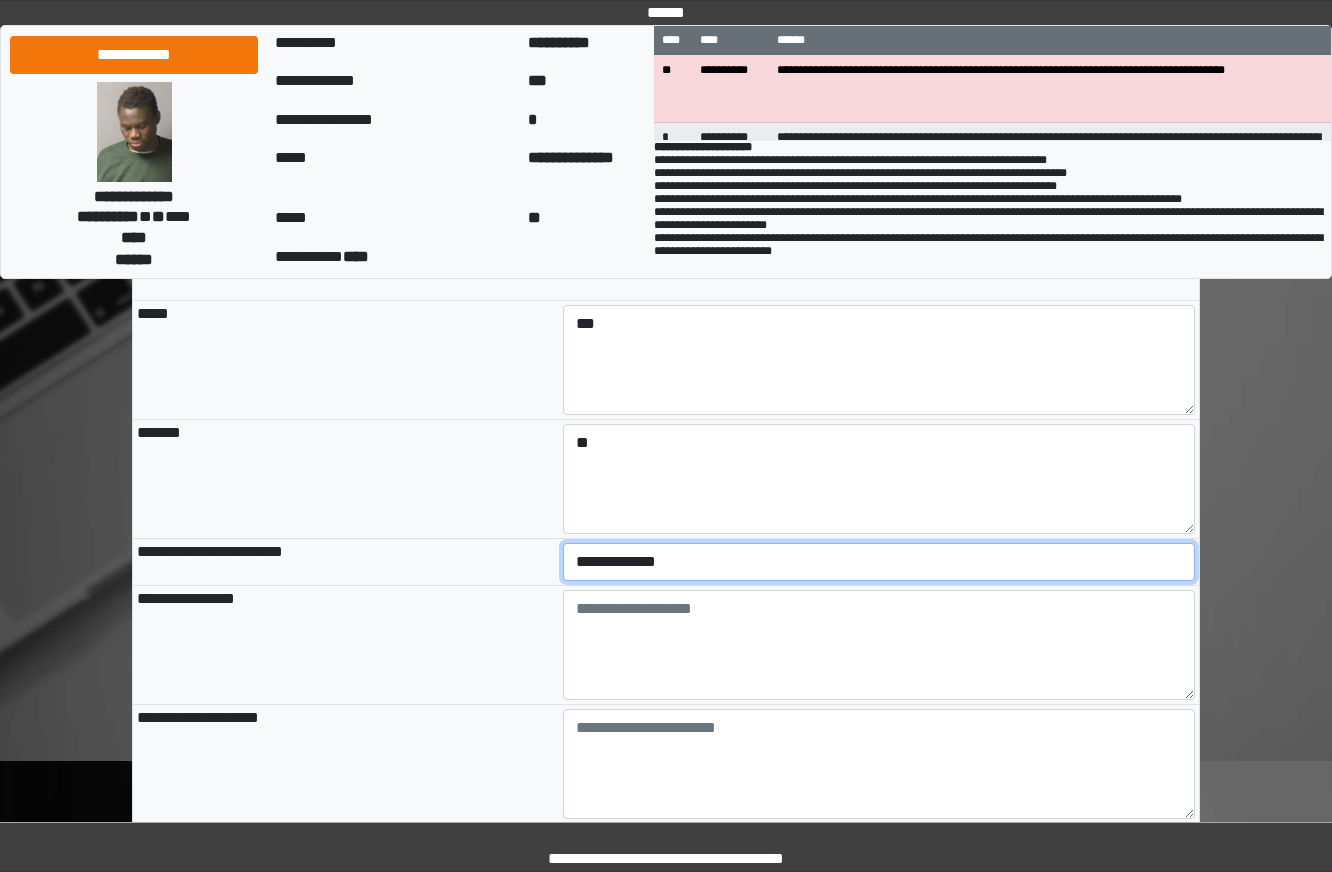 scroll, scrollTop: 1900, scrollLeft: 0, axis: vertical 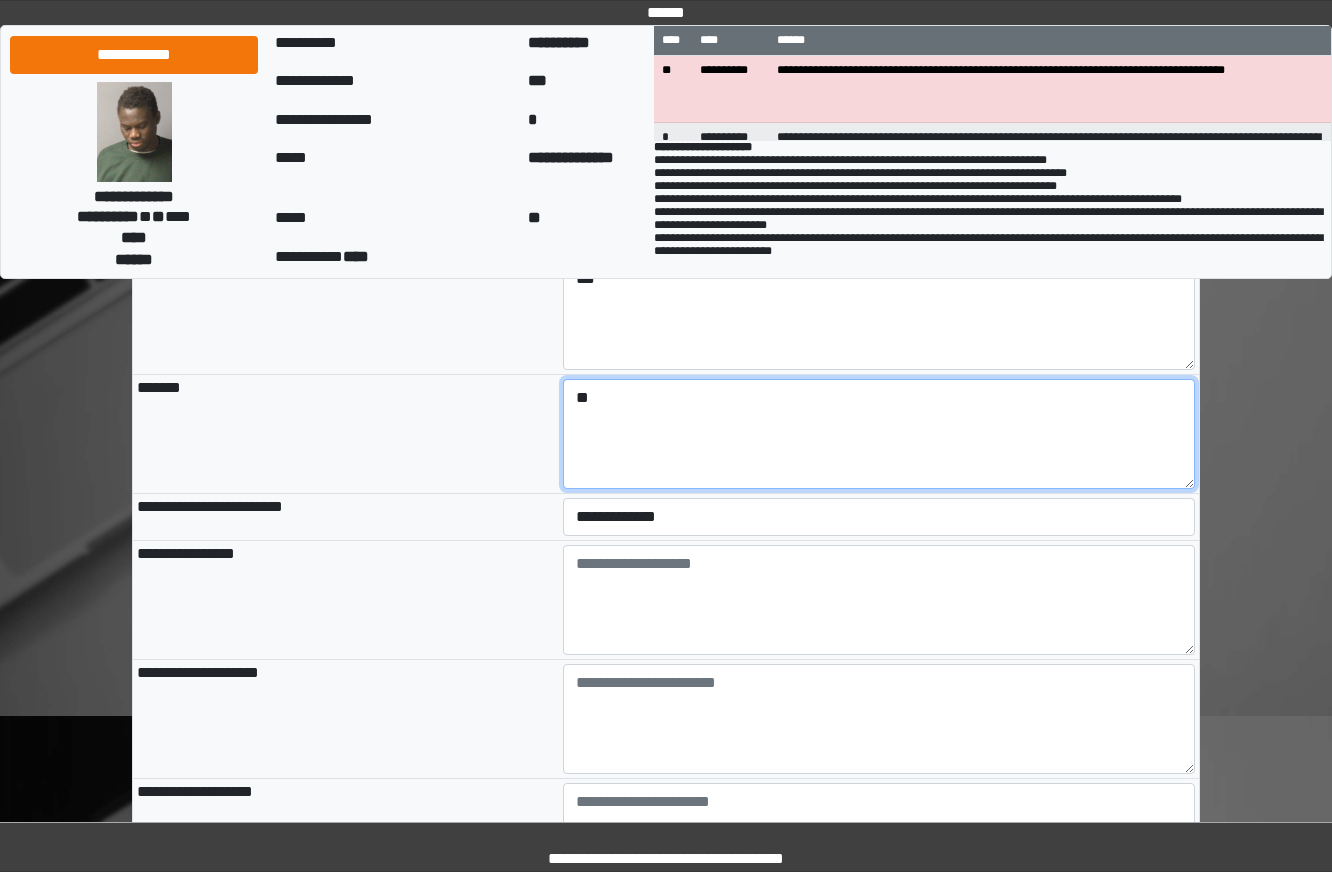 click on "**********" at bounding box center [666, -282] 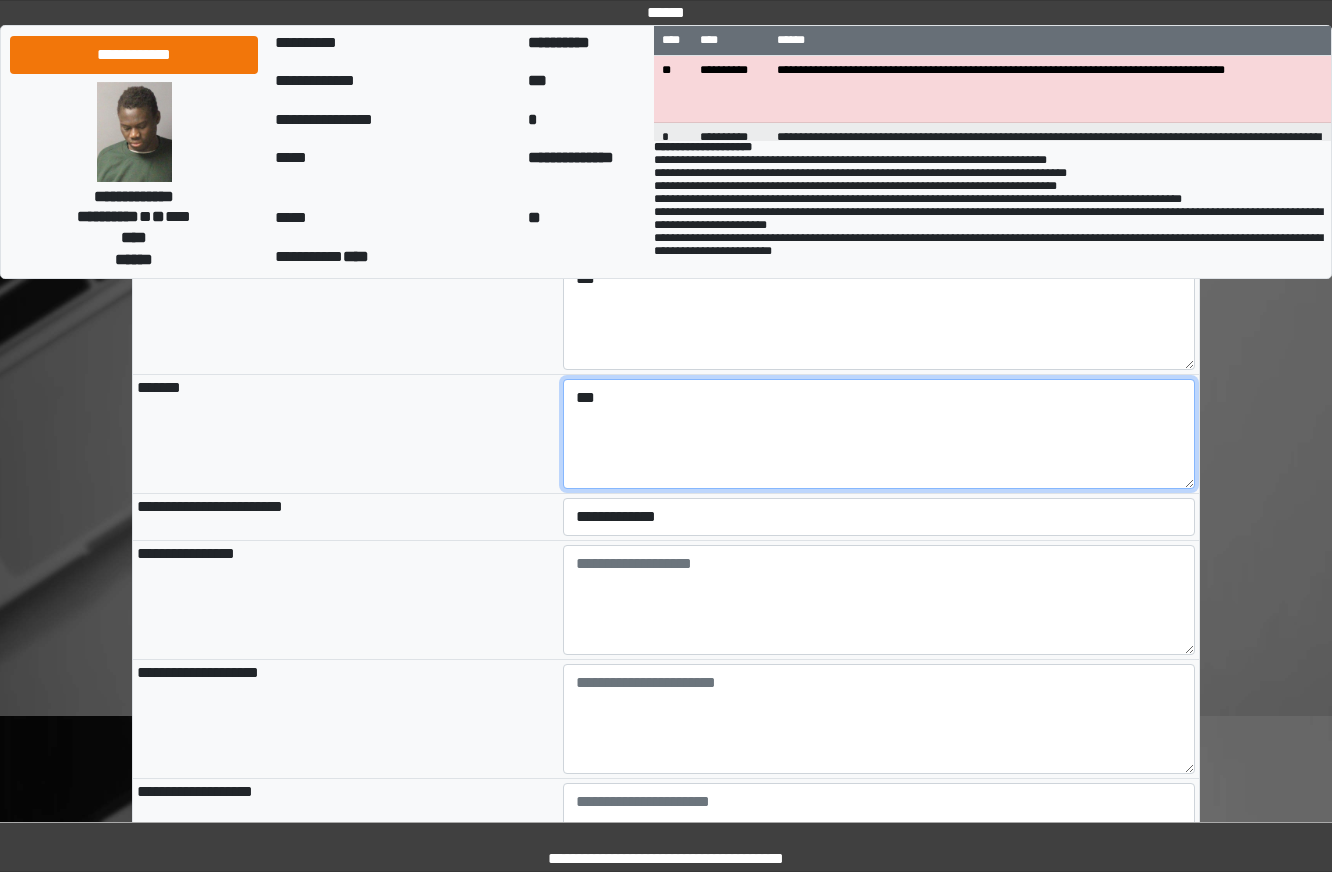 type on "***" 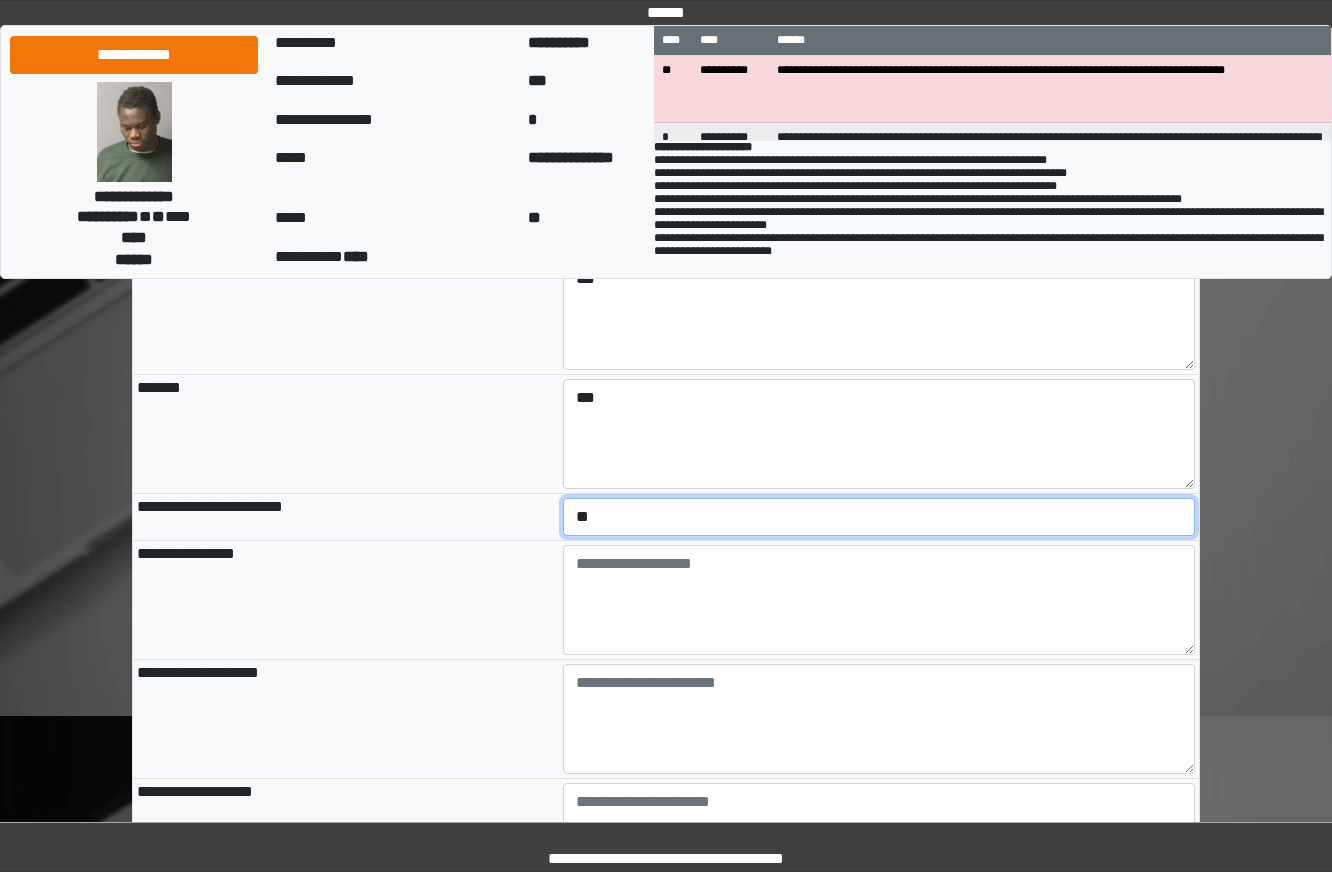 select on "*" 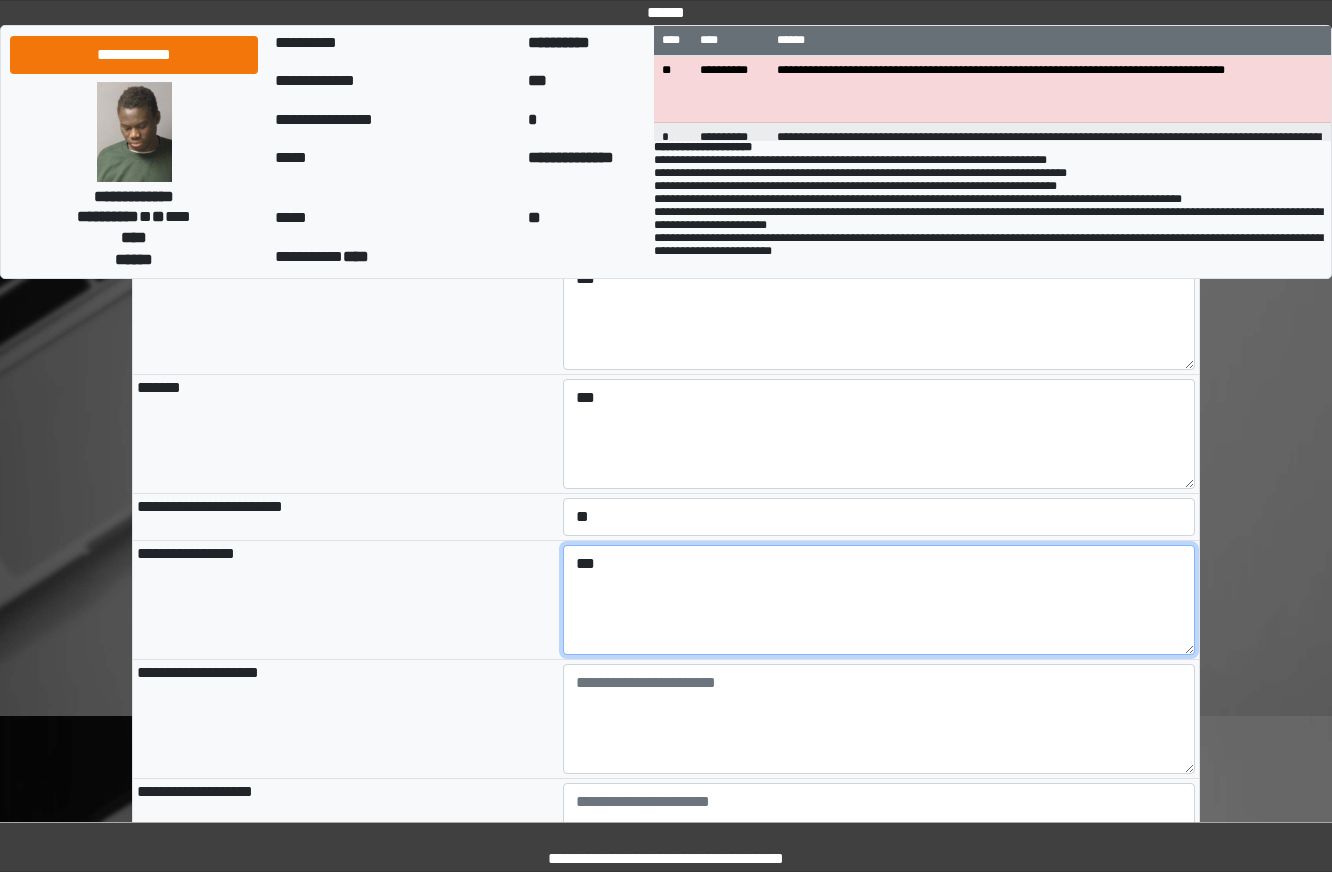 type on "***" 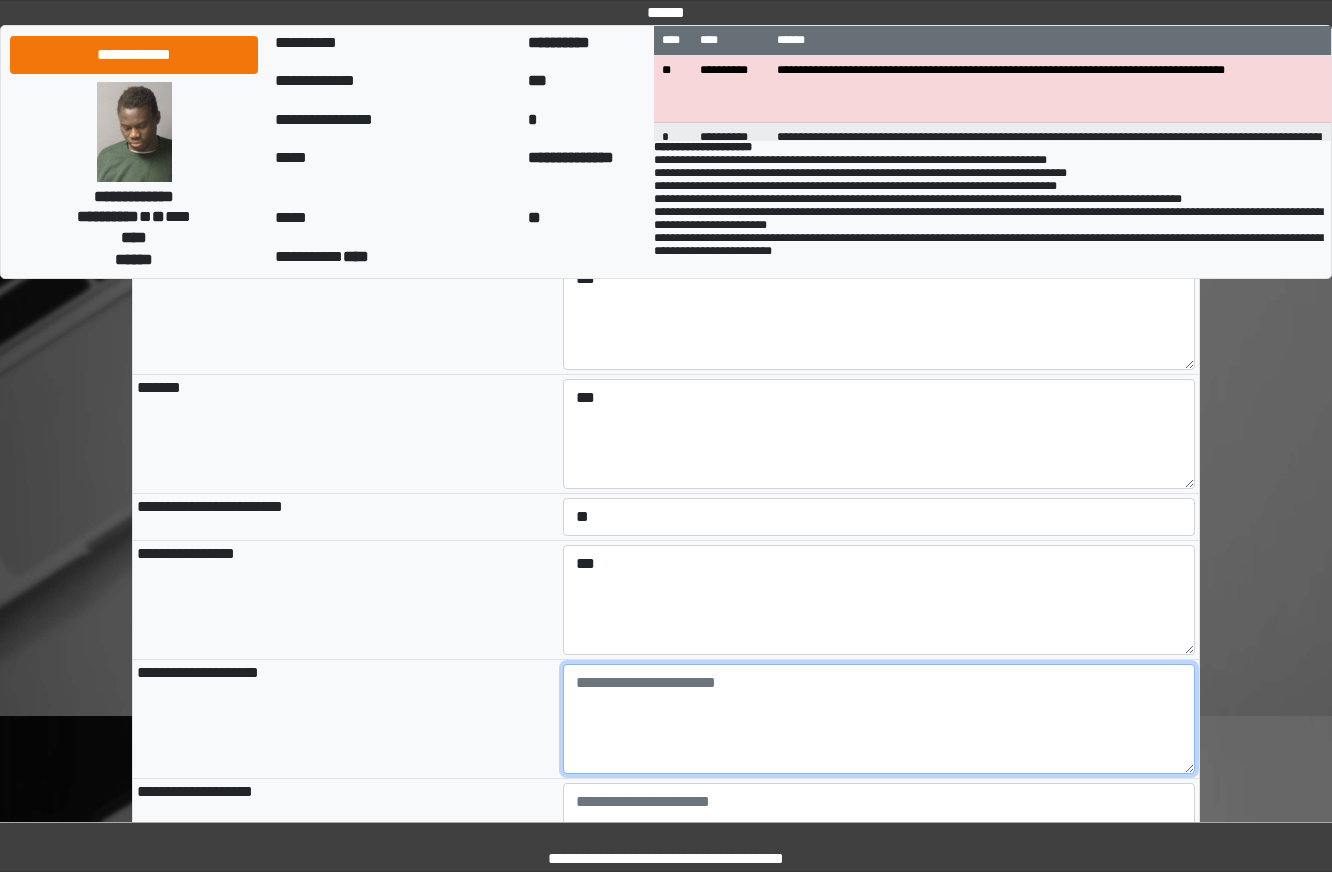 paste on "**********" 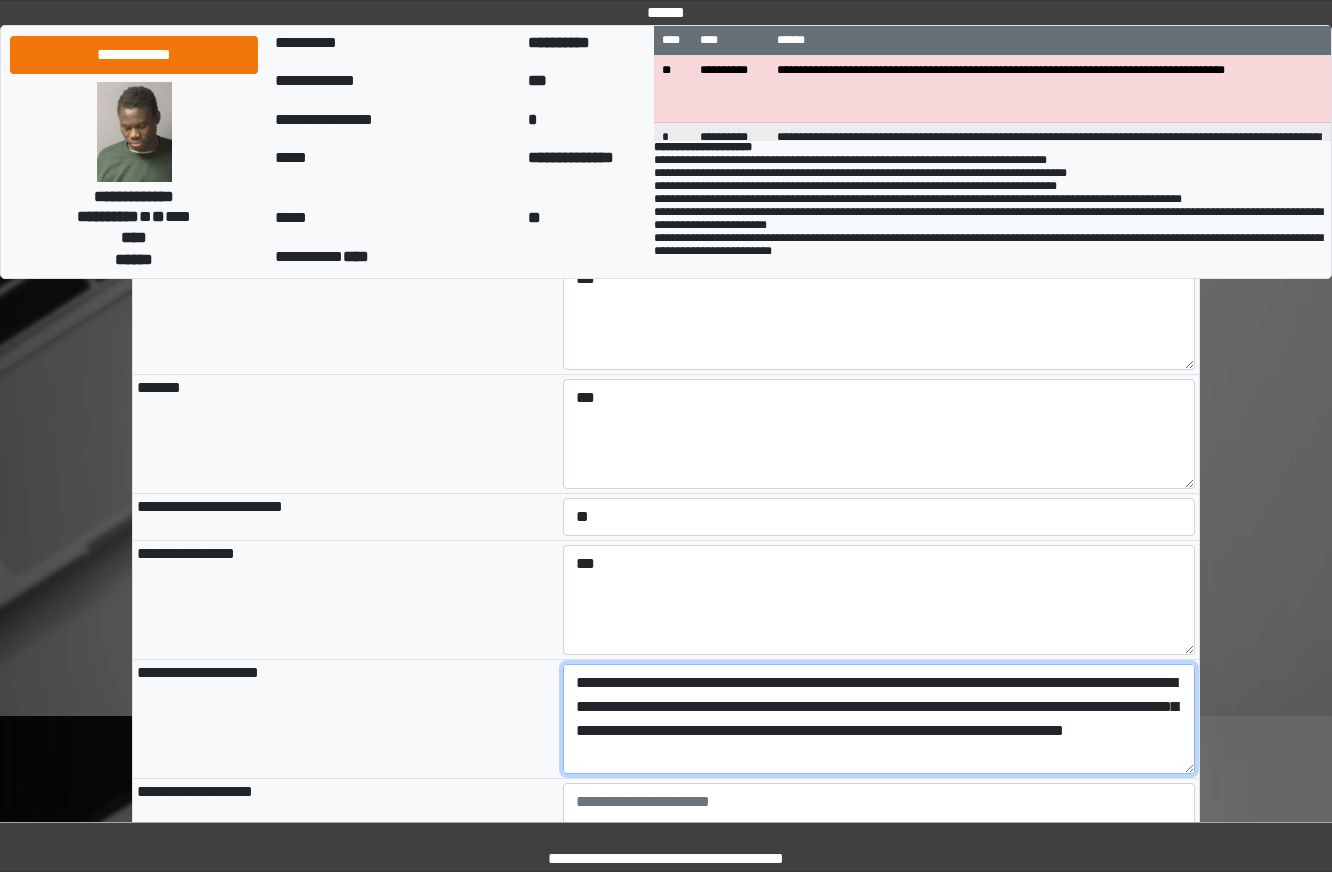 scroll, scrollTop: 161, scrollLeft: 0, axis: vertical 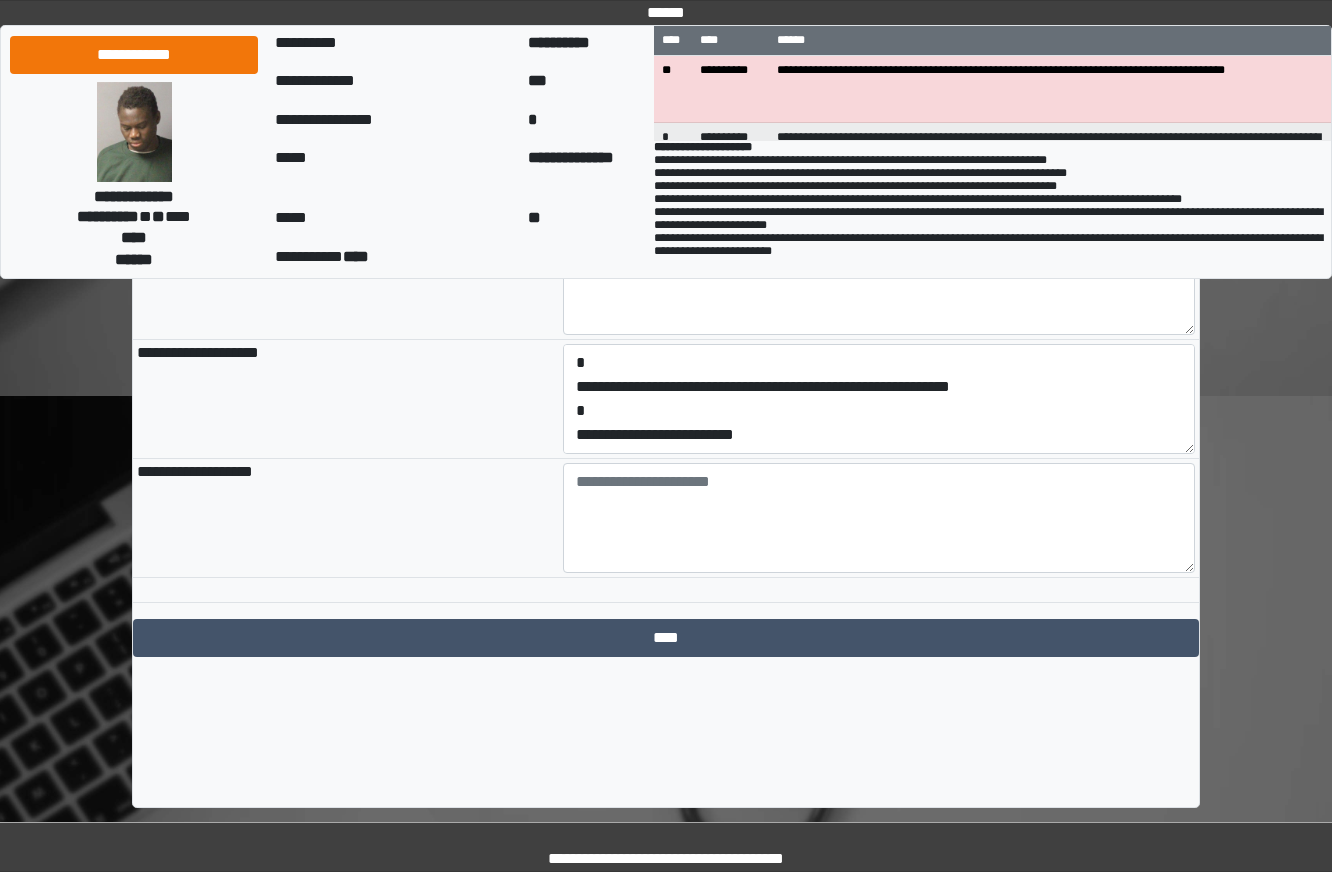 drag, startPoint x: 821, startPoint y: 546, endPoint x: 29, endPoint y: 627, distance: 796.1313 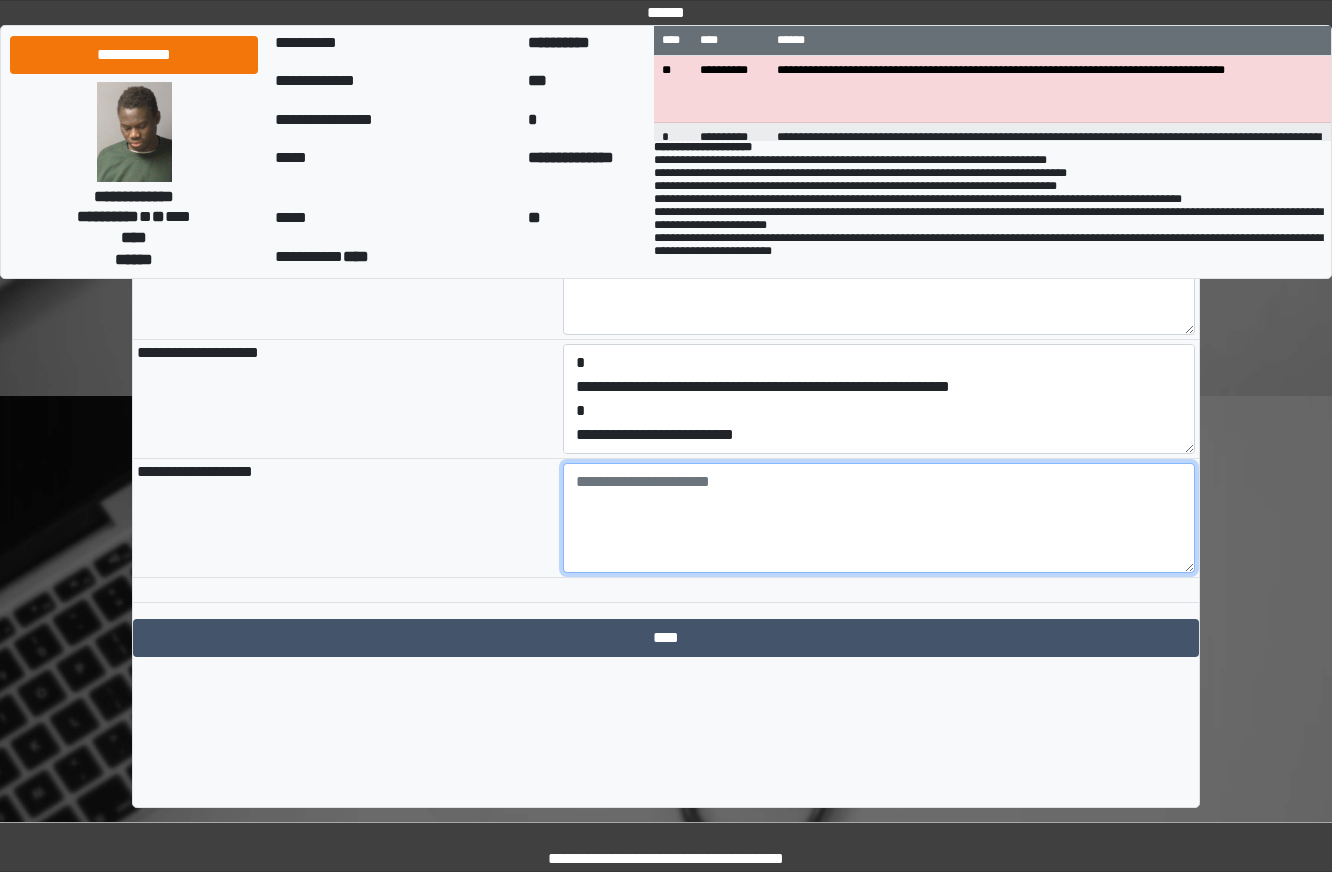 click at bounding box center (879, 518) 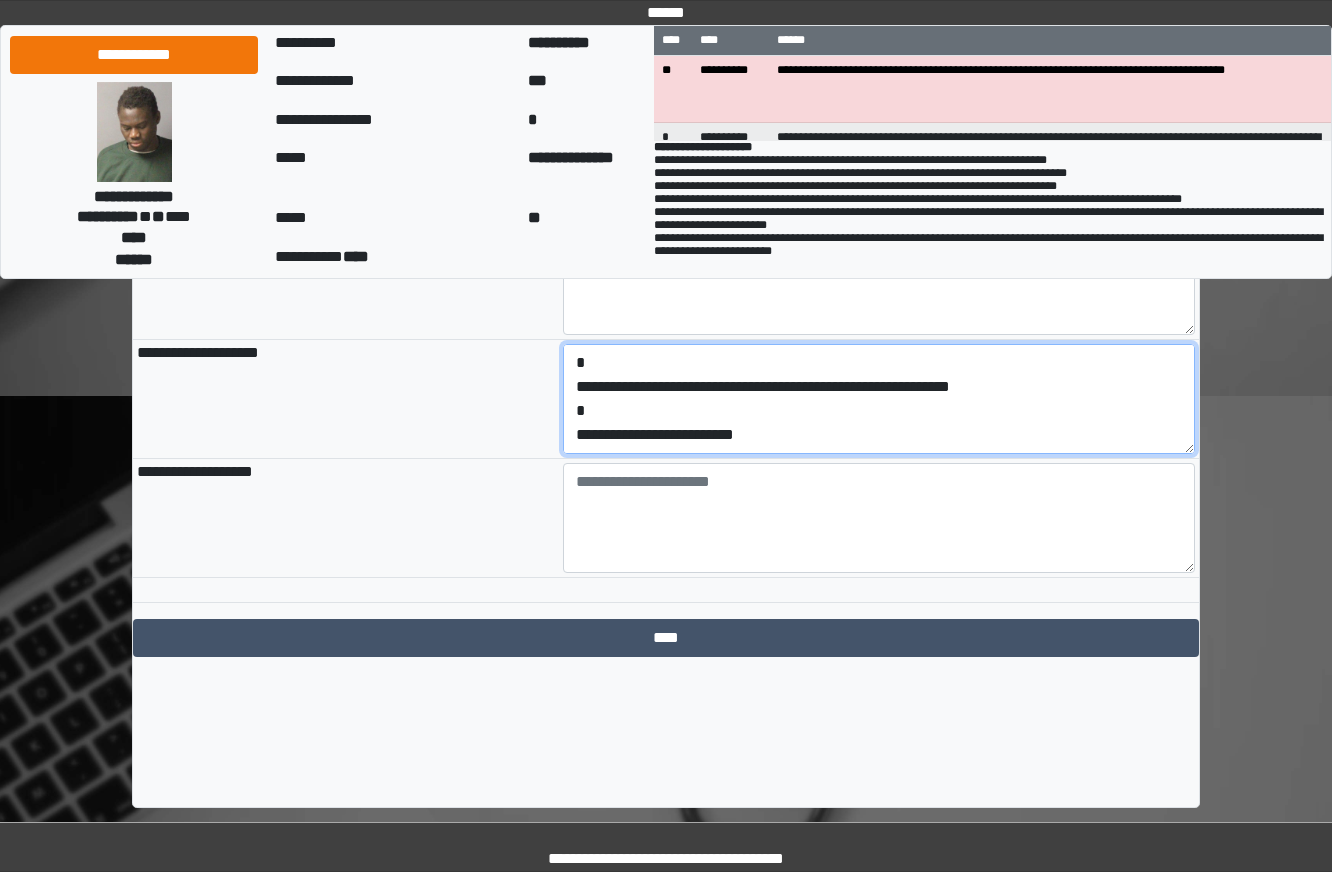 drag, startPoint x: 853, startPoint y: 537, endPoint x: 376, endPoint y: 573, distance: 478.35657 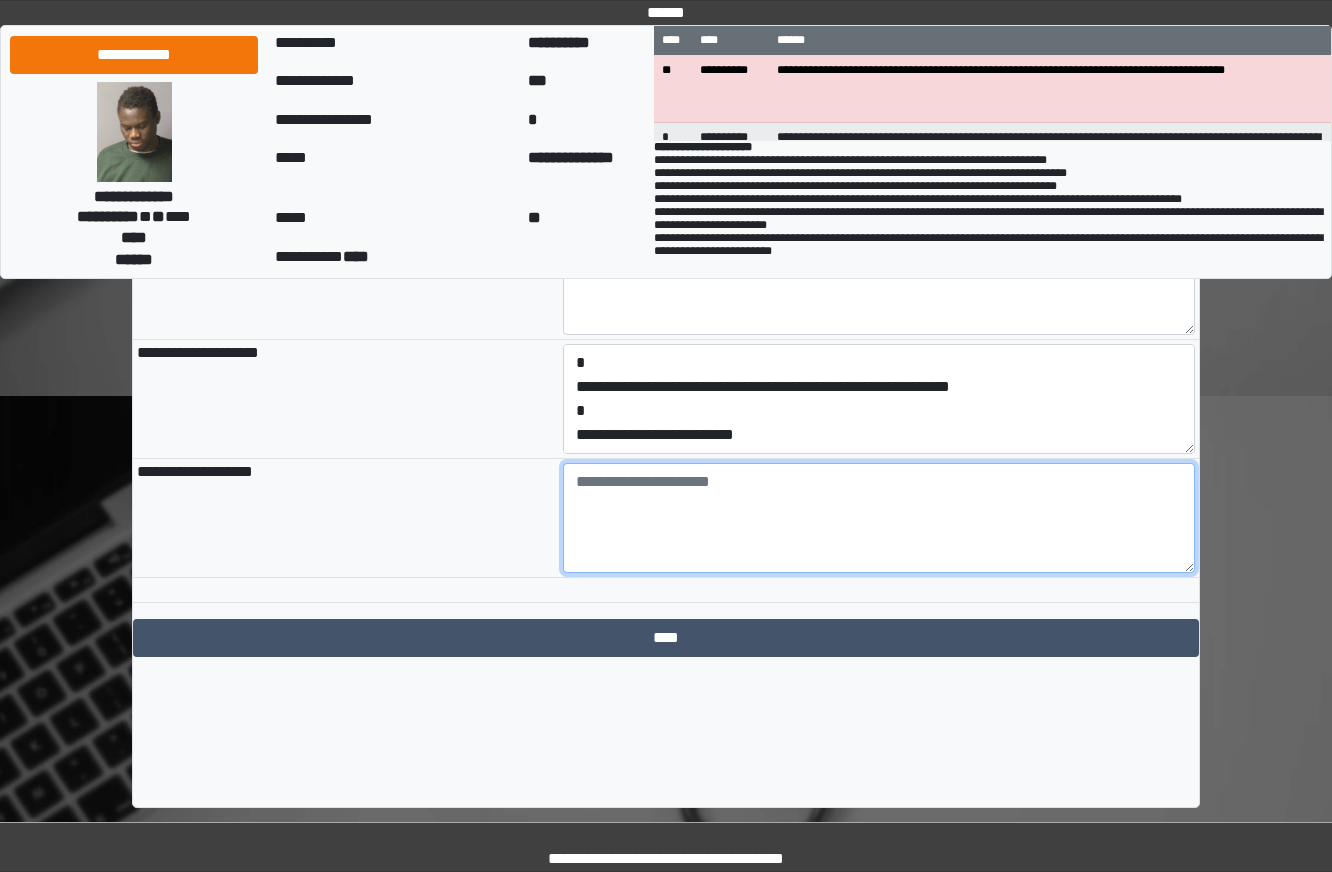 drag, startPoint x: 621, startPoint y: 548, endPoint x: 783, endPoint y: 625, distance: 179.36833 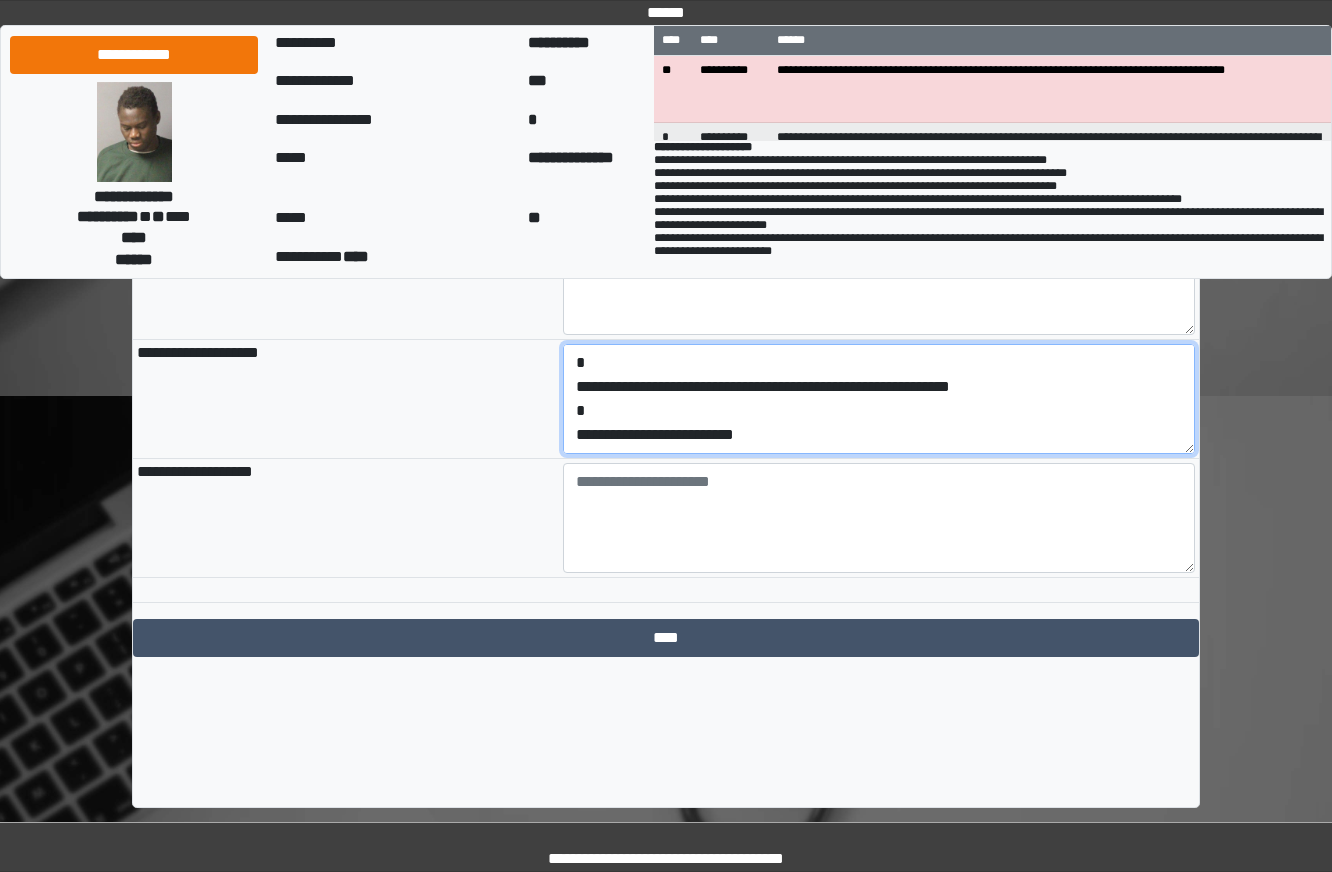 drag, startPoint x: 855, startPoint y: 534, endPoint x: -5, endPoint y: 627, distance: 865.01385 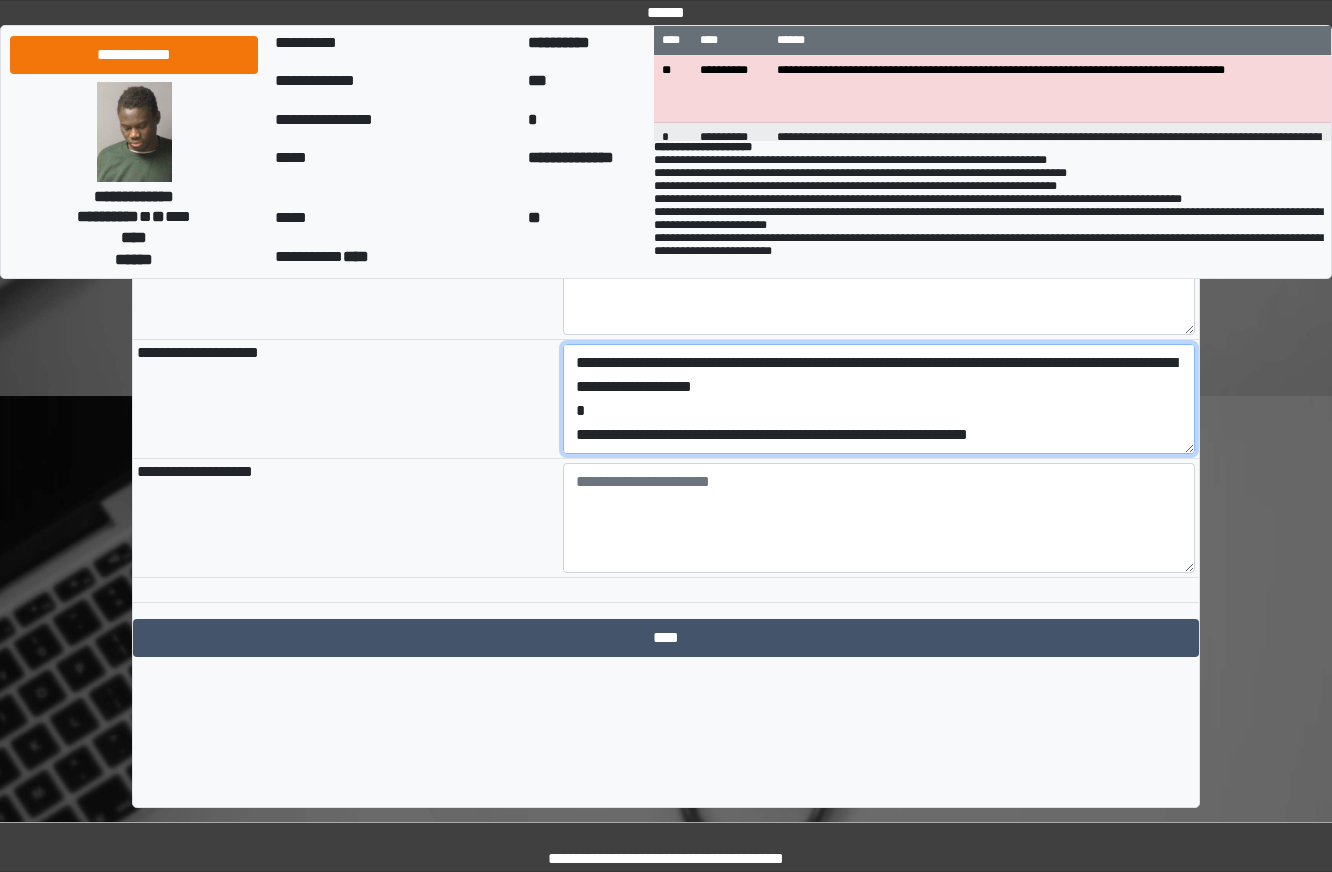 type on "**********" 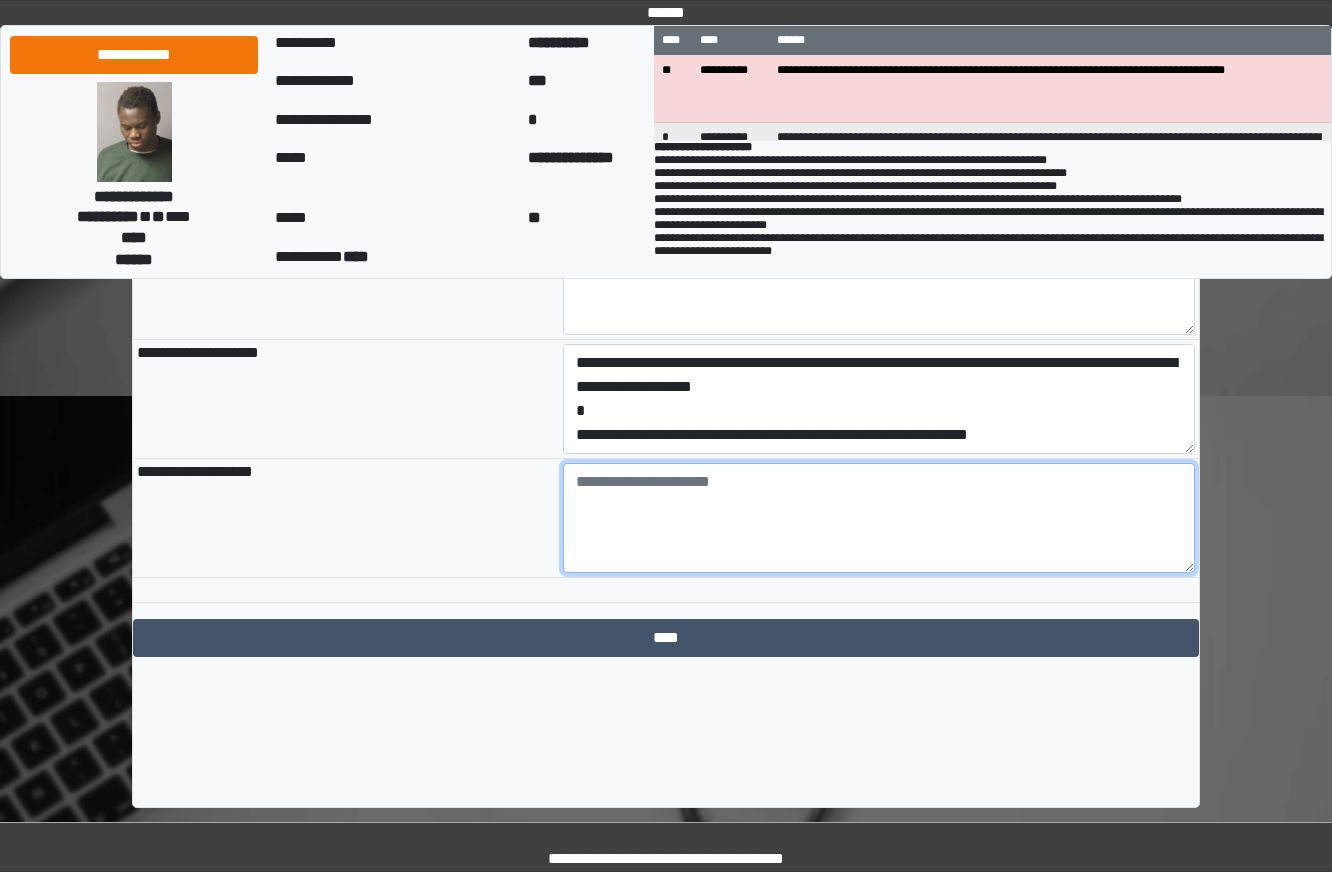 click at bounding box center (879, 518) 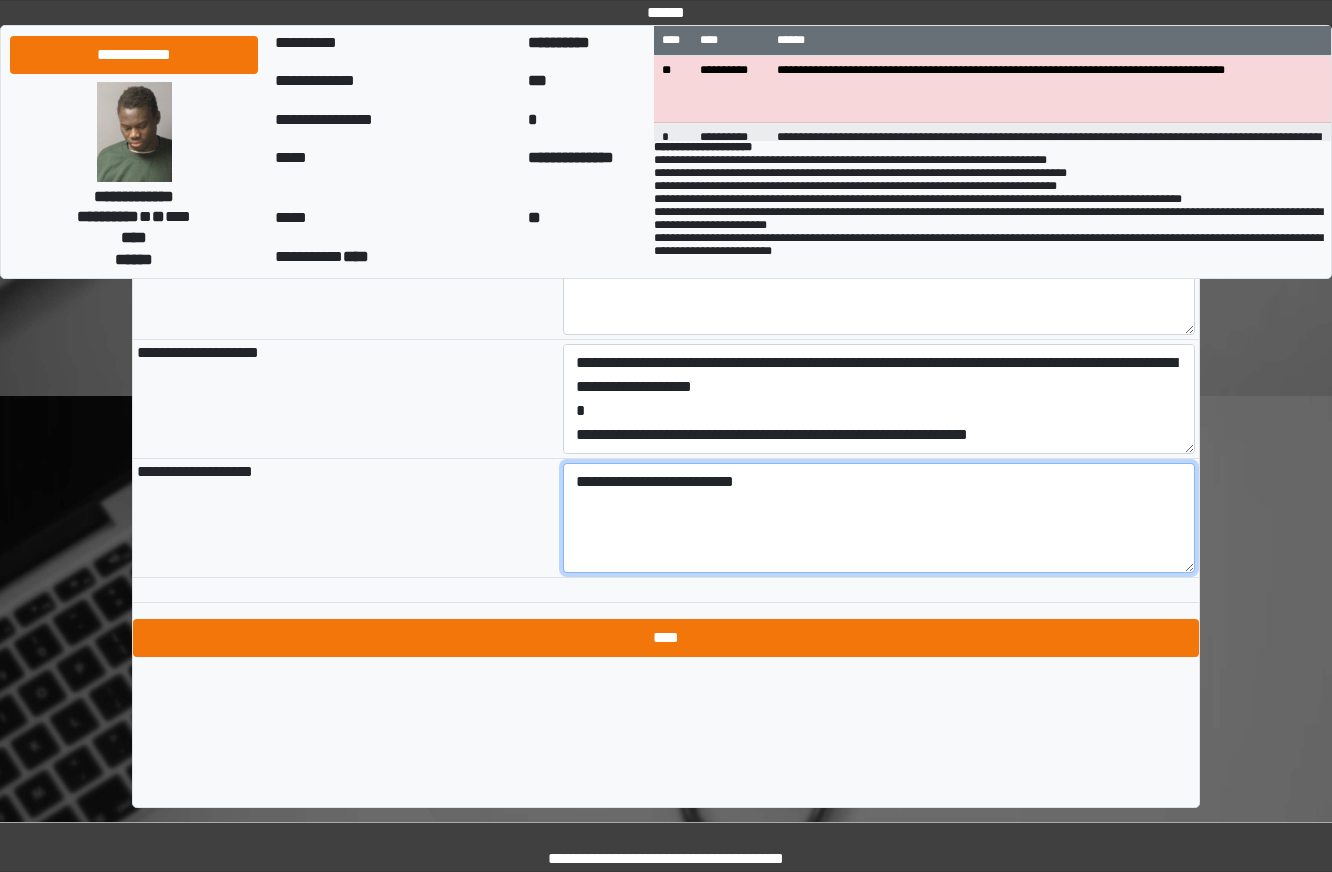 type on "**********" 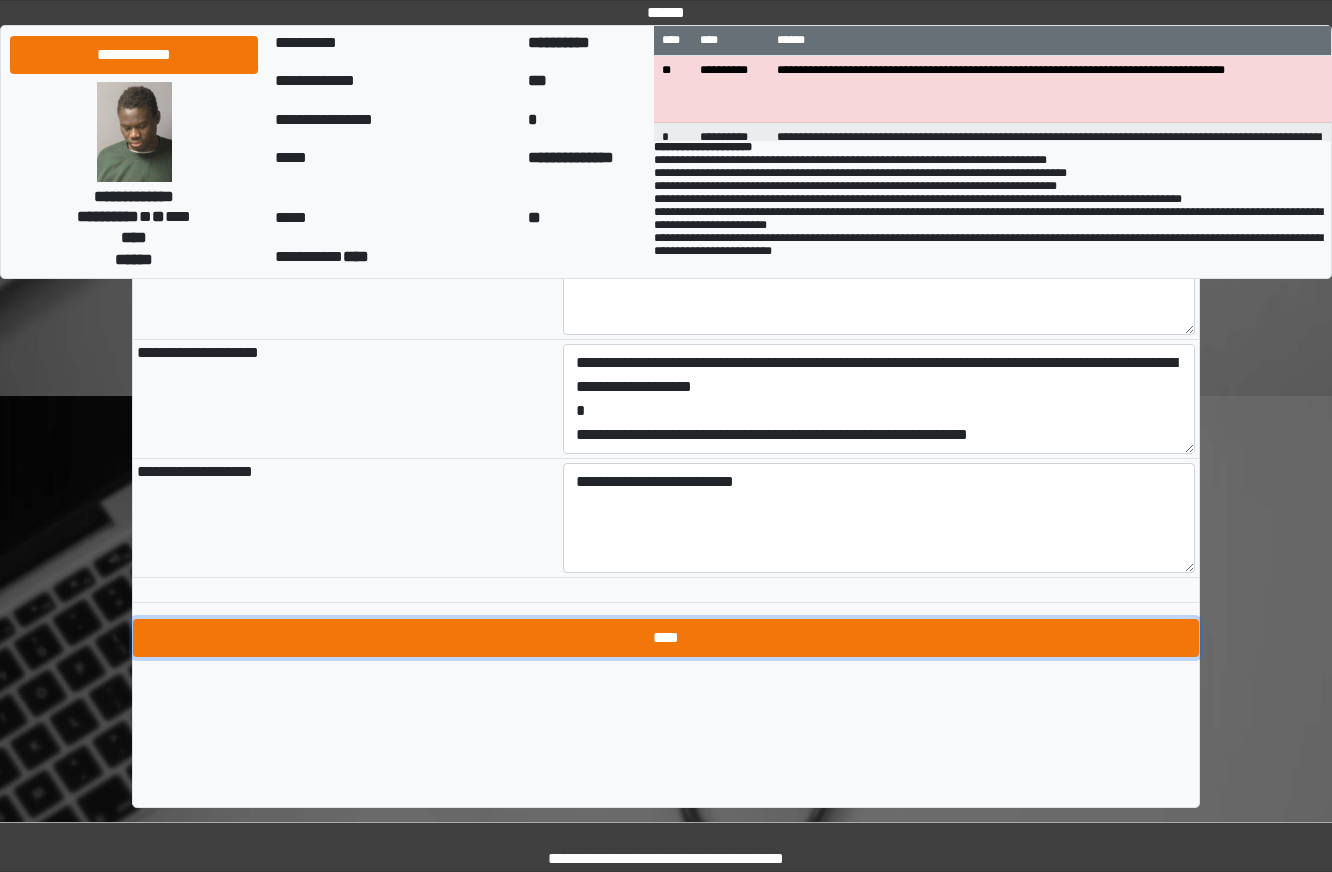 click on "****" at bounding box center [666, 638] 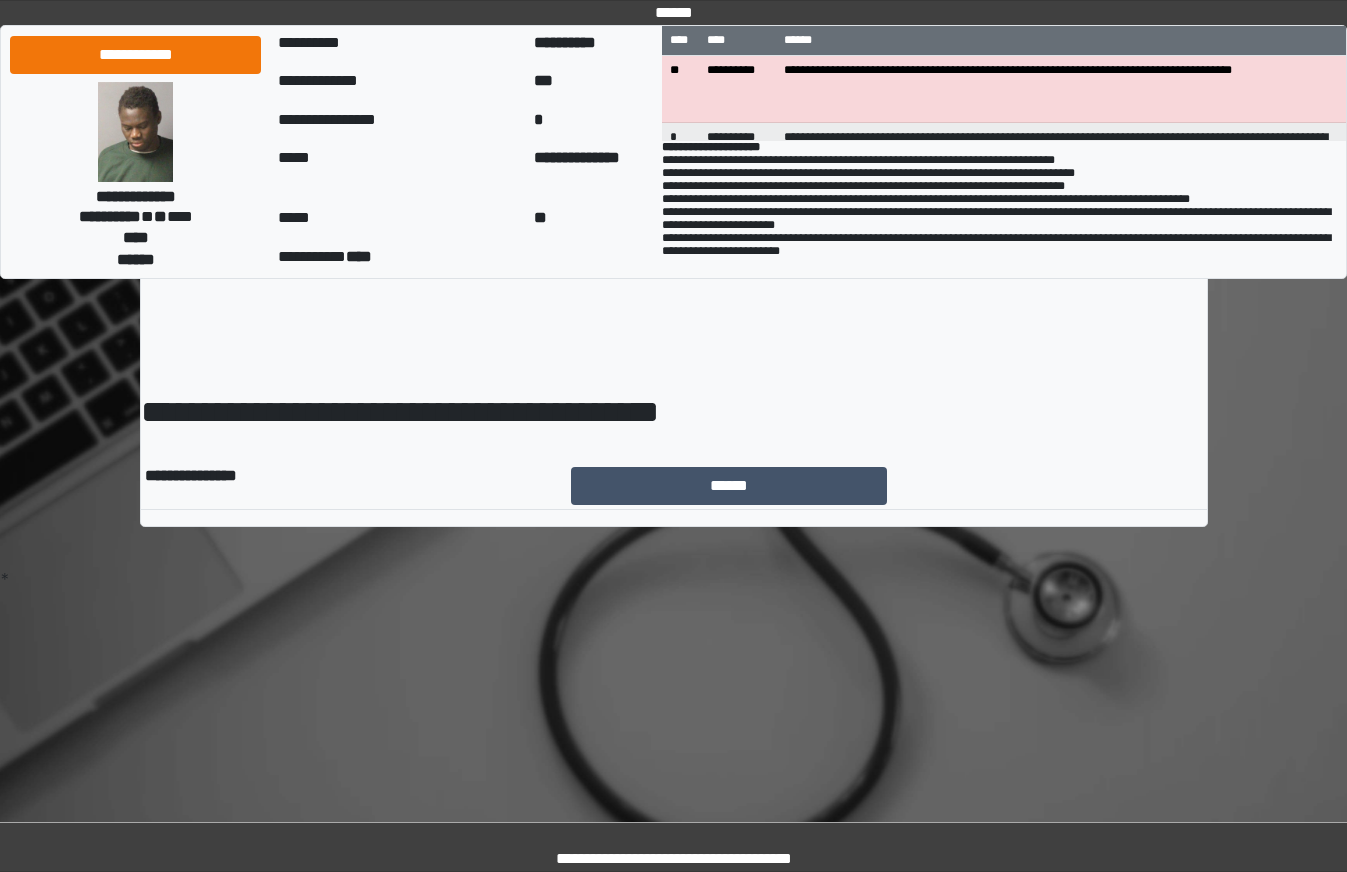 scroll, scrollTop: 0, scrollLeft: 0, axis: both 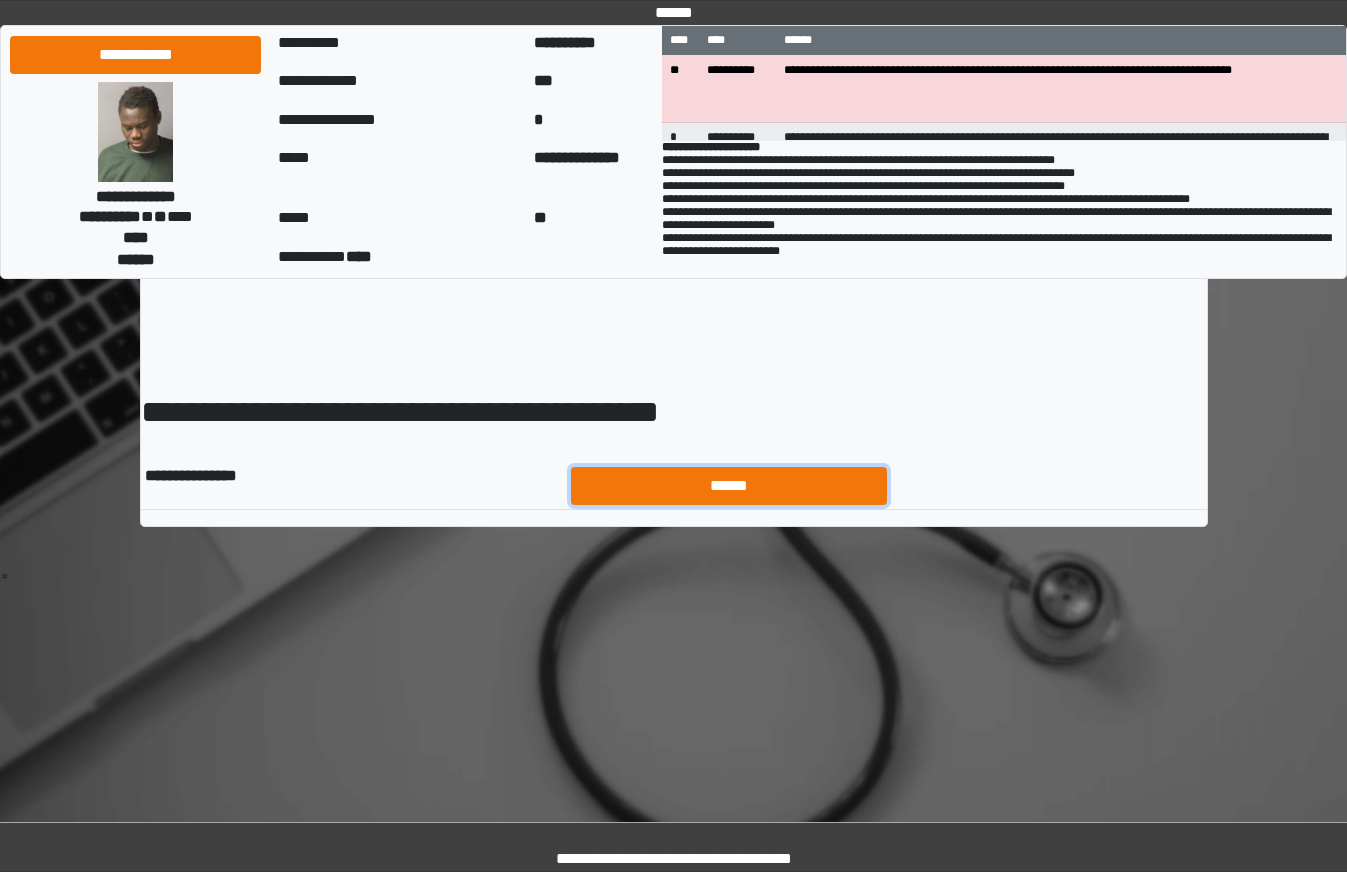 click on "******" at bounding box center [729, 486] 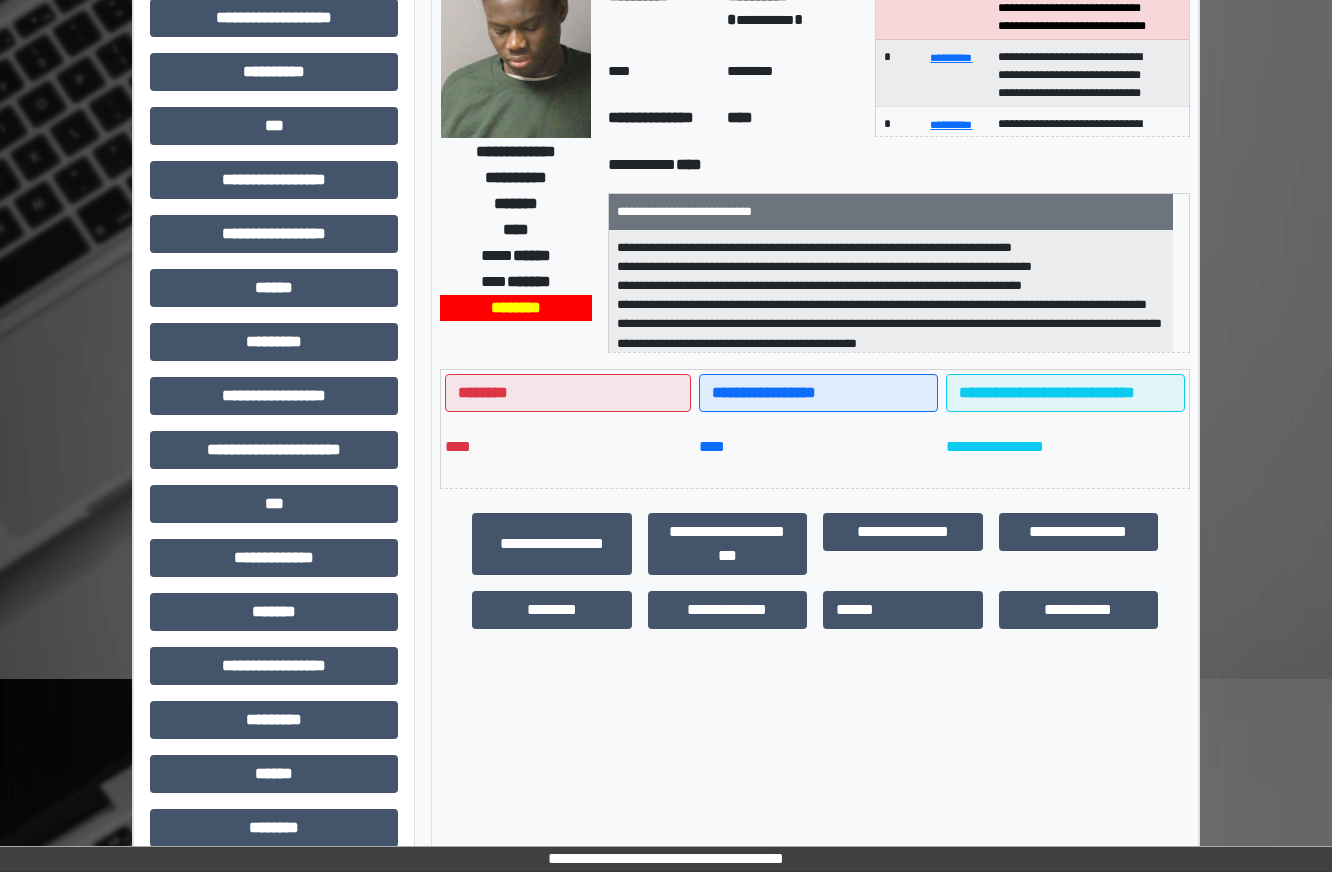 scroll, scrollTop: 326, scrollLeft: 0, axis: vertical 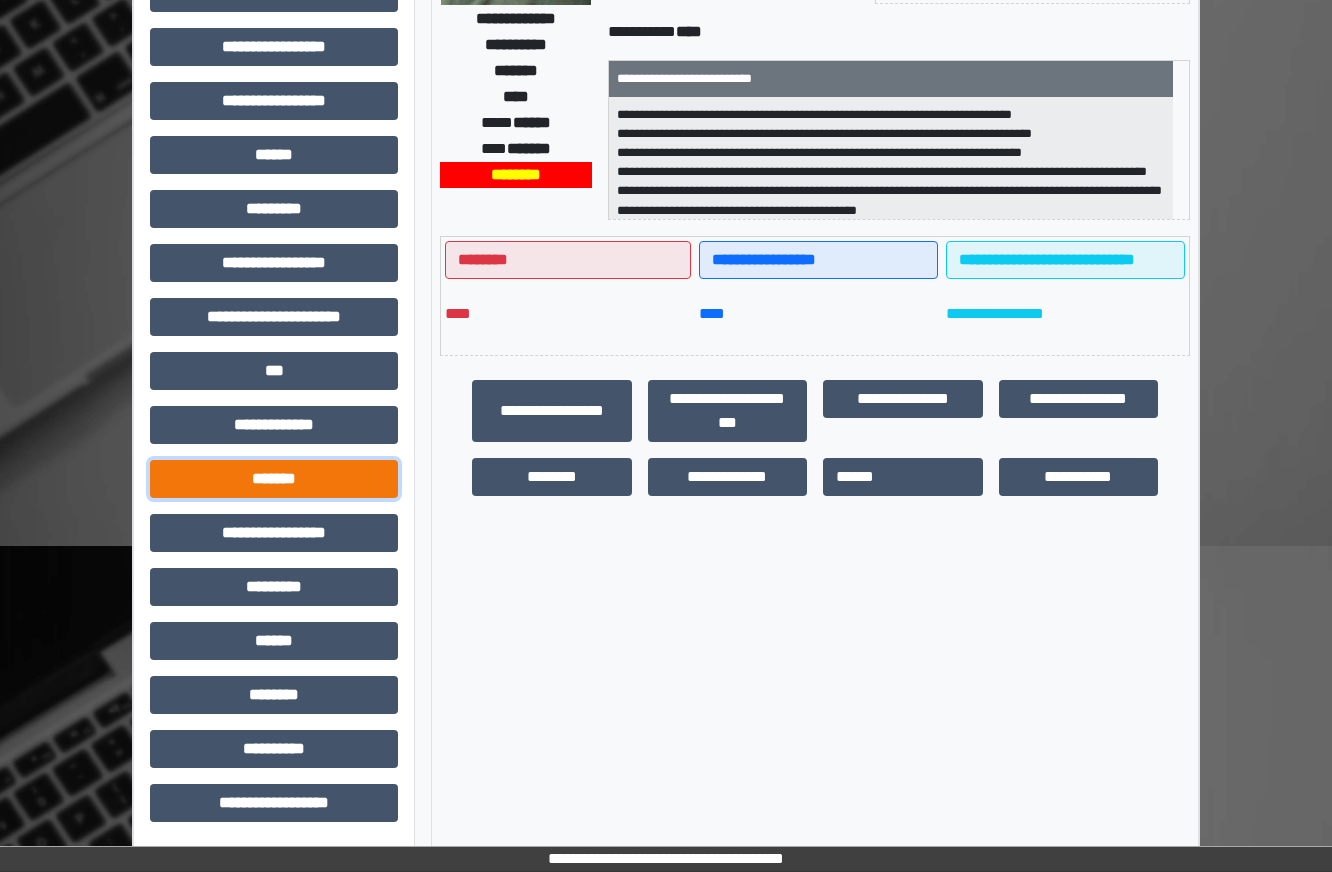 click on "*******" at bounding box center [274, 479] 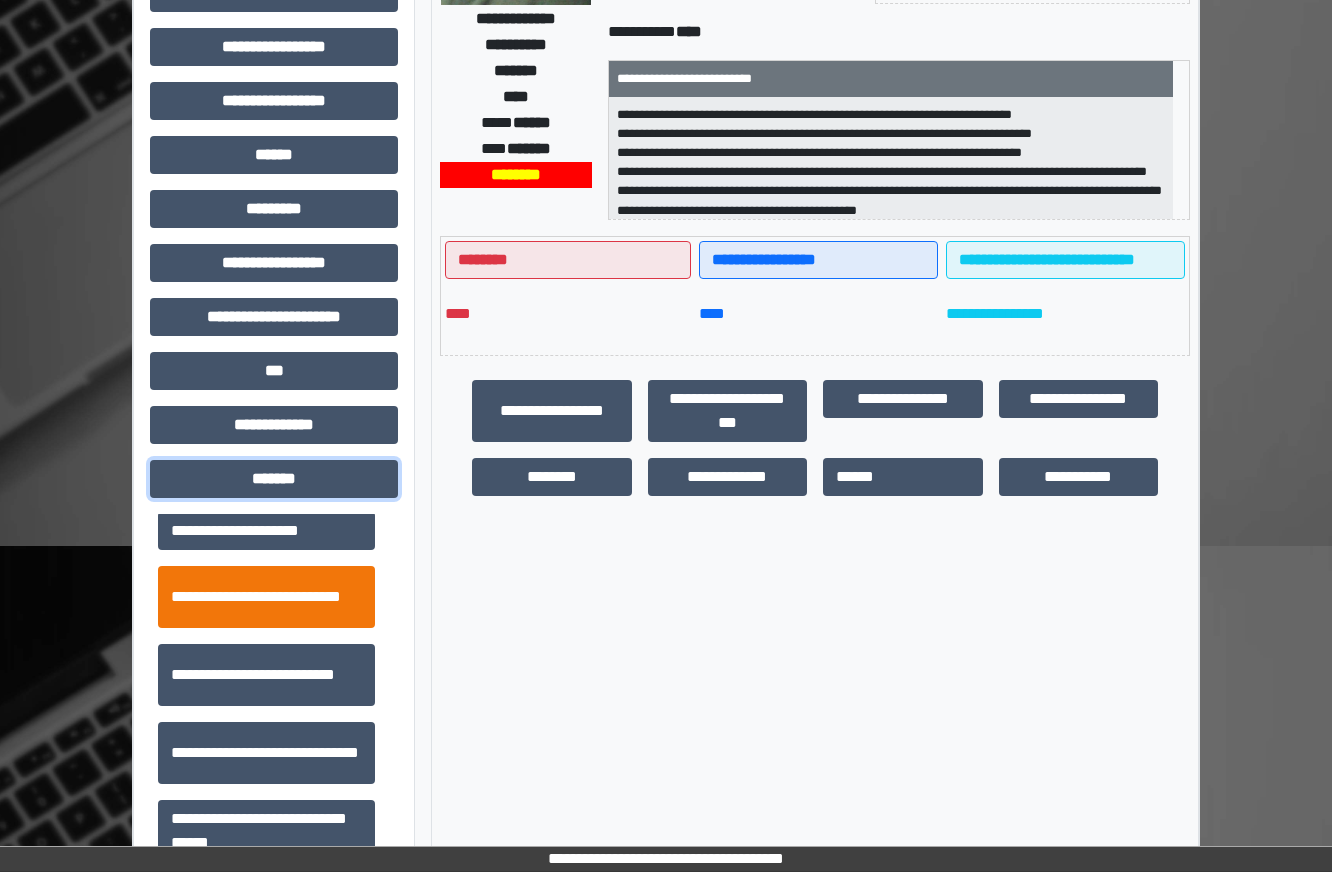 scroll, scrollTop: 800, scrollLeft: 0, axis: vertical 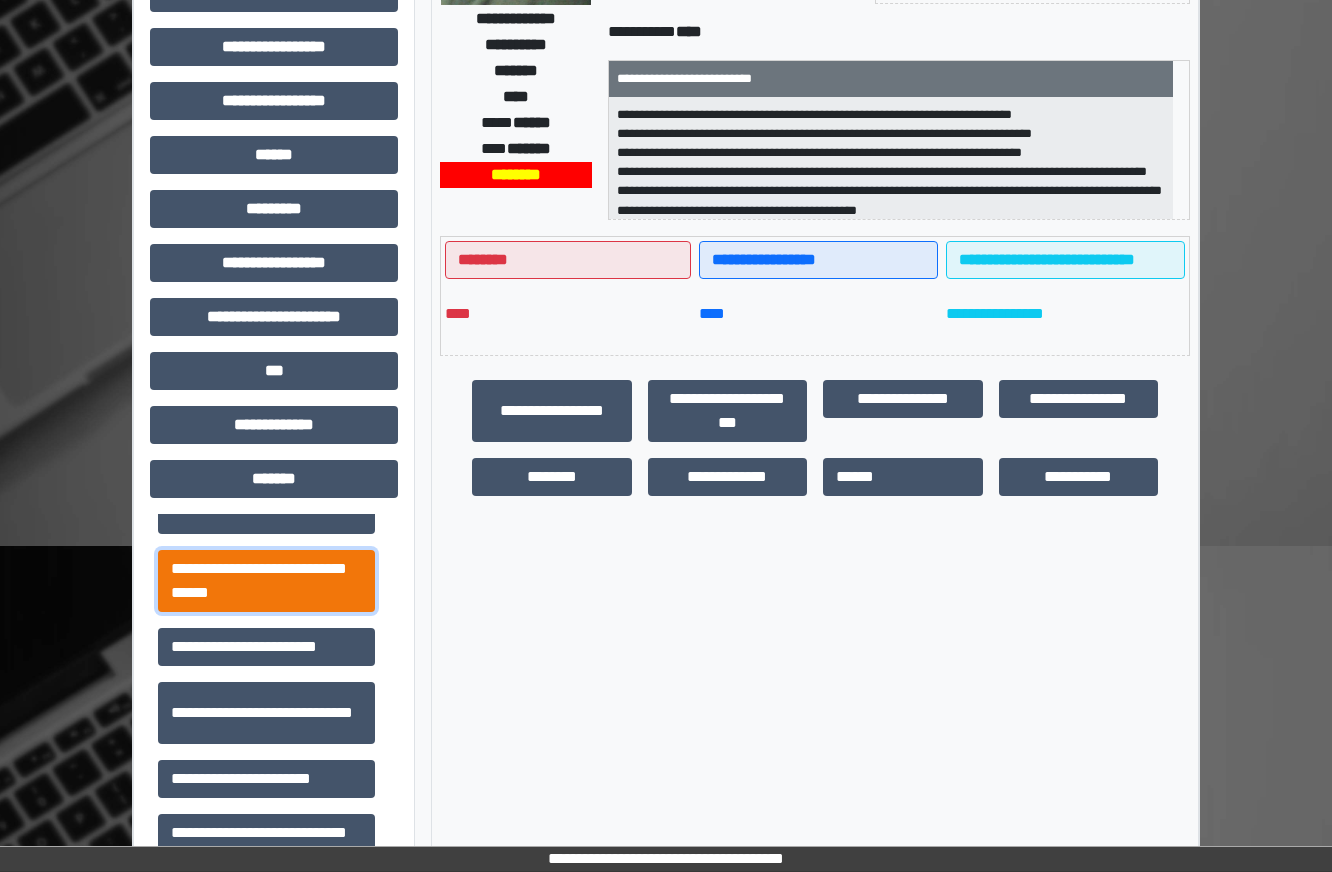 click on "**********" at bounding box center [266, 581] 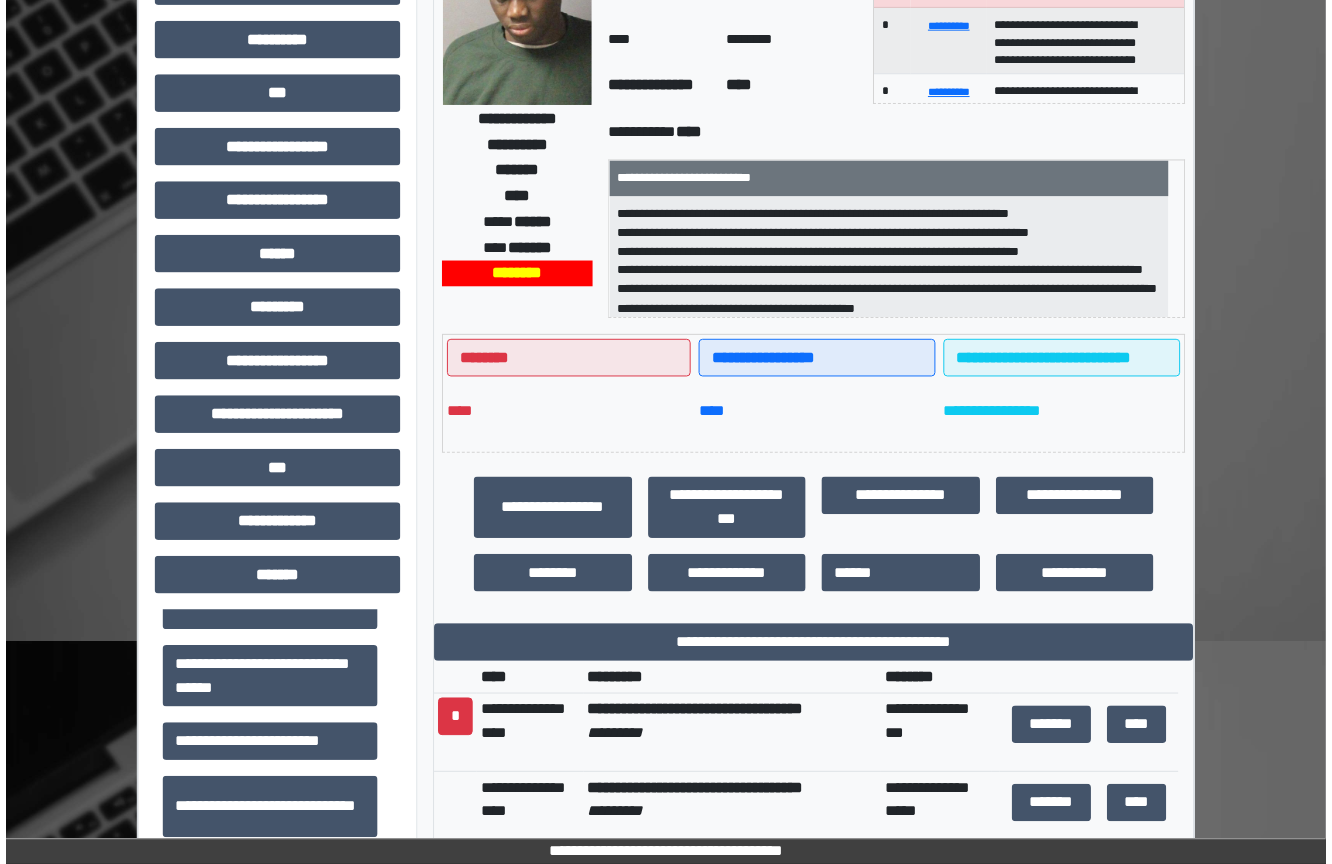scroll, scrollTop: 0, scrollLeft: 0, axis: both 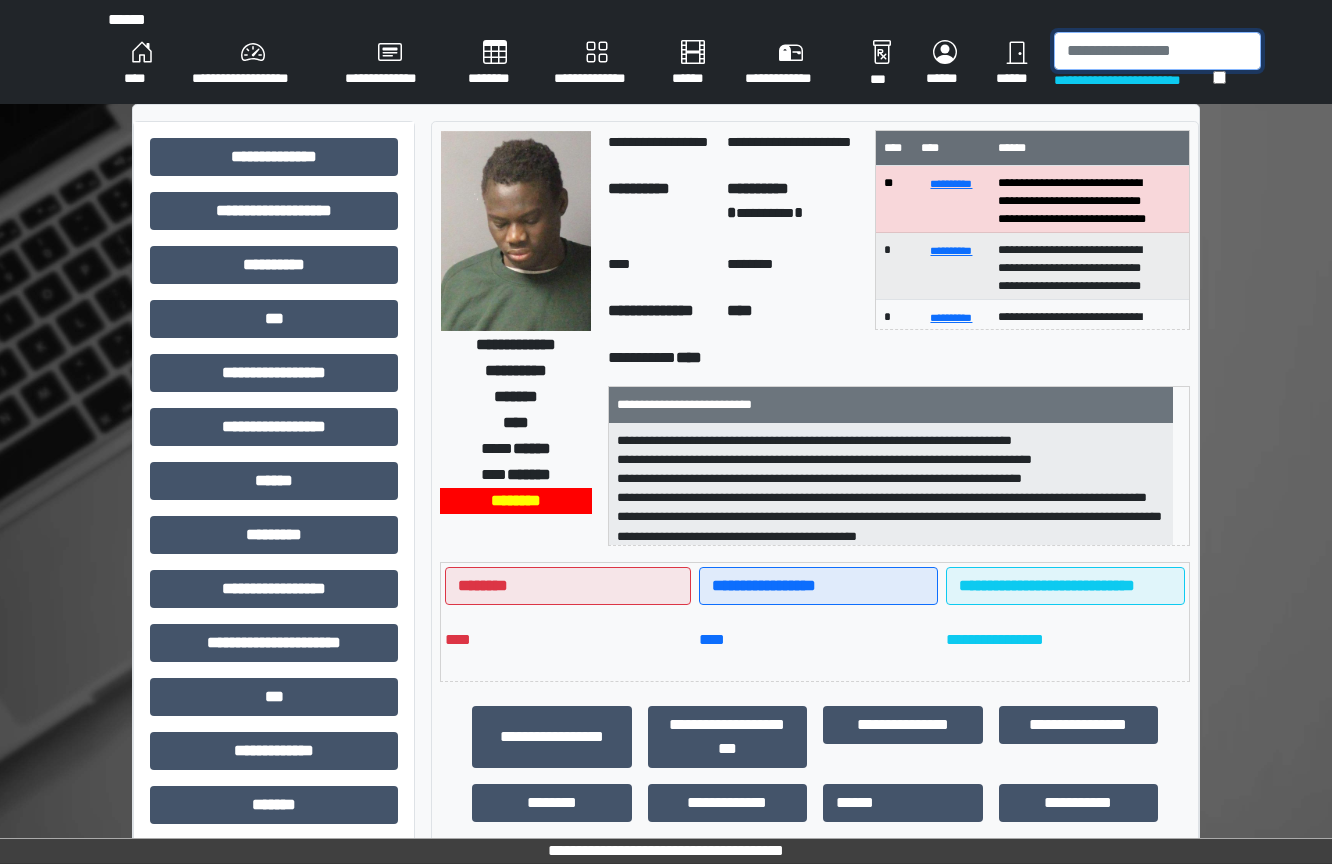 drag, startPoint x: 1173, startPoint y: 65, endPoint x: 1185, endPoint y: 60, distance: 13 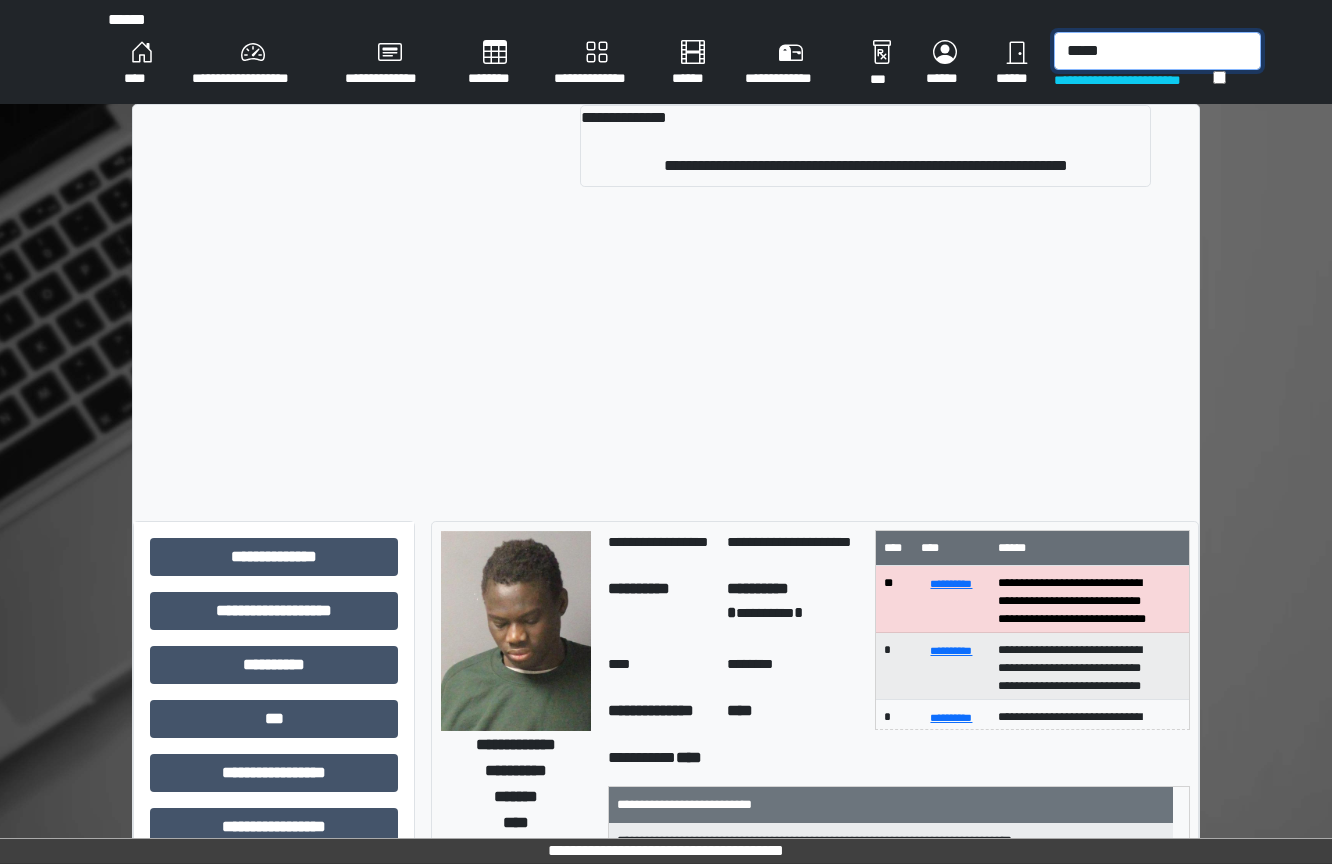 click on "*****" at bounding box center (1157, 51) 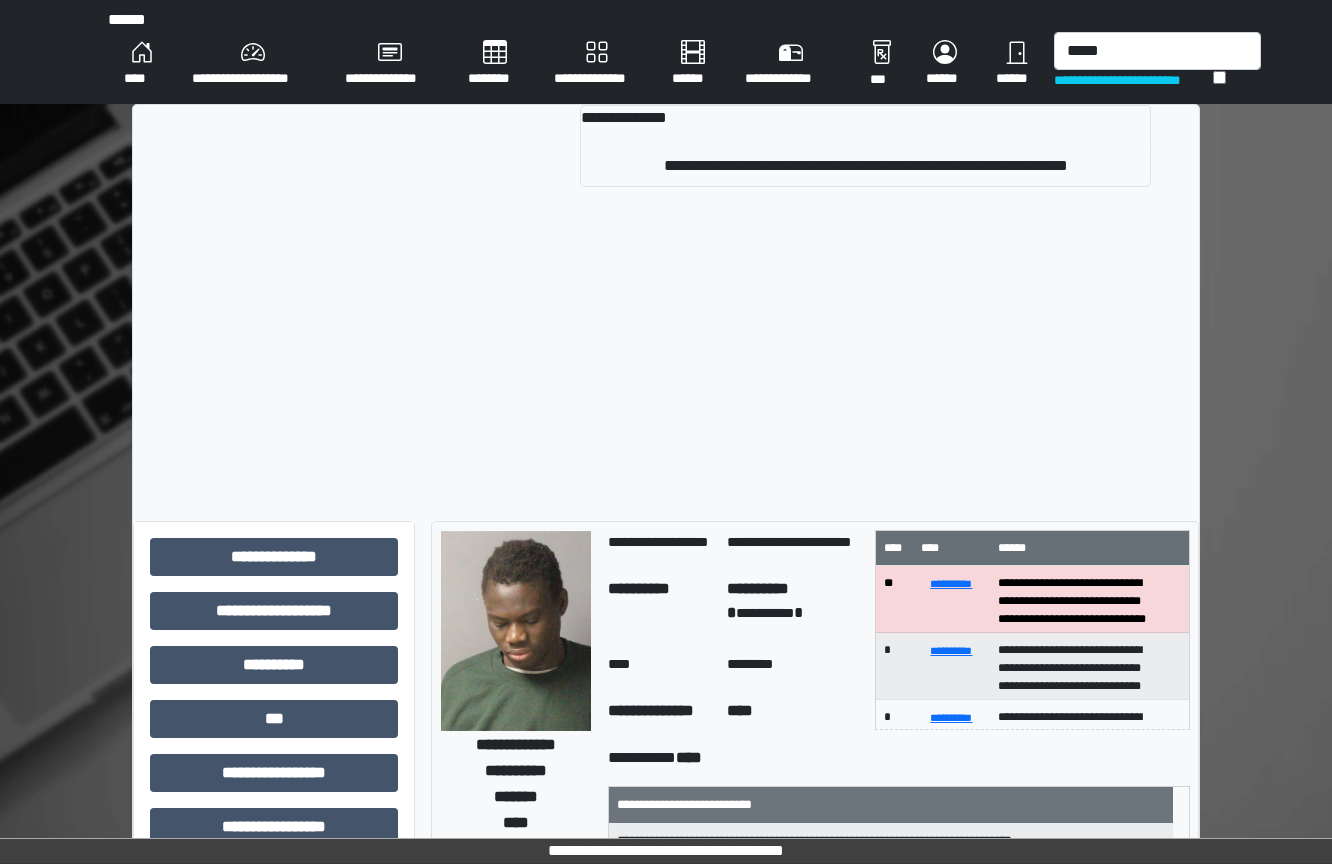 click on "**********" at bounding box center [666, 305] 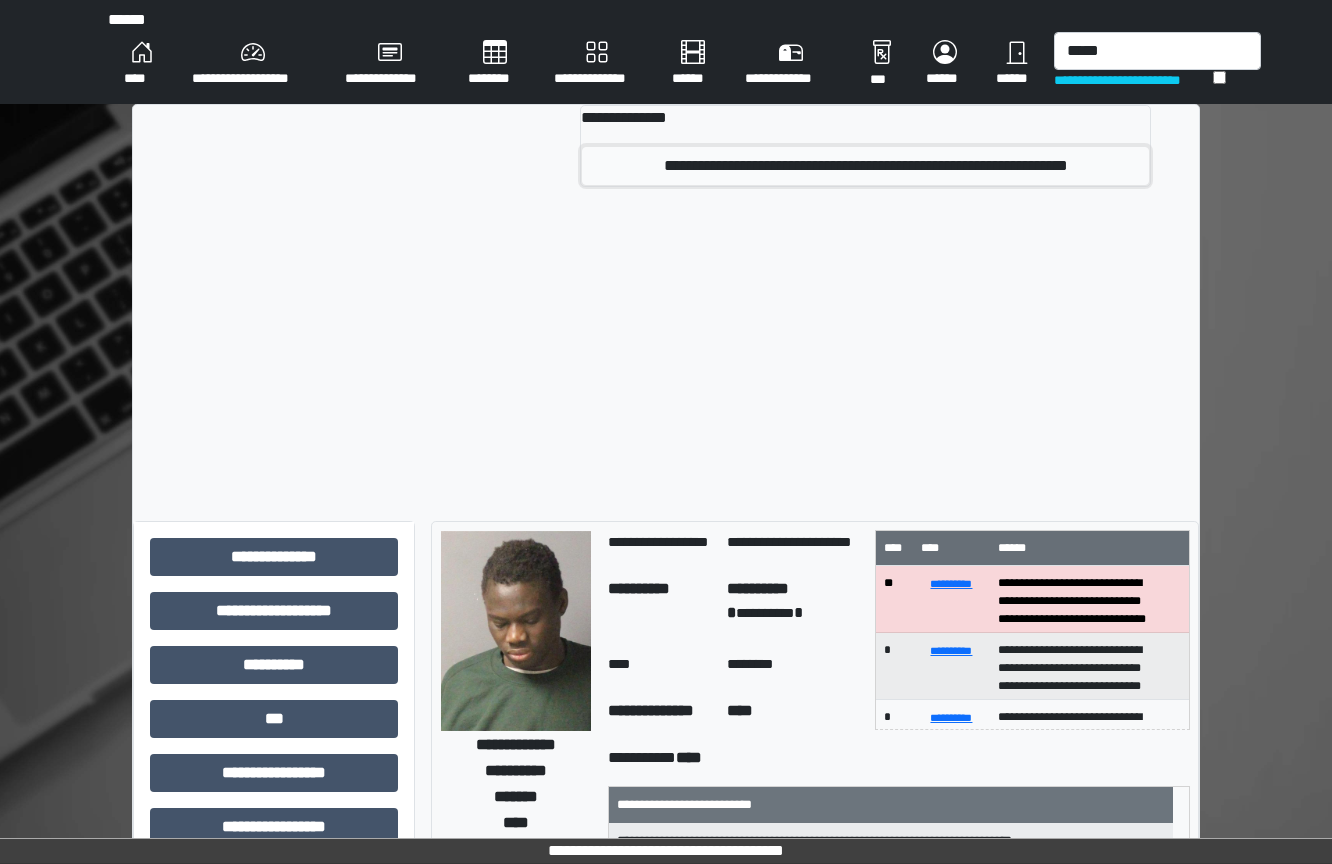 click on "**********" at bounding box center (865, 166) 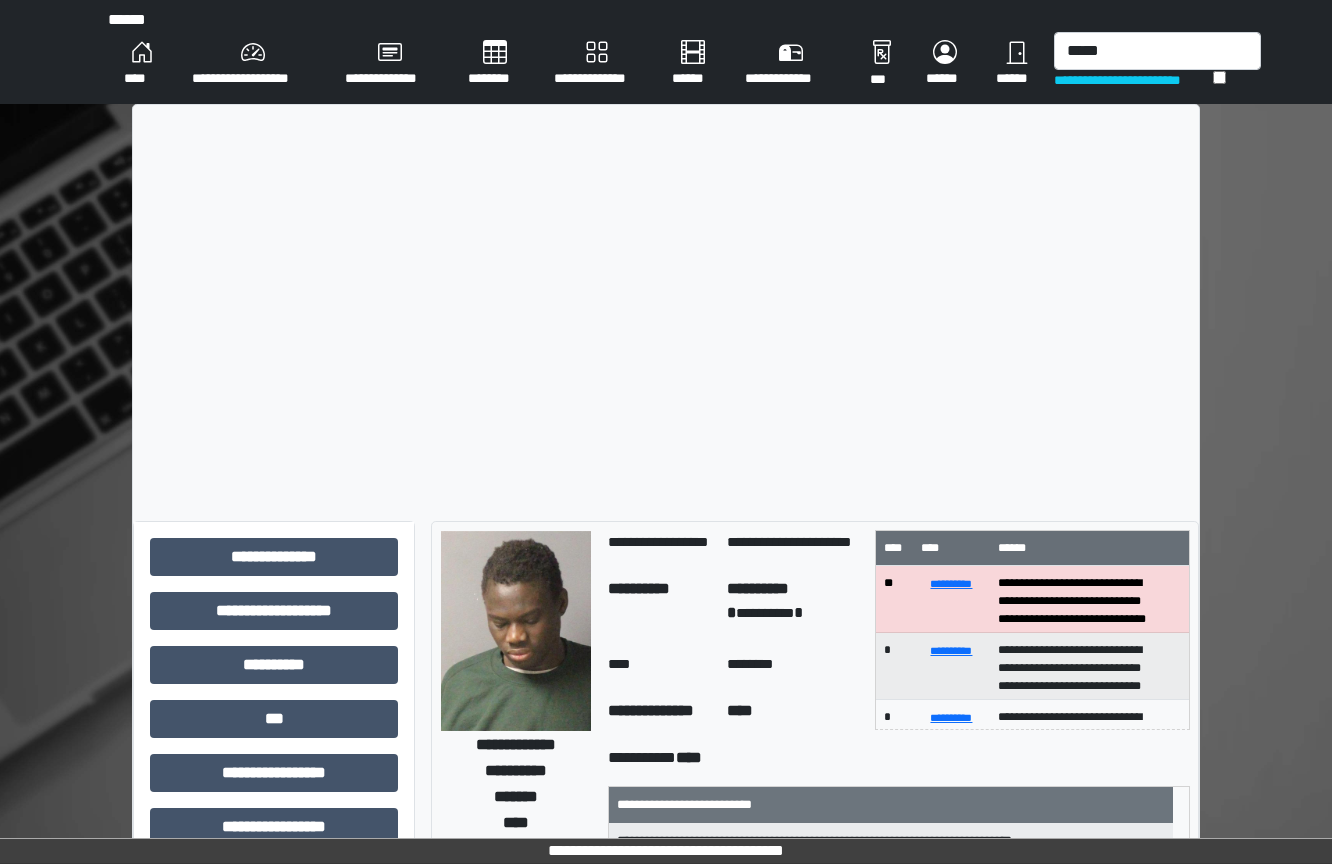 type 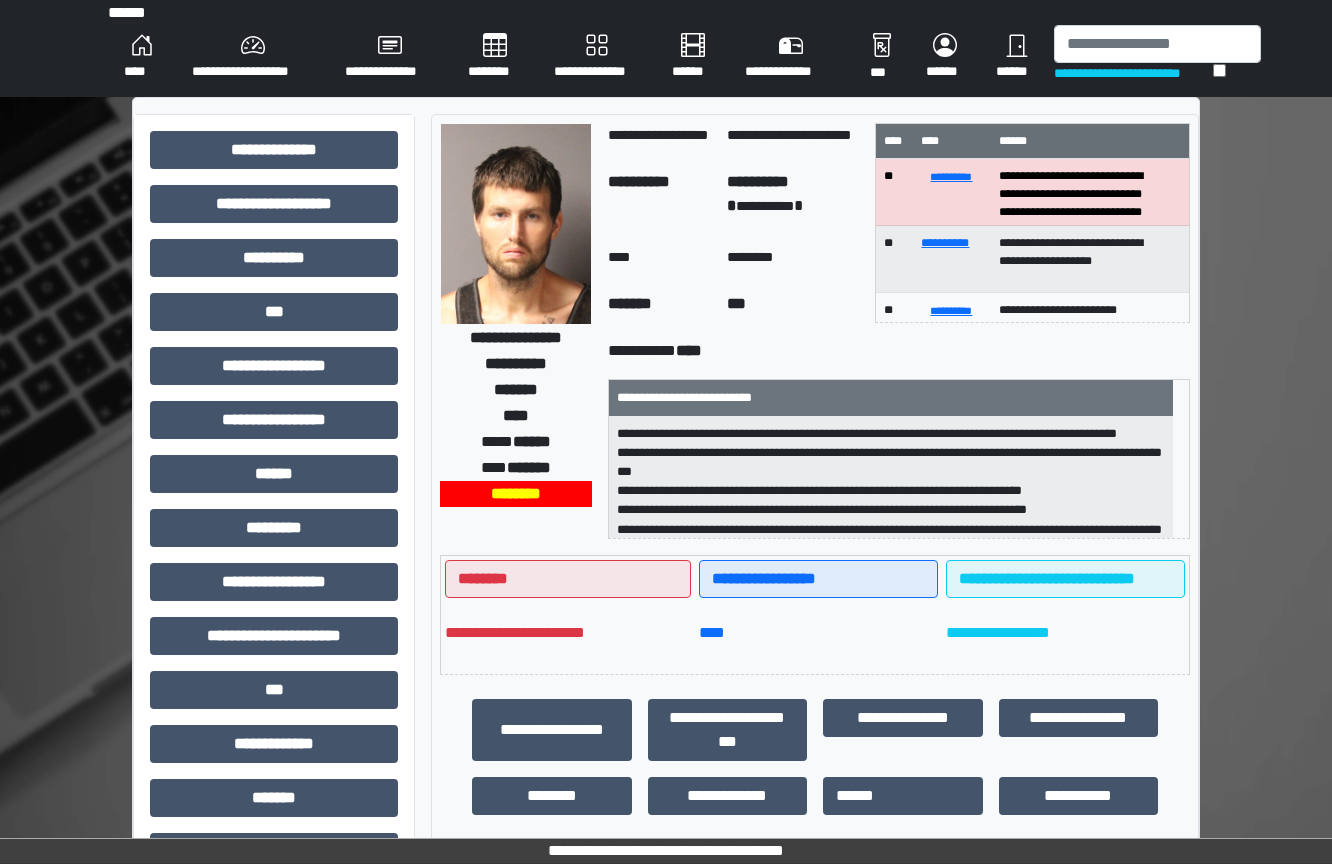 scroll, scrollTop: 0, scrollLeft: 0, axis: both 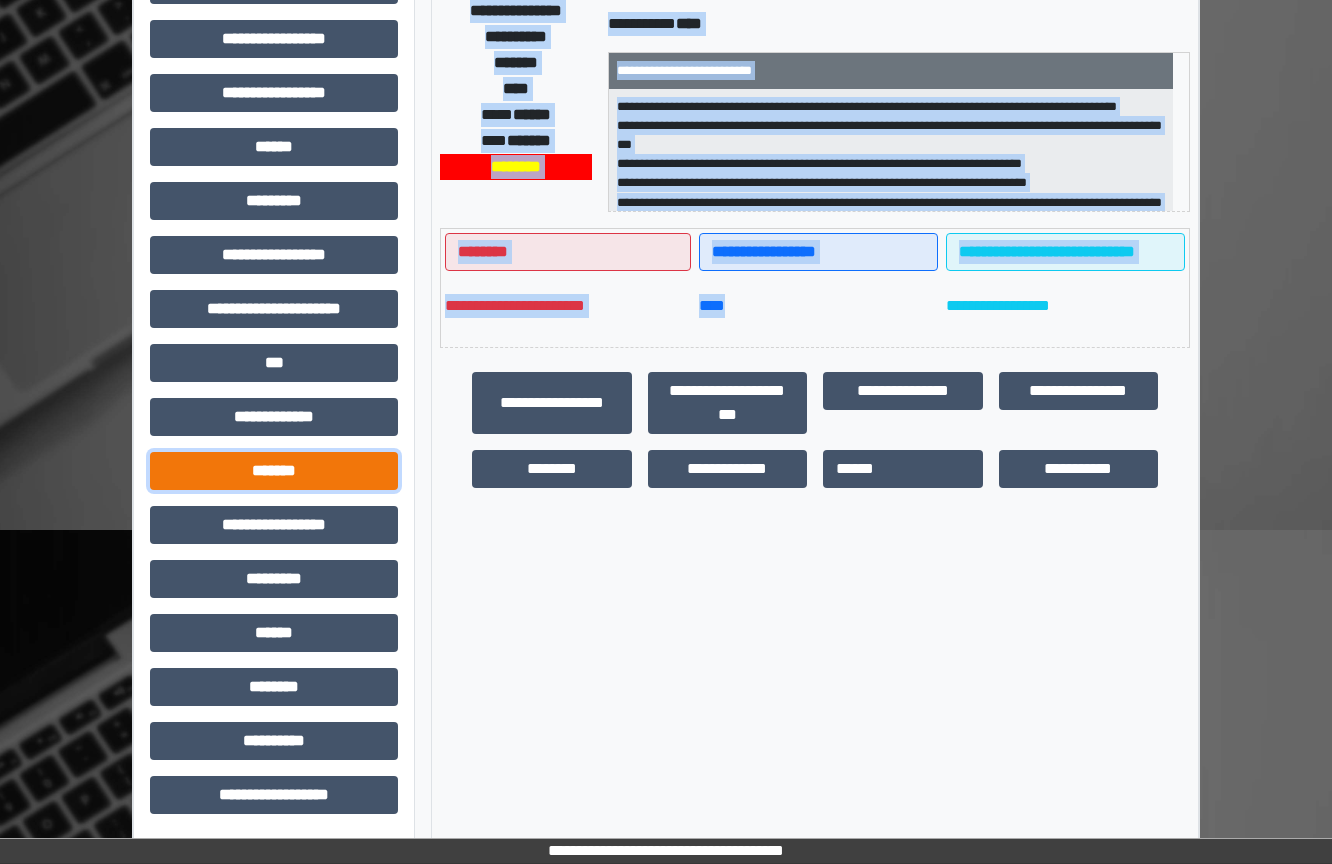 click on "*******" at bounding box center (274, 471) 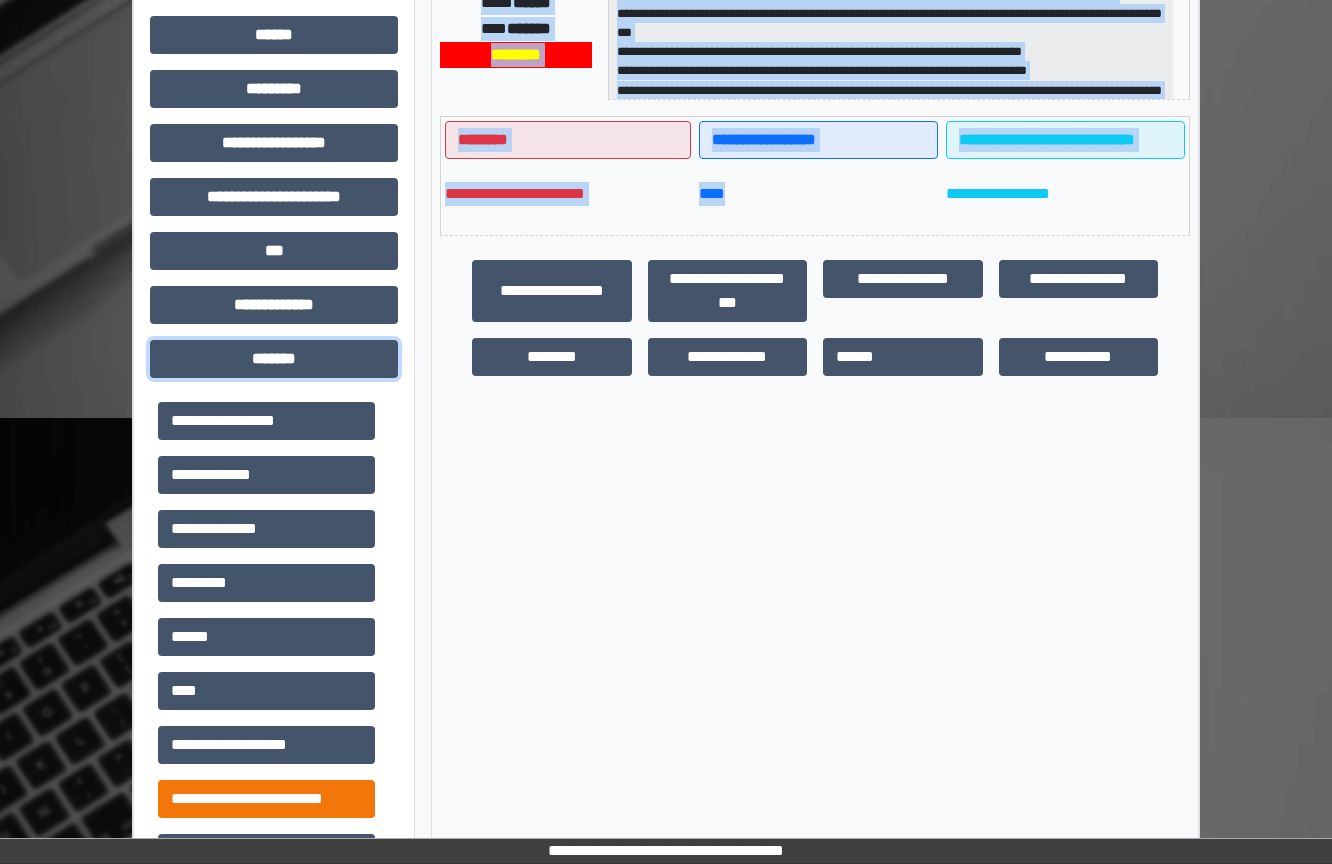 scroll, scrollTop: 734, scrollLeft: 0, axis: vertical 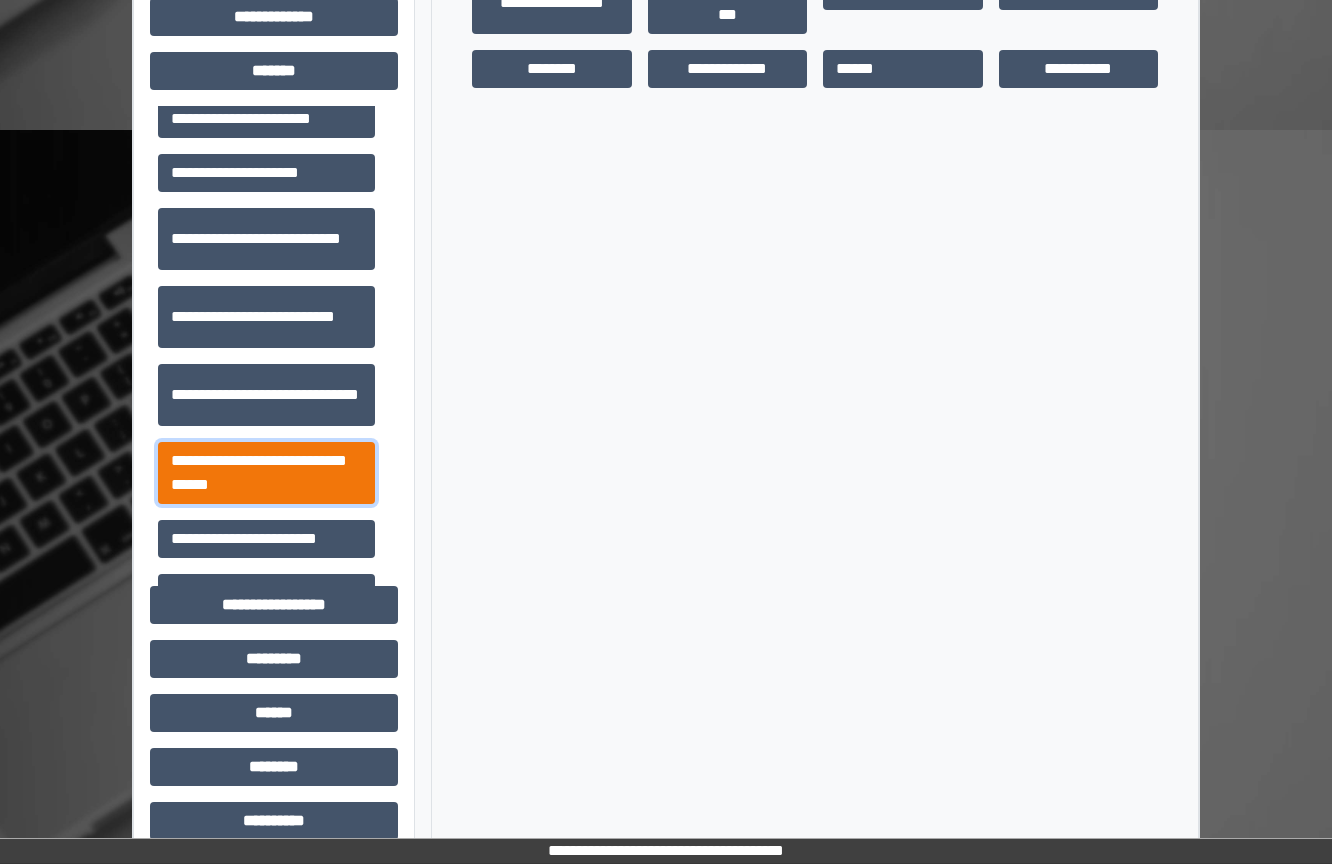 click on "**********" at bounding box center (266, 473) 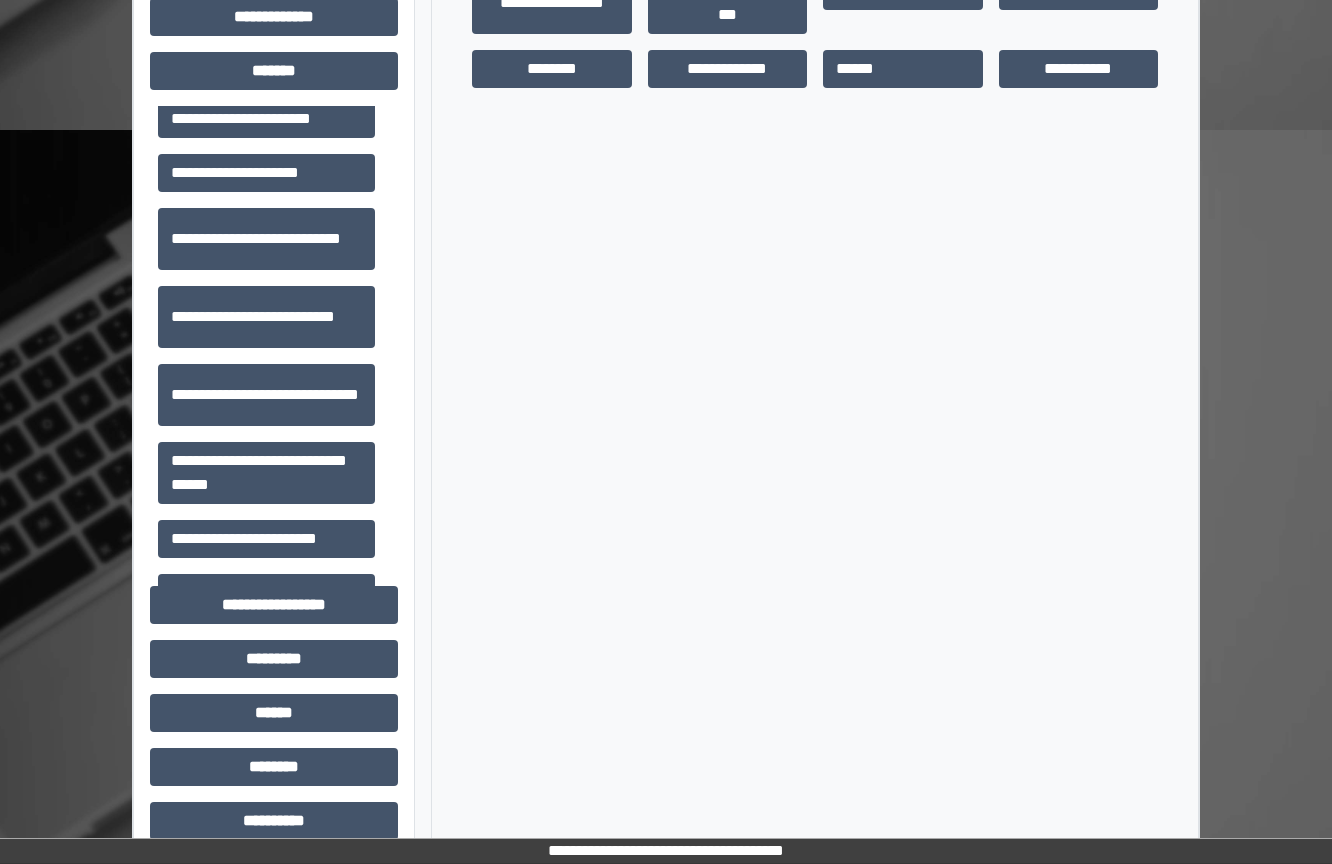 click on "**********" at bounding box center [266, 539] 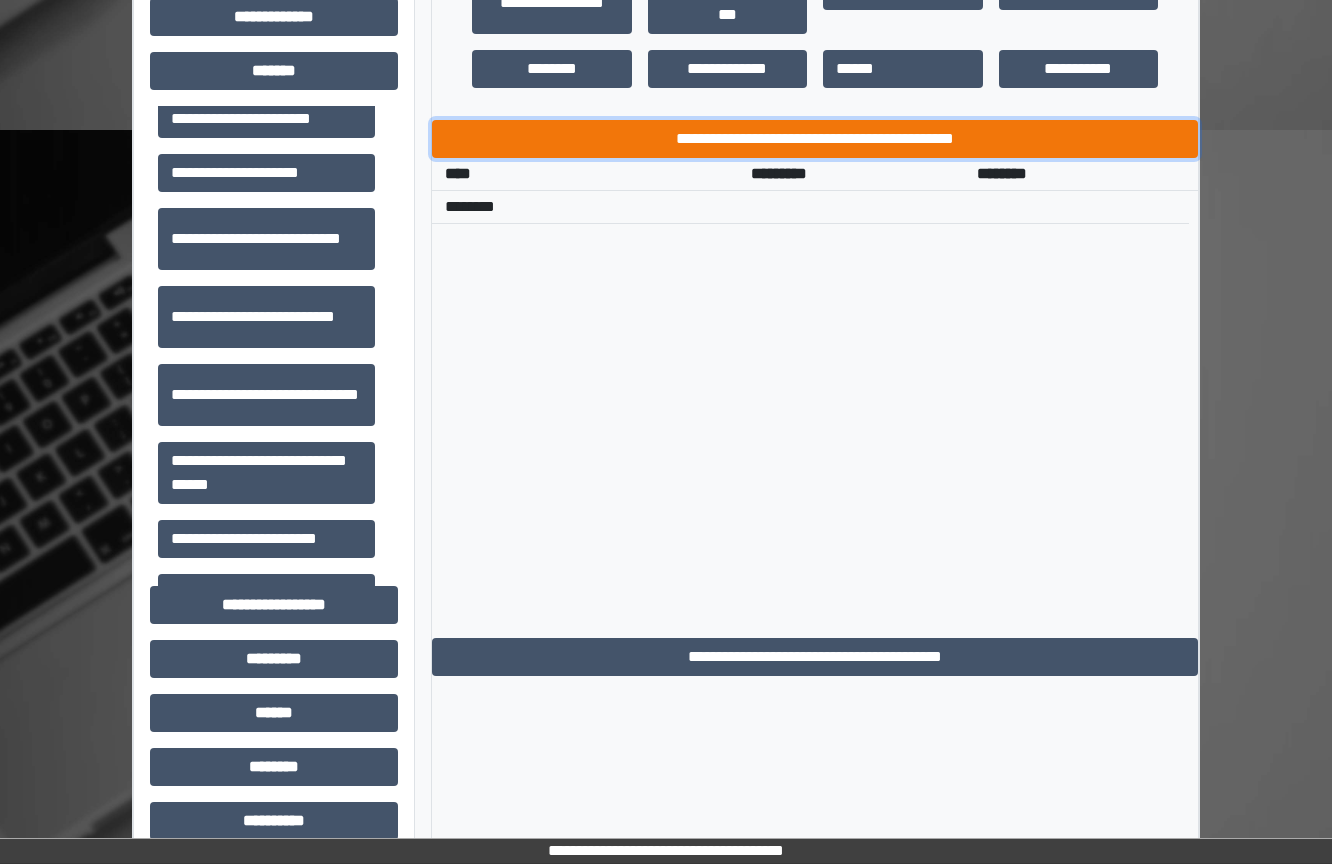 click on "**********" at bounding box center [815, 139] 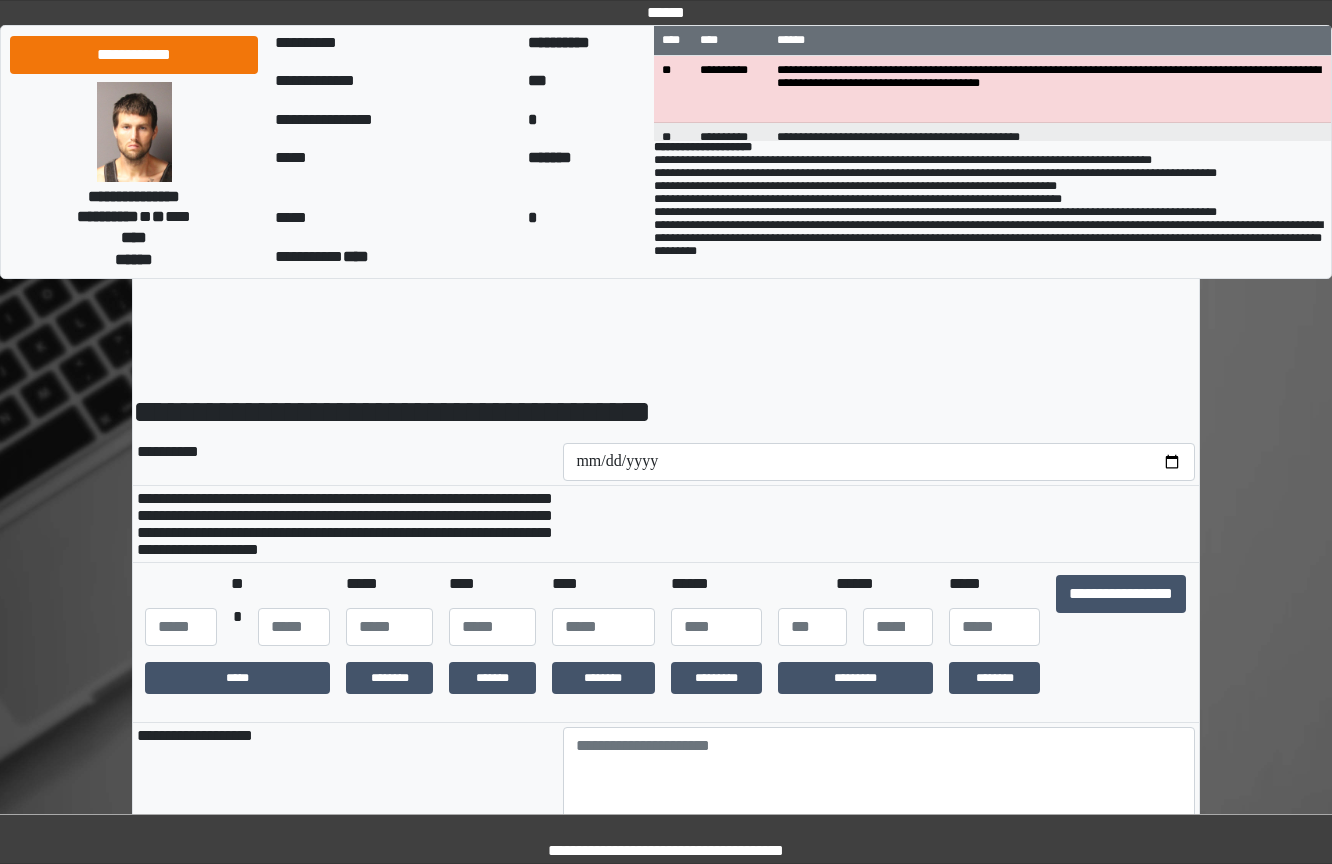 scroll, scrollTop: 0, scrollLeft: 0, axis: both 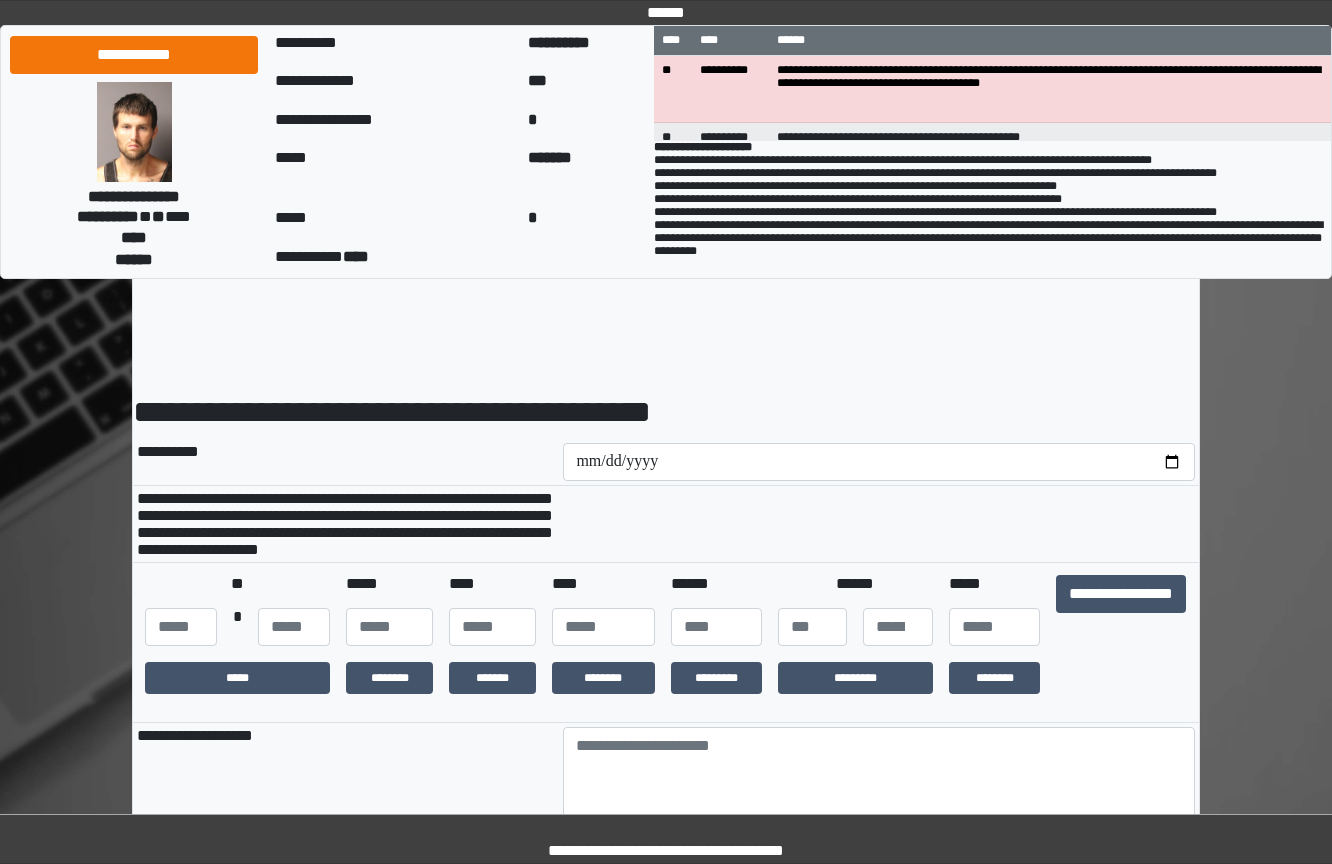 click on "**********" at bounding box center (666, 1558) 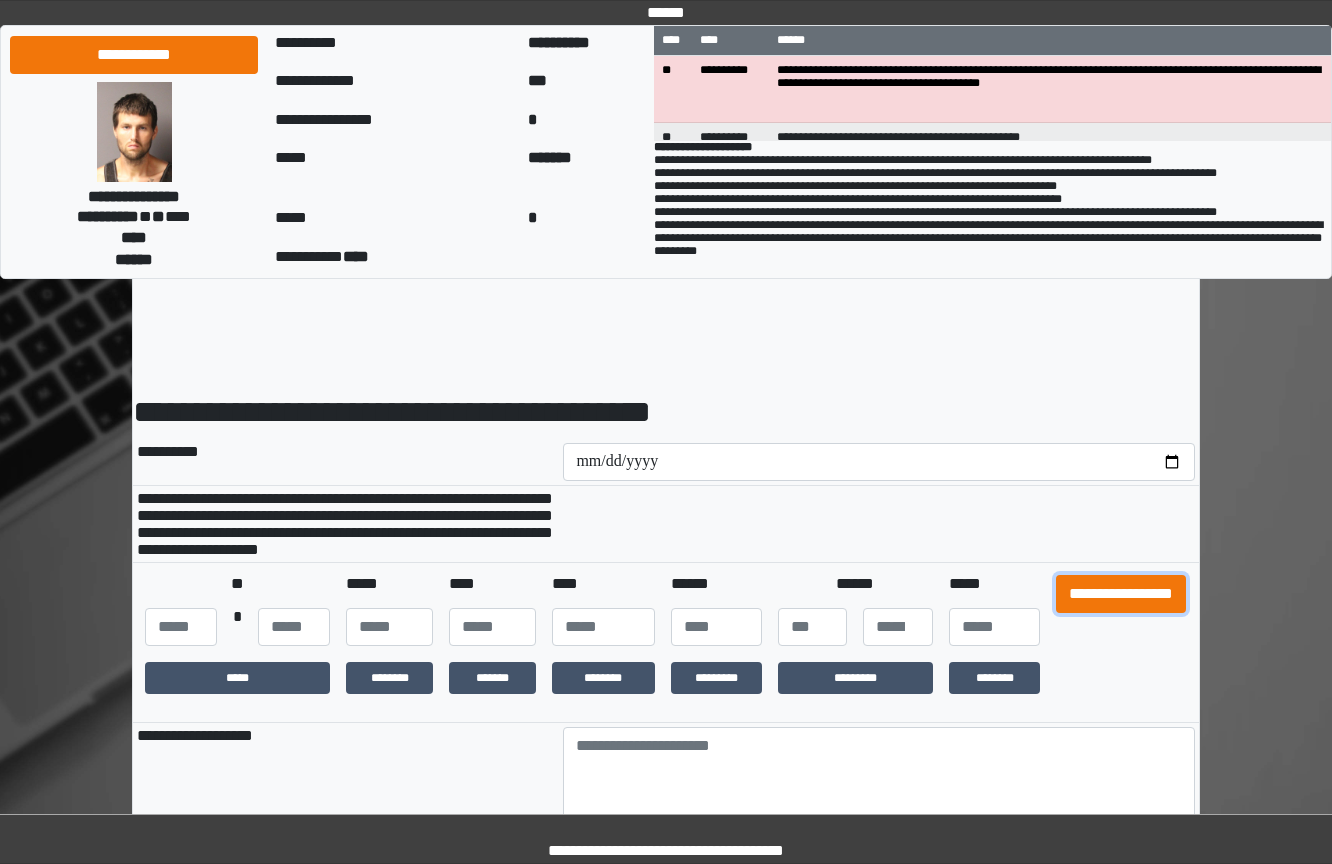click on "**********" at bounding box center [1121, 594] 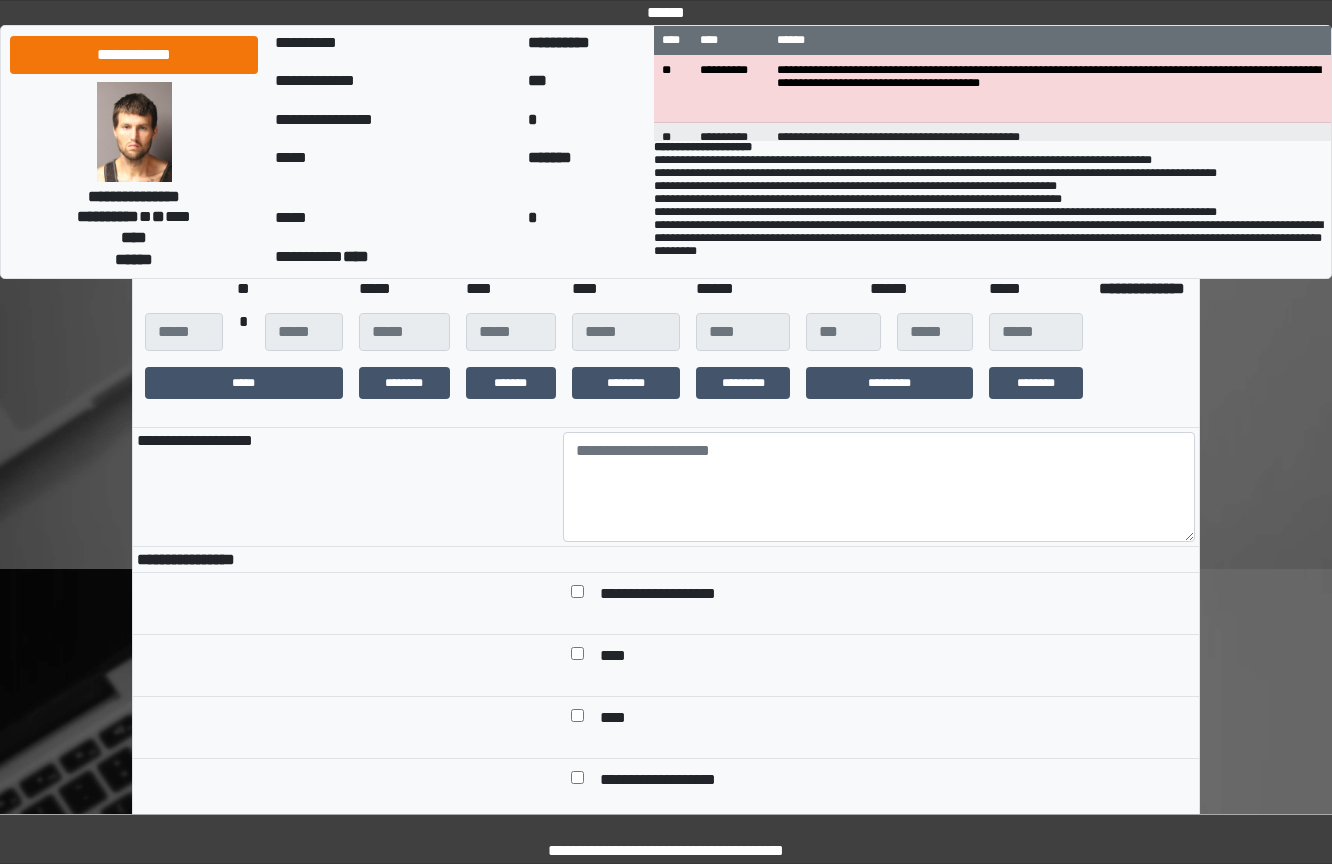 scroll, scrollTop: 300, scrollLeft: 0, axis: vertical 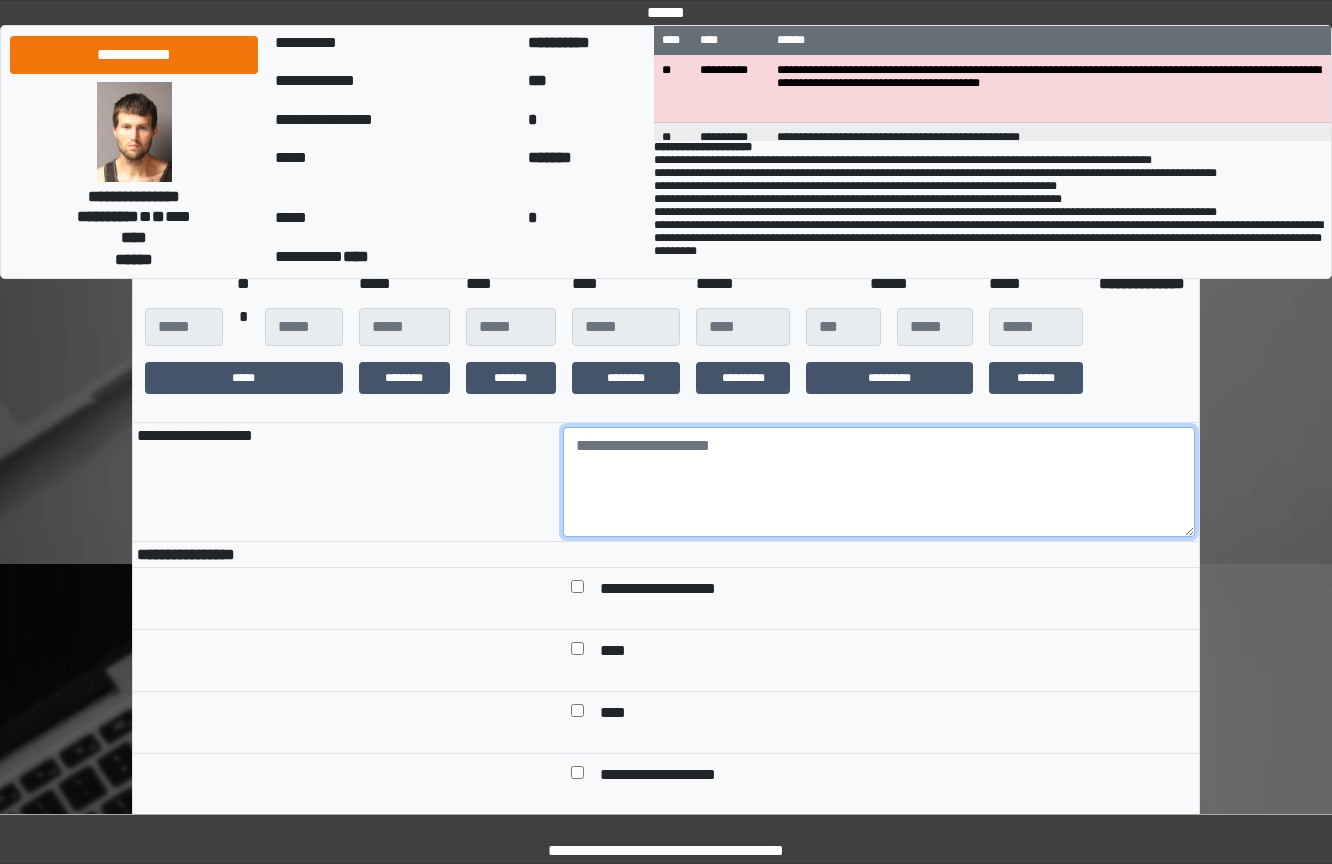 drag, startPoint x: 605, startPoint y: 502, endPoint x: 650, endPoint y: 509, distance: 45.54119 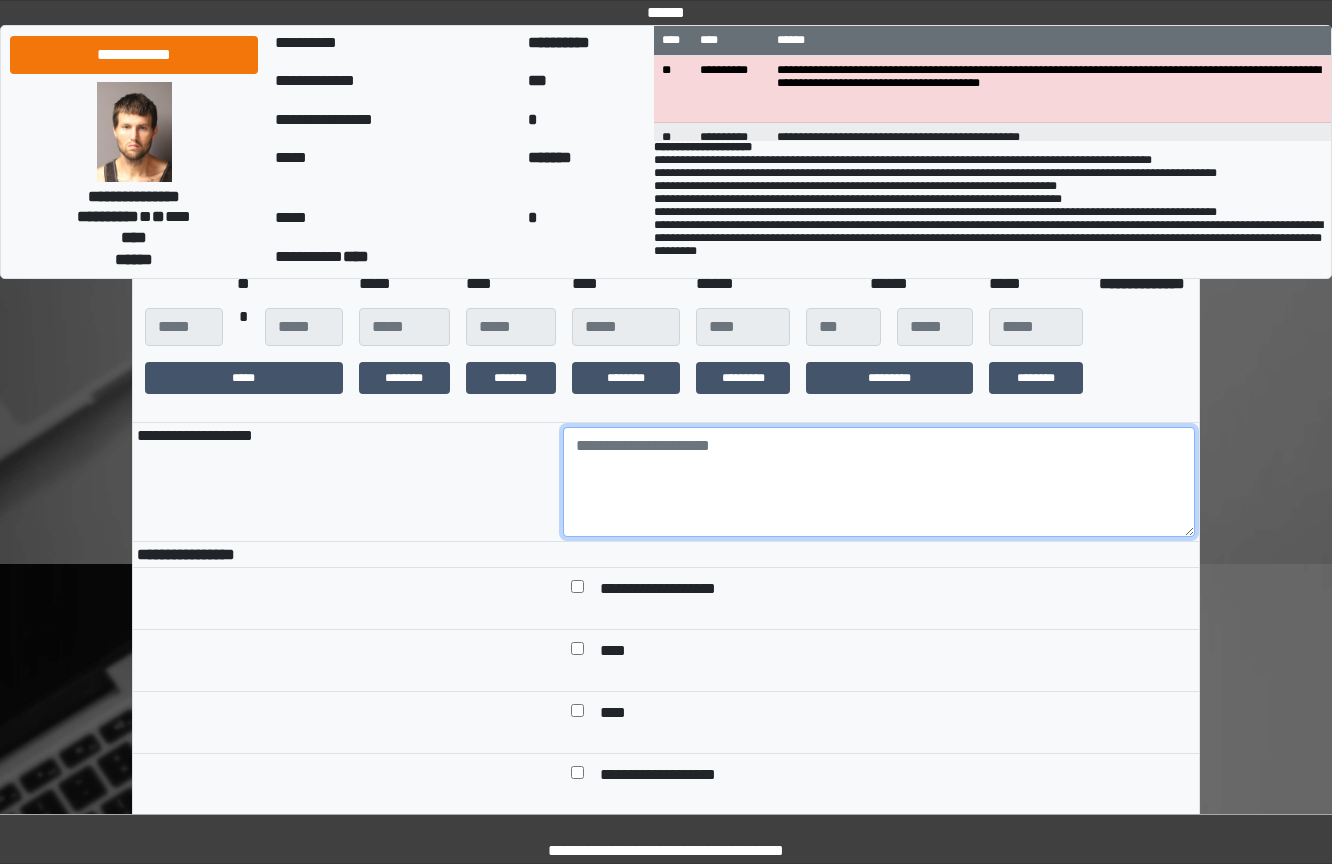 paste on "**********" 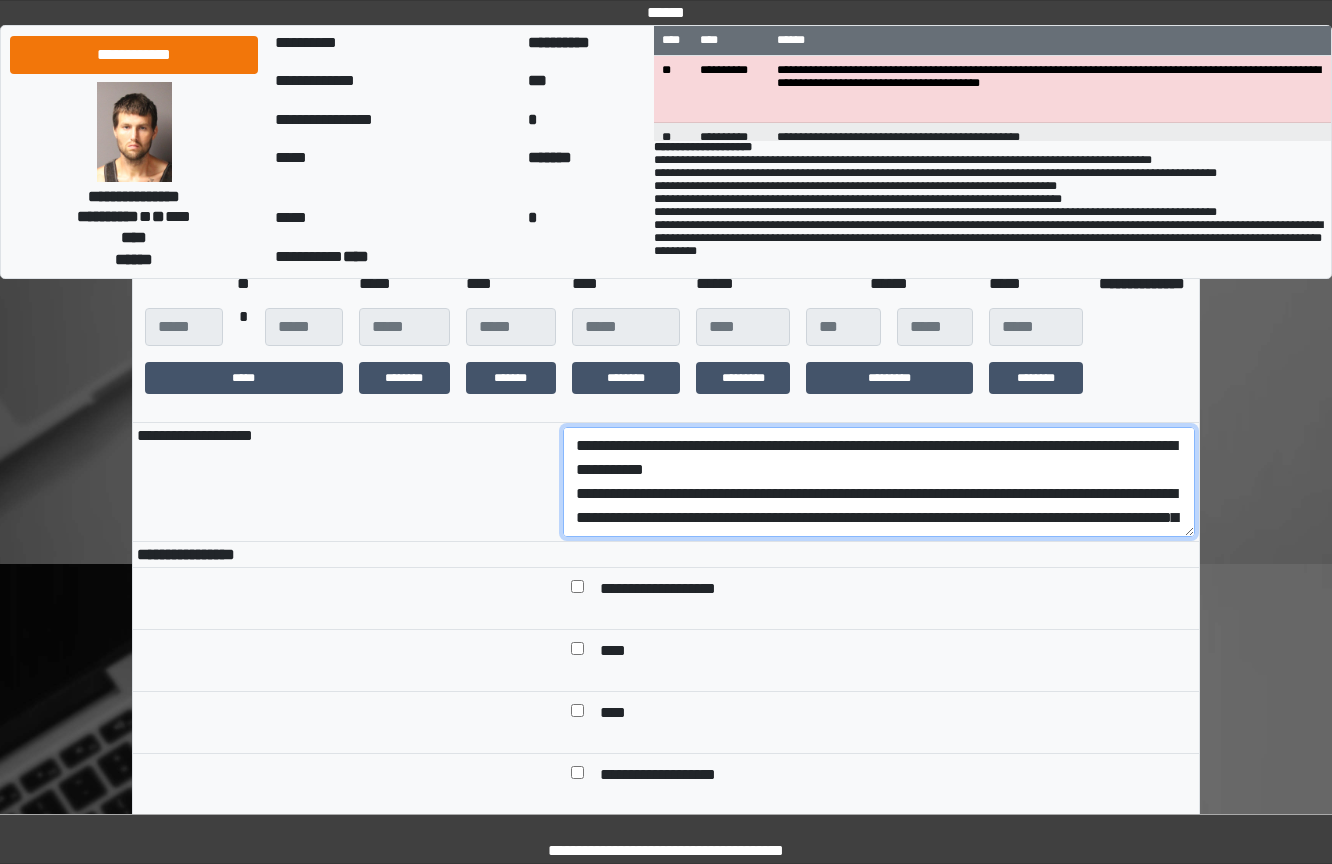 scroll, scrollTop: 233, scrollLeft: 0, axis: vertical 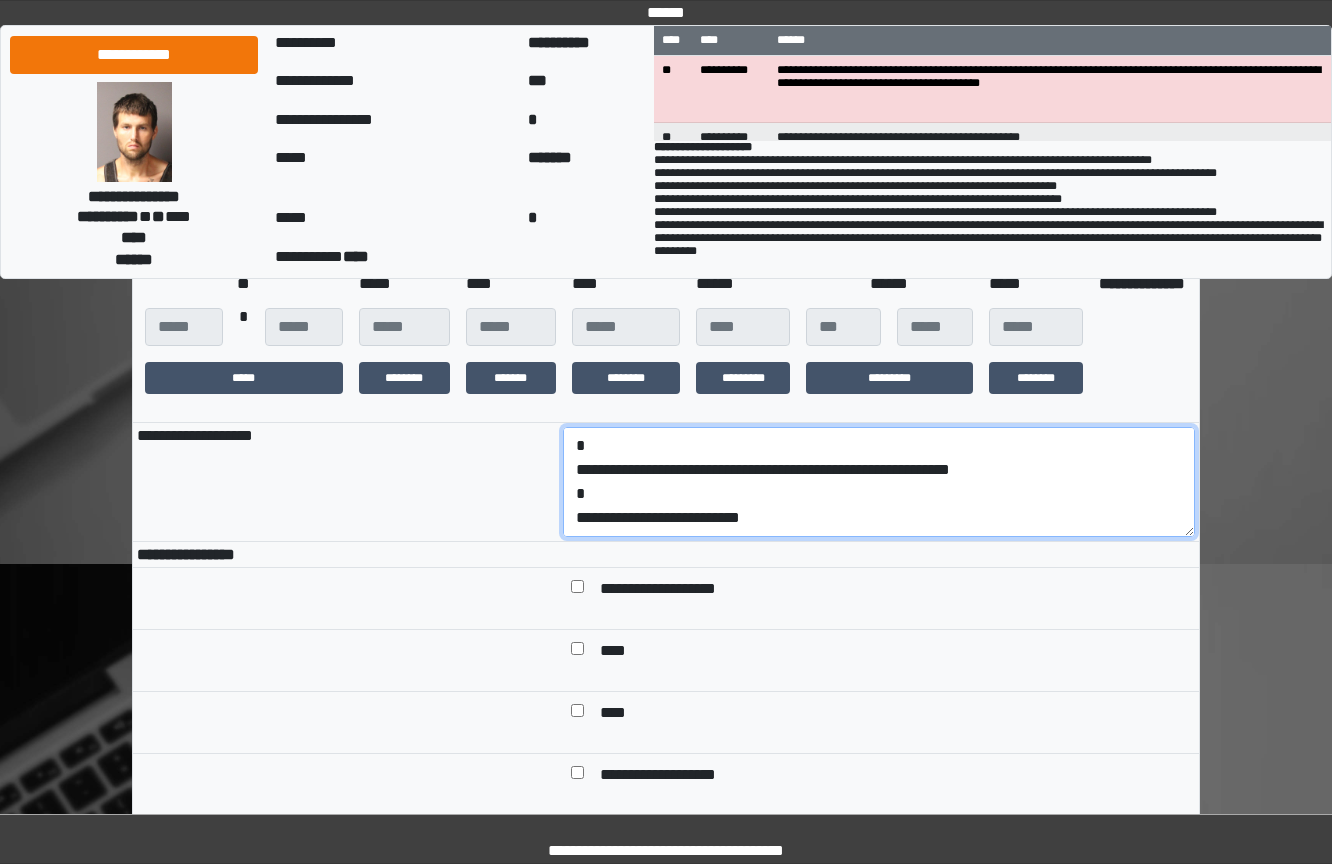 type on "**********" 